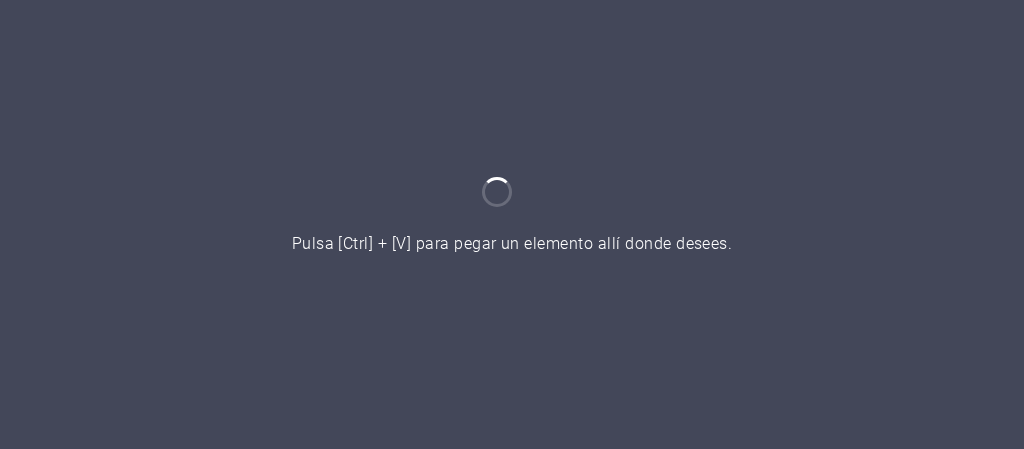 scroll, scrollTop: 0, scrollLeft: 0, axis: both 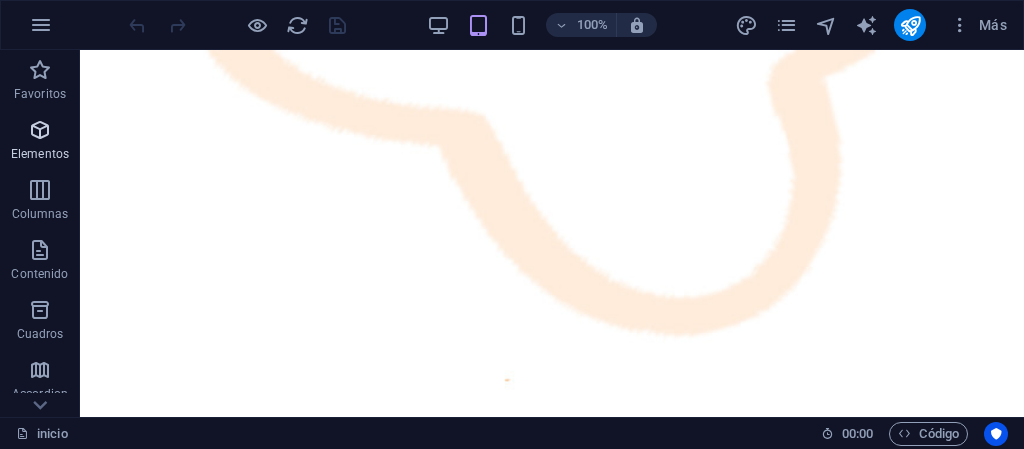 click on "Elementos" at bounding box center (40, 142) 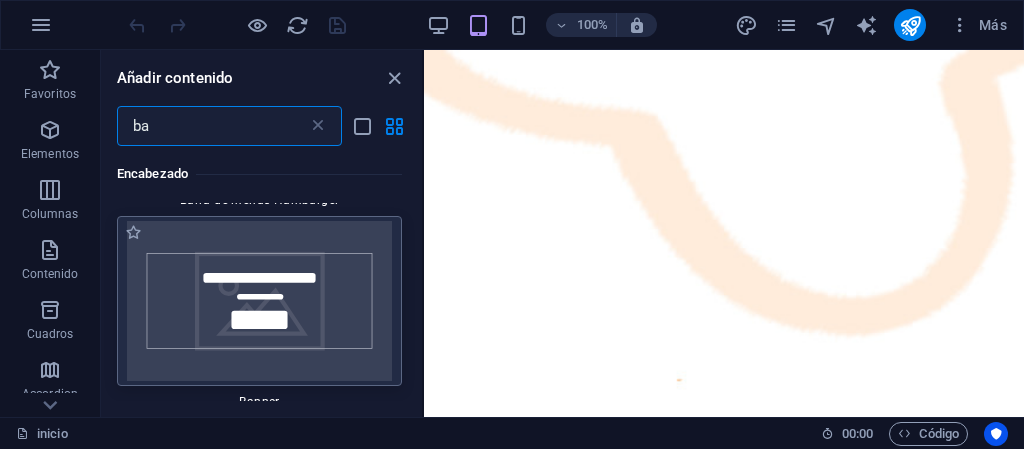 scroll, scrollTop: 7800, scrollLeft: 0, axis: vertical 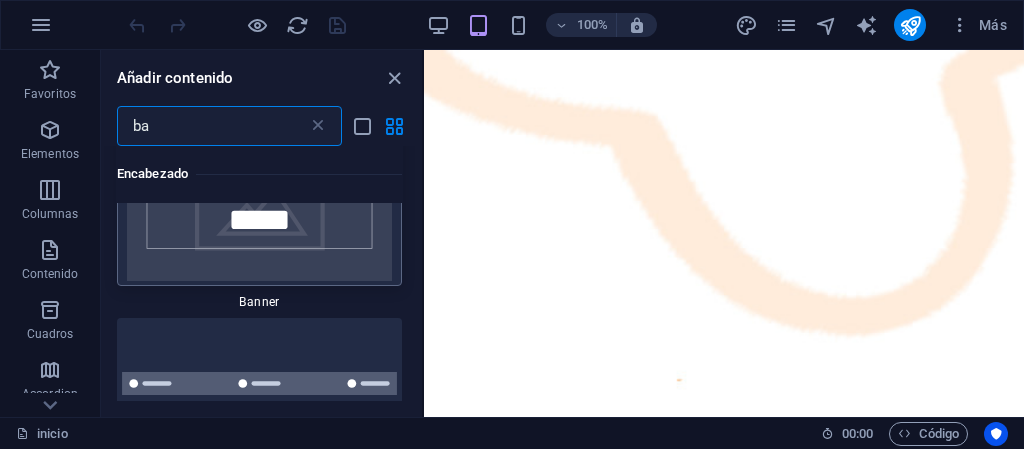 type on "ba" 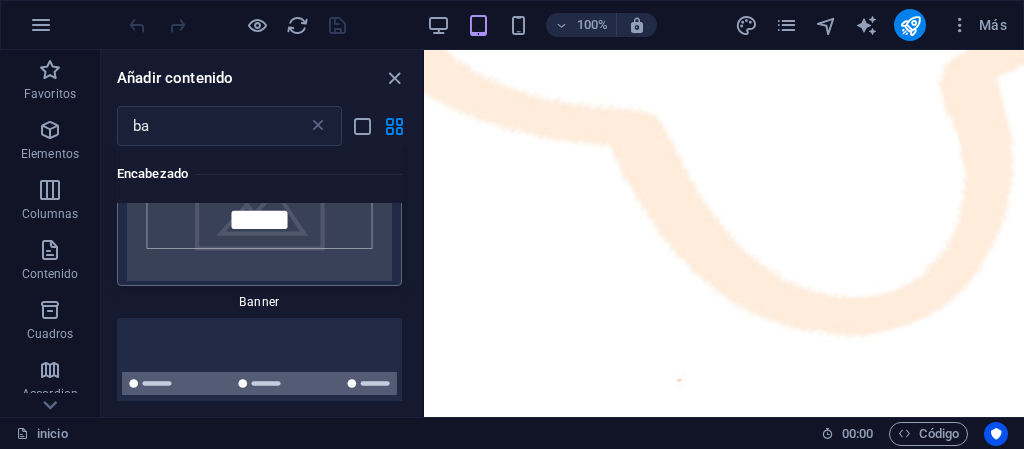click at bounding box center (259, 201) 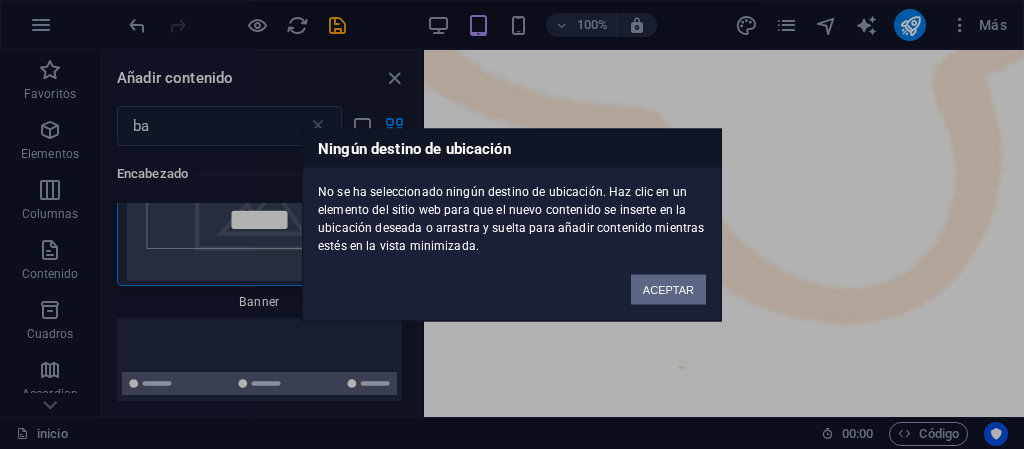 click on "ACEPTAR" at bounding box center [668, 289] 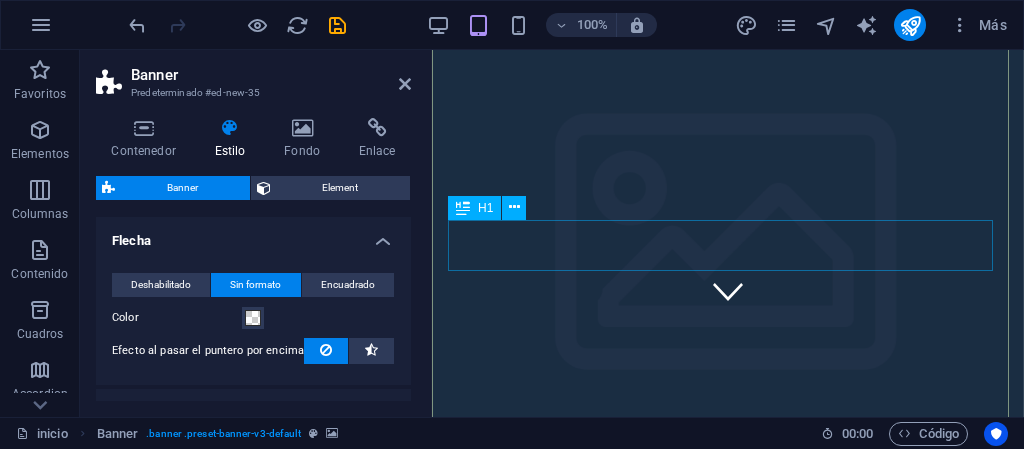 scroll, scrollTop: 300, scrollLeft: 0, axis: vertical 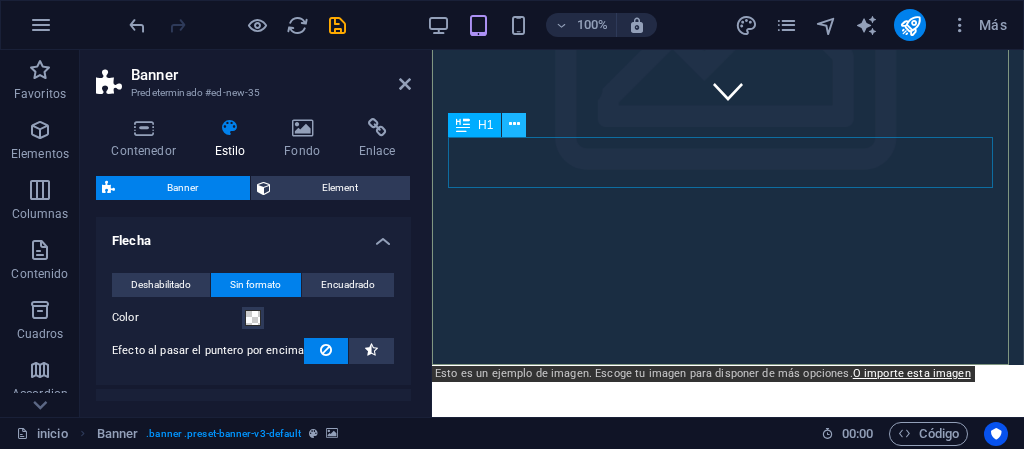 click at bounding box center (514, 124) 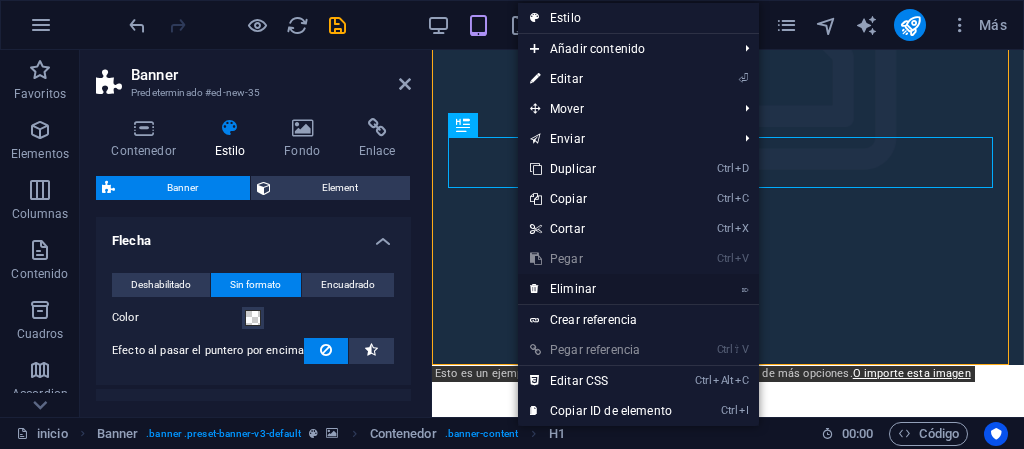 click on "⌦  Eliminar" at bounding box center (601, 289) 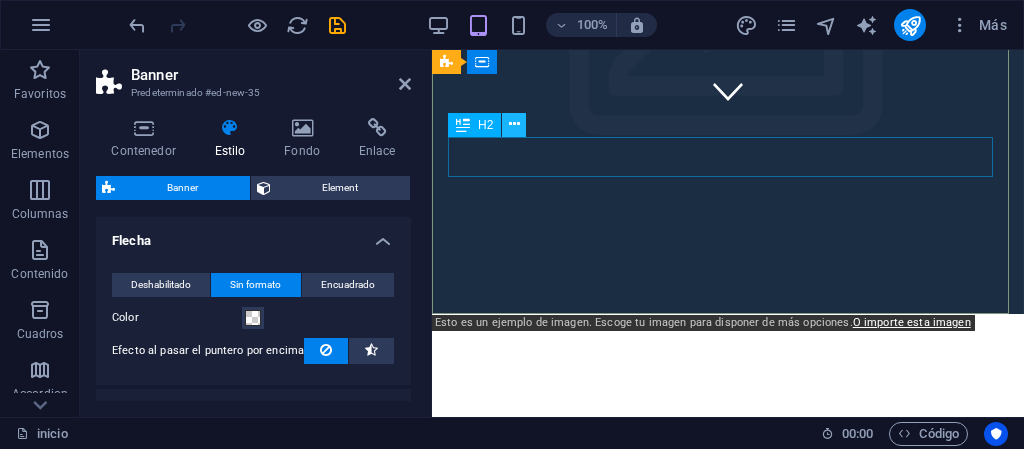click at bounding box center [514, 124] 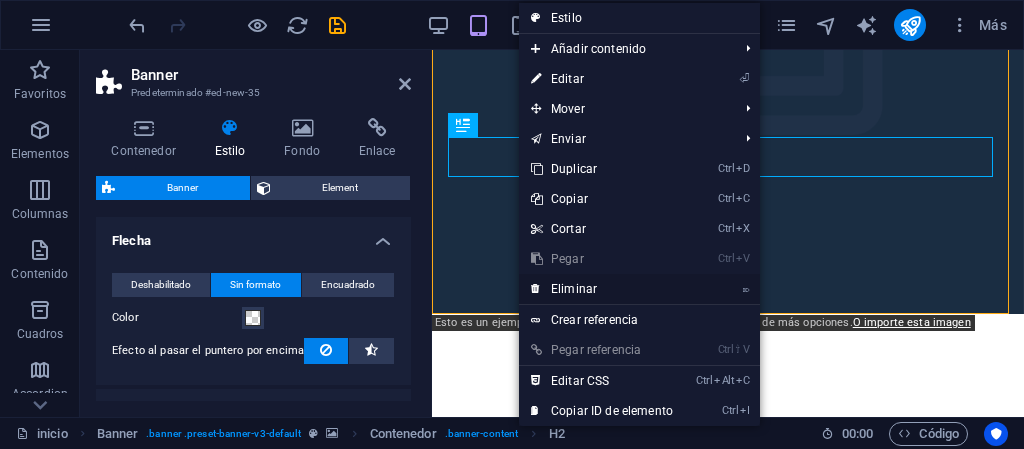 click on "⌦  Eliminar" at bounding box center (602, 289) 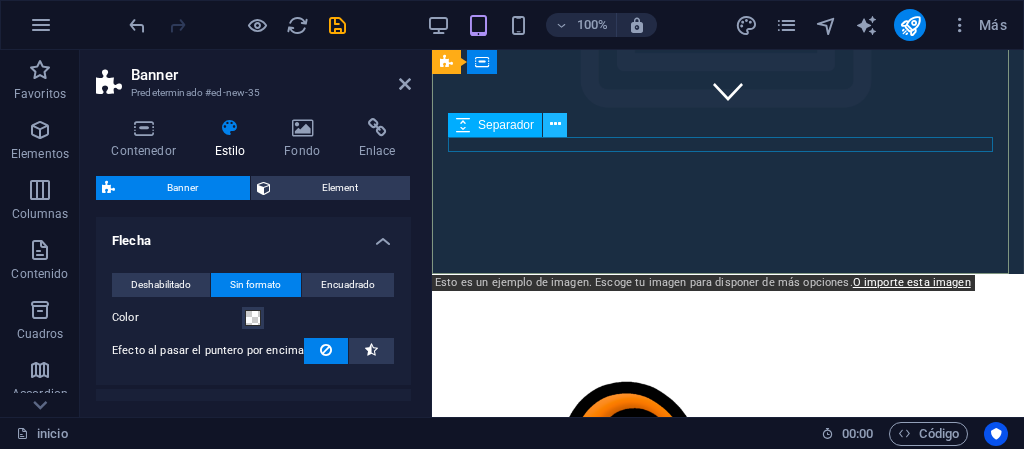 click at bounding box center [555, 124] 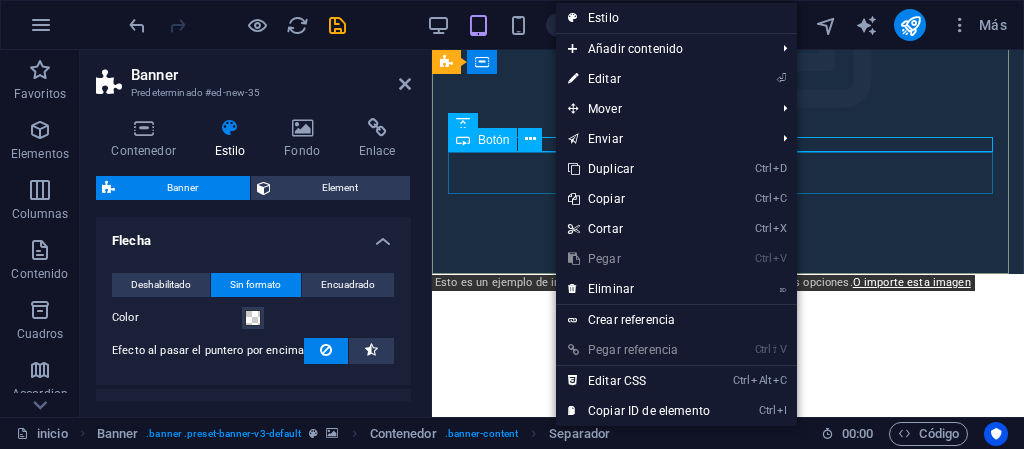 click on "Learn more" at bounding box center (728, 549) 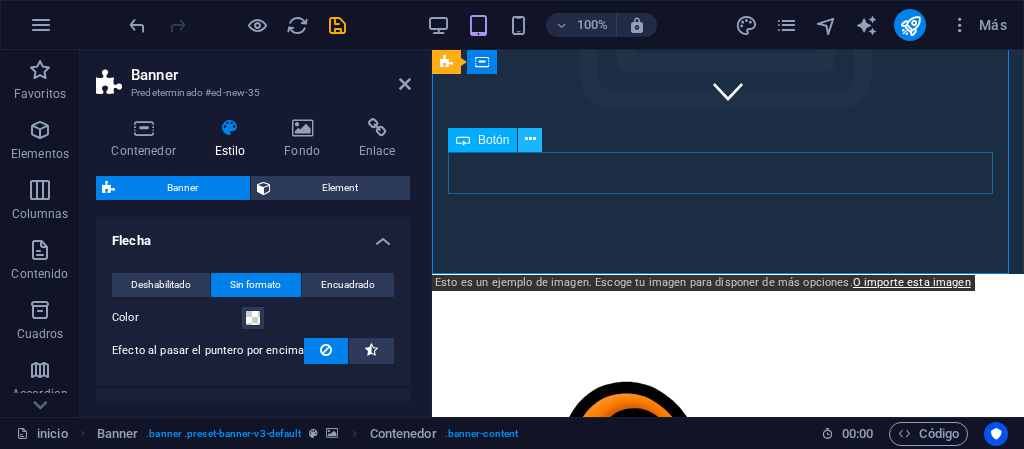 click at bounding box center [530, 139] 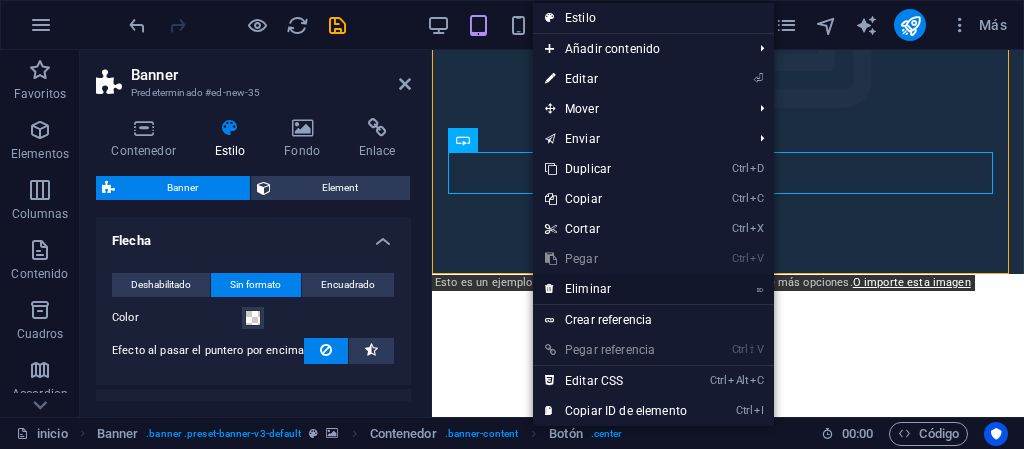 click on "⌦  Eliminar" at bounding box center (616, 289) 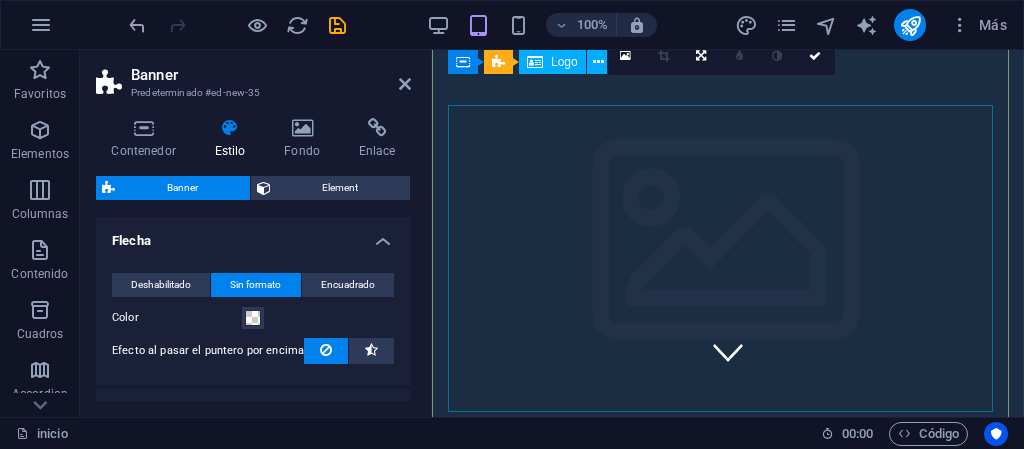scroll, scrollTop: 0, scrollLeft: 0, axis: both 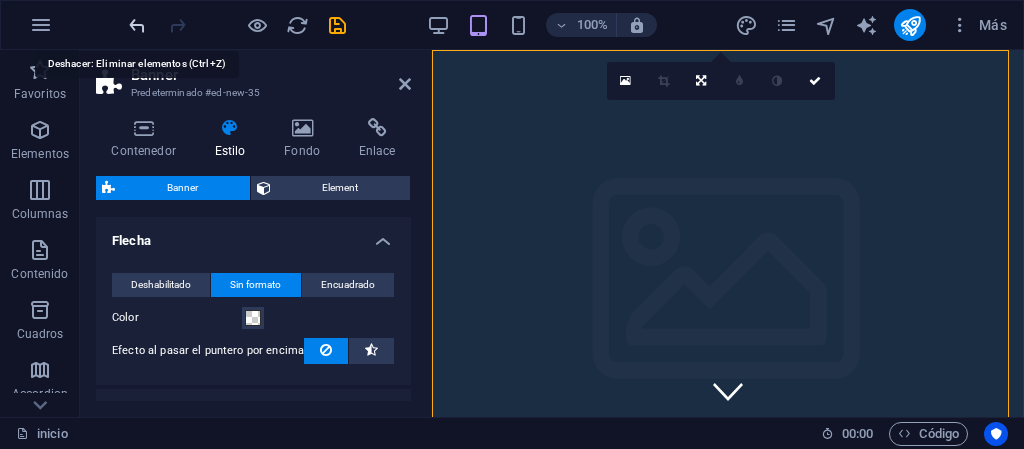 click at bounding box center [137, 25] 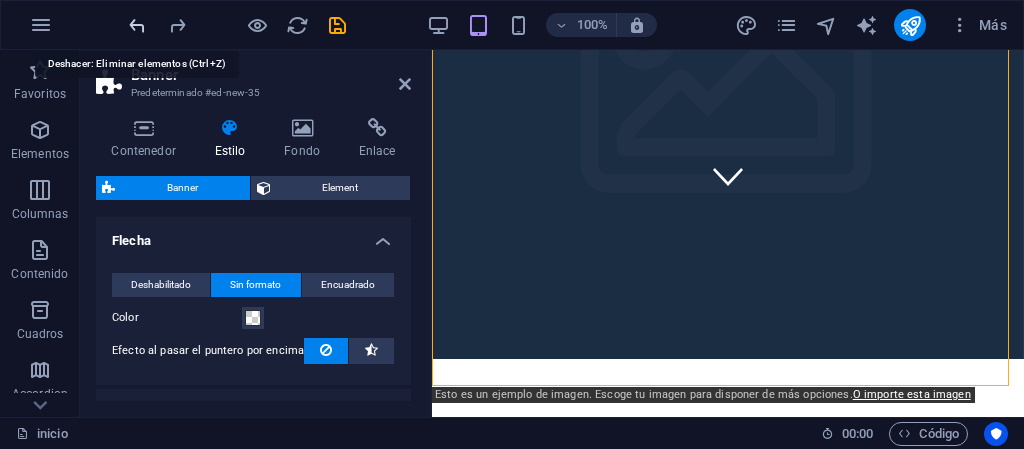 scroll, scrollTop: 239, scrollLeft: 0, axis: vertical 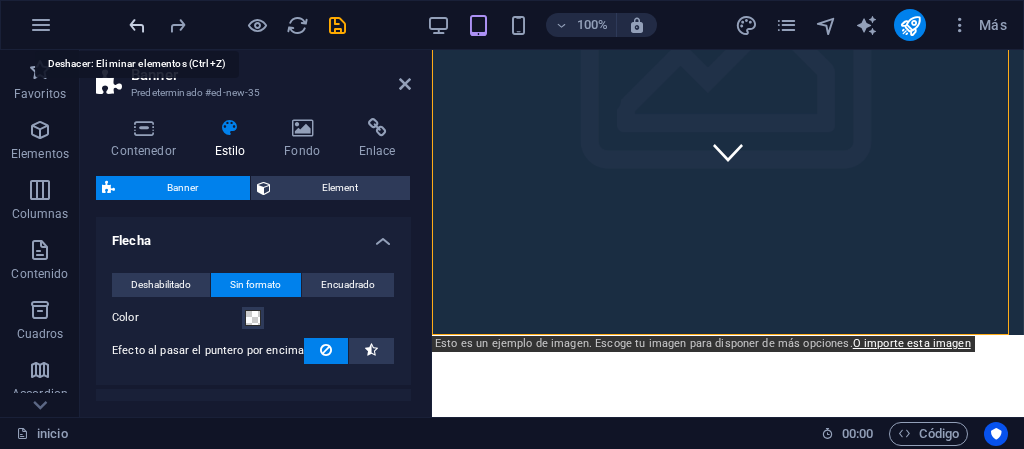click at bounding box center (137, 25) 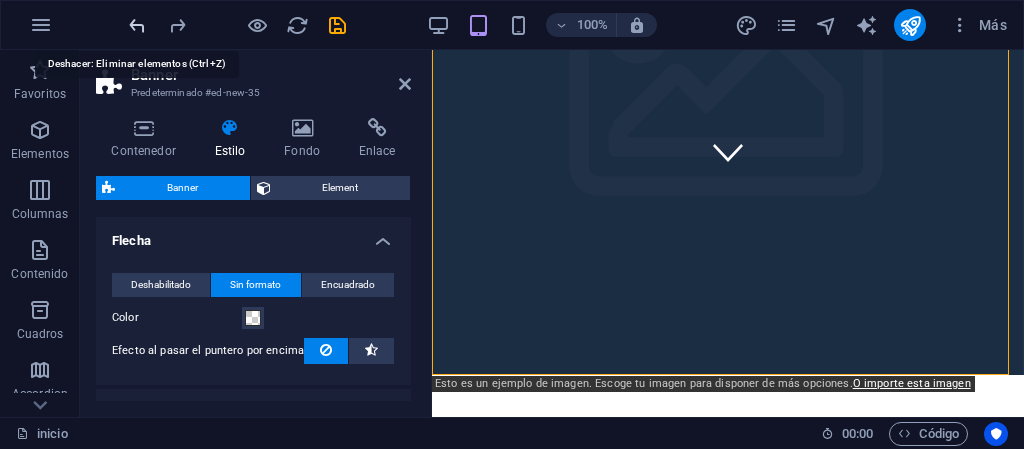click at bounding box center (137, 25) 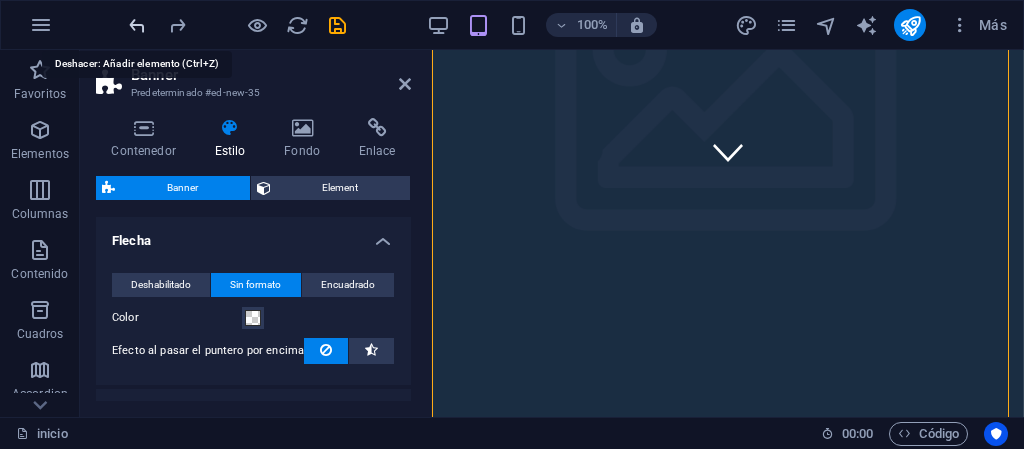 click at bounding box center (137, 25) 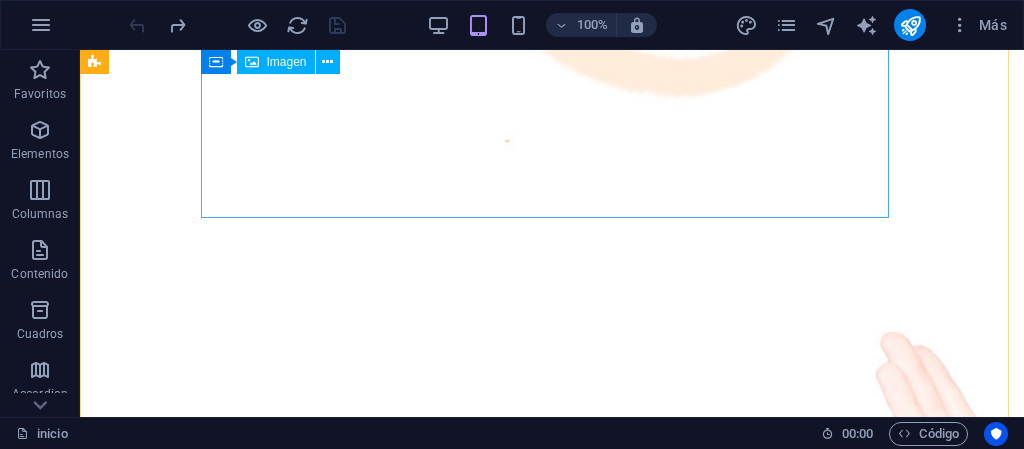 scroll, scrollTop: 0, scrollLeft: 0, axis: both 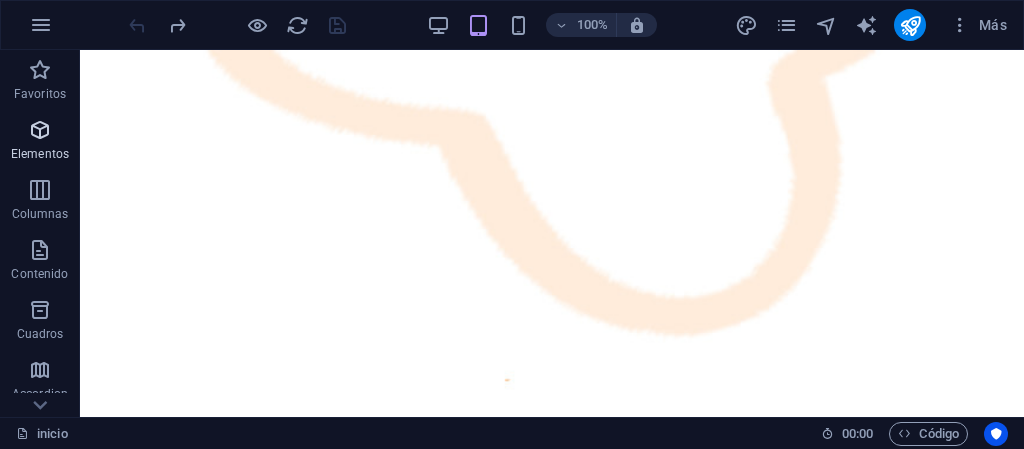 click on "Elementos" at bounding box center [40, 154] 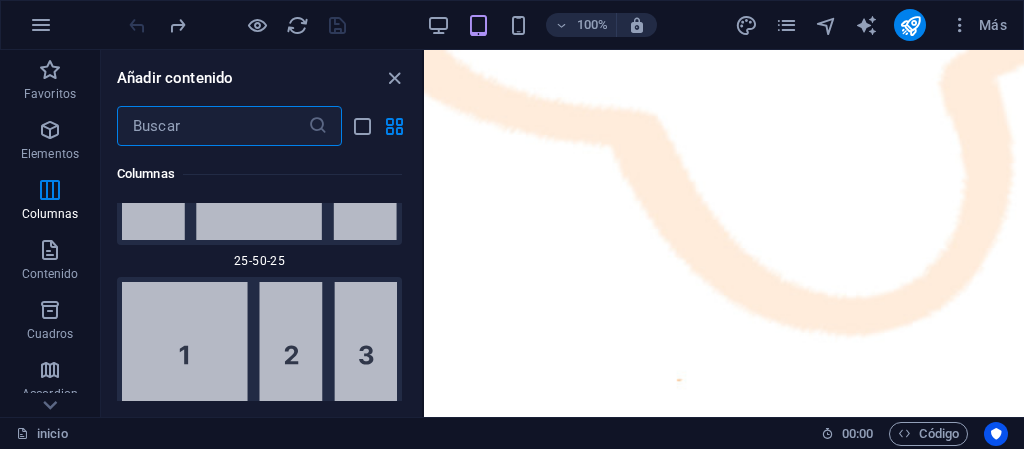 scroll, scrollTop: 3677, scrollLeft: 0, axis: vertical 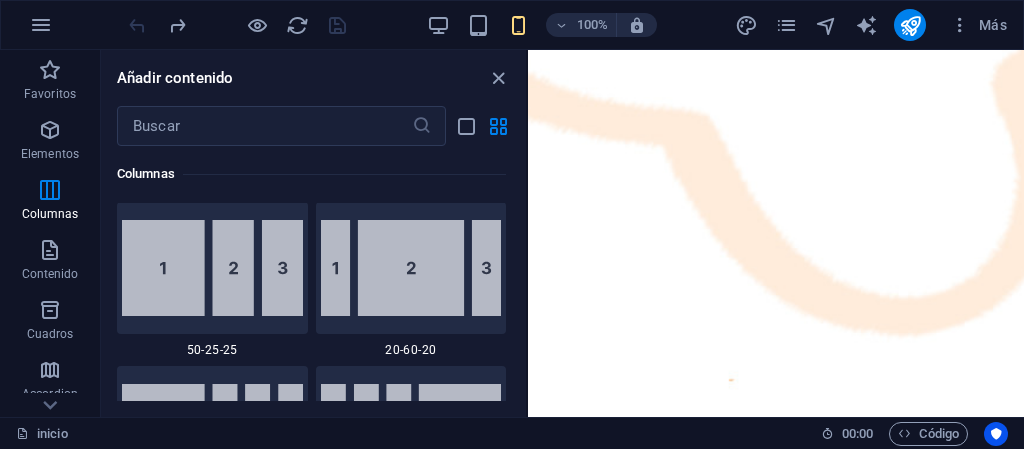 drag, startPoint x: 423, startPoint y: 177, endPoint x: 784, endPoint y: 178, distance: 361.00137 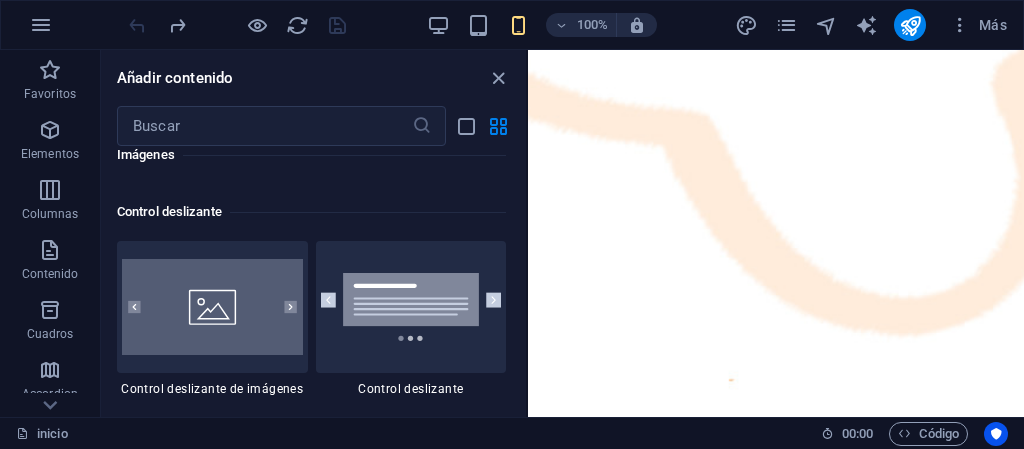 scroll, scrollTop: 11131, scrollLeft: 0, axis: vertical 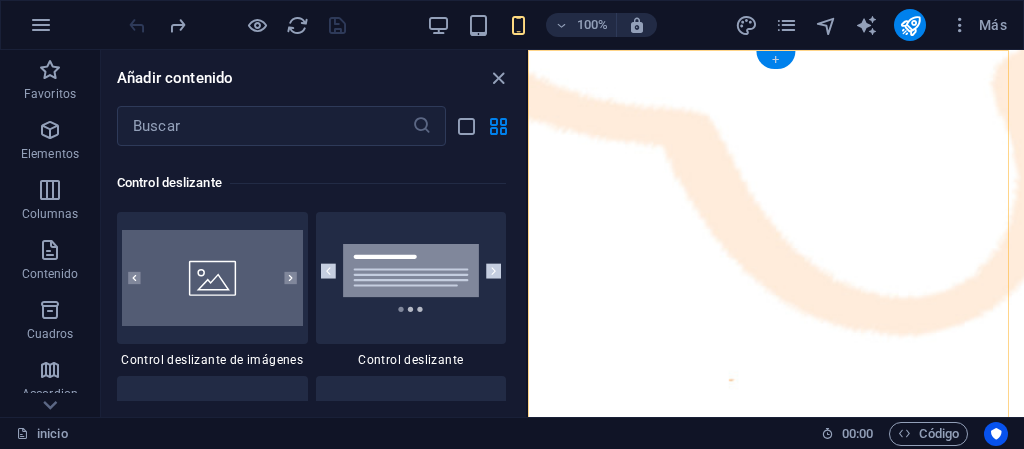 click on "+" at bounding box center (775, 60) 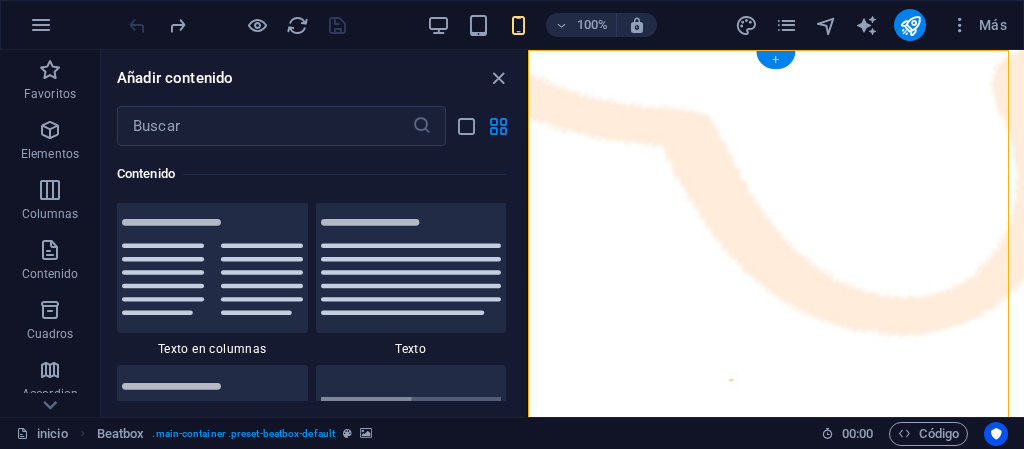 scroll, scrollTop: 3291, scrollLeft: 0, axis: vertical 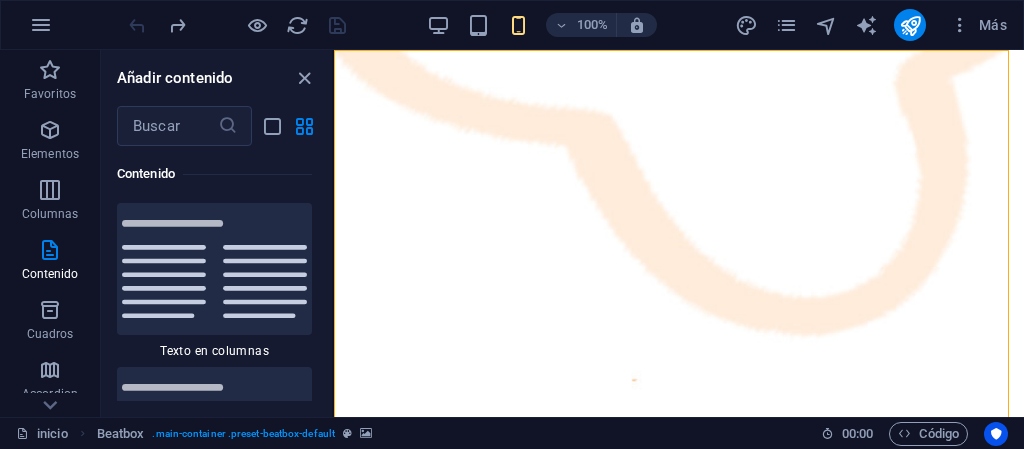 drag, startPoint x: 527, startPoint y: 132, endPoint x: 307, endPoint y: 140, distance: 220.1454 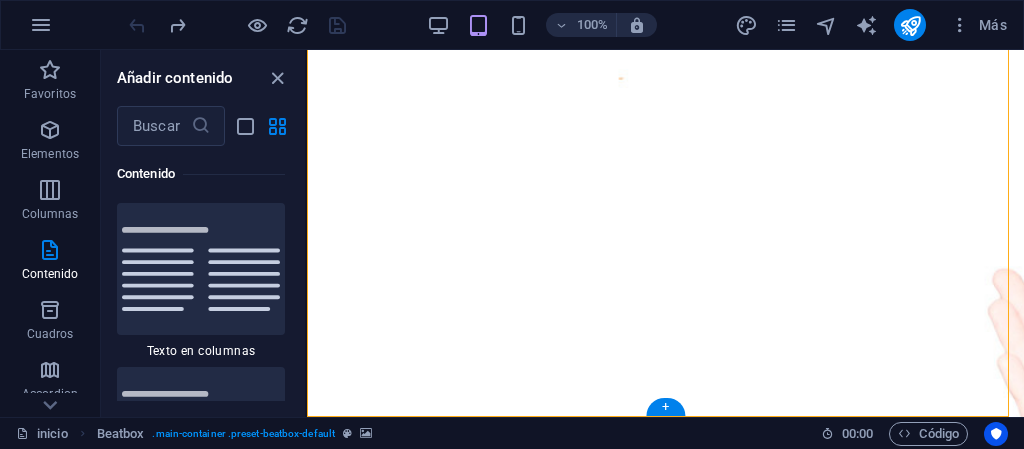 scroll, scrollTop: 0, scrollLeft: 0, axis: both 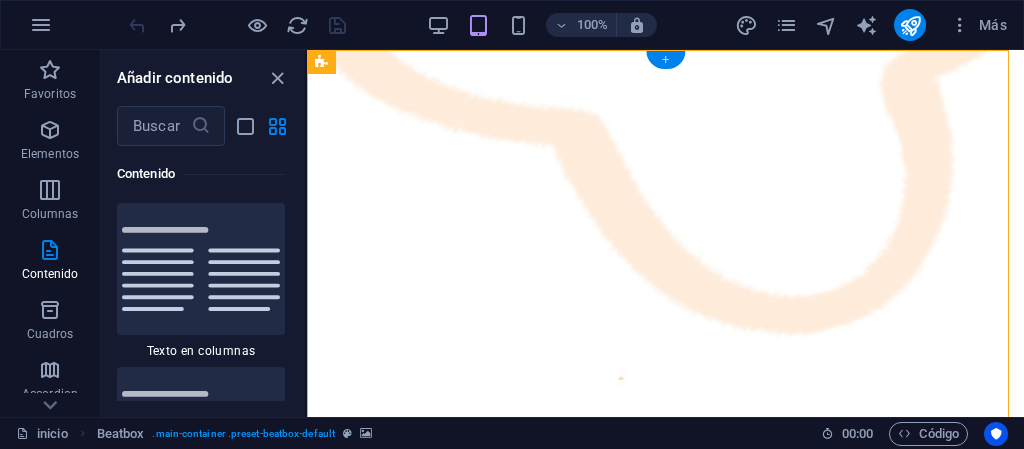 click on "+" at bounding box center (665, 60) 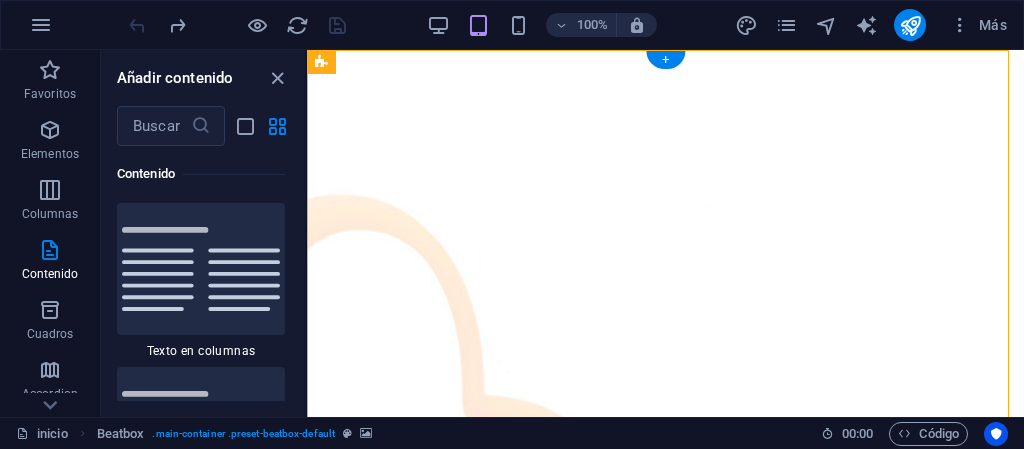 scroll, scrollTop: 900, scrollLeft: 0, axis: vertical 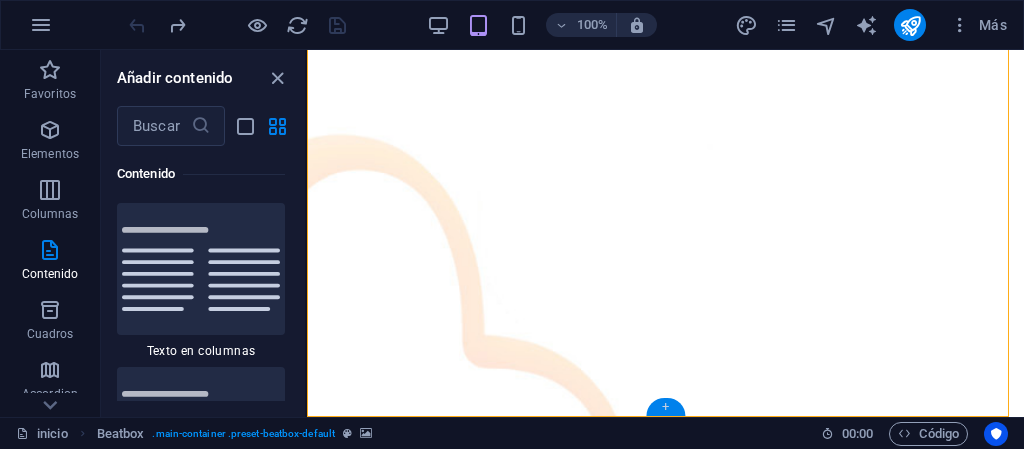 click on "+" at bounding box center [665, 407] 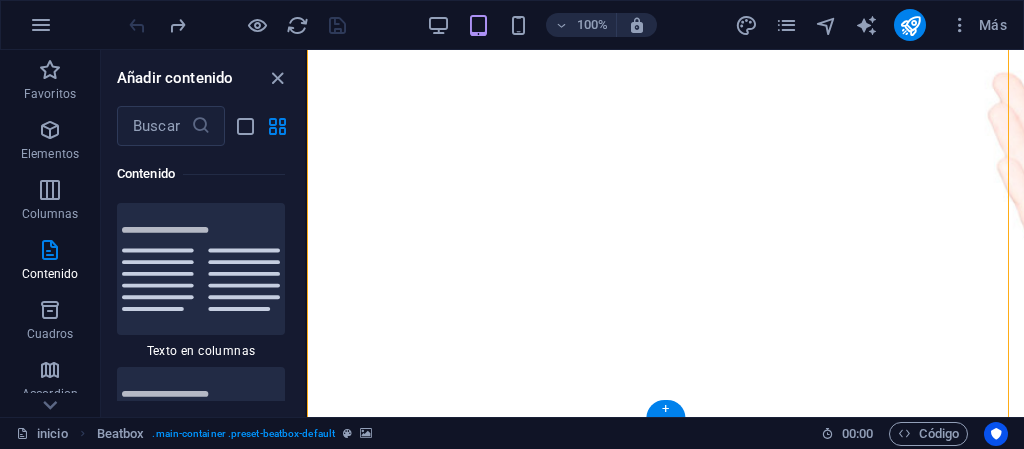 scroll, scrollTop: 0, scrollLeft: 0, axis: both 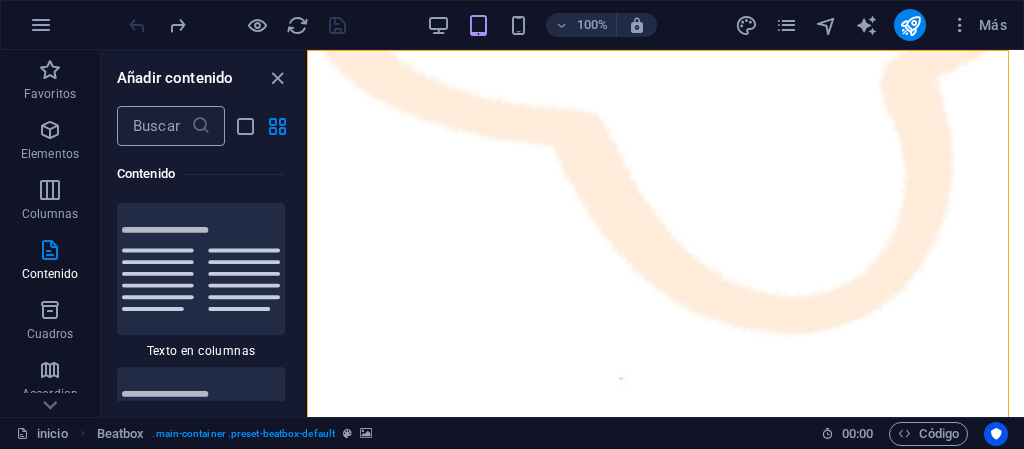 click at bounding box center [154, 126] 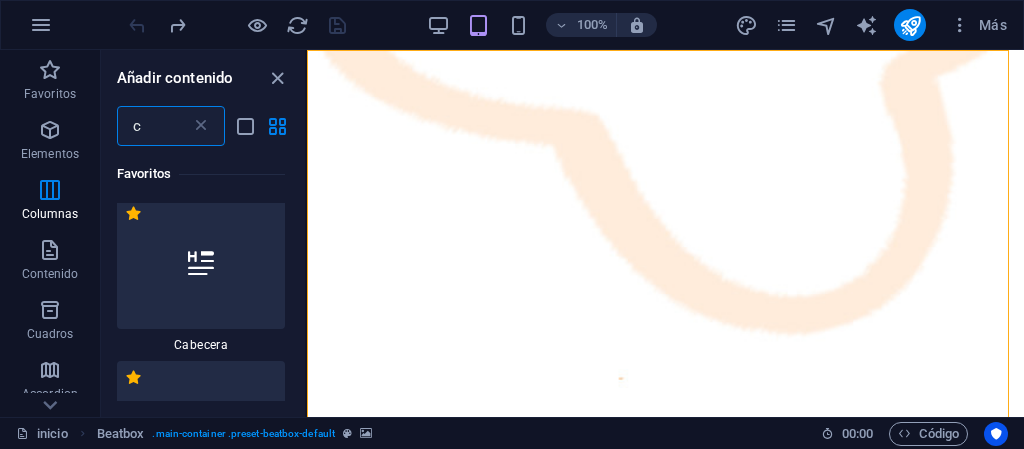 scroll, scrollTop: 0, scrollLeft: 0, axis: both 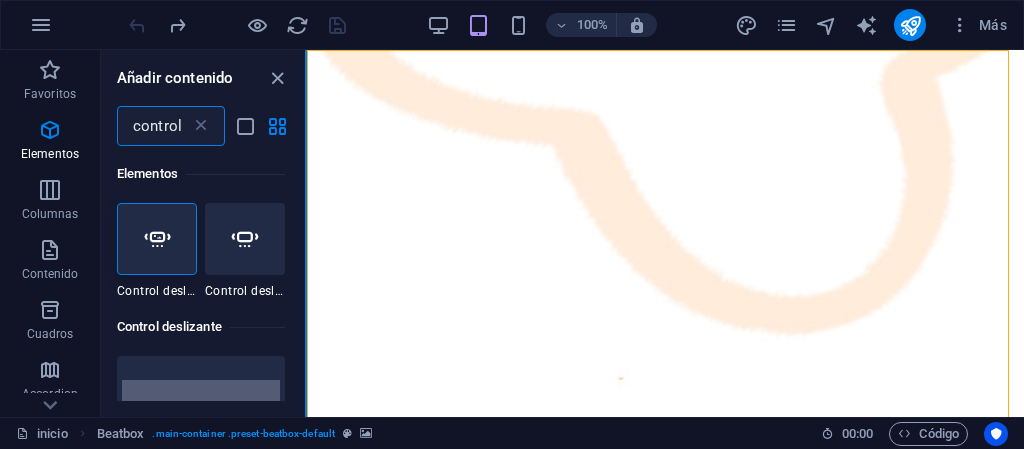 type on "control" 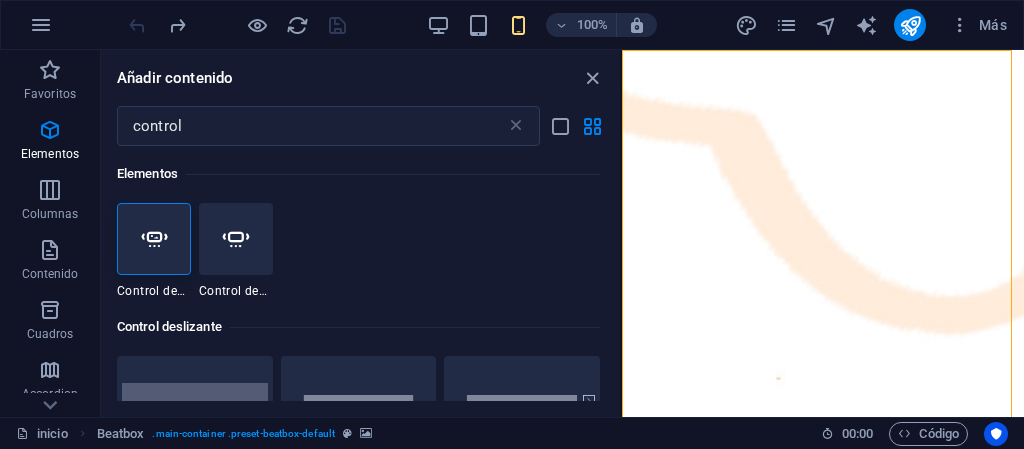 drag, startPoint x: 306, startPoint y: 294, endPoint x: 0, endPoint y: 252, distance: 308.8689 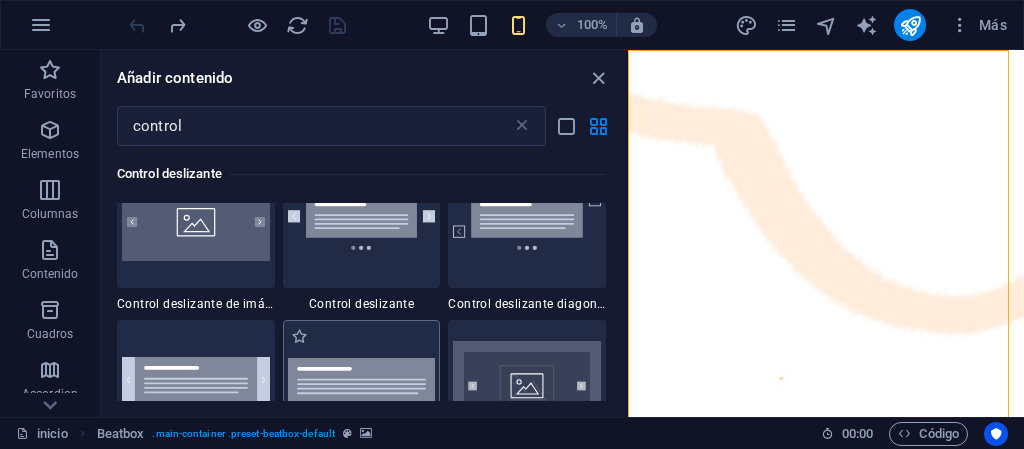 scroll, scrollTop: 100, scrollLeft: 0, axis: vertical 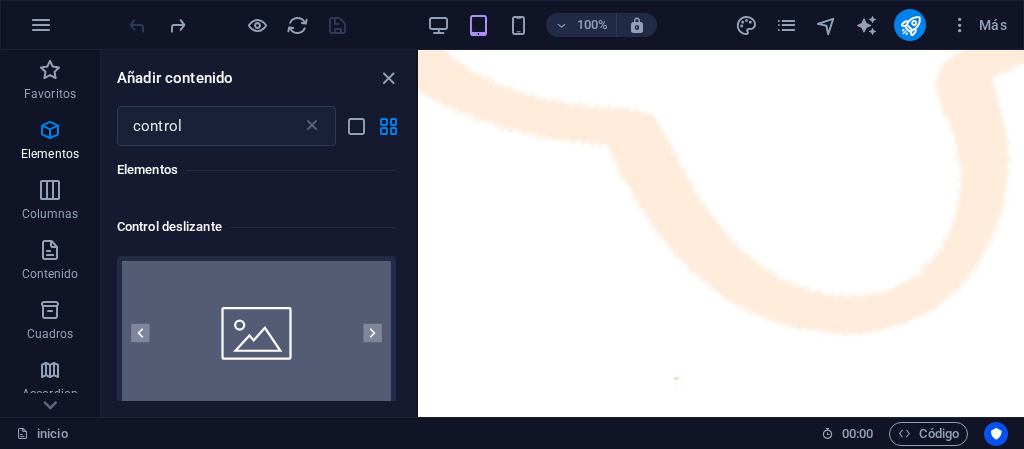 drag, startPoint x: 627, startPoint y: 113, endPoint x: 392, endPoint y: 127, distance: 235.41666 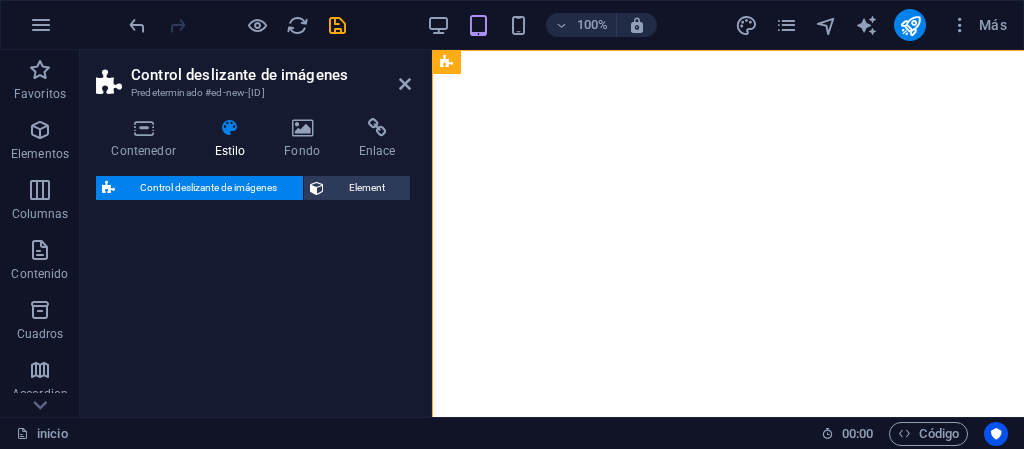 scroll, scrollTop: 100, scrollLeft: 0, axis: vertical 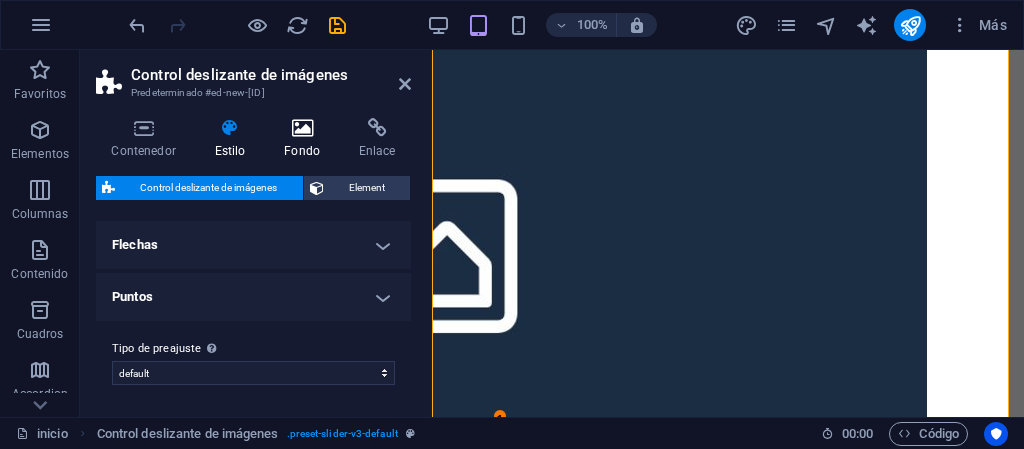 click on "Fondo" at bounding box center (306, 139) 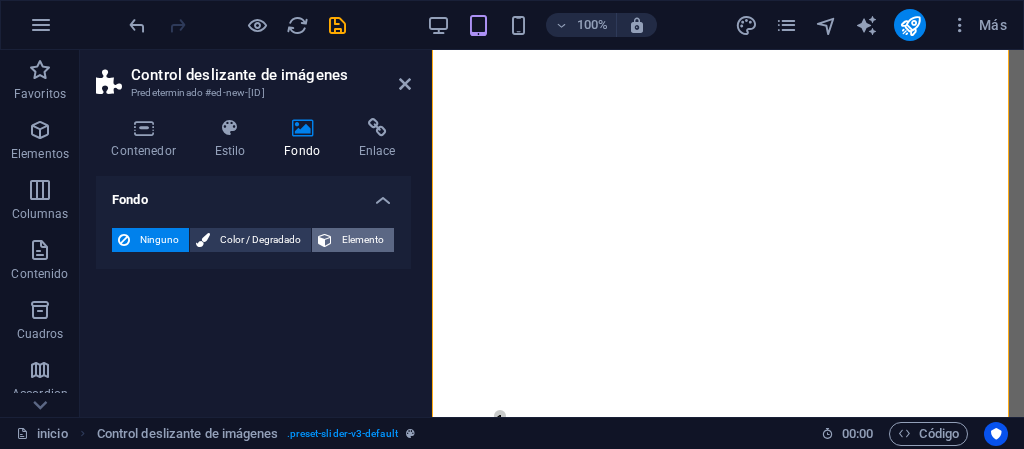 click on "Elemento" at bounding box center (353, 240) 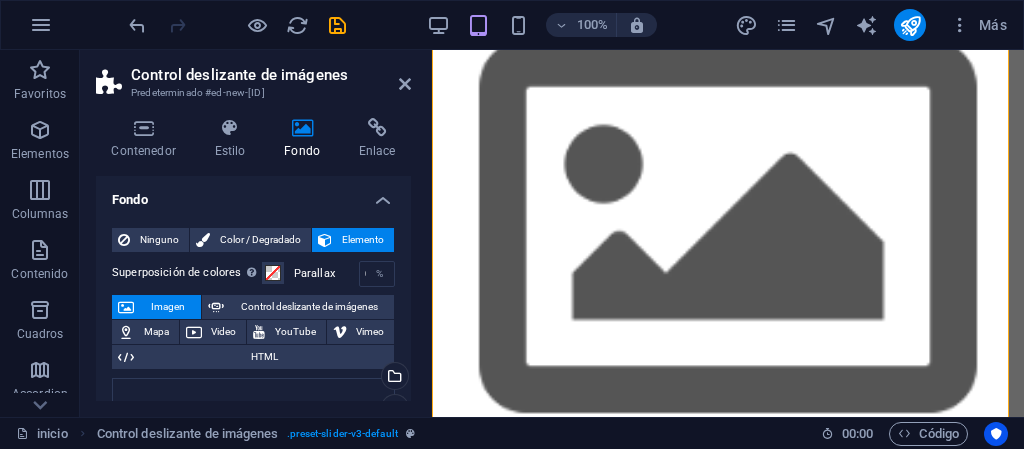 click on "Imagen" at bounding box center (167, 307) 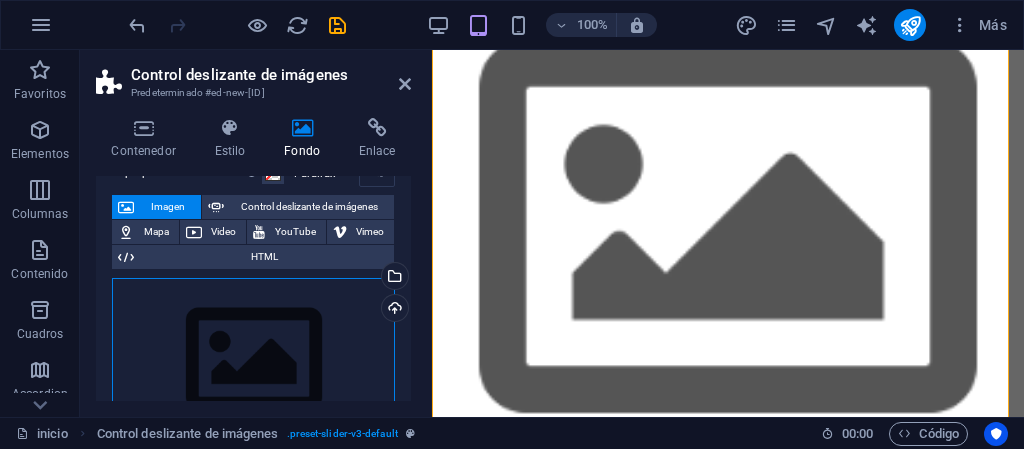 click on "Arrastra archivos aquí, haz clic para escoger archivos o  selecciona archivos de Archivos o de nuestra galería gratuita de fotos y vídeos" at bounding box center [253, 360] 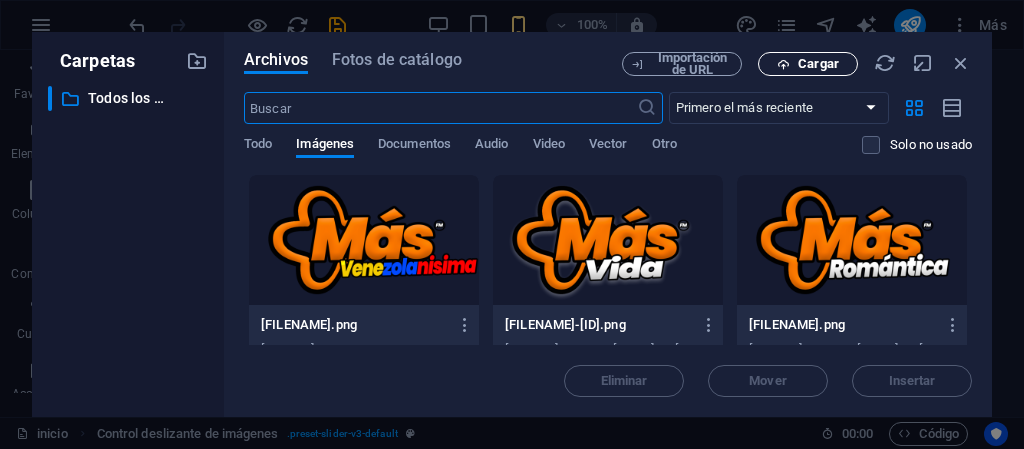 click at bounding box center [783, 64] 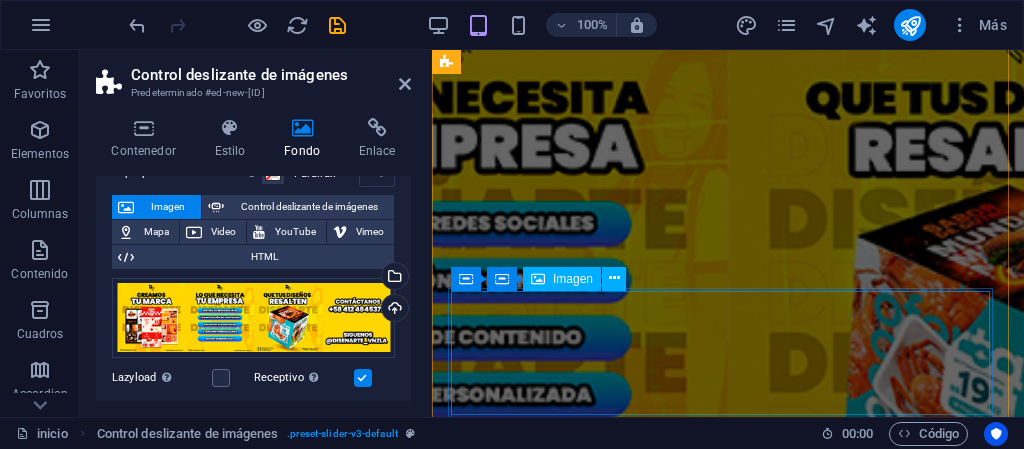 scroll, scrollTop: 0, scrollLeft: 0, axis: both 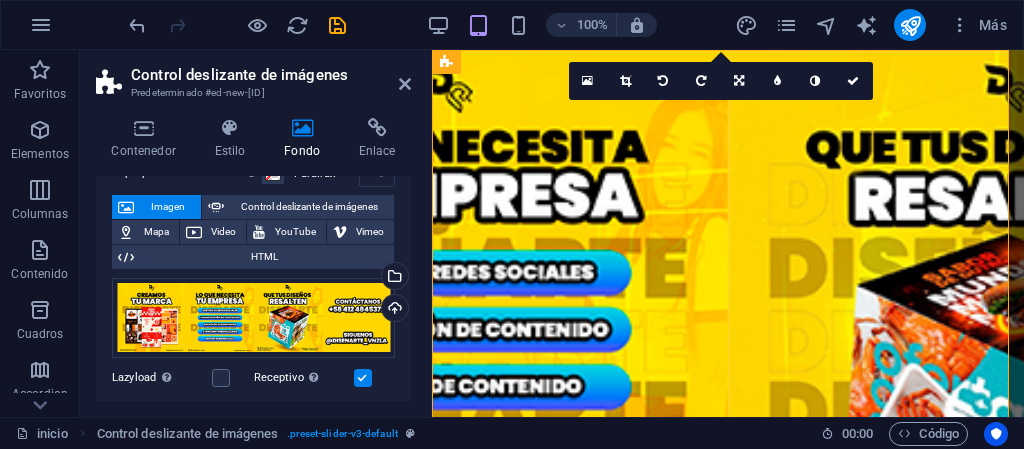 click at bounding box center (363, 378) 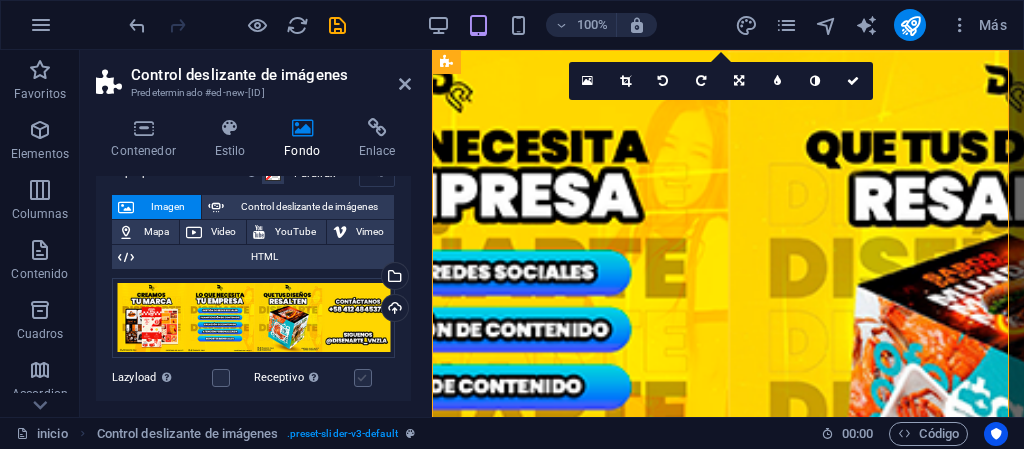 click at bounding box center [363, 378] 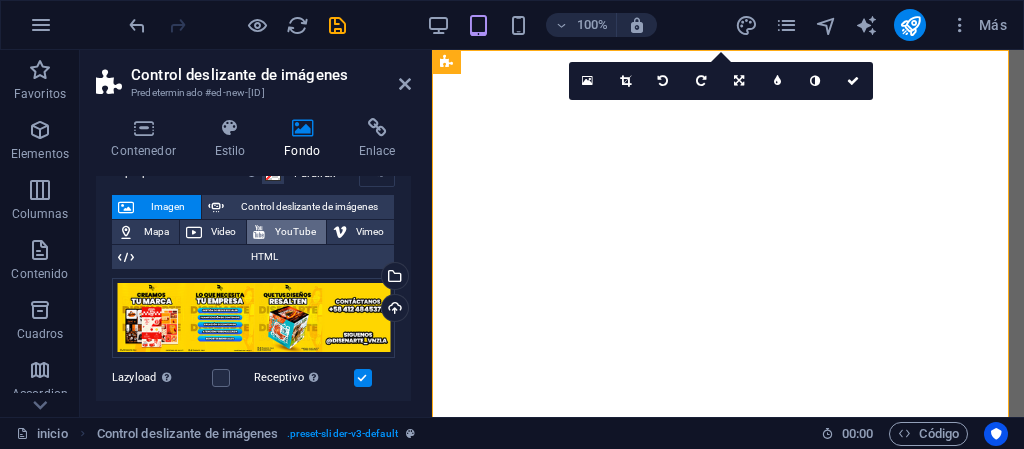 scroll, scrollTop: 0, scrollLeft: 0, axis: both 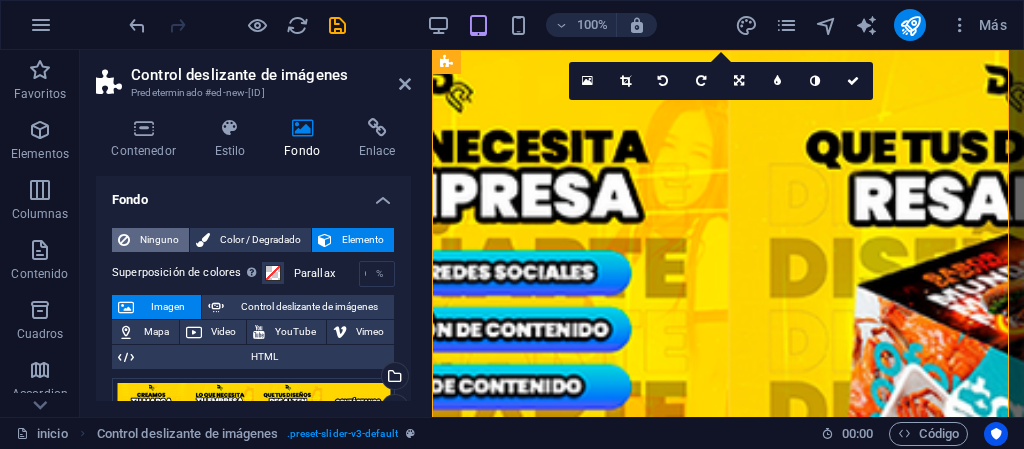 click on "Ninguno" at bounding box center [159, 240] 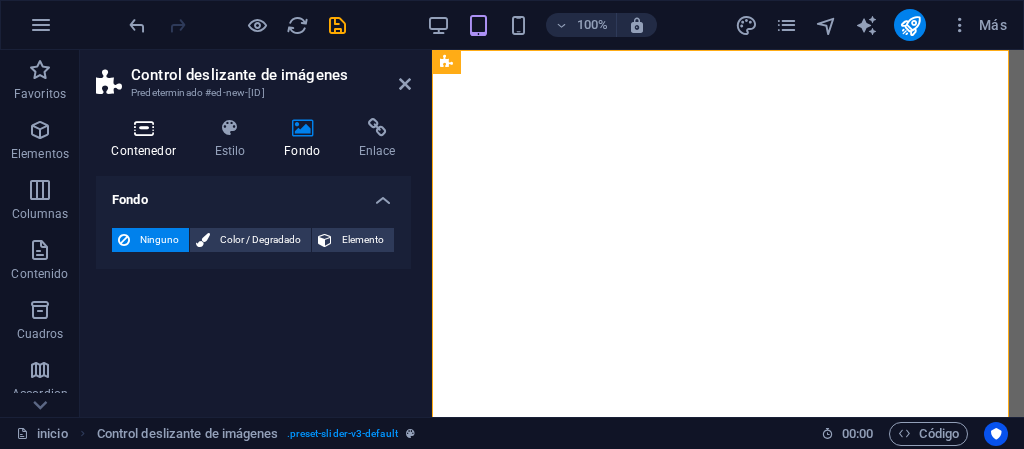 click on "Contenedor" at bounding box center [147, 139] 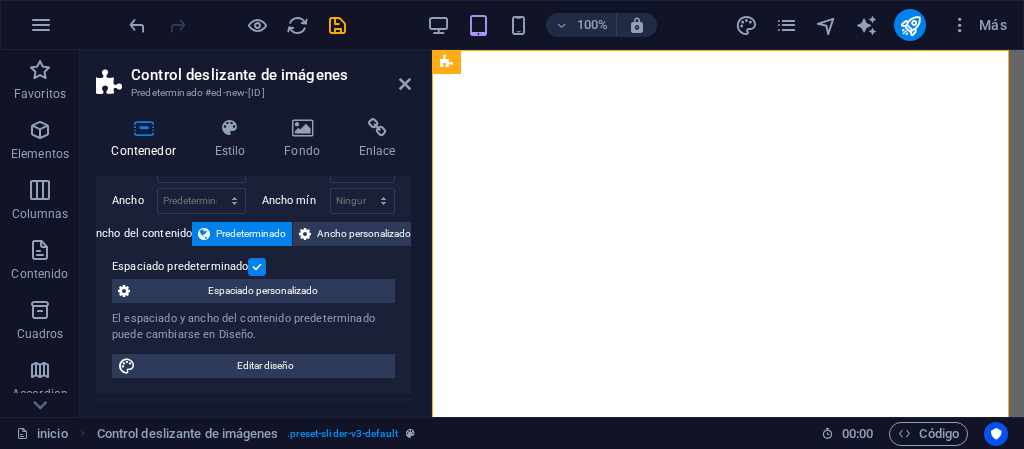 scroll, scrollTop: 0, scrollLeft: 0, axis: both 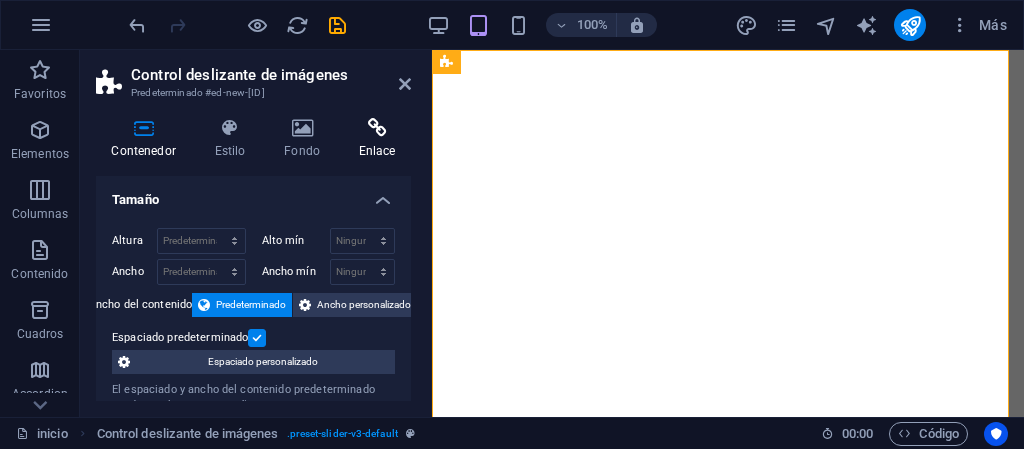 click at bounding box center (377, 128) 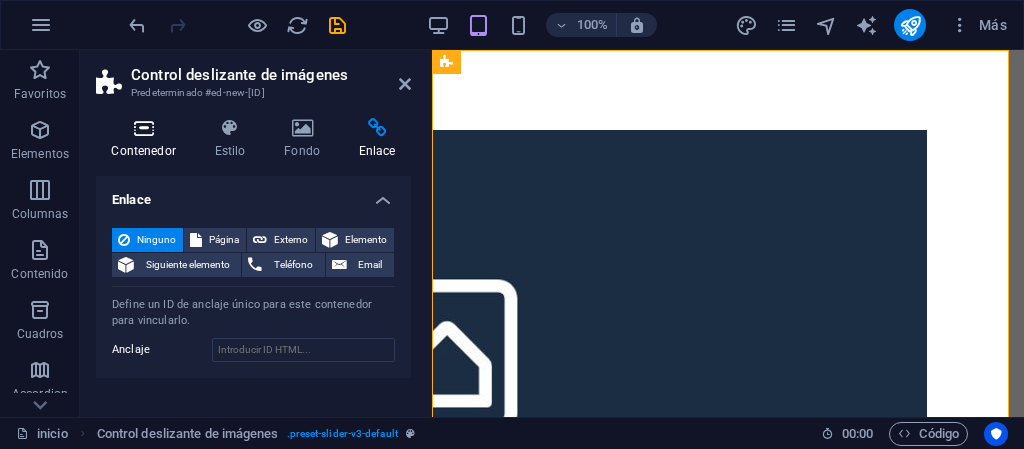 click at bounding box center (143, 128) 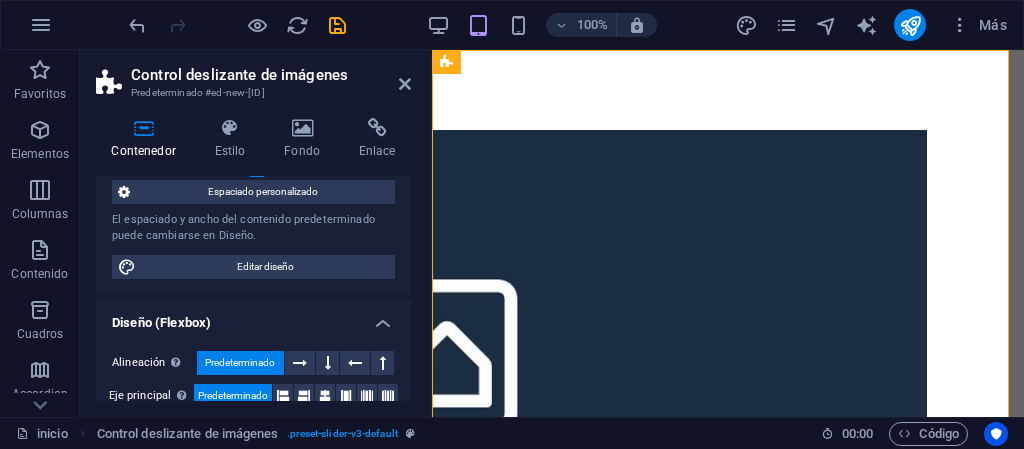 scroll, scrollTop: 200, scrollLeft: 0, axis: vertical 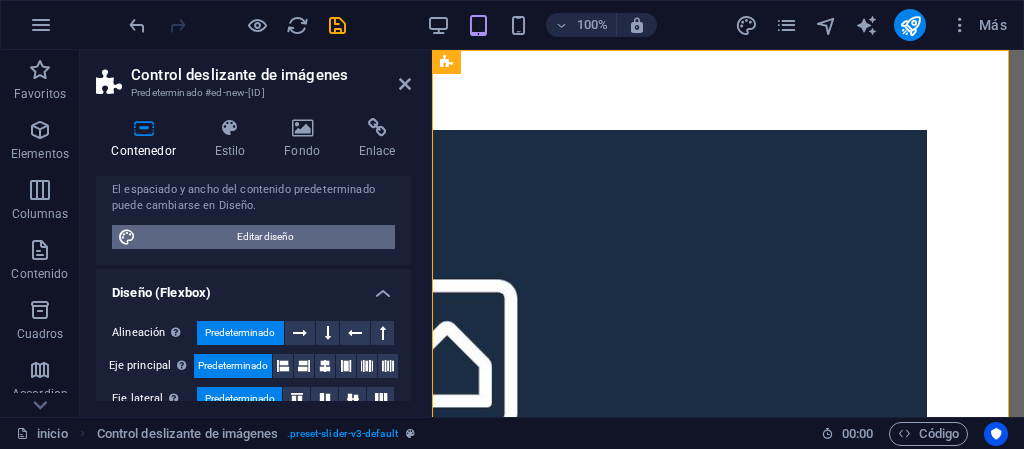 click on "Editar diseño" at bounding box center [265, 237] 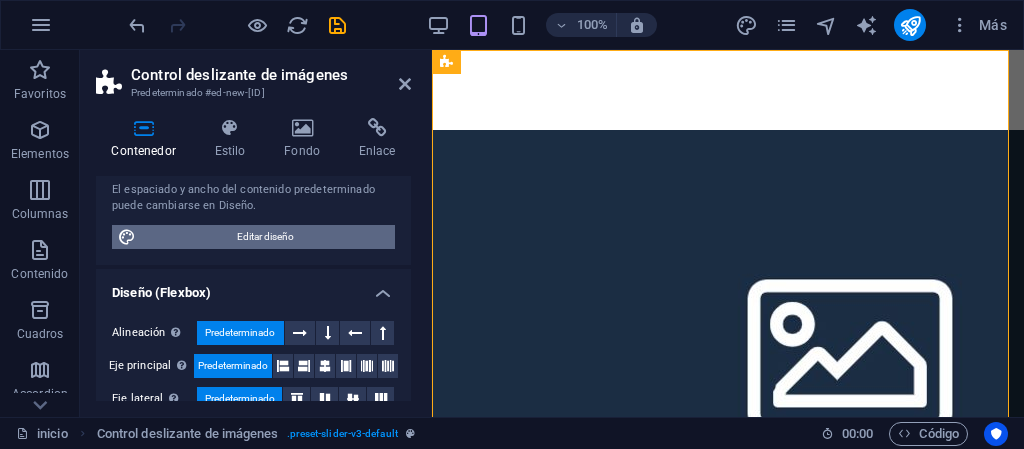 select on "rem" 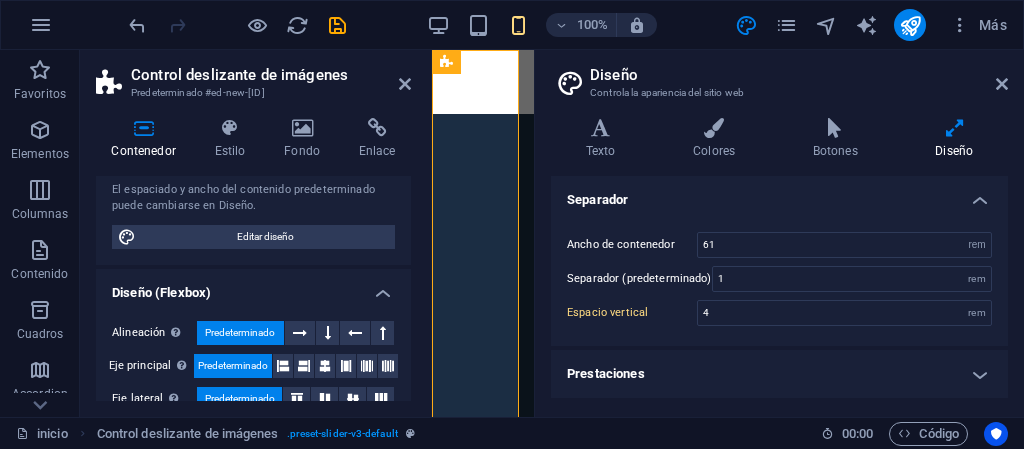 click on "Prestaciones" at bounding box center [779, 374] 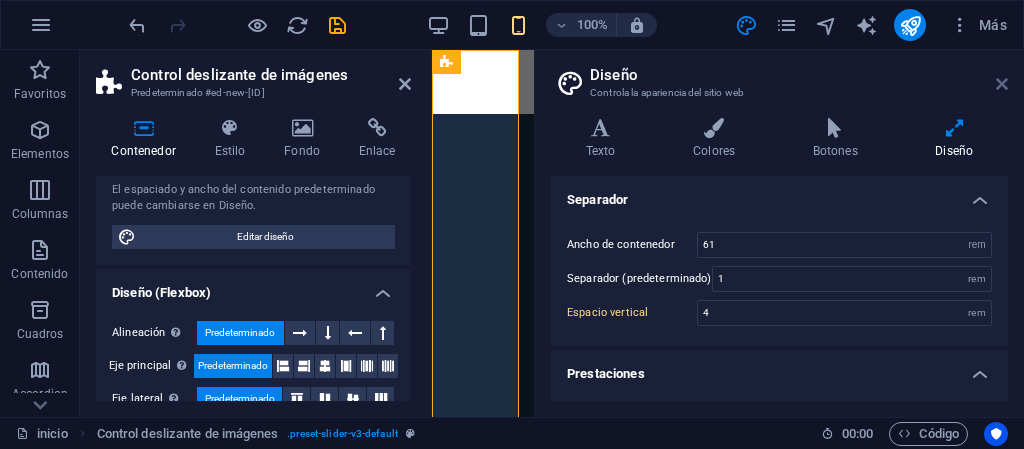 click at bounding box center (1002, 84) 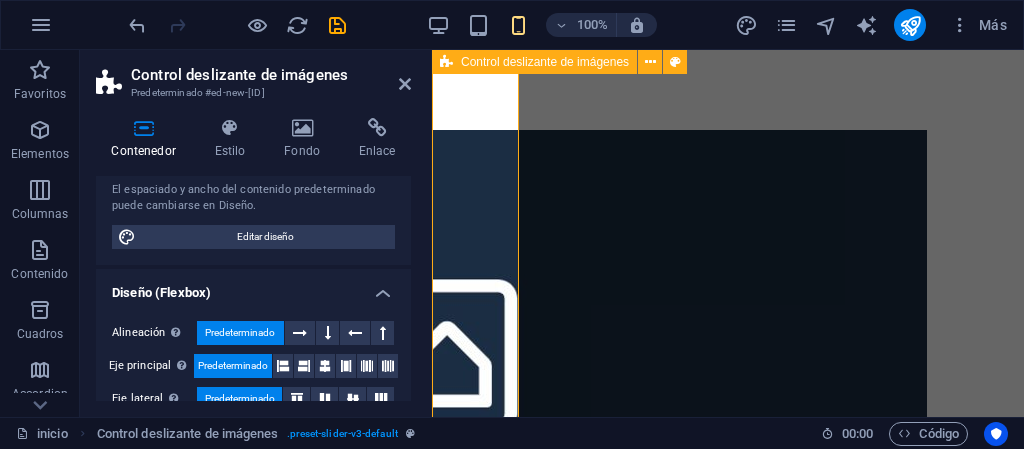 click at bounding box center (415, 779) 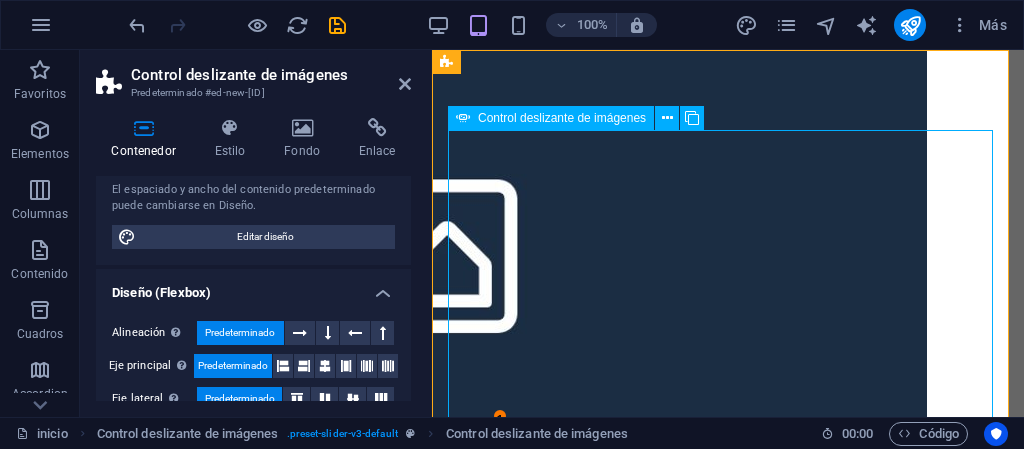 scroll, scrollTop: 0, scrollLeft: 0, axis: both 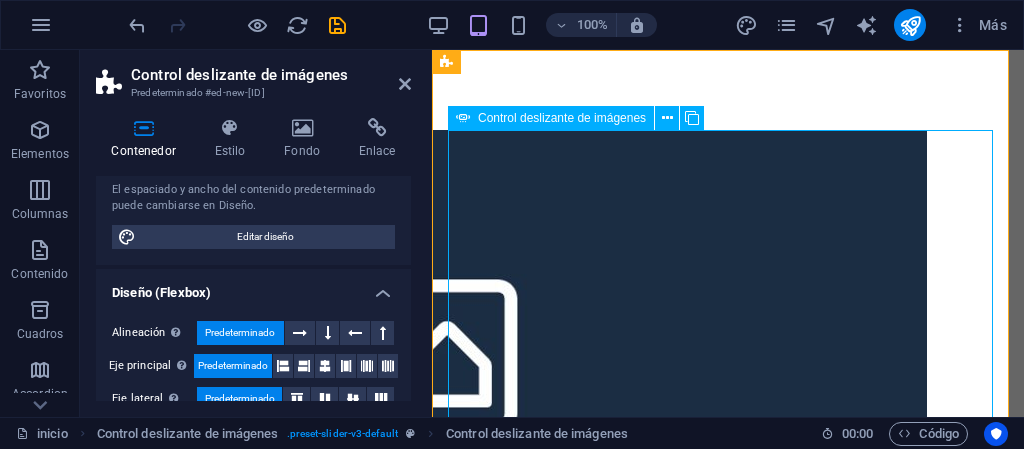 click at bounding box center [415, 779] 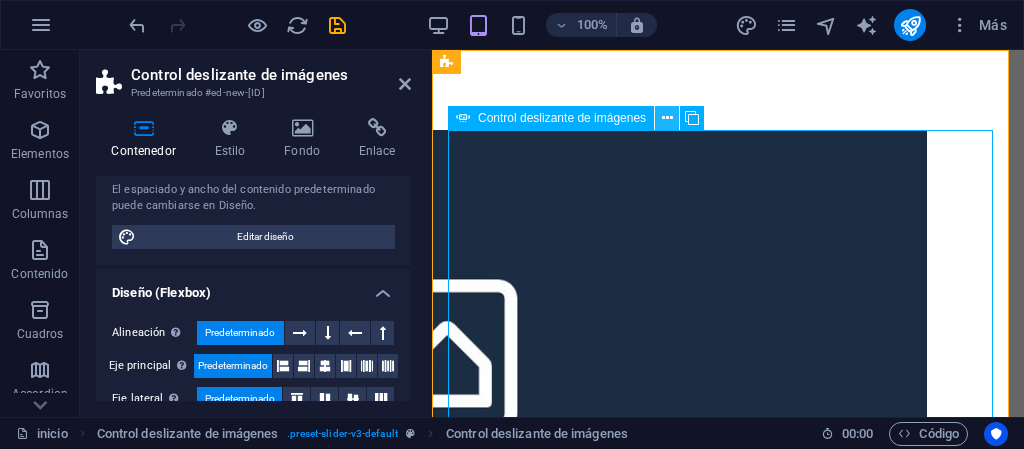 click at bounding box center (667, 118) 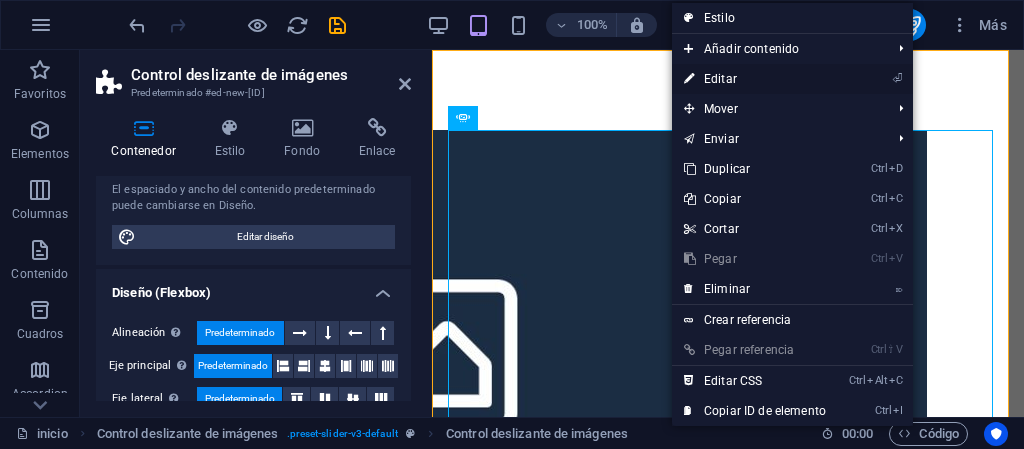 drag, startPoint x: 715, startPoint y: 79, endPoint x: 93, endPoint y: 188, distance: 631.4784 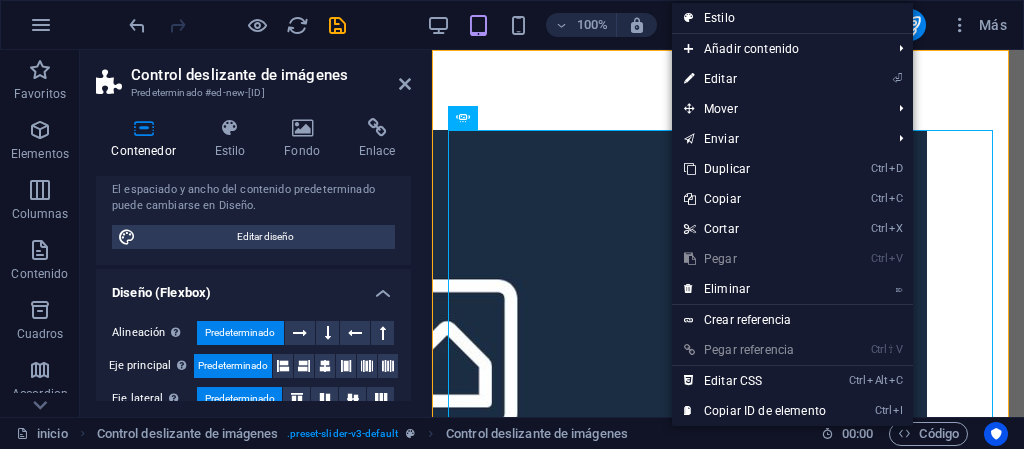 select on "px" 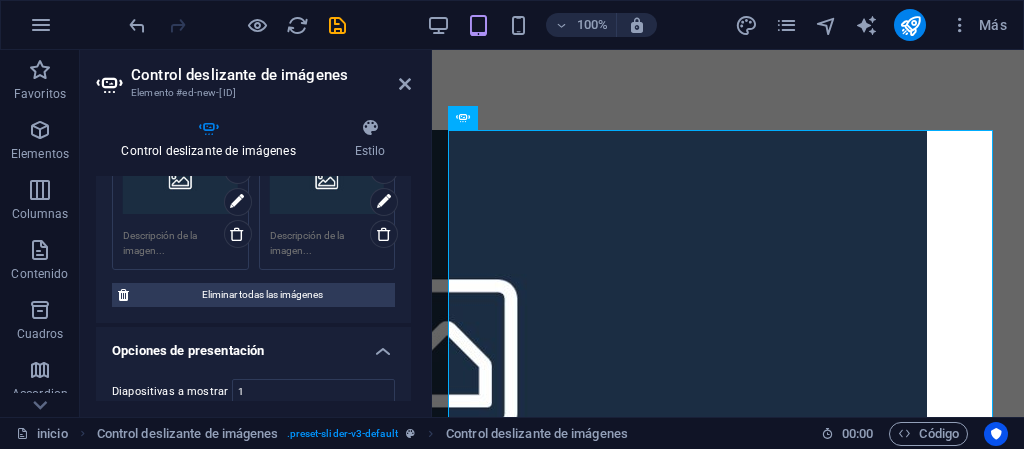 scroll, scrollTop: 100, scrollLeft: 0, axis: vertical 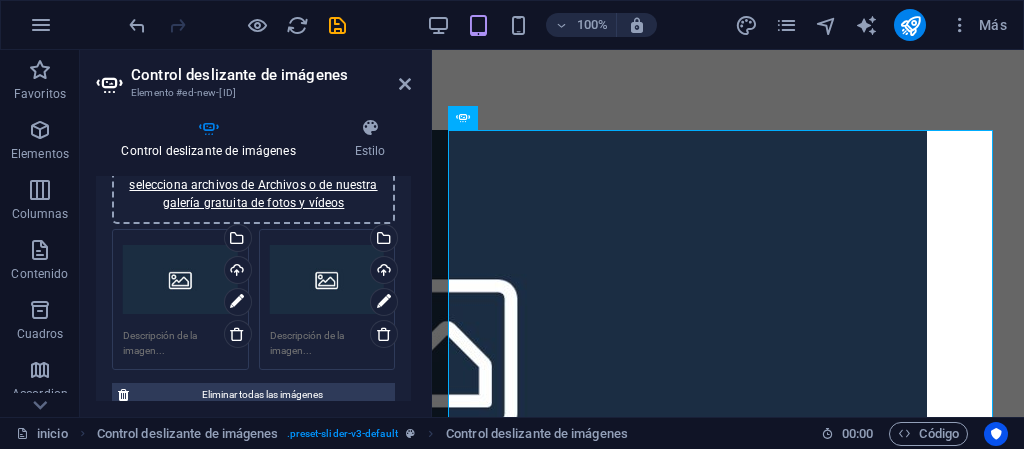 click on "Arrastra archivos aquí, haz clic para escoger archivos o  selecciona archivos de Archivos o de nuestra galería gratuita de fotos y vídeos" at bounding box center (180, 280) 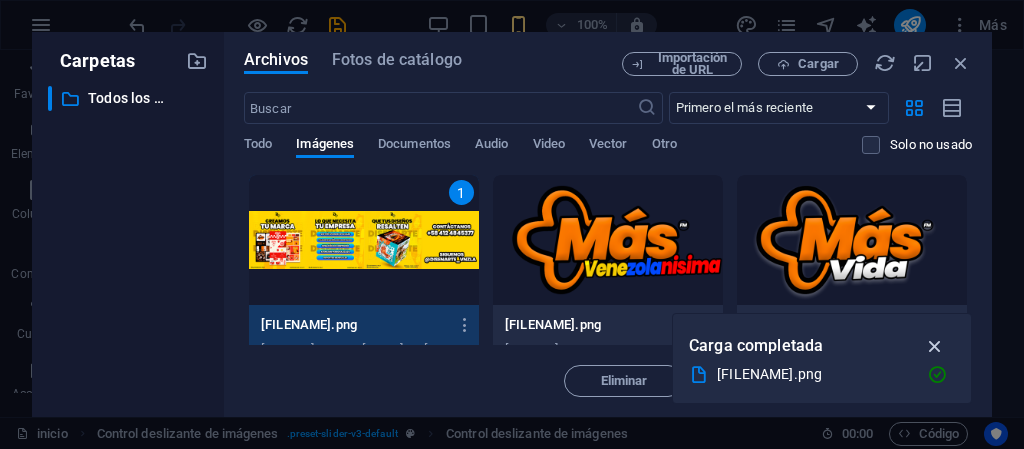 click at bounding box center [935, 346] 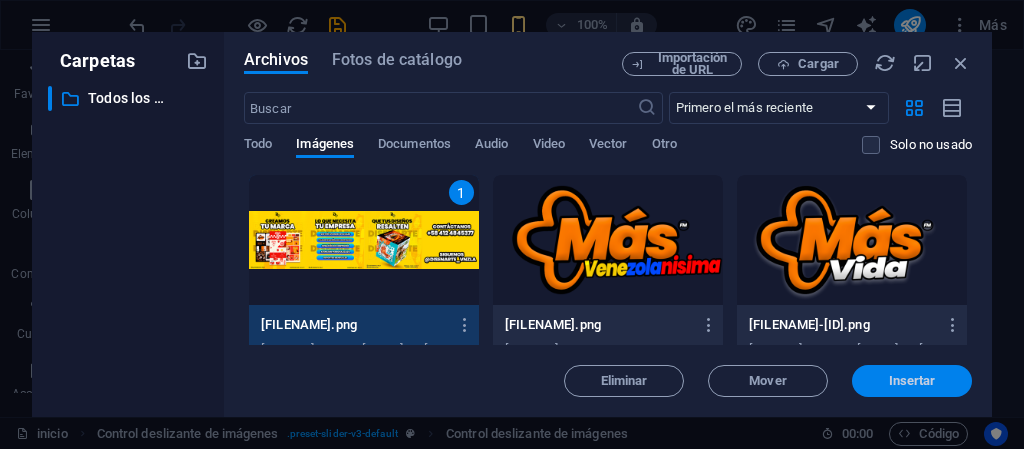 click on "Insertar" at bounding box center [912, 381] 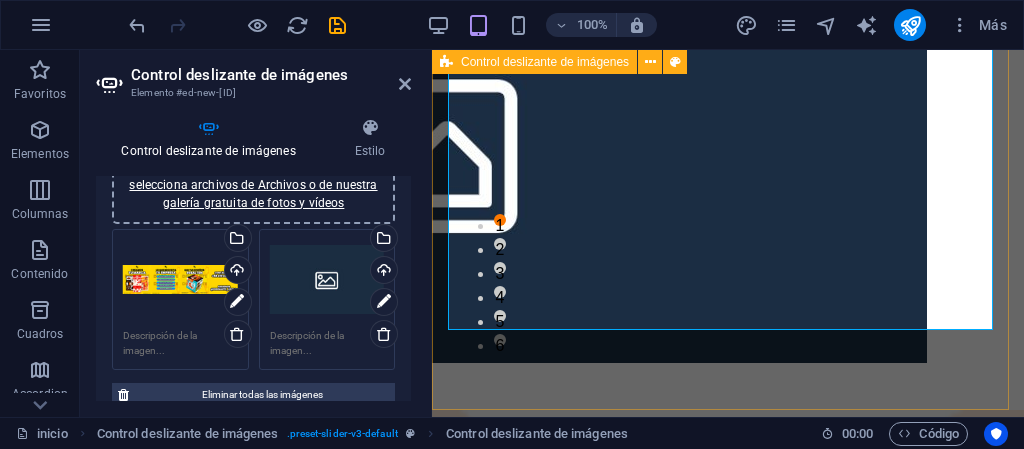scroll, scrollTop: 0, scrollLeft: 0, axis: both 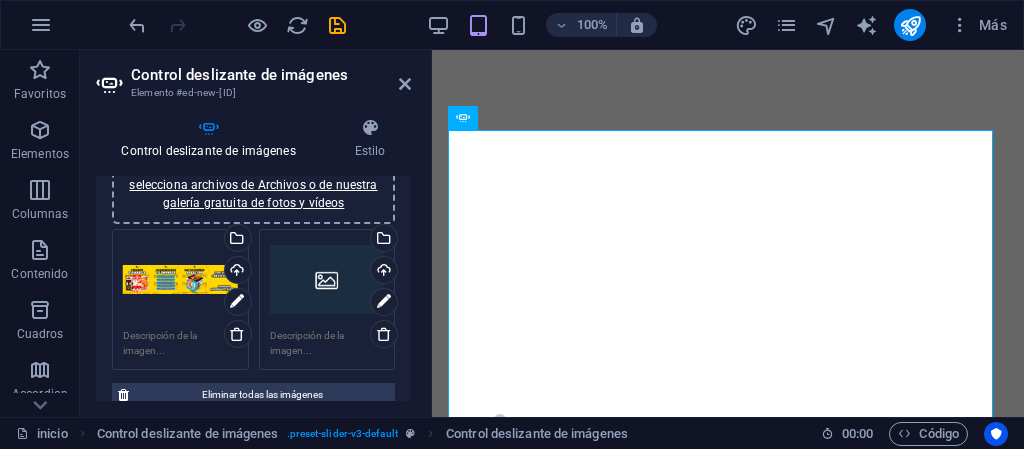 click on "Arrastra archivos aquí, haz clic para escoger archivos o  selecciona archivos de Archivos o de nuestra galería gratuita de fotos y vídeos" at bounding box center [327, 280] 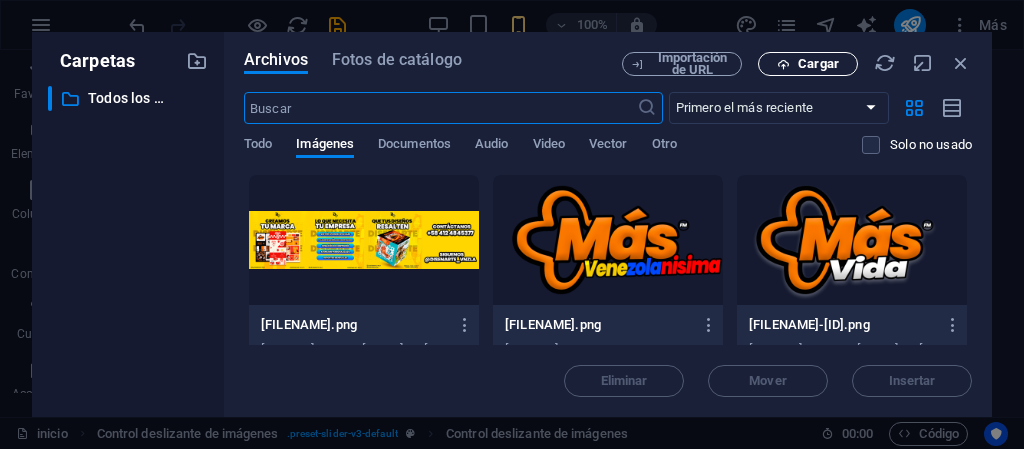 click on "Cargar" at bounding box center [818, 64] 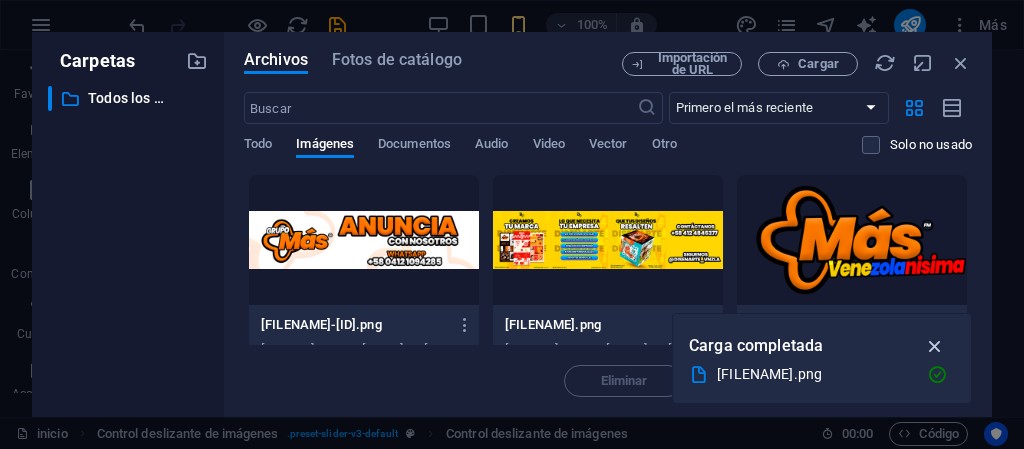 click at bounding box center [935, 346] 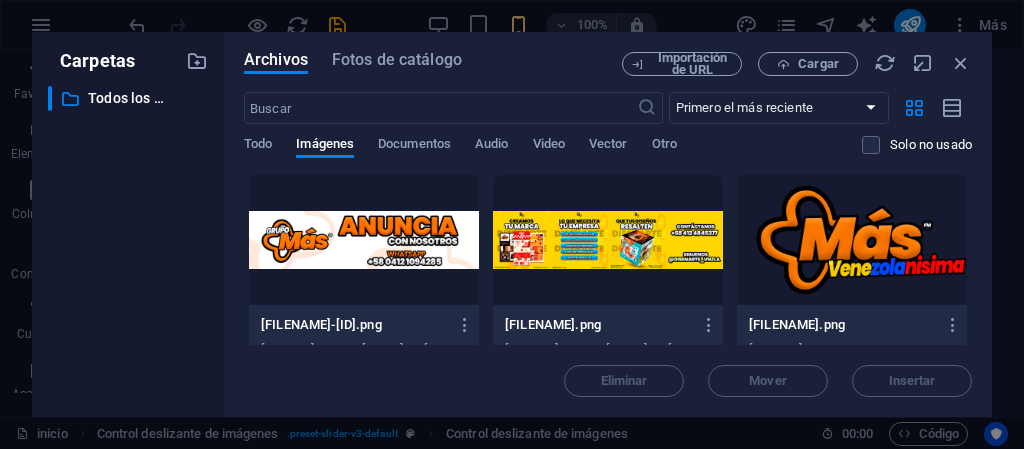 click at bounding box center (364, 240) 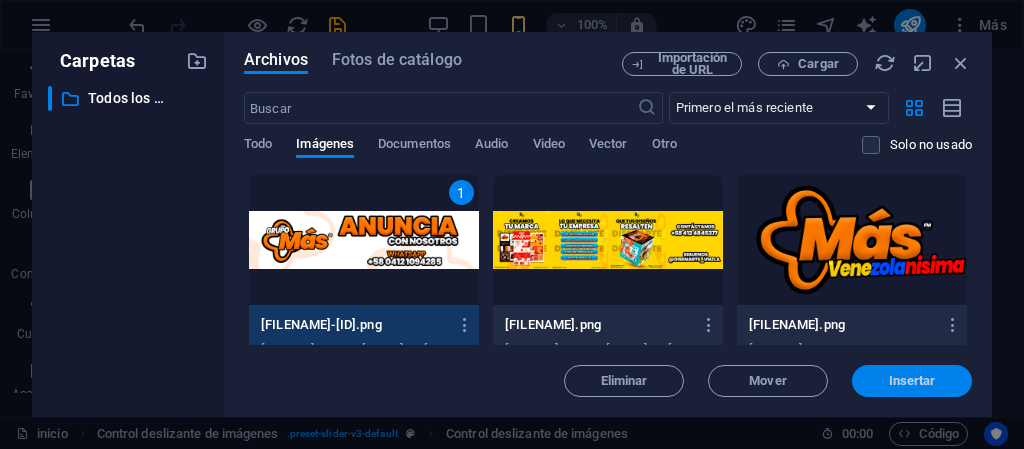click on "Insertar" at bounding box center [912, 381] 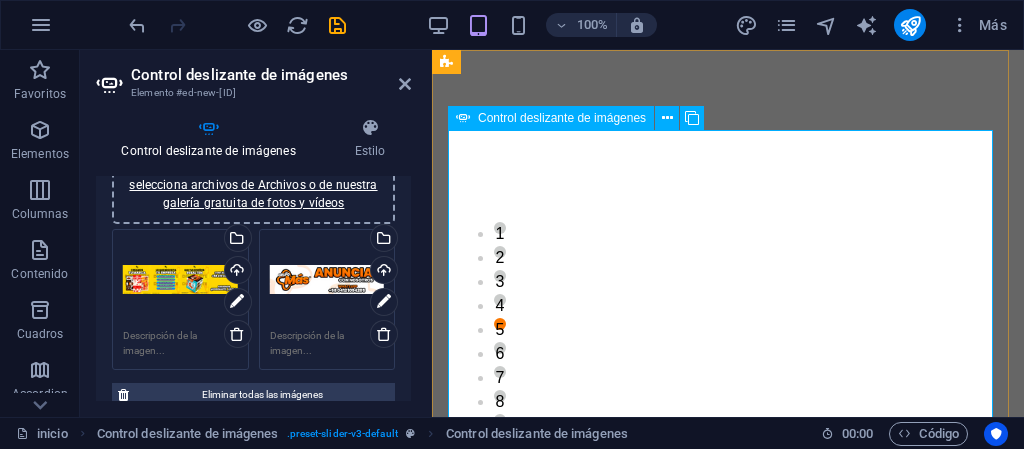 scroll, scrollTop: 100, scrollLeft: 0, axis: vertical 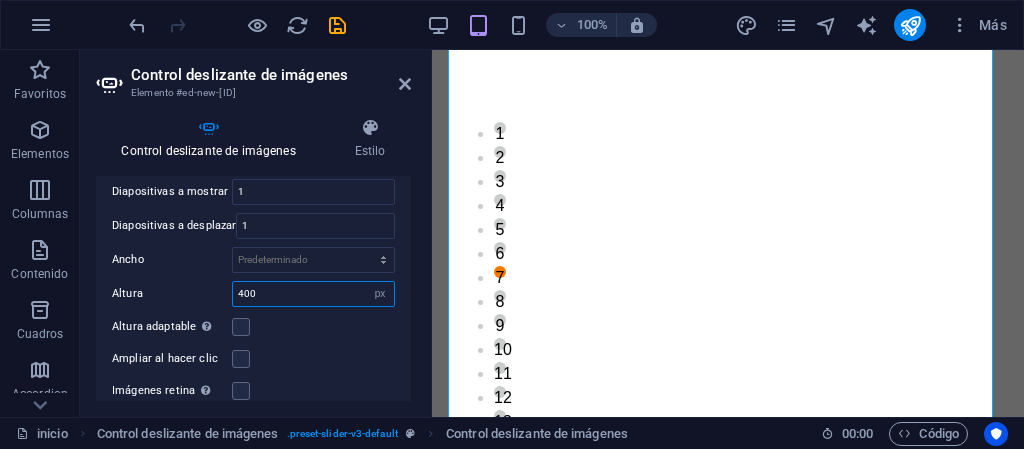 drag, startPoint x: 290, startPoint y: 294, endPoint x: 223, endPoint y: 294, distance: 67 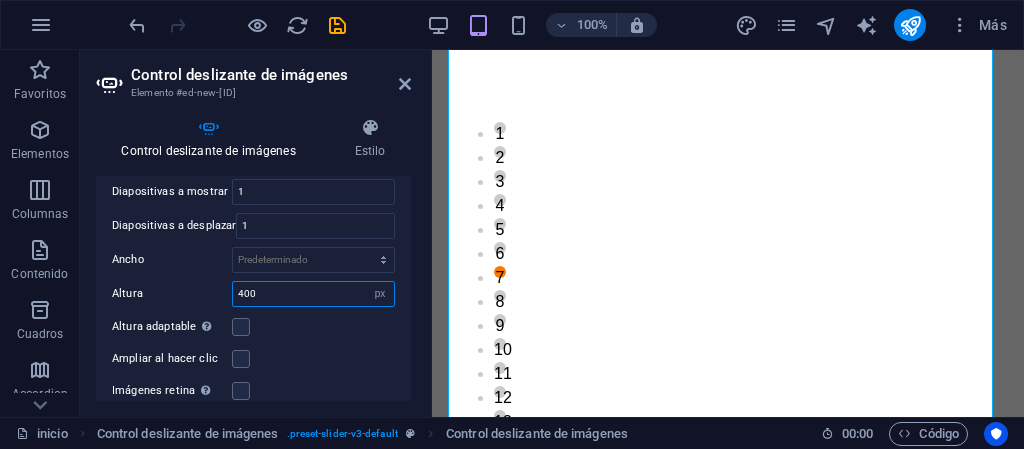 click on "Altura 400 Predeterminado px rem em vw vh" at bounding box center (253, 294) 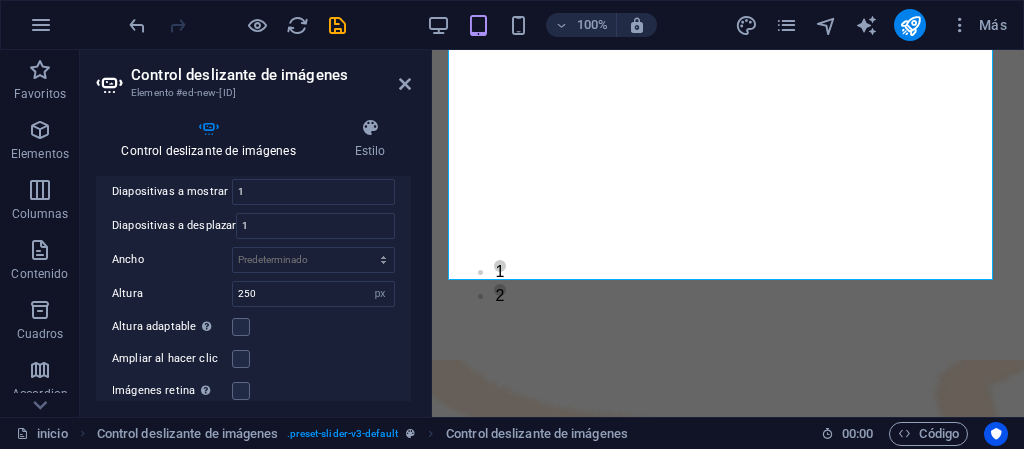 click on "Ampliar al hacer clic" at bounding box center (253, 359) 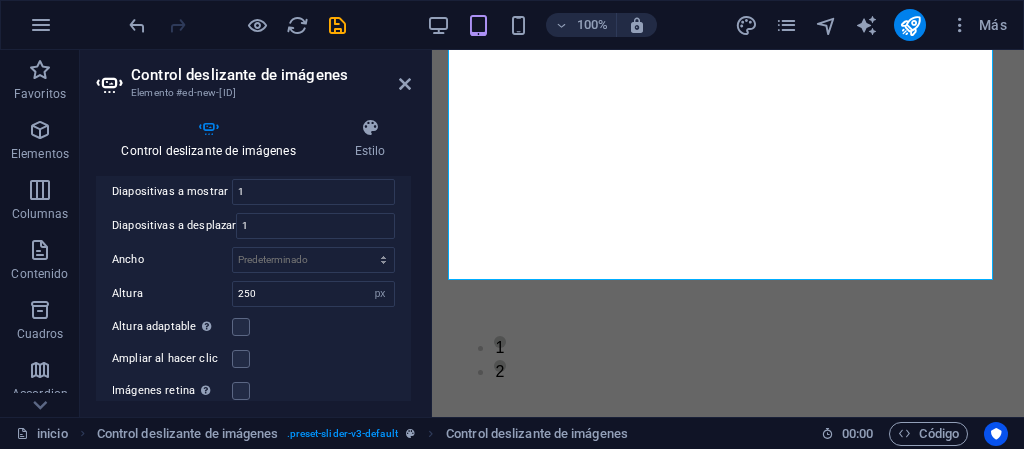 scroll, scrollTop: 0, scrollLeft: 0, axis: both 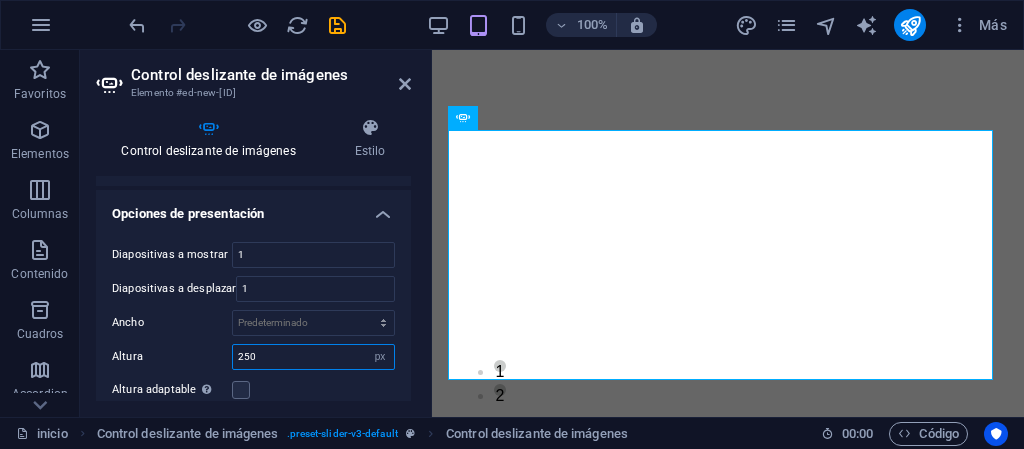 drag, startPoint x: 286, startPoint y: 360, endPoint x: 233, endPoint y: 363, distance: 53.08484 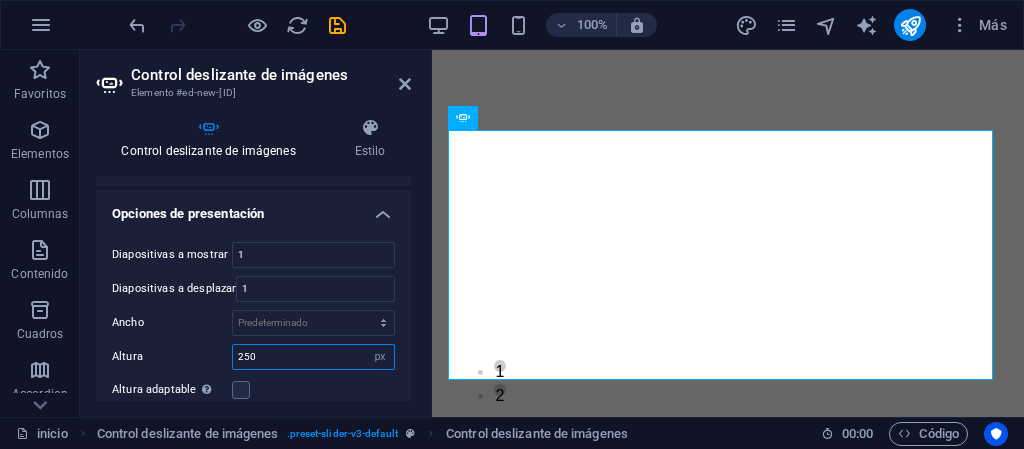 click on "250" at bounding box center (313, 357) 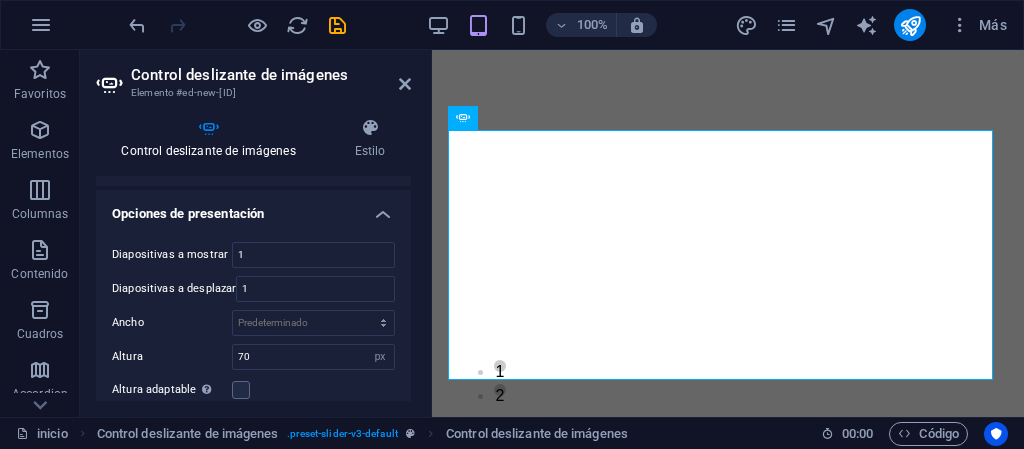 click on "Diapositivas a mostrar 1 Diapositivas a desplazar 1 Ancho Predeterminado px % rem em vw vh Altura 70 Predeterminado px rem em vw vh Altura adaptable Ajustar automáticamente el alto para controles deslizantes de diapositiva única Ampliar al hacer clic Imágenes retina Automáticamente cargar tamaños optimizados de smartphone e imagen retina. Navegar Selecciona otro control deslizante que debería ser navegado por este
Filas 1 Diapositivas por fila 1 Ancho de la variable Ajusta automáticamente el ancho de la diapositiva visible. Modo central Permite la visualización centralizada con diapositiva anterior/siguiente. Usar con un número impar de "Diapositivas a mostrar". Espaciado central No visible cuando "Ancho de la variable" está activado 0 px %" at bounding box center [253, 419] 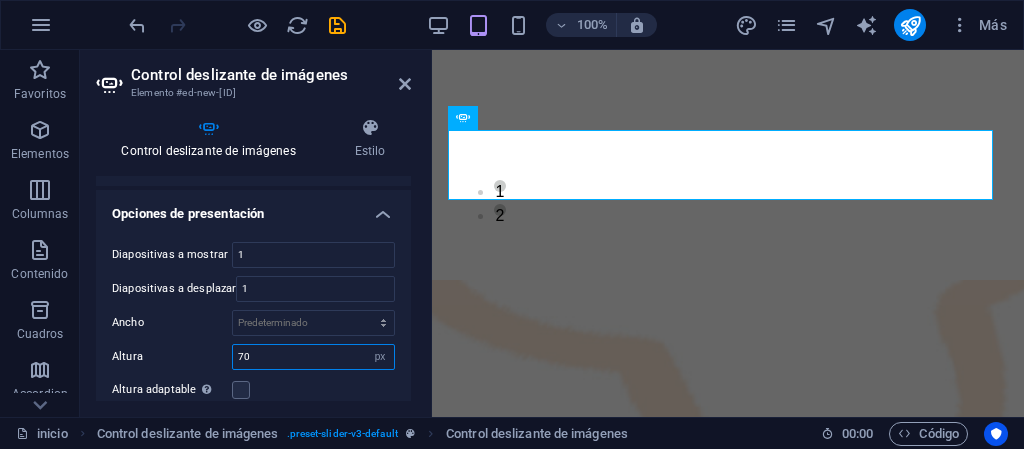 drag, startPoint x: 281, startPoint y: 359, endPoint x: 233, endPoint y: 359, distance: 48 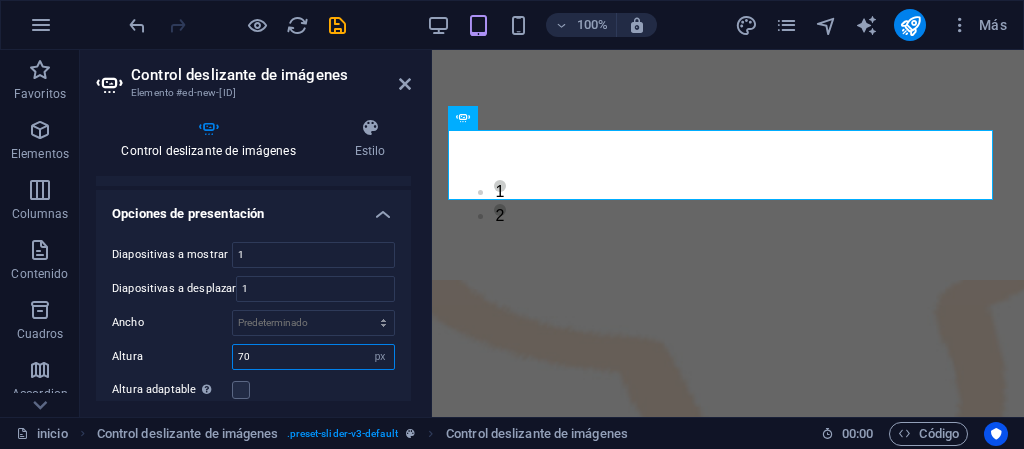 click on "70" at bounding box center (313, 357) 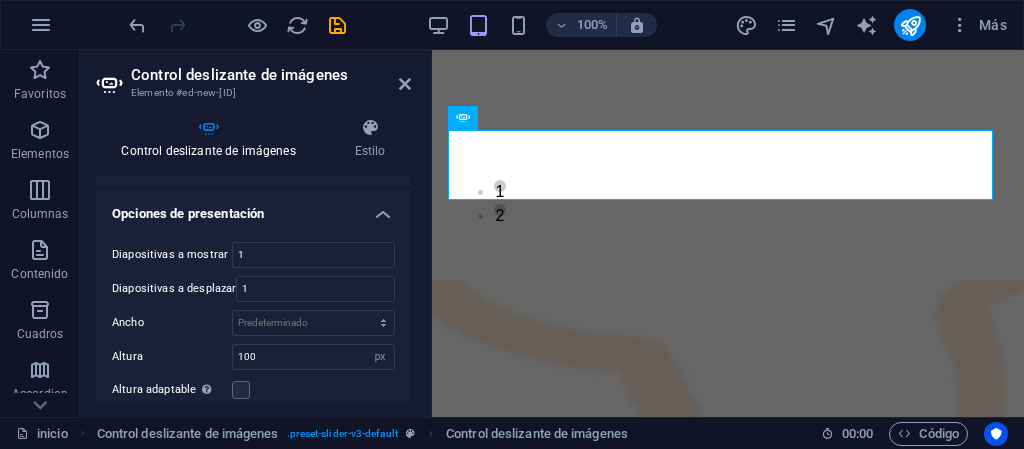 click on "Altura adaptable Ajustar automáticamente el alto para controles deslizantes de diapositiva única" at bounding box center [253, 390] 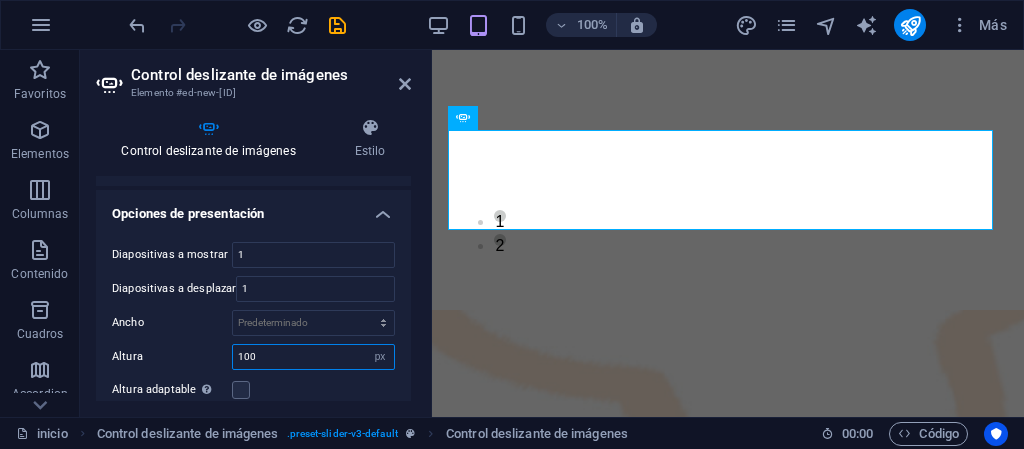 drag, startPoint x: 241, startPoint y: 361, endPoint x: 252, endPoint y: 357, distance: 11.7046995 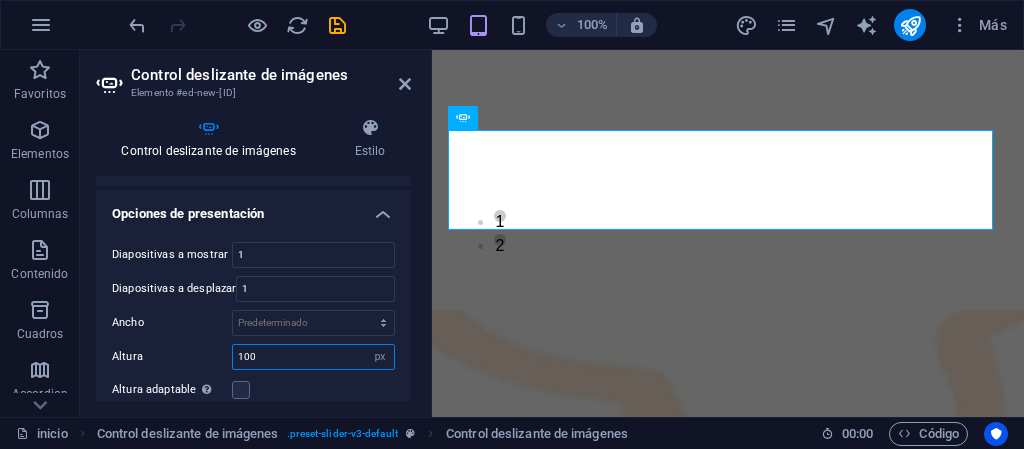 click on "100" at bounding box center (313, 357) 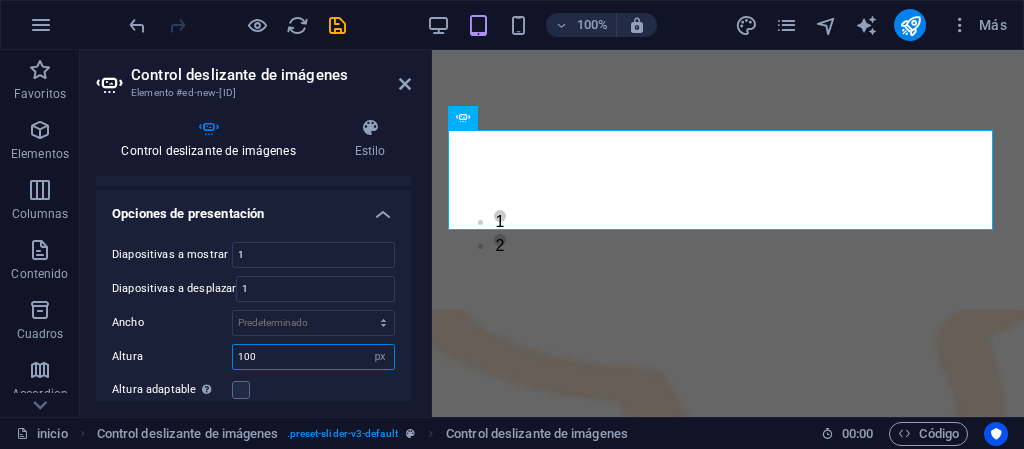 click on "100" at bounding box center (313, 357) 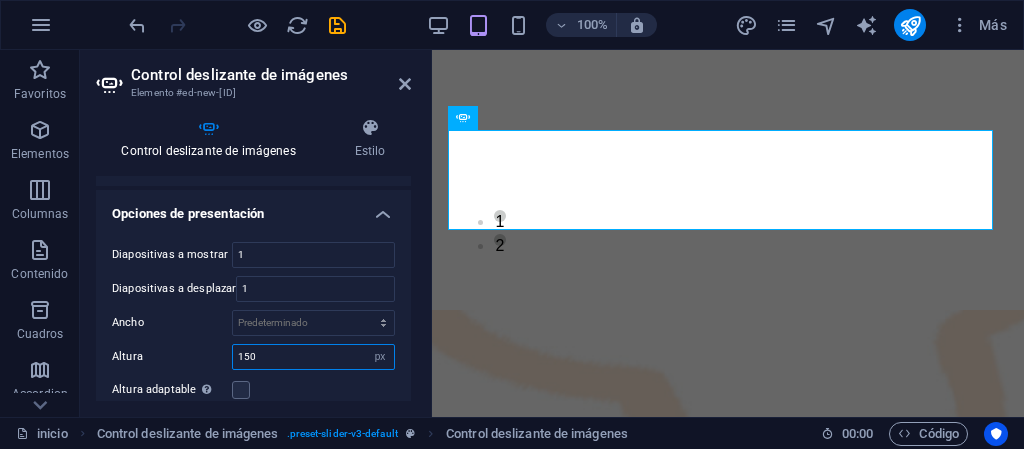 type on "150" 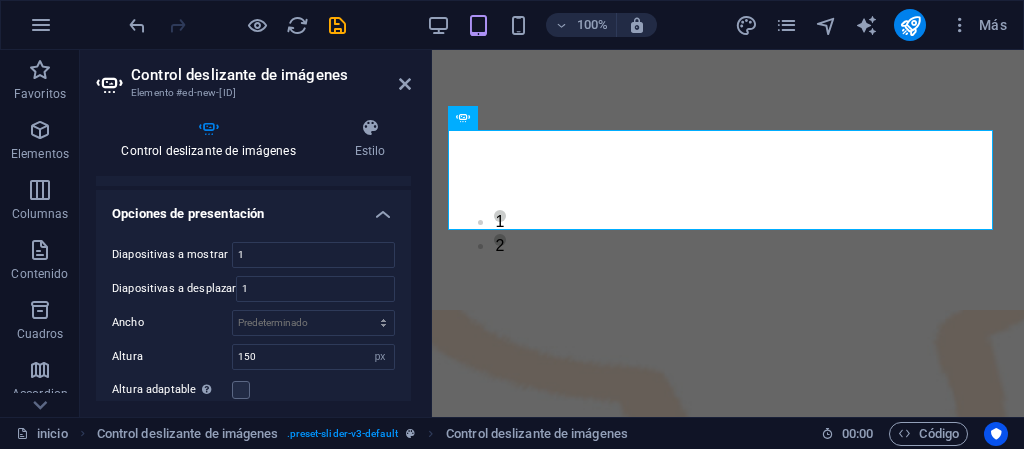 click on "Altura adaptable Ajustar automáticamente el alto para controles deslizantes de diapositiva única" at bounding box center [253, 390] 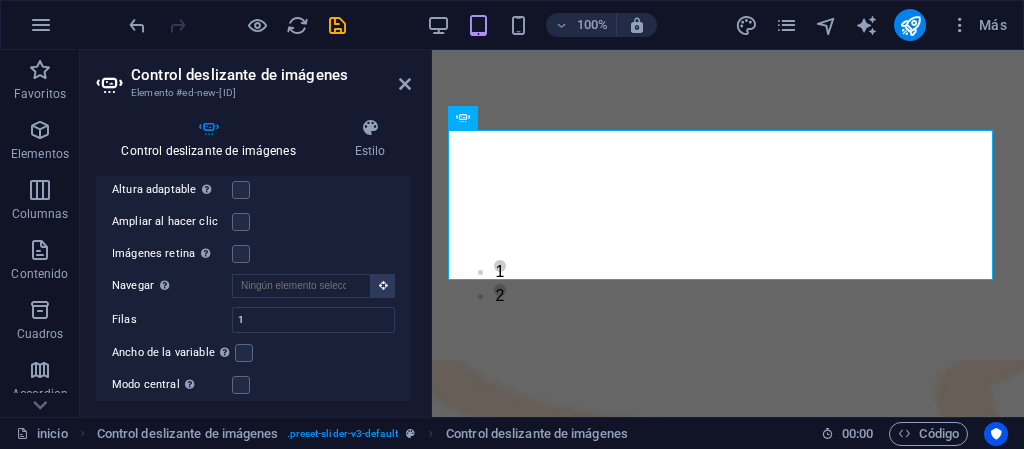 scroll, scrollTop: 437, scrollLeft: 0, axis: vertical 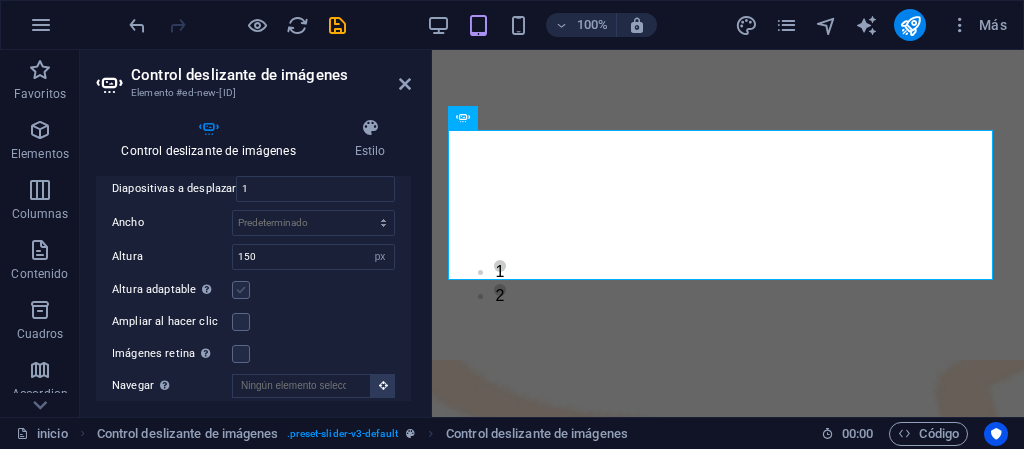 click at bounding box center [241, 290] 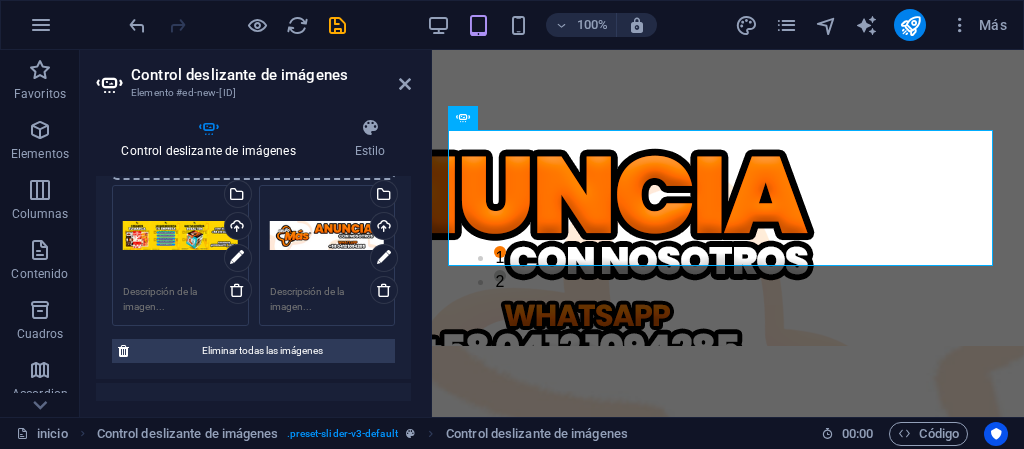 scroll, scrollTop: 137, scrollLeft: 0, axis: vertical 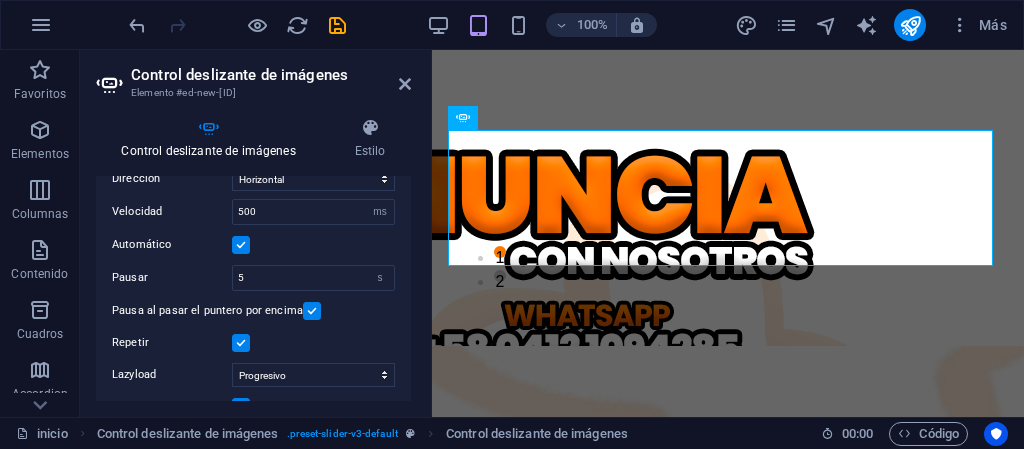 click on "1 2" at bounding box center [728, 198] 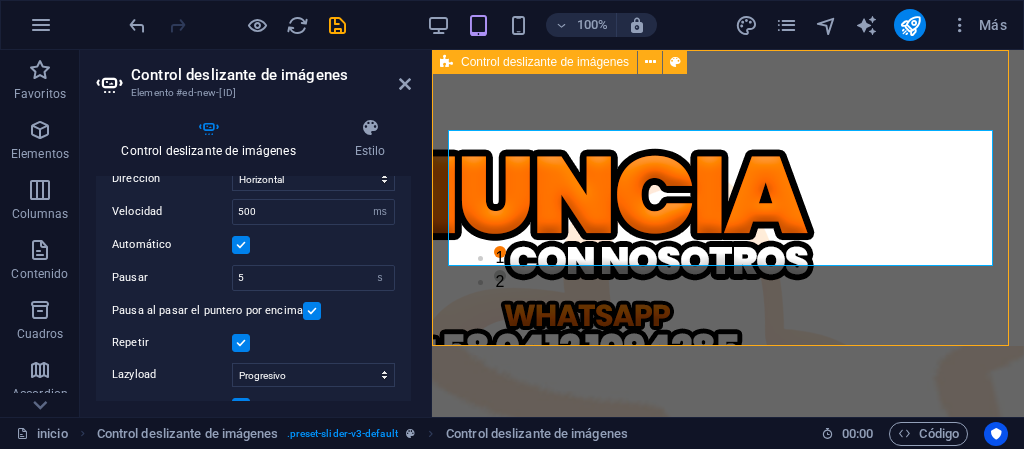 click at bounding box center [728, 1702] 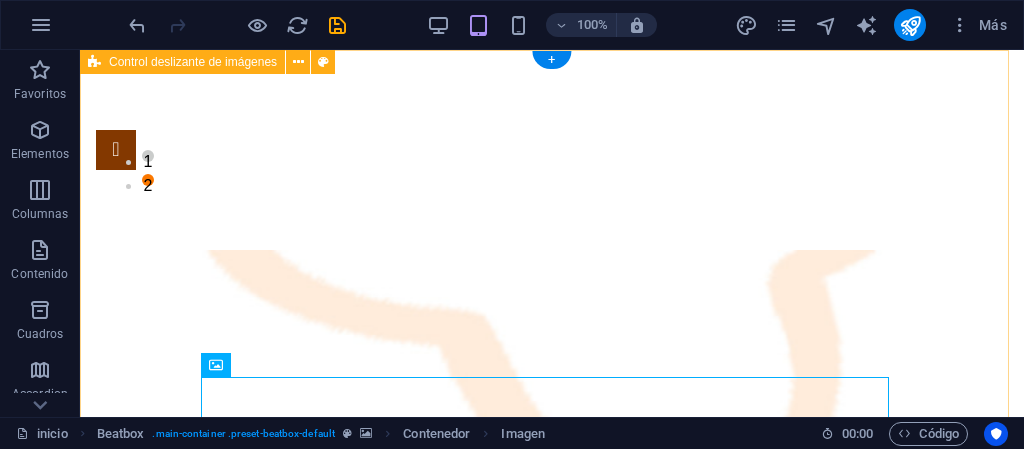 scroll, scrollTop: 0, scrollLeft: 0, axis: both 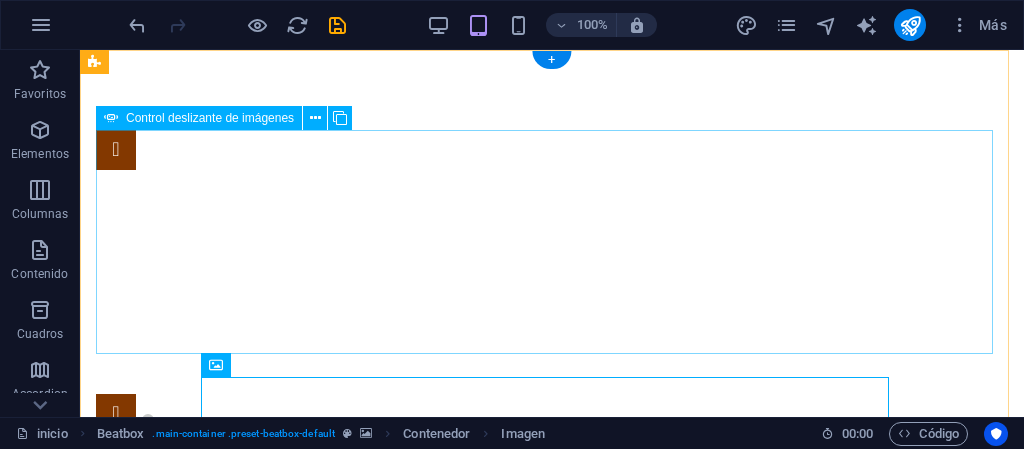 click on "1 2" at bounding box center (552, 282) 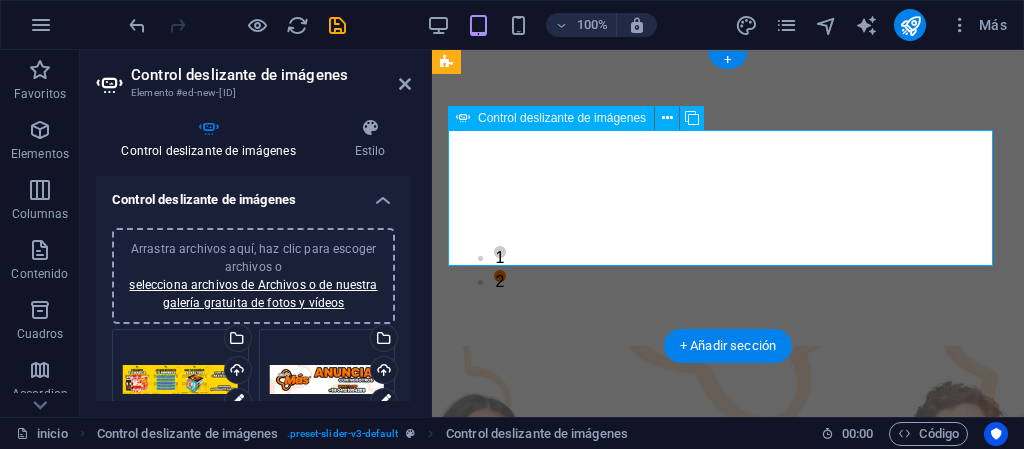 click on "1 2" at bounding box center (728, 198) 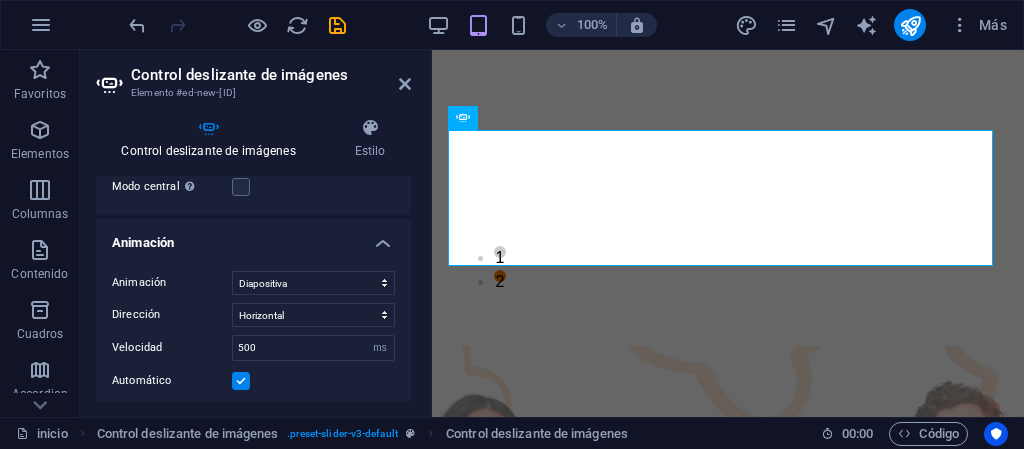 scroll, scrollTop: 700, scrollLeft: 0, axis: vertical 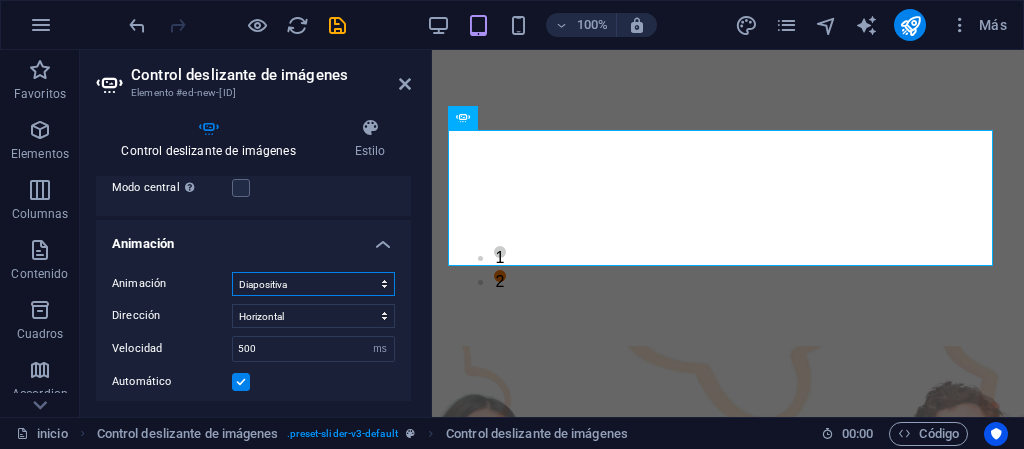 click on "Diapositiva Difuminar" at bounding box center [313, 284] 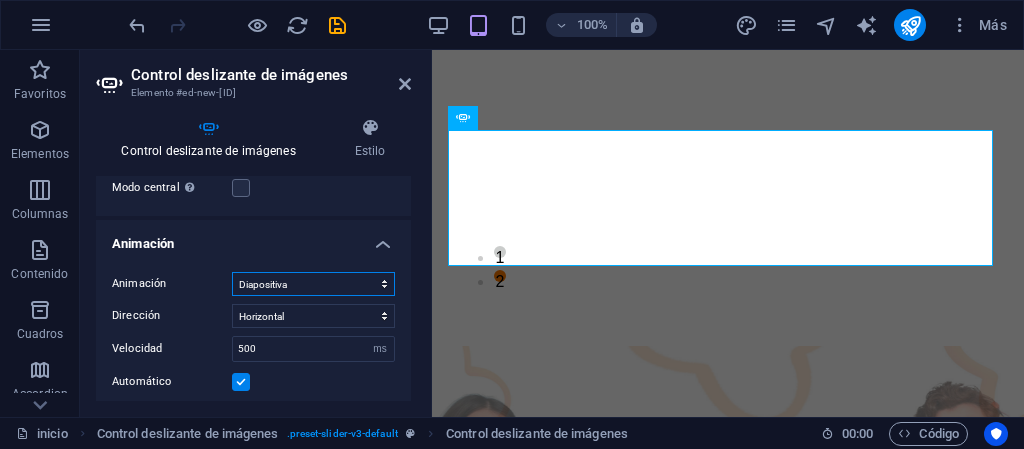 click on "Diapositiva Difuminar" at bounding box center [313, 284] 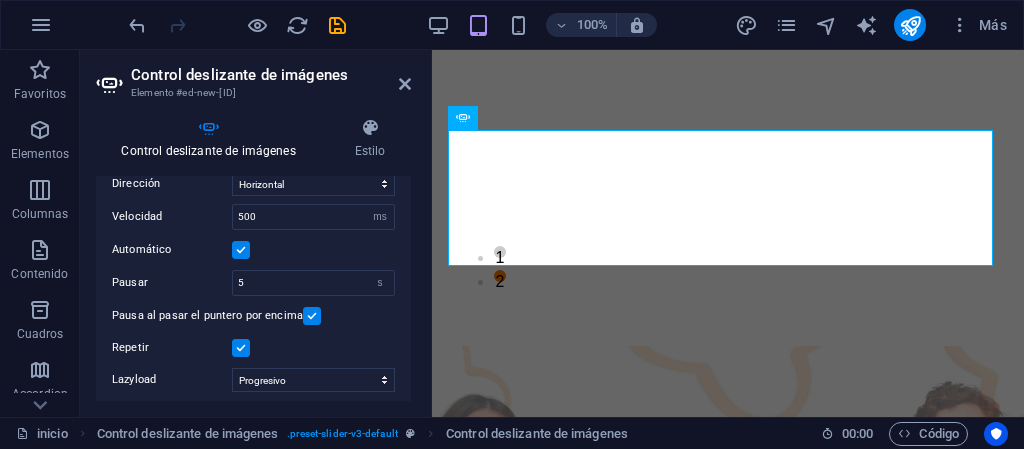 scroll, scrollTop: 803, scrollLeft: 0, axis: vertical 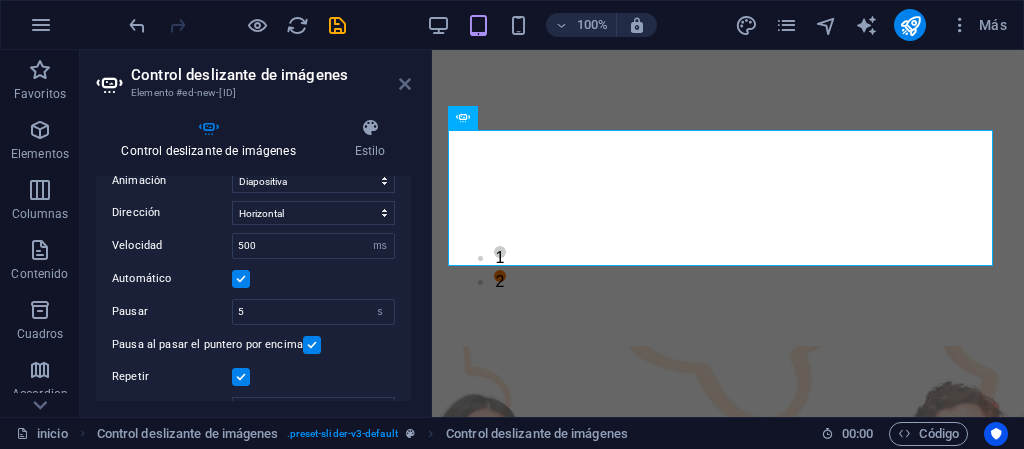 click at bounding box center [405, 84] 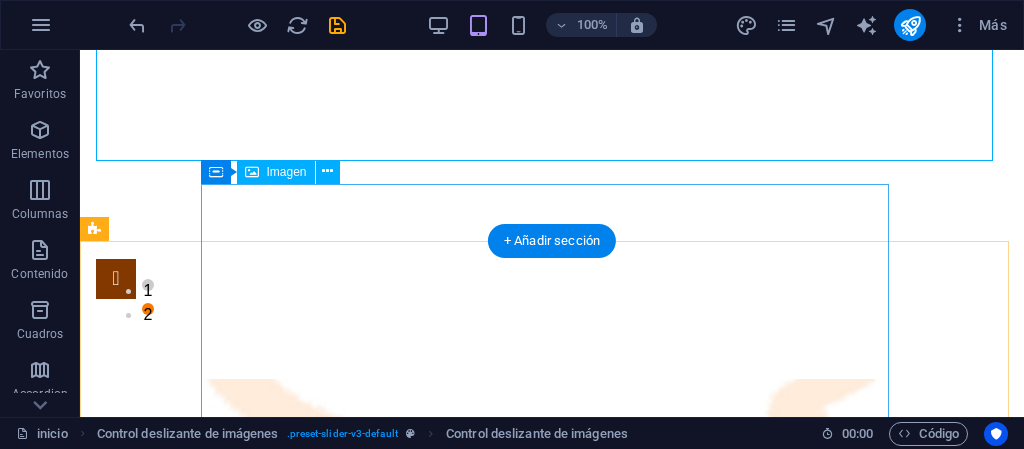 scroll, scrollTop: 0, scrollLeft: 0, axis: both 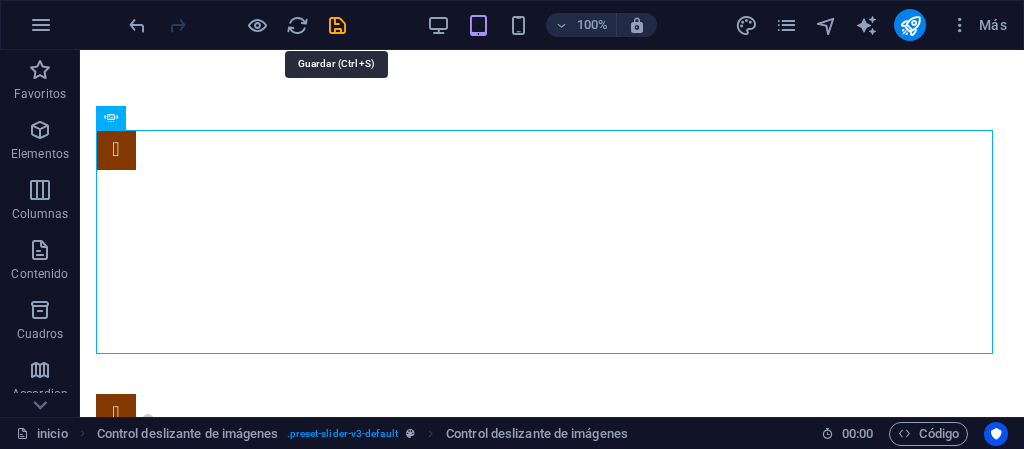 click at bounding box center [337, 25] 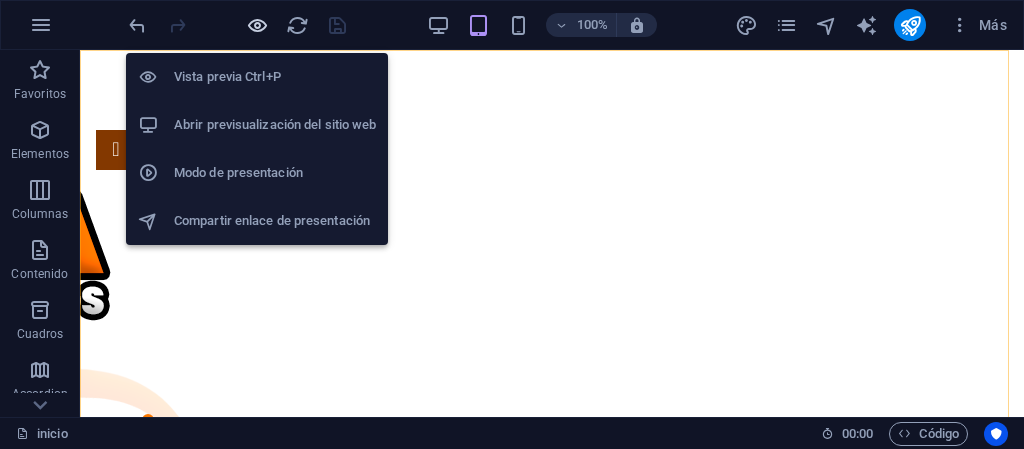 click at bounding box center (257, 25) 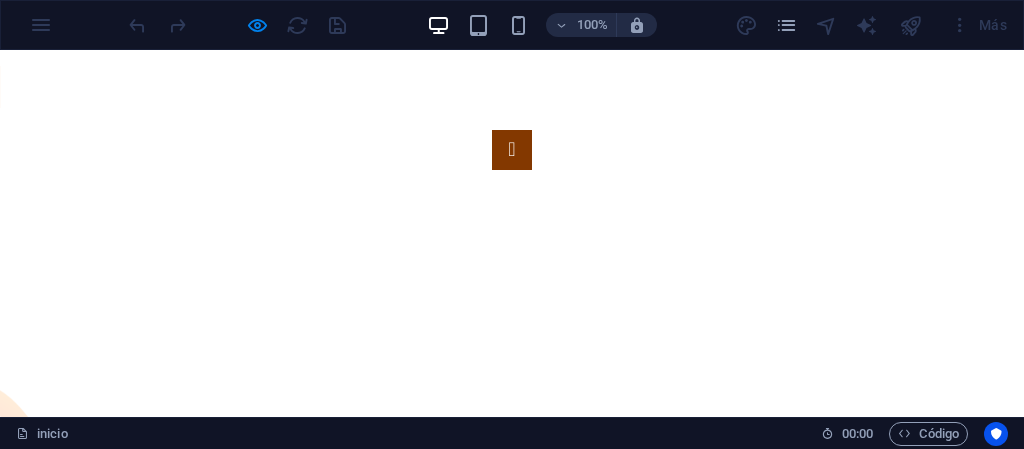 scroll, scrollTop: 100, scrollLeft: 0, axis: vertical 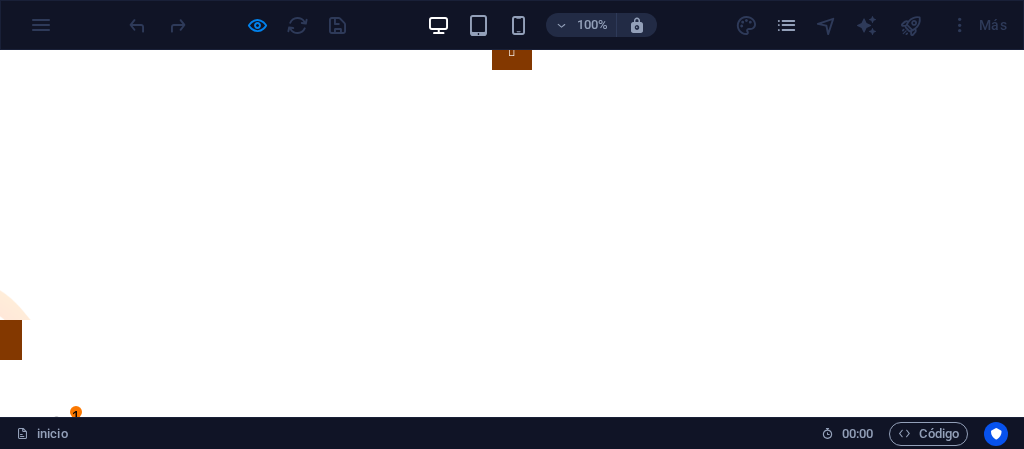 click at bounding box center [512, 502] 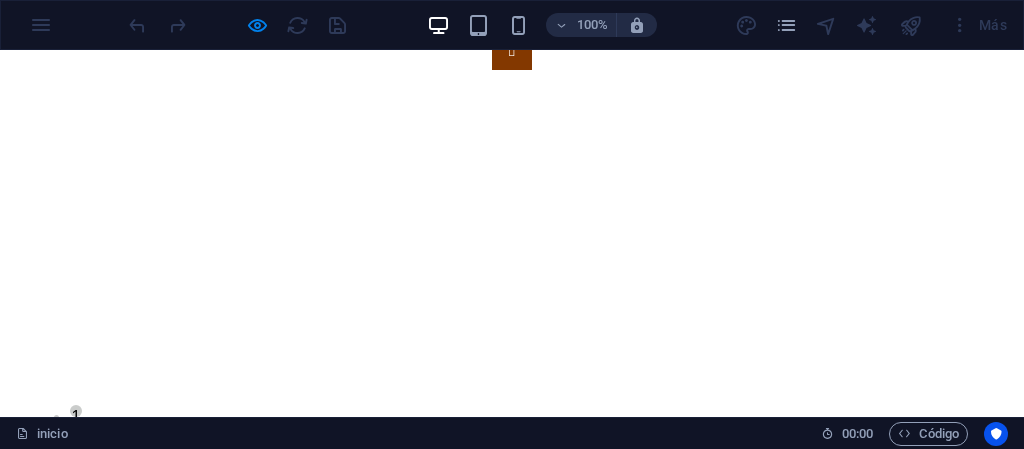 click at bounding box center [512, 501] 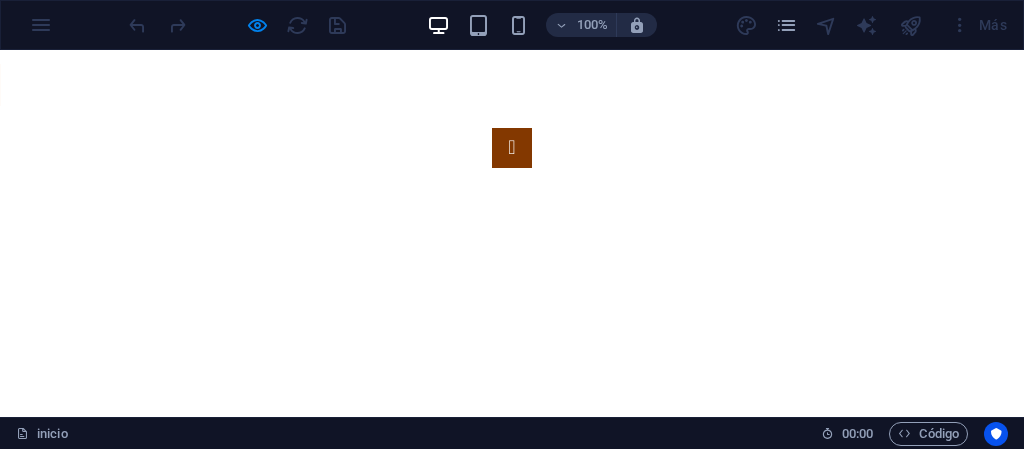scroll, scrollTop: 0, scrollLeft: 0, axis: both 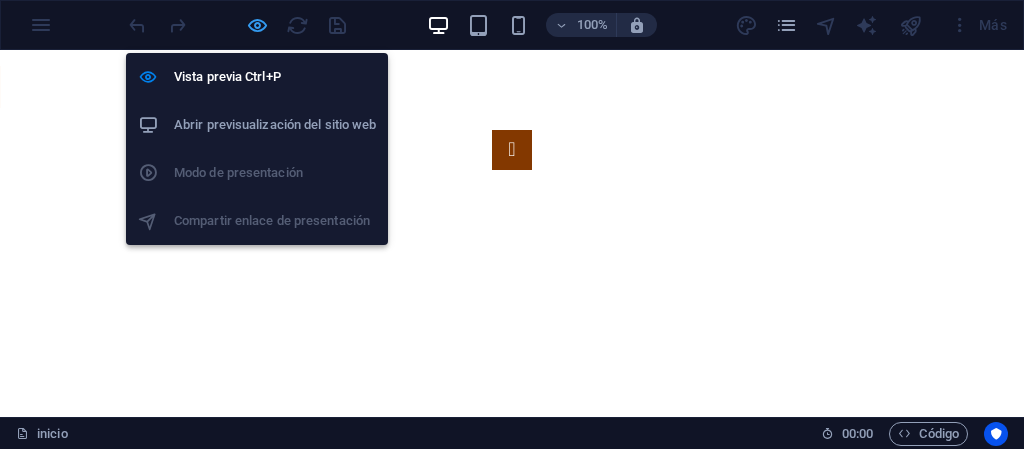 click at bounding box center [257, 25] 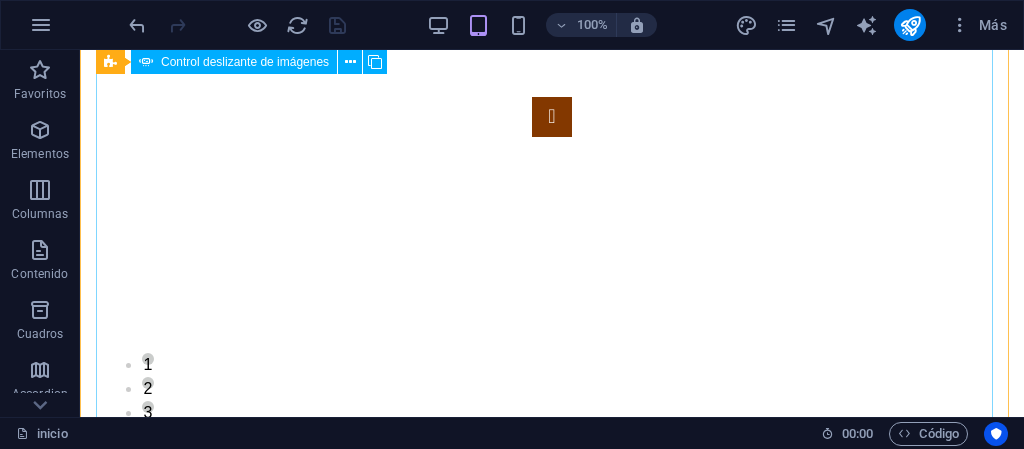 scroll, scrollTop: 0, scrollLeft: 0, axis: both 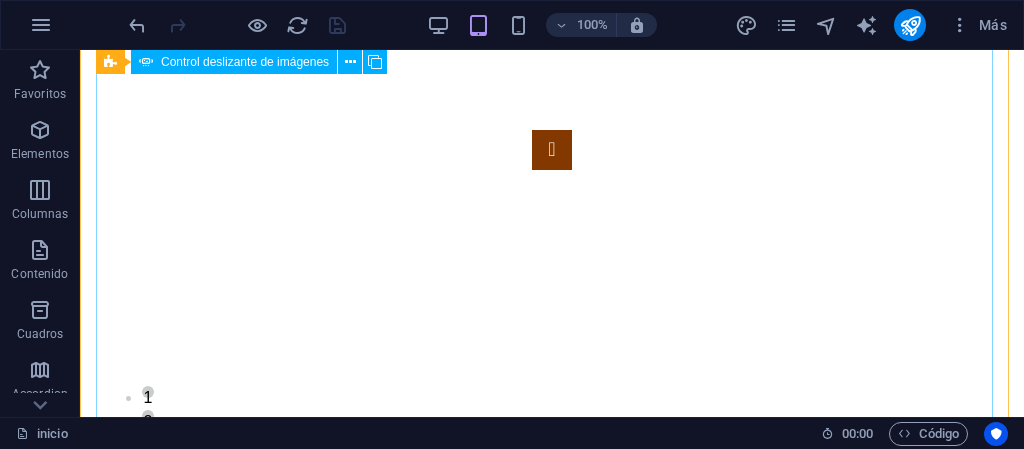 click on "1 2 1 2 1 2 3 4 5 6 1 2 3 4 5 6 7 8 9 10 11 12 13 14 15 16 17 18 1 2 3 4 5 6 7 8 9 10 11 12 13 14 1 2 3 4 5 6 7 8 9 10 1 2 3 4 5 6 1 2 1 2 3 4 5 6 7 8 9 10 11 12 13 14 15 16 17 18 19 20 21 22 1 2 3 4 5 6 7 8 9 10 11 12 13 14 15 16 17 18 1 2 3 4 5 6 7 8 9 10" at bounding box center [552, 364] 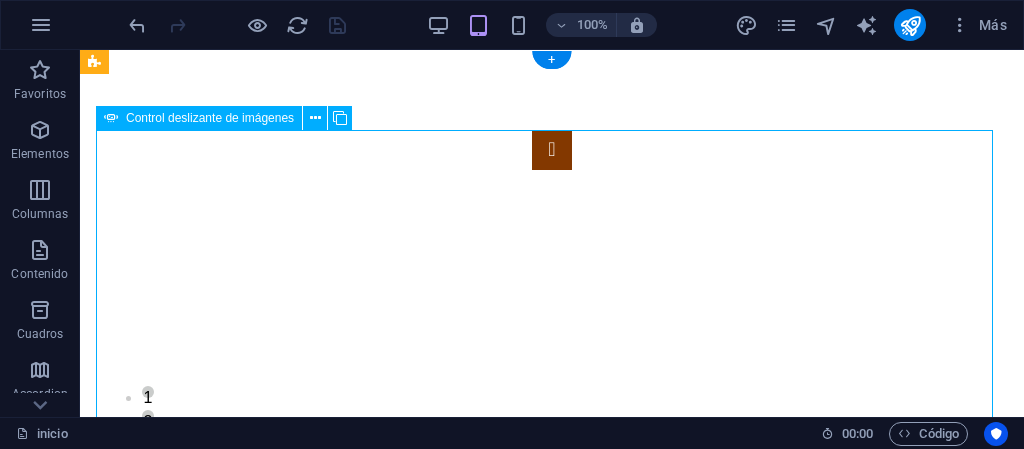 click on "1 2 1 2 1 2 3 4 5 6 1 2 3 4 5 6 7 8 9 10 11 12 13 14 15 16 17 18 1 2 3 4 5 6 7 8 9 10 11 12 13 14 1 2 3 4 5 6 7 8 9 10 1 2 3 4 5 6 1 2 1 2 3 4 5 6 7 8 9 10 11 12 13 14 15 16 17 18 19 20 21 22 1 2 3 4 5 6 7 8 9 10 11 12 13 14 15 16 17 18 1 2 3 4 5 6 7 8 9 10" at bounding box center (552, 364) 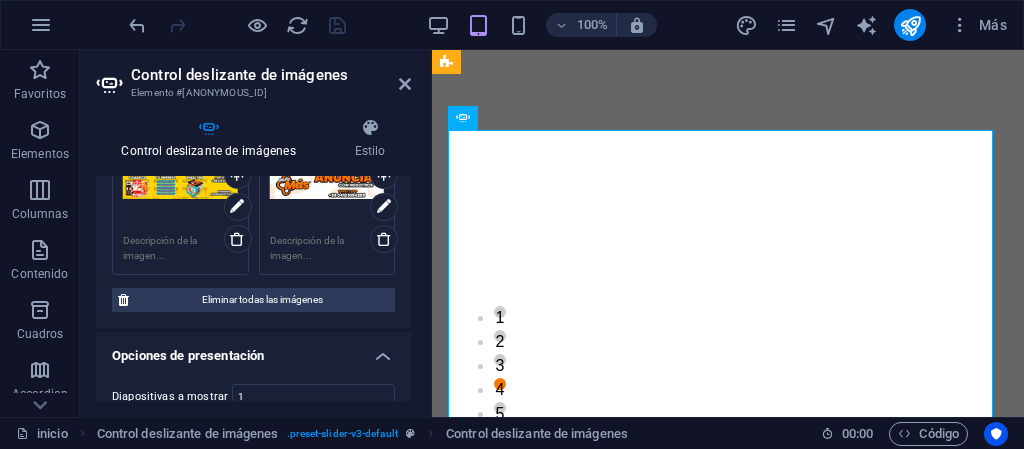 scroll, scrollTop: 200, scrollLeft: 0, axis: vertical 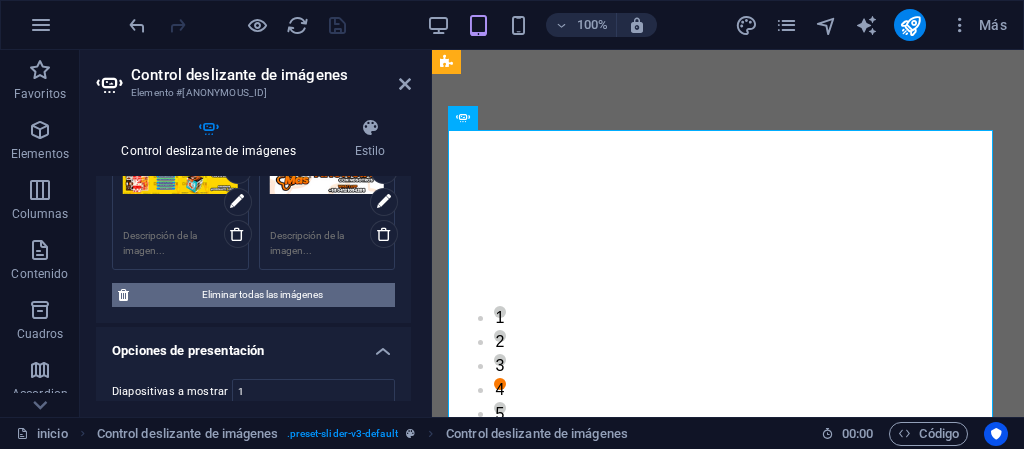 click on "Eliminar todas las imágenes" at bounding box center [262, 295] 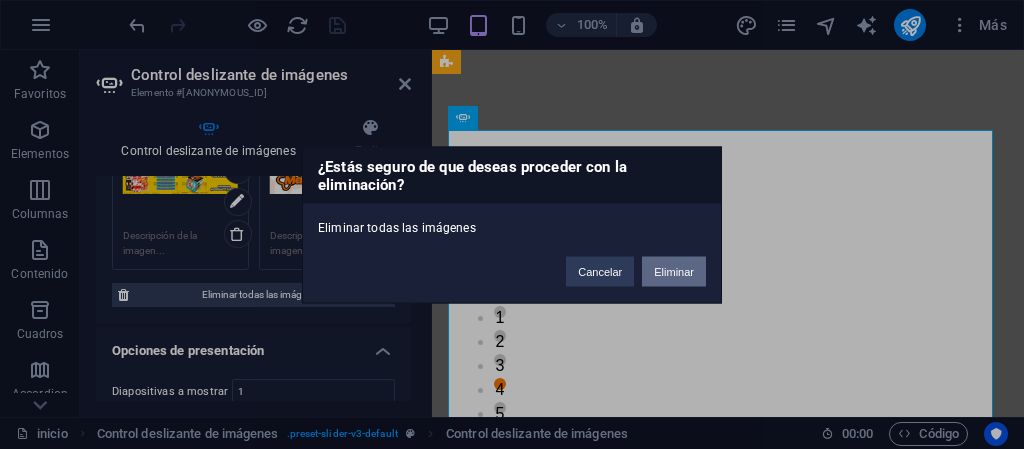 drag, startPoint x: 657, startPoint y: 274, endPoint x: 174, endPoint y: 228, distance: 485.18552 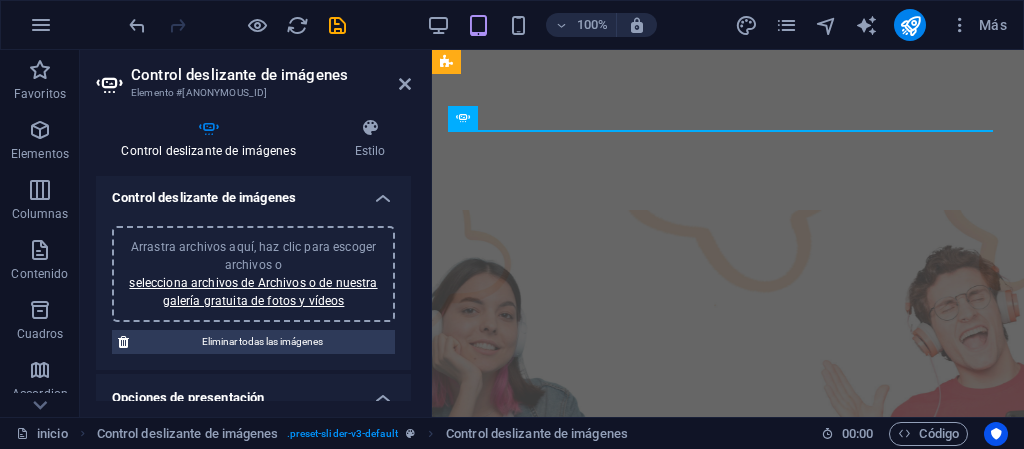 scroll, scrollTop: 0, scrollLeft: 0, axis: both 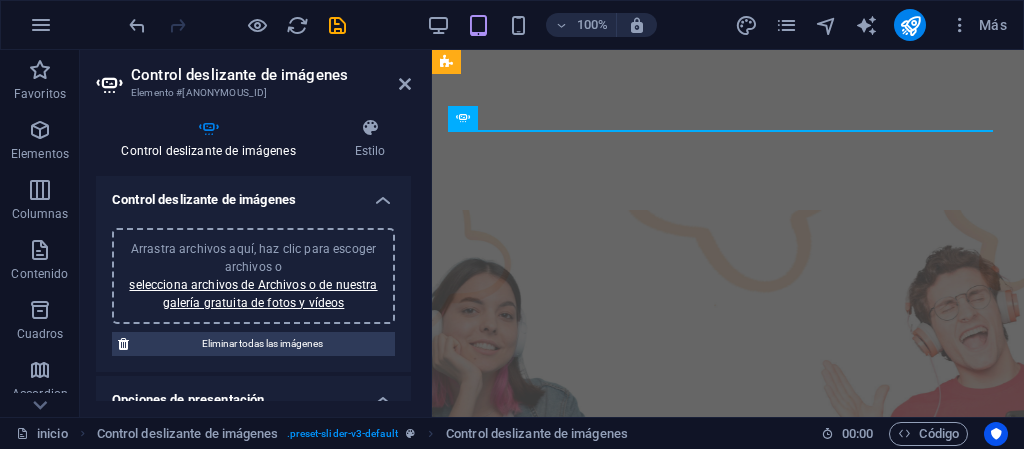 click on "Control deslizante de imágenes Estilo Control deslizante de imágenes Arrastra archivos aquí, haz clic para escoger archivos o  selecciona archivos de Archivos o de nuestra galería gratuita de fotos y vídeos Eliminar todas las imágenes Opciones de presentación Diapositivas a mostrar 1 Diapositivas a desplazar 1 Ancho Predeterminado px % rem em vw vh Altura 150 Predeterminado px rem em vw vh Altura adaptable Ajustar automáticamente el alto para controles deslizantes de diapositiva única Ampliar al hacer clic Imágenes retina Automáticamente cargar tamaños optimizados de smartphone e imagen retina. Navegar Selecciona otro control deslizante que debería ser navegado por este
Filas 1 Diapositivas por fila 1 Ancho de la variable Ajusta automáticamente el ancho de la diapositiva visible. Modo central Permite la visualización centralizada con diapositiva anterior/siguiente. Usar con un número impar de "Diapositivas a mostrar". Espaciado central 0 px %" at bounding box center (253, 259) 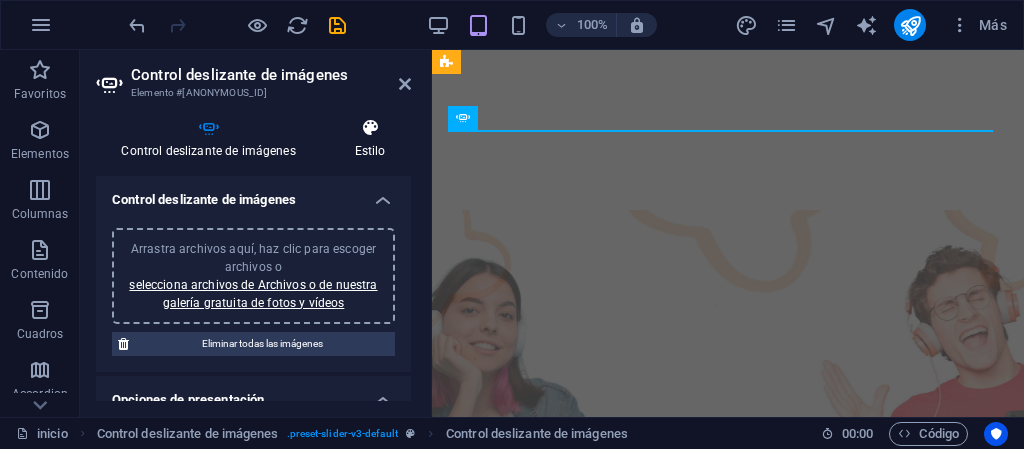 click at bounding box center [370, 128] 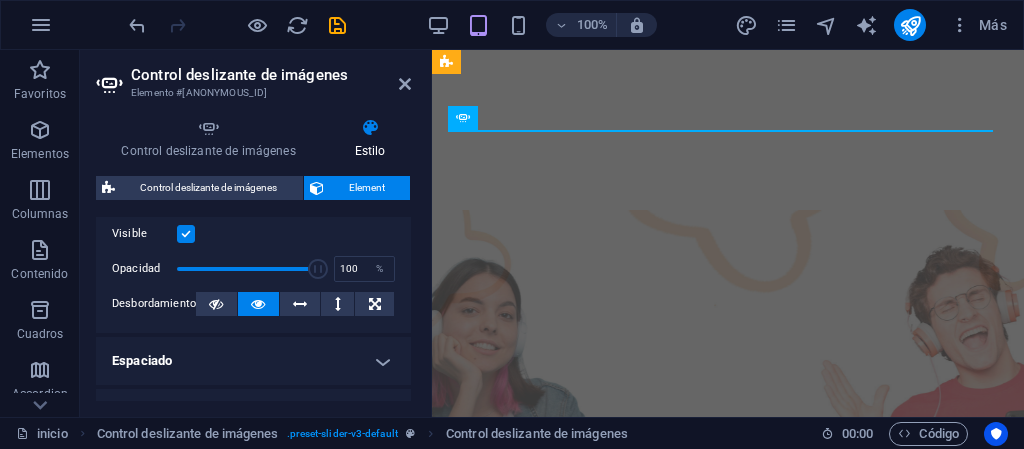 scroll, scrollTop: 0, scrollLeft: 0, axis: both 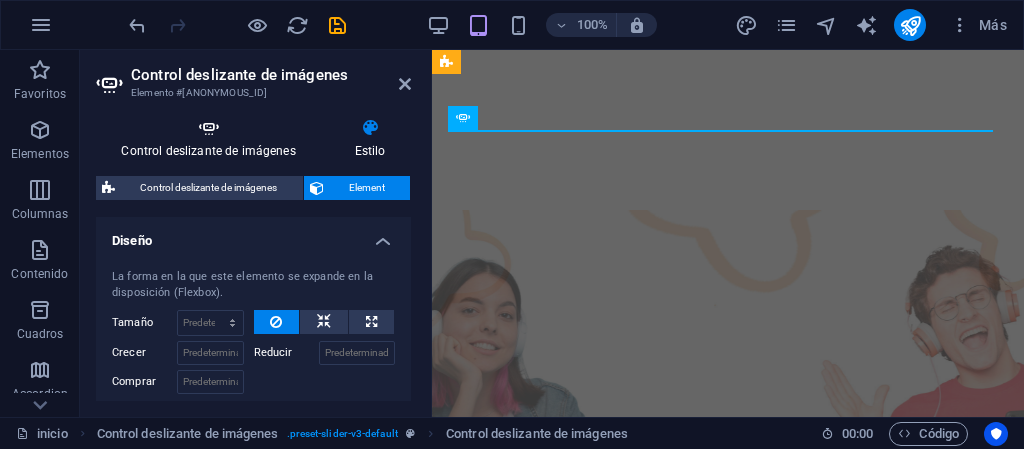 click on "Control deslizante de imágenes" at bounding box center [212, 139] 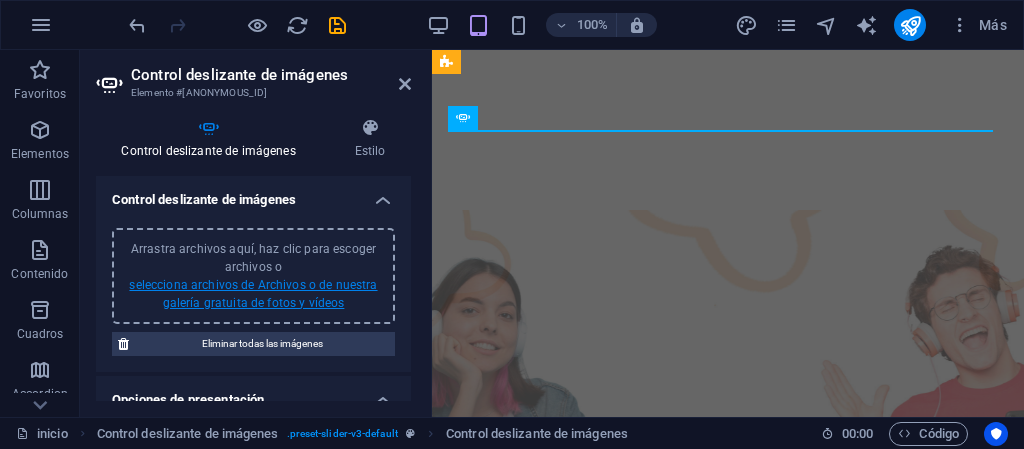 click on "selecciona archivos de Archivos o de nuestra galería gratuita de fotos y vídeos" at bounding box center [253, 294] 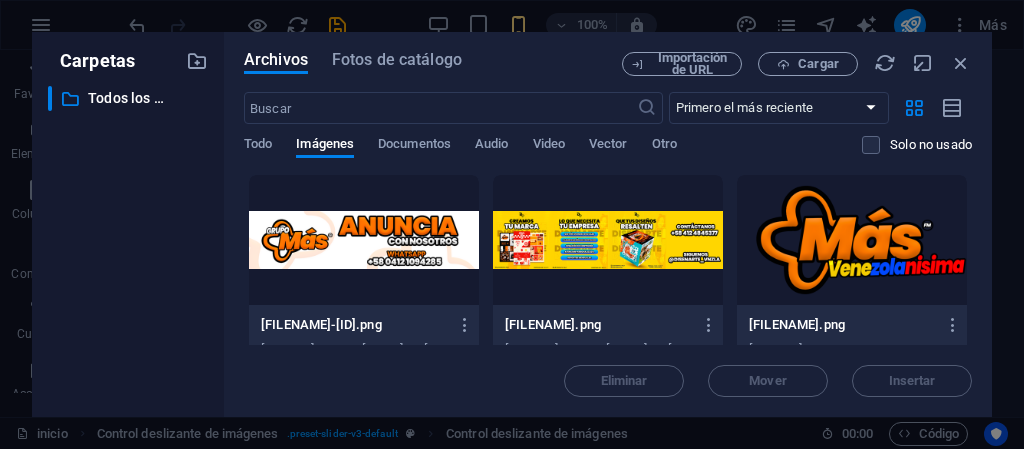 click at bounding box center [364, 240] 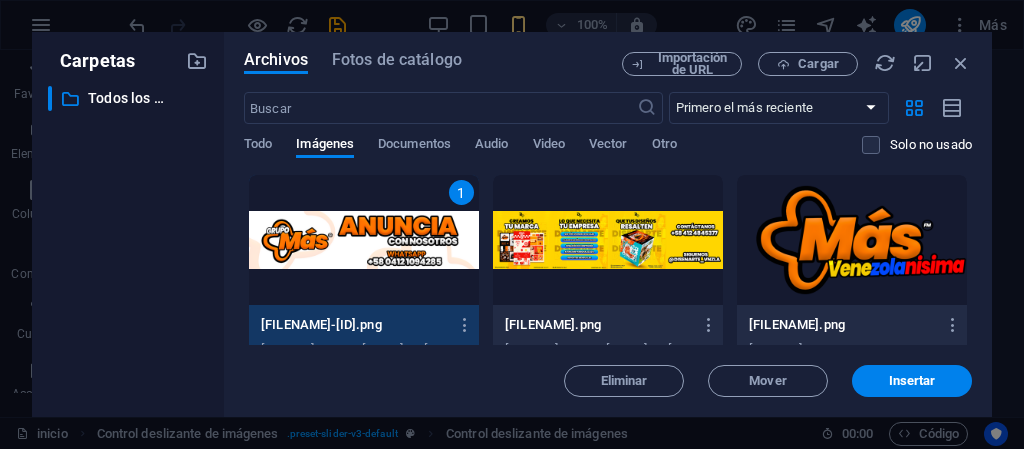 click at bounding box center [608, 240] 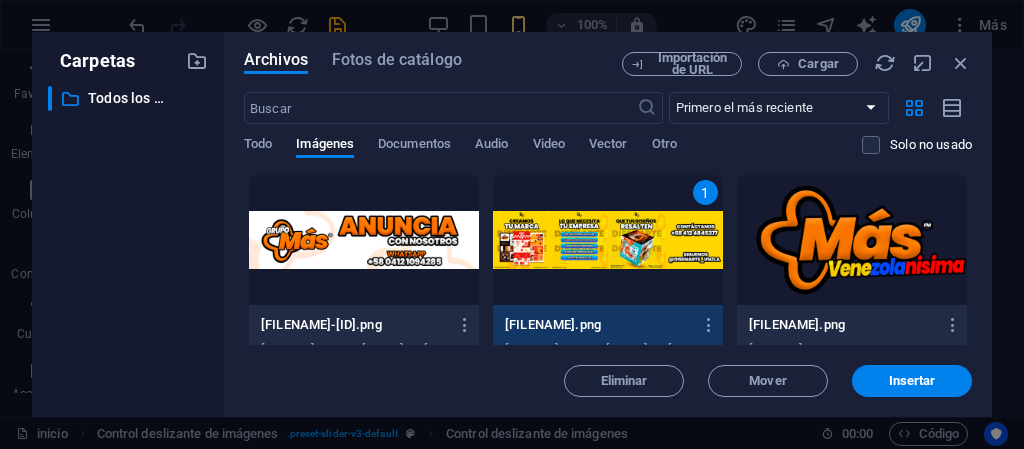 click at bounding box center (364, 240) 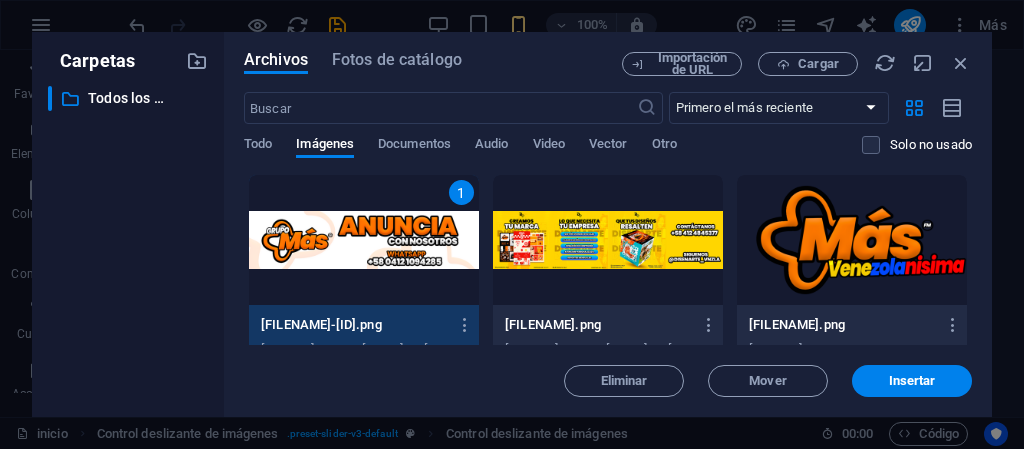click at bounding box center [608, 240] 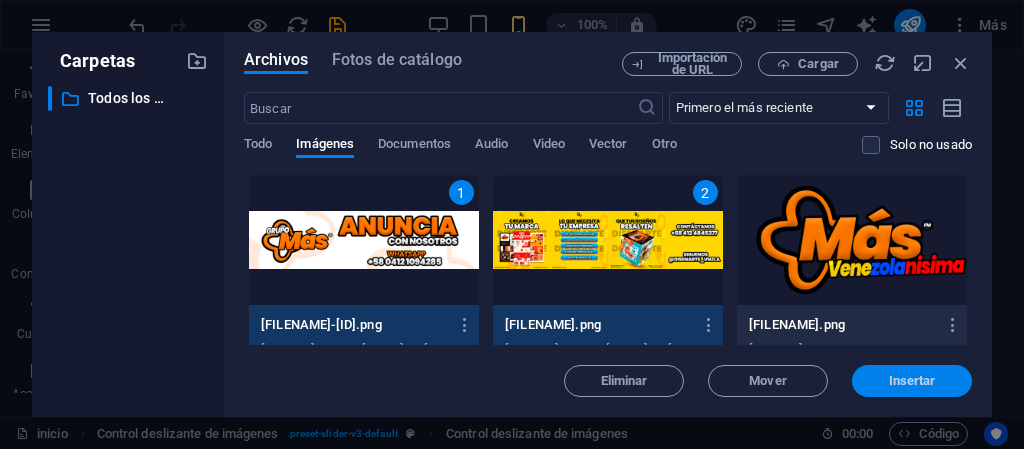click on "Insertar" at bounding box center (912, 381) 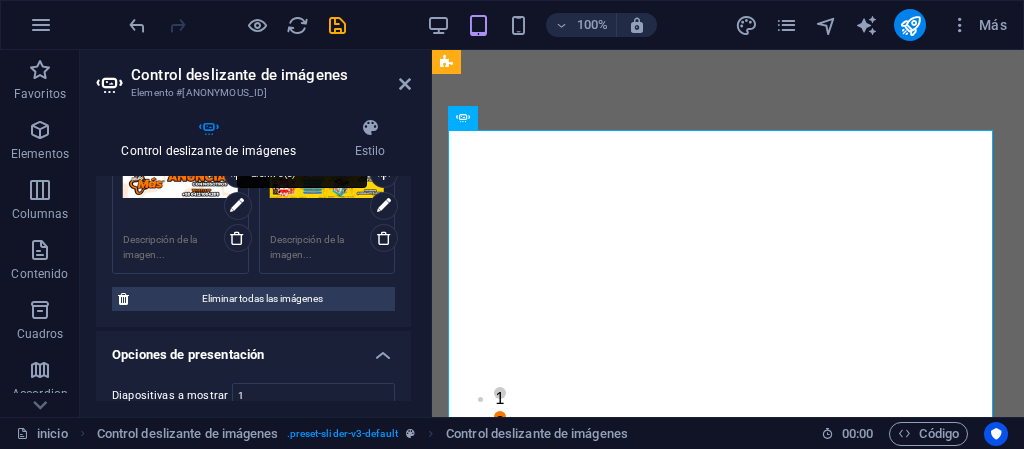 scroll, scrollTop: 200, scrollLeft: 0, axis: vertical 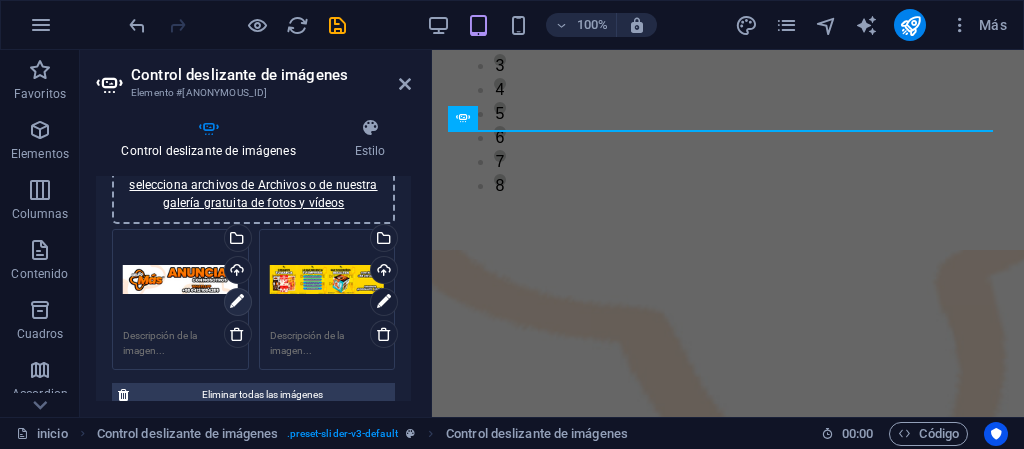 click at bounding box center [237, 302] 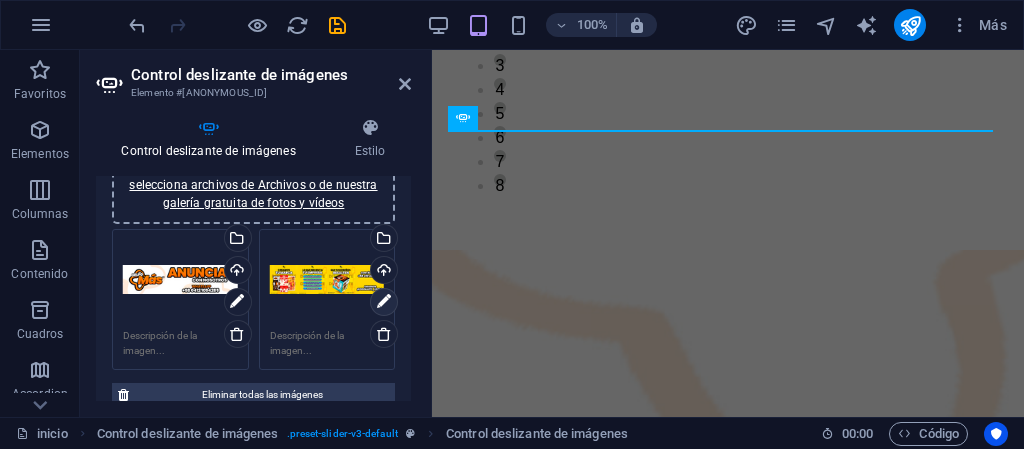 click at bounding box center [384, 302] 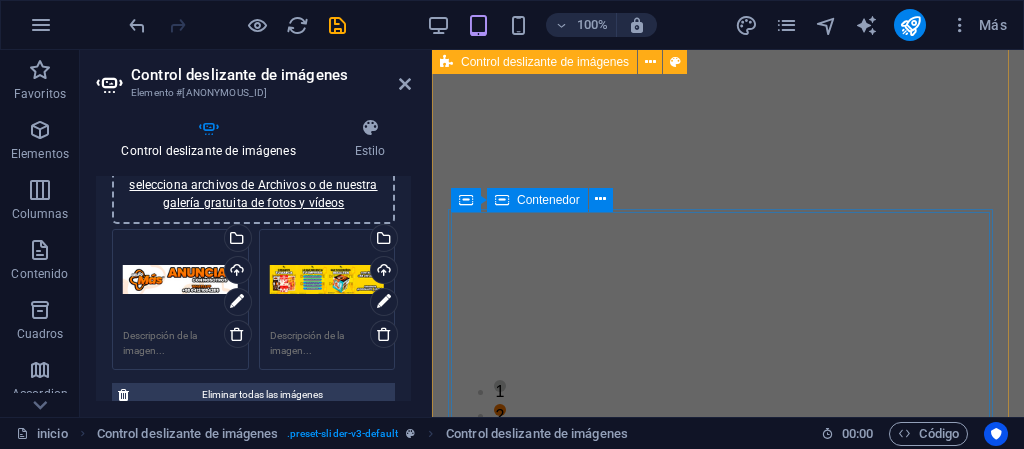 scroll, scrollTop: 0, scrollLeft: 0, axis: both 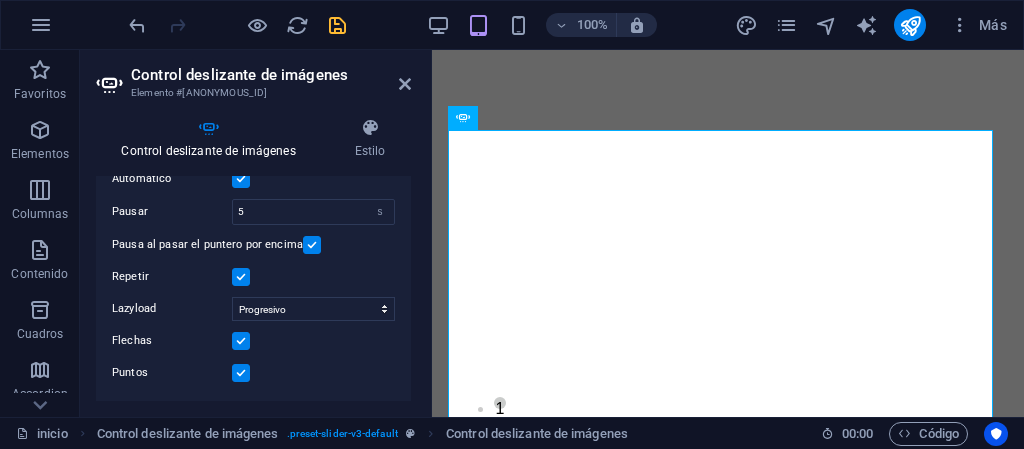 click at bounding box center (337, 25) 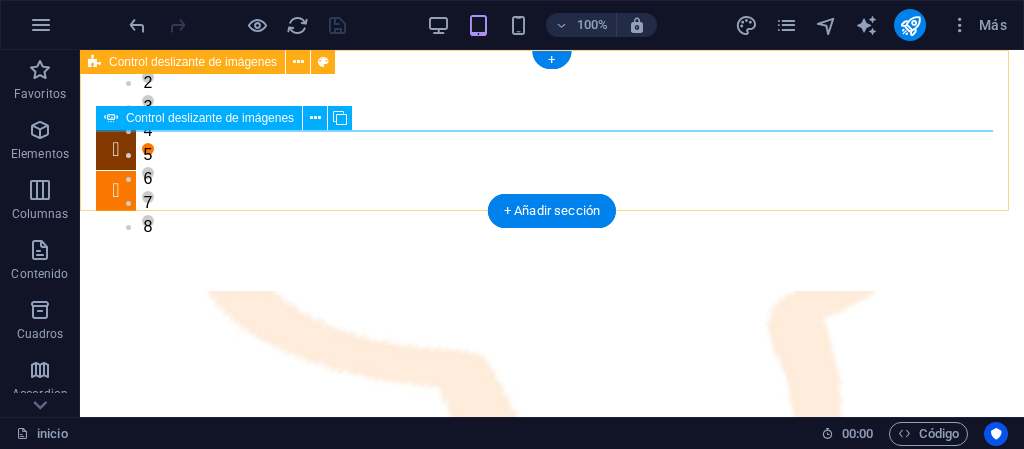 click at bounding box center [116, 191] 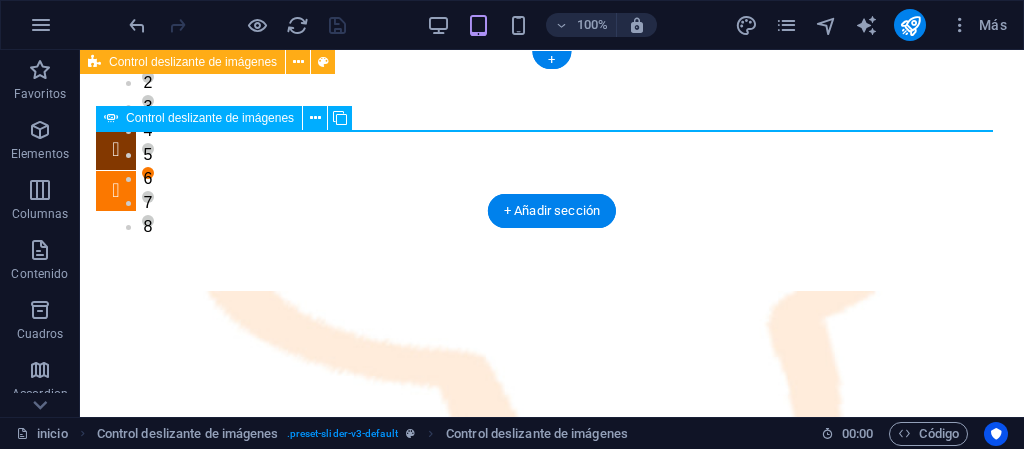 click at bounding box center (116, 191) 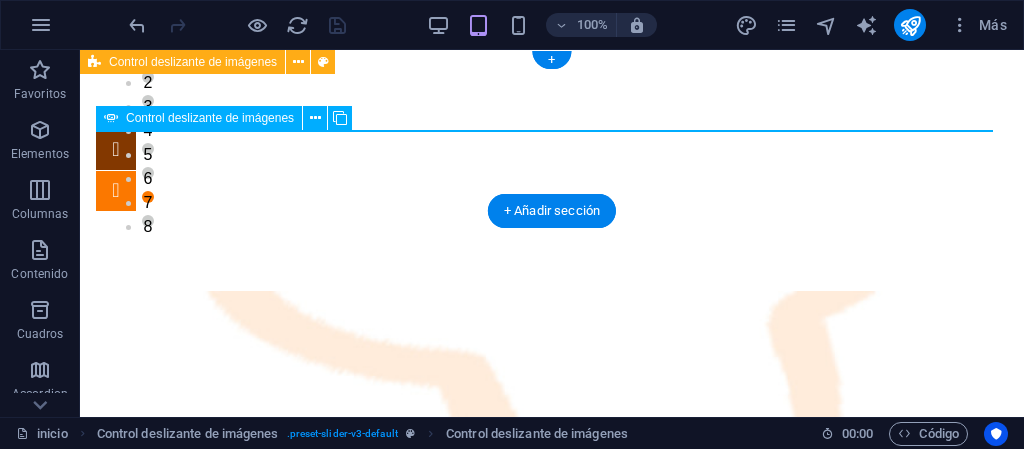 click at bounding box center (116, 191) 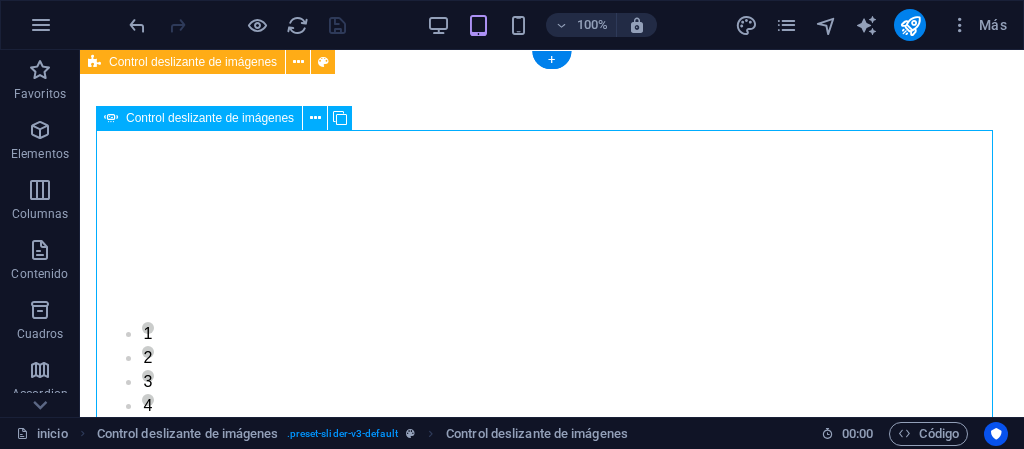 scroll, scrollTop: 200, scrollLeft: 0, axis: vertical 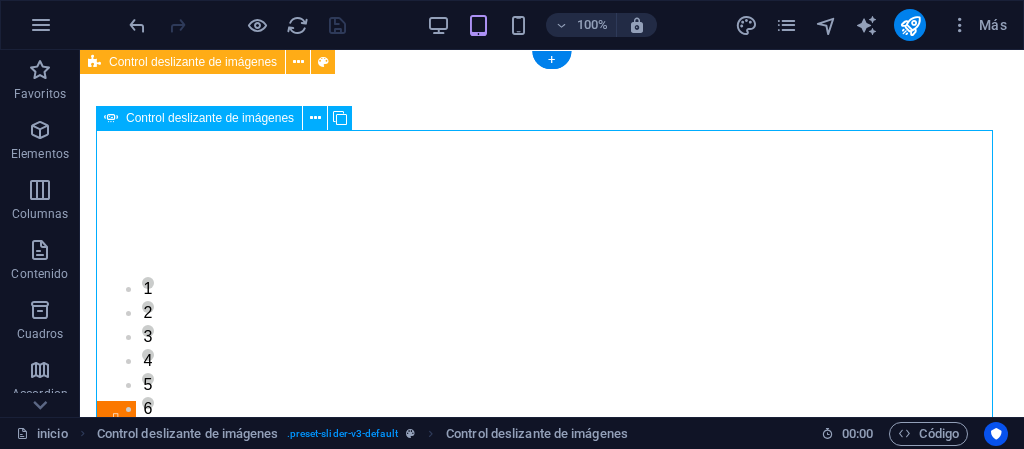 click at bounding box center [116, 421] 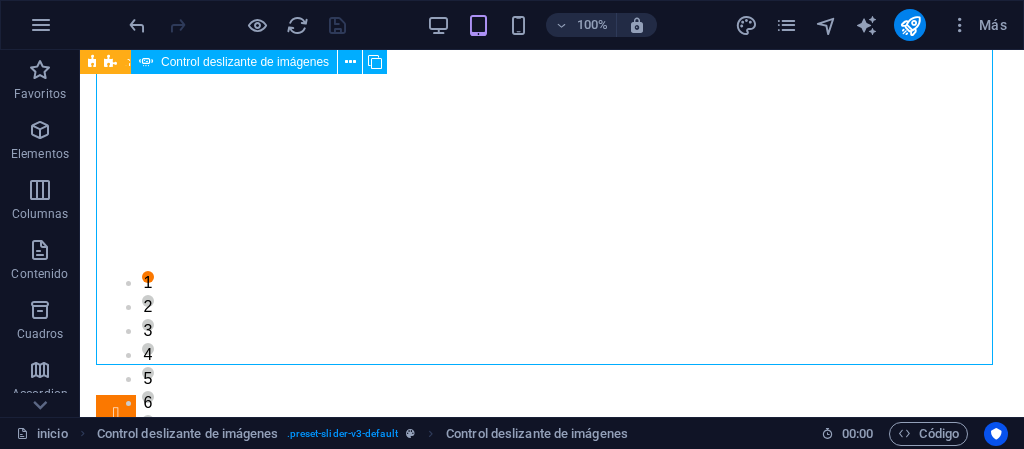 scroll, scrollTop: 195, scrollLeft: 0, axis: vertical 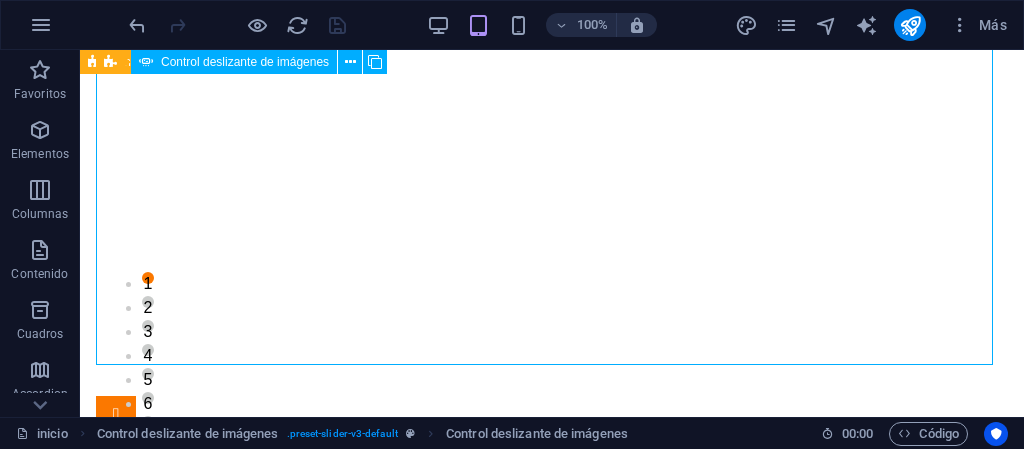 click at bounding box center [116, 416] 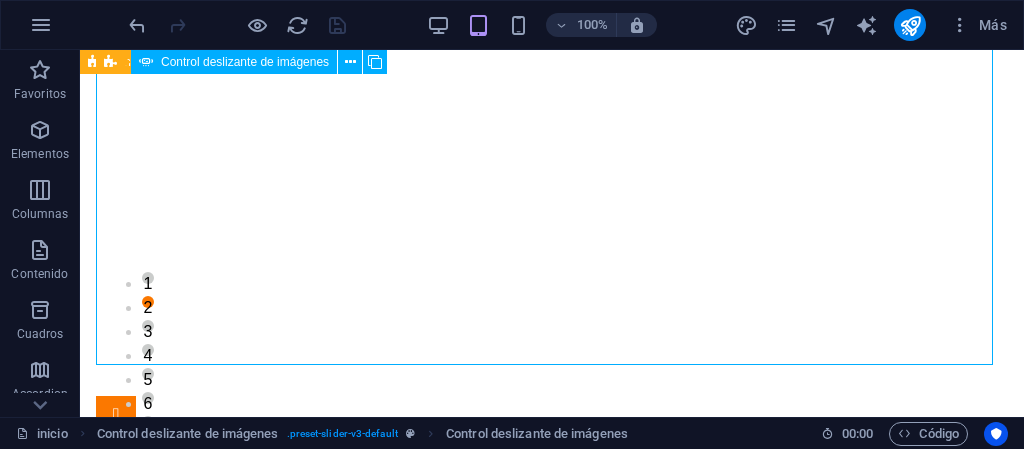 click at bounding box center (116, 416) 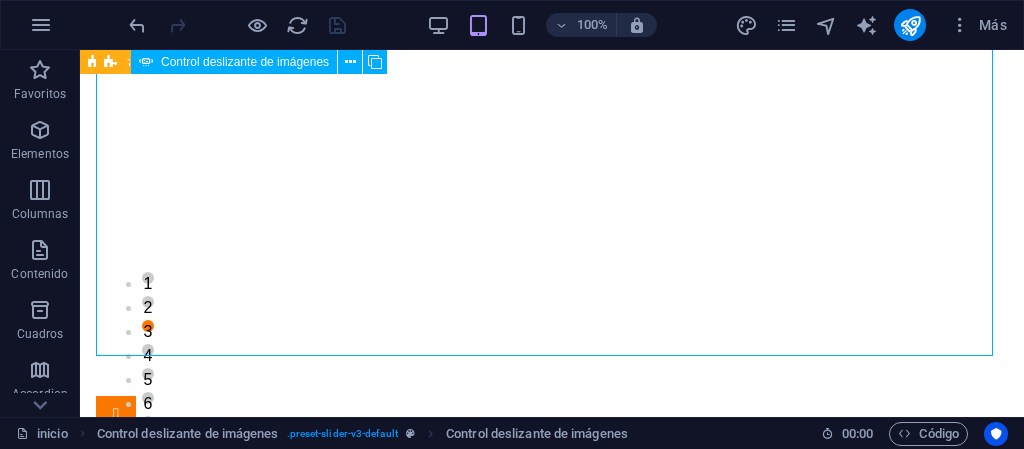 click at bounding box center (116, 416) 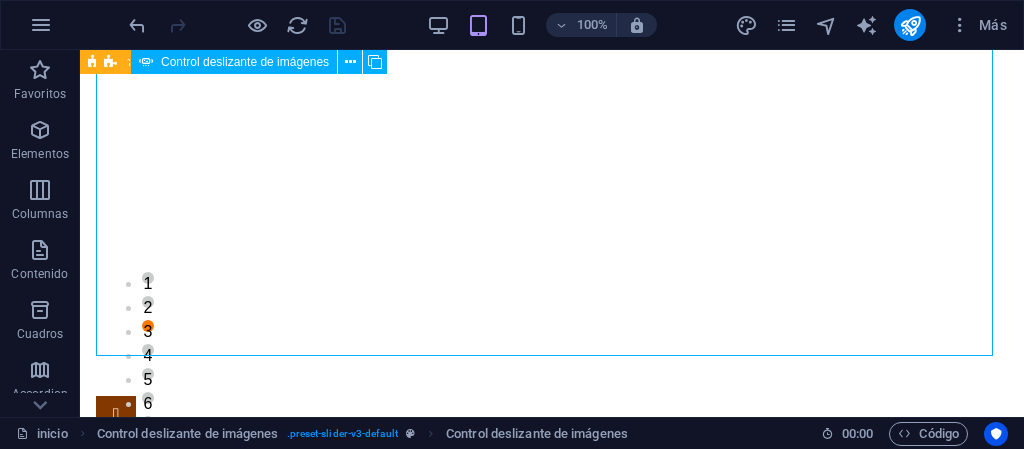 select on "ms" 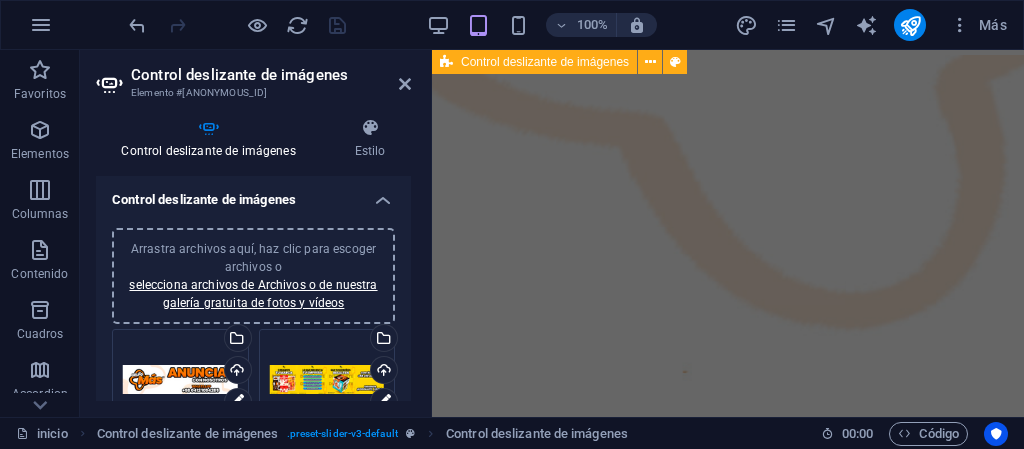 scroll, scrollTop: 0, scrollLeft: 0, axis: both 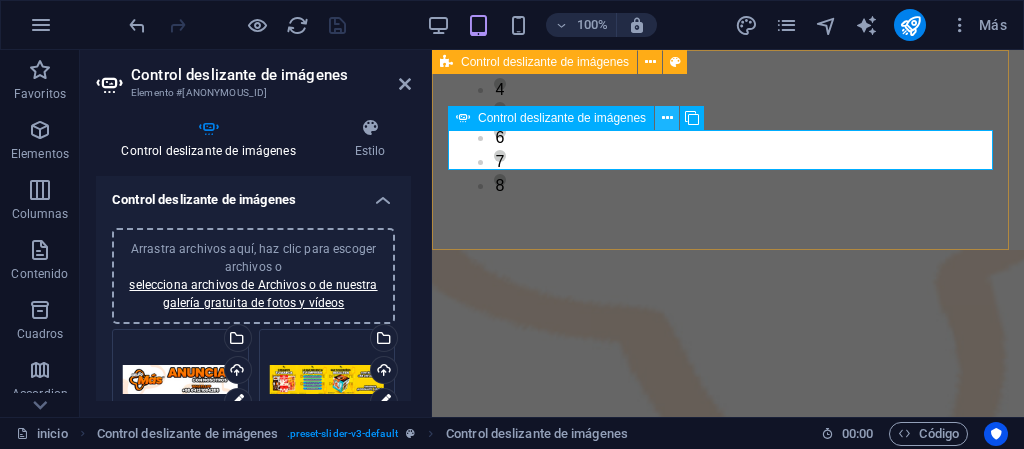 click at bounding box center (667, 118) 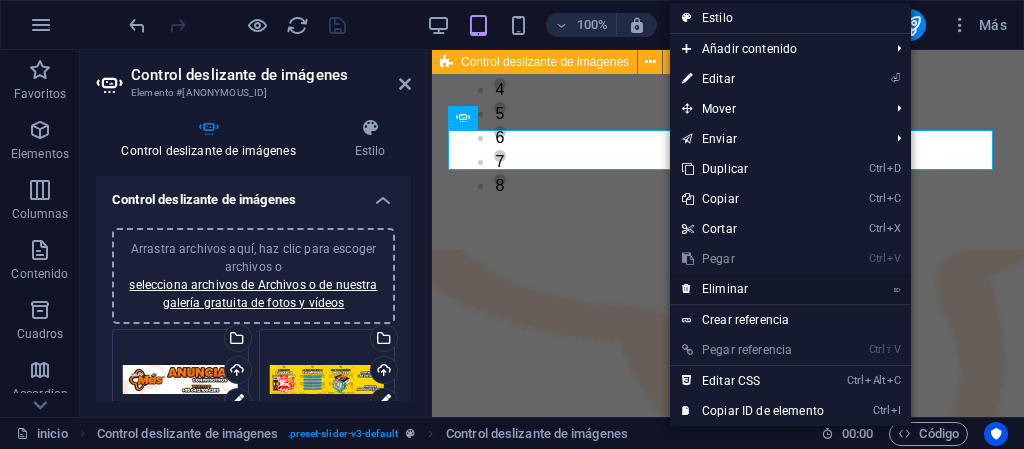 click on "⌦  Eliminar" at bounding box center (753, 289) 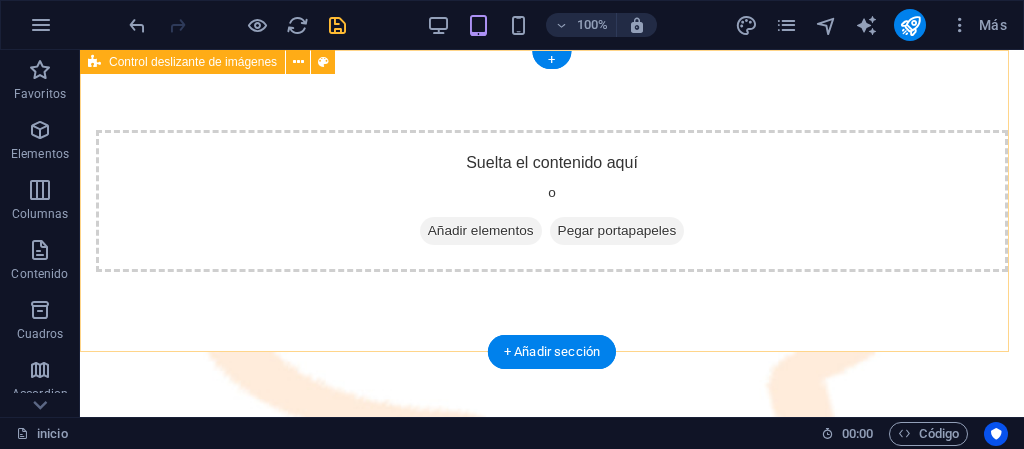 click on "Añadir elementos" at bounding box center [481, 231] 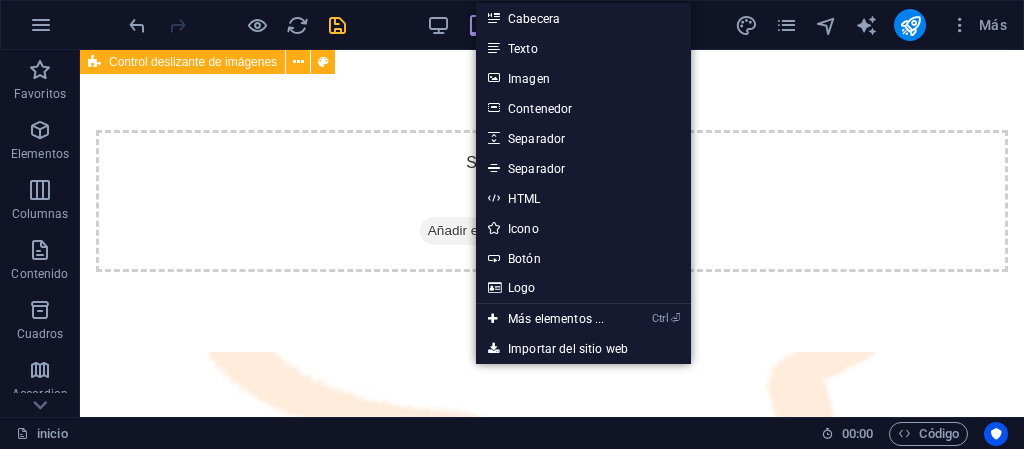 click on "Suelta el contenido aquí o  Añadir elementos  Pegar portapapeles" at bounding box center (552, 201) 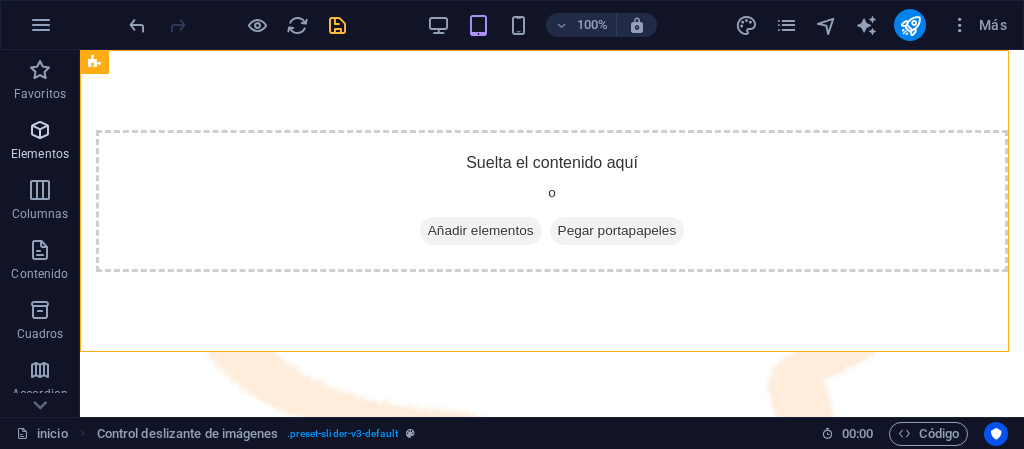click on "Elementos" at bounding box center (40, 154) 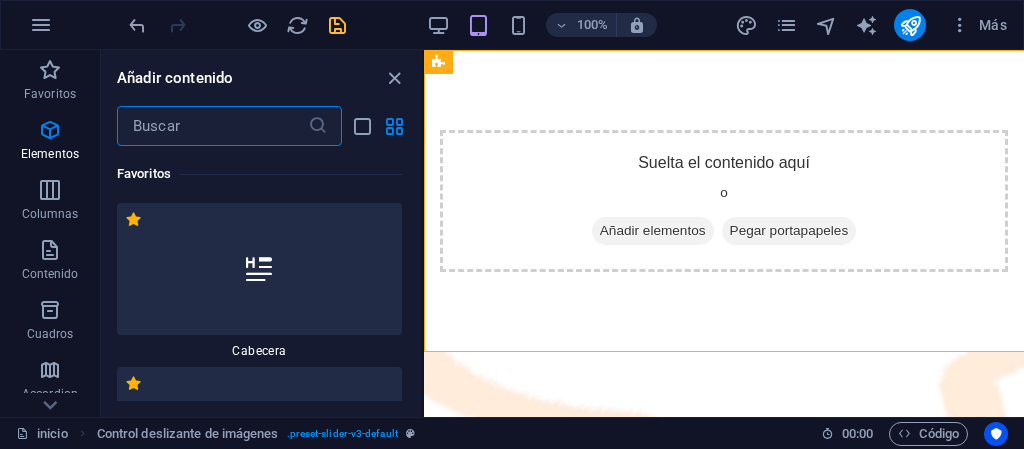 scroll, scrollTop: 377, scrollLeft: 0, axis: vertical 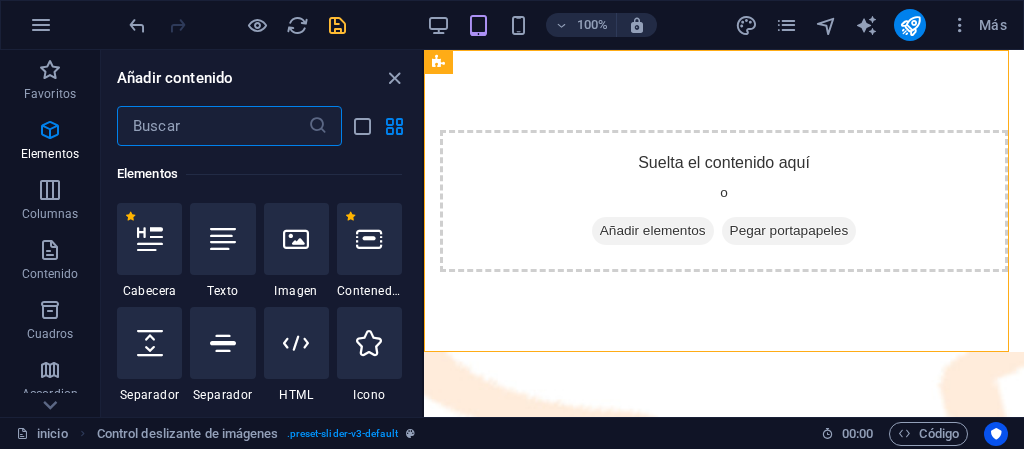 click at bounding box center [212, 126] 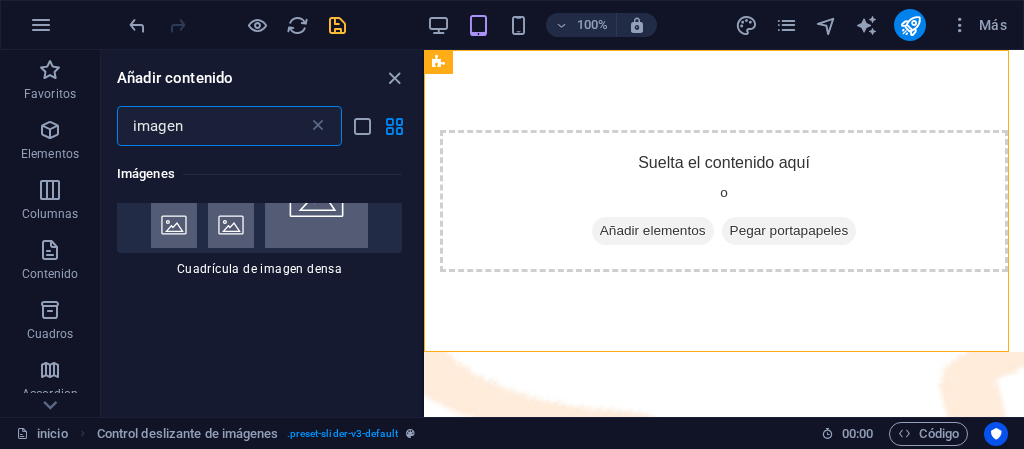 scroll, scrollTop: 2273, scrollLeft: 0, axis: vertical 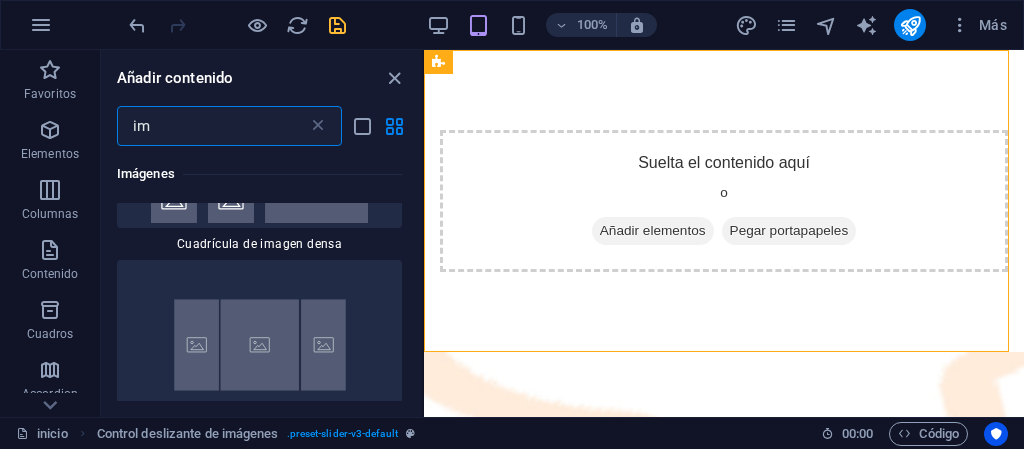 type on "i" 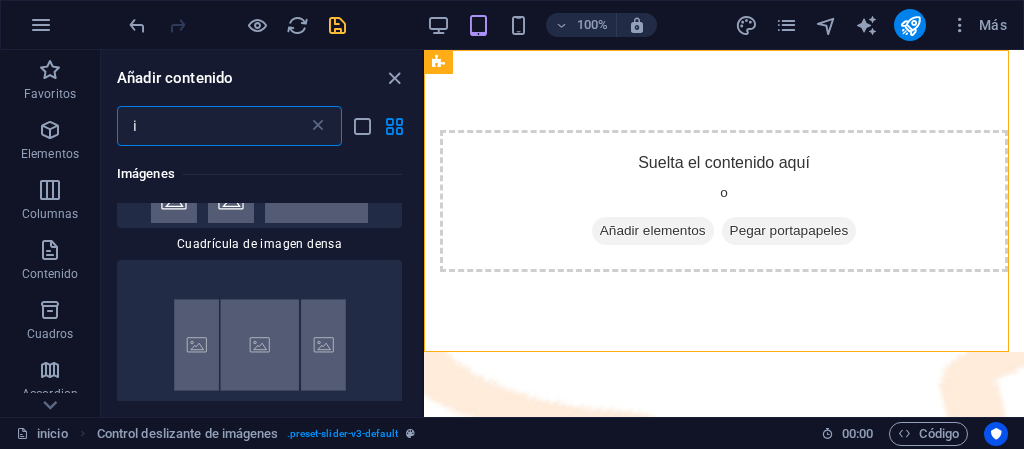type 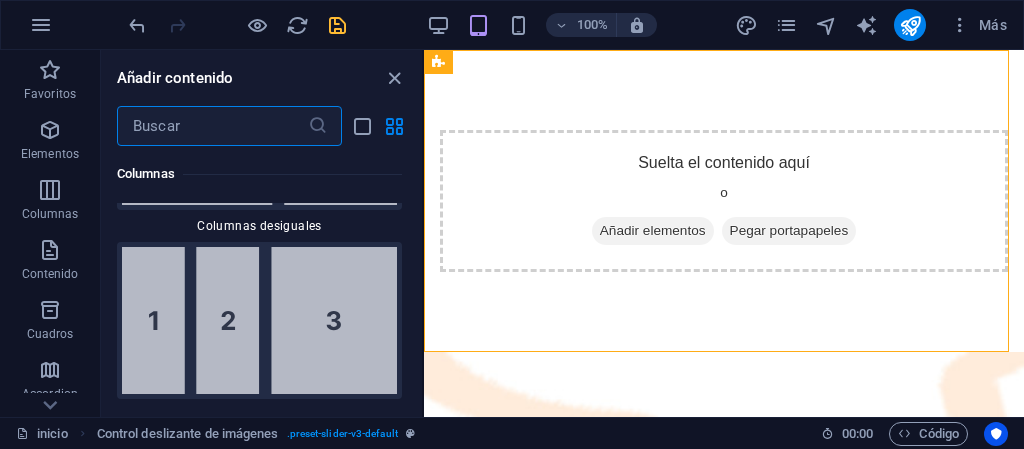 scroll, scrollTop: 19978, scrollLeft: 0, axis: vertical 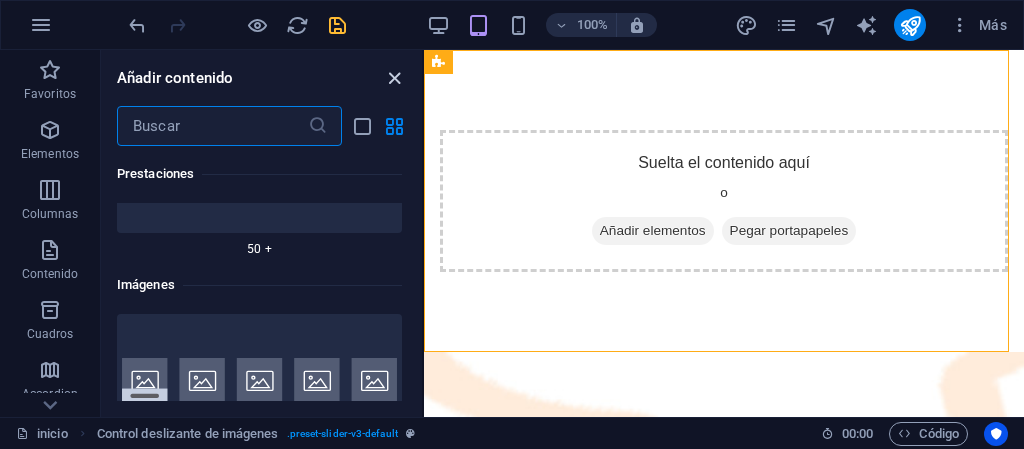 click at bounding box center [394, 78] 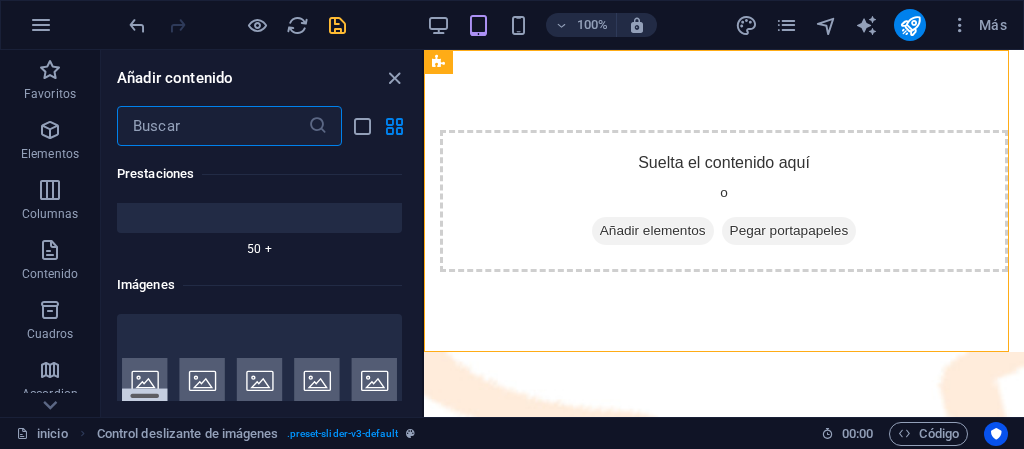 scroll, scrollTop: 0, scrollLeft: 0, axis: both 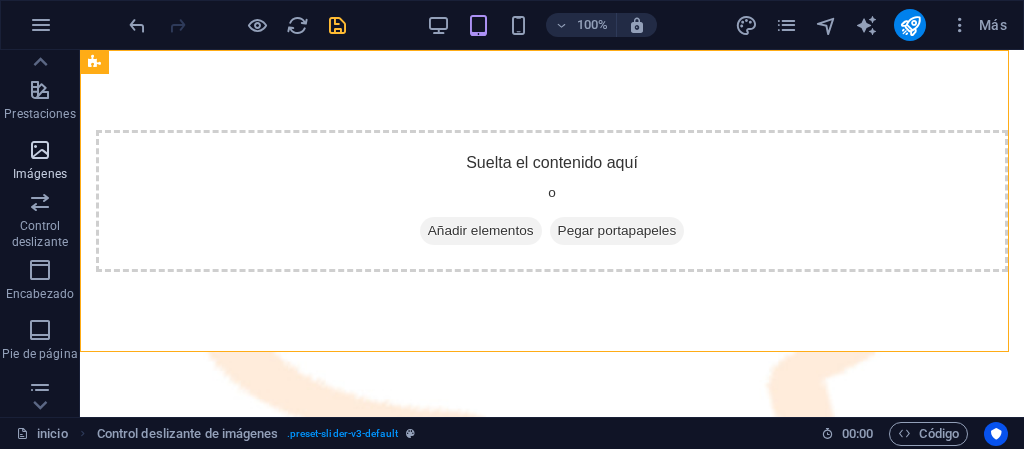 click at bounding box center [40, 150] 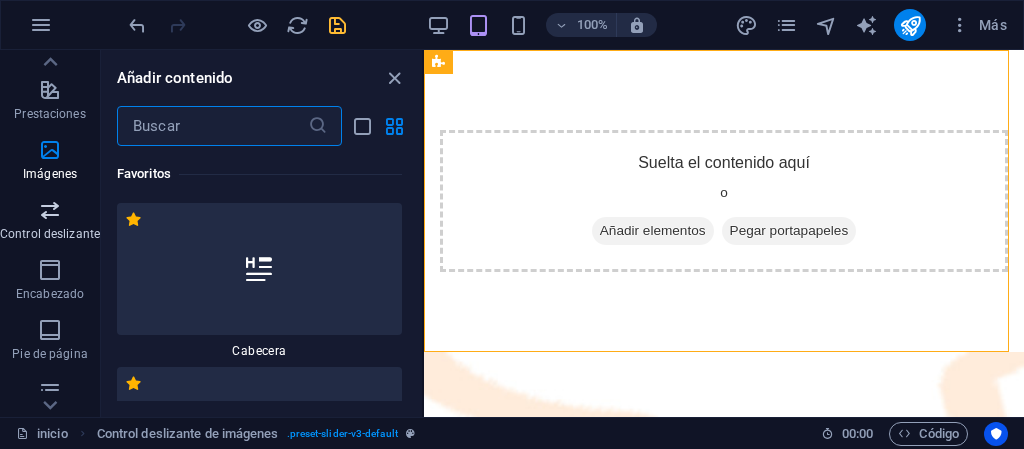 scroll, scrollTop: 20092, scrollLeft: 0, axis: vertical 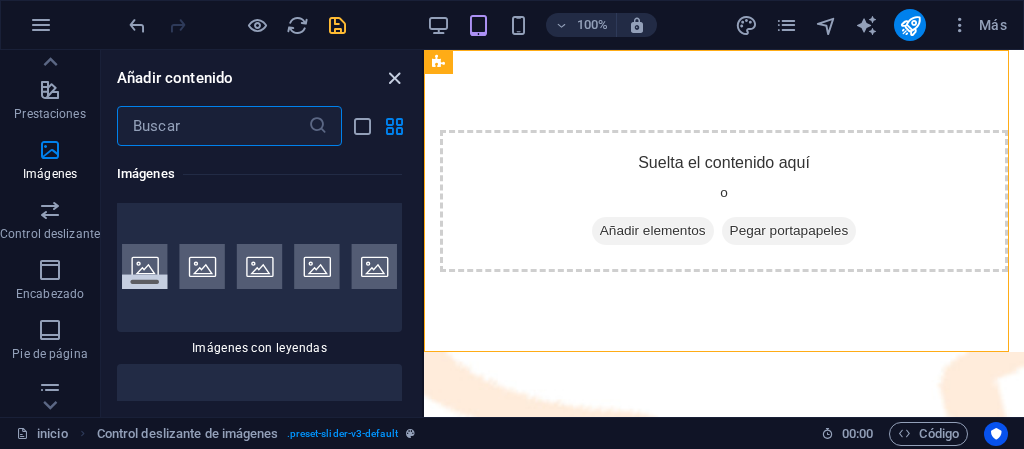 drag, startPoint x: 388, startPoint y: 80, endPoint x: 22, endPoint y: 201, distance: 385.48282 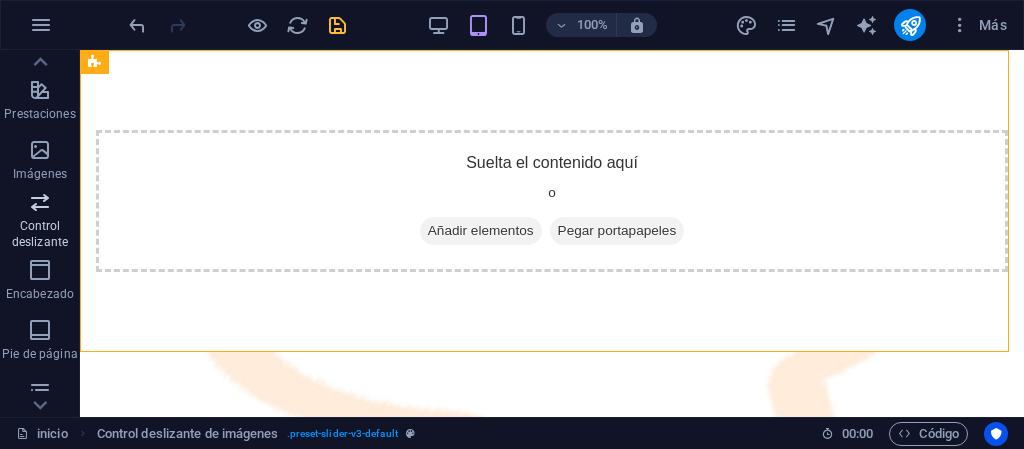click on "Control deslizante" at bounding box center [40, 234] 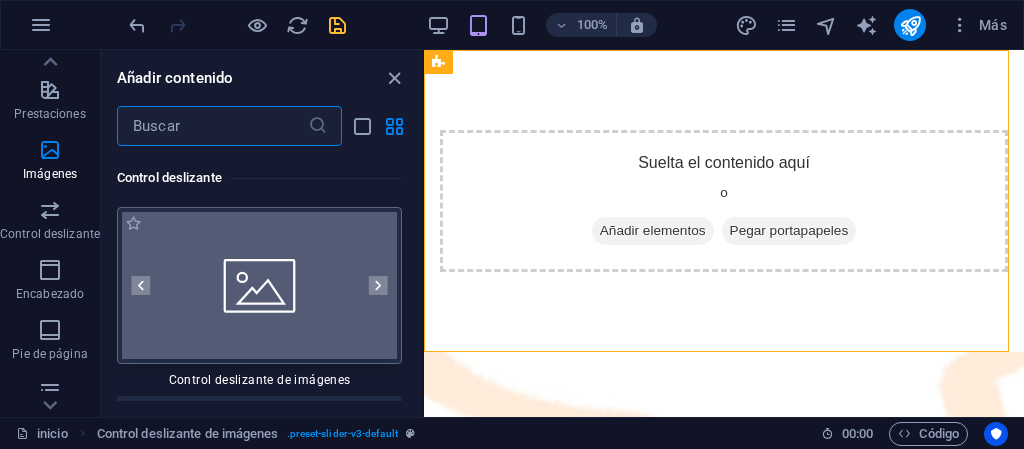 scroll, scrollTop: 22725, scrollLeft: 0, axis: vertical 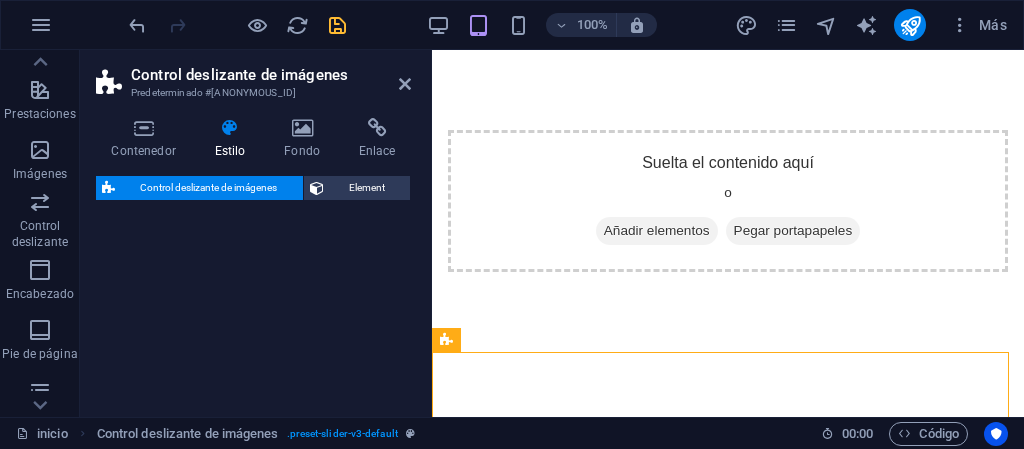 select on "rem" 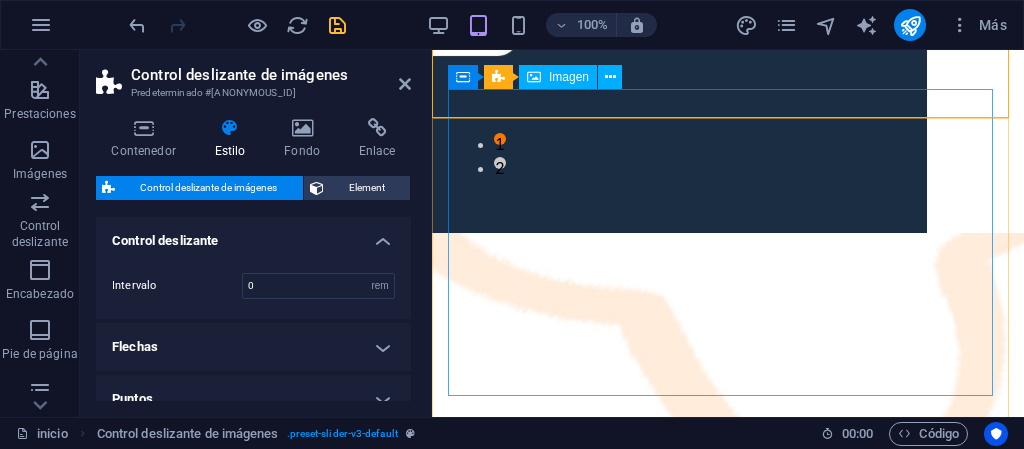 scroll, scrollTop: 400, scrollLeft: 0, axis: vertical 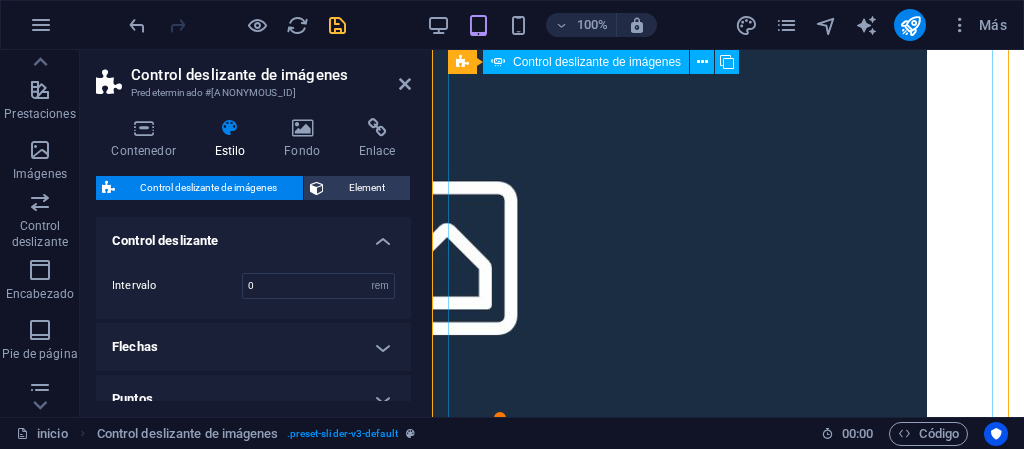 click at bounding box center [415, 681] 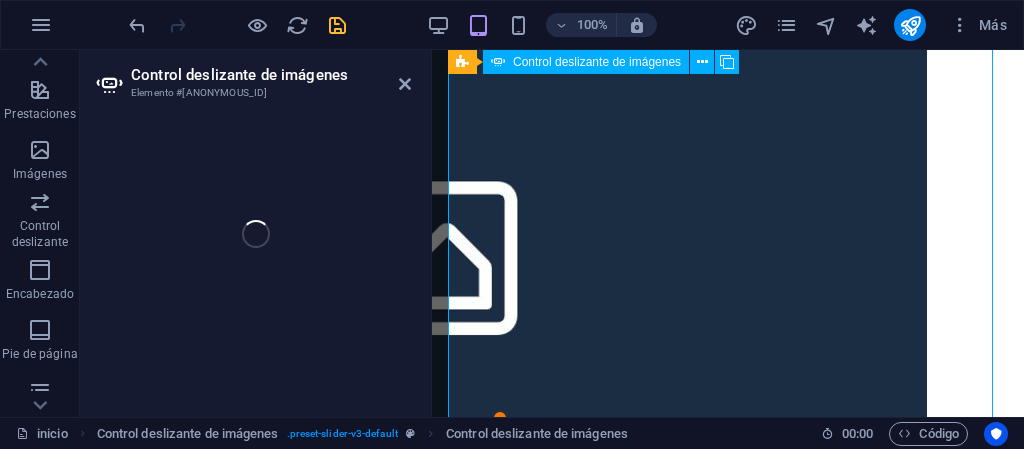 select on "px" 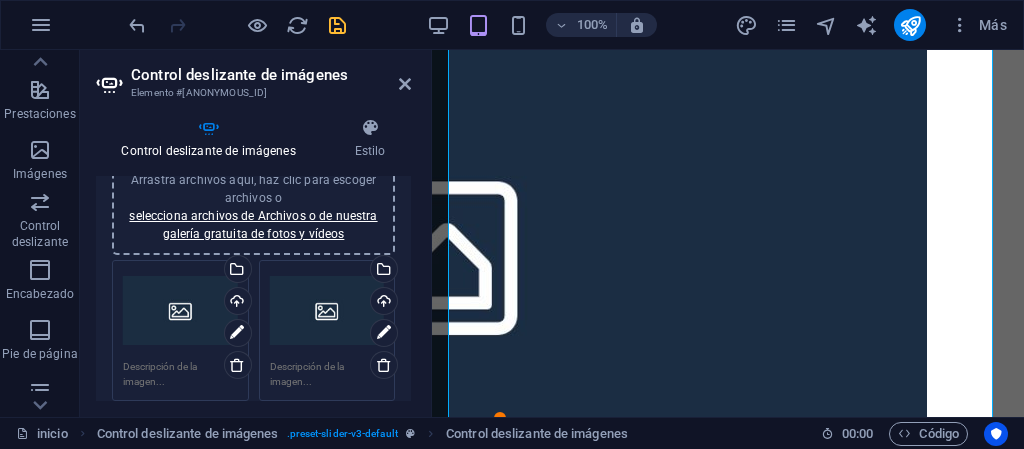 scroll, scrollTop: 100, scrollLeft: 0, axis: vertical 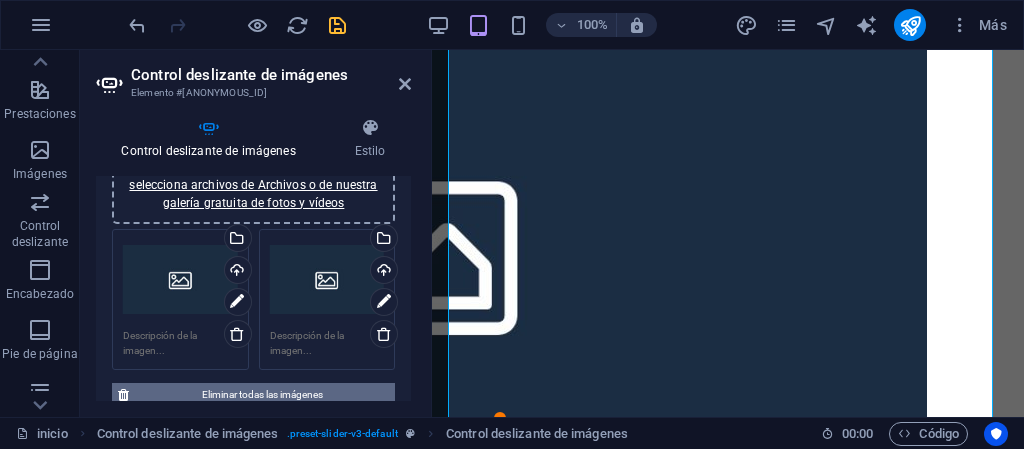 click on "Eliminar todas las imágenes" at bounding box center (262, 395) 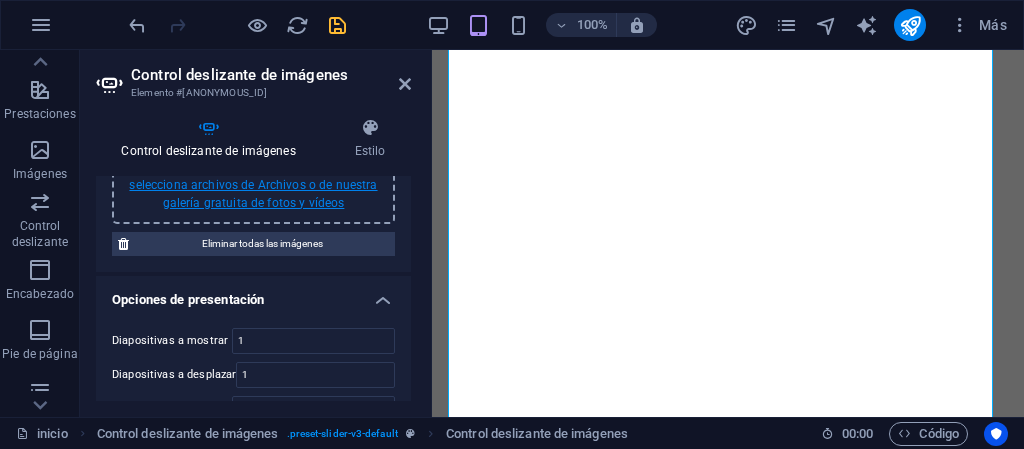 click on "selecciona archivos de Archivos o de nuestra galería gratuita de fotos y vídeos" at bounding box center [253, 194] 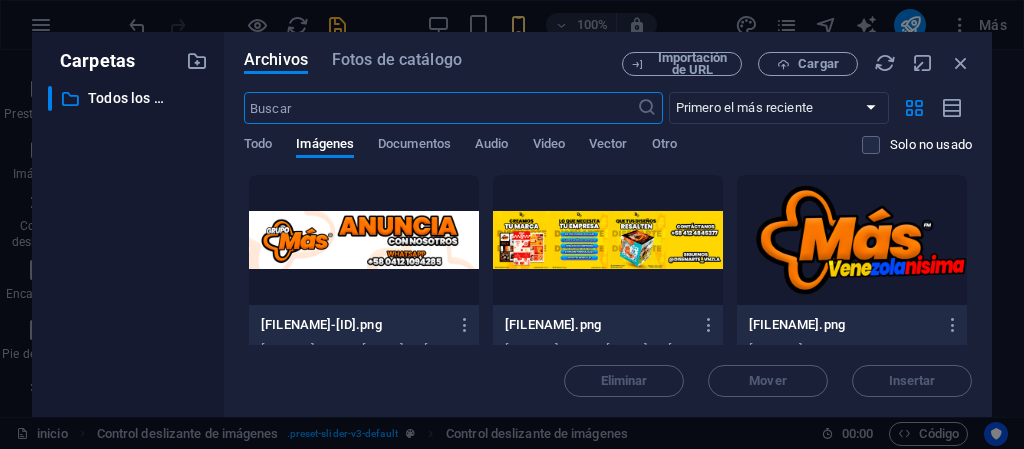 click at bounding box center (364, 240) 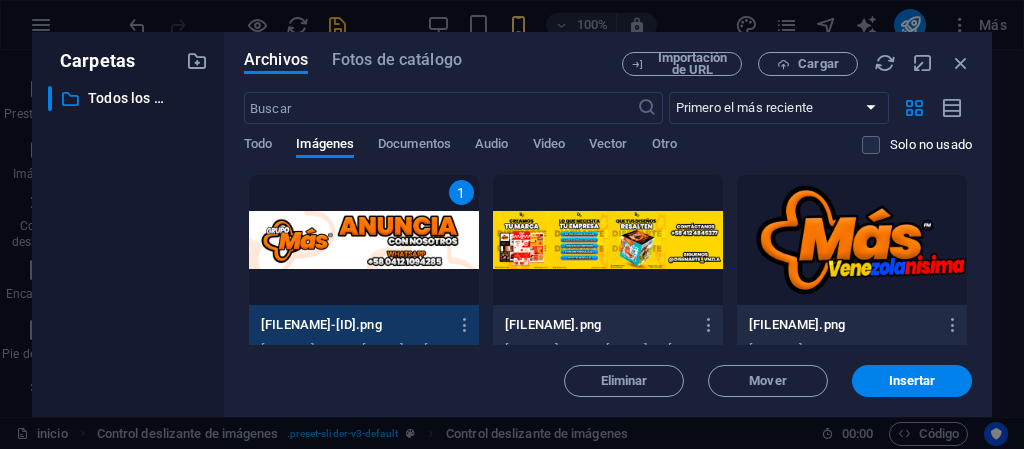 click at bounding box center [608, 240] 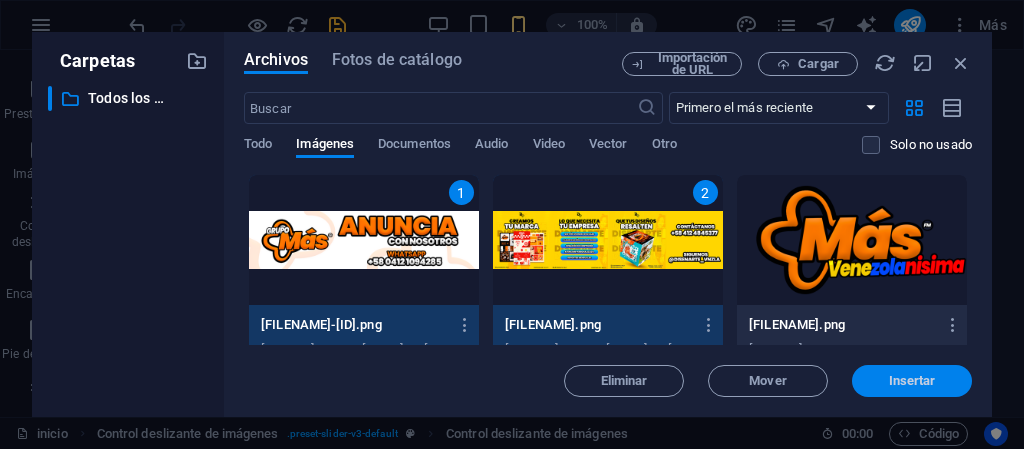 drag, startPoint x: 887, startPoint y: 378, endPoint x: 39, endPoint y: 285, distance: 853.0844 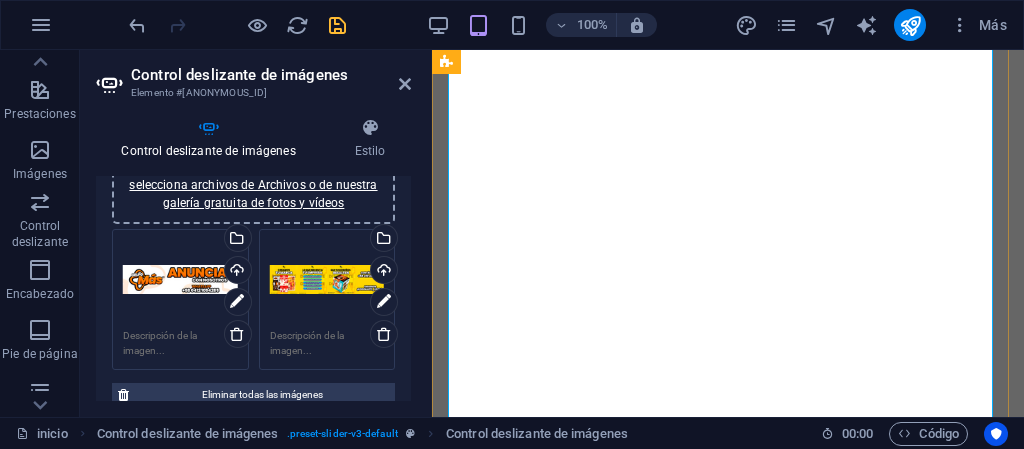 scroll, scrollTop: 400, scrollLeft: 0, axis: vertical 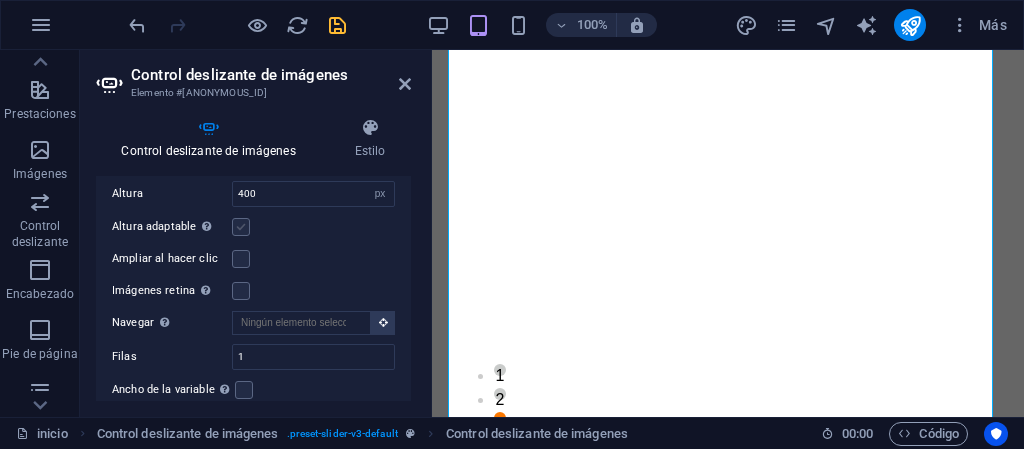 click at bounding box center (241, 227) 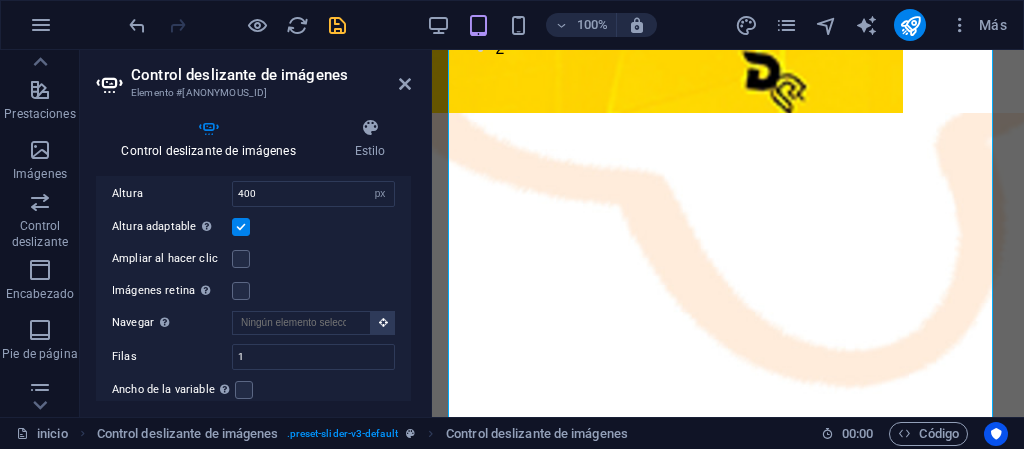 scroll, scrollTop: 466, scrollLeft: 0, axis: vertical 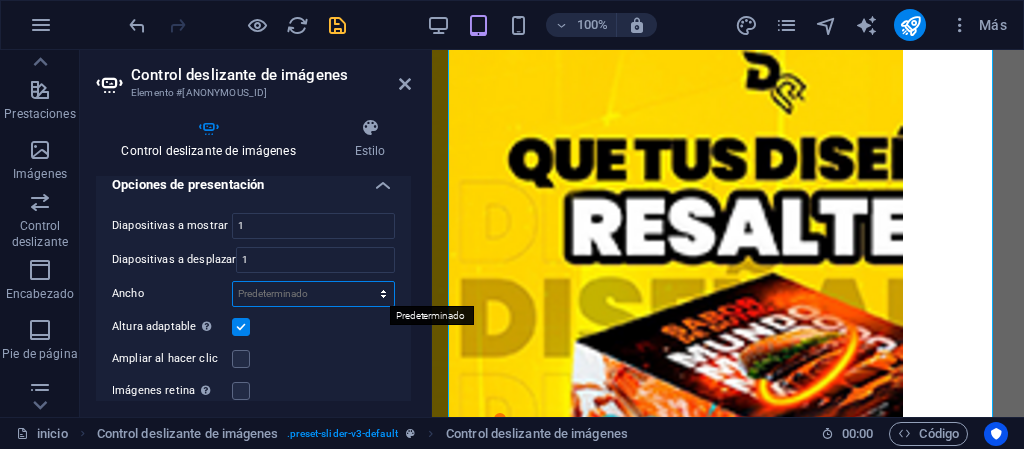 click on "Predeterminado px % rem em vw vh" at bounding box center [313, 294] 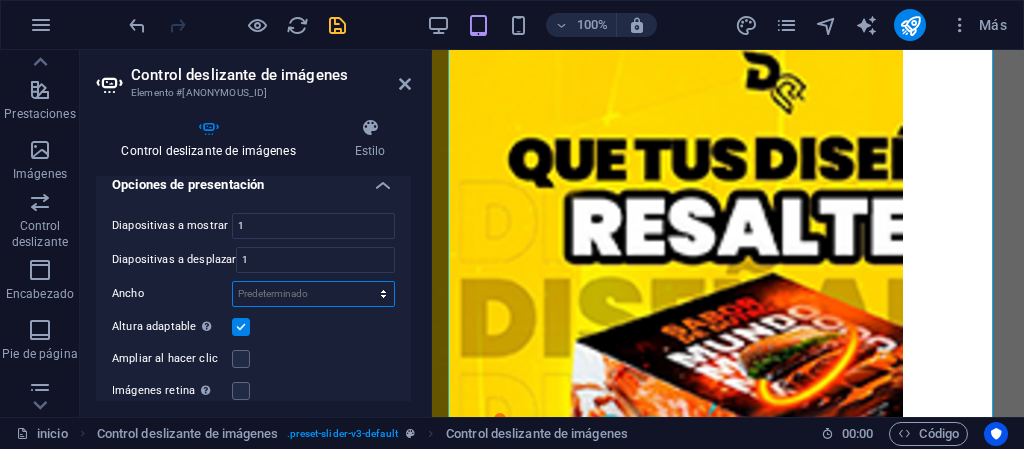 click on "Predeterminado px % rem em vw vh" at bounding box center (313, 294) 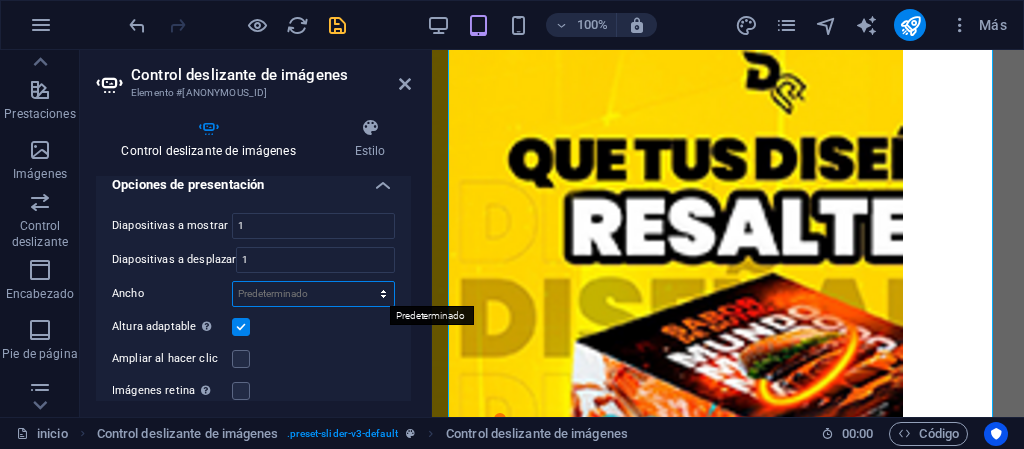 click on "Predeterminado px % rem em vw vh" at bounding box center (313, 294) 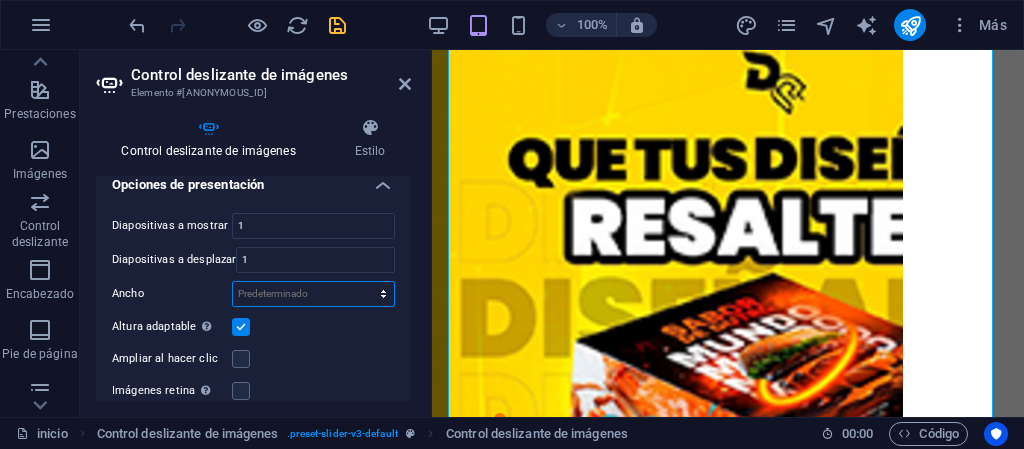 click on "Predeterminado px % rem em vw vh" at bounding box center (313, 294) 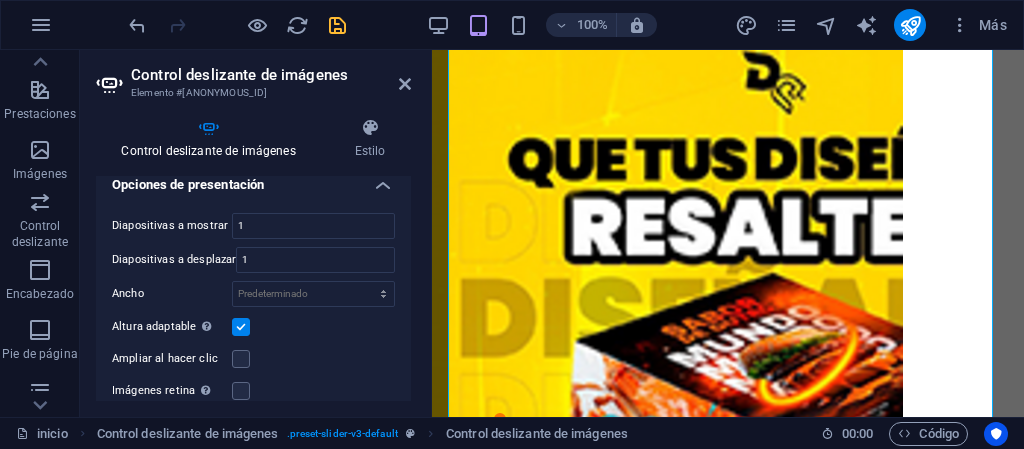 click at bounding box center [241, 327] 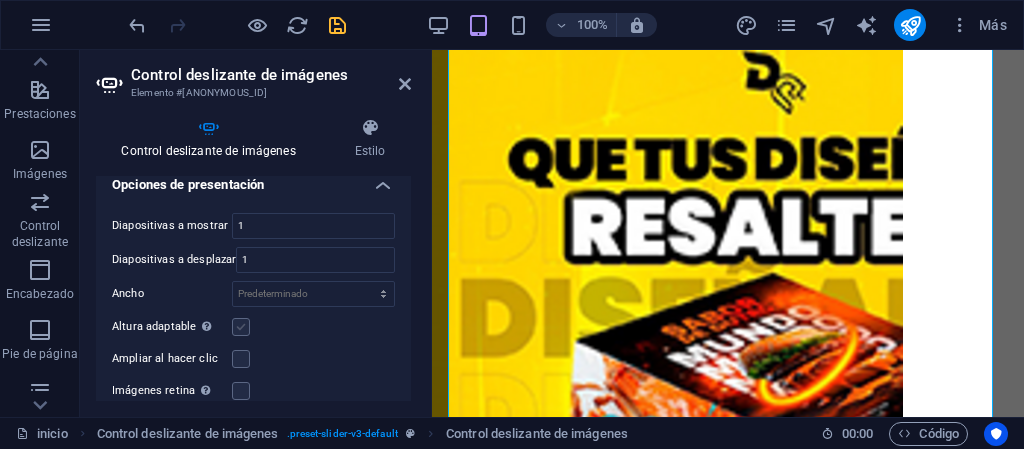 scroll, scrollTop: 399, scrollLeft: 0, axis: vertical 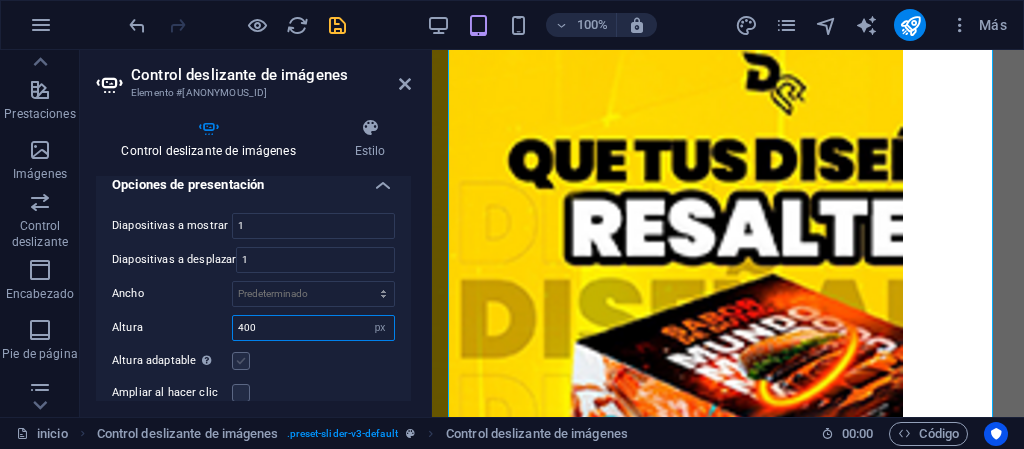 click on "400" at bounding box center [313, 328] 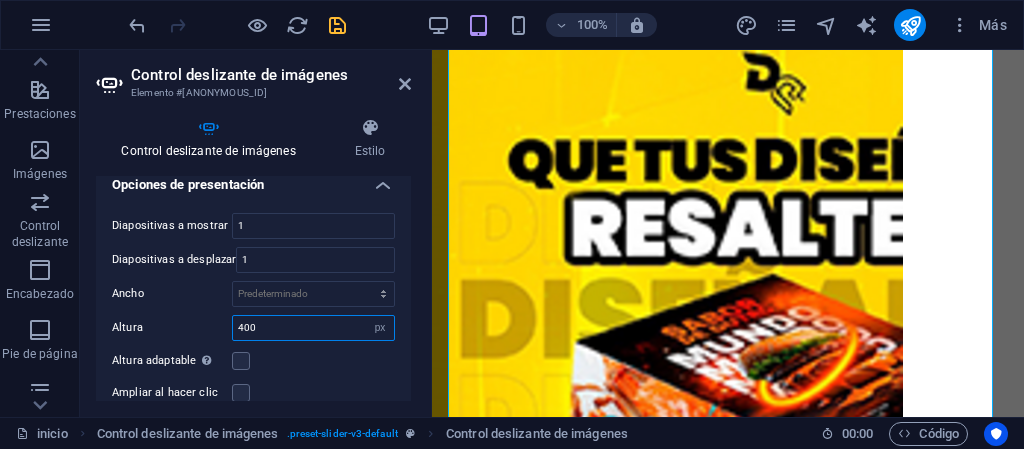 click on "400" at bounding box center (313, 328) 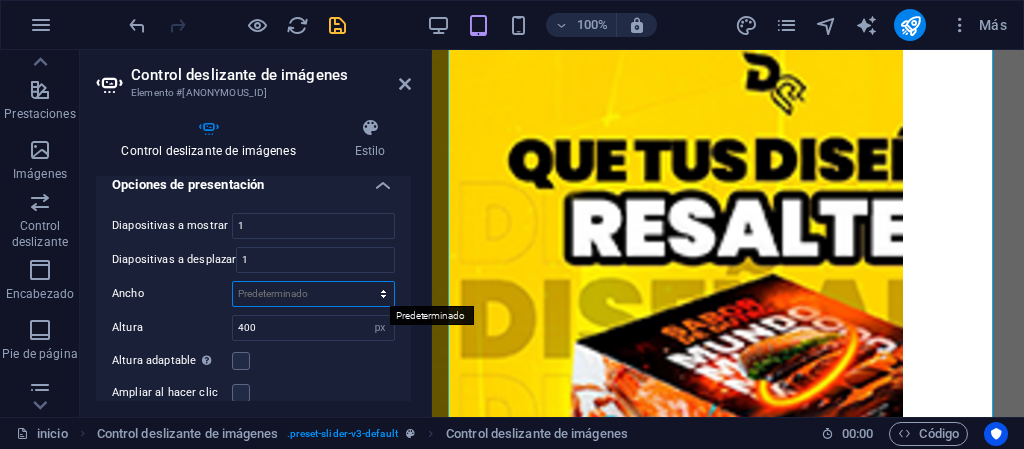 click on "Predeterminado px % rem em vw vh" at bounding box center [313, 294] 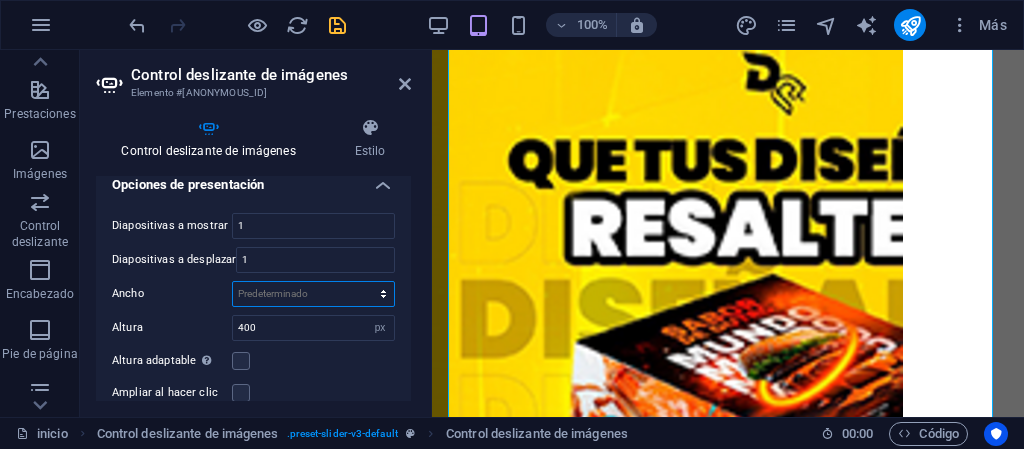 click on "Predeterminado px % rem em vw vh" at bounding box center (313, 294) 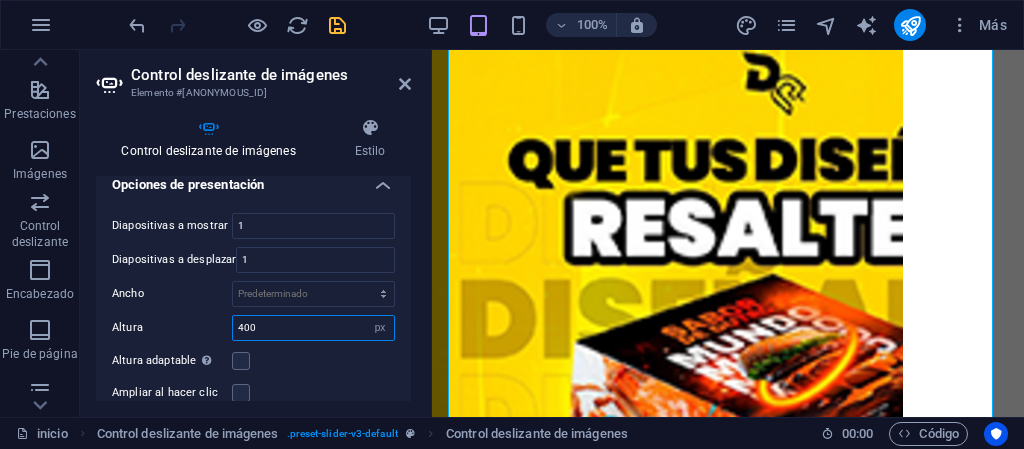 click on "400" at bounding box center (313, 328) 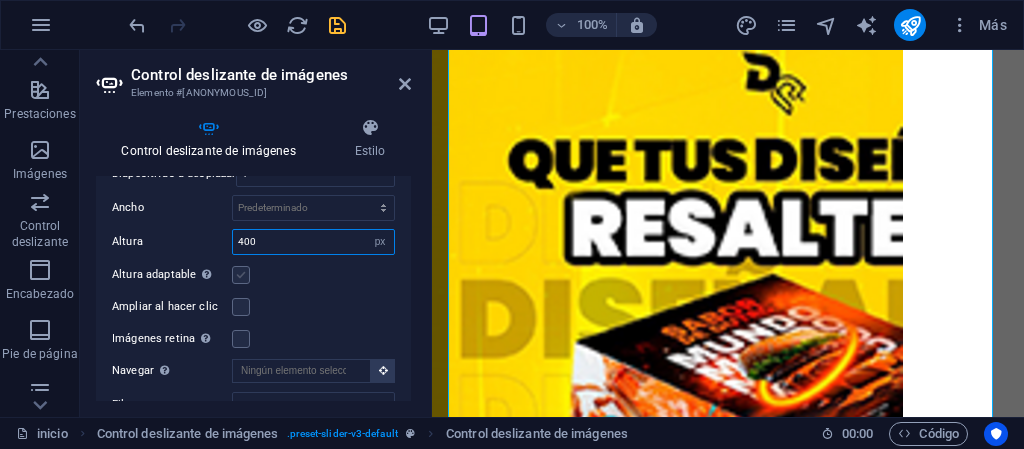 scroll, scrollTop: 466, scrollLeft: 0, axis: vertical 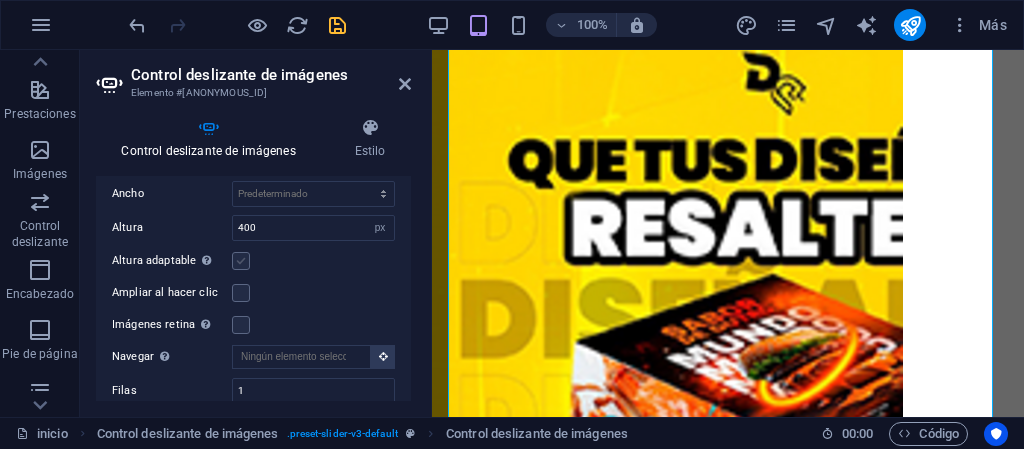 click at bounding box center [241, 261] 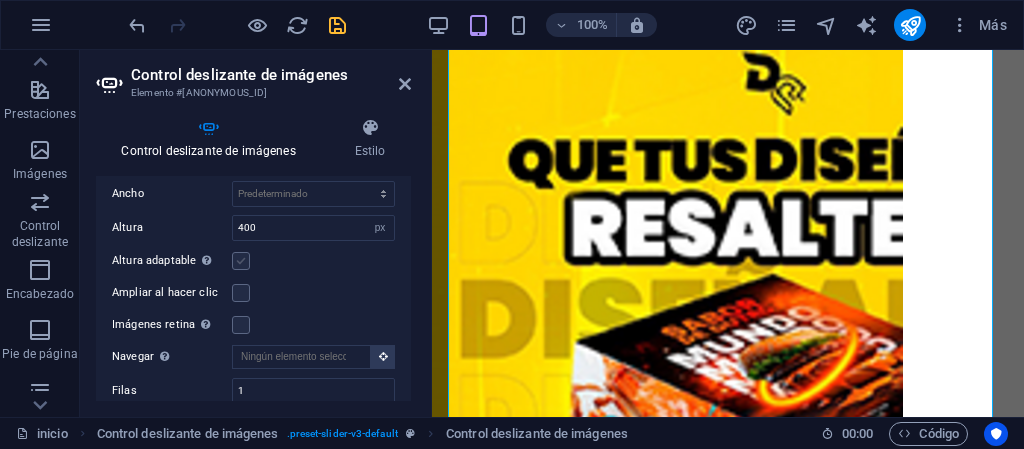 click on "Altura adaptable Ajustar automáticamente el alto para controles deslizantes de diapositiva única" at bounding box center (0, 0) 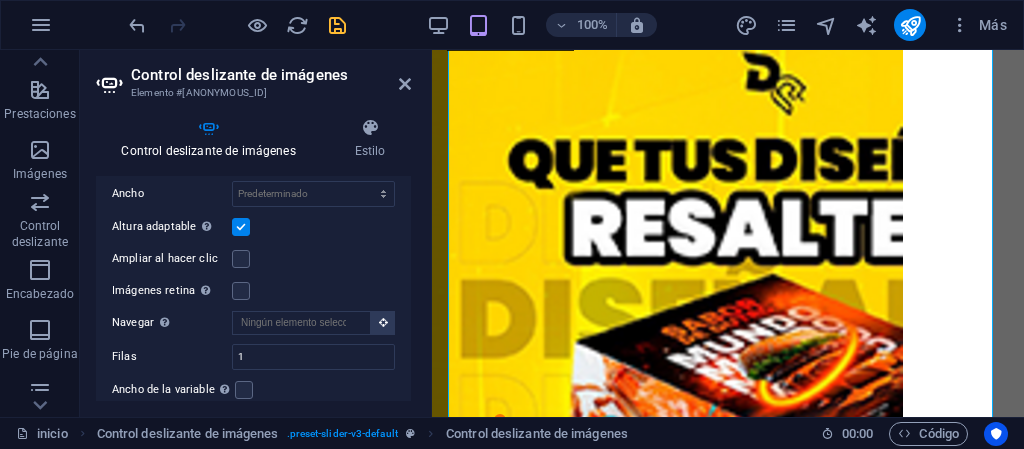 click at bounding box center (241, 259) 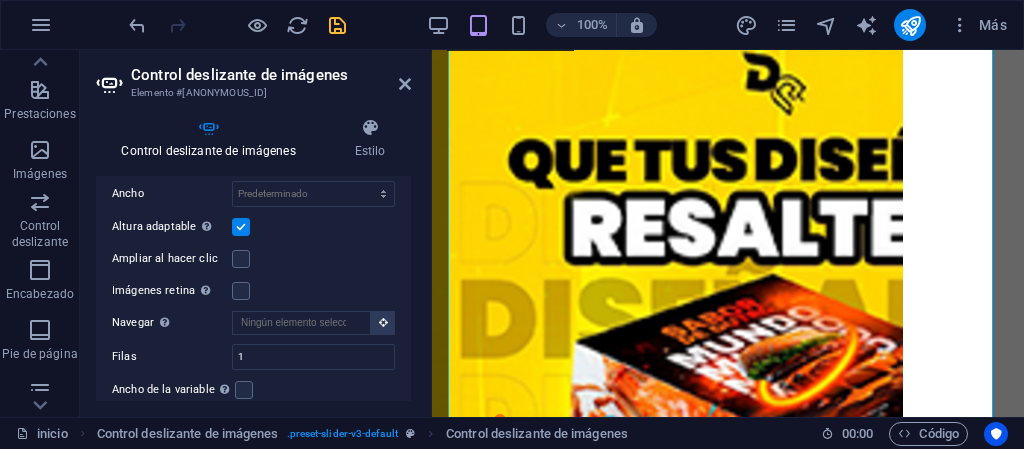 click on "Ampliar al hacer clic" at bounding box center [0, 0] 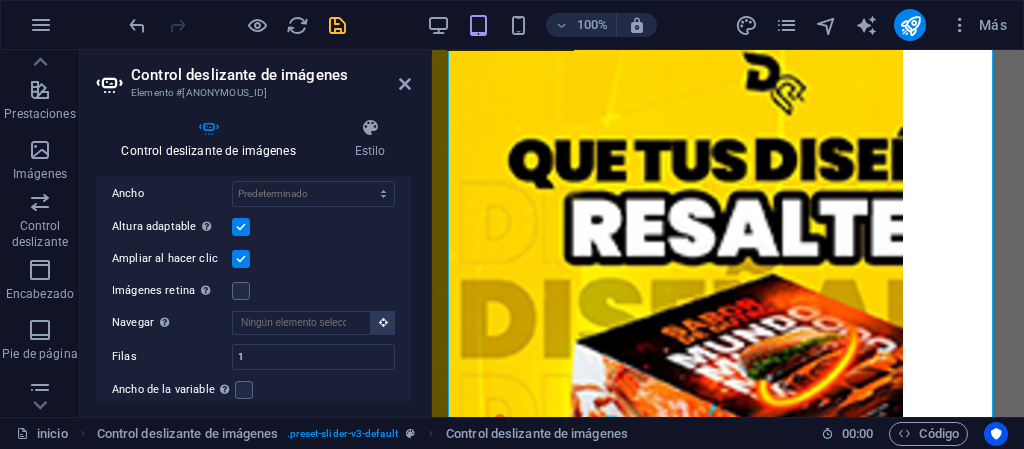 click at bounding box center (241, 259) 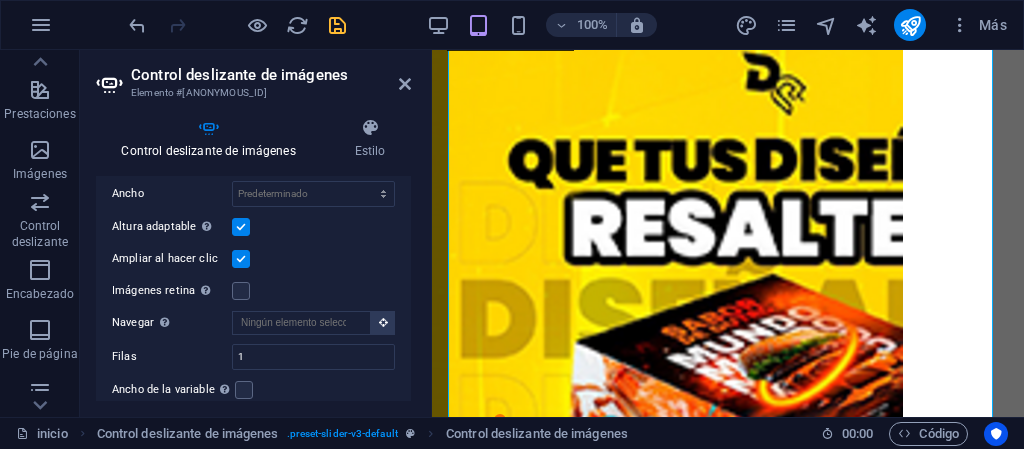 click on "Ampliar al hacer clic" at bounding box center (0, 0) 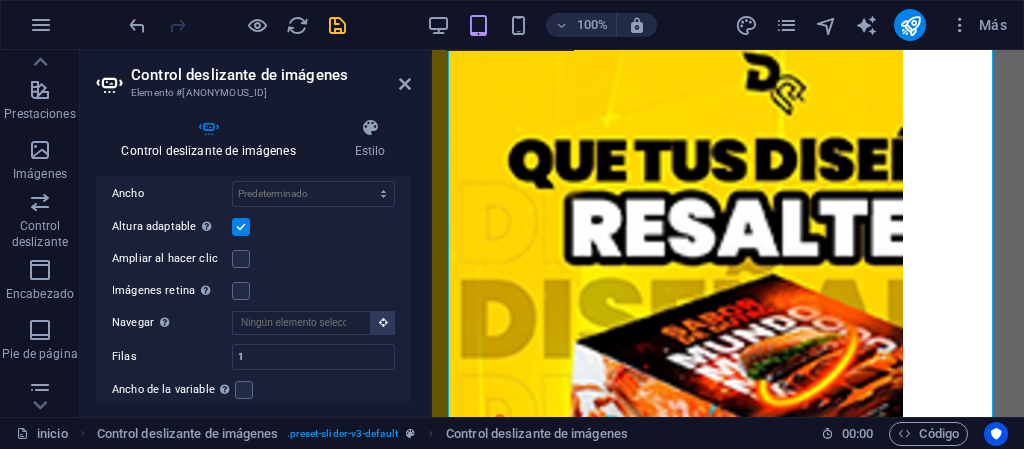 click at bounding box center [241, 227] 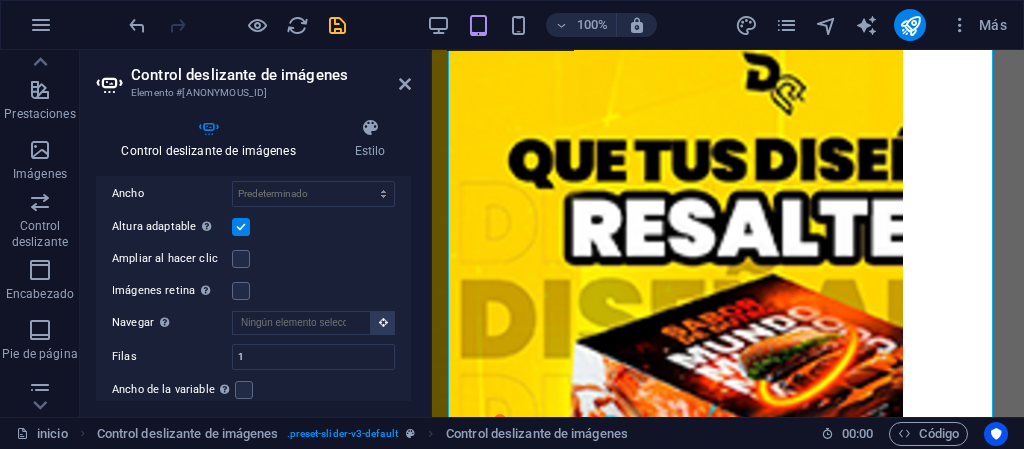 click on "Altura adaptable Ajustar automáticamente el alto para controles deslizantes de diapositiva única" at bounding box center (0, 0) 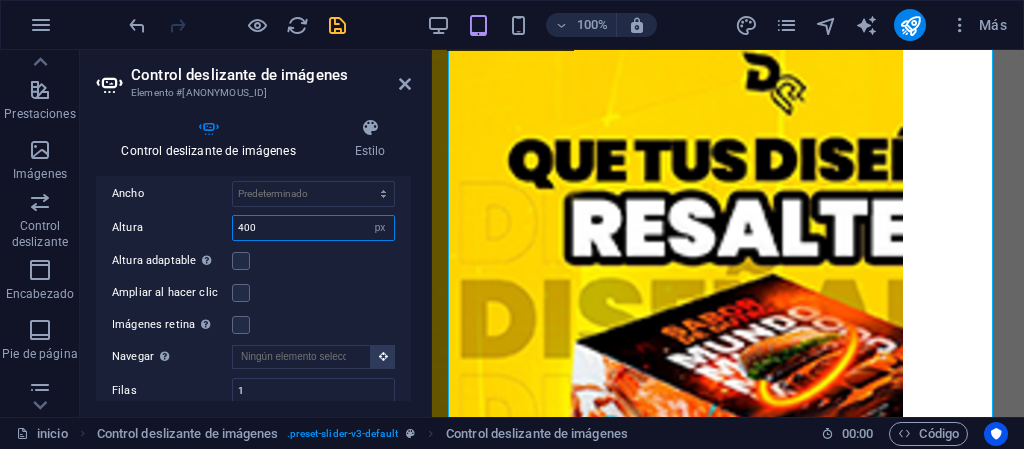 drag, startPoint x: 256, startPoint y: 227, endPoint x: 229, endPoint y: 233, distance: 27.658634 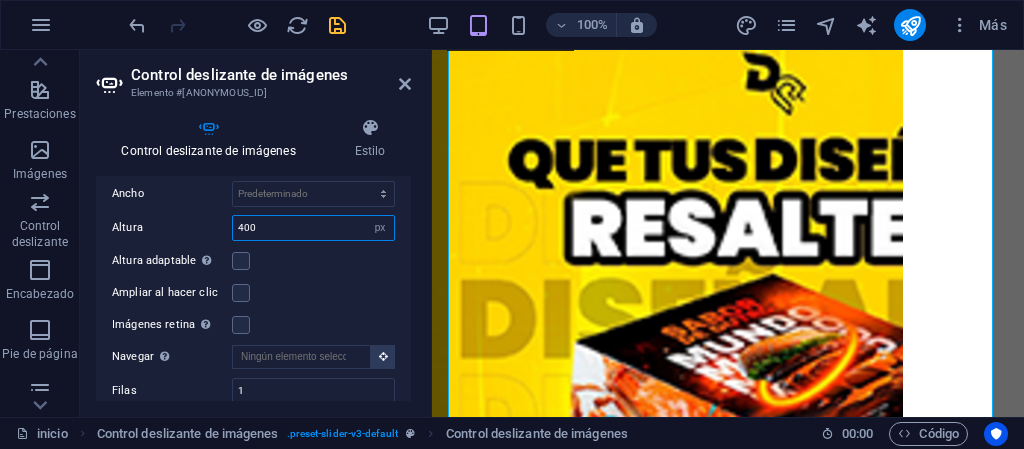click on "Altura 400 Predeterminado px rem em vw vh" at bounding box center (253, 228) 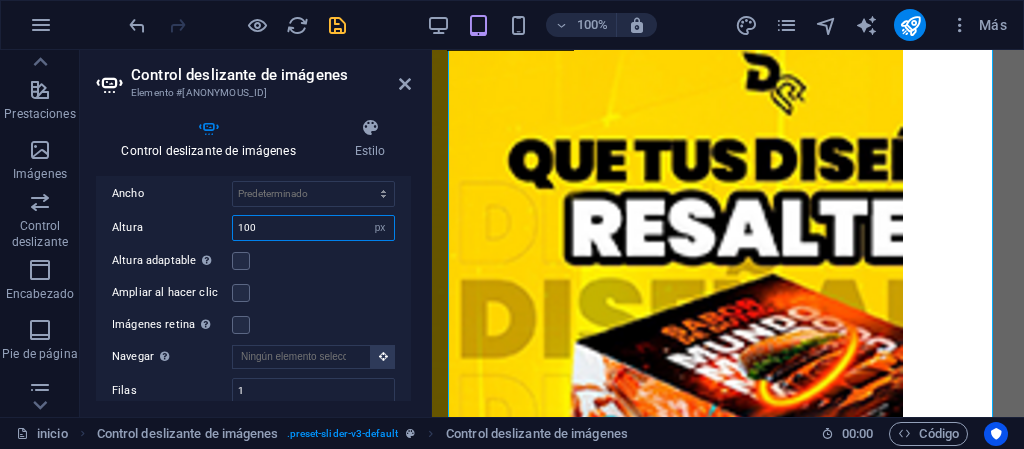 type on "100" 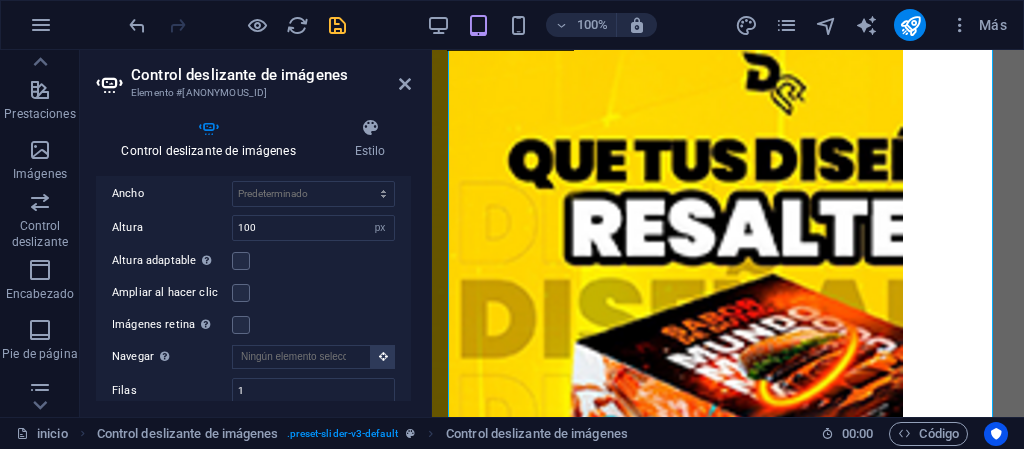 click on "Diapositivas a mostrar 1 Diapositivas a desplazar 1 Ancho Predeterminado px % rem em vw vh Altura 100 Predeterminado px rem em vw vh Altura adaptable Ajustar automáticamente el alto para controles deslizantes de diapositiva única Ampliar al hacer clic Imágenes retina Automáticamente cargar tamaños optimizados de smartphone e imagen retina. Navegar Selecciona otro control deslizante que debería ser navegado por este
Filas 1 Diapositivas por fila 1 Ancho de la variable Ajusta automáticamente el ancho de la diapositiva visible. Modo central Permite la visualización centralizada con diapositiva anterior/siguiente. Usar con un número impar de "Diapositivas a mostrar". Espaciado central No visible cuando "Ancho de la variable" está activado 0 px %" at bounding box center (253, 290) 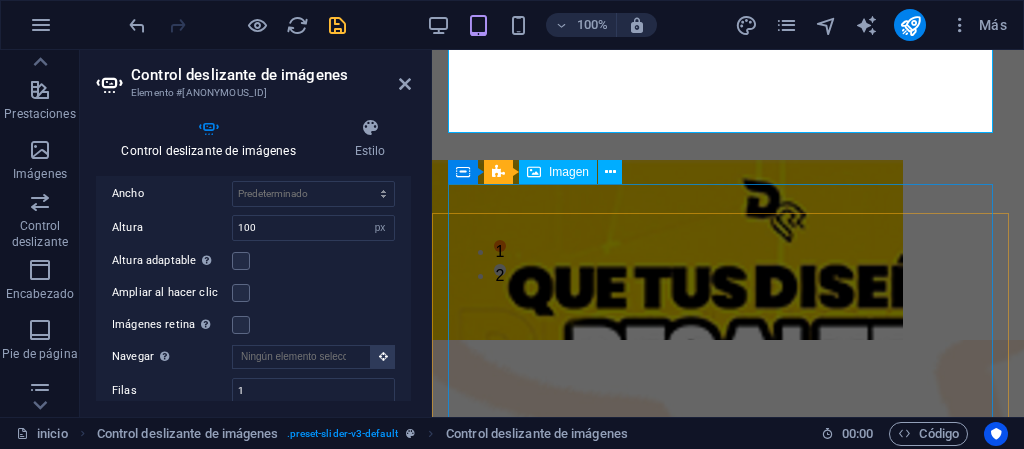 scroll, scrollTop: 199, scrollLeft: 0, axis: vertical 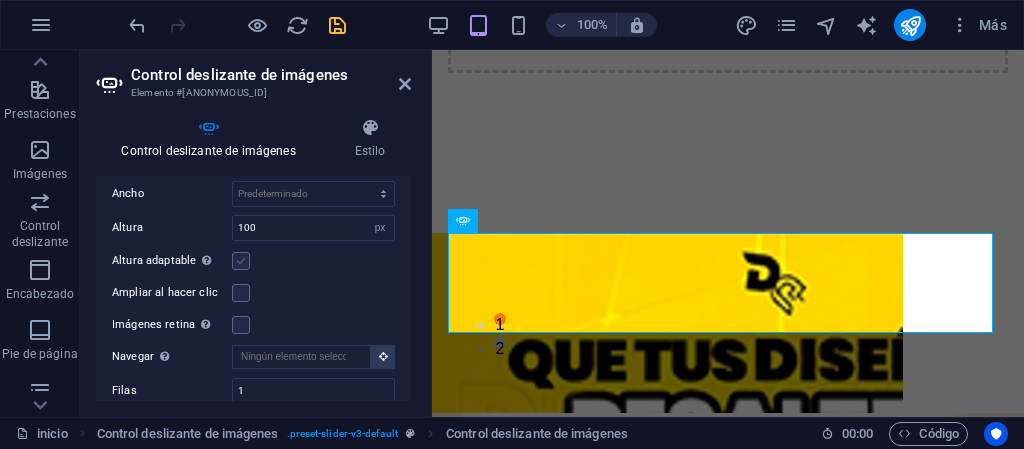 click at bounding box center [241, 261] 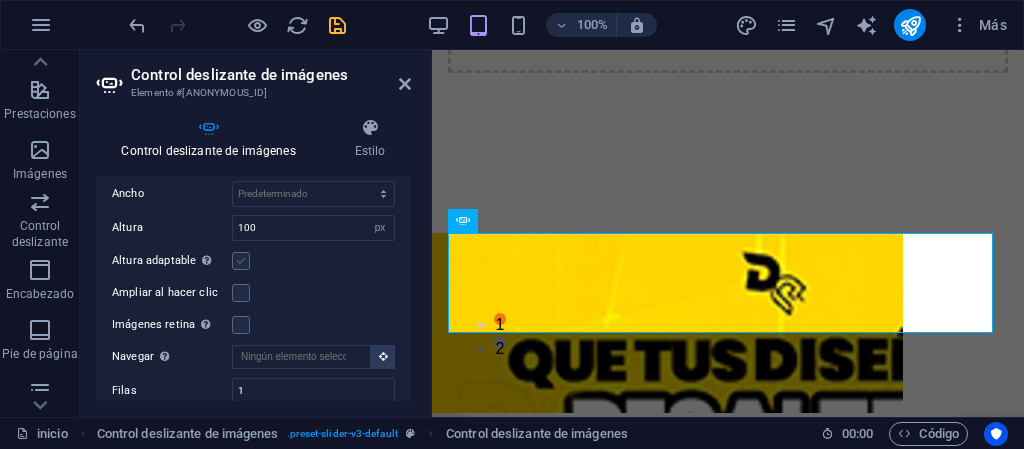 click on "Altura adaptable Ajustar automáticamente el alto para controles deslizantes de diapositiva única" at bounding box center [0, 0] 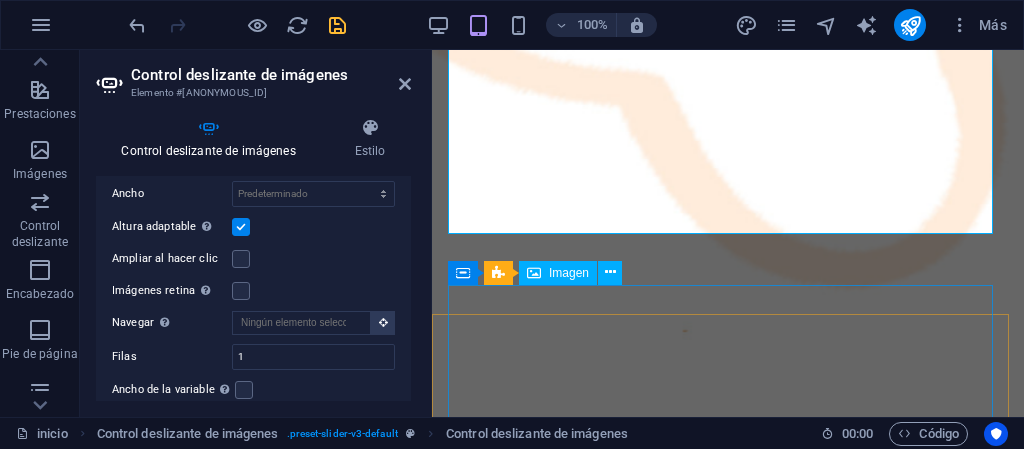 scroll, scrollTop: 499, scrollLeft: 0, axis: vertical 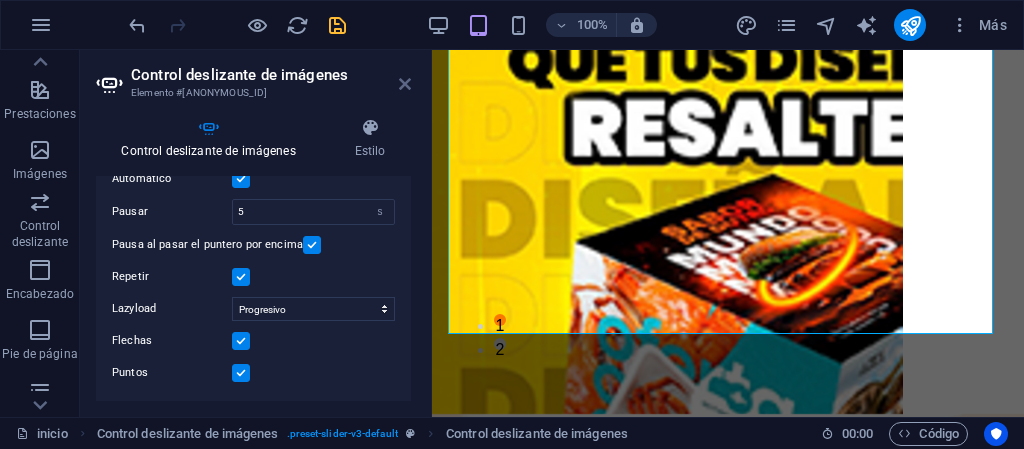 drag, startPoint x: 402, startPoint y: 85, endPoint x: 354, endPoint y: 116, distance: 57.14018 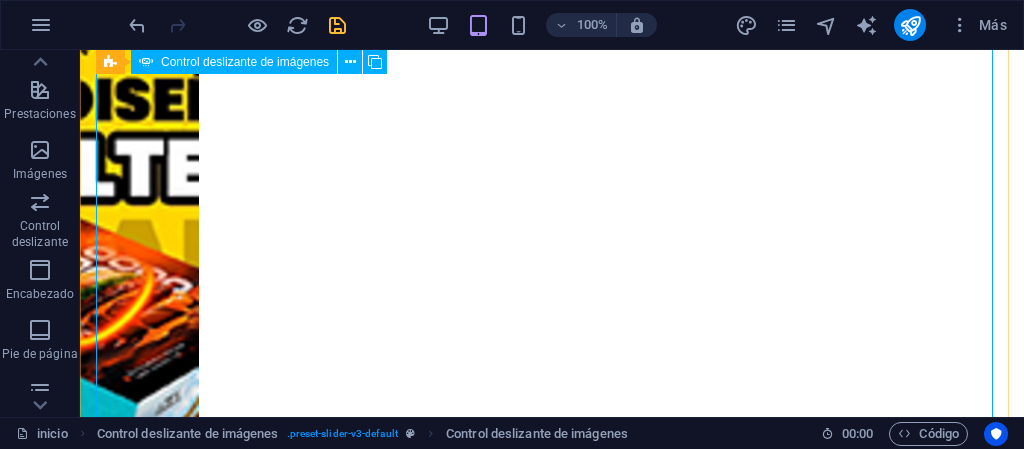 scroll, scrollTop: 299, scrollLeft: 0, axis: vertical 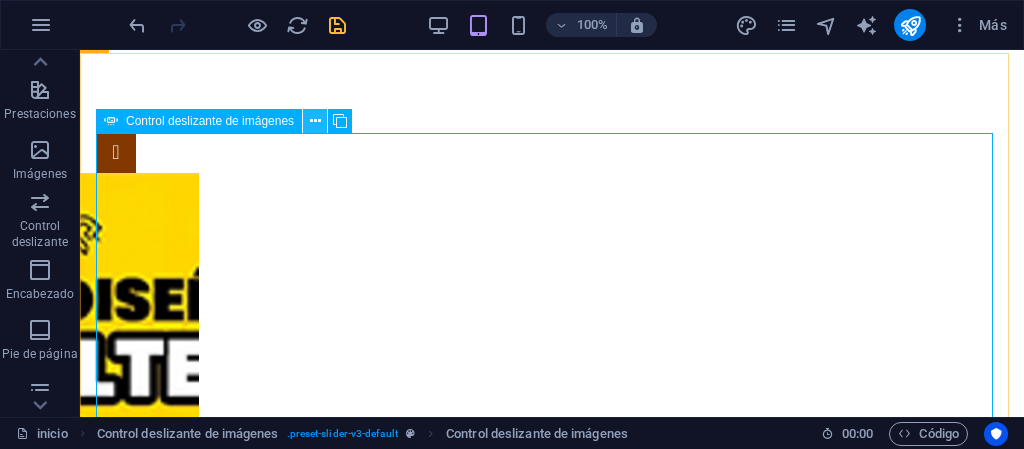 click at bounding box center (315, 121) 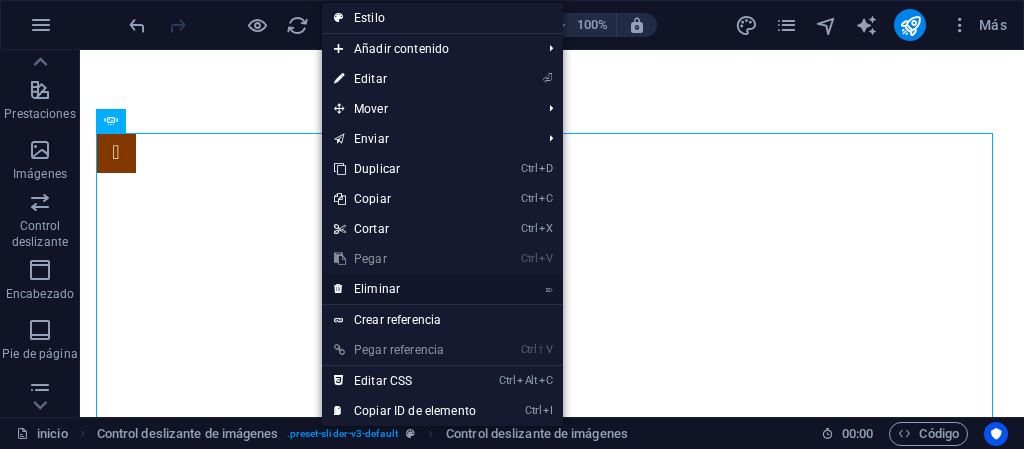click on "⌦  Eliminar" at bounding box center [405, 289] 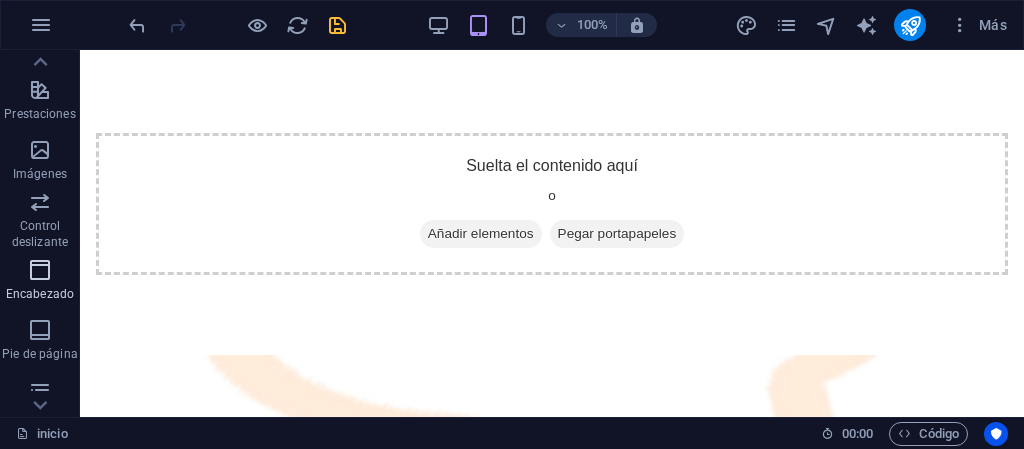scroll, scrollTop: 533, scrollLeft: 0, axis: vertical 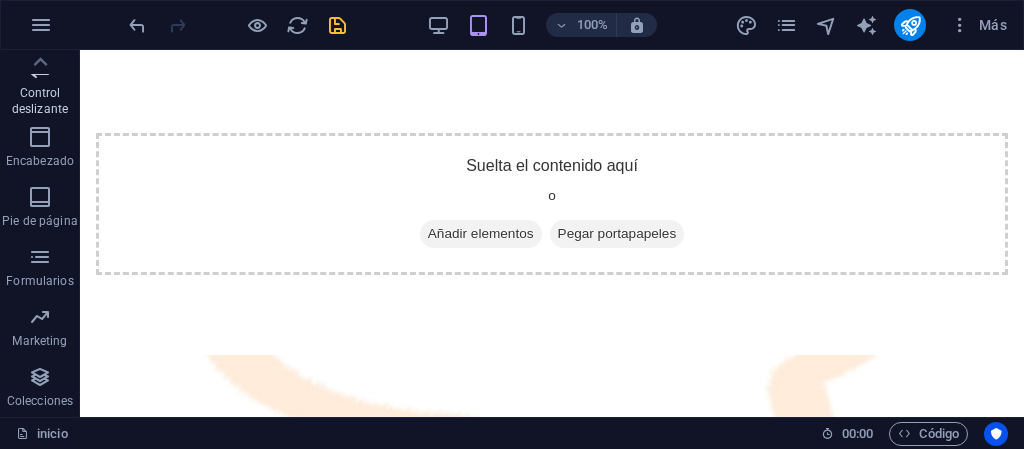click on "Control deslizante" at bounding box center [40, 101] 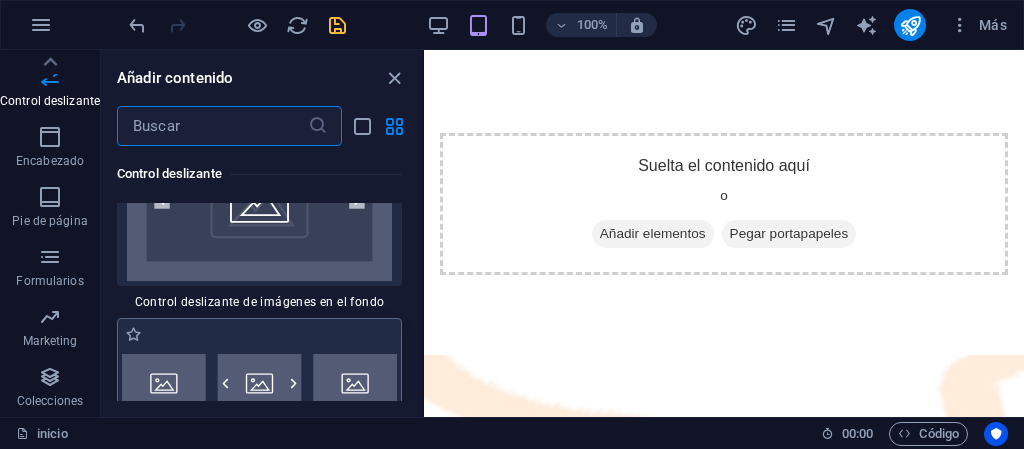 scroll, scrollTop: 23625, scrollLeft: 0, axis: vertical 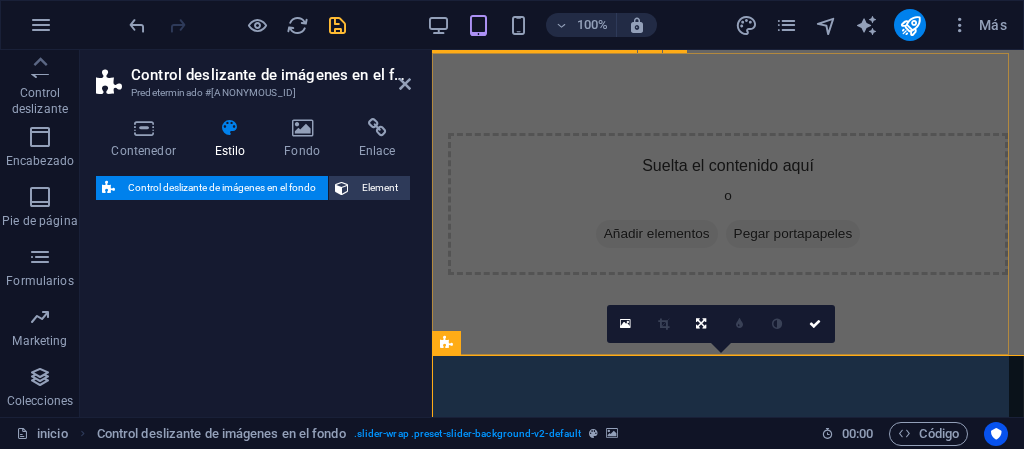 select on "rem" 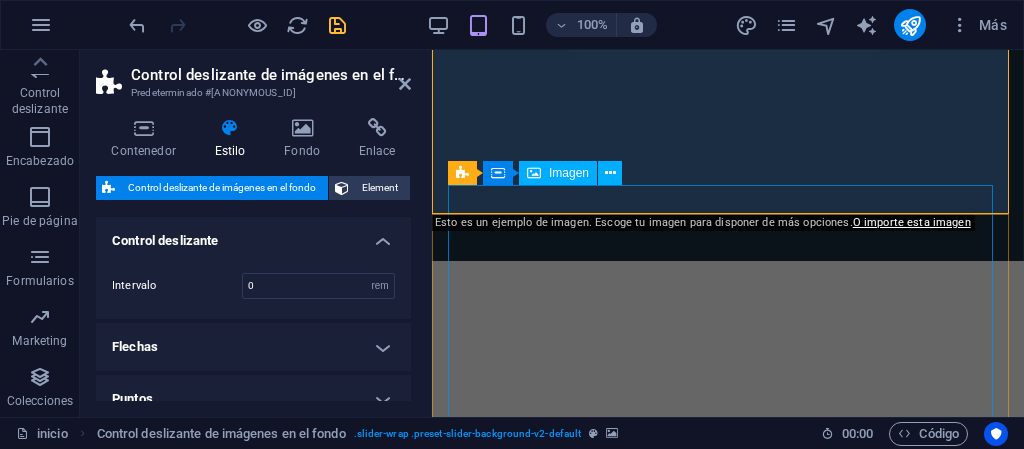 scroll, scrollTop: 900, scrollLeft: 0, axis: vertical 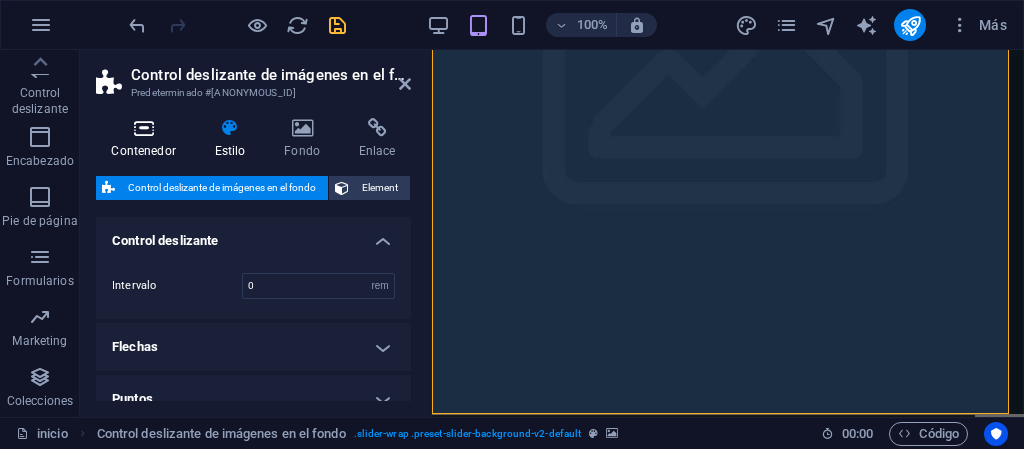 click on "Contenedor" at bounding box center [147, 139] 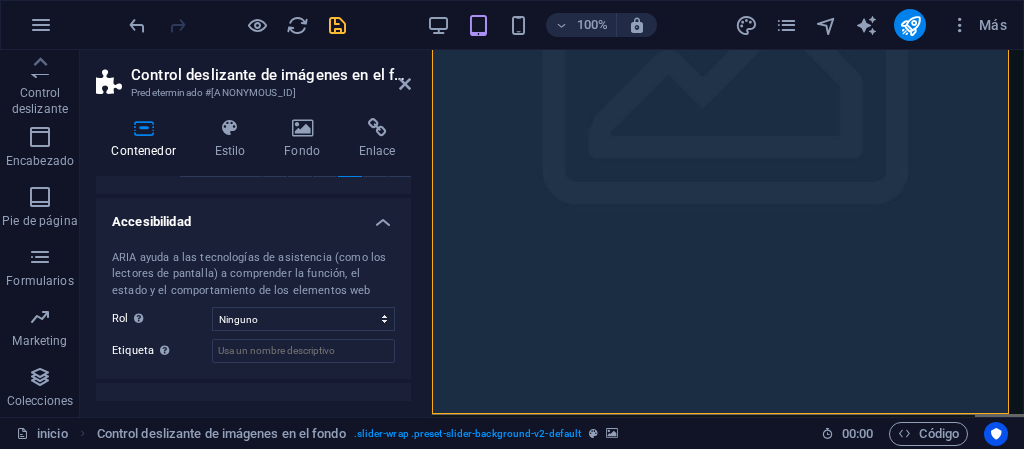 scroll, scrollTop: 574, scrollLeft: 0, axis: vertical 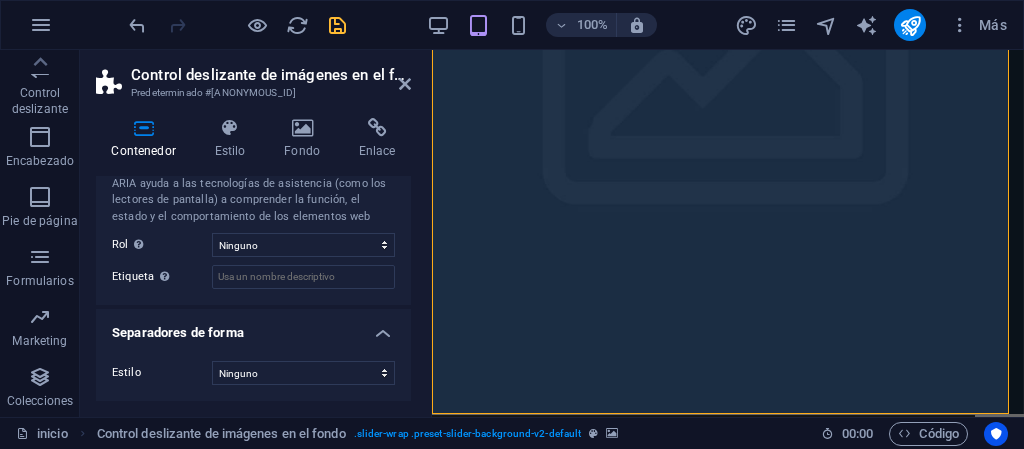 click at bounding box center (-130, 2304) 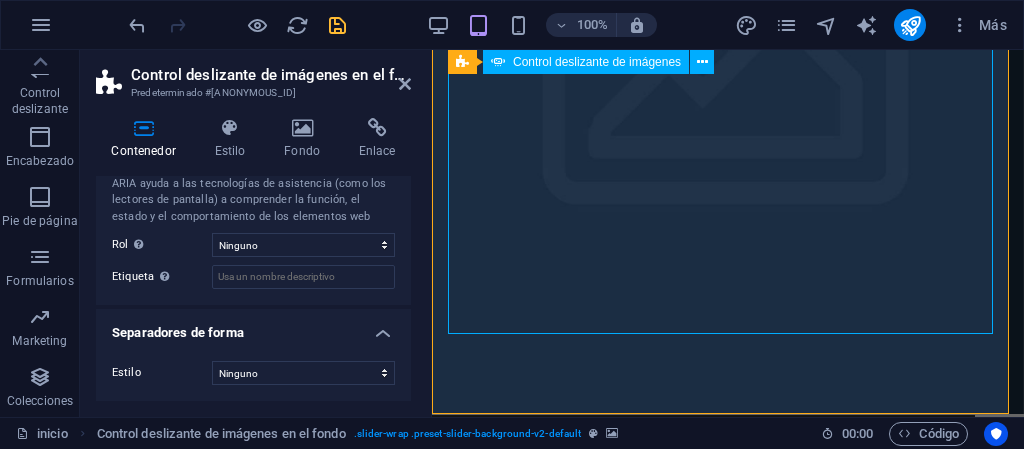 click at bounding box center (-130, 2304) 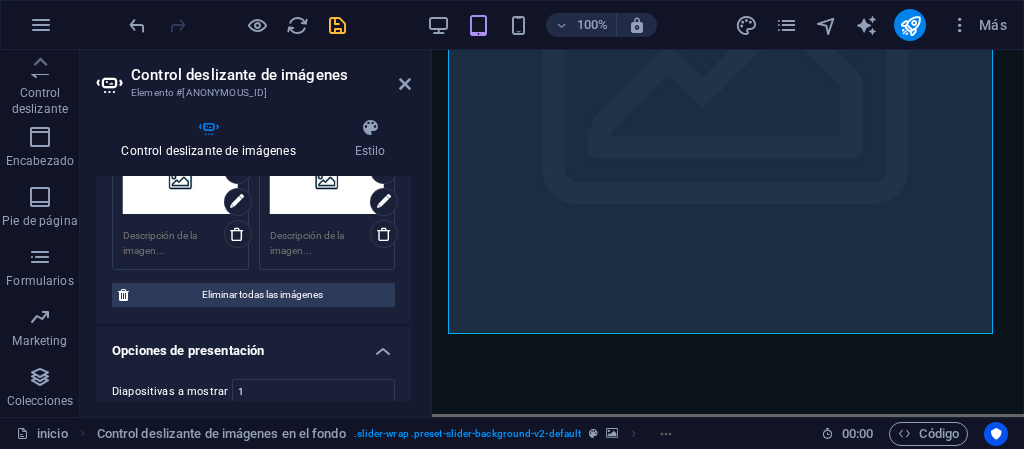 scroll, scrollTop: 100, scrollLeft: 0, axis: vertical 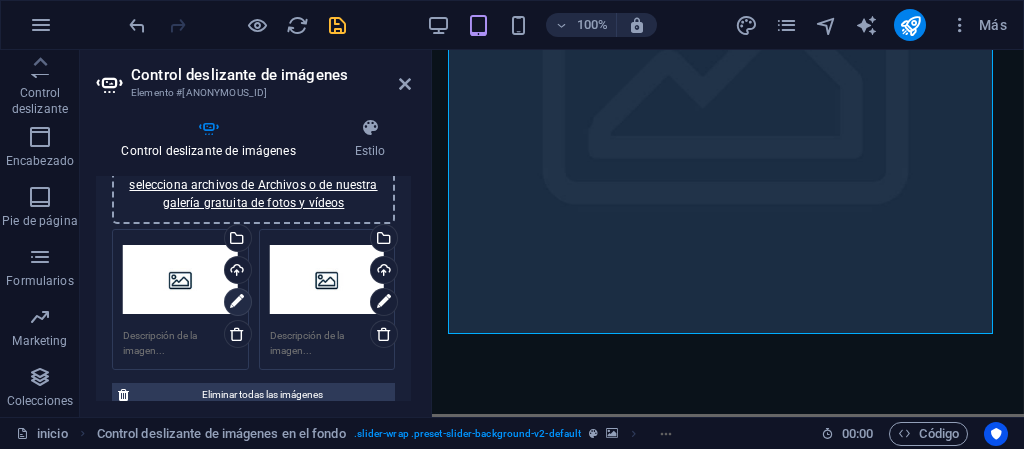click at bounding box center (237, 302) 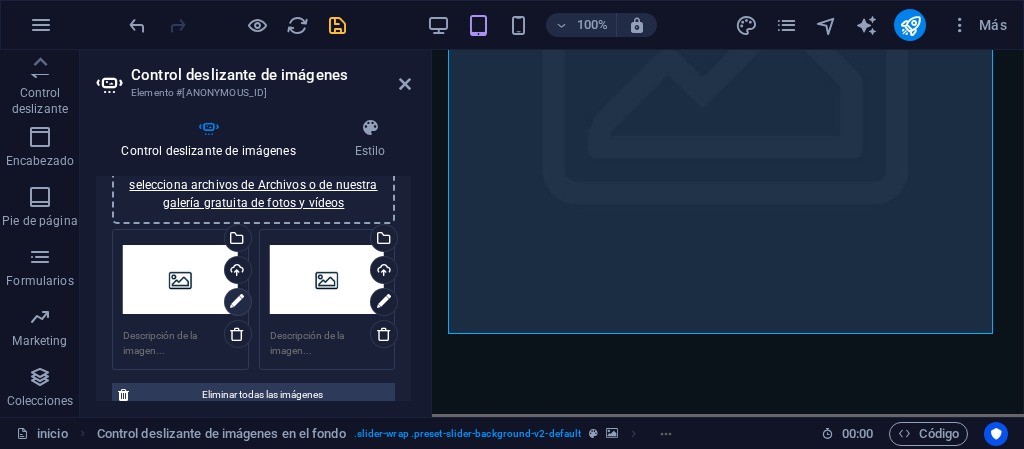 click at bounding box center [237, 302] 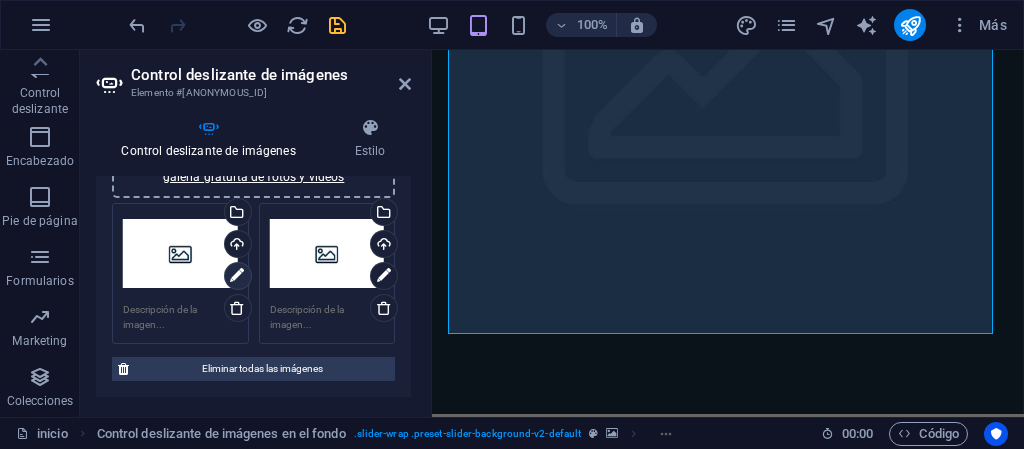 scroll, scrollTop: 100, scrollLeft: 0, axis: vertical 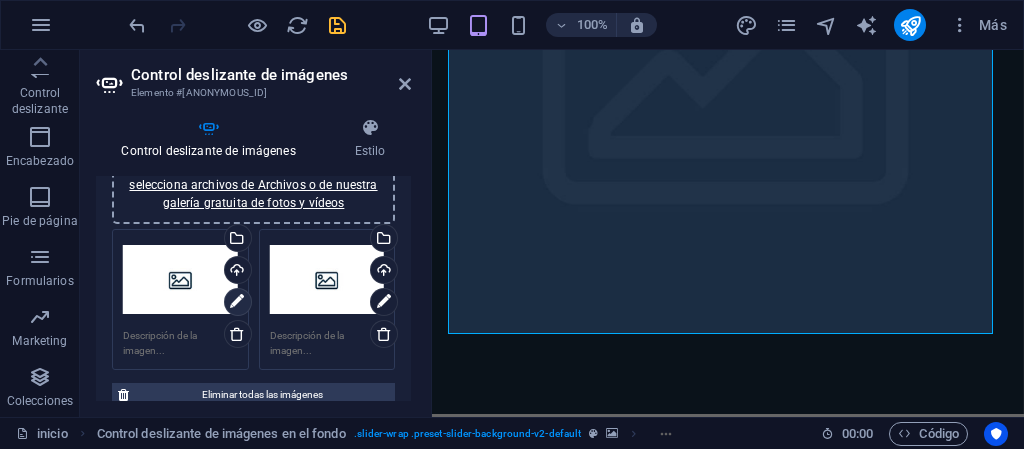 click at bounding box center (237, 302) 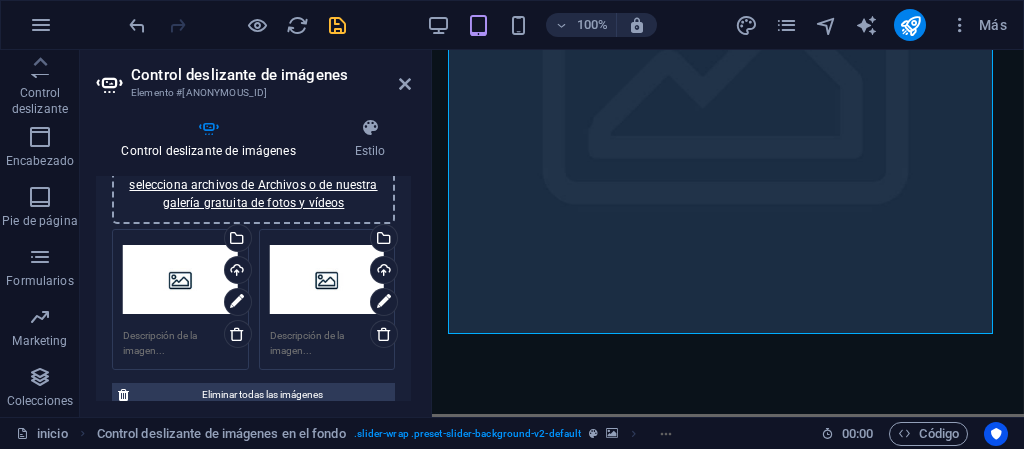 click on "Arrastra archivos aquí, haz clic para escoger archivos o  selecciona archivos de Archivos o de nuestra galería gratuita de fotos y vídeos" at bounding box center (180, 280) 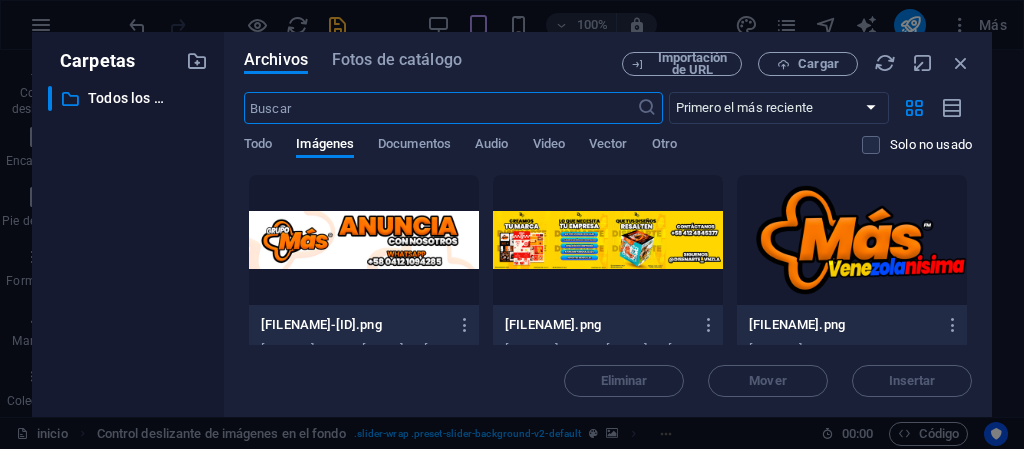click on "​ Todos los archivos Todos los archivos" at bounding box center [128, 243] 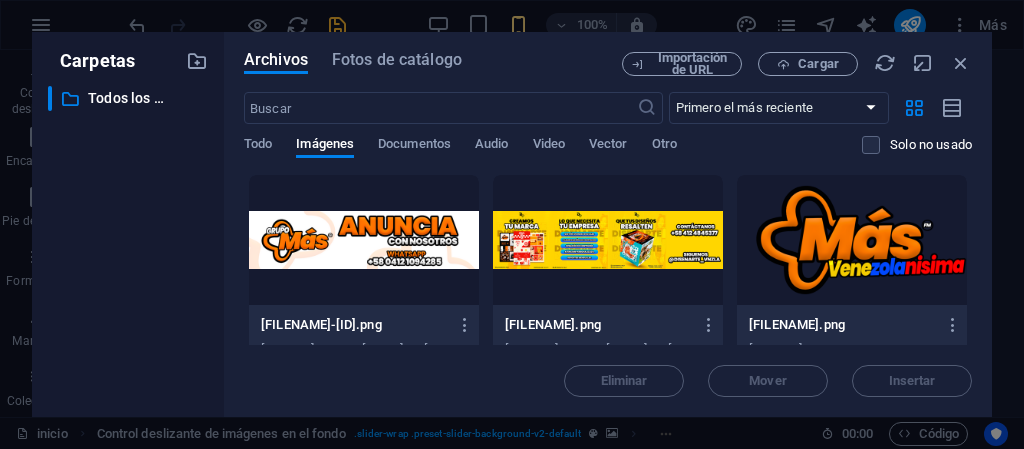 click at bounding box center [364, 240] 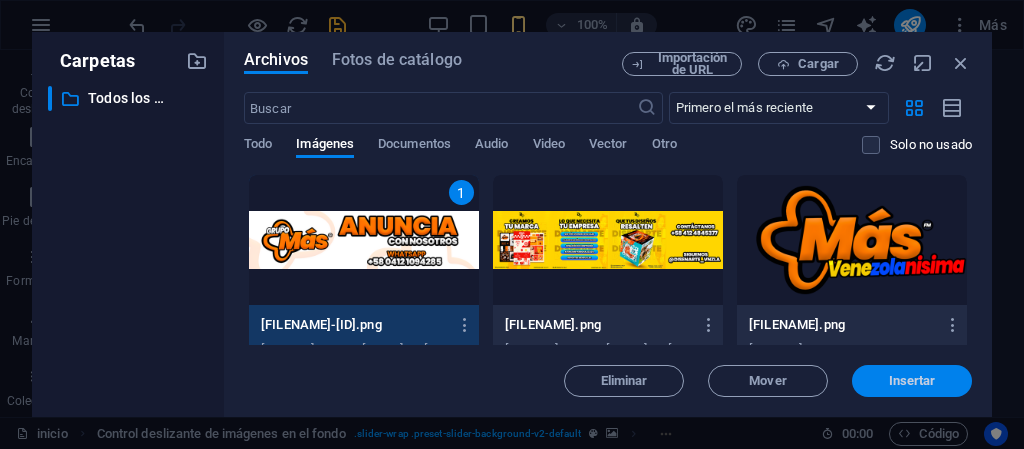 drag, startPoint x: 908, startPoint y: 377, endPoint x: 2, endPoint y: 247, distance: 915.2792 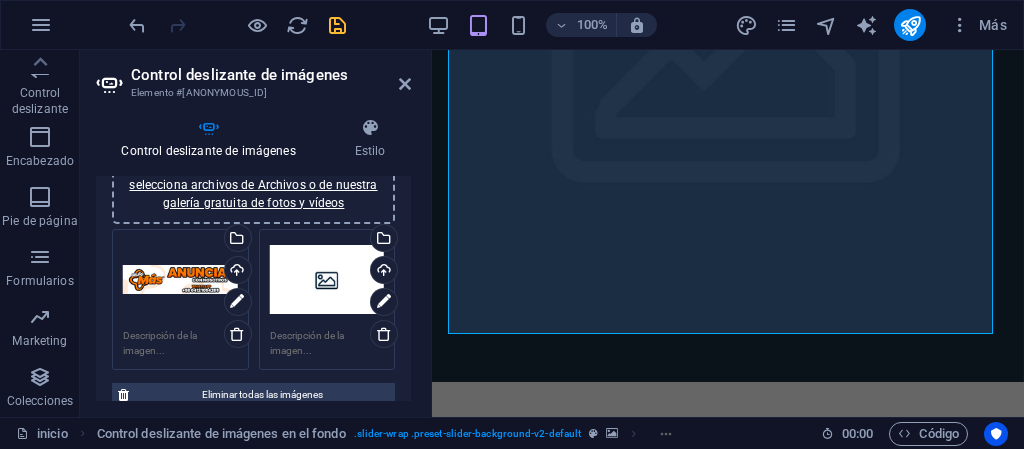 click on "Arrastra archivos aquí, haz clic para escoger archivos o  selecciona archivos de Archivos o de nuestra galería gratuita de fotos y vídeos" at bounding box center [327, 280] 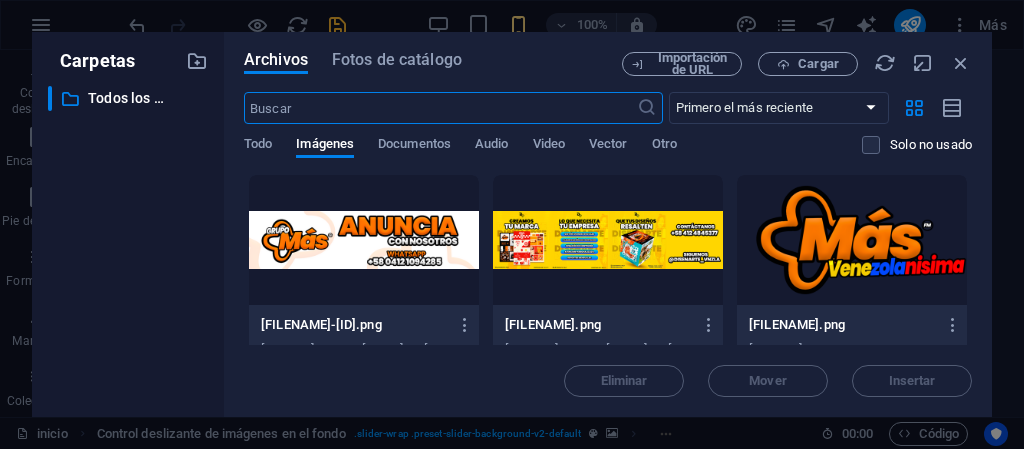 scroll, scrollTop: 1108, scrollLeft: 0, axis: vertical 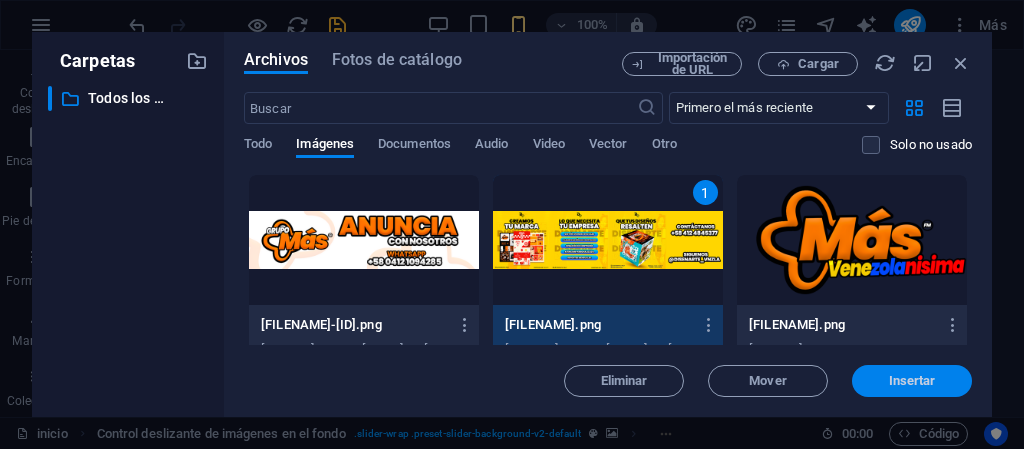 drag, startPoint x: 888, startPoint y: 383, endPoint x: 51, endPoint y: 274, distance: 844.0675 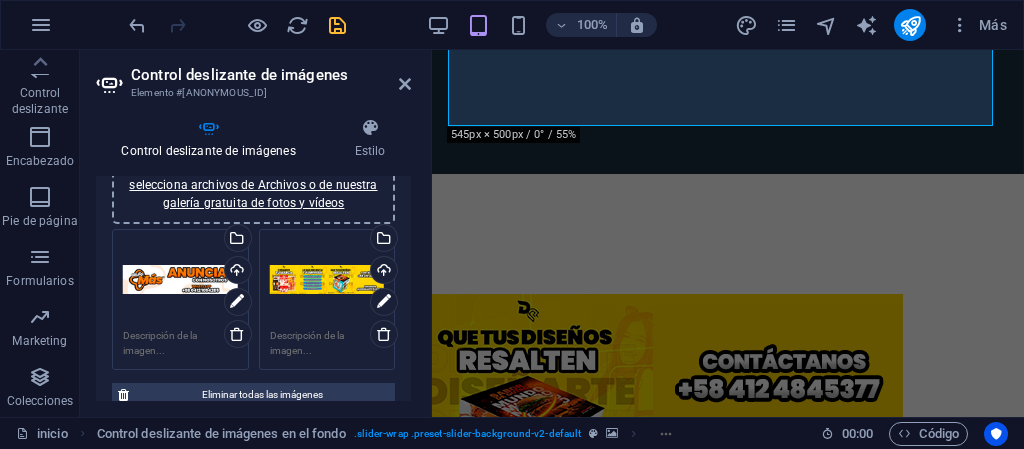 scroll, scrollTop: 0, scrollLeft: 0, axis: both 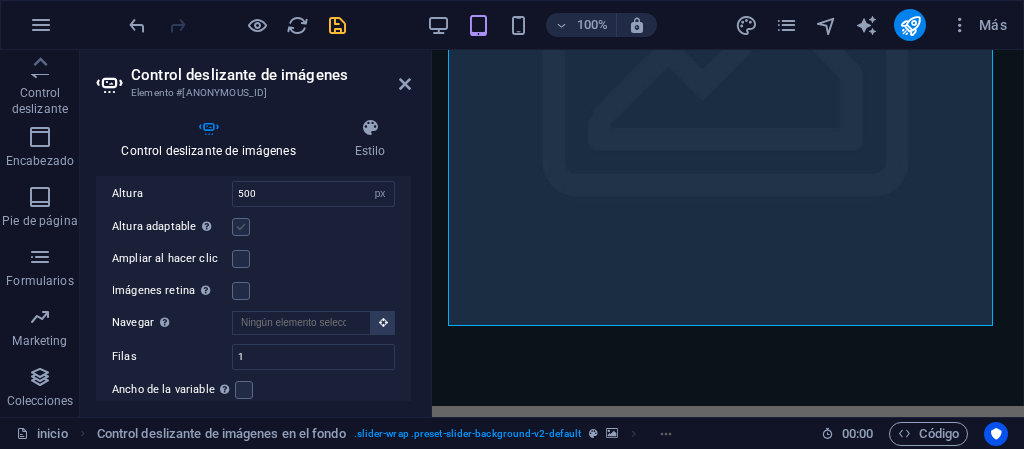click at bounding box center [241, 227] 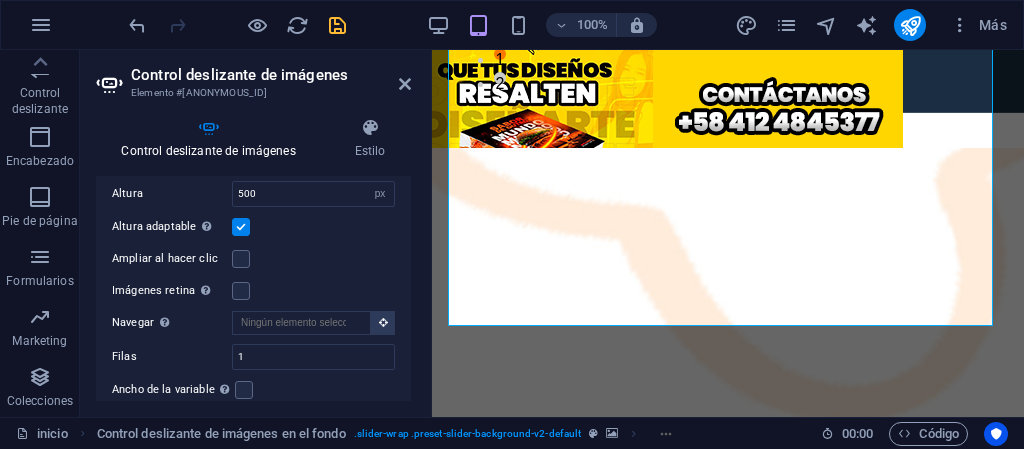 scroll, scrollTop: 466, scrollLeft: 0, axis: vertical 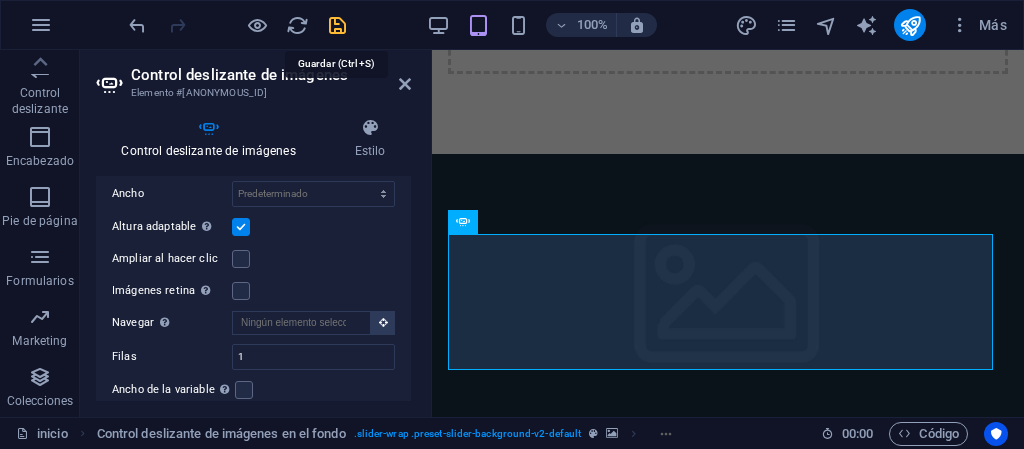 drag, startPoint x: 334, startPoint y: 32, endPoint x: 280, endPoint y: 59, distance: 60.373837 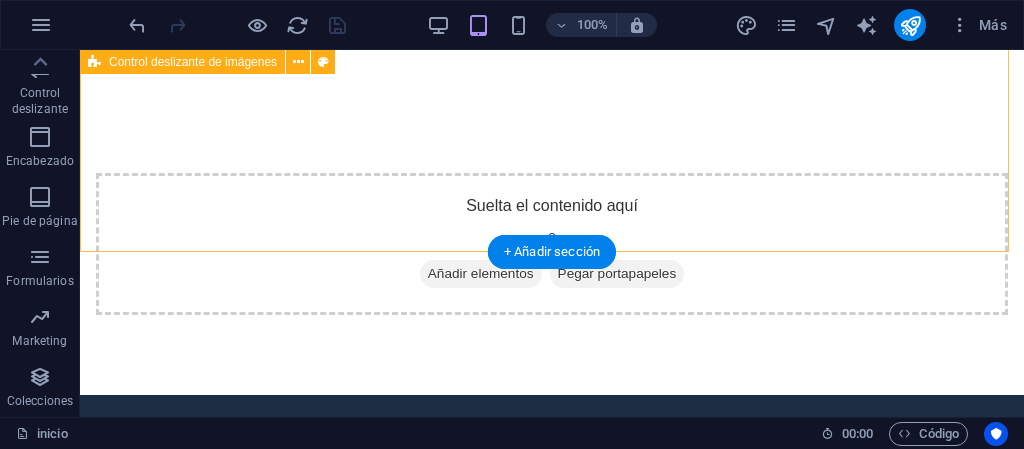 scroll, scrollTop: 0, scrollLeft: 0, axis: both 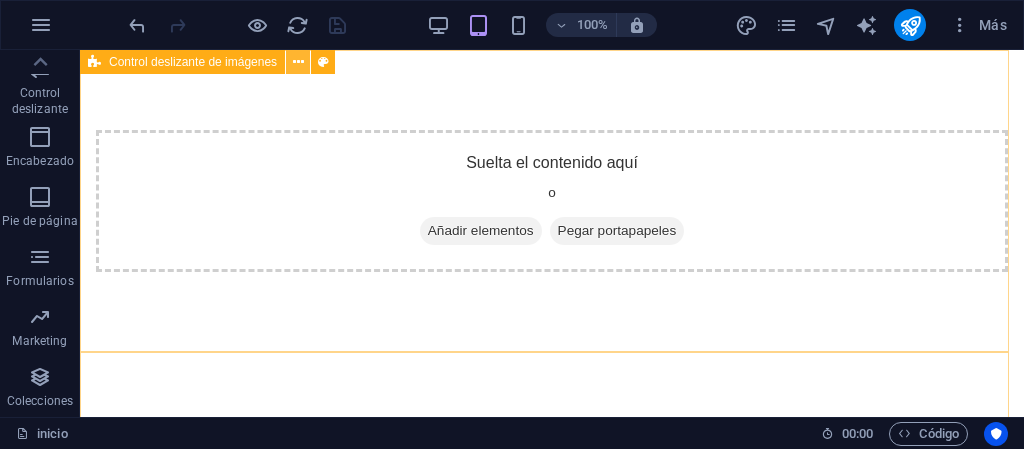 click at bounding box center [298, 62] 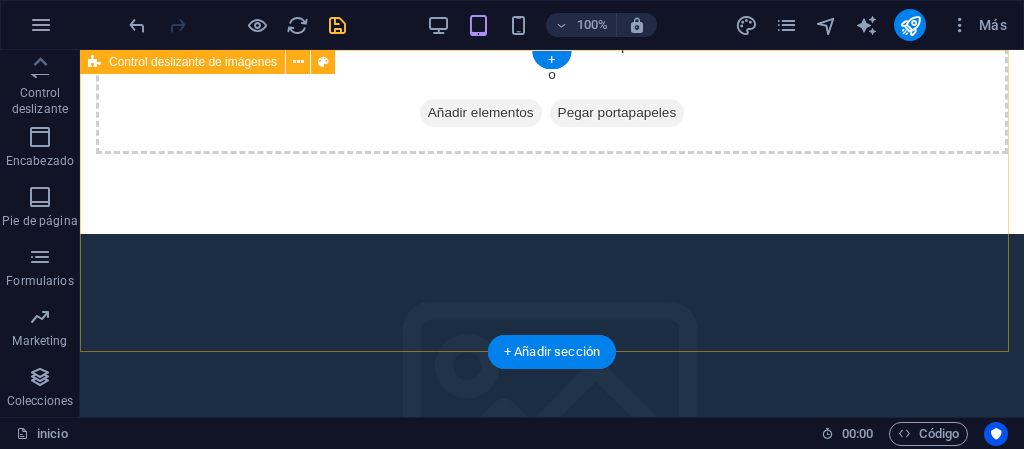 scroll, scrollTop: 0, scrollLeft: 0, axis: both 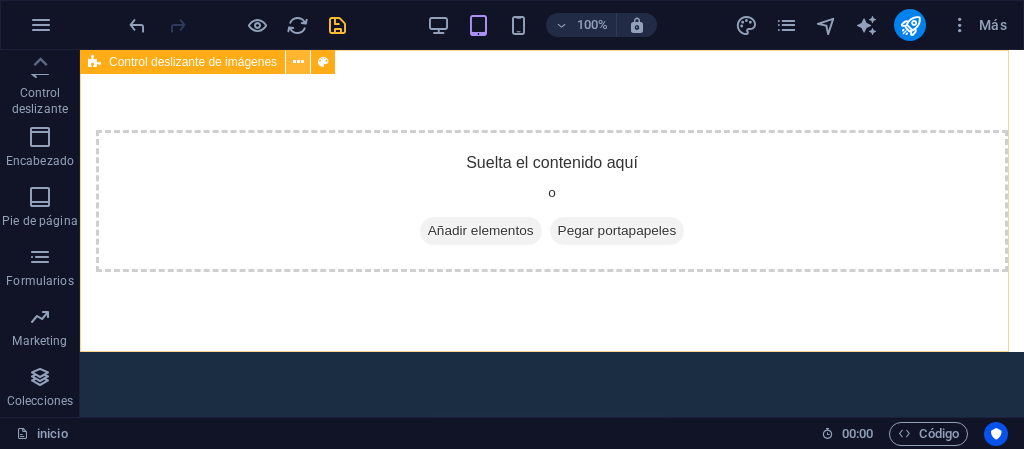 click at bounding box center (298, 62) 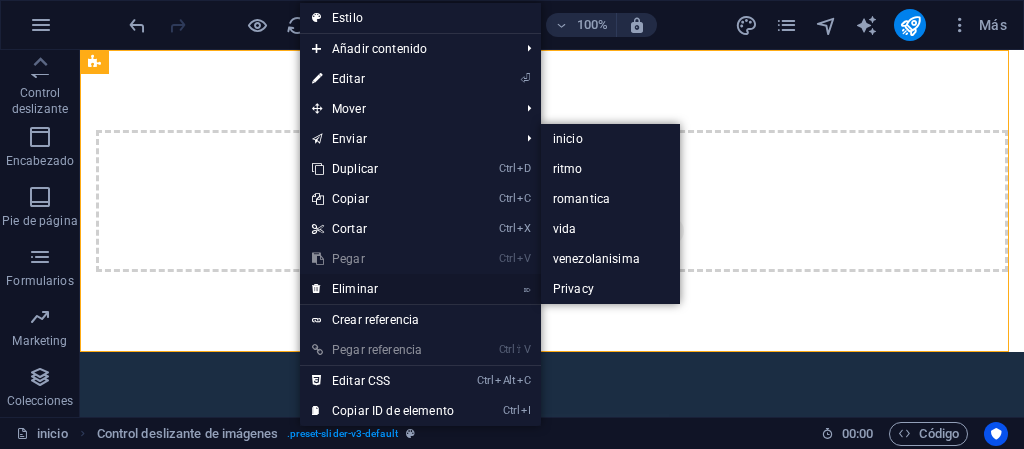 click on "⌦  Eliminar" at bounding box center (383, 289) 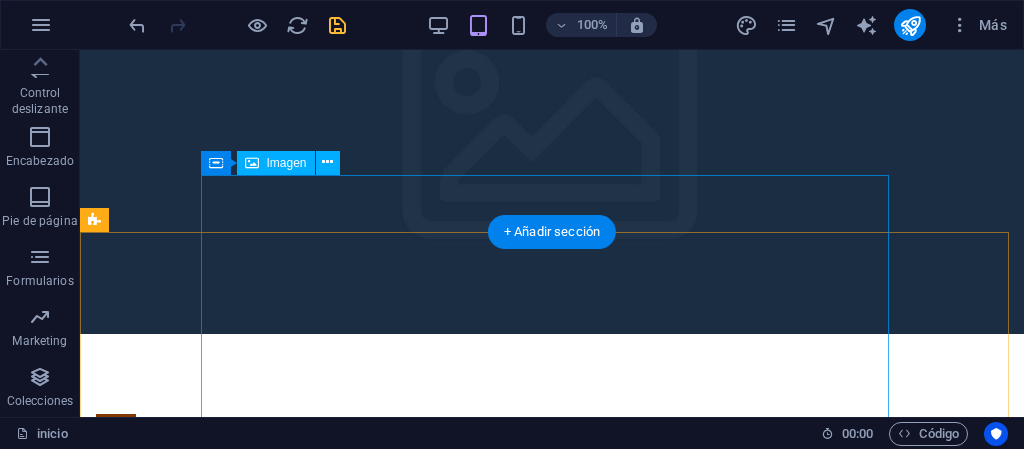 scroll, scrollTop: 0, scrollLeft: 0, axis: both 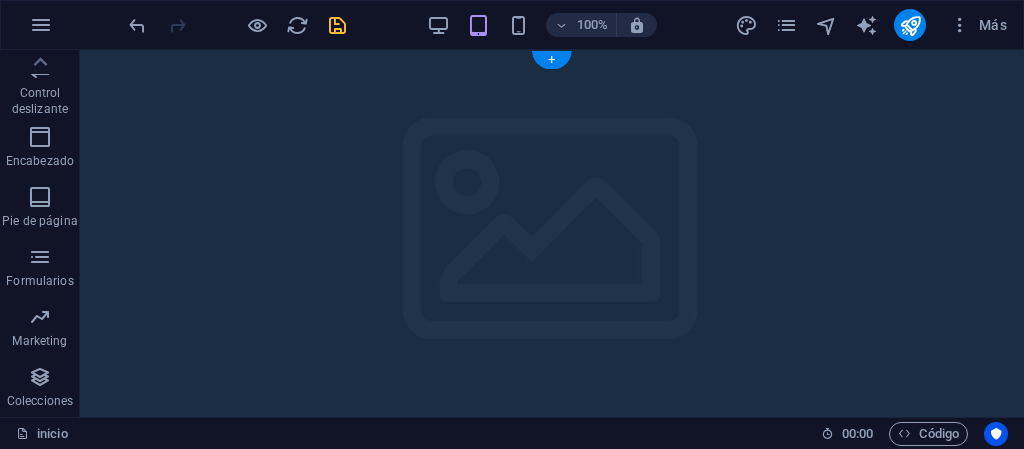 click at bounding box center [552, 242] 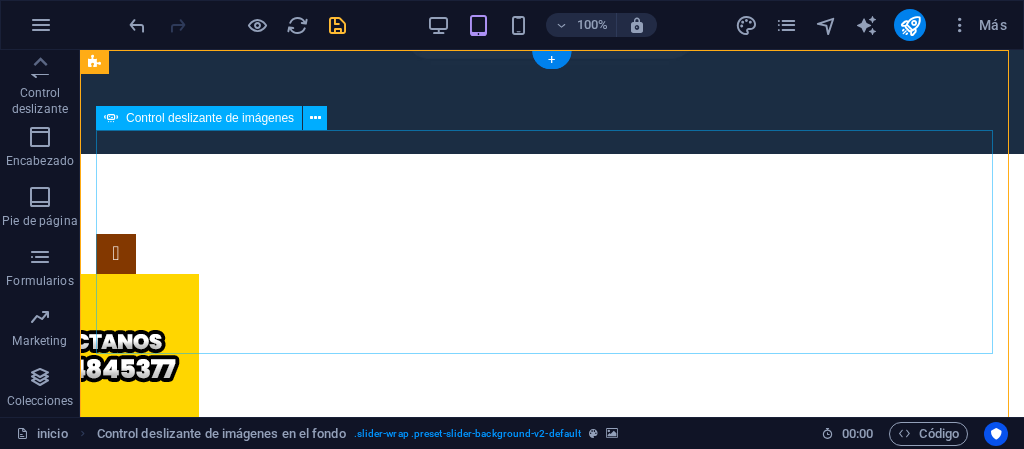 scroll, scrollTop: 0, scrollLeft: 0, axis: both 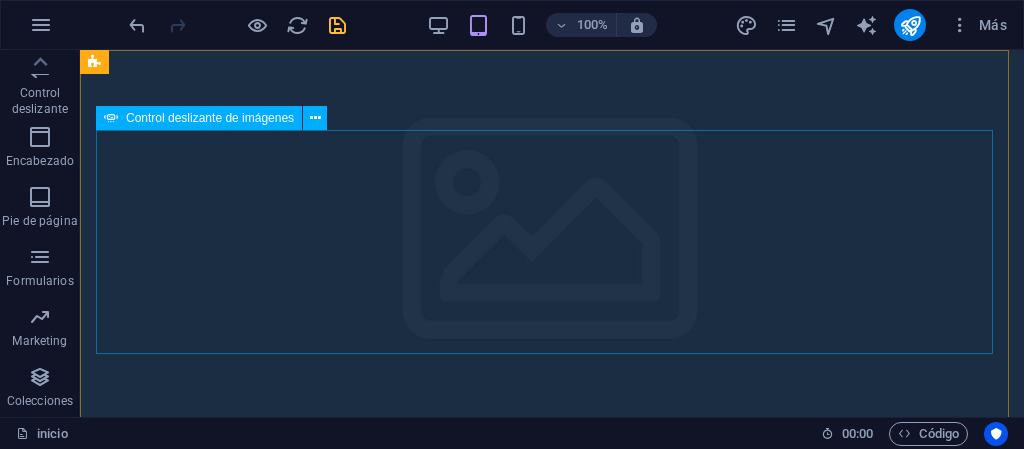 click at bounding box center [552, 242] 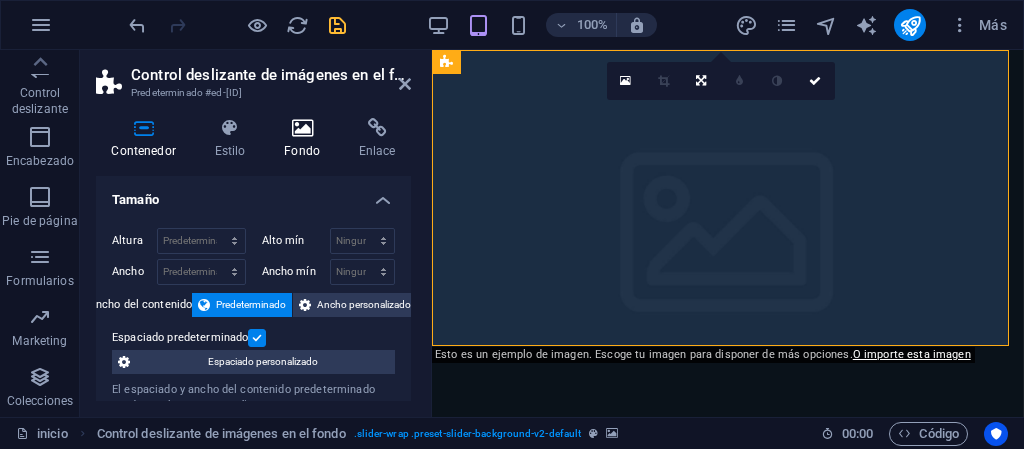 click on "Fondo" at bounding box center [306, 139] 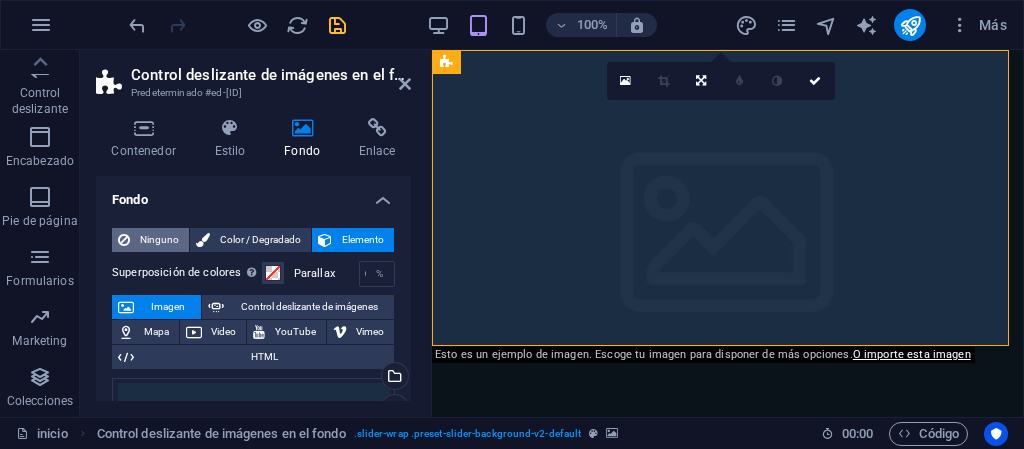 click on "Ninguno" at bounding box center [159, 240] 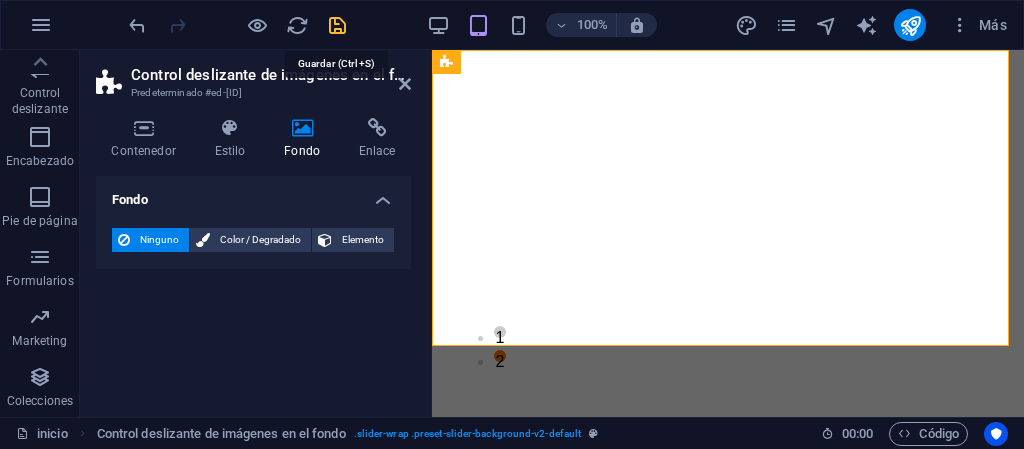 drag, startPoint x: 337, startPoint y: 31, endPoint x: 319, endPoint y: 43, distance: 21.633308 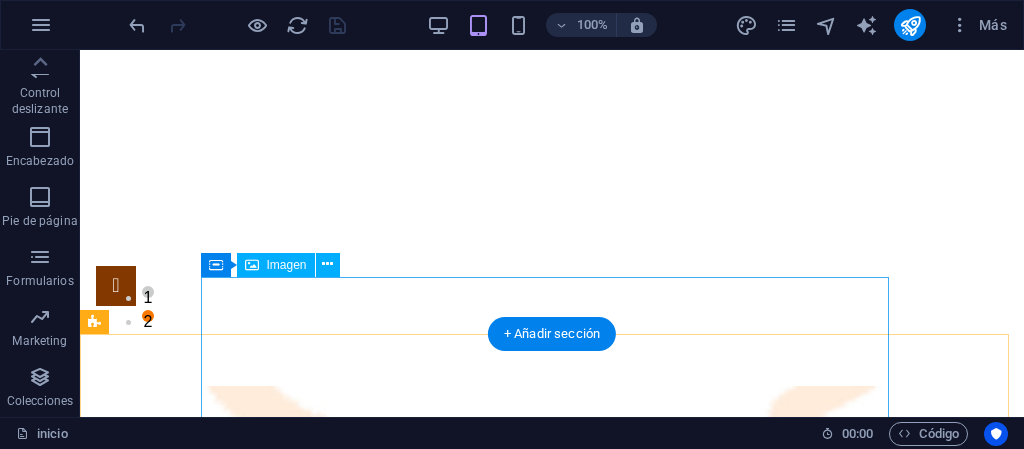 scroll, scrollTop: 200, scrollLeft: 0, axis: vertical 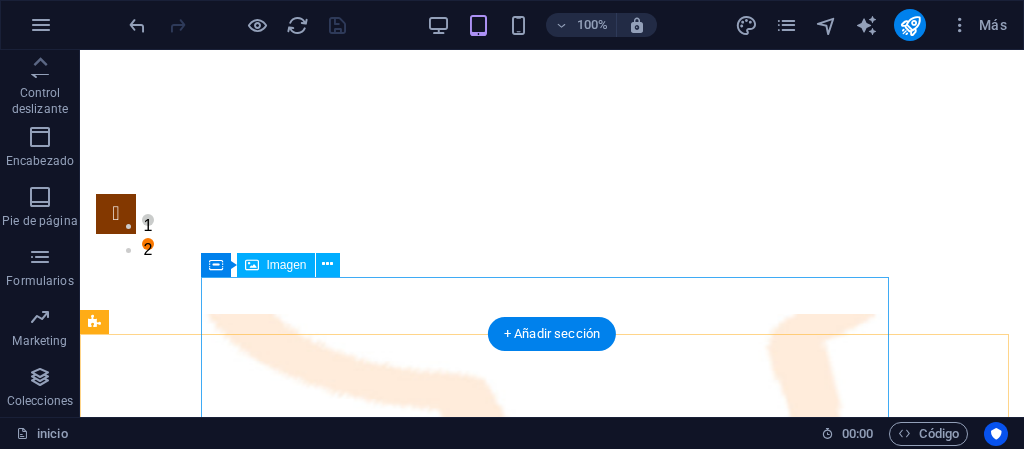 click at bounding box center (552, 1795) 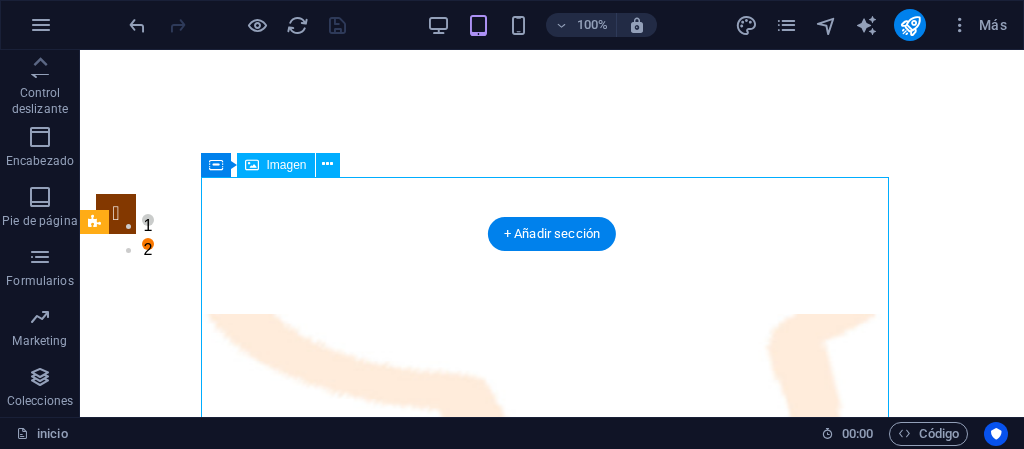 click at bounding box center [552, 1795] 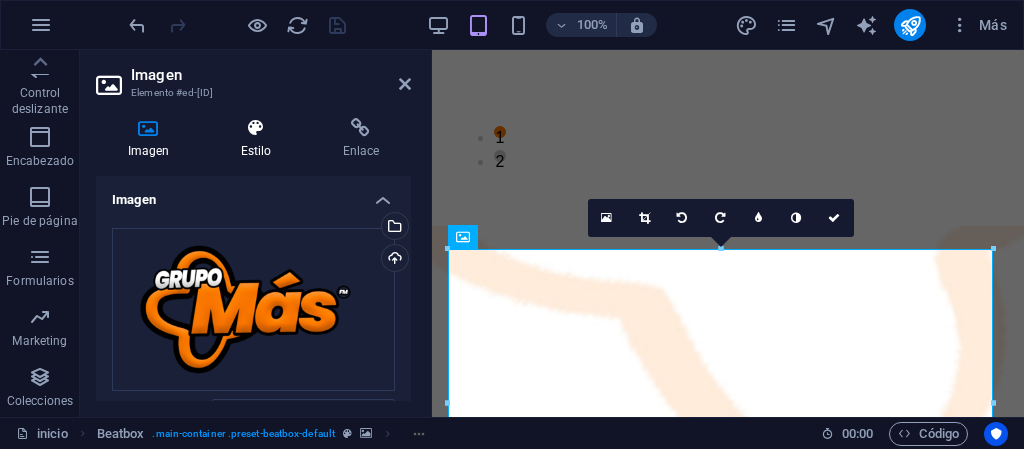 scroll, scrollTop: 156, scrollLeft: 0, axis: vertical 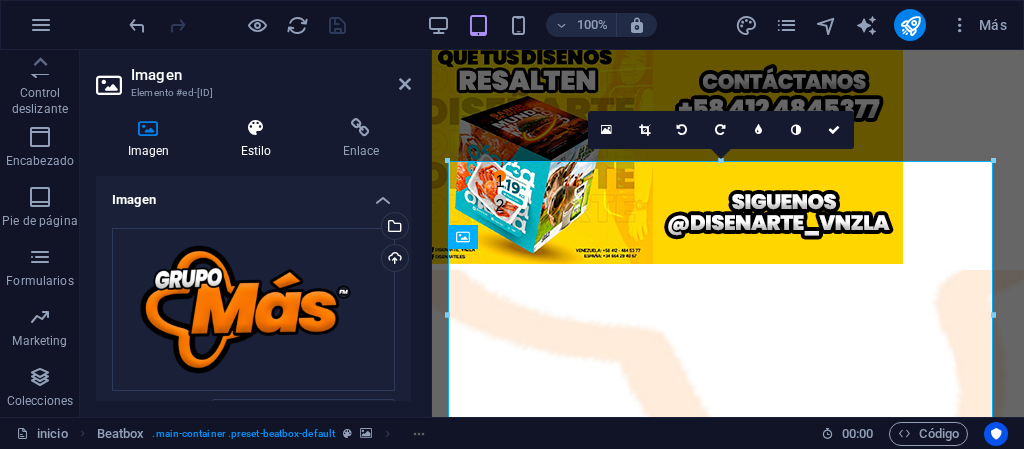 click on "Estilo" at bounding box center (260, 139) 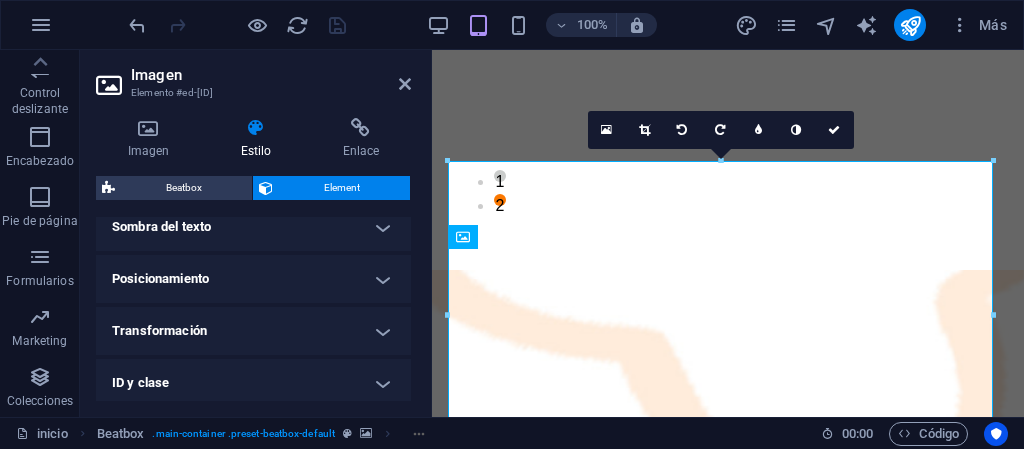 scroll, scrollTop: 600, scrollLeft: 0, axis: vertical 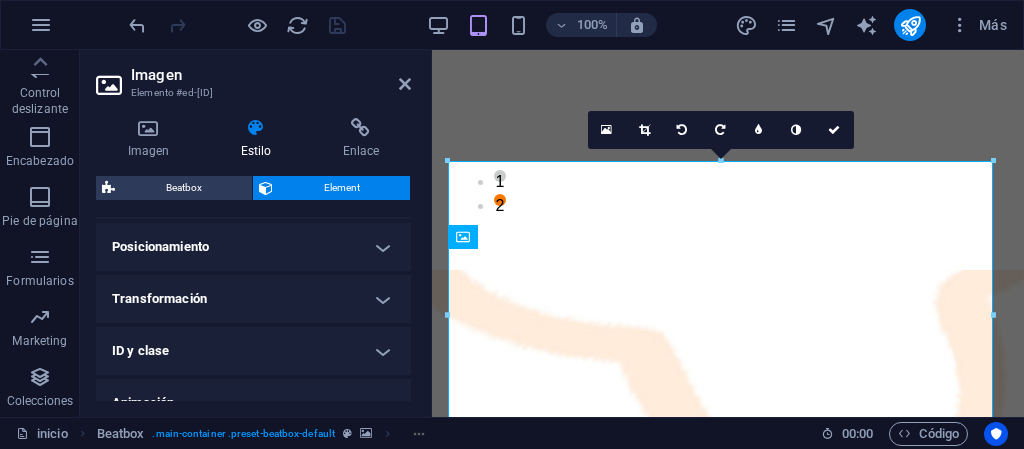 click on "Posicionamiento" at bounding box center (253, 247) 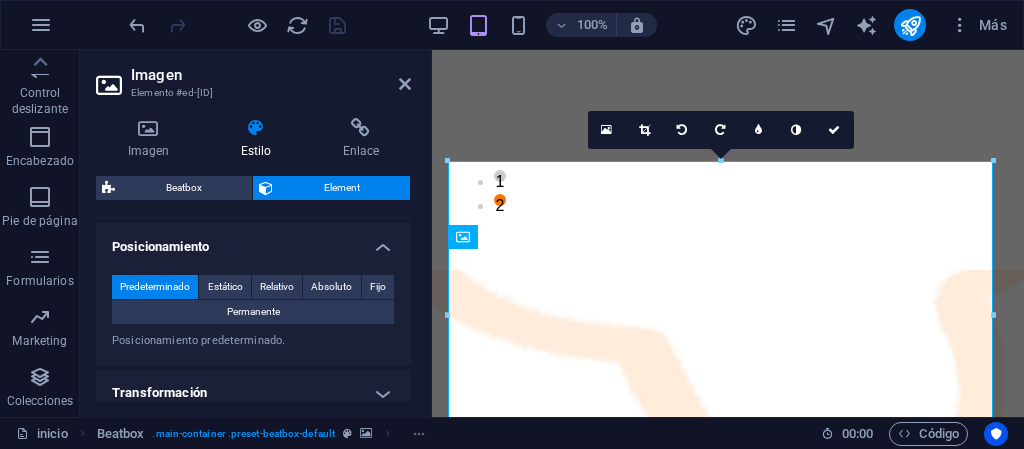 click on "Posicionamiento" at bounding box center (253, 241) 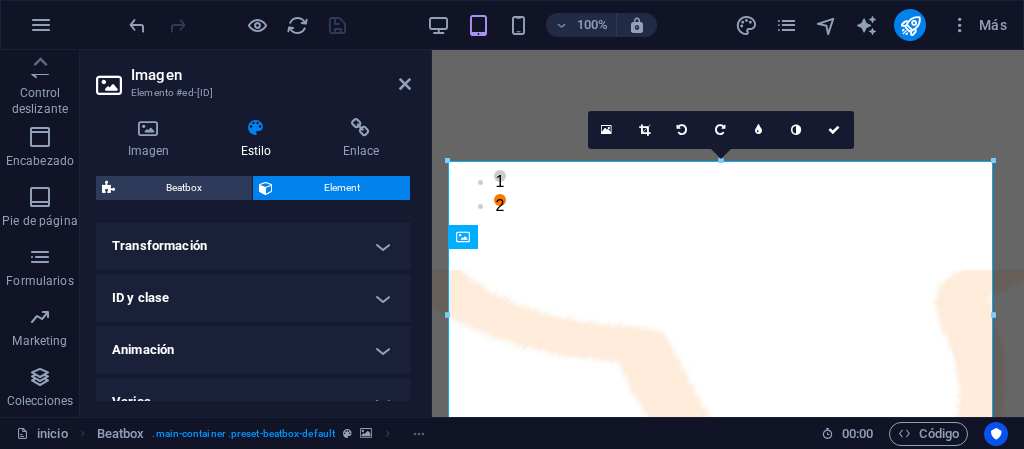 scroll, scrollTop: 678, scrollLeft: 0, axis: vertical 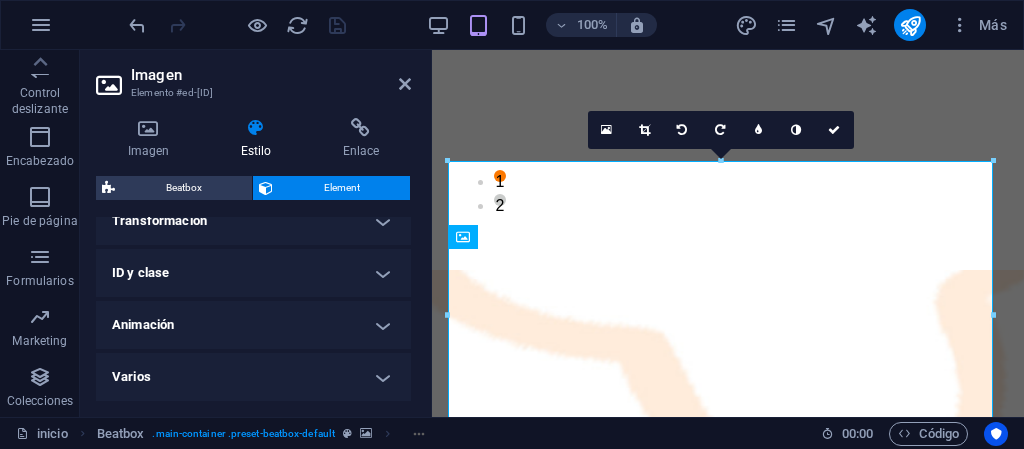 click on "Varios" at bounding box center [253, 377] 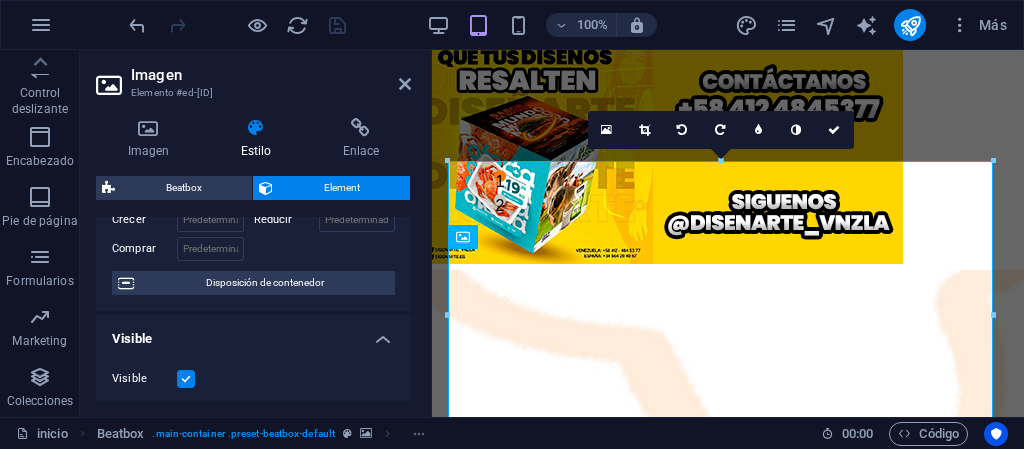 scroll, scrollTop: 102, scrollLeft: 0, axis: vertical 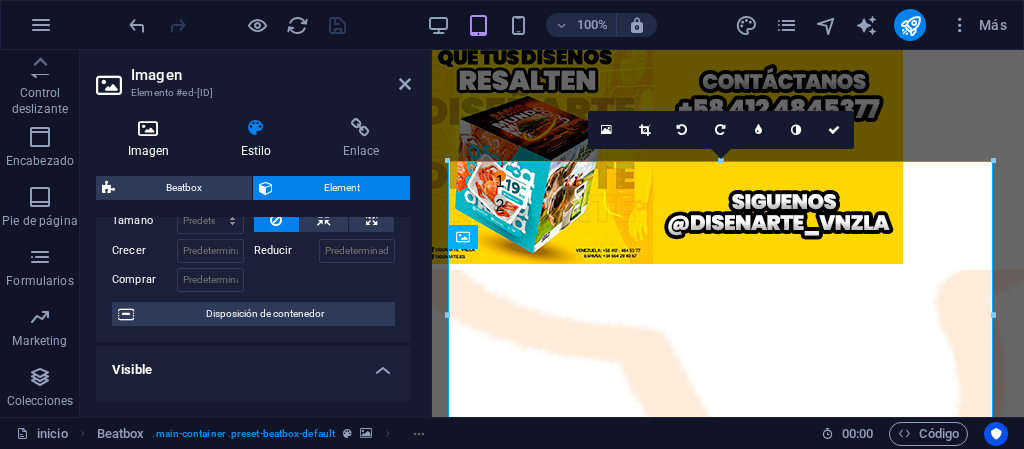 click at bounding box center (148, 128) 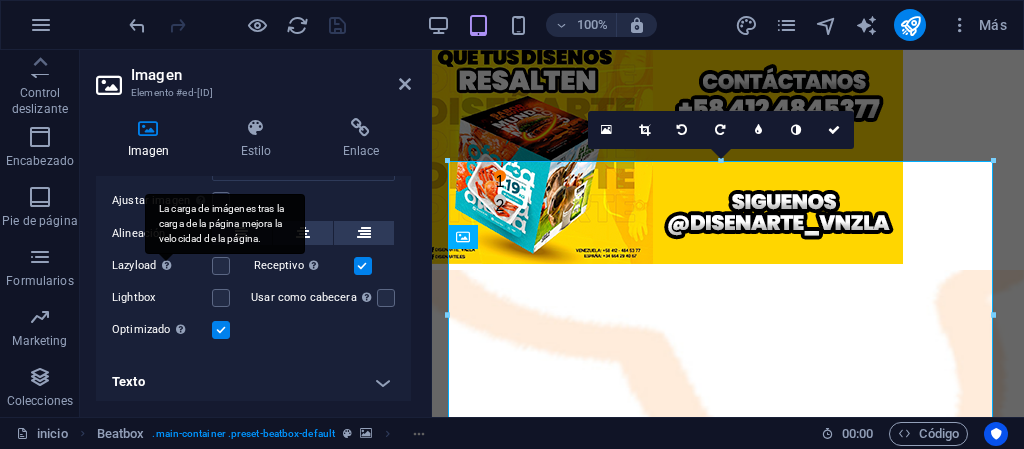 scroll, scrollTop: 247, scrollLeft: 0, axis: vertical 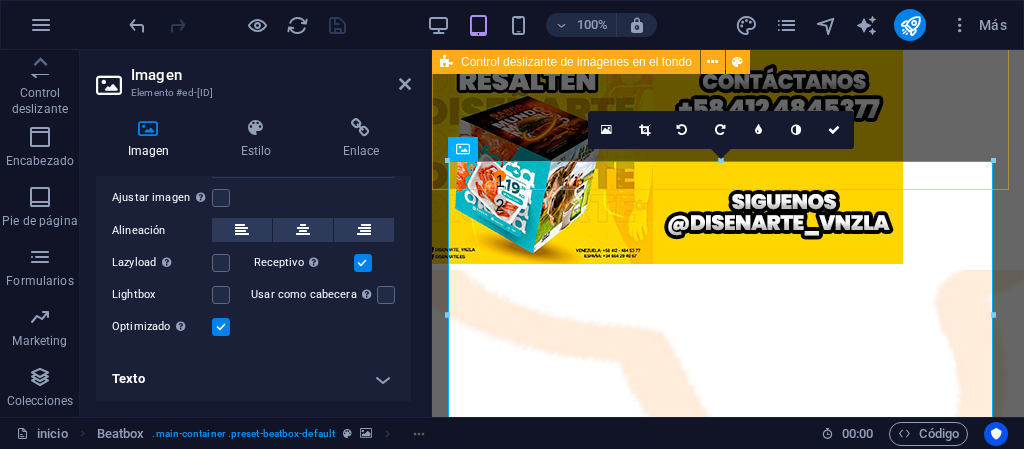 click on "1 2" at bounding box center [728, 82] 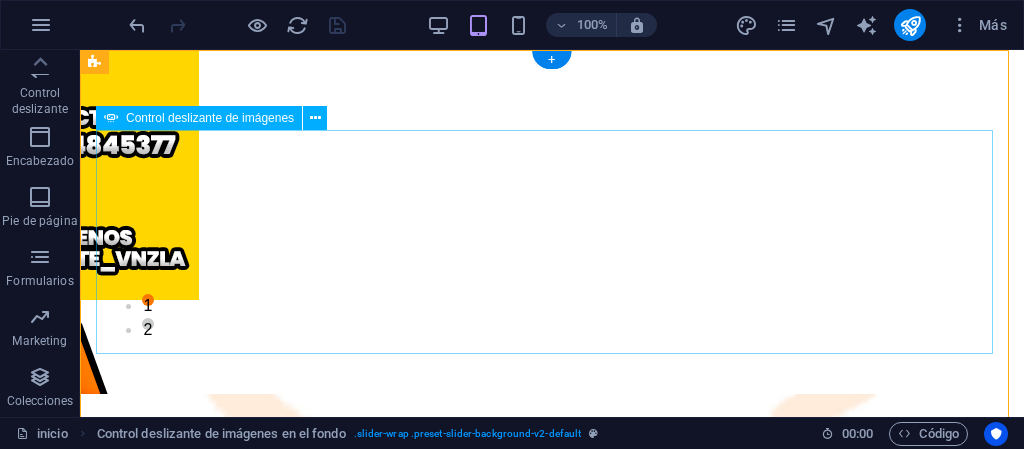 scroll, scrollTop: 300, scrollLeft: 0, axis: vertical 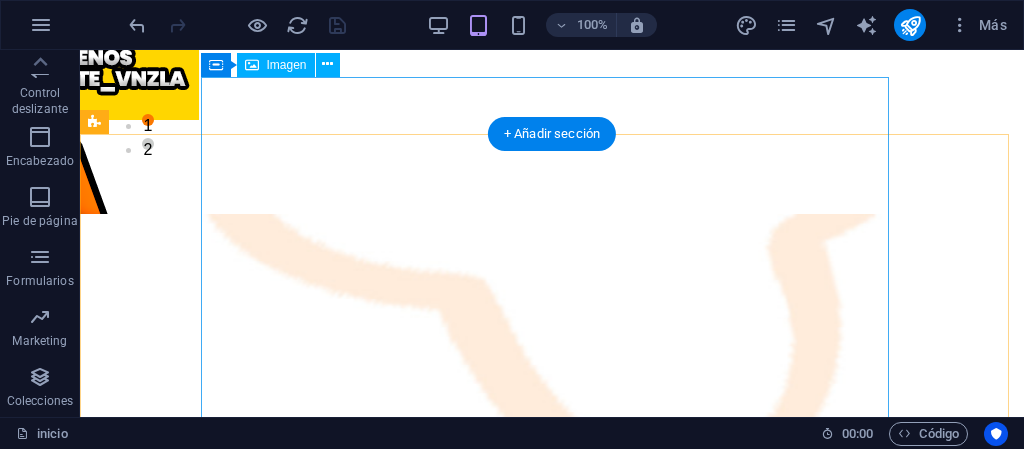 click at bounding box center [552, 850] 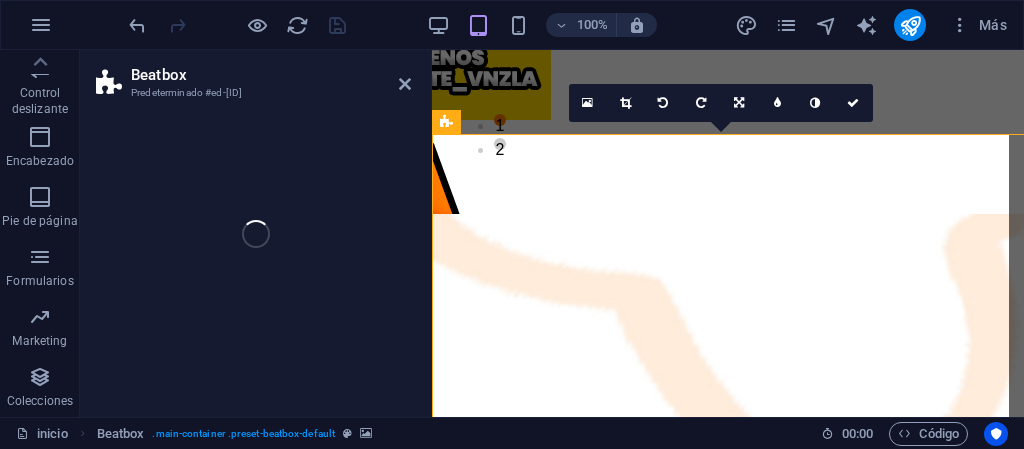 select on "%" 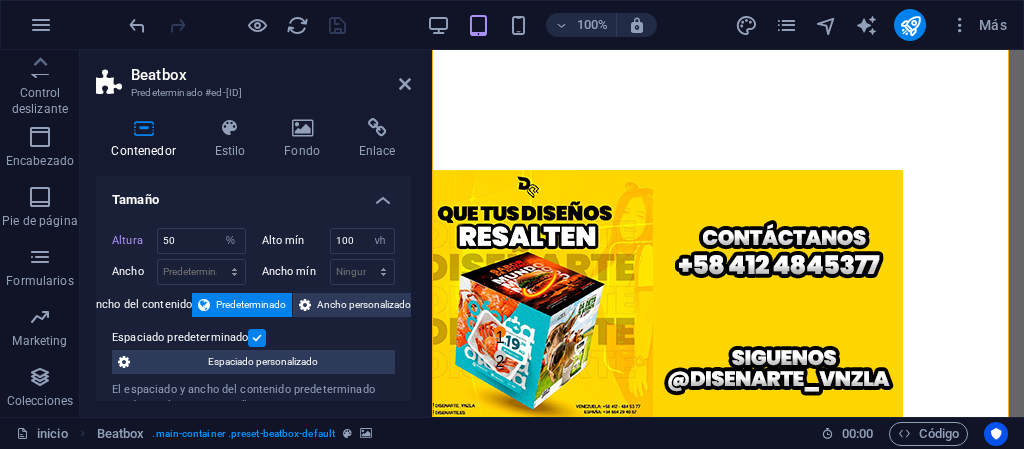 scroll, scrollTop: 100, scrollLeft: 0, axis: vertical 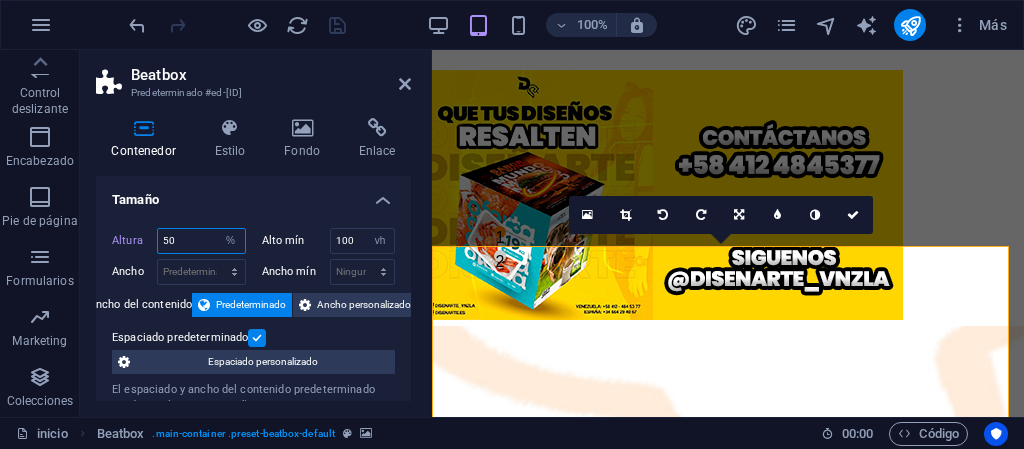 click on "50" at bounding box center [201, 241] 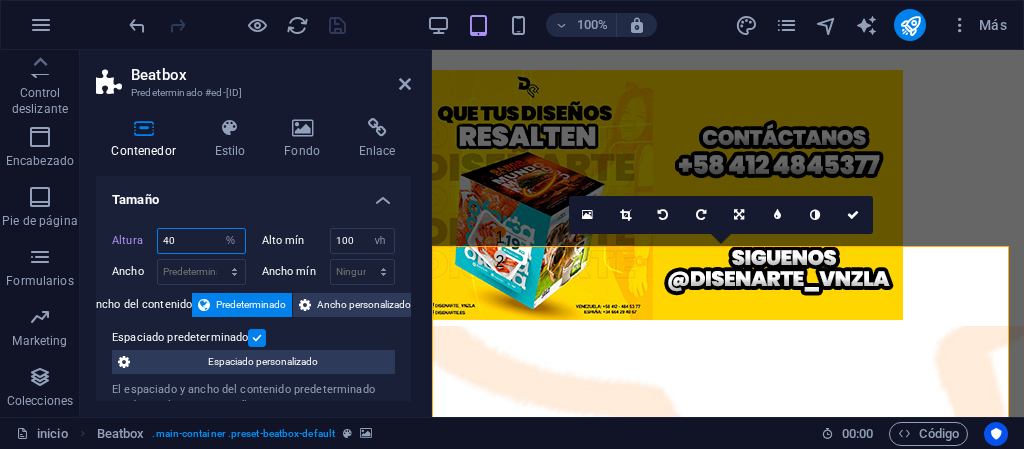 click on "40" at bounding box center [201, 241] 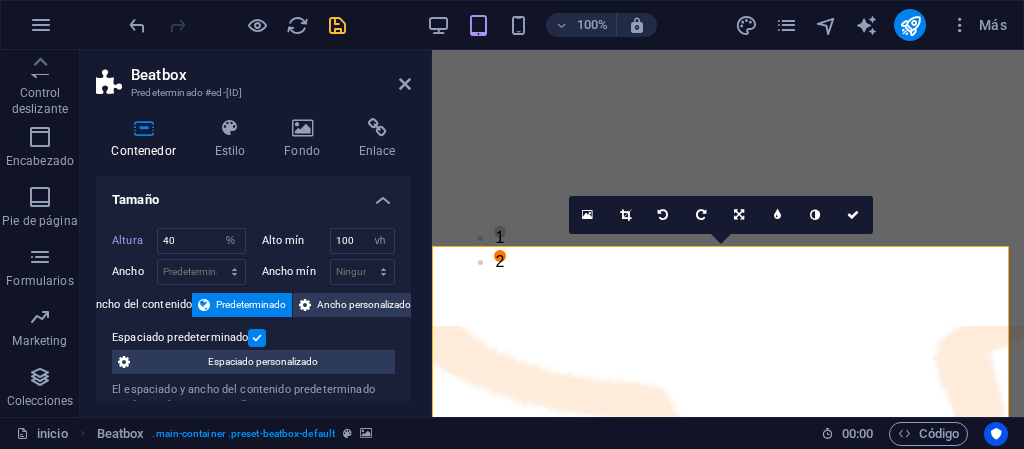 click on "Altura 40 Predeterminado px rem % vh vw Alto mín 100 Ninguno px rem % vh vw Ancho Predeterminado px rem % em vh vw Ancho mín Ninguno px rem % vh vw Ancho del contenido Predeterminado Ancho personalizado Ancho Predeterminado px rem % em vh vw Ancho mín Ninguno px rem % vh vw Espaciado predeterminado Espaciado personalizado El espaciado y ancho del contenido predeterminado puede cambiarse en Diseño. Editar diseño" at bounding box center (253, 338) 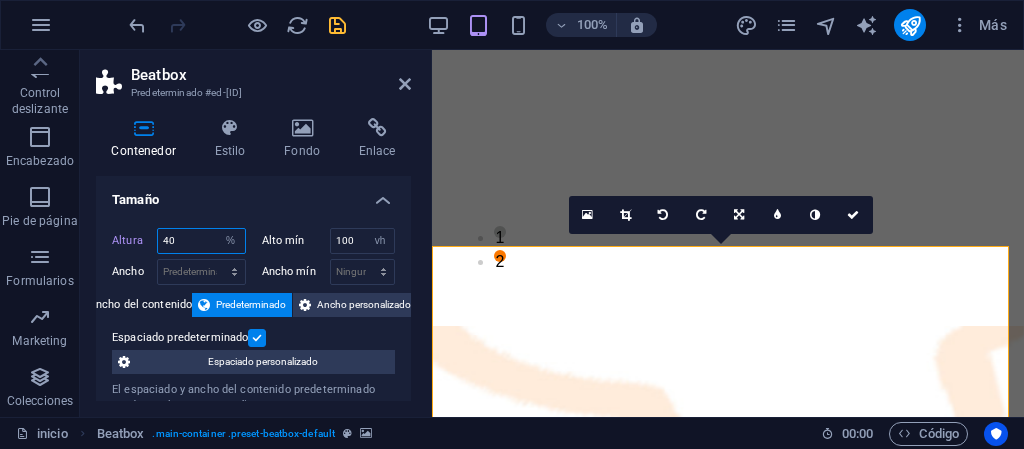 drag, startPoint x: 168, startPoint y: 239, endPoint x: 156, endPoint y: 240, distance: 12.0415945 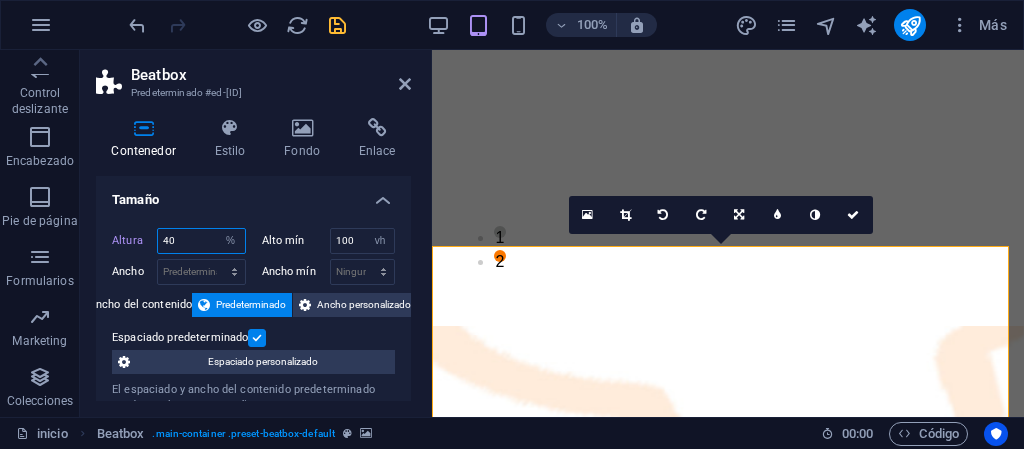 click on "Altura 40 Predeterminado px rem % vh vw" at bounding box center (179, 241) 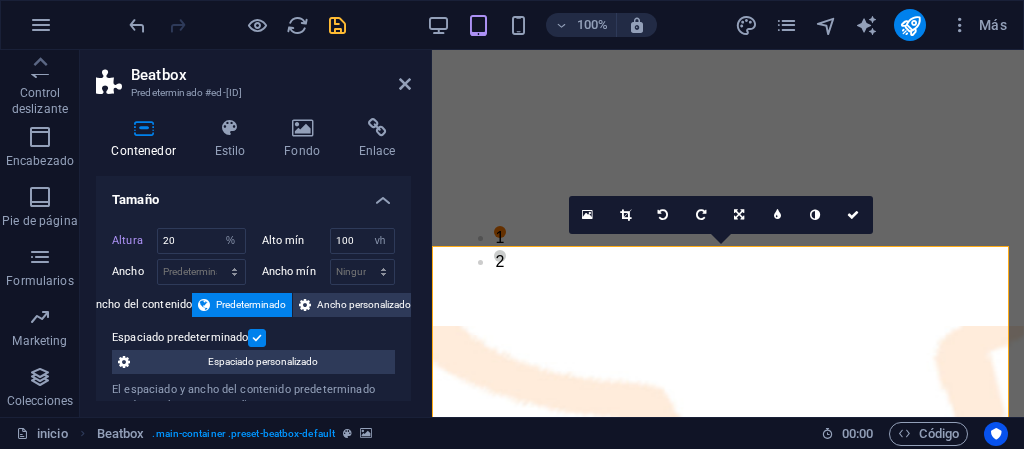 click on "Altura 20 Predeterminado px rem % vh vw Alto mín 100 Ninguno px rem % vh vw Ancho Predeterminado px rem % em vh vw Ancho mín Ninguno px rem % vh vw Ancho del contenido Predeterminado Ancho personalizado Ancho Predeterminado px rem % em vh vw Ancho mín Ninguno px rem % vh vw Espaciado predeterminado Espaciado personalizado El espaciado y ancho del contenido predeterminado puede cambiarse en Diseño. Editar diseño" at bounding box center [253, 338] 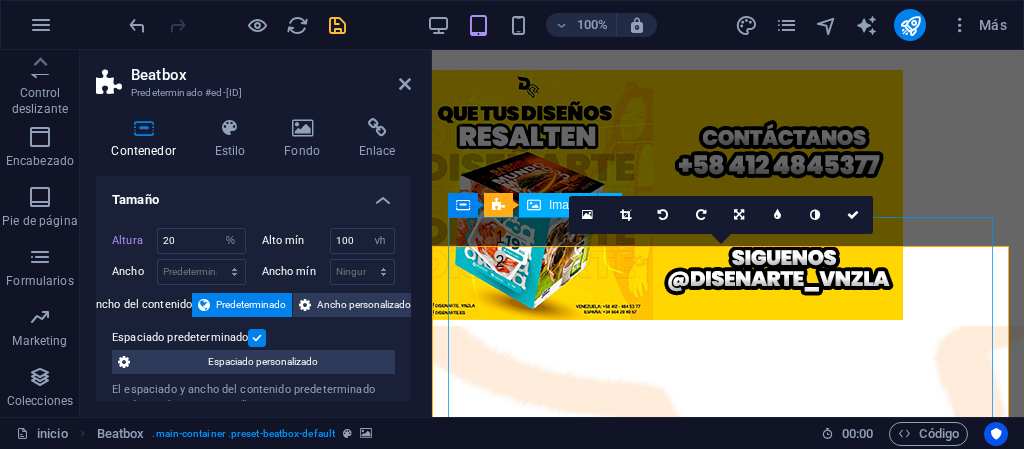 click at bounding box center (728, 1682) 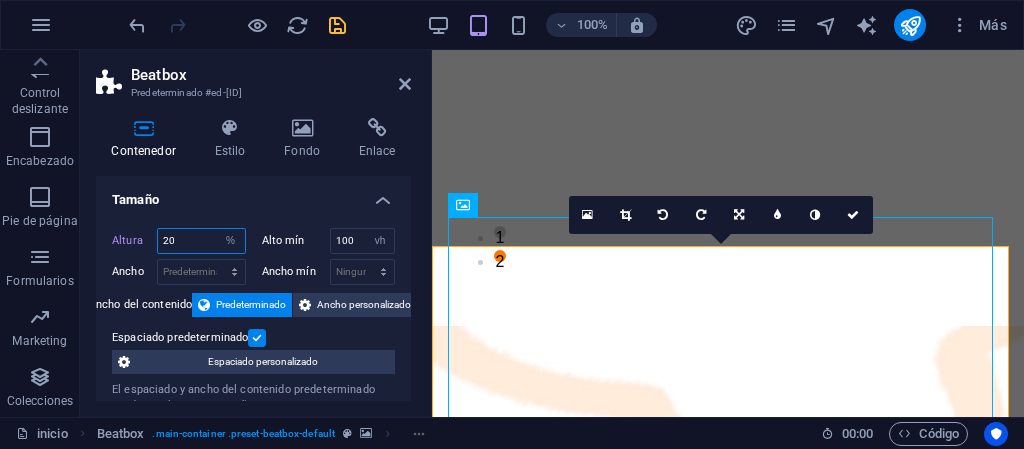 drag, startPoint x: 181, startPoint y: 242, endPoint x: 152, endPoint y: 239, distance: 29.15476 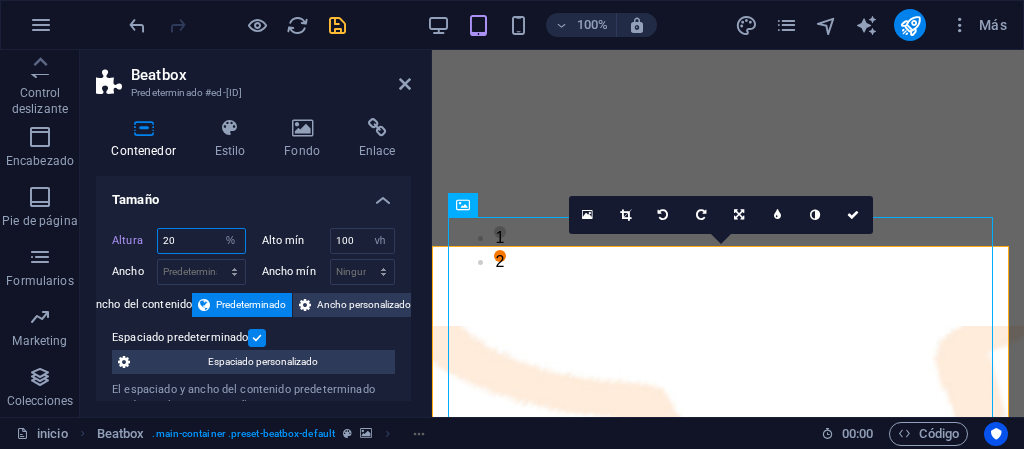 click on "Altura 20 Predeterminado px rem % vh vw" at bounding box center (179, 241) 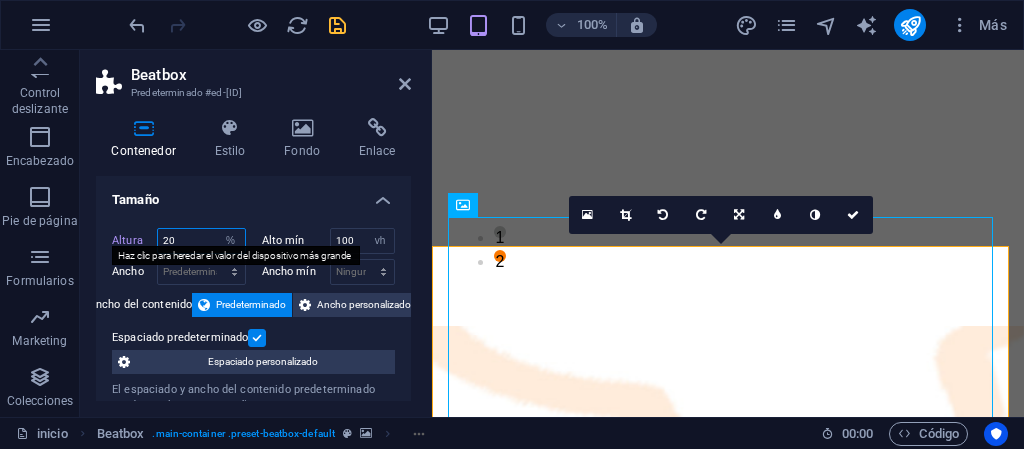 type on "4" 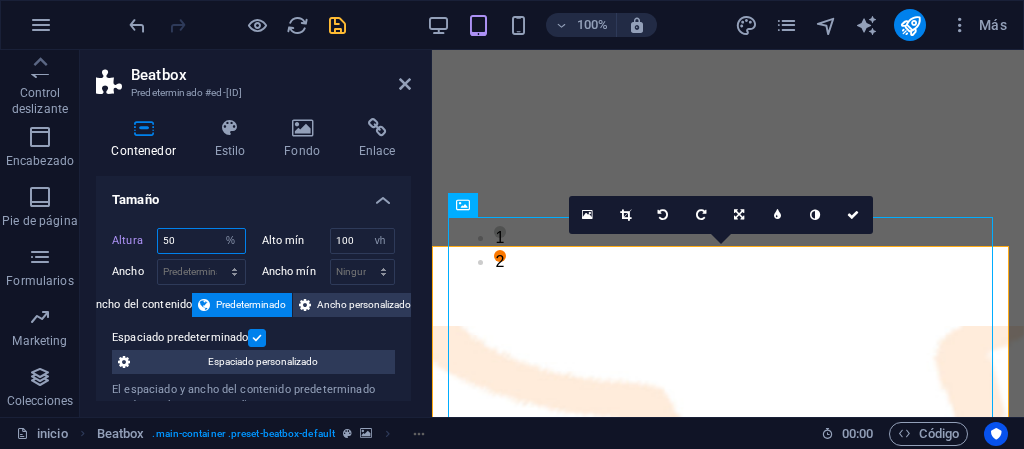 type on "50" 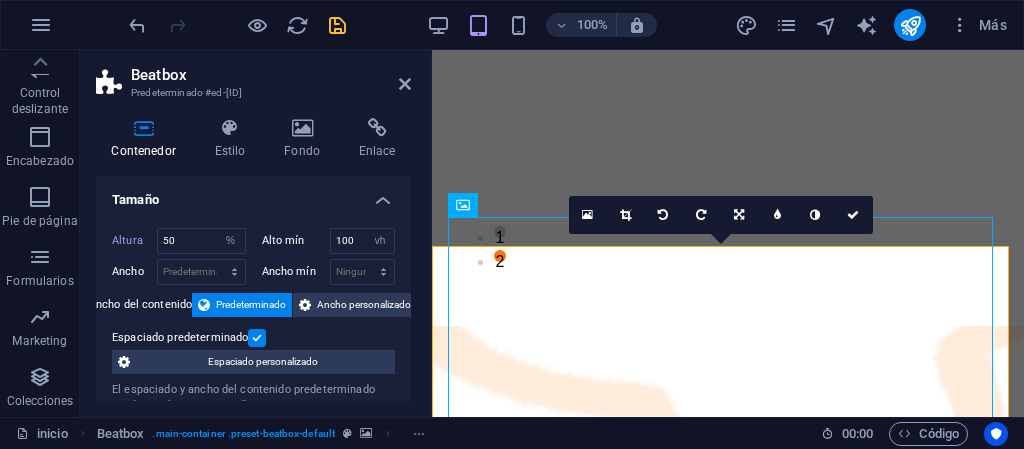 click on "Tamaño" at bounding box center (253, 194) 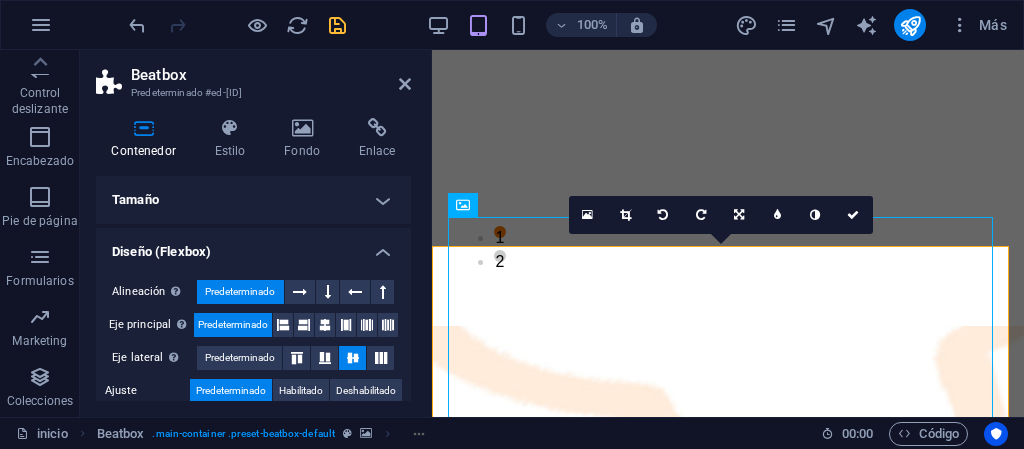 click on "Tamaño" at bounding box center (253, 200) 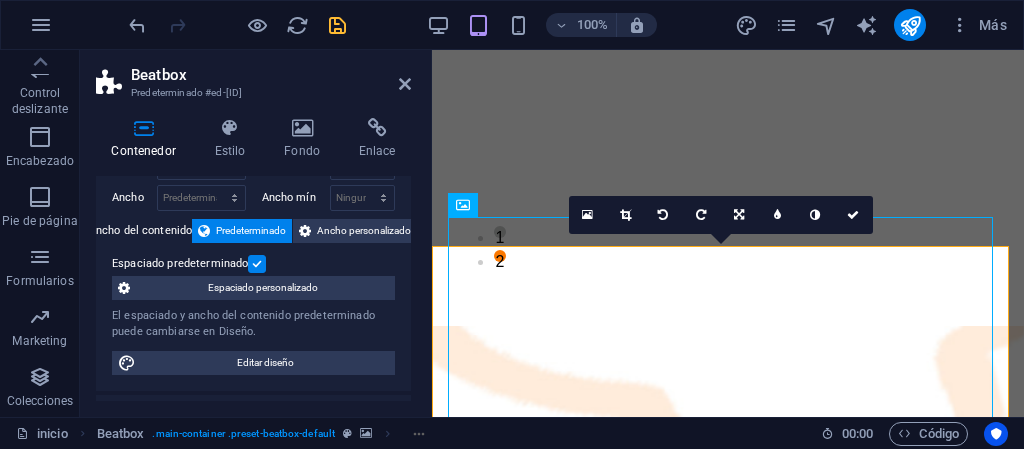 scroll, scrollTop: 0, scrollLeft: 0, axis: both 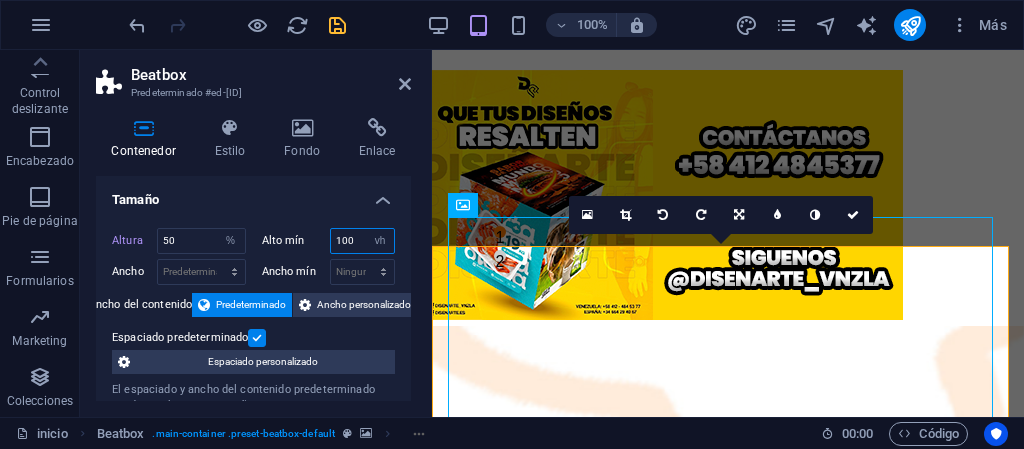 drag, startPoint x: 354, startPoint y: 239, endPoint x: 326, endPoint y: 239, distance: 28 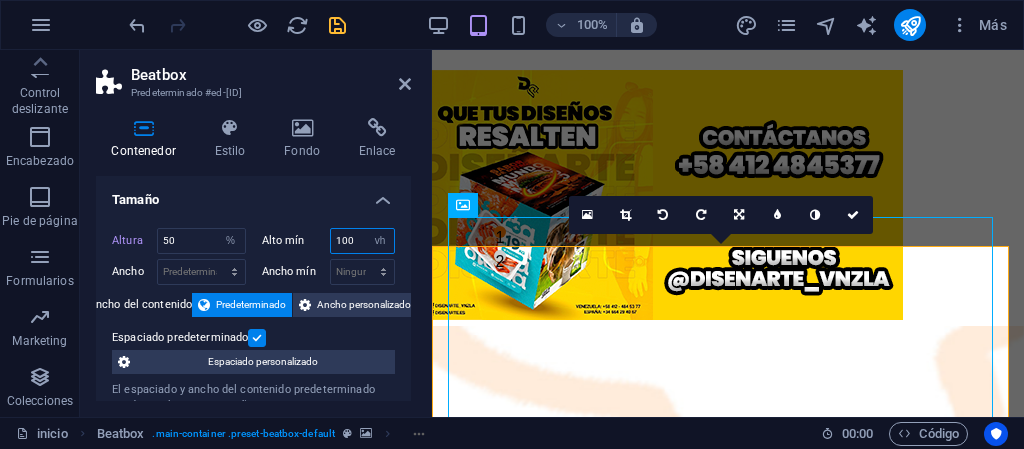 click on "Alto mín 100 Ninguno px rem % vh vw" at bounding box center (329, 241) 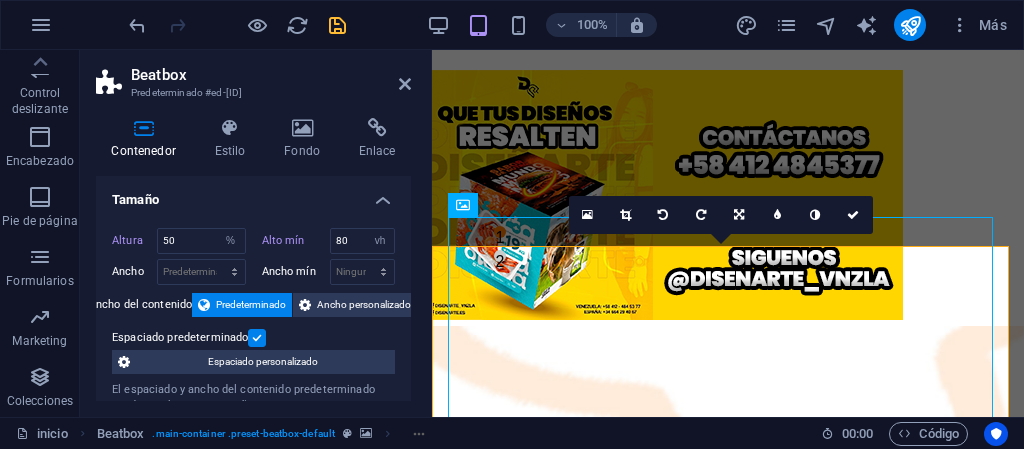 click on "Altura 50 Predeterminado px rem % vh vw Alto mín 80 Ninguno px rem % vh vw Ancho Predeterminado px rem % em vh vw Ancho mín Ninguno px rem % vh vw Ancho del contenido Predeterminado Ancho personalizado Ancho Predeterminado px rem % em vh vw Ancho mín Ninguno px rem % vh vw Espaciado predeterminado Espaciado personalizado El espaciado y ancho del contenido predeterminado puede cambiarse en Diseño. Editar diseño" at bounding box center [253, 338] 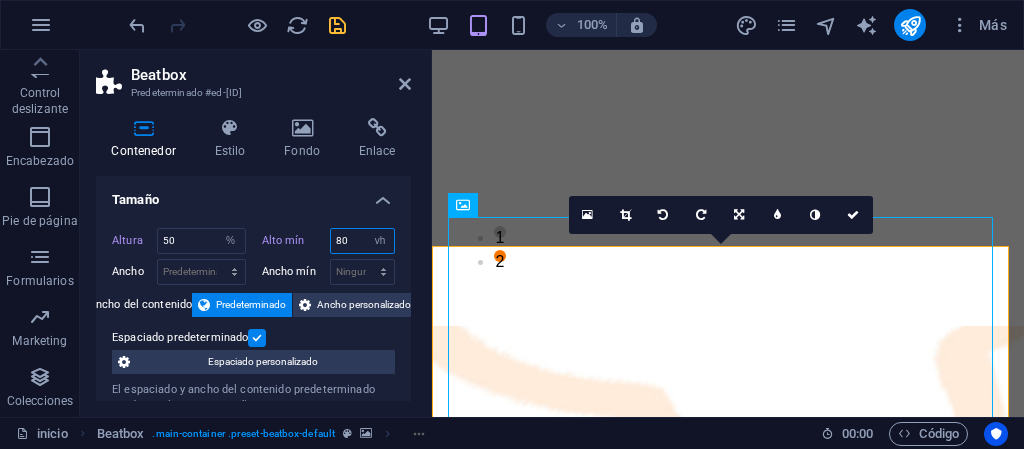 drag, startPoint x: 350, startPoint y: 238, endPoint x: 328, endPoint y: 240, distance: 22.090721 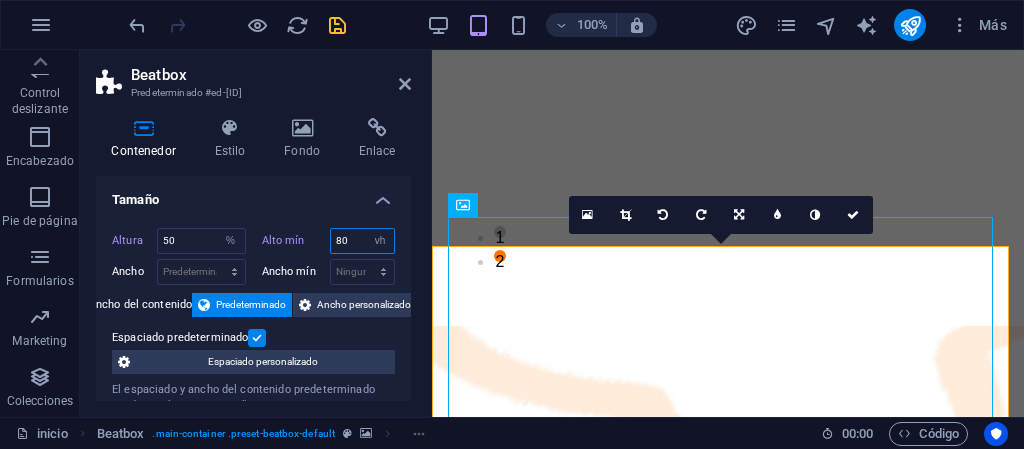 click on "80" at bounding box center (363, 241) 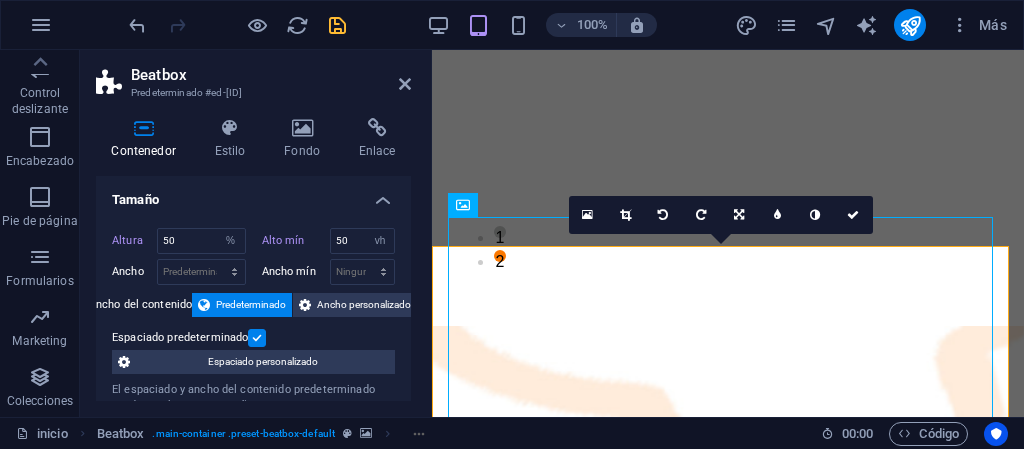 click on "Tamaño" at bounding box center (253, 194) 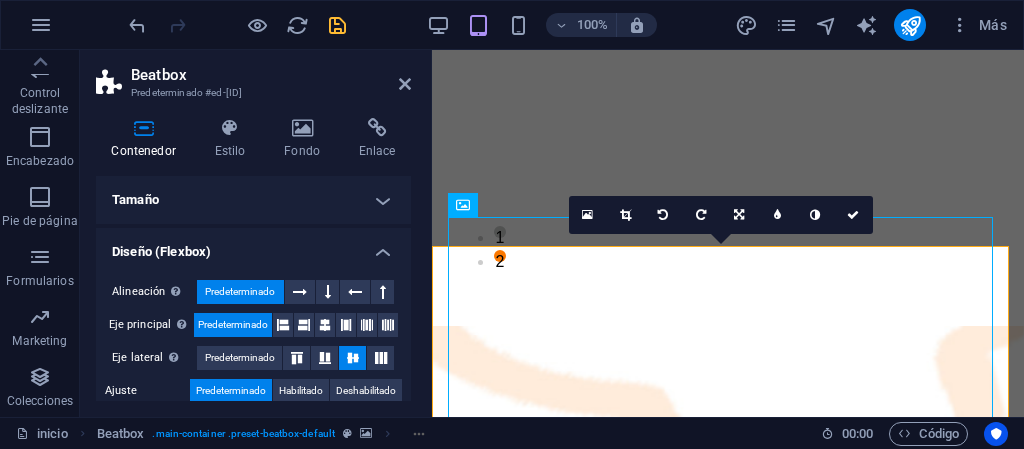 click on "Tamaño" at bounding box center [253, 200] 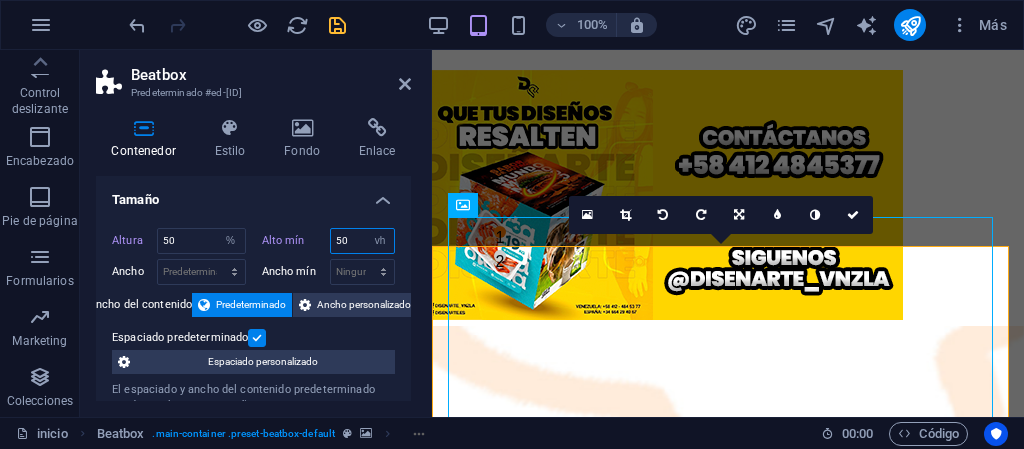 drag, startPoint x: 356, startPoint y: 242, endPoint x: 324, endPoint y: 241, distance: 32.01562 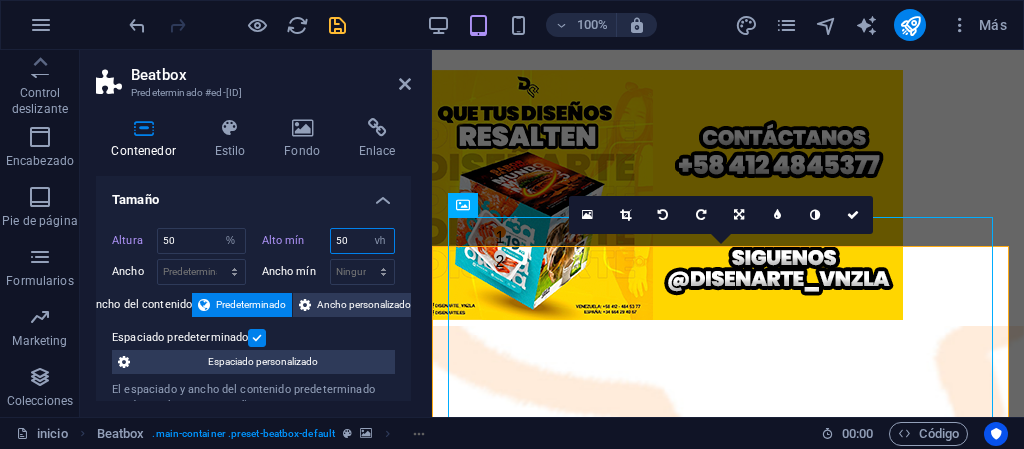click on "Alto mín 50 Ninguno px rem % vh vw" at bounding box center [329, 241] 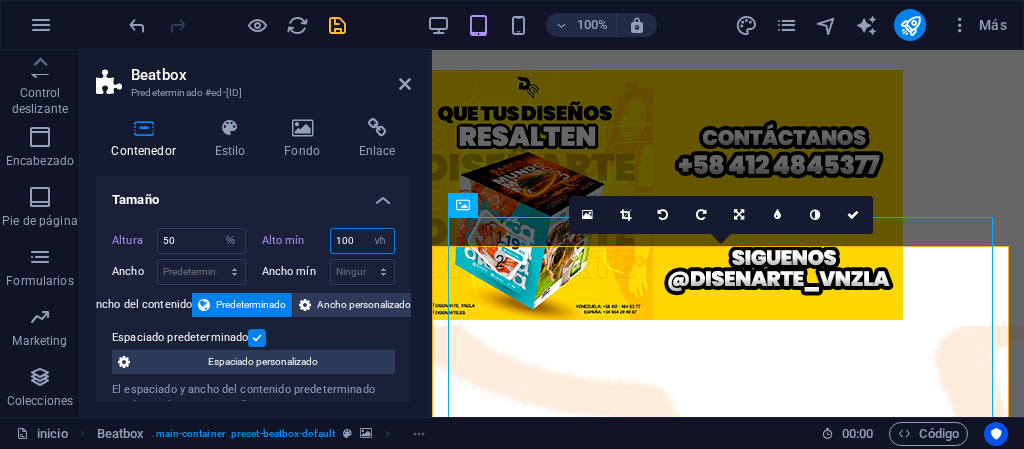 type on "100" 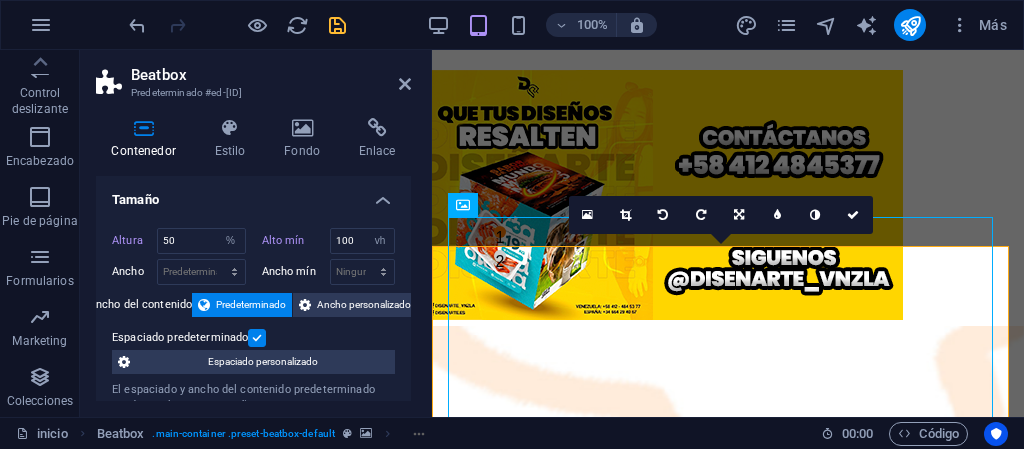 click on "Tamaño" at bounding box center (253, 194) 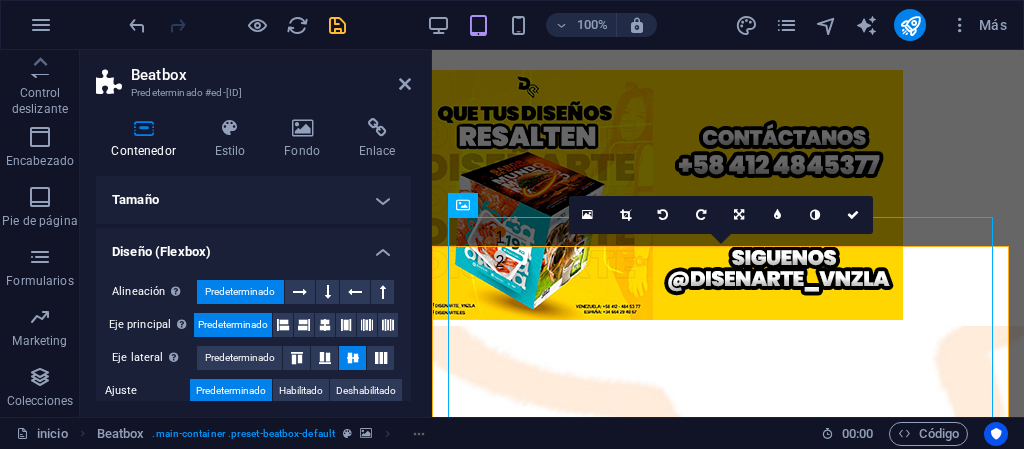 click on "Tamaño" at bounding box center (253, 200) 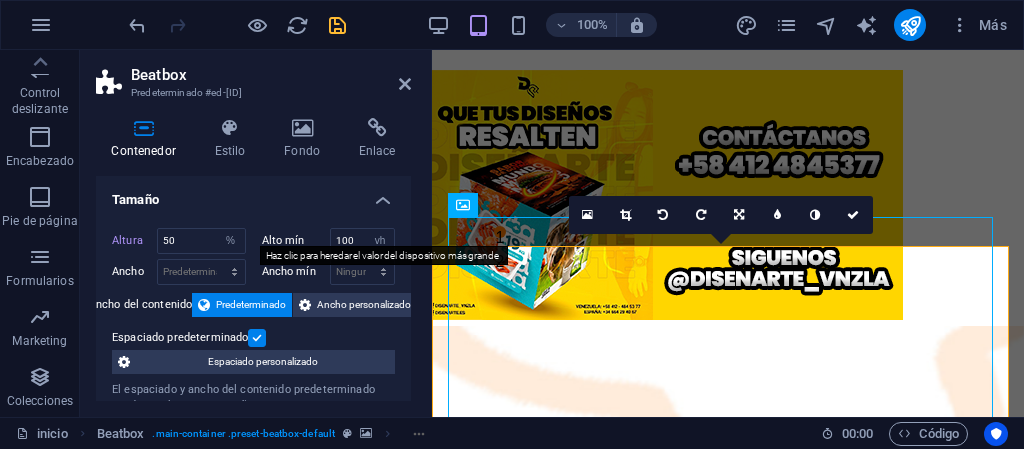click on "Alto mín" at bounding box center [296, 240] 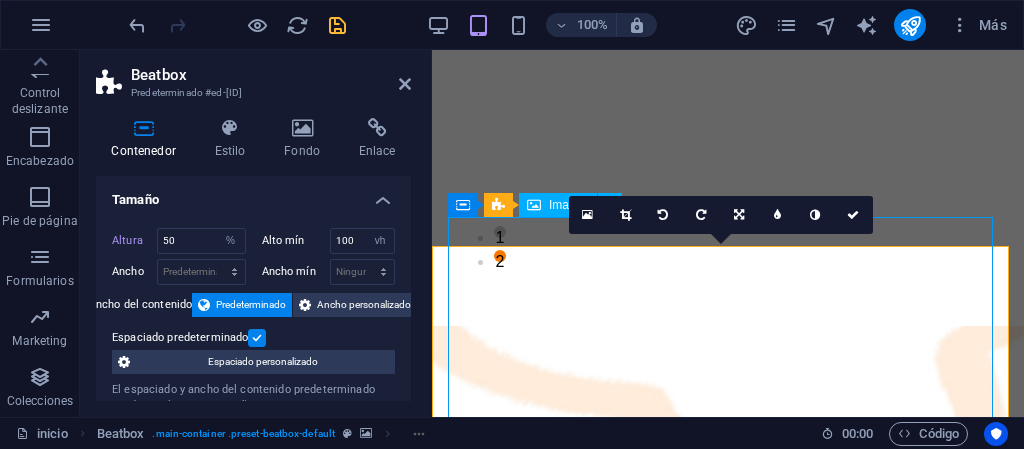 click at bounding box center [728, 1682] 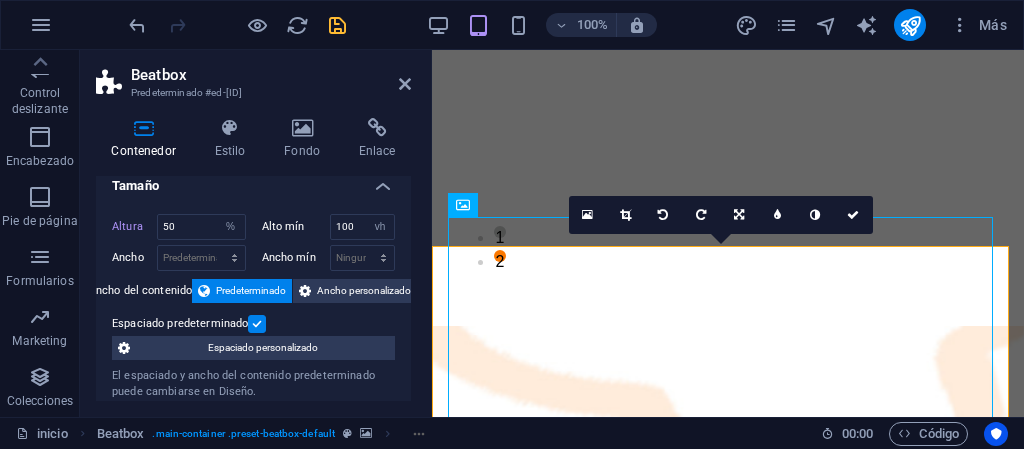 scroll, scrollTop: 0, scrollLeft: 0, axis: both 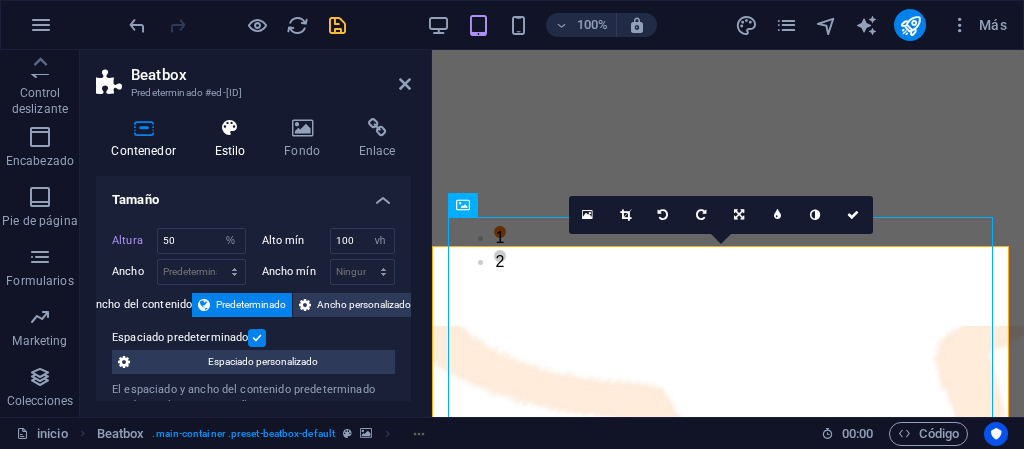 click at bounding box center (230, 128) 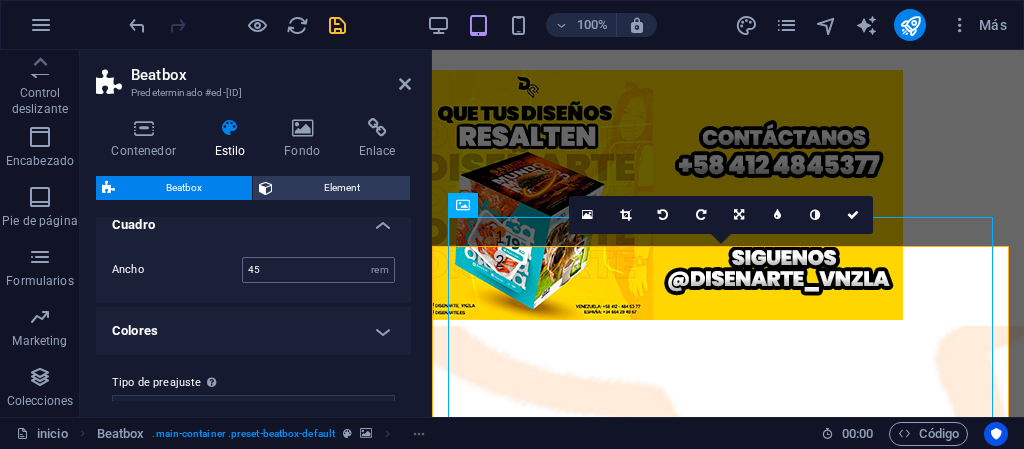 scroll, scrollTop: 0, scrollLeft: 0, axis: both 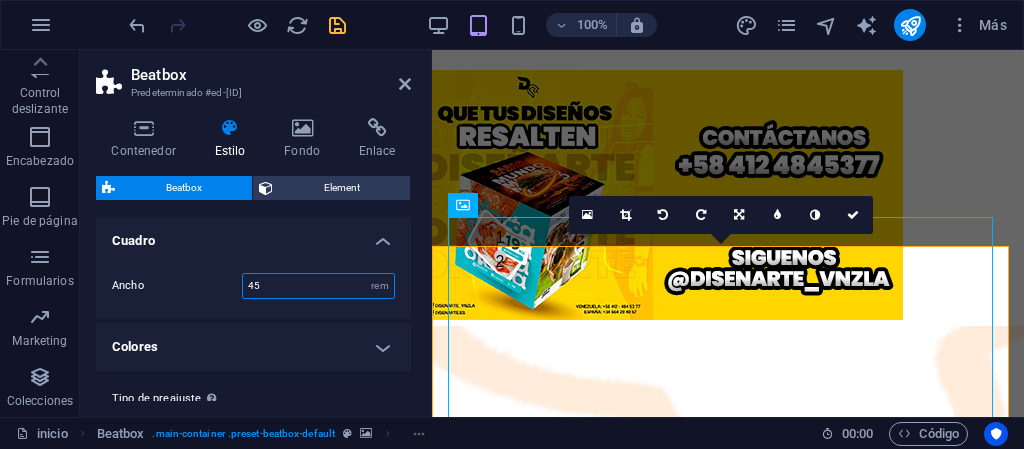 click on "45" at bounding box center [318, 286] 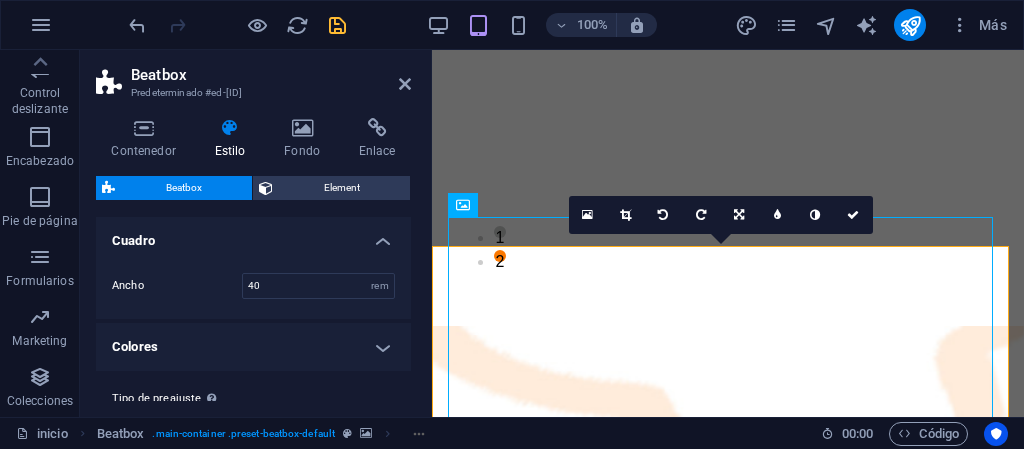 click on "Ancho 40 rem" at bounding box center (253, 286) 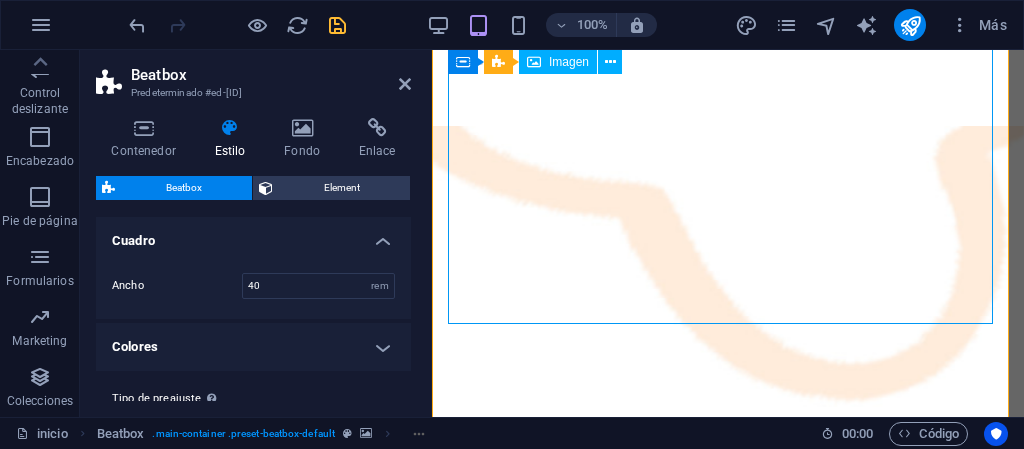 scroll, scrollTop: 100, scrollLeft: 0, axis: vertical 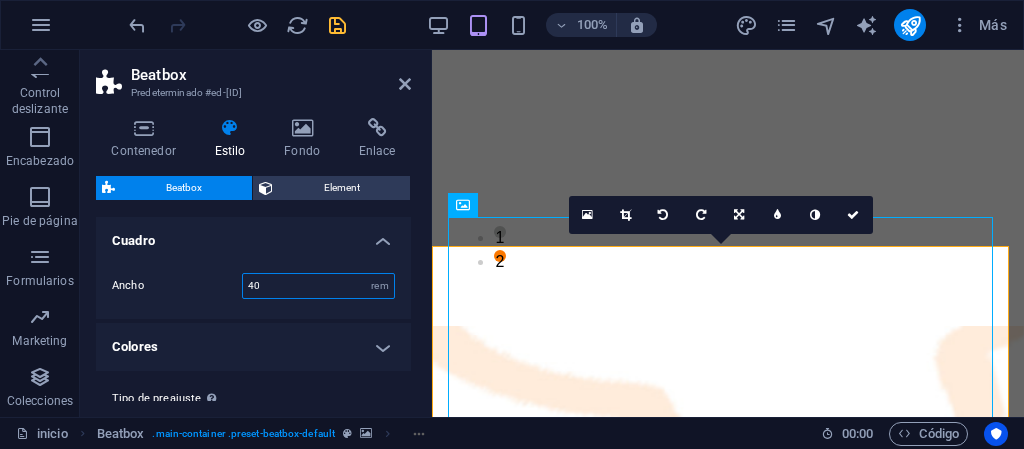 drag, startPoint x: 271, startPoint y: 283, endPoint x: 244, endPoint y: 285, distance: 27.073973 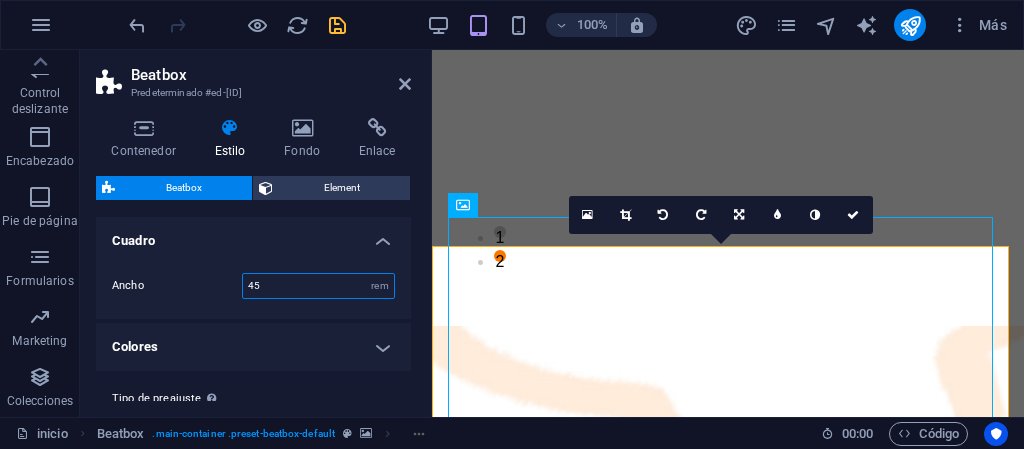 type on "45" 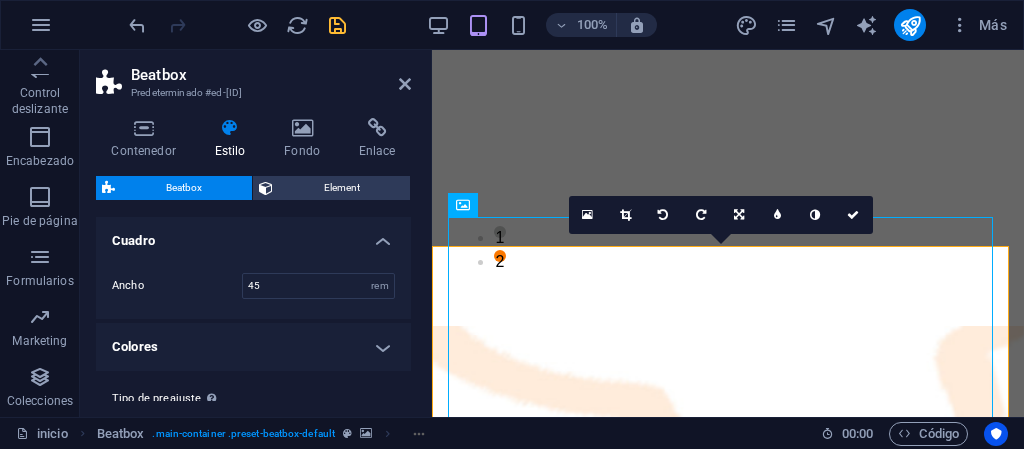 click on "Ancho 45 rem" at bounding box center [253, 286] 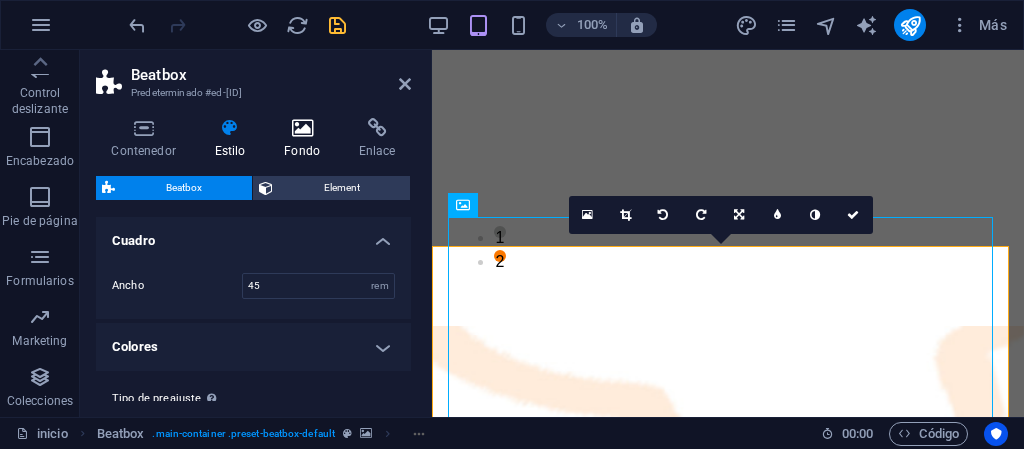 click at bounding box center (302, 128) 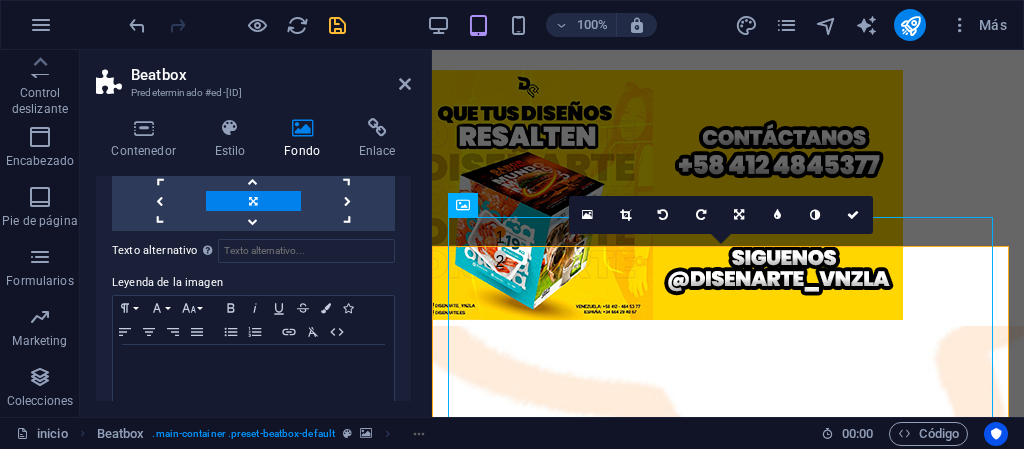scroll, scrollTop: 539, scrollLeft: 0, axis: vertical 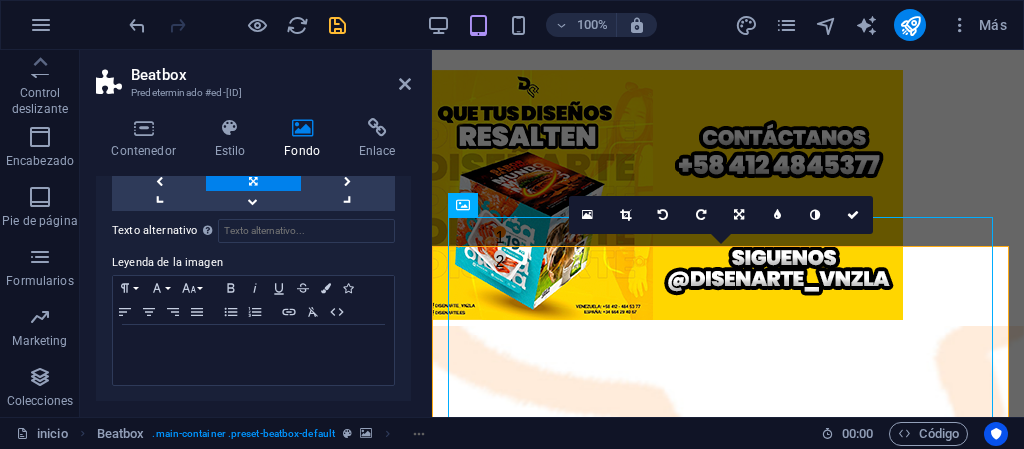 click on "1 2" at bounding box center (728, 138) 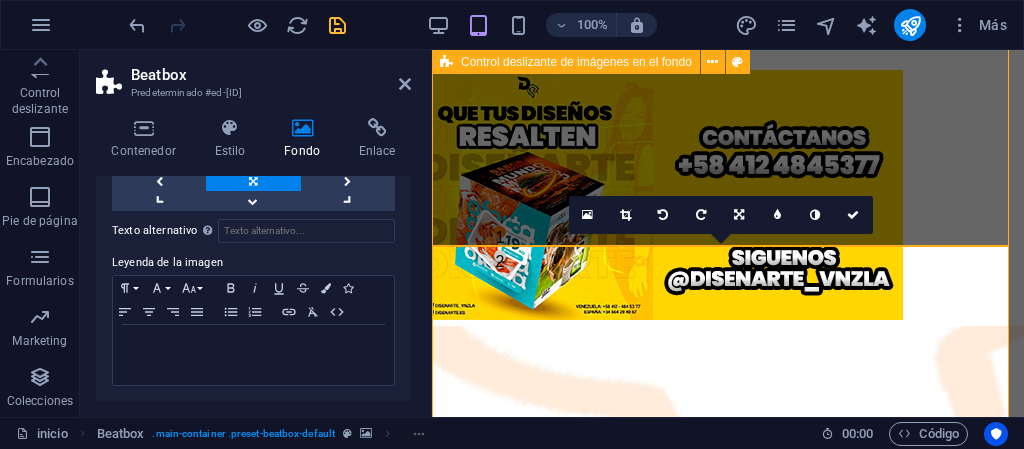 click on "1 2" at bounding box center [728, 138] 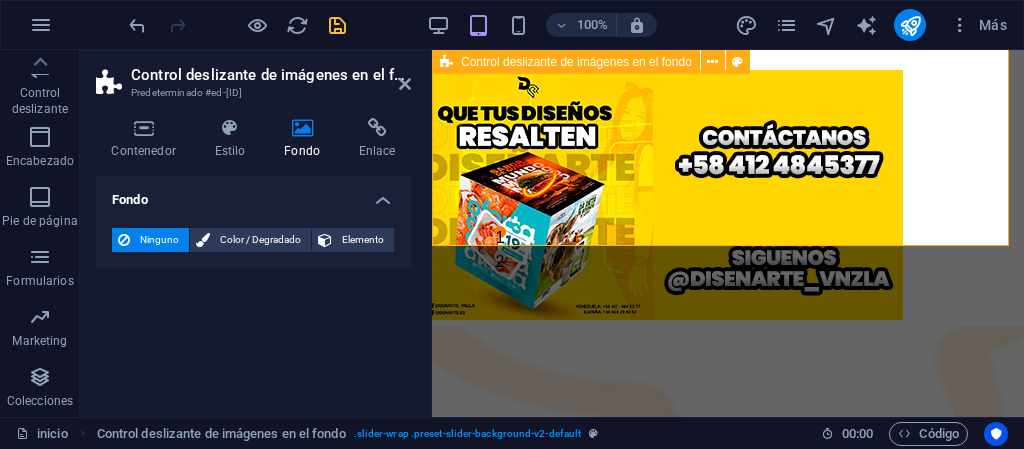 click at bounding box center (728, 1682) 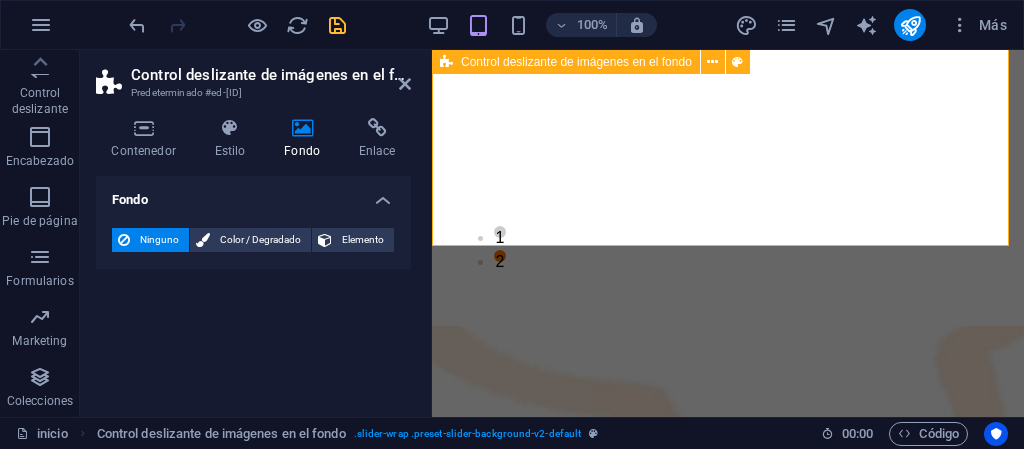 click at bounding box center (728, 1682) 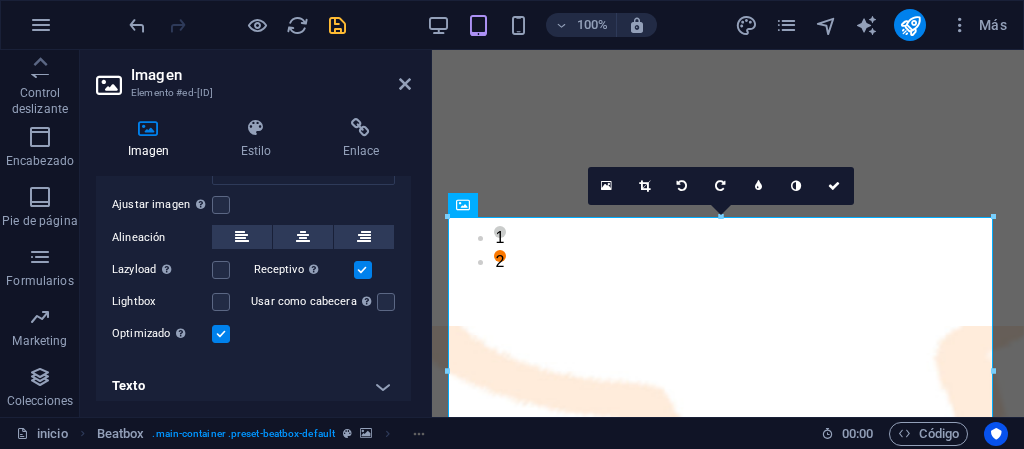 scroll, scrollTop: 247, scrollLeft: 0, axis: vertical 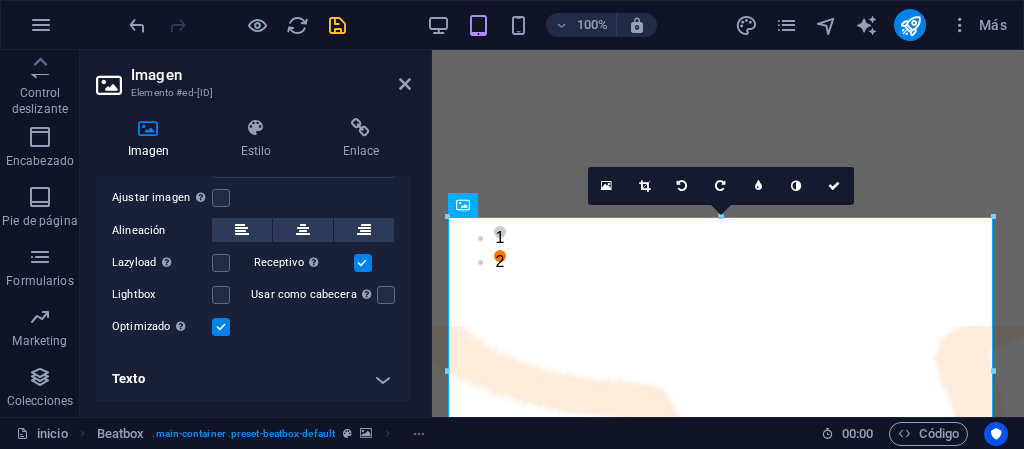 click on "Texto" at bounding box center (253, 379) 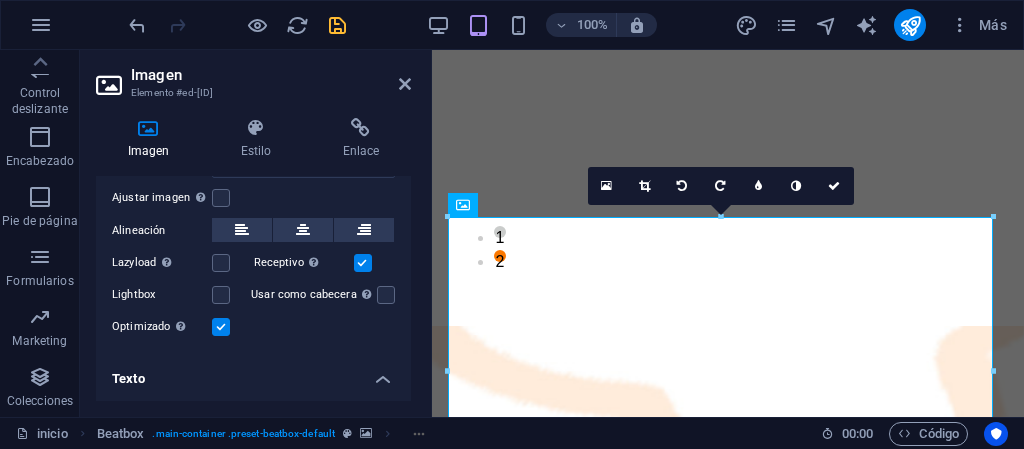 scroll, scrollTop: 435, scrollLeft: 0, axis: vertical 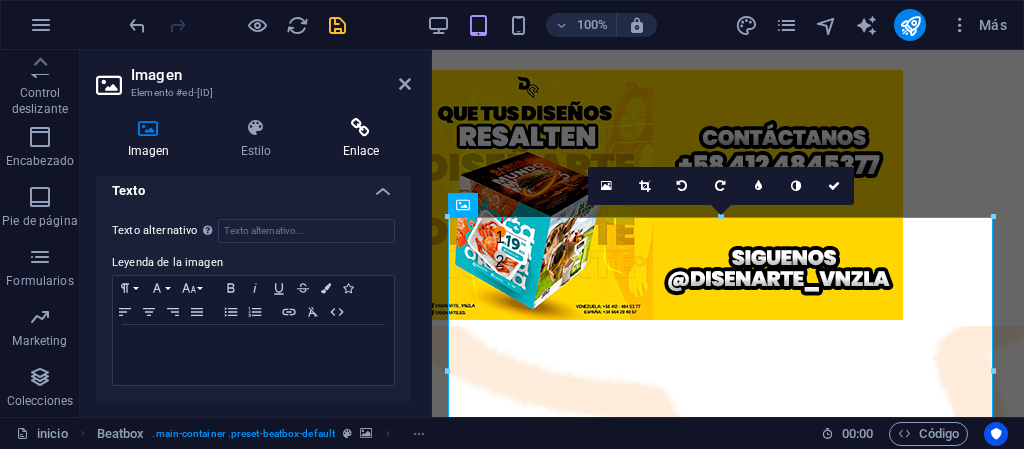 click at bounding box center (361, 128) 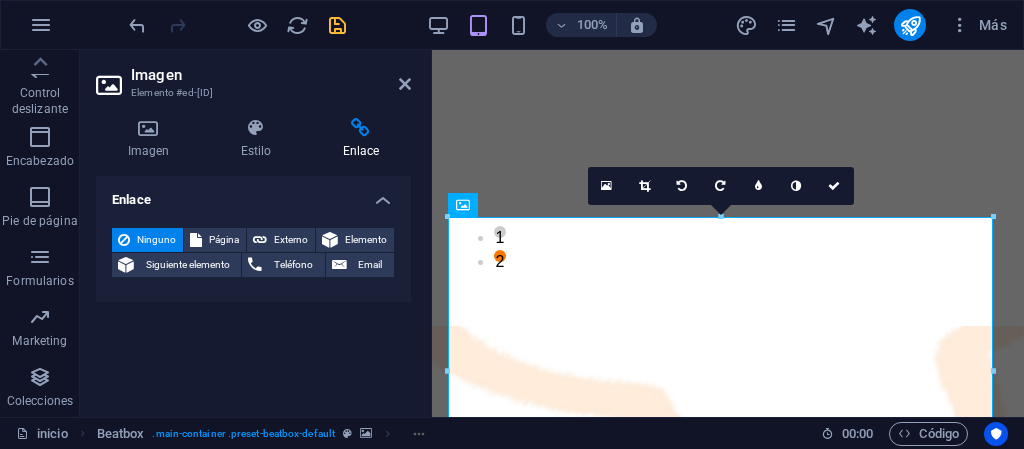 drag, startPoint x: 1153, startPoint y: 267, endPoint x: 645, endPoint y: 234, distance: 509.0707 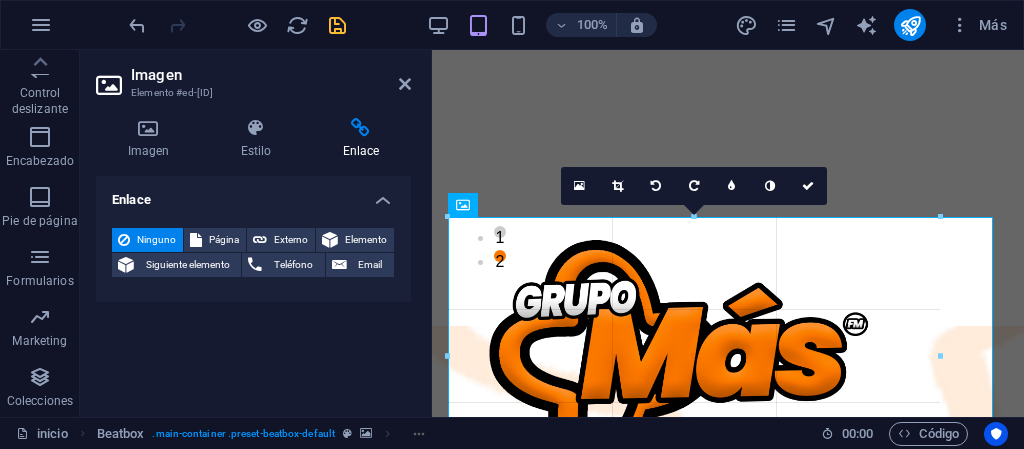 drag, startPoint x: 444, startPoint y: 217, endPoint x: 56, endPoint y: 259, distance: 390.26657 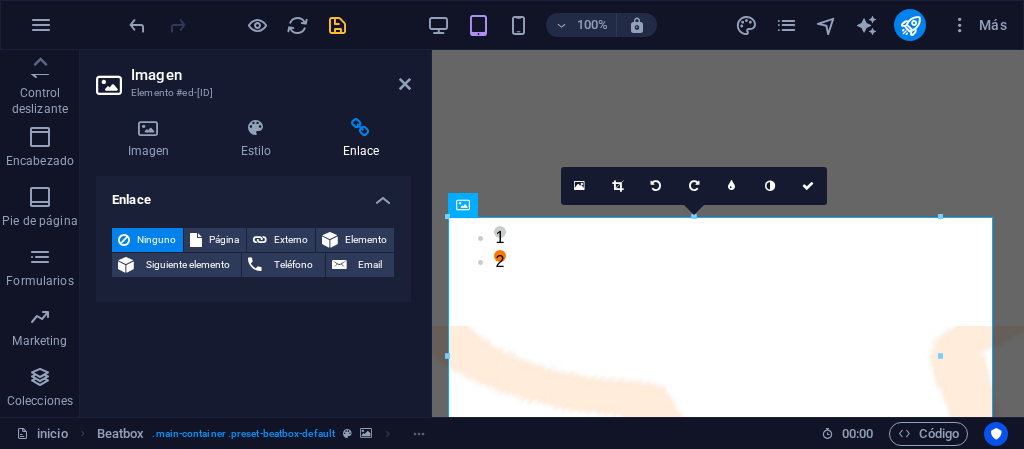 click at bounding box center (337, 25) 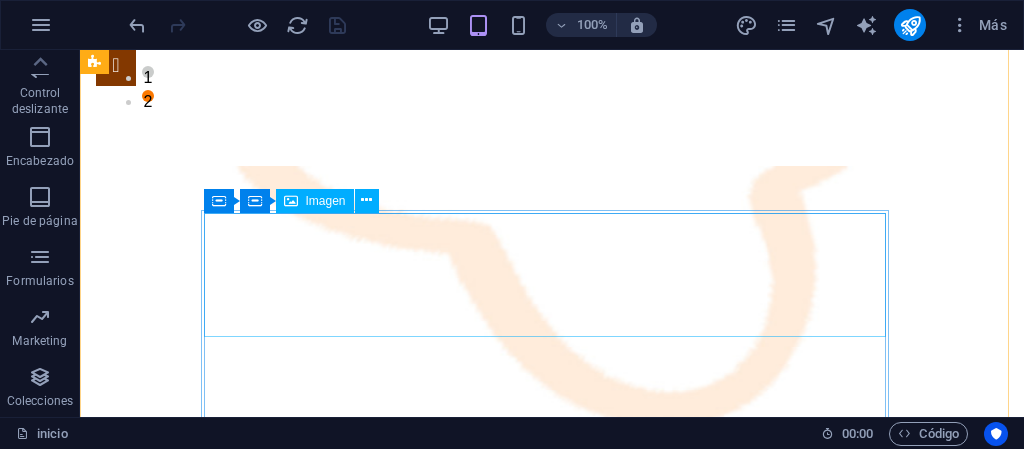 scroll, scrollTop: 244, scrollLeft: 0, axis: vertical 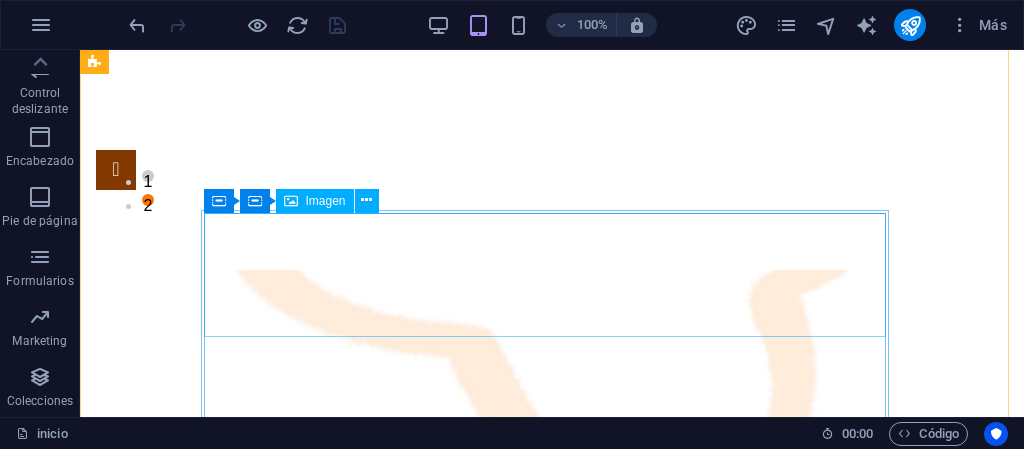 click at bounding box center [552, 1514] 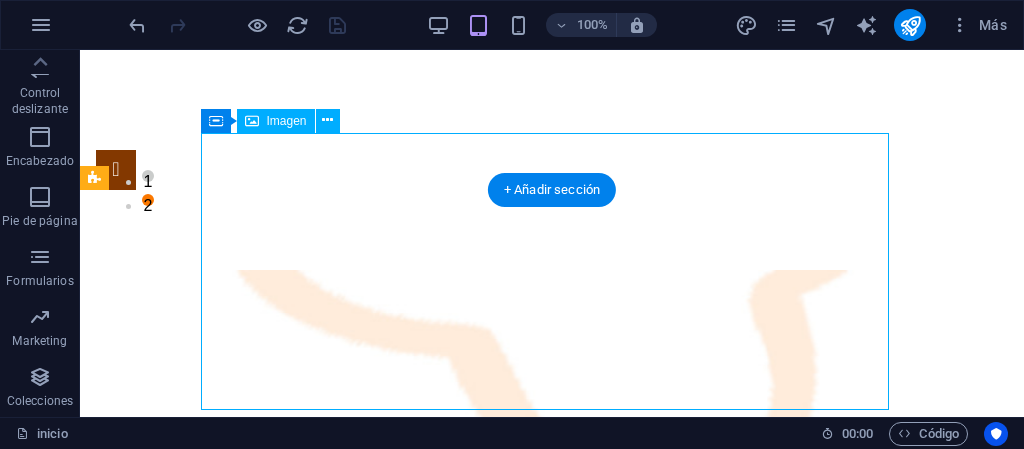 click at bounding box center [552, 1514] 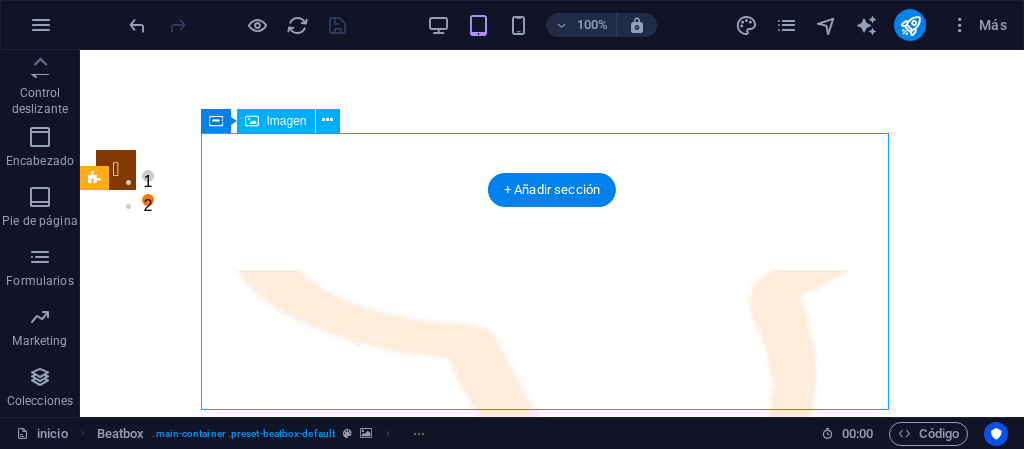 click at bounding box center (552, 1514) 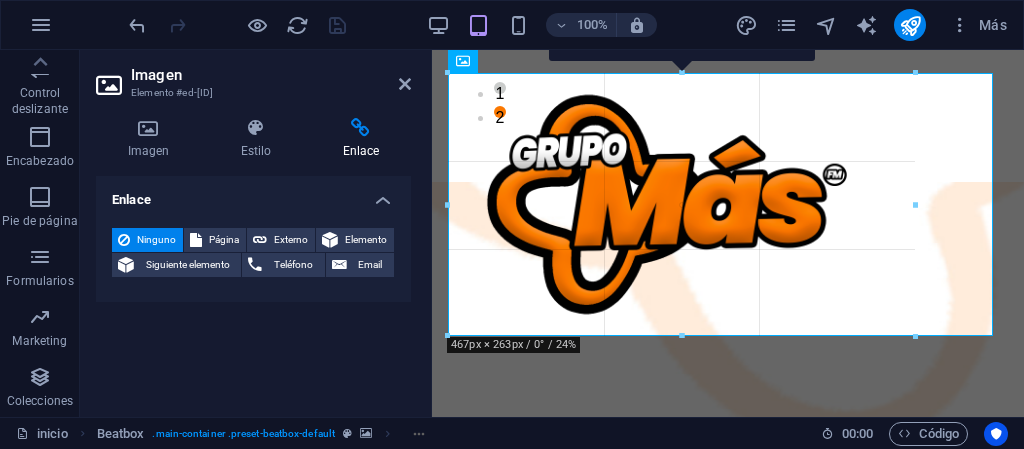 drag, startPoint x: 445, startPoint y: 76, endPoint x: 482, endPoint y: 153, distance: 85.42833 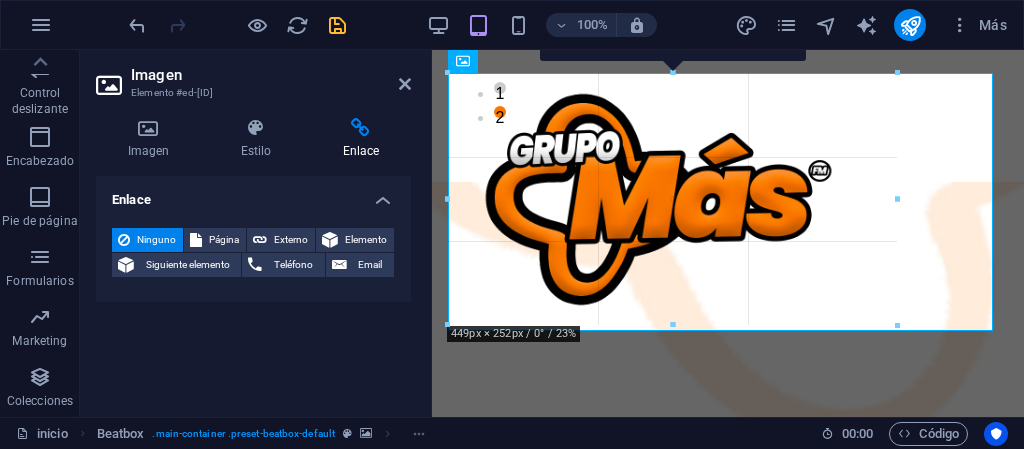 drag, startPoint x: 449, startPoint y: 72, endPoint x: 471, endPoint y: 81, distance: 23.769728 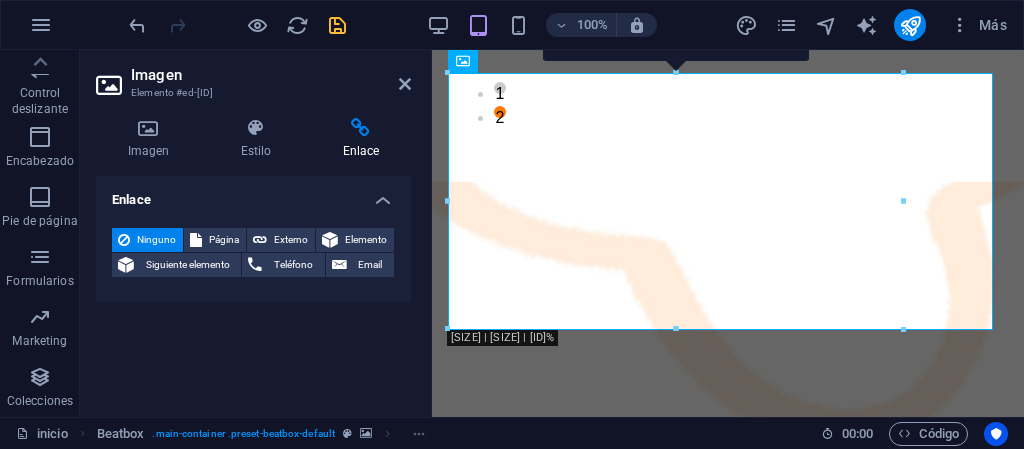 click at bounding box center (337, 25) 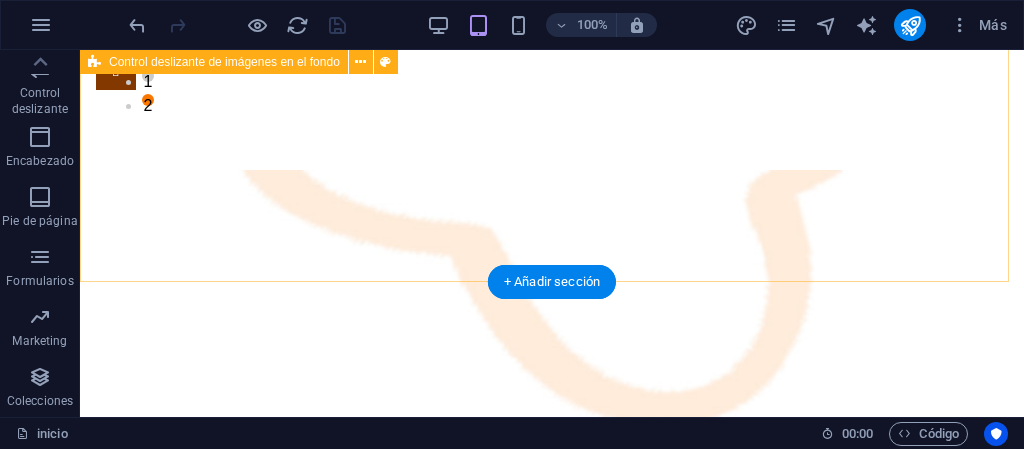 scroll, scrollTop: 244, scrollLeft: 0, axis: vertical 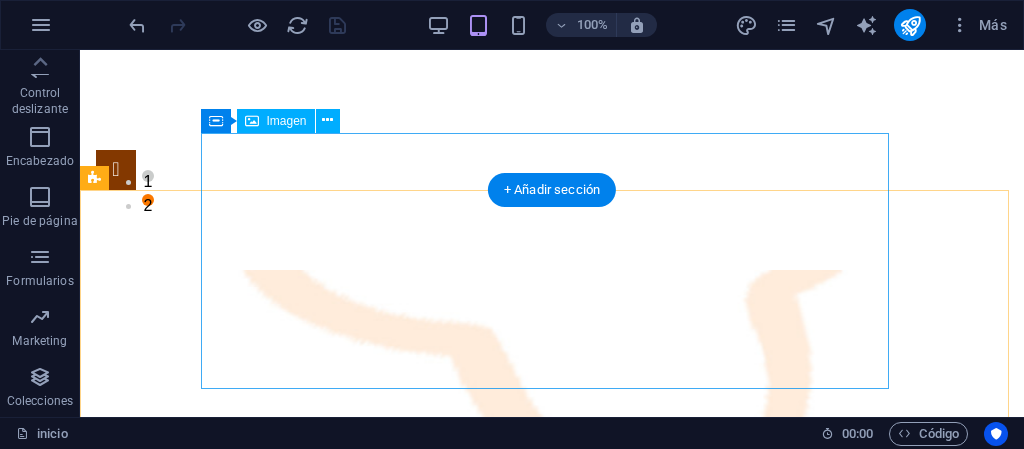 click at bounding box center [552, 1483] 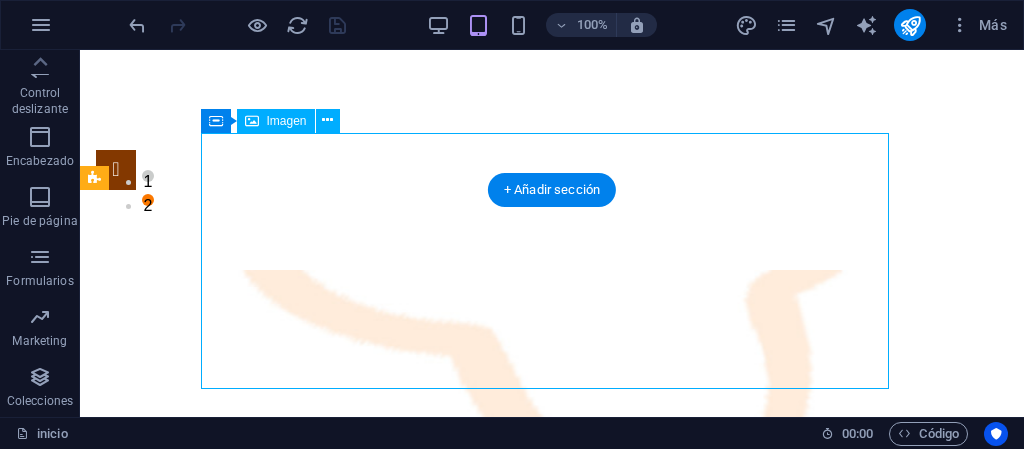 click at bounding box center [552, 1483] 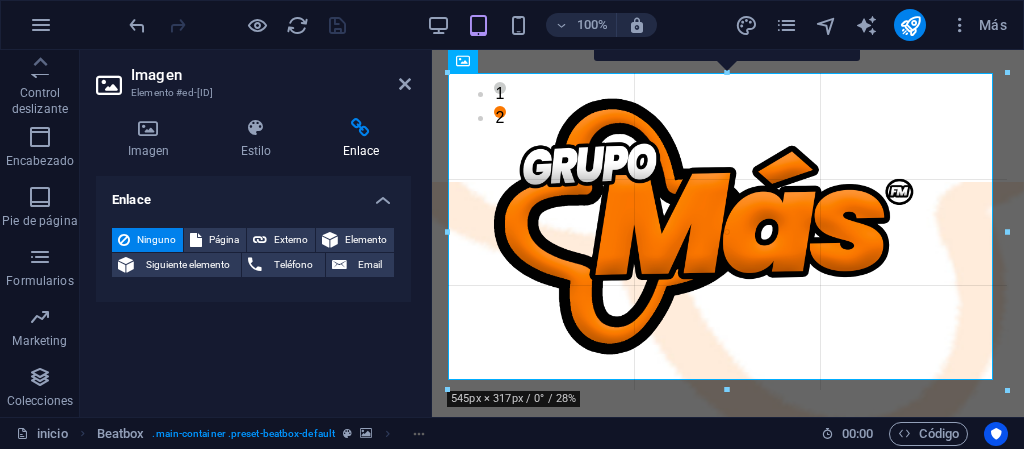 drag, startPoint x: 451, startPoint y: 76, endPoint x: 124, endPoint y: 92, distance: 327.3912 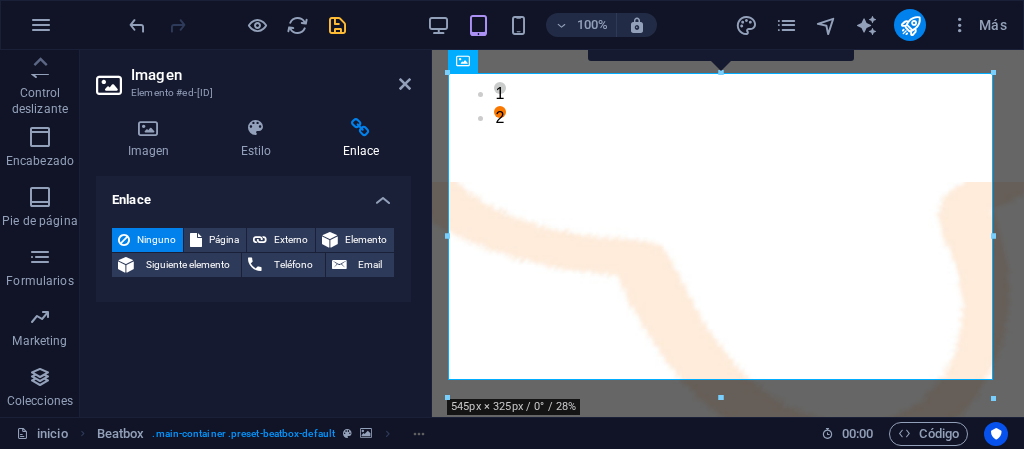 click at bounding box center (337, 25) 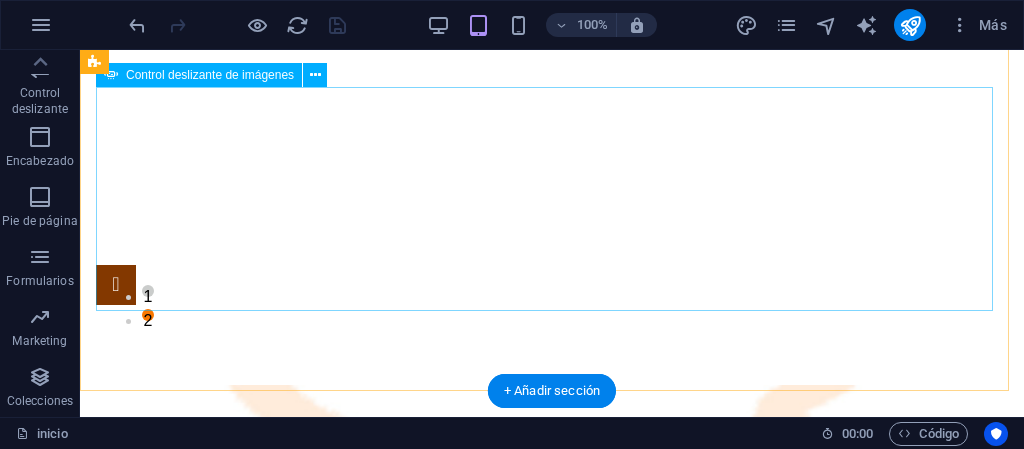 scroll, scrollTop: 300, scrollLeft: 0, axis: vertical 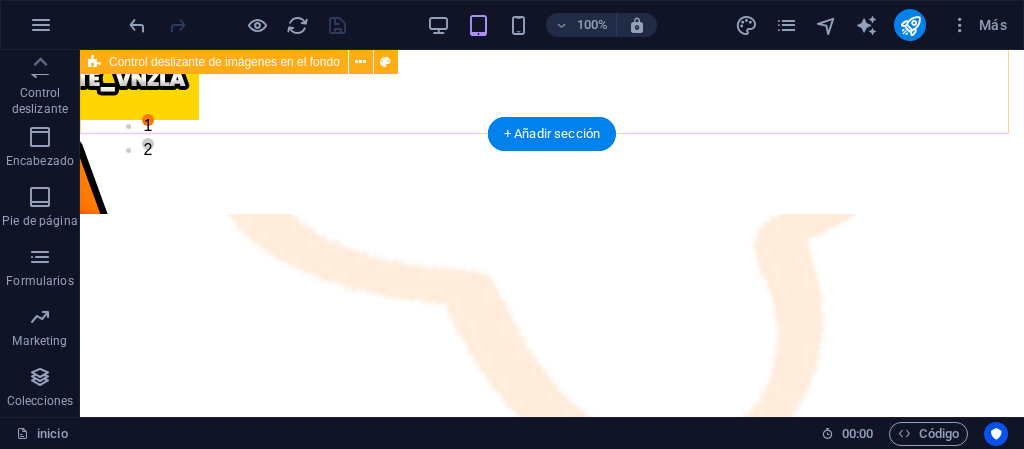 click on "1 2" at bounding box center [552, -18] 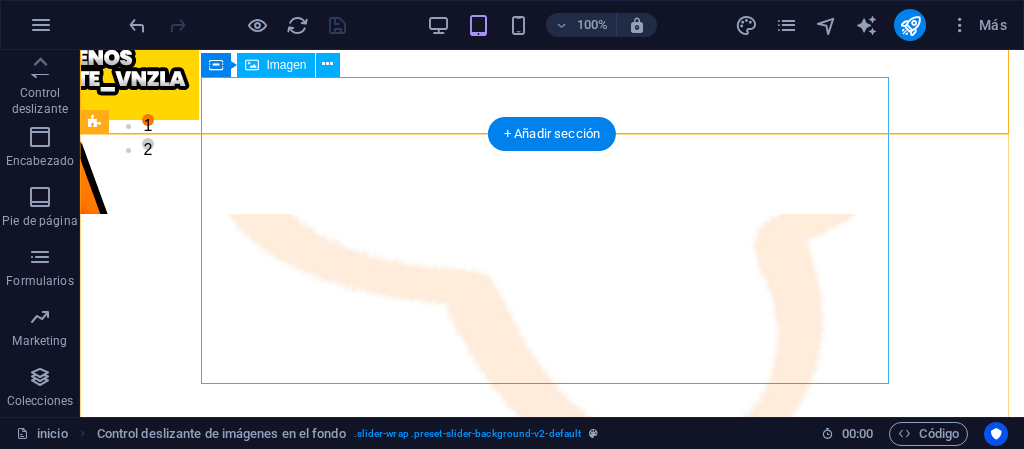click at bounding box center (552, 1503) 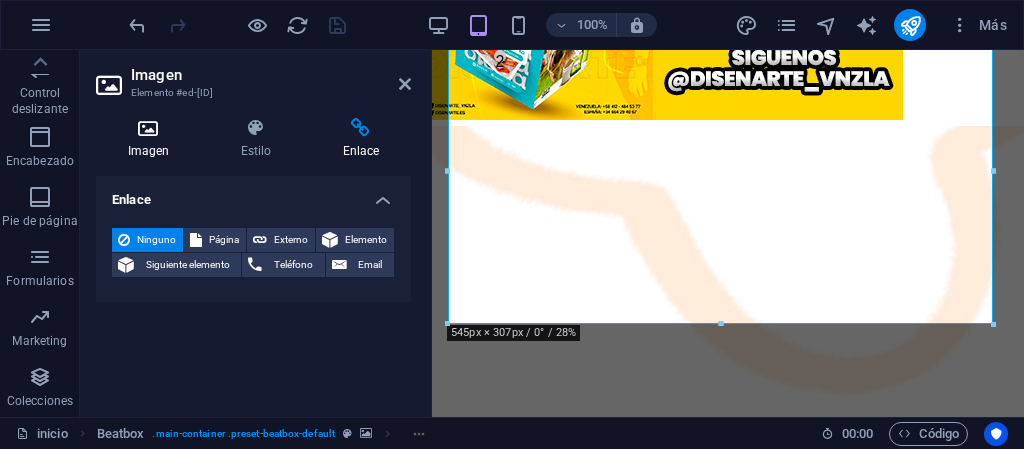 click on "Imagen" at bounding box center [152, 139] 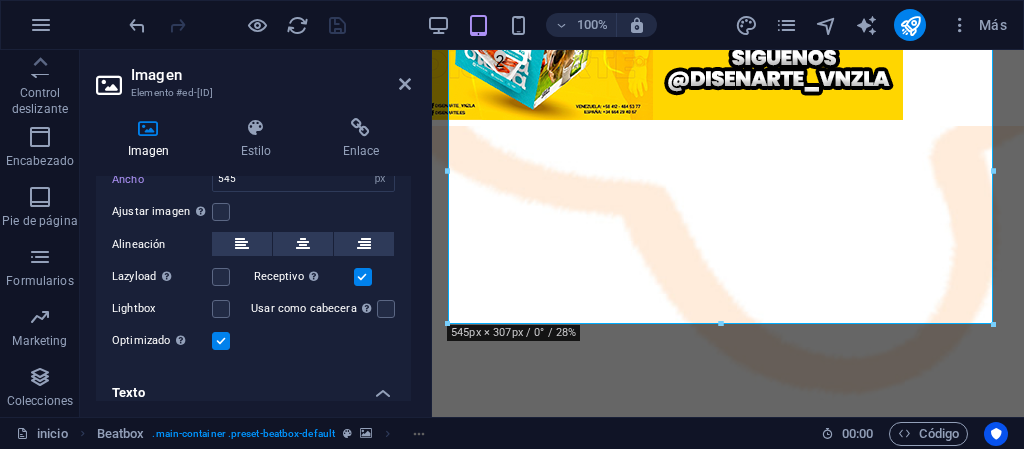 scroll, scrollTop: 200, scrollLeft: 0, axis: vertical 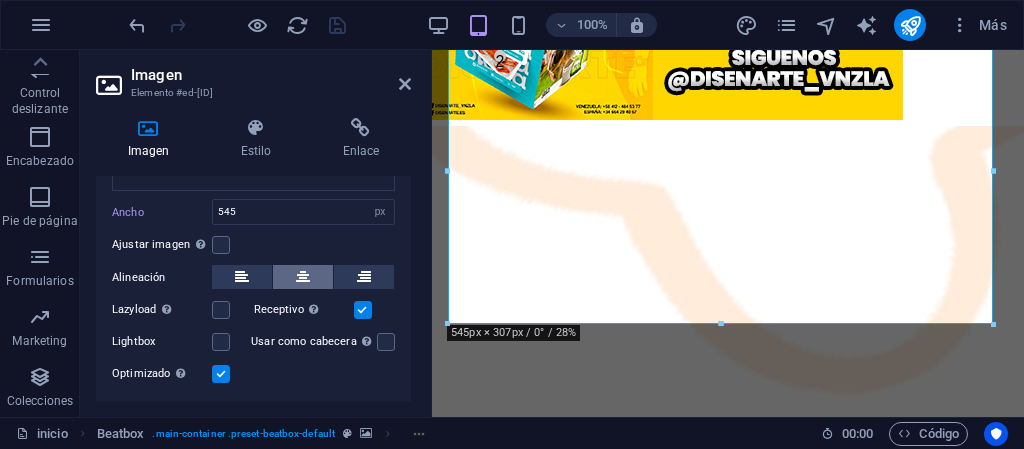 click at bounding box center [303, 277] 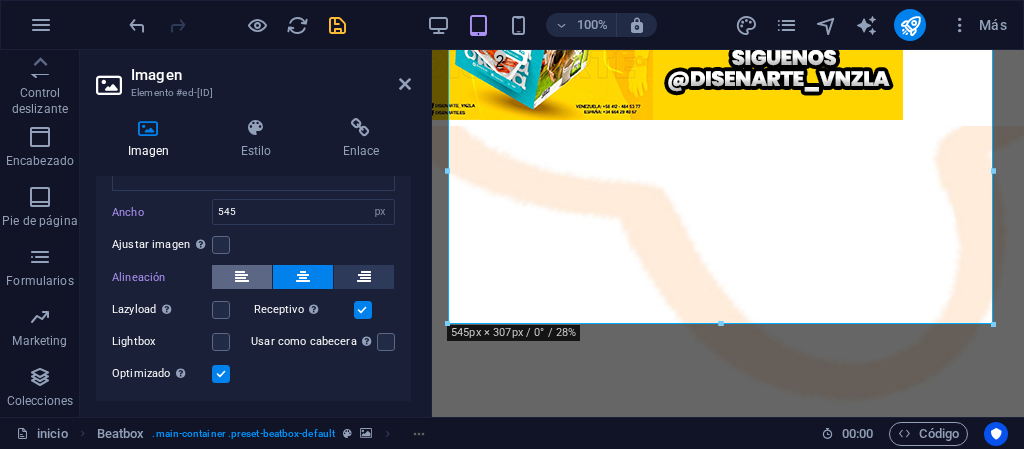 click at bounding box center (242, 277) 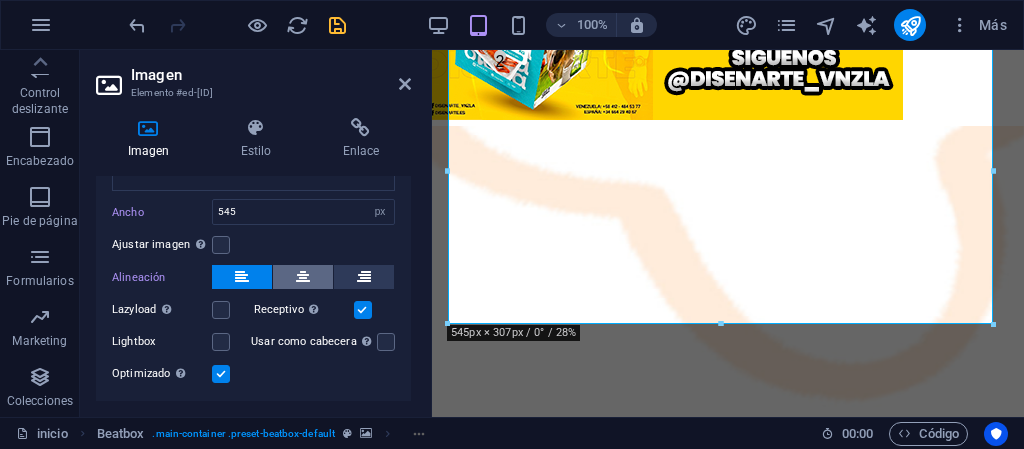 click at bounding box center [303, 277] 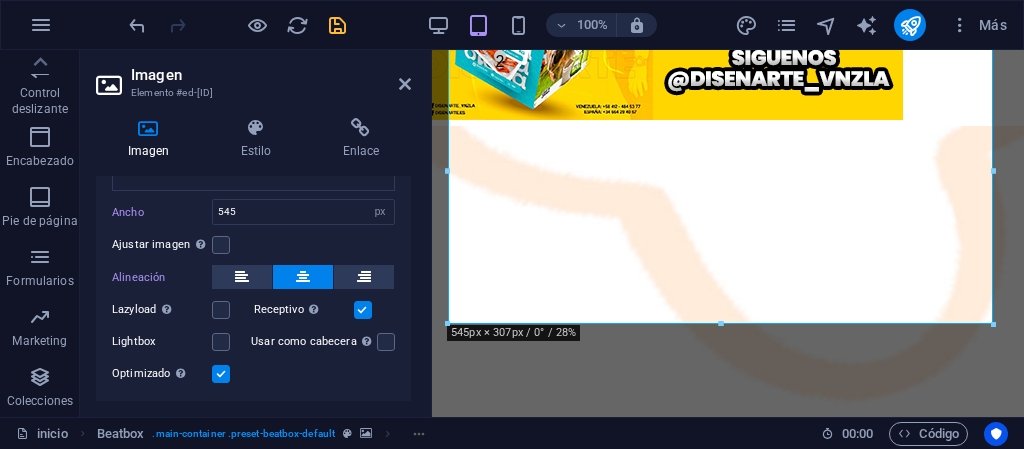 click on "Ajustar imagen Ajustar imagen automáticamente a un ancho y alto fijo" at bounding box center [253, 245] 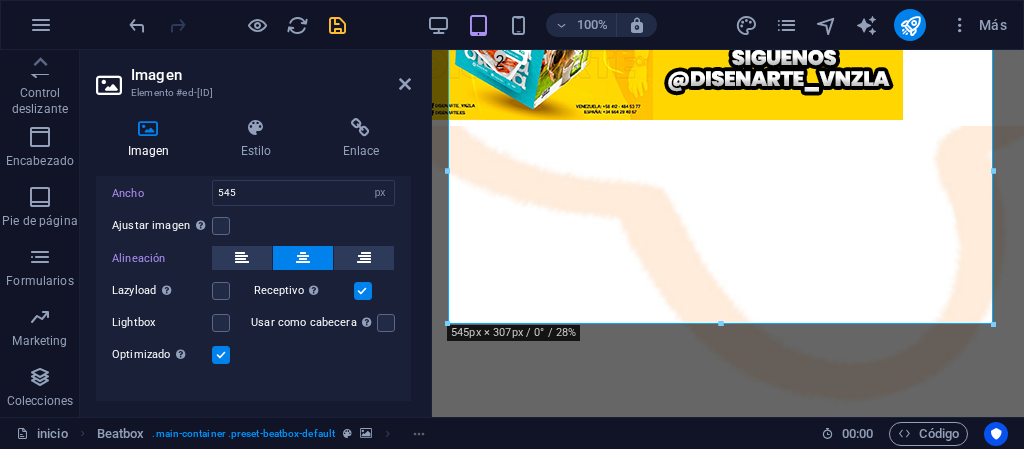 scroll, scrollTop: 200, scrollLeft: 0, axis: vertical 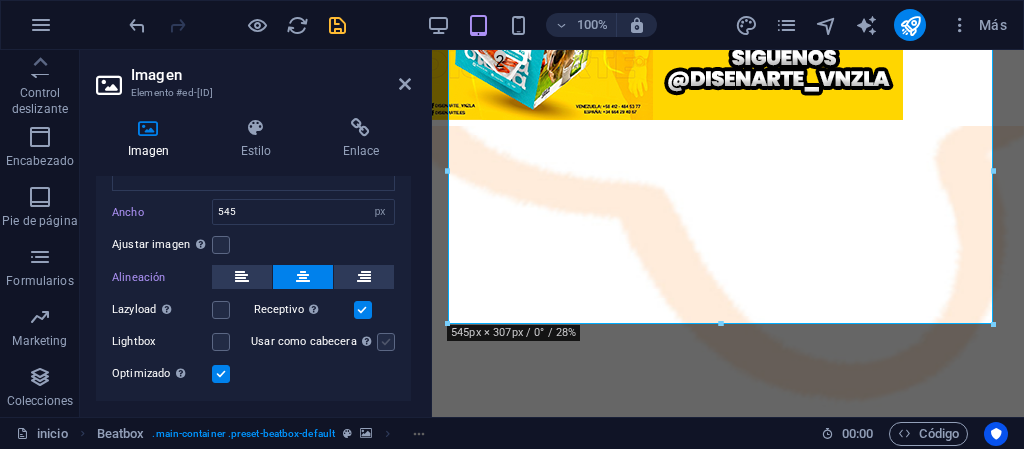 click at bounding box center (386, 342) 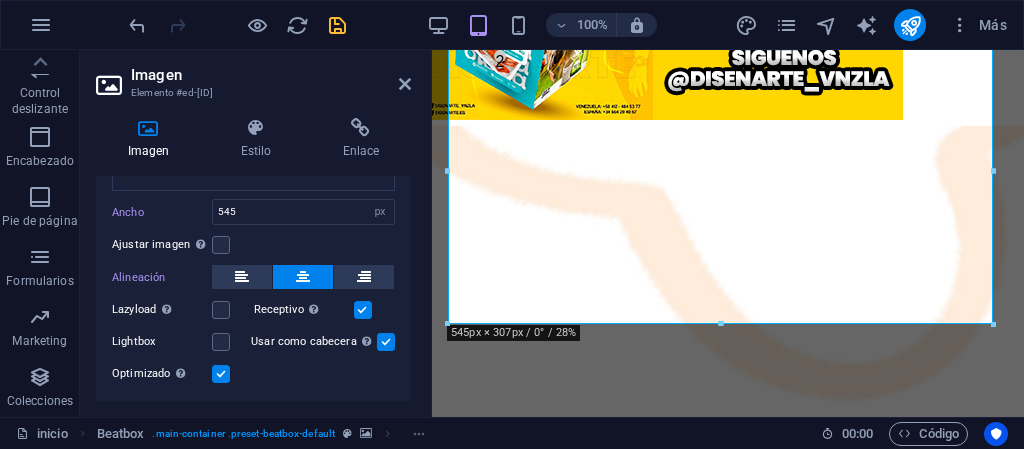 click at bounding box center (386, 342) 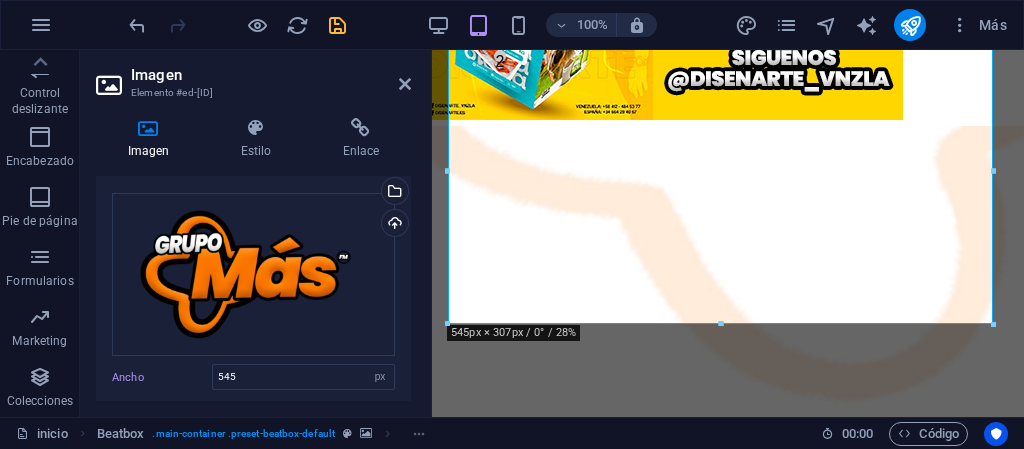 scroll, scrollTop: 0, scrollLeft: 0, axis: both 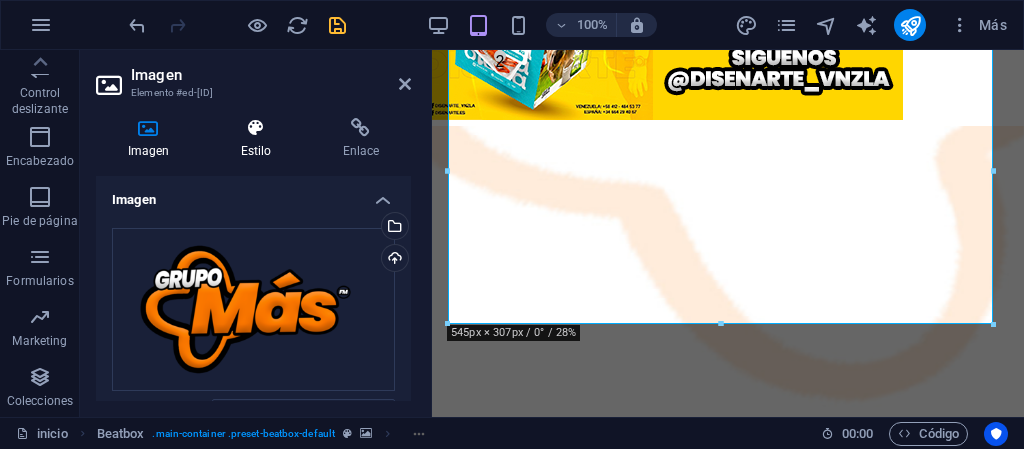 click on "Estilo" at bounding box center [260, 139] 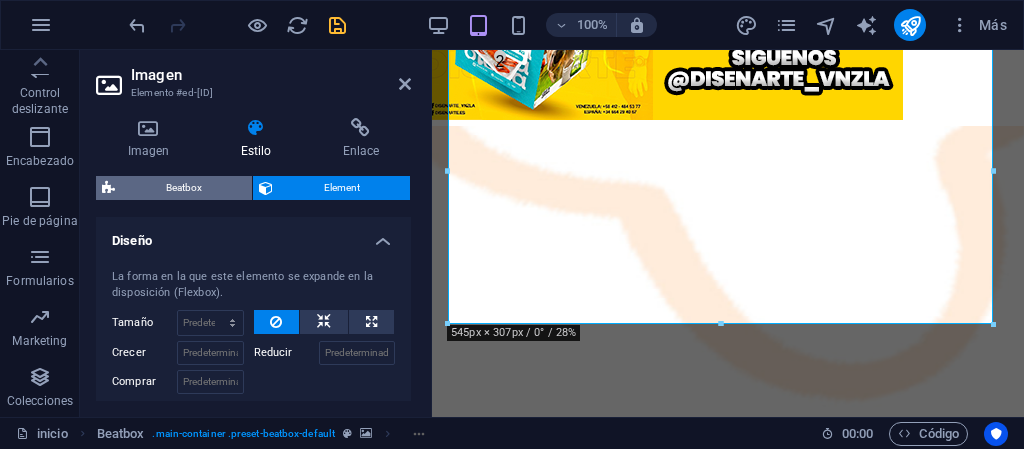 click on "Beatbox" at bounding box center (183, 188) 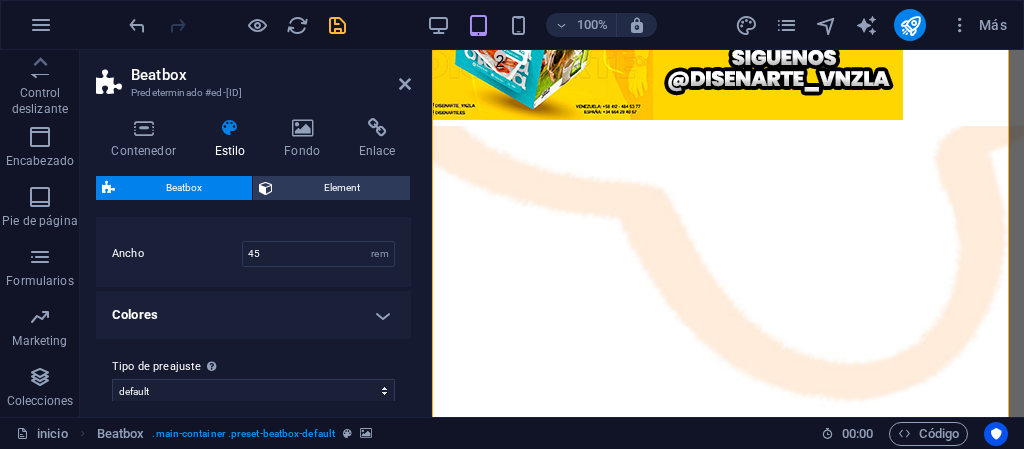scroll, scrollTop: 50, scrollLeft: 0, axis: vertical 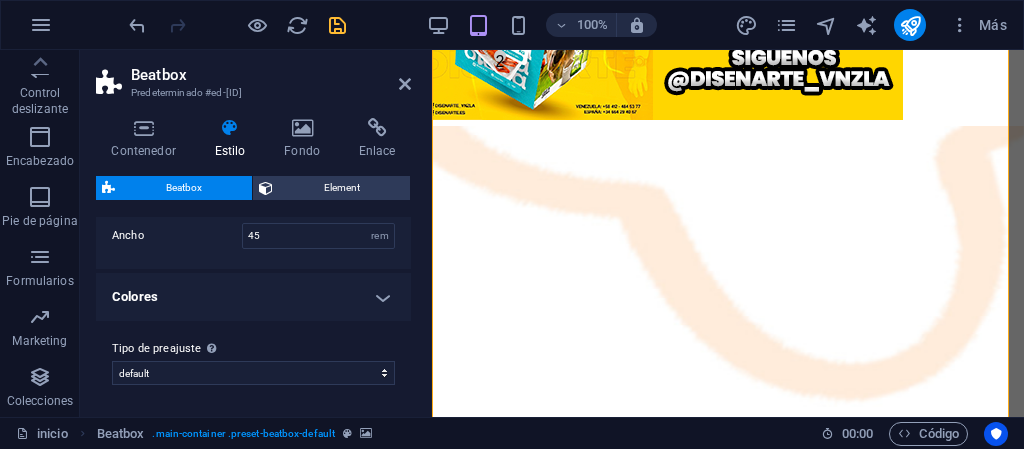 click on "Colores" at bounding box center [253, 297] 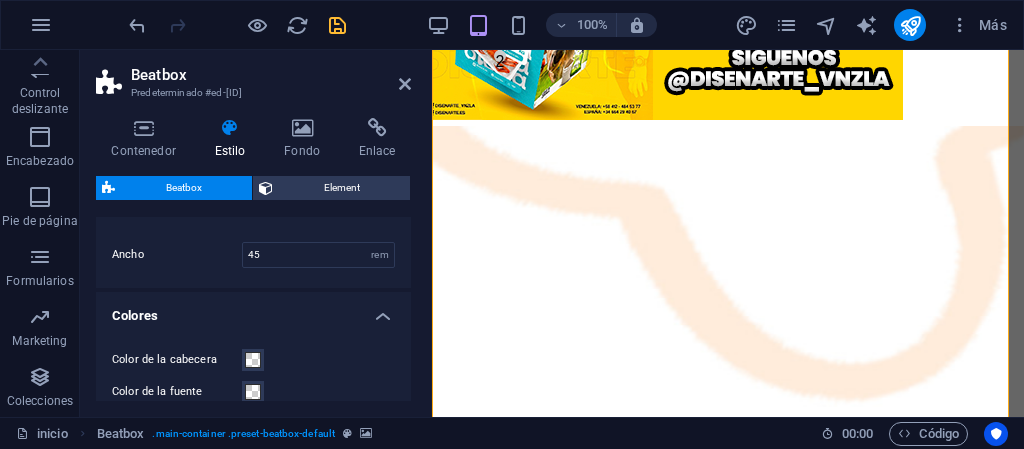 scroll, scrollTop: 0, scrollLeft: 0, axis: both 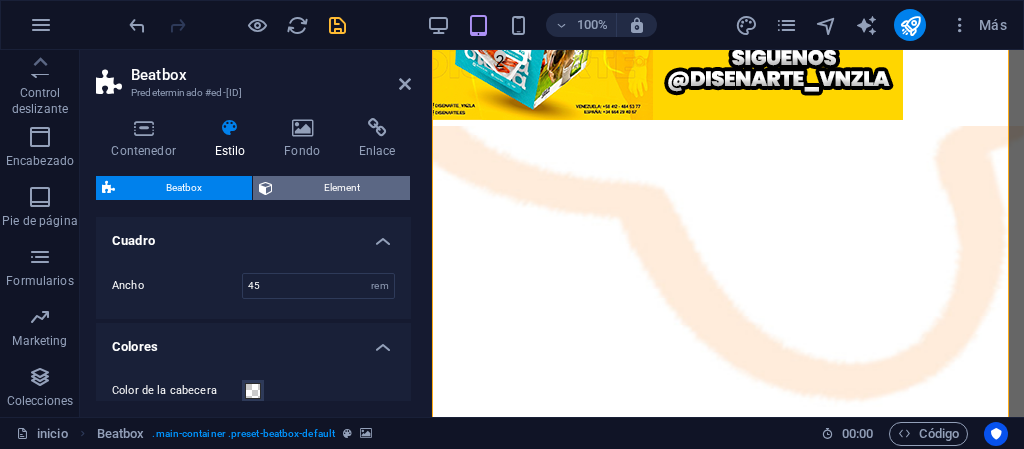 click on "Element" at bounding box center [341, 188] 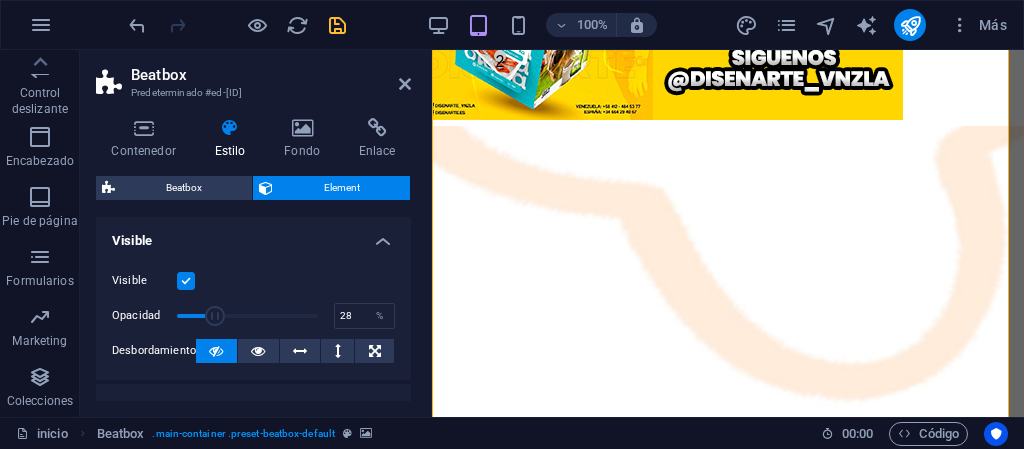 drag, startPoint x: 308, startPoint y: 316, endPoint x: 214, endPoint y: 314, distance: 94.02127 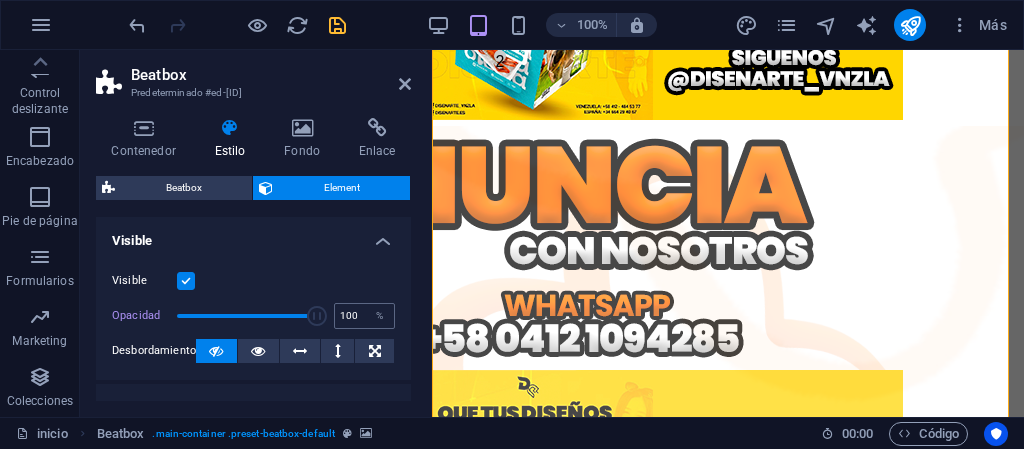 drag, startPoint x: 215, startPoint y: 313, endPoint x: 332, endPoint y: 317, distance: 117.06836 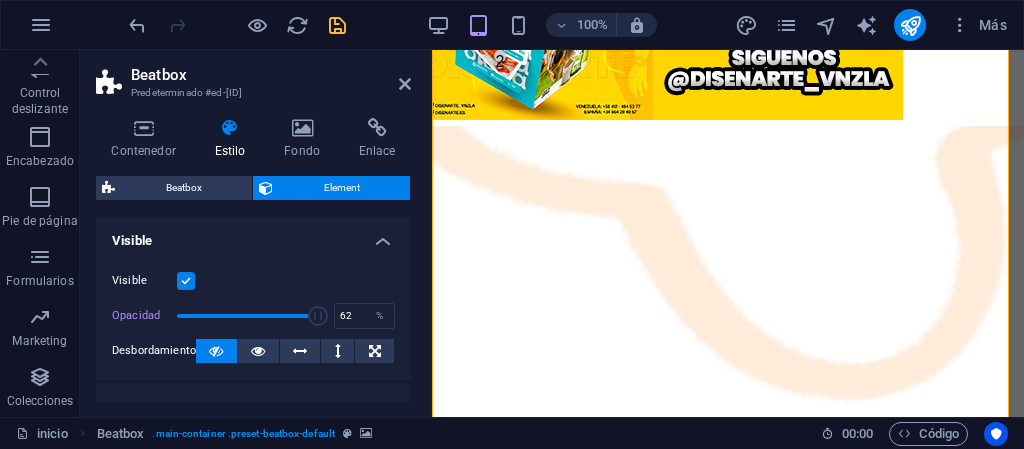 drag, startPoint x: 314, startPoint y: 312, endPoint x: 262, endPoint y: 311, distance: 52.009613 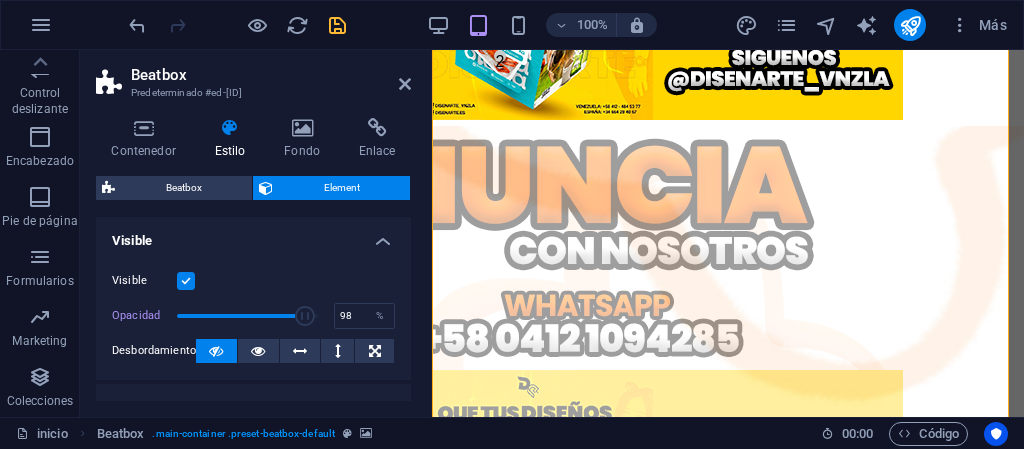 type on "100" 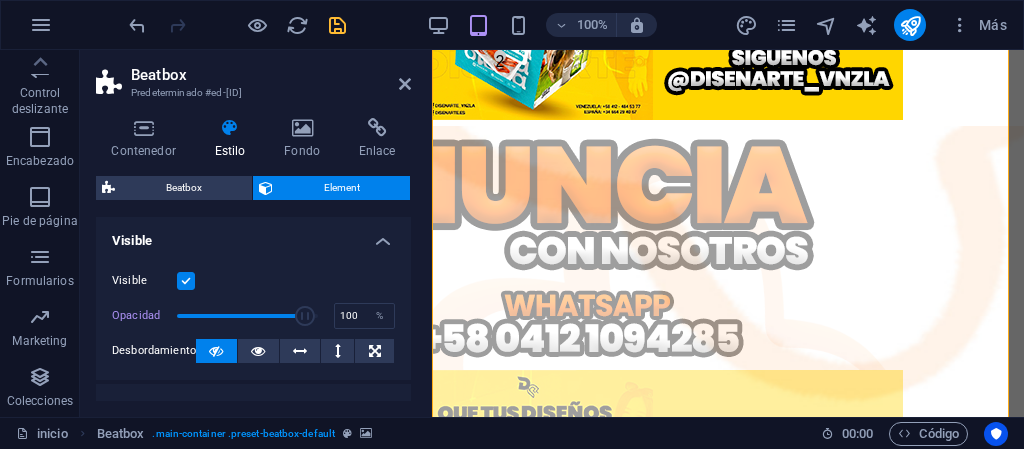 drag, startPoint x: 280, startPoint y: 314, endPoint x: 345, endPoint y: 281, distance: 72.89719 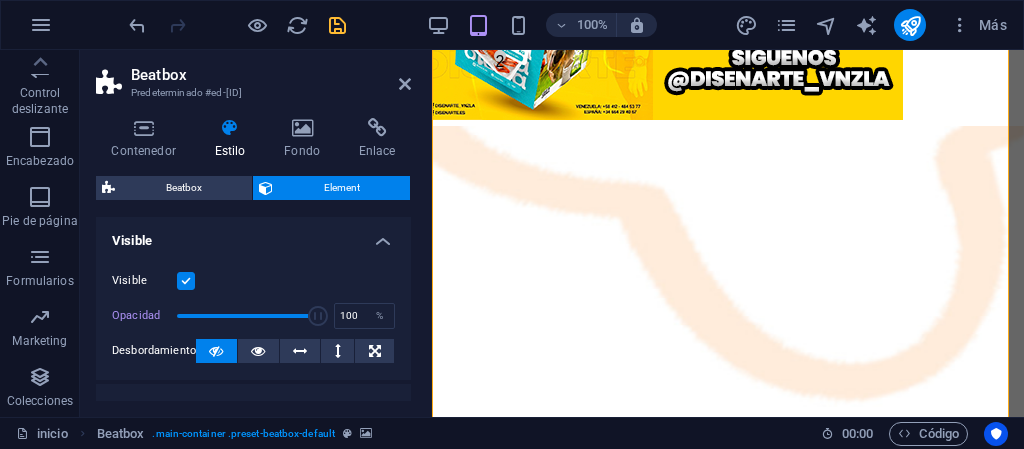 click on "Visible" at bounding box center (253, 281) 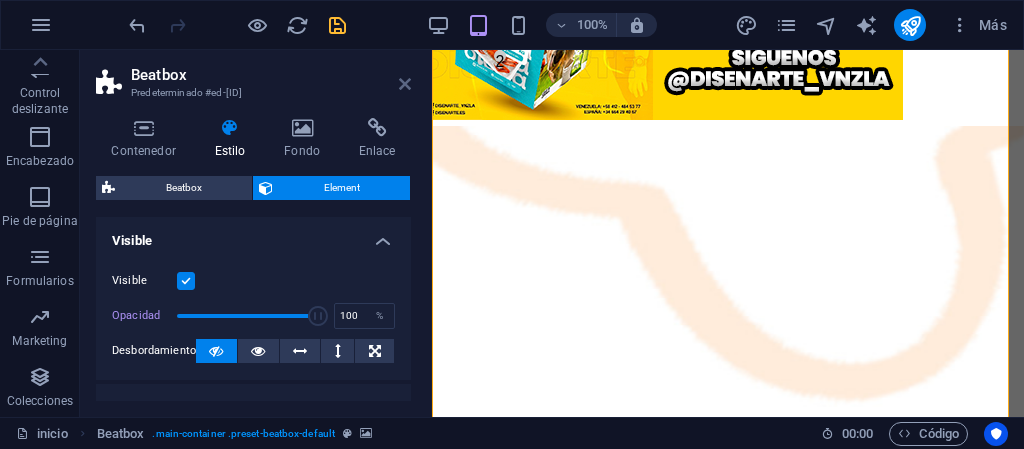 drag, startPoint x: 408, startPoint y: 85, endPoint x: 281, endPoint y: 129, distance: 134.4061 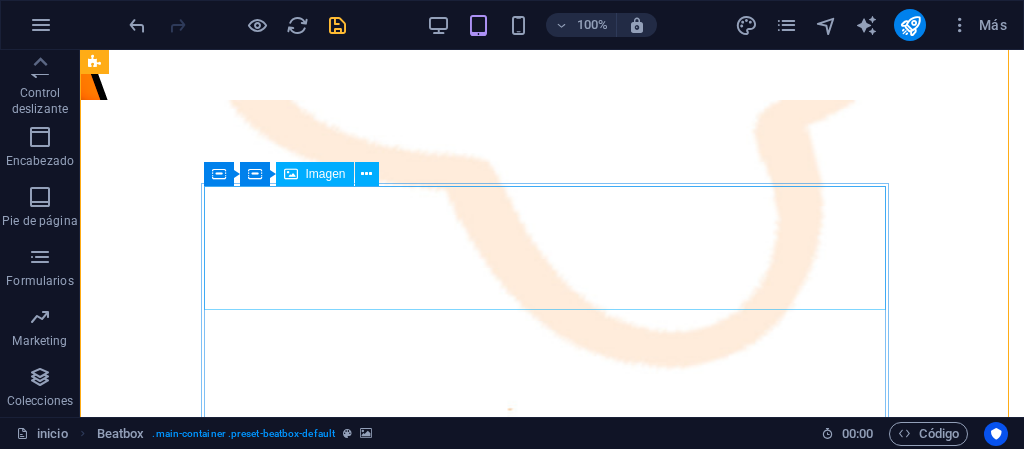 scroll, scrollTop: 400, scrollLeft: 0, axis: vertical 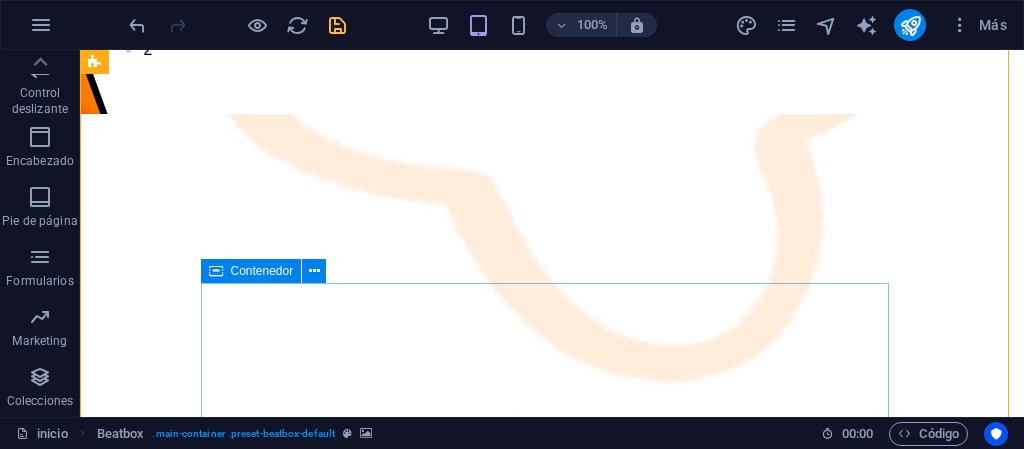 click on "Contenedor" at bounding box center (262, 271) 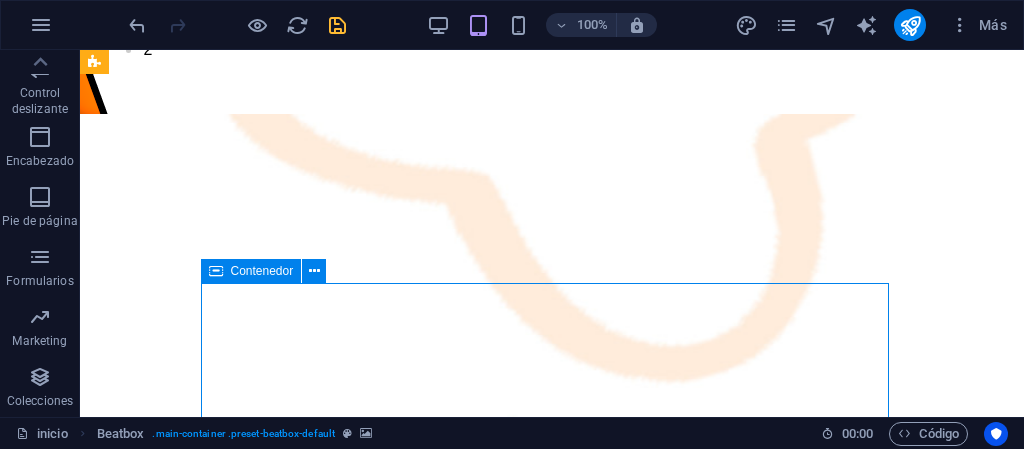 click on "Contenedor" at bounding box center [262, 271] 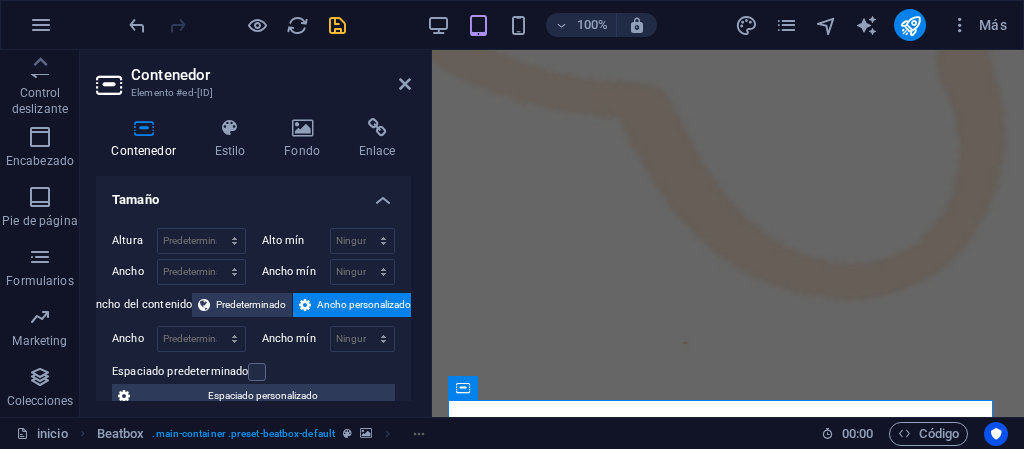 scroll, scrollTop: 312, scrollLeft: 0, axis: vertical 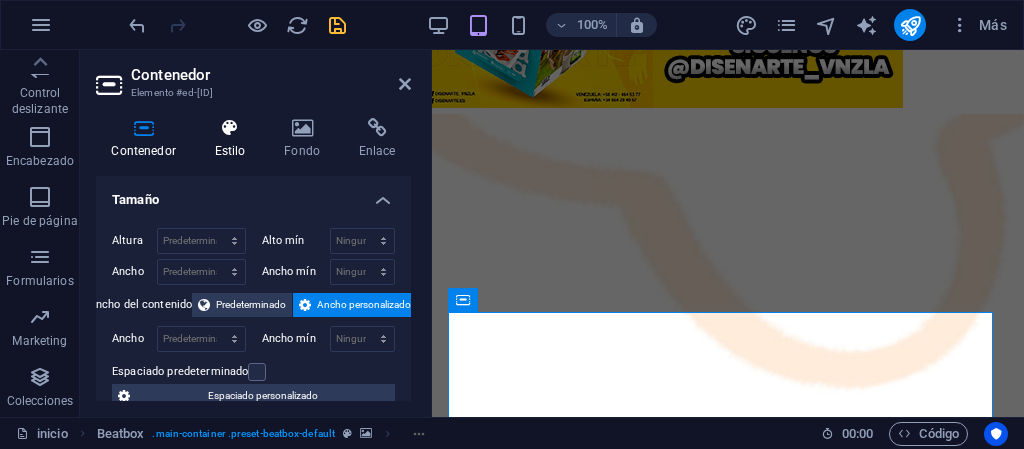 click on "Estilo" at bounding box center [234, 139] 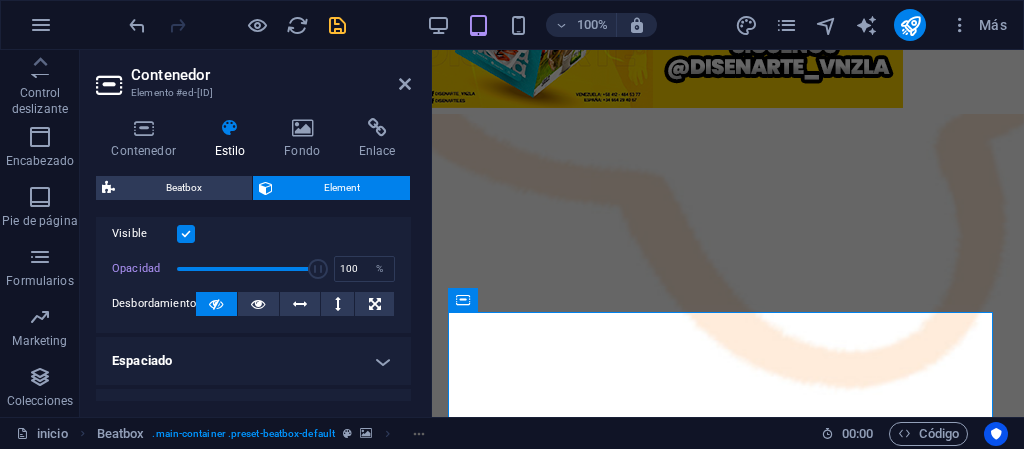 scroll, scrollTop: 0, scrollLeft: 0, axis: both 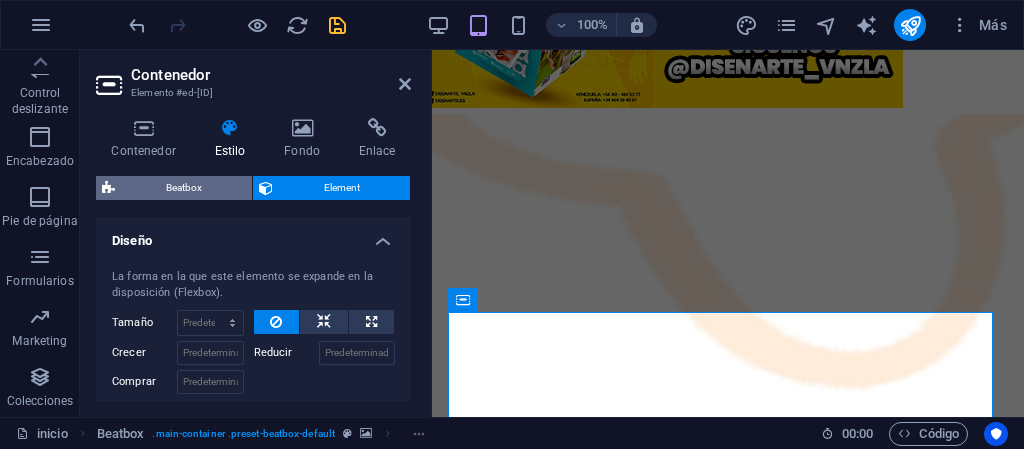 click on "Beatbox" at bounding box center (183, 188) 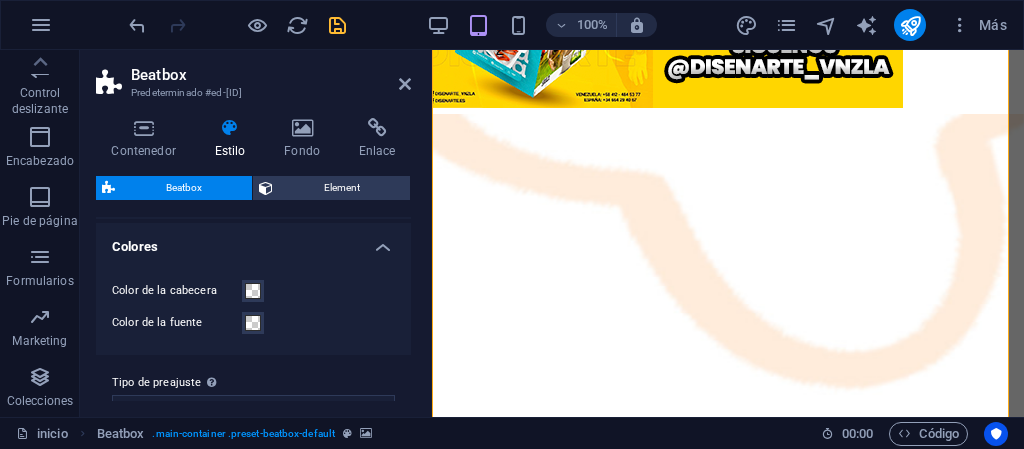 scroll, scrollTop: 134, scrollLeft: 0, axis: vertical 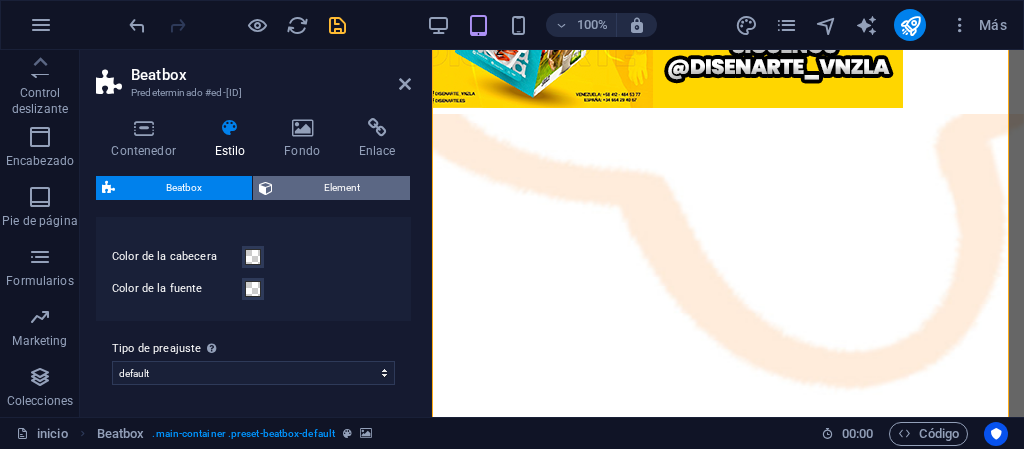 click on "Element" at bounding box center [341, 188] 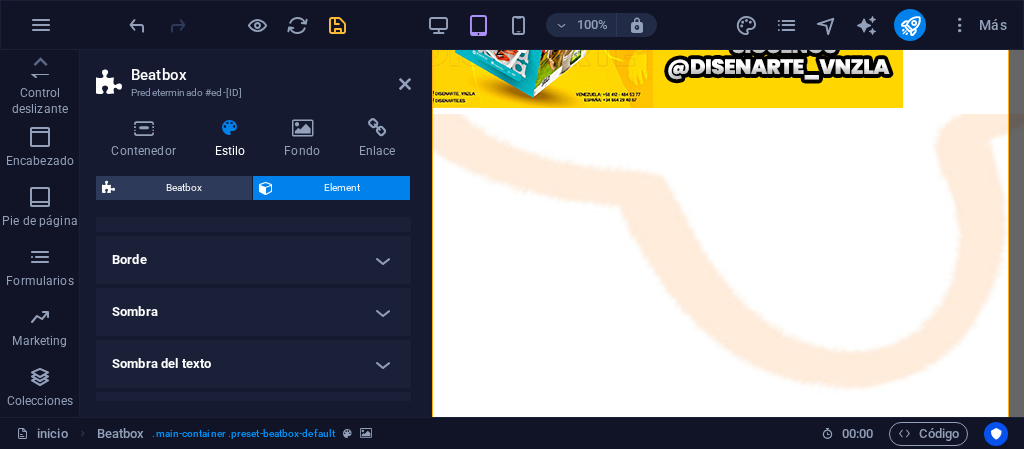 scroll, scrollTop: 300, scrollLeft: 0, axis: vertical 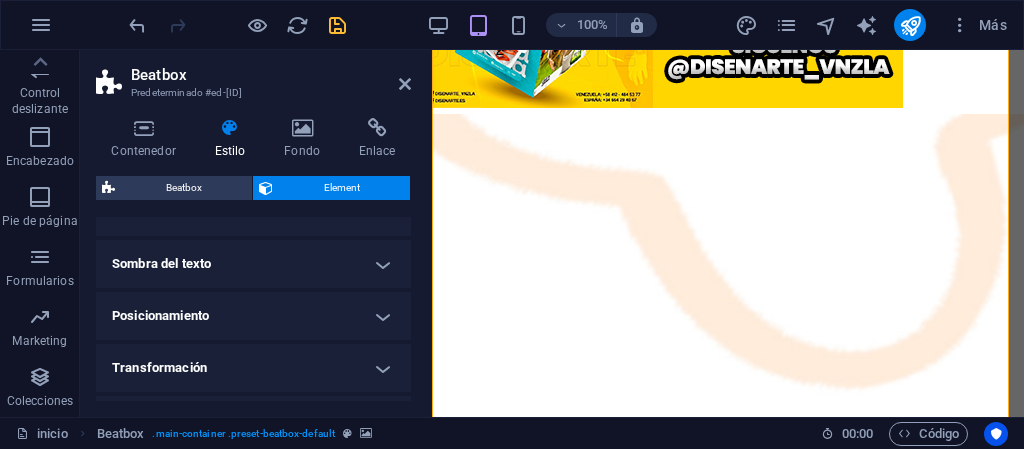 click on "Posicionamiento" at bounding box center [253, 316] 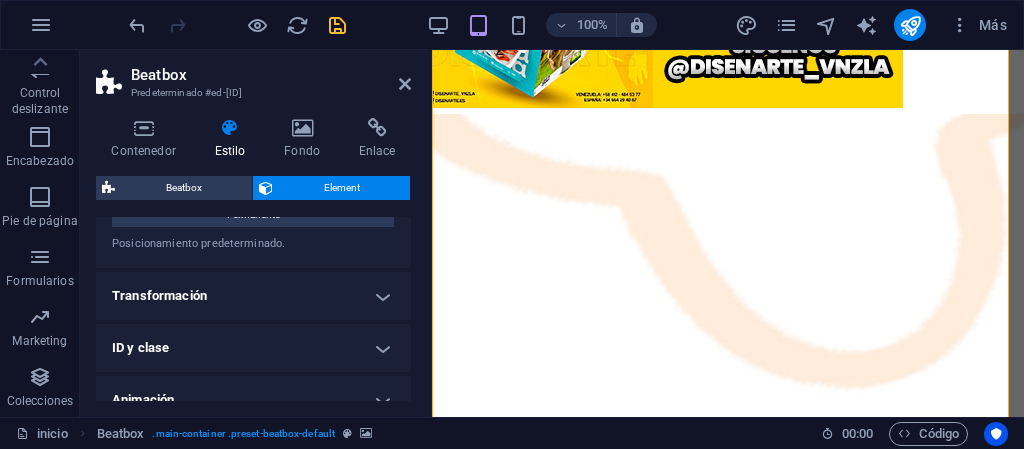 scroll, scrollTop: 500, scrollLeft: 0, axis: vertical 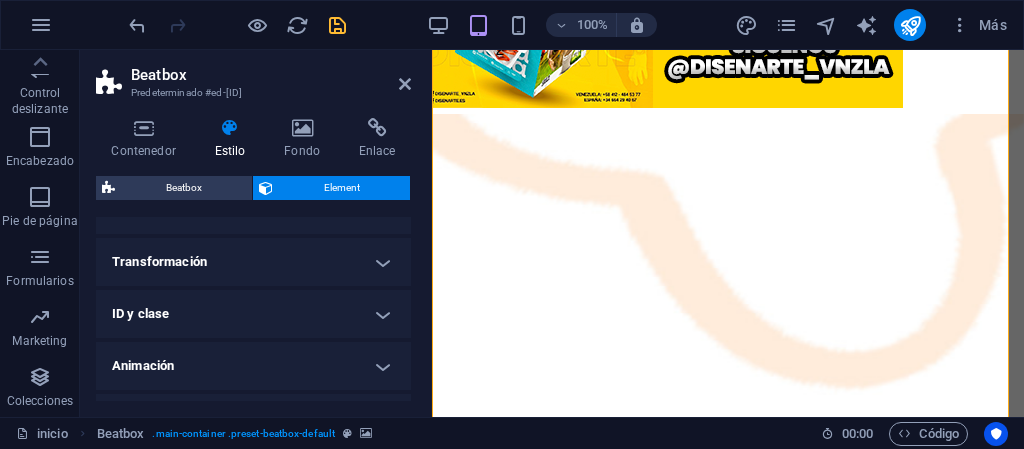 click on "Transformación" at bounding box center (253, 262) 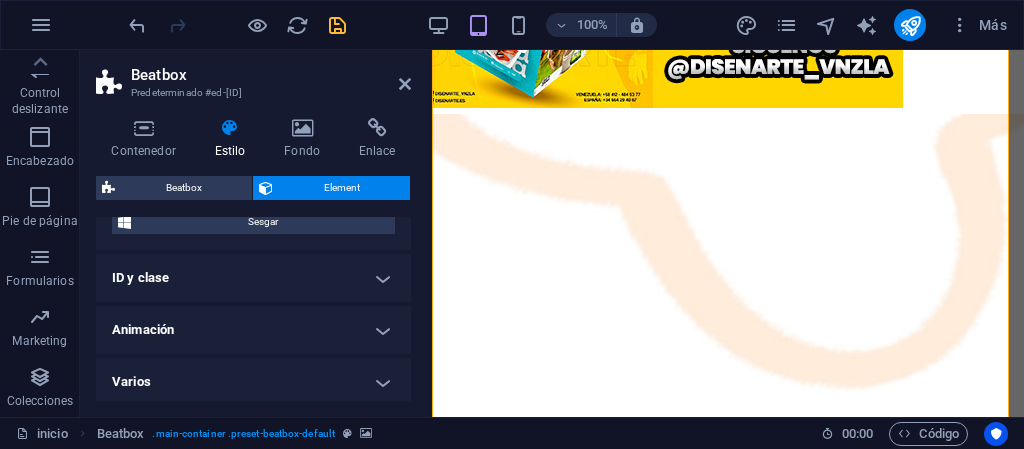 scroll, scrollTop: 681, scrollLeft: 0, axis: vertical 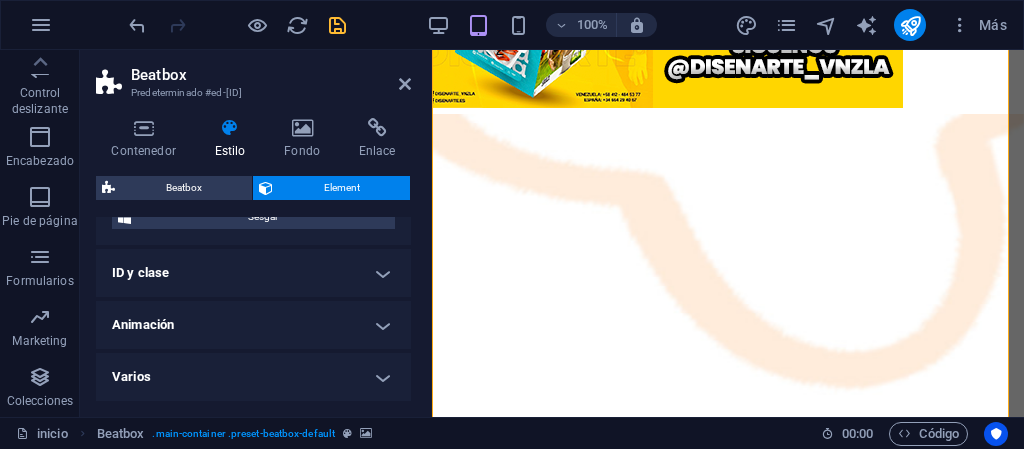 click on "ID y clase" at bounding box center [253, 273] 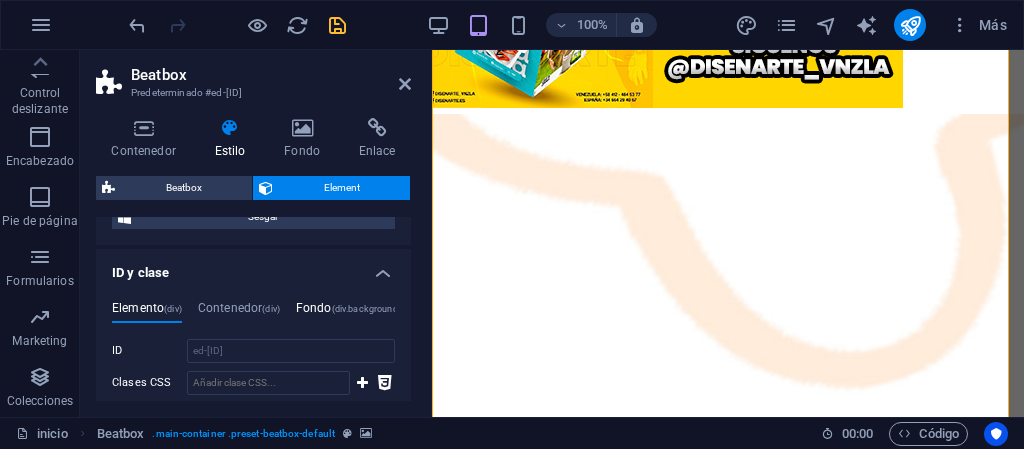 scroll, scrollTop: 974, scrollLeft: 0, axis: vertical 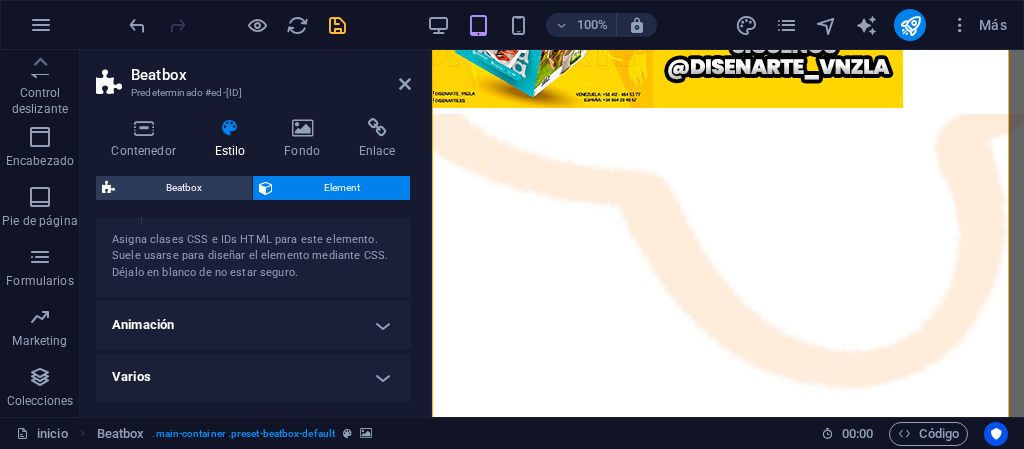 click on "Animación" at bounding box center [253, 325] 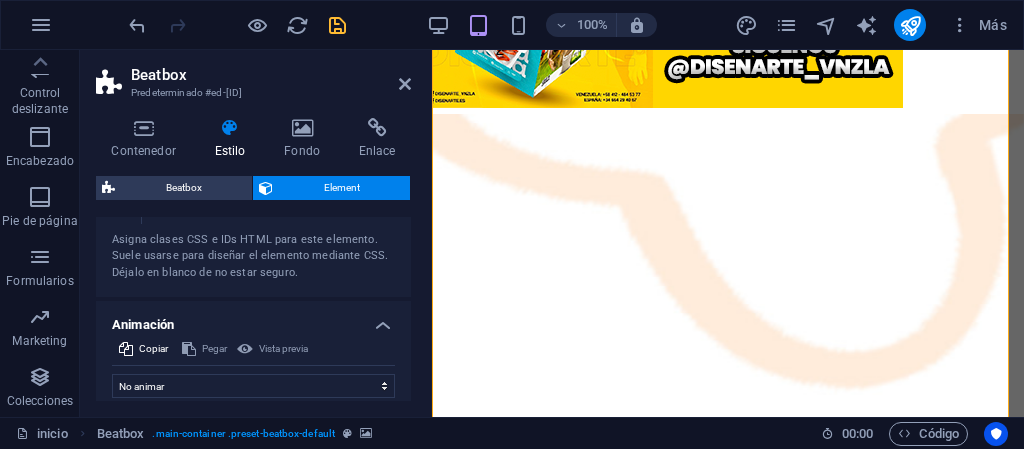 scroll, scrollTop: 1039, scrollLeft: 0, axis: vertical 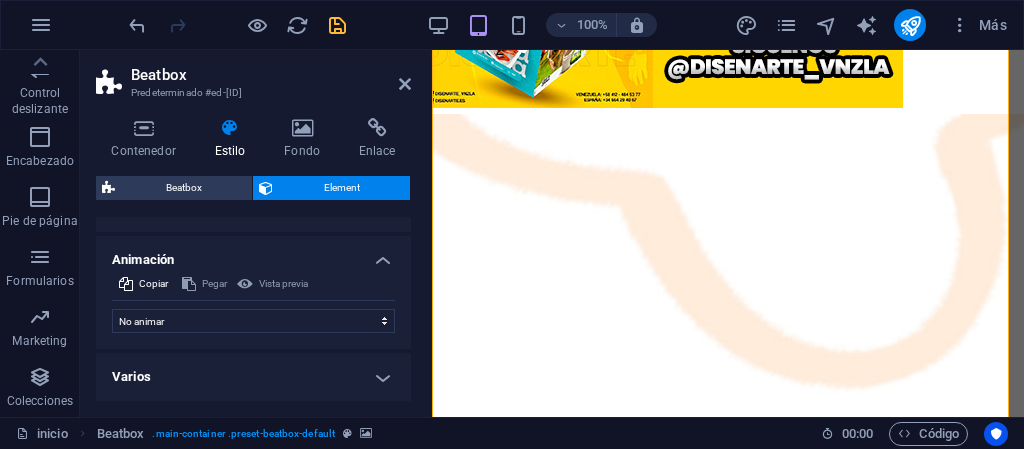 click on "Varios" at bounding box center (253, 377) 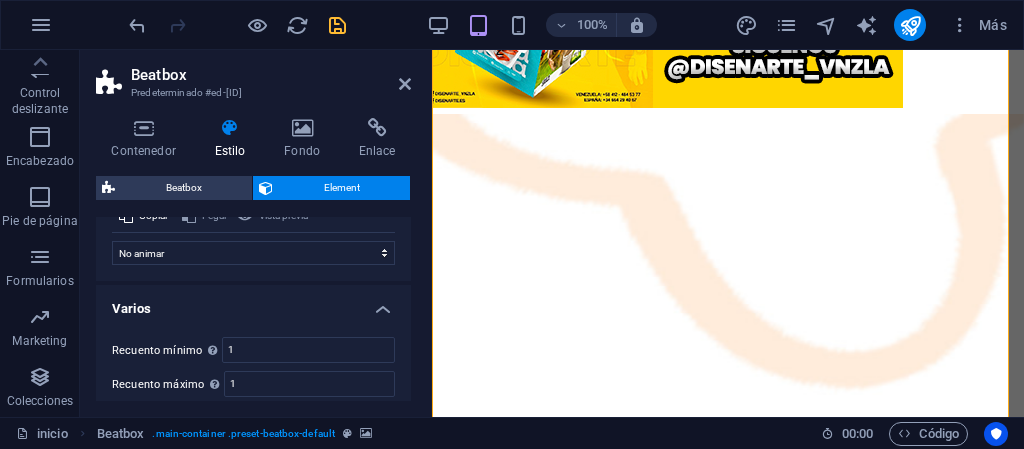 scroll, scrollTop: 1163, scrollLeft: 0, axis: vertical 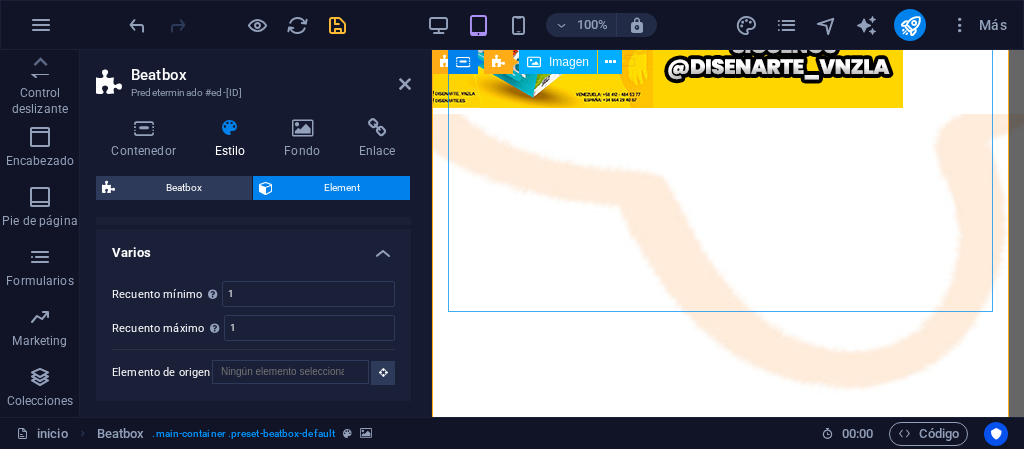 click on "Beatbox" at bounding box center [0, 0] 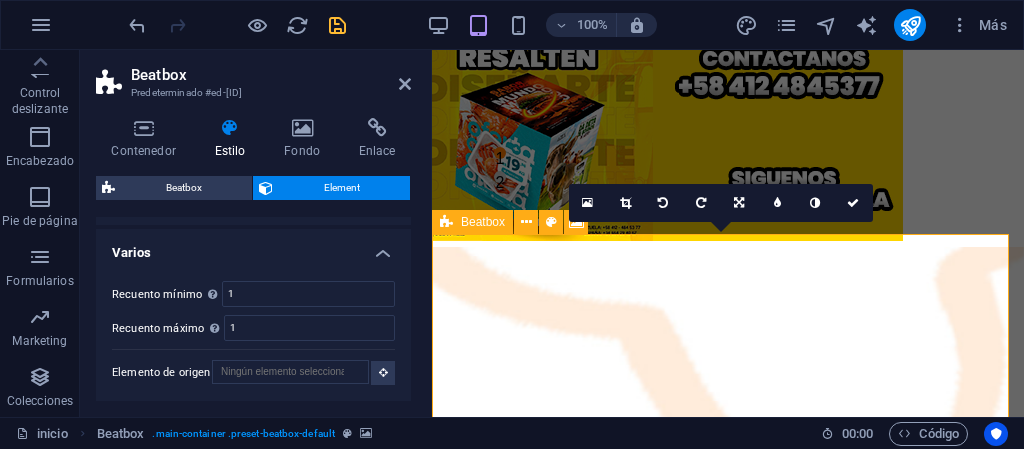 scroll, scrollTop: 112, scrollLeft: 0, axis: vertical 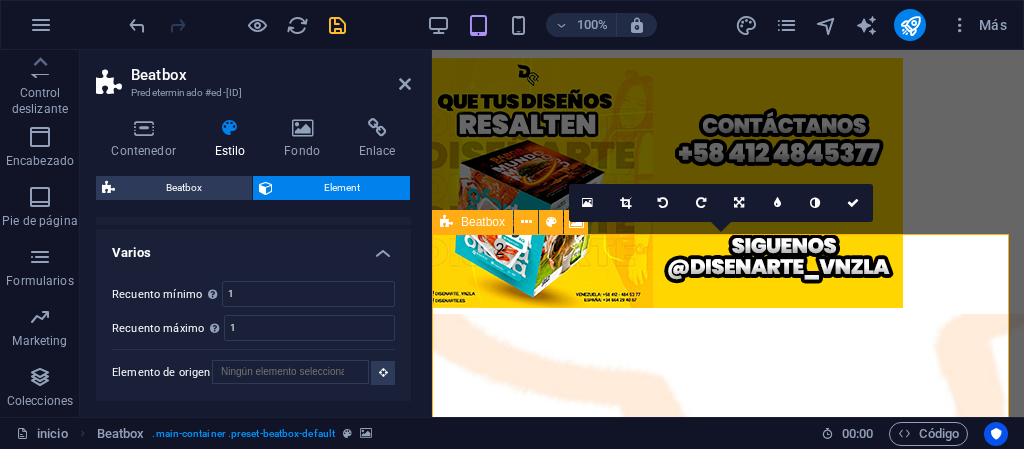 drag, startPoint x: 448, startPoint y: 227, endPoint x: 26, endPoint y: 189, distance: 423.70746 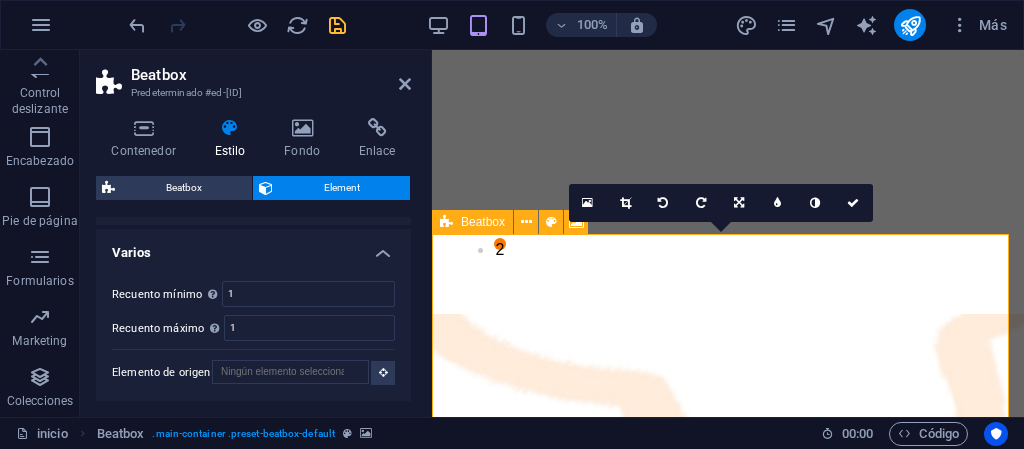click on "Beatbox" at bounding box center [483, 222] 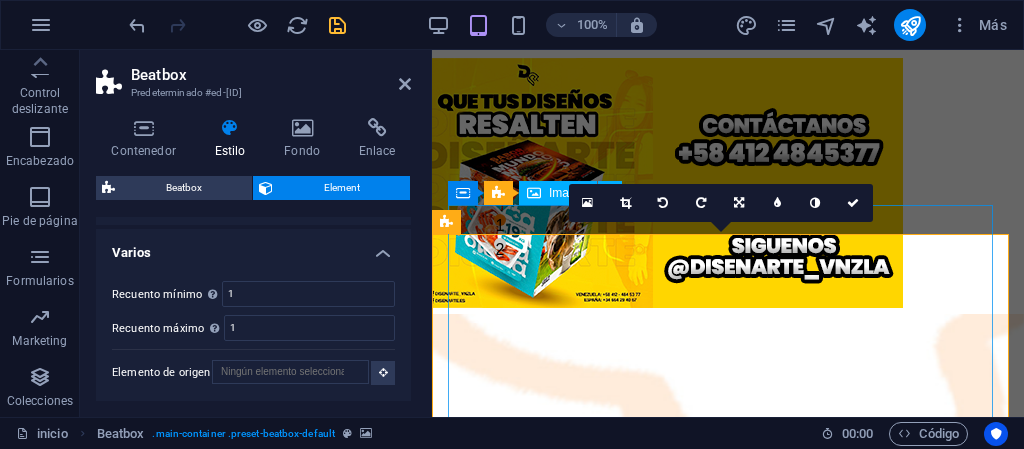 scroll, scrollTop: 0, scrollLeft: 0, axis: both 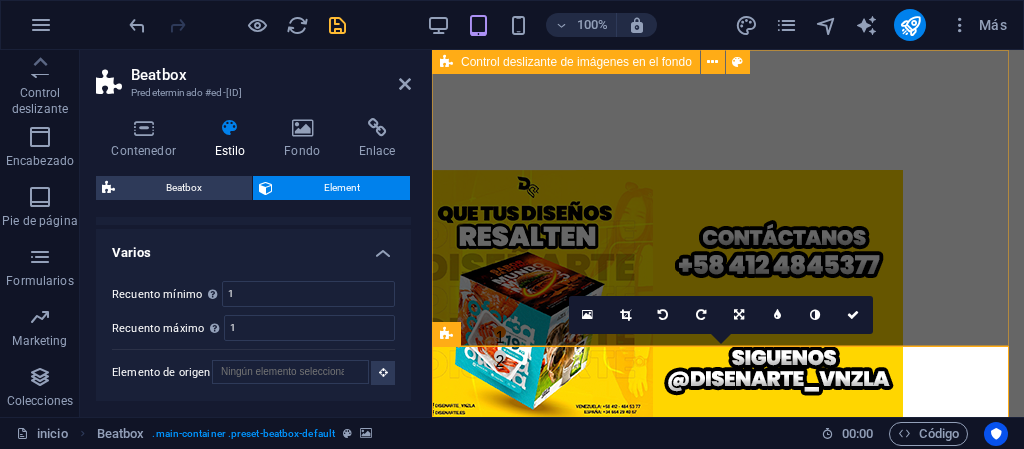 drag, startPoint x: 543, startPoint y: 63, endPoint x: 37, endPoint y: 105, distance: 507.74008 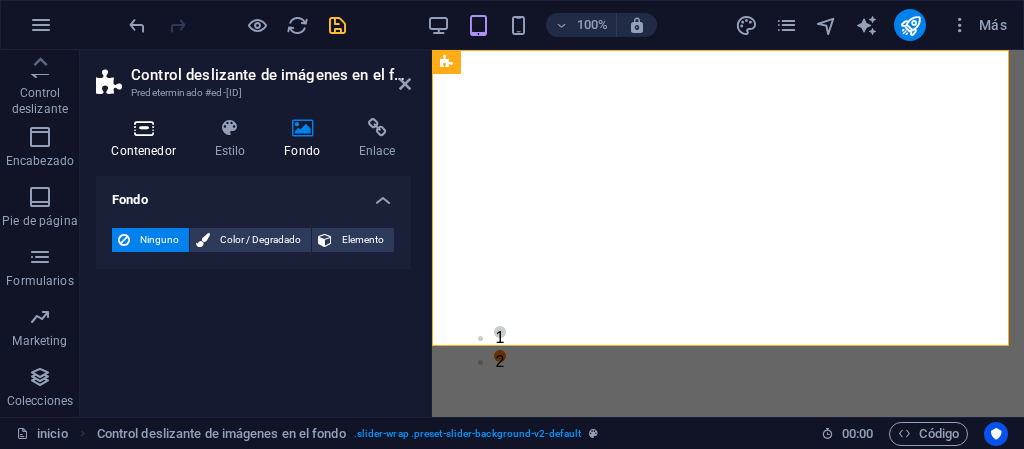 click on "Contenedor" at bounding box center (147, 139) 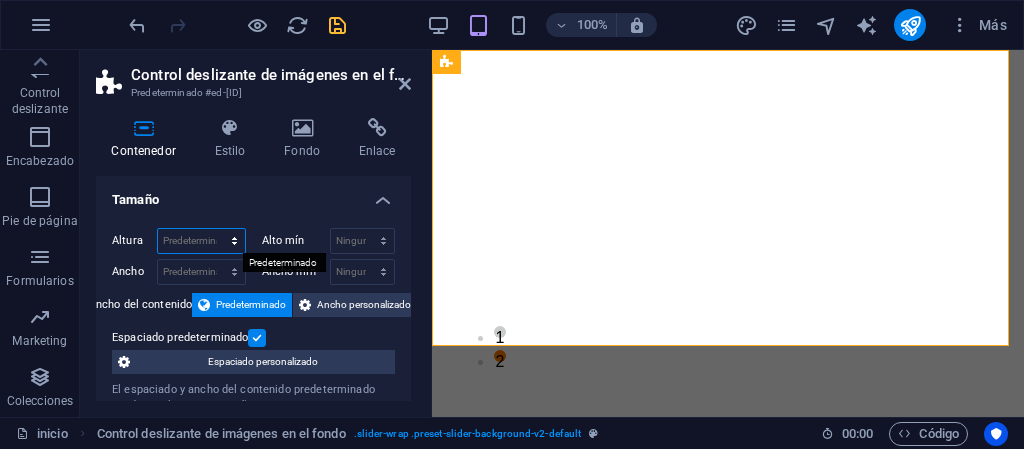 click on "Predeterminado px rem % vh vw" at bounding box center (201, 241) 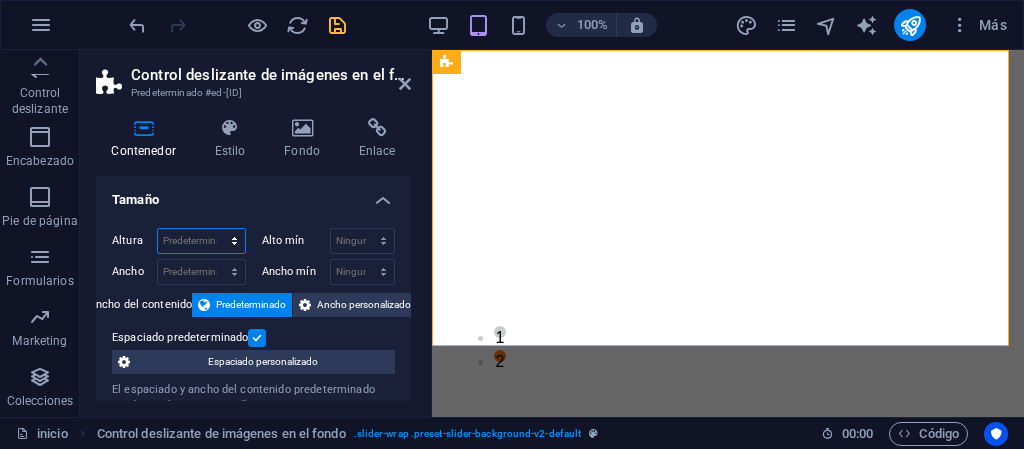 select on "px" 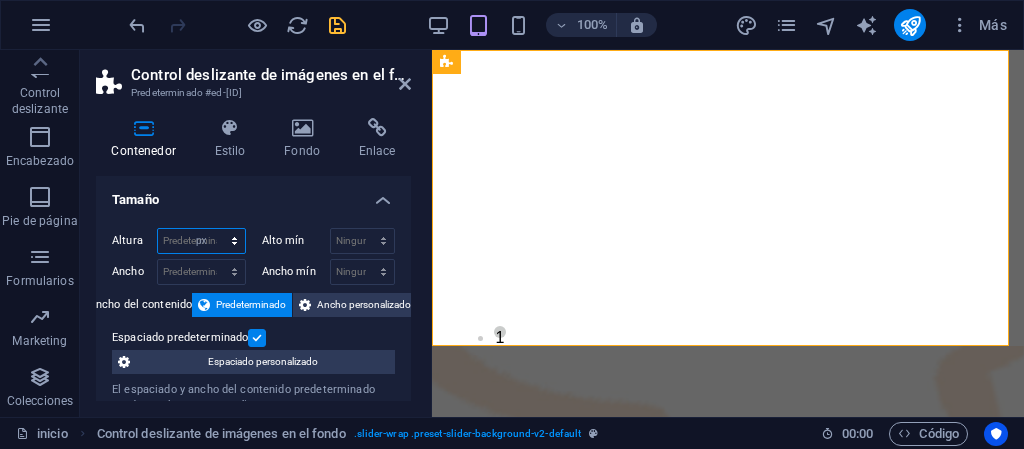click on "Predeterminado px rem % vh vw" at bounding box center [201, 241] 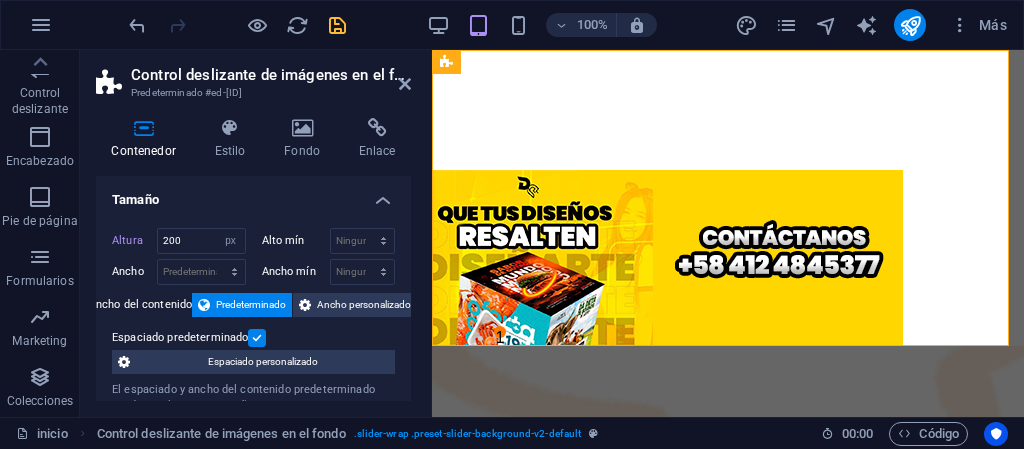 click on "Tamaño" at bounding box center (253, 194) 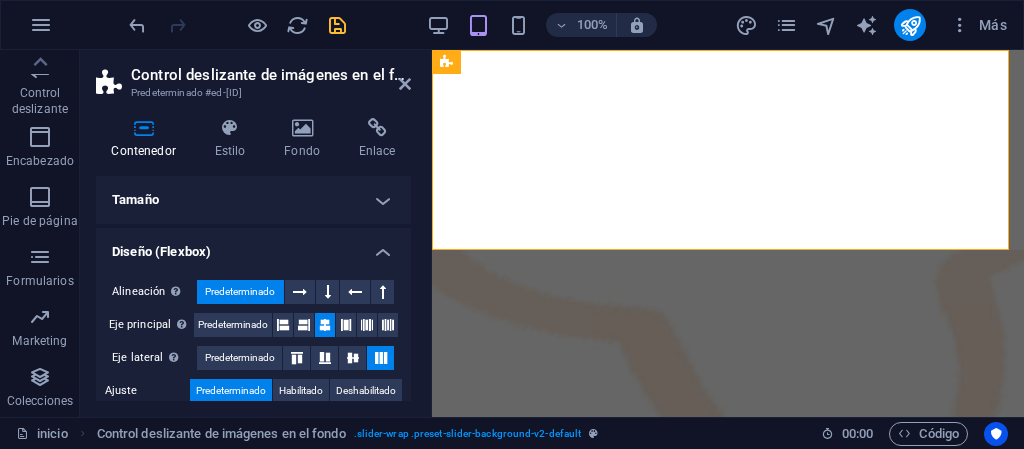 click on "Tamaño" at bounding box center [253, 200] 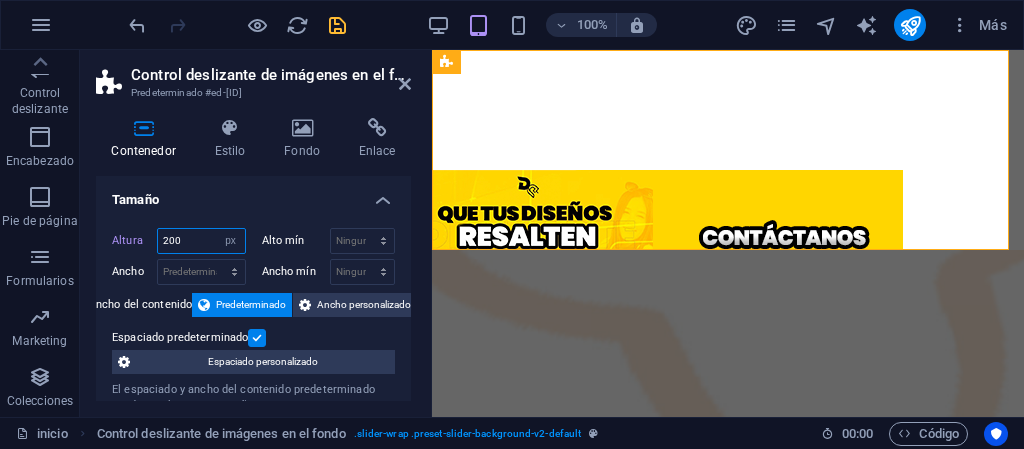 drag, startPoint x: 195, startPoint y: 241, endPoint x: 156, endPoint y: 241, distance: 39 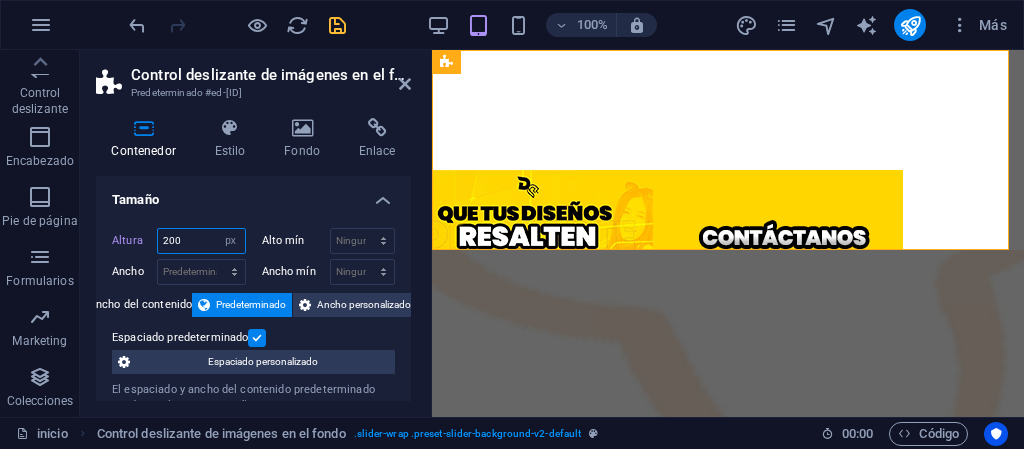 click on "Altura 200 Predeterminado px rem % vh vw" at bounding box center (179, 241) 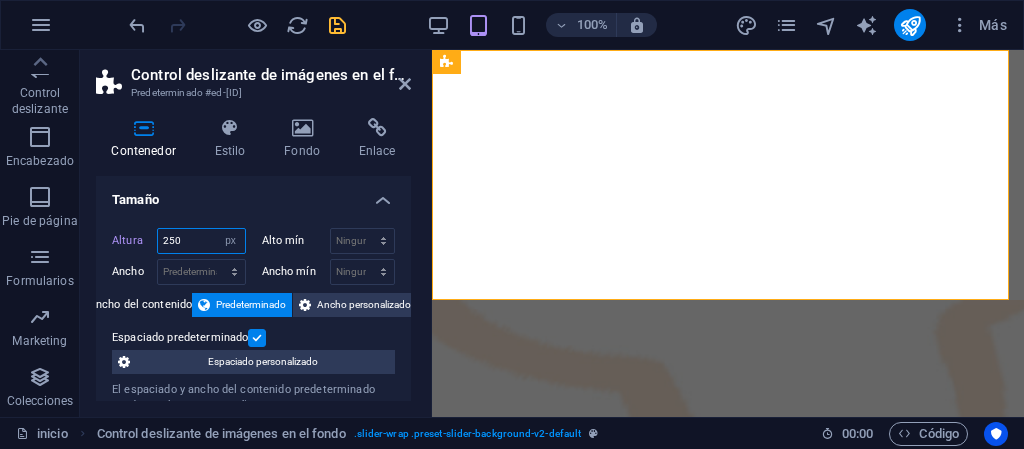 type on "250" 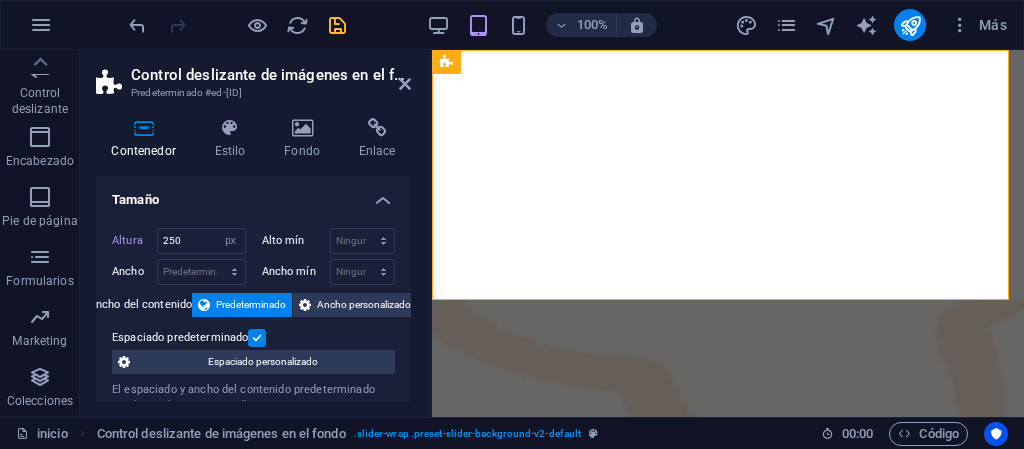 click on "Alto mín" at bounding box center [296, 240] 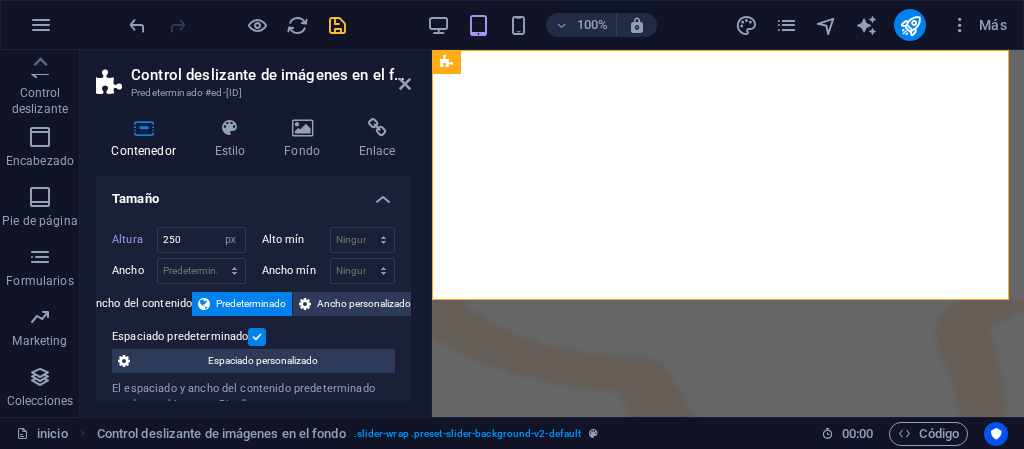 scroll, scrollTop: 0, scrollLeft: 0, axis: both 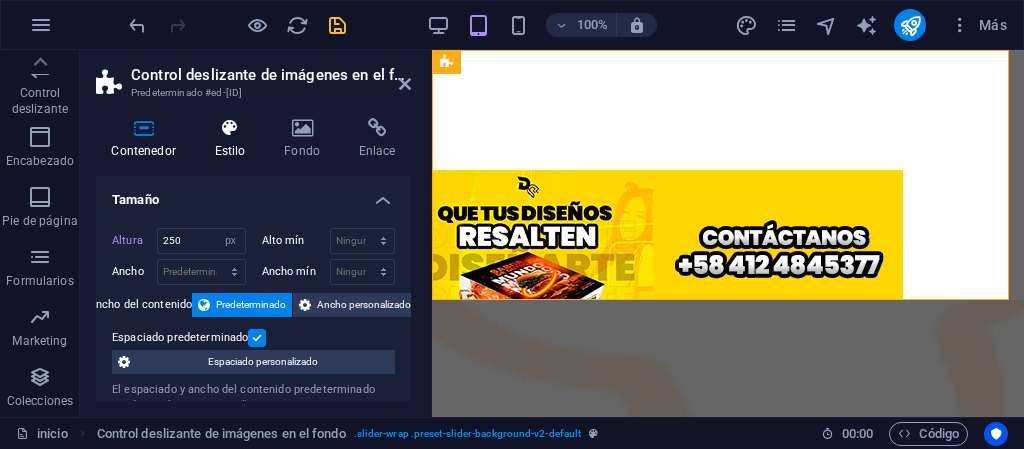 click on "Estilo" at bounding box center (234, 139) 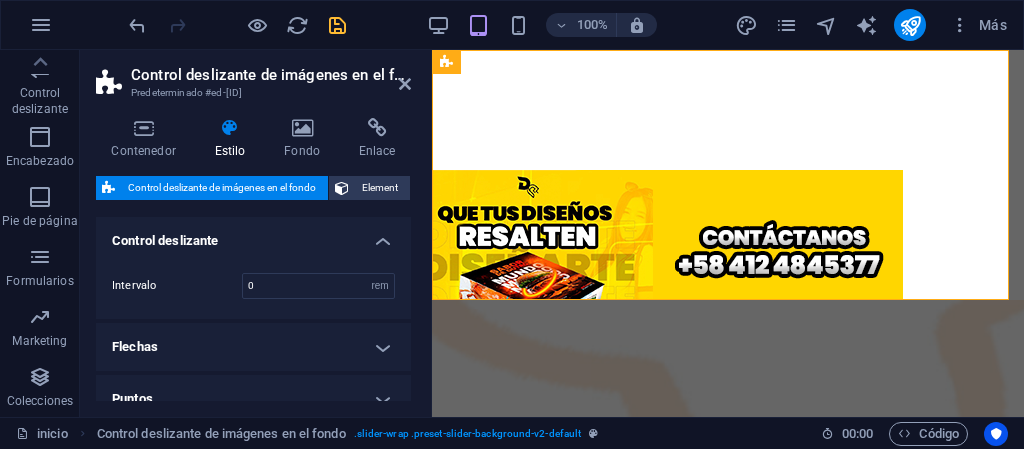 scroll, scrollTop: 100, scrollLeft: 0, axis: vertical 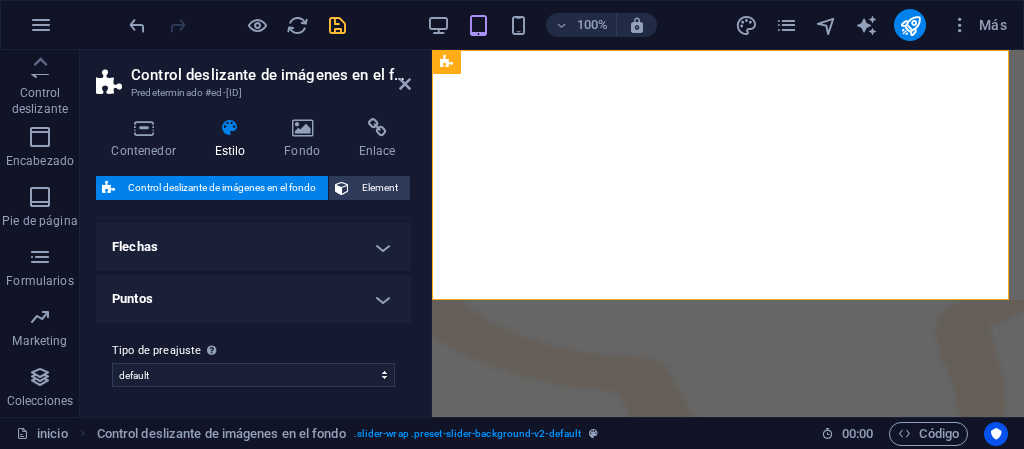 click on "Flechas" at bounding box center [253, 247] 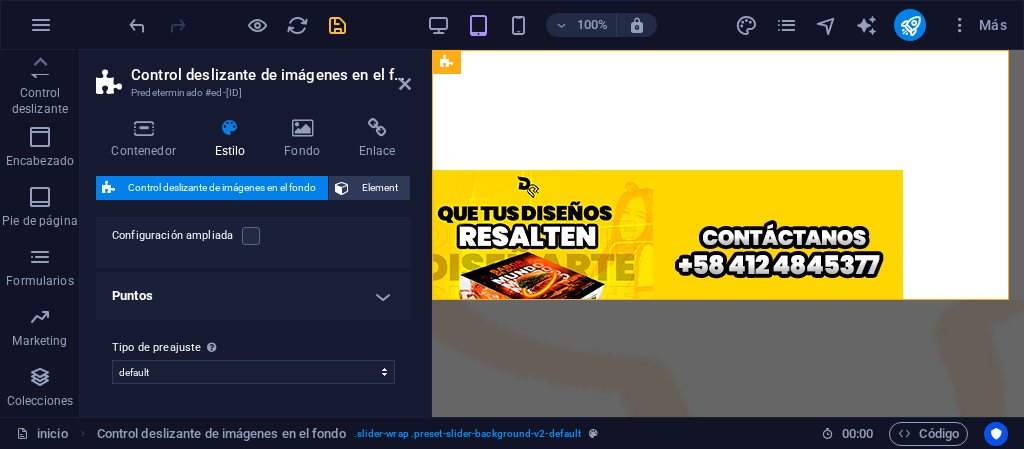 scroll, scrollTop: 642, scrollLeft: 0, axis: vertical 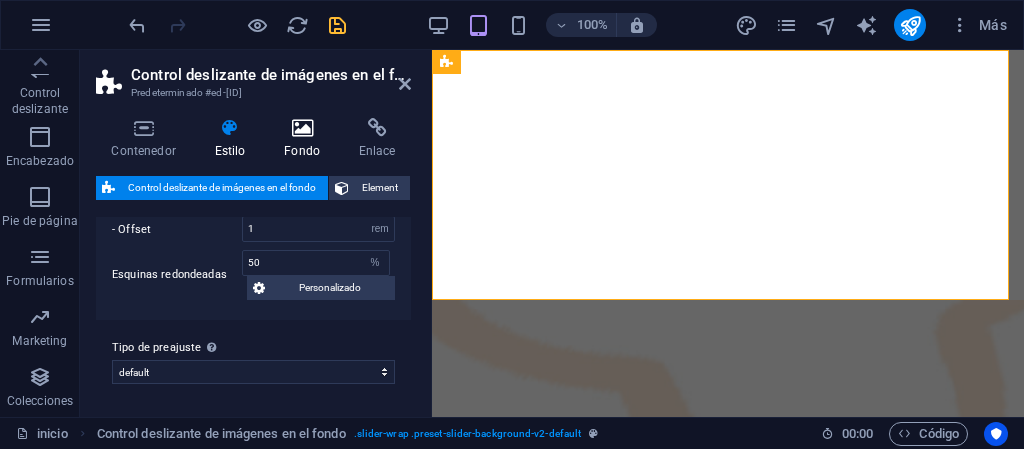 click on "Fondo" at bounding box center (306, 139) 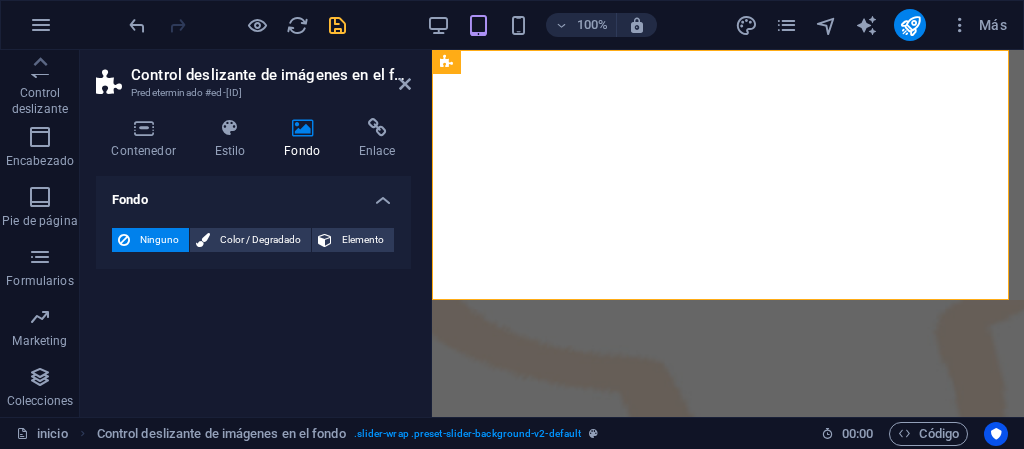 click on "Ninguno" at bounding box center (159, 240) 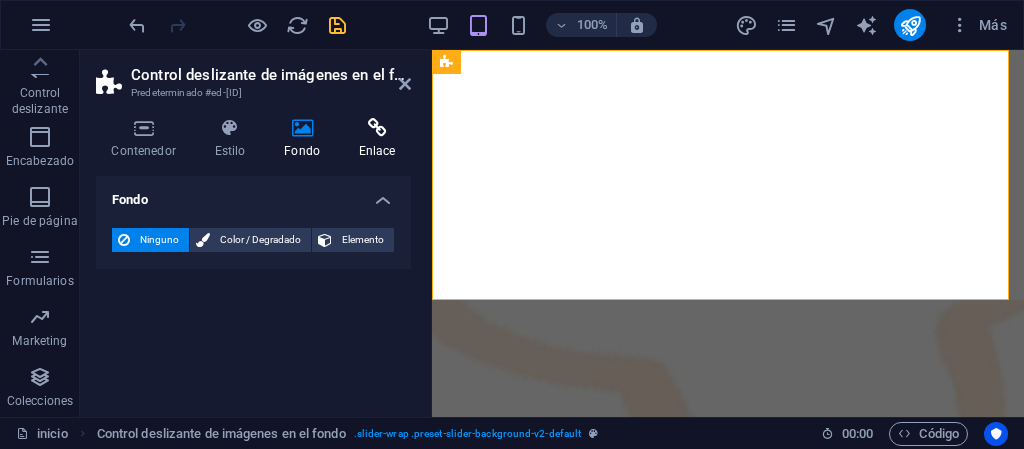 click on "Enlace" at bounding box center (377, 139) 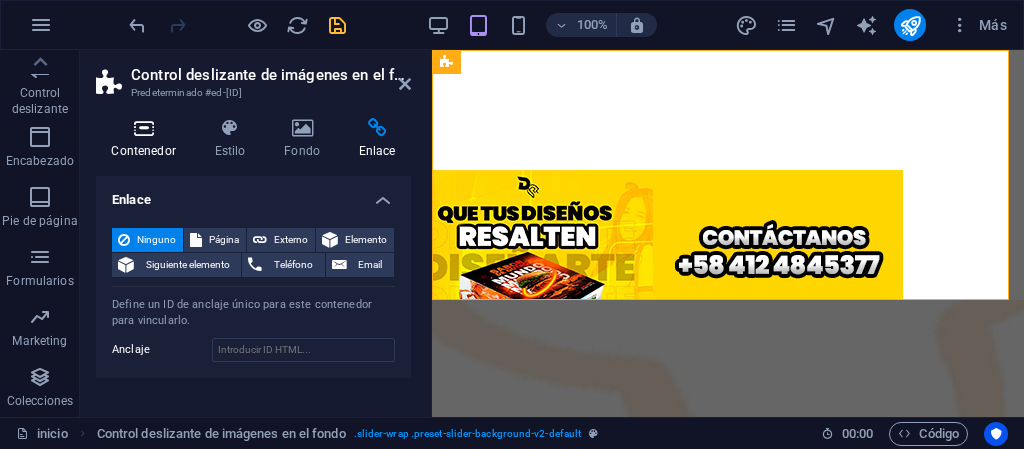 click on "Contenedor" at bounding box center [147, 139] 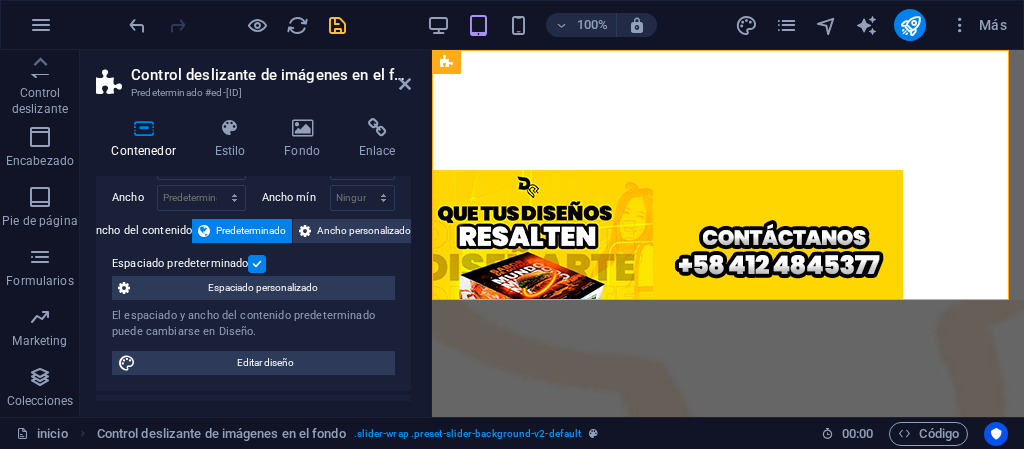 scroll, scrollTop: 100, scrollLeft: 0, axis: vertical 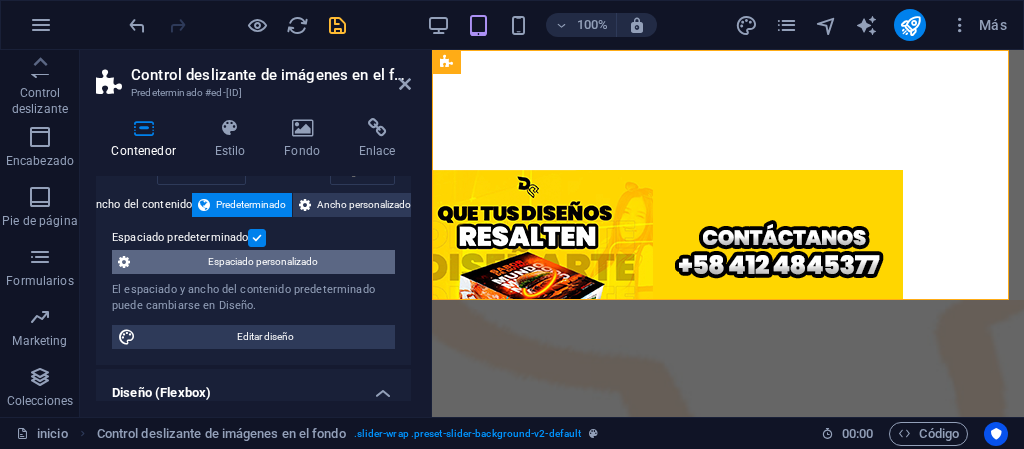 click on "Espaciado personalizado" at bounding box center (262, 262) 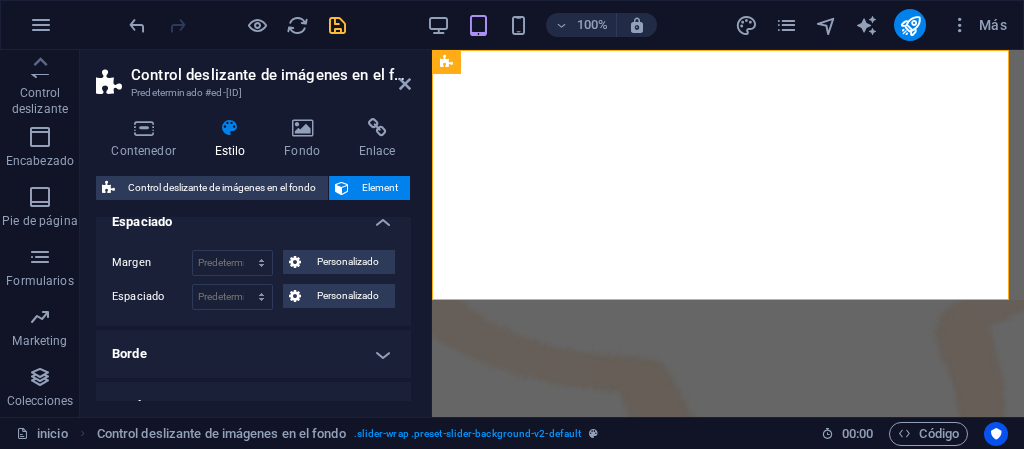 scroll, scrollTop: 100, scrollLeft: 0, axis: vertical 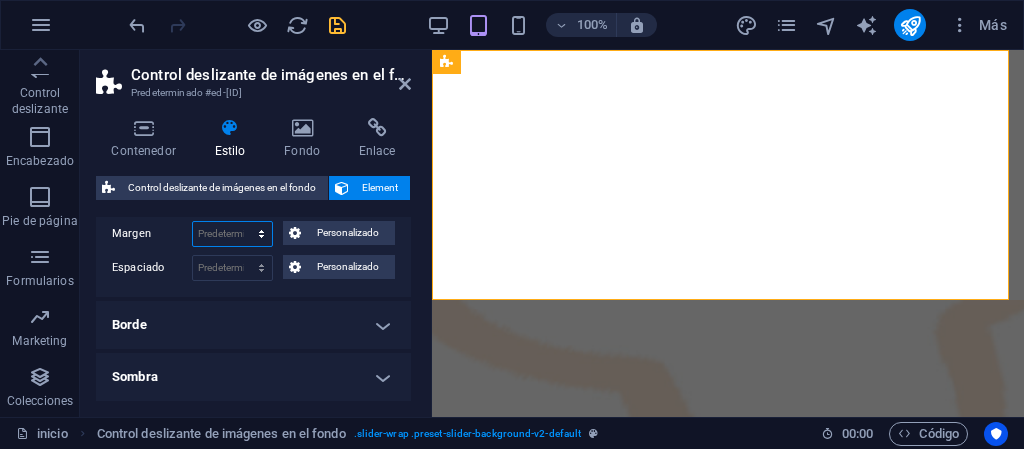 click on "Predeterminado automático px % rem vw vh Personalizado" at bounding box center [232, 234] 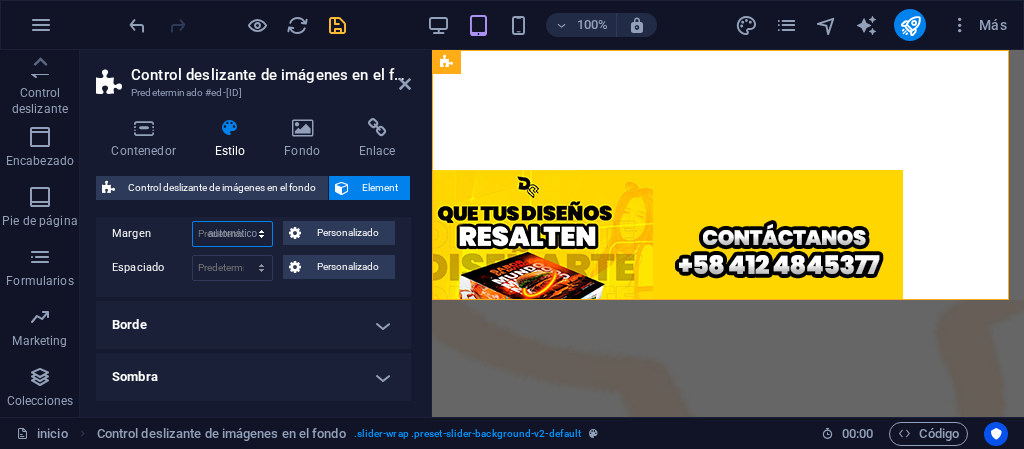 click on "Predeterminado automático px % rem vw vh Personalizado" at bounding box center (232, 234) 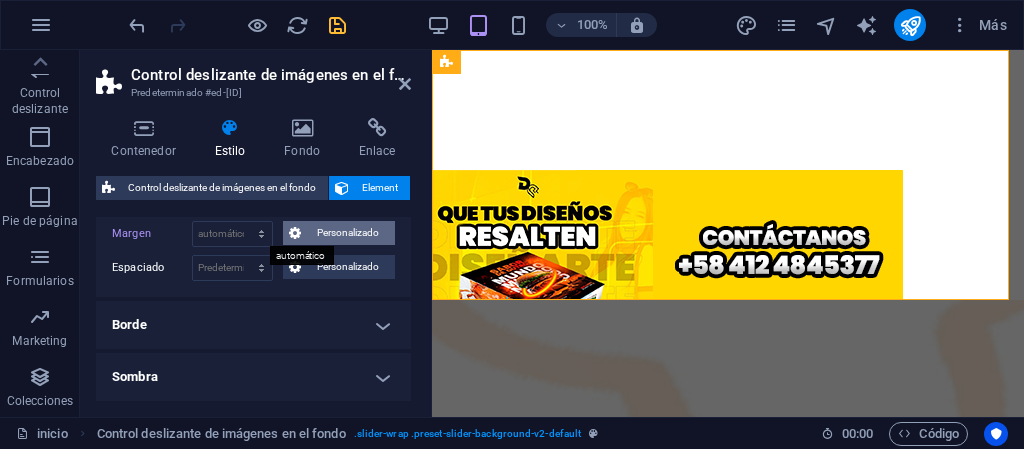 click on "Personalizado" at bounding box center (348, 233) 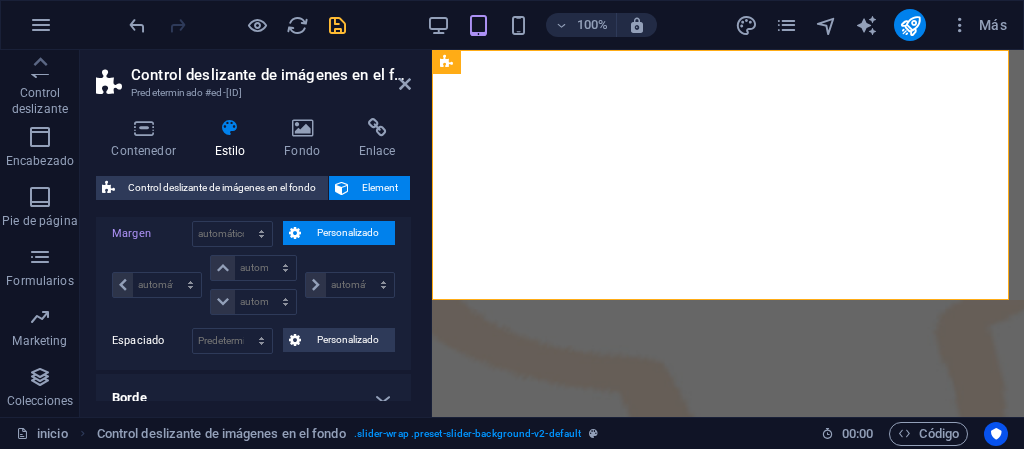 click on "Personalizado" at bounding box center (348, 233) 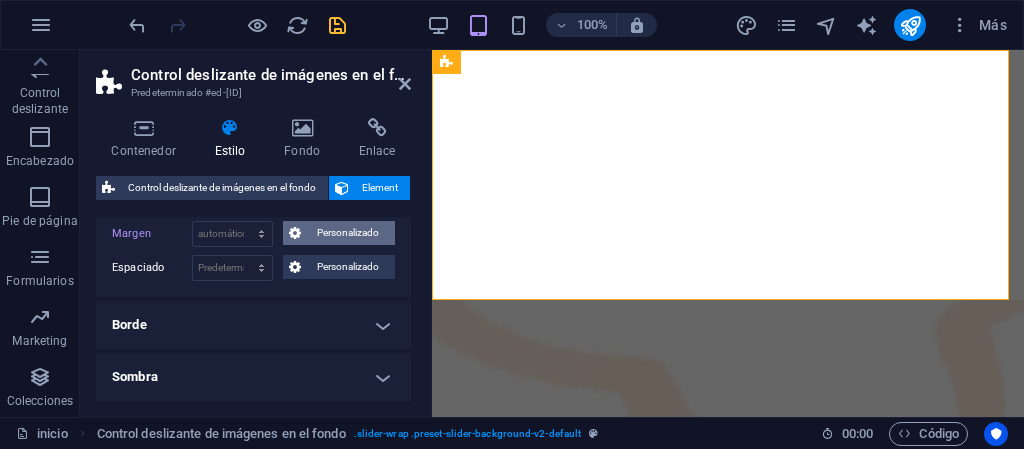 click on "Personalizado" at bounding box center [339, 233] 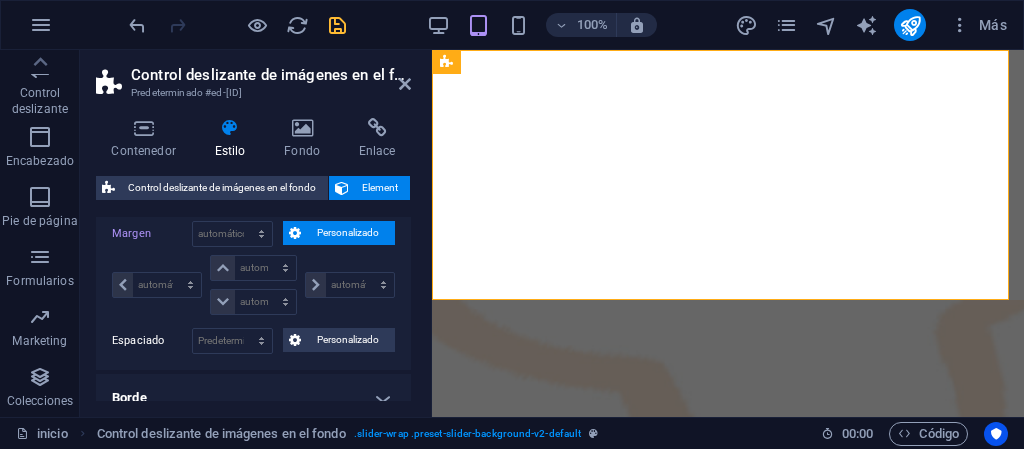 click on "Personalizado" at bounding box center (339, 233) 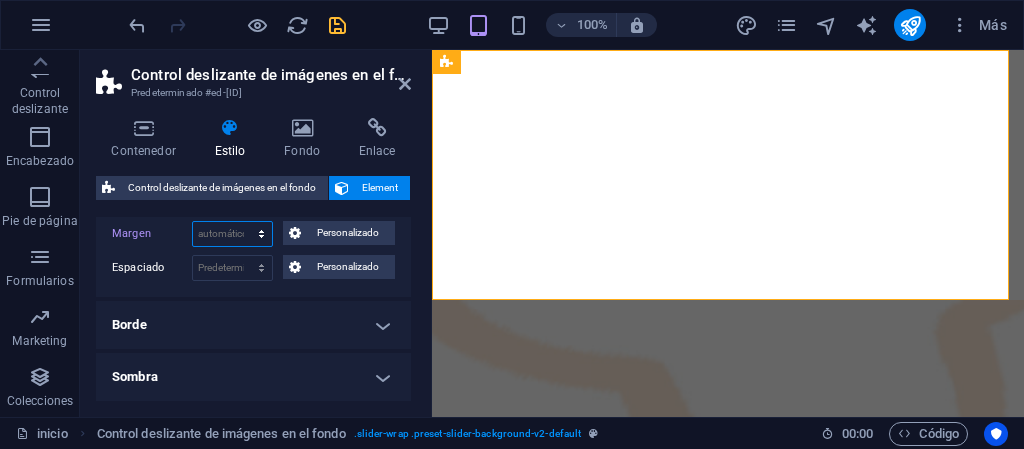 click on "Predeterminado automático px % rem vw vh Personalizado" at bounding box center [232, 234] 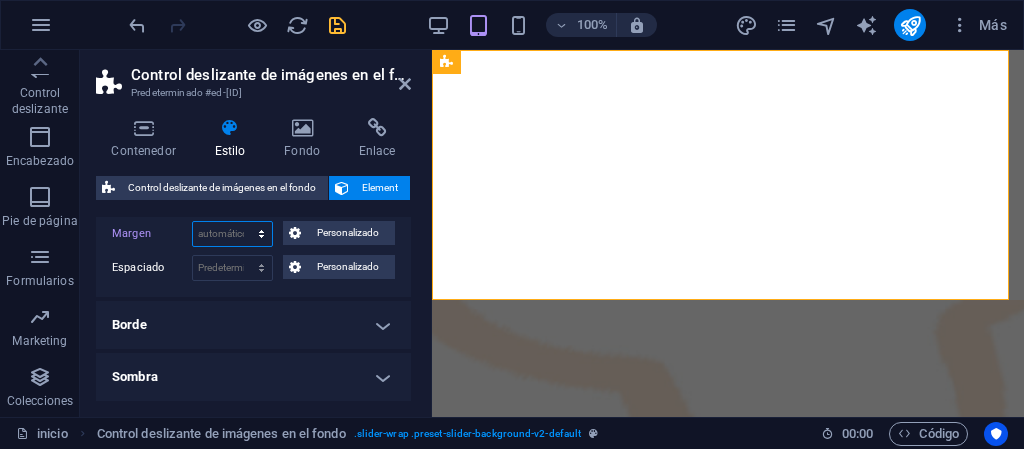 select on "px" 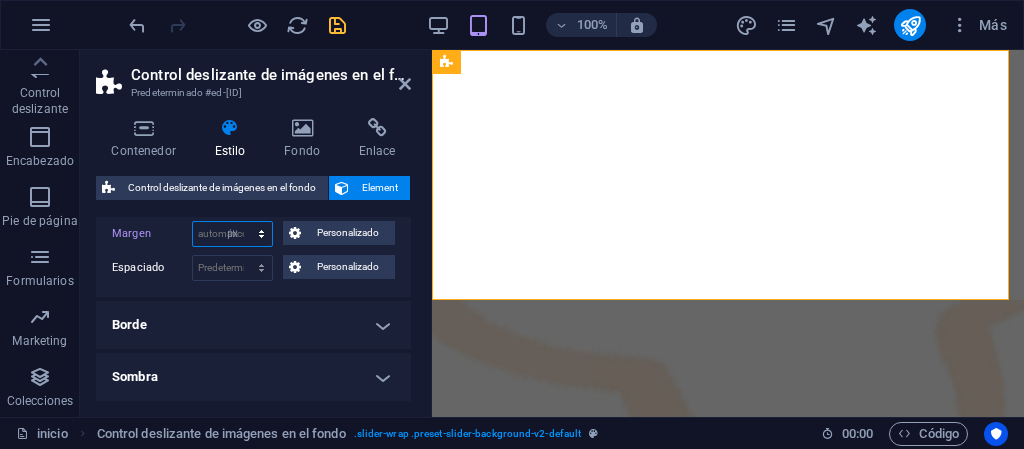 click on "Predeterminado automático px % rem vw vh Personalizado" at bounding box center [232, 234] 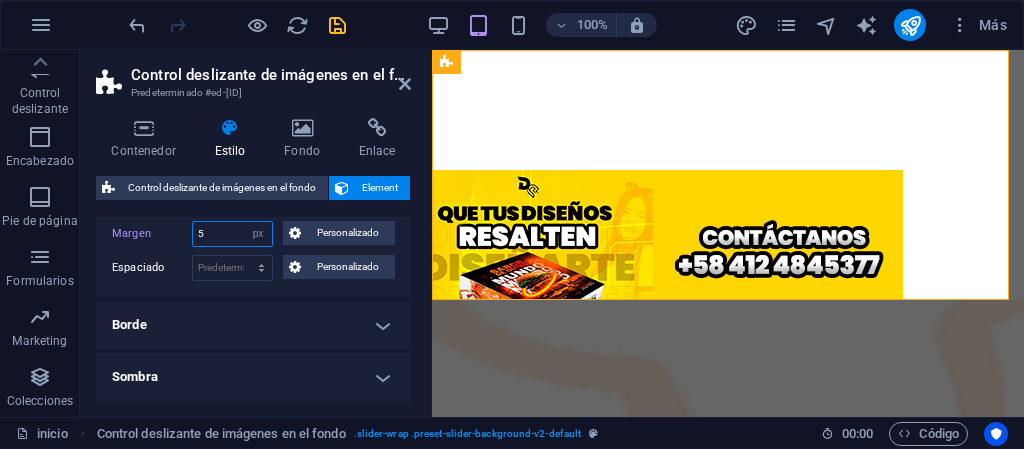 type on "50" 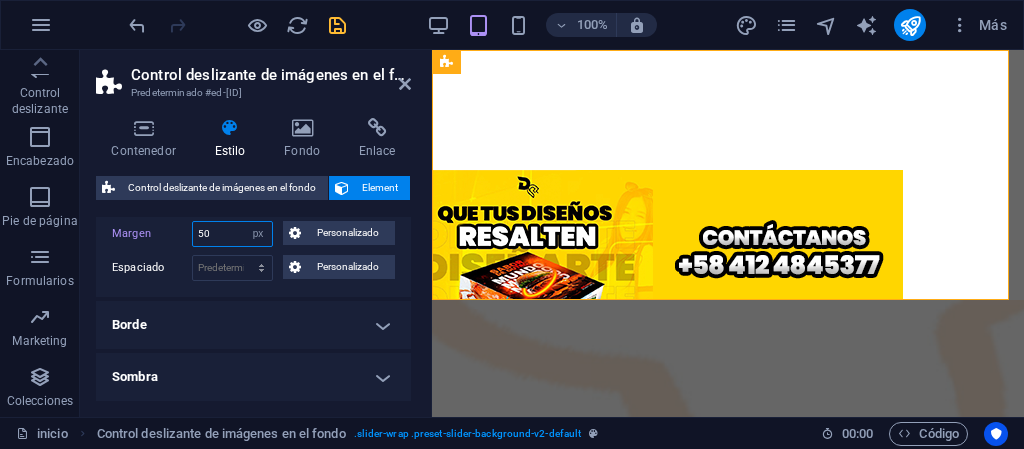 click on "50" at bounding box center [232, 234] 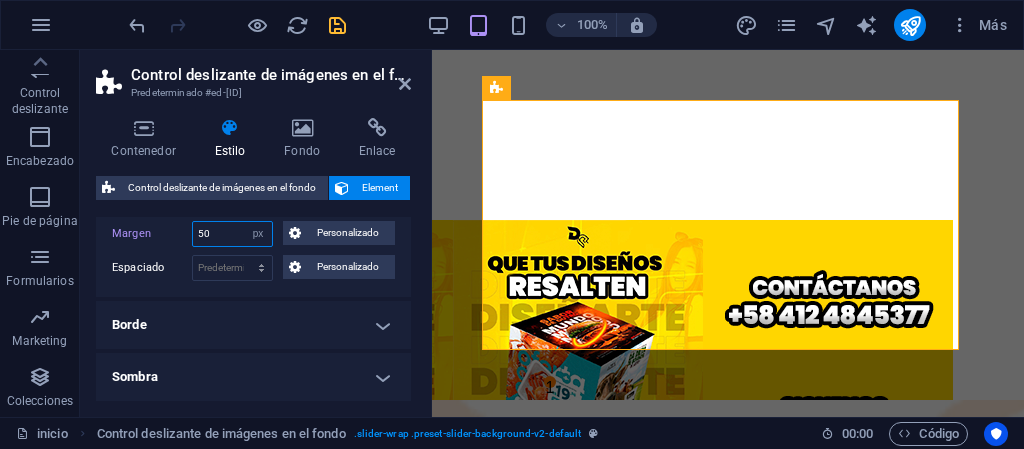 drag, startPoint x: 221, startPoint y: 234, endPoint x: 188, endPoint y: 237, distance: 33.13608 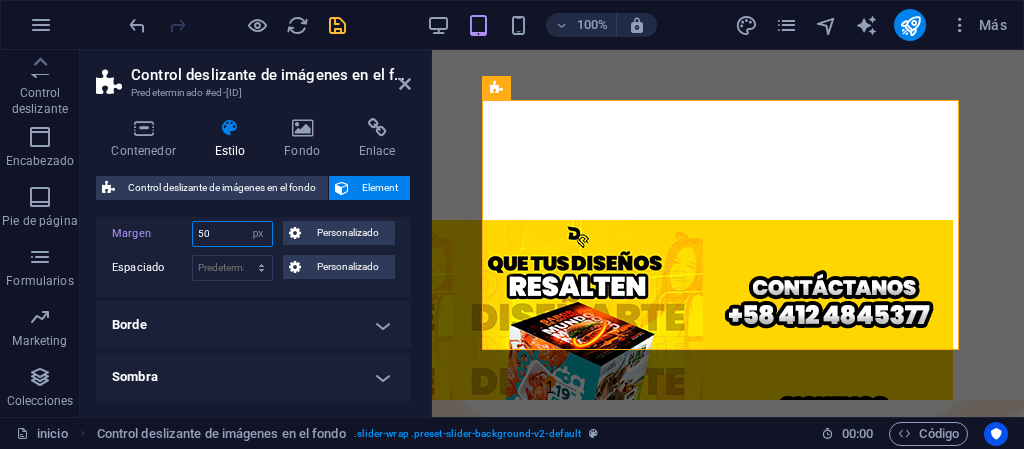 click on "Margen 50 Predeterminado automático px % rem vw vh Personalizado Personalizado" at bounding box center [253, 234] 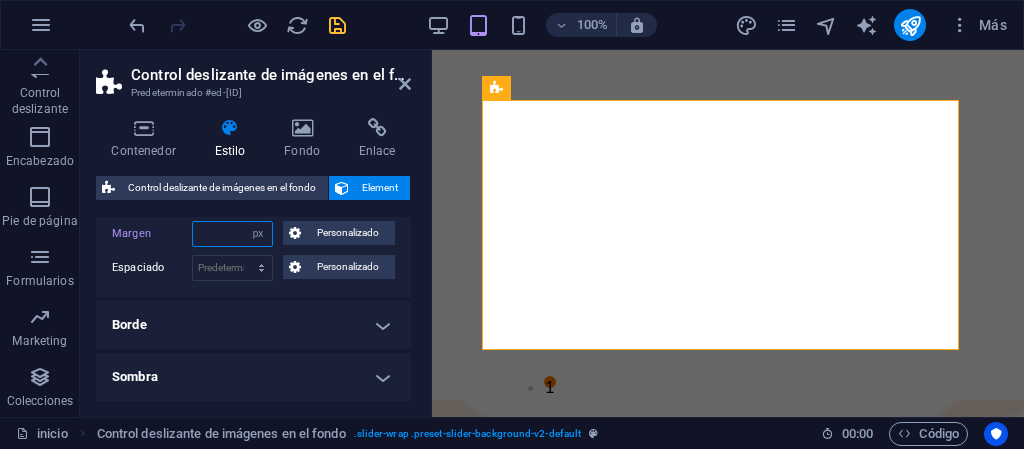 type 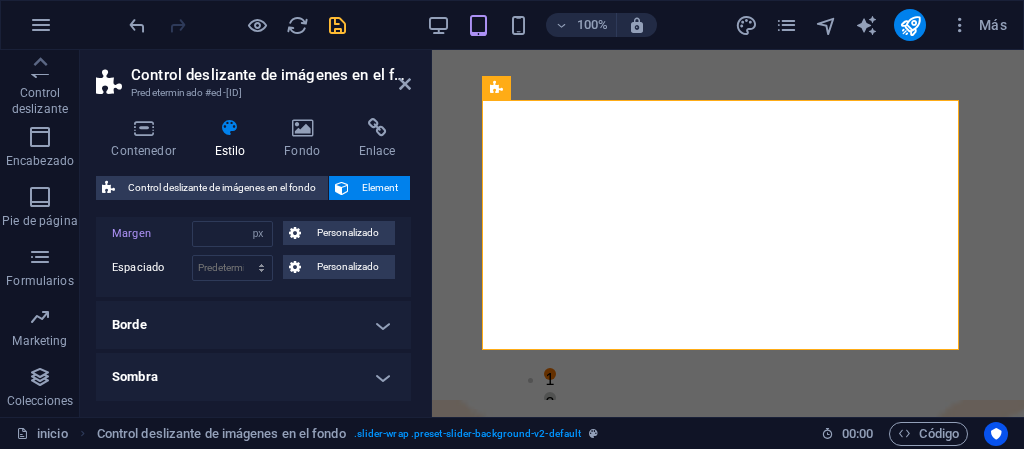 click on "Margen Predeterminado automático px % rem vw vh Personalizado Personalizado 50 automático px % rem vw vh 50 automático px % rem vw vh 50 automático px % rem vw vh 50 automático px % rem vw vh Espaciado Predeterminado px rem % vh vw Personalizado Personalizado px rem % vh vw px rem % vh vw px rem % vh vw px rem % vh vw" at bounding box center [253, 251] 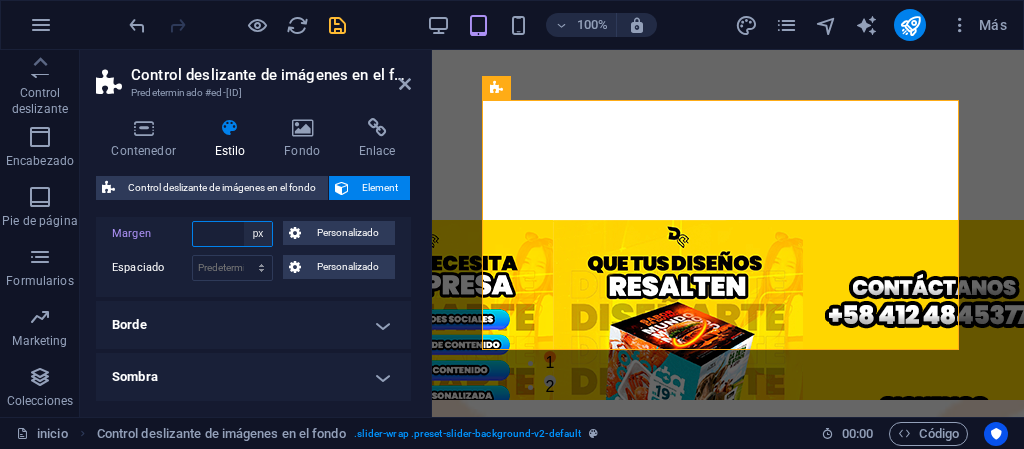 click on "Predeterminado automático px % rem vw vh Personalizado" at bounding box center (258, 234) 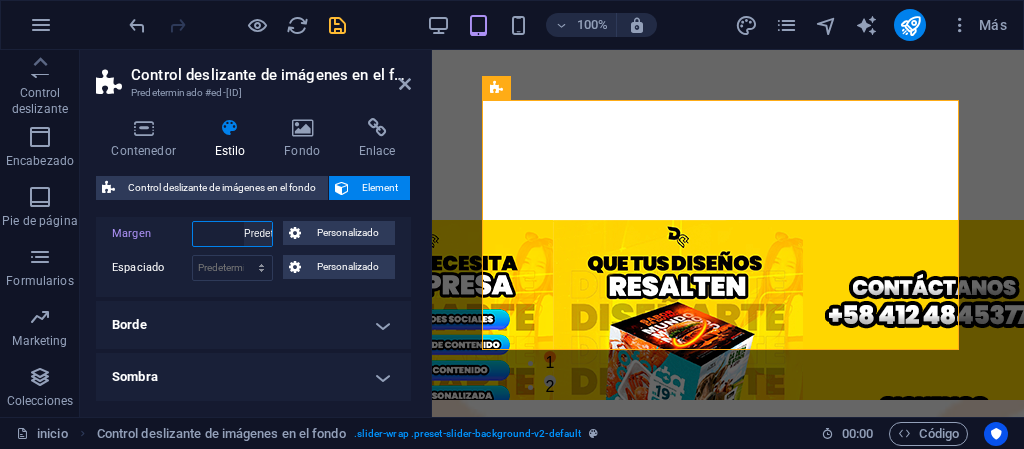 click on "Predeterminado automático px % rem vw vh Personalizado" at bounding box center [258, 234] 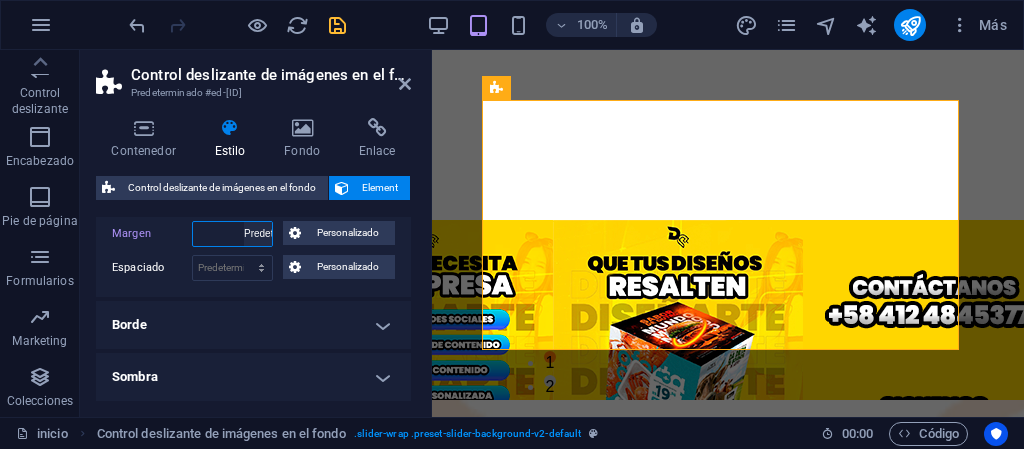 select on "DISABLED_OPTION_VALUE" 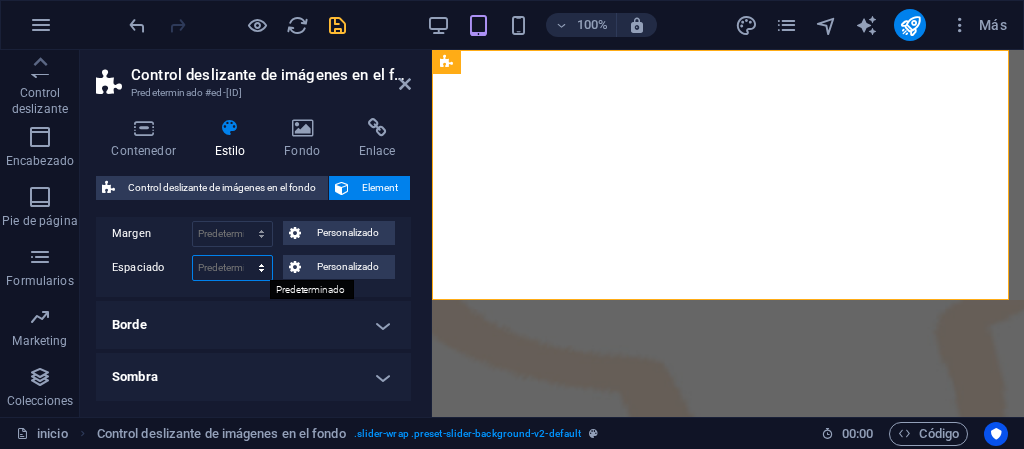 click on "Predeterminado px rem % vh vw Personalizado" at bounding box center (232, 268) 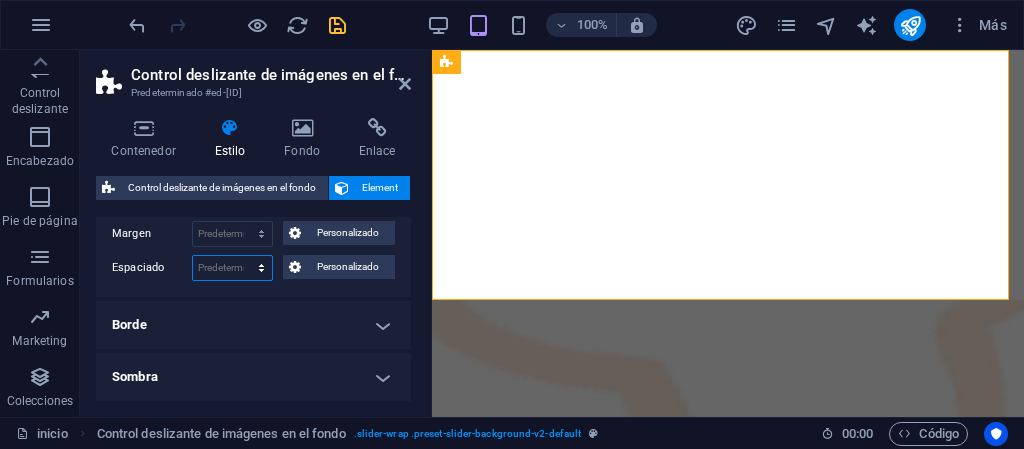 select on "px" 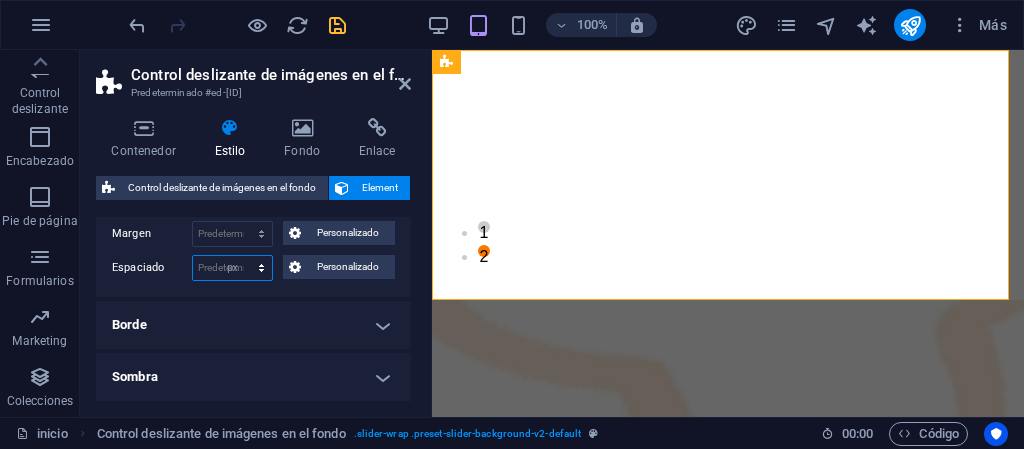 click on "Predeterminado px rem % vh vw Personalizado" at bounding box center [232, 268] 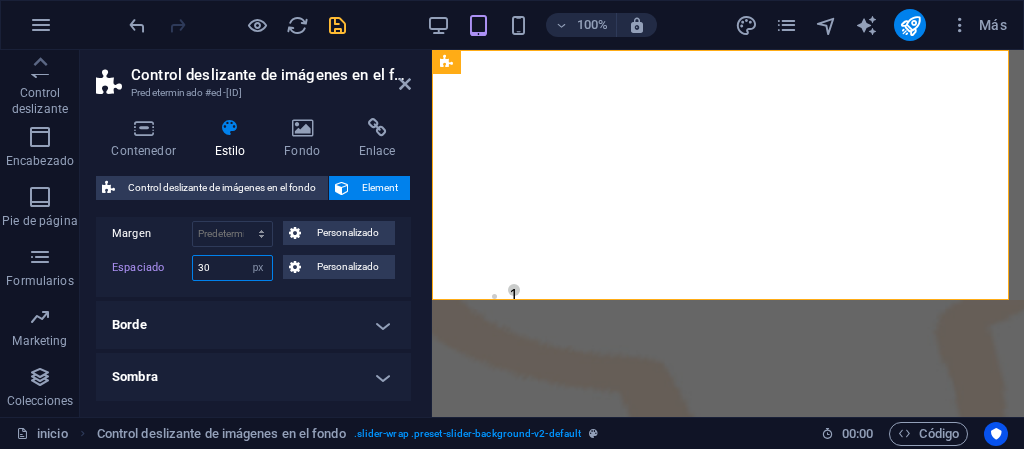 click on "30" at bounding box center (232, 268) 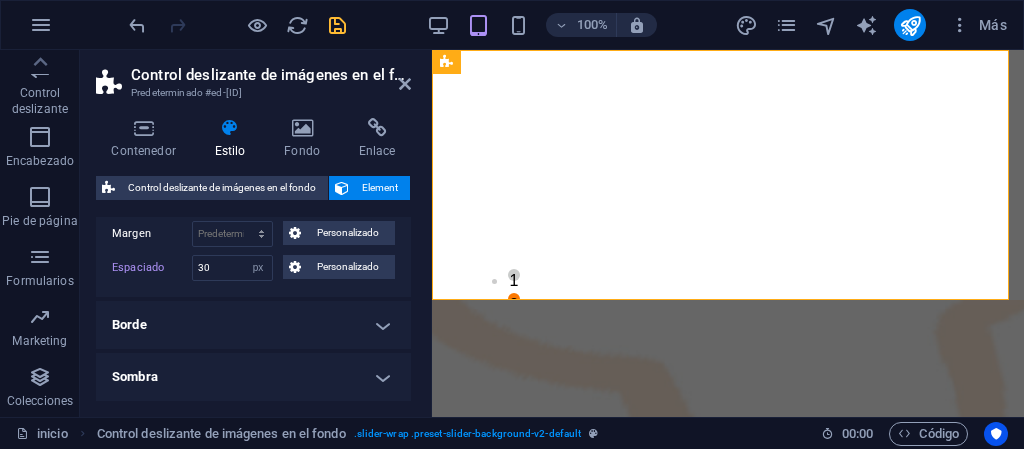 click on "Margen Predeterminado automático px % rem vw vh Personalizado Personalizado automático px % rem vw vh automático px % rem vw vh automático px % rem vw vh automático px % rem vw vh Espaciado 30 Predeterminado px rem % vh vw Personalizado Personalizado 30 px rem % vh vw 30 px rem % vh vw 30 px rem % vh vw 30 px rem % vh vw" at bounding box center [253, 251] 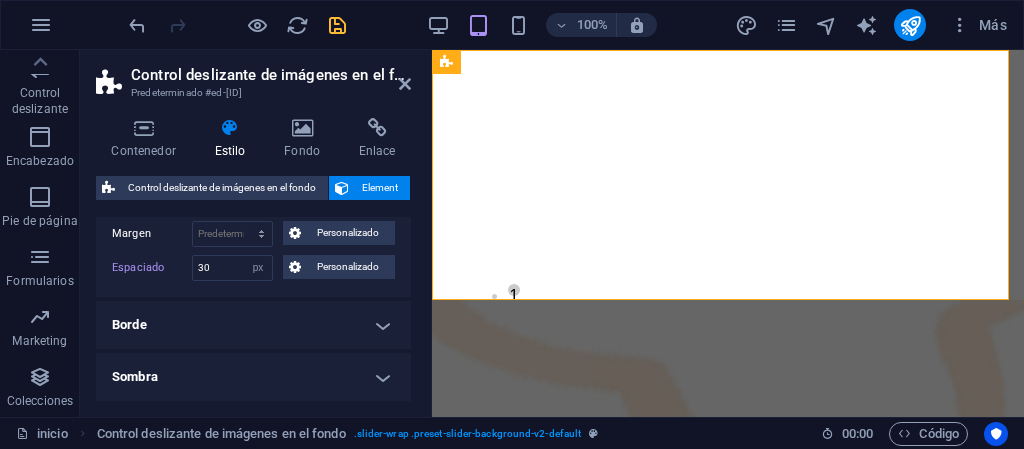click on "Margen Predeterminado automático px % rem vw vh Personalizado Personalizado automático px % rem vw vh automático px % rem vw vh automático px % rem vw vh automático px % rem vw vh Espaciado 30 Predeterminado px rem % vh vw Personalizado Personalizado 30 px rem % vh vw 30 px rem % vh vw 30 px rem % vh vw 30 px rem % vh vw" at bounding box center [253, 251] 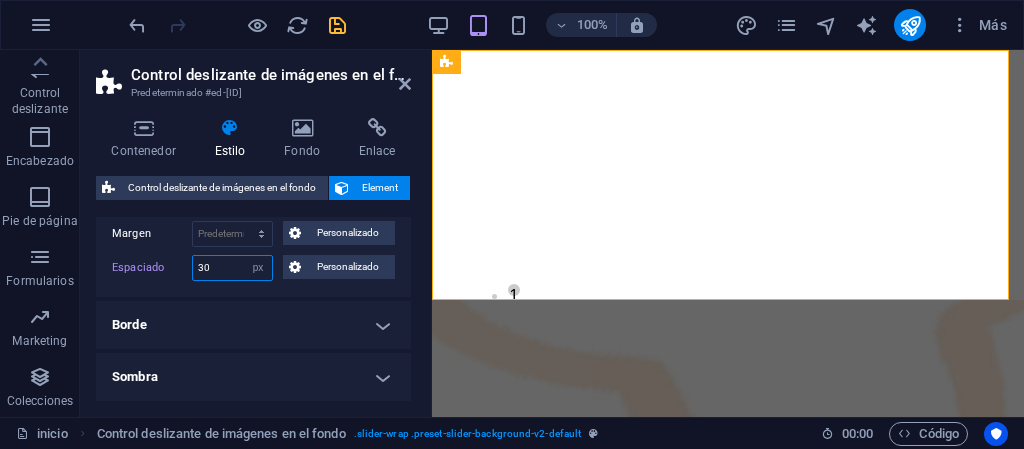 drag, startPoint x: 228, startPoint y: 270, endPoint x: 198, endPoint y: 270, distance: 30 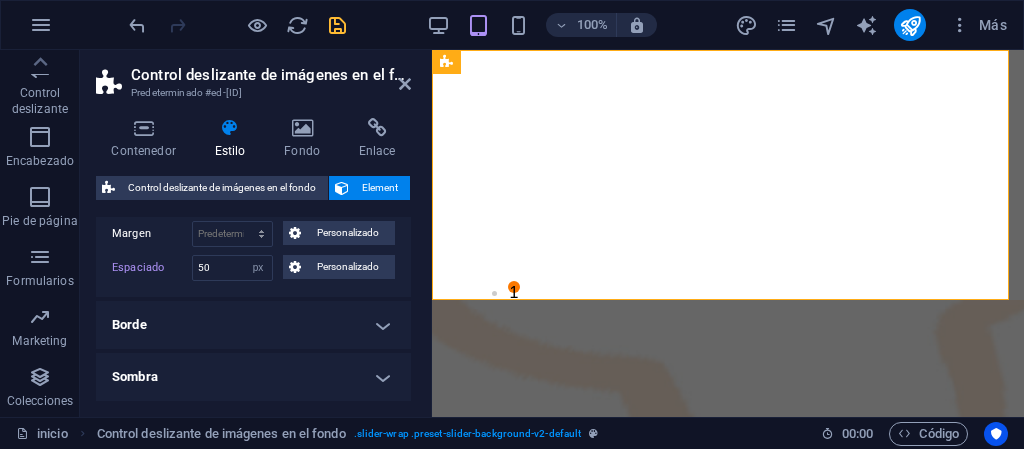 click on "Margen Predeterminado automático px % rem vw vh Personalizado Personalizado automático px % rem vw vh automático px % rem vw vh automático px % rem vw vh automático px % rem vw vh Espaciado 50 Predeterminado px rem % vh vw Personalizado Personalizado 30 px rem % vh vw 30 px rem % vh vw 30 px rem % vh vw 30 px rem % vh vw" at bounding box center [253, 251] 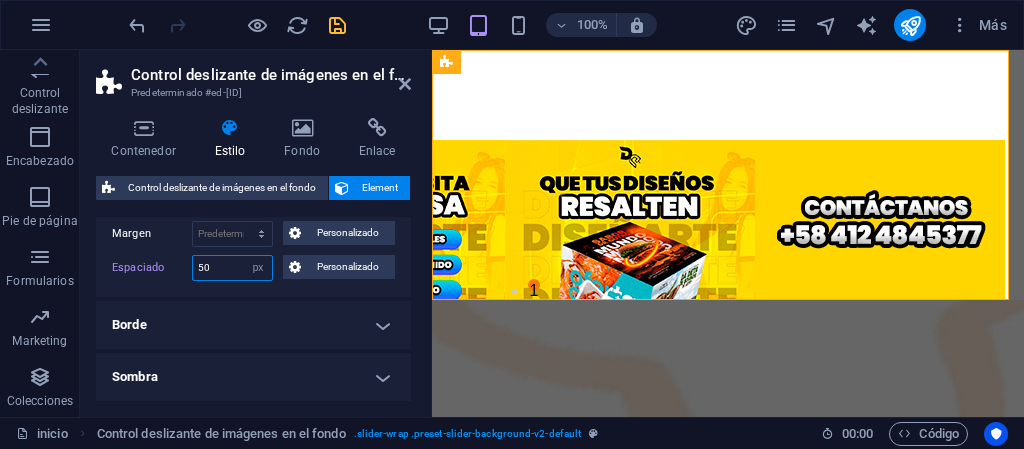 drag, startPoint x: 211, startPoint y: 267, endPoint x: 187, endPoint y: 267, distance: 24 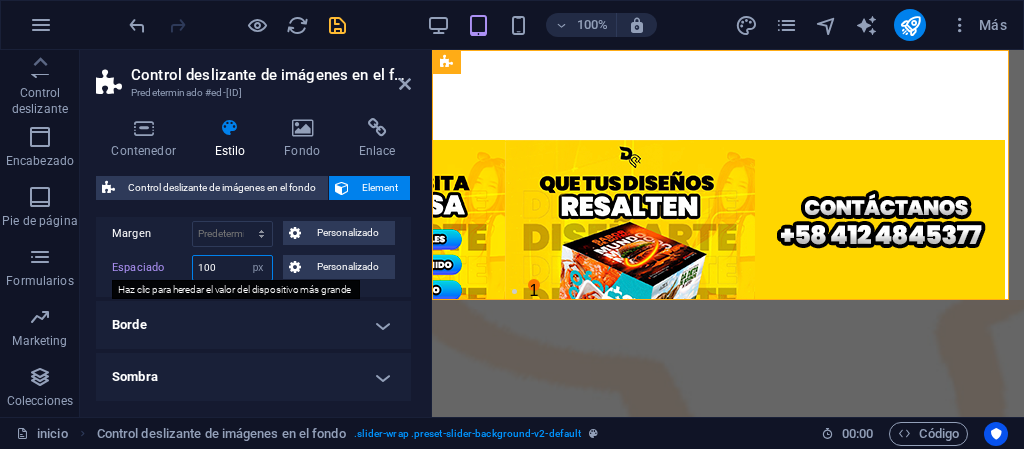 type on "100" 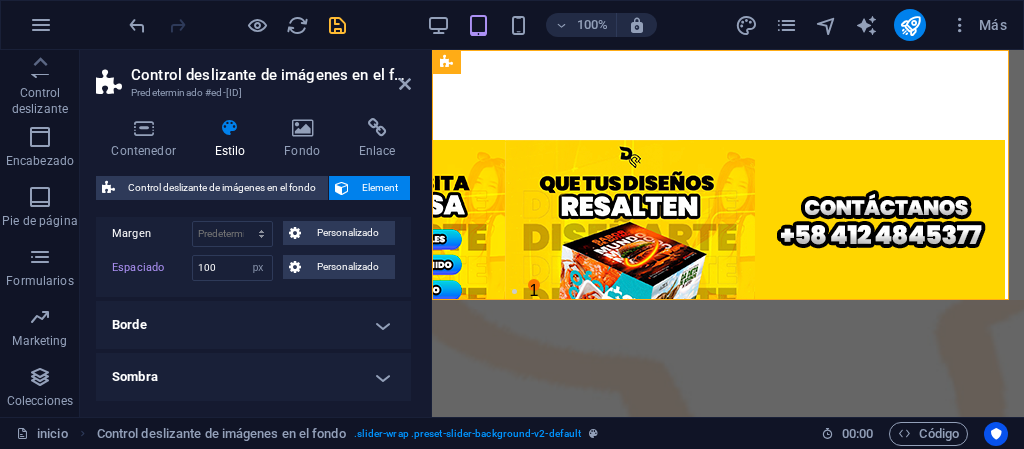 click on "Margen Predeterminado automático px % rem vw vh Personalizado Personalizado automático px % rem vw vh automático px % rem vw vh automático px % rem vw vh automático px % rem vw vh Espaciado 100 Predeterminado px rem % vh vw Personalizado Personalizado 100 px rem % vh vw 100 px rem % vh vw 100 px rem % vh vw 100 px rem % vh vw" at bounding box center (253, 251) 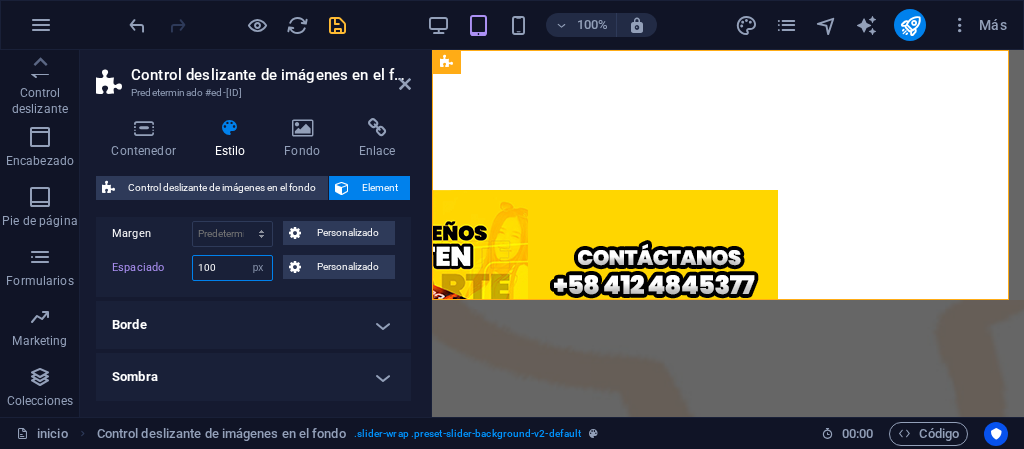 drag, startPoint x: 221, startPoint y: 271, endPoint x: 194, endPoint y: 269, distance: 27.073973 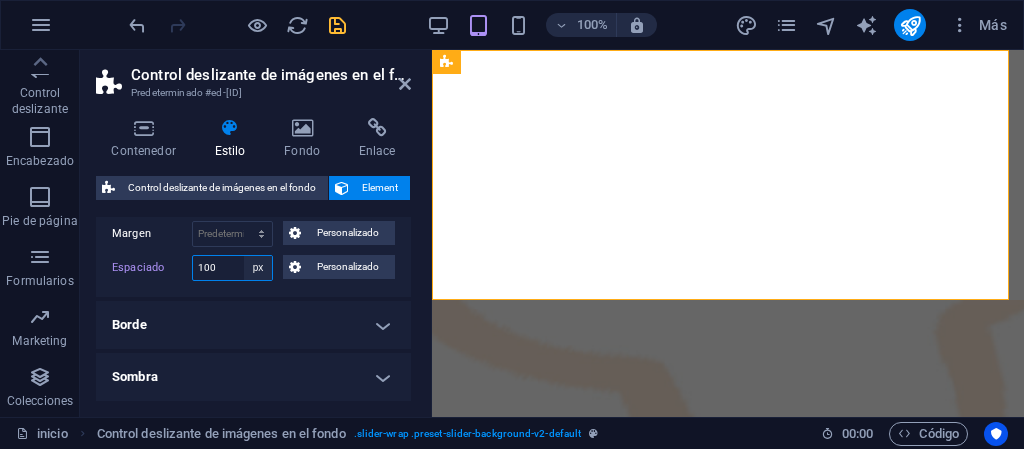 click on "Predeterminado px rem % vh vw Personalizado" at bounding box center (258, 268) 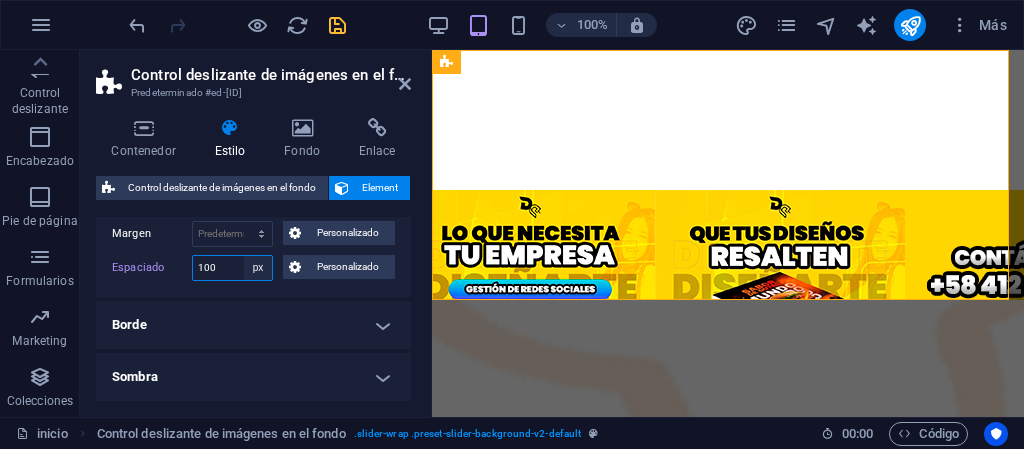 select on "default" 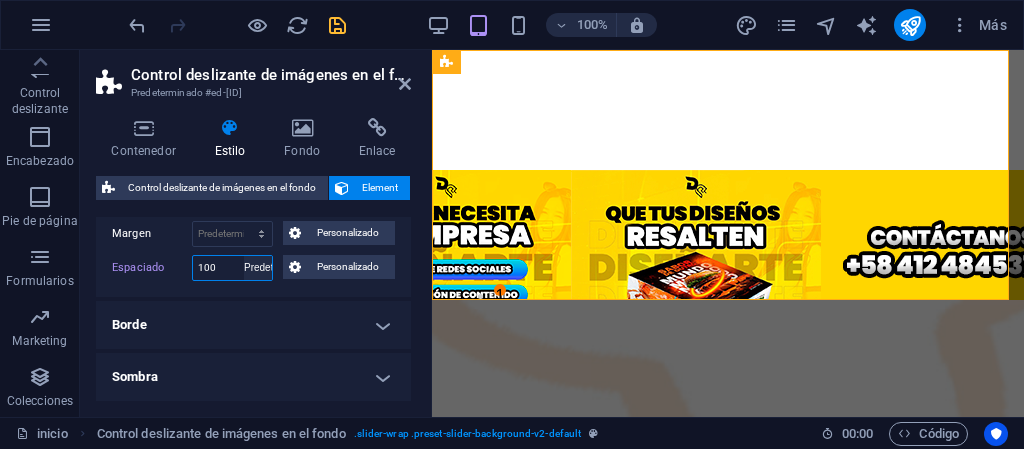 click on "Predeterminado px rem % vh vw Personalizado" at bounding box center [258, 268] 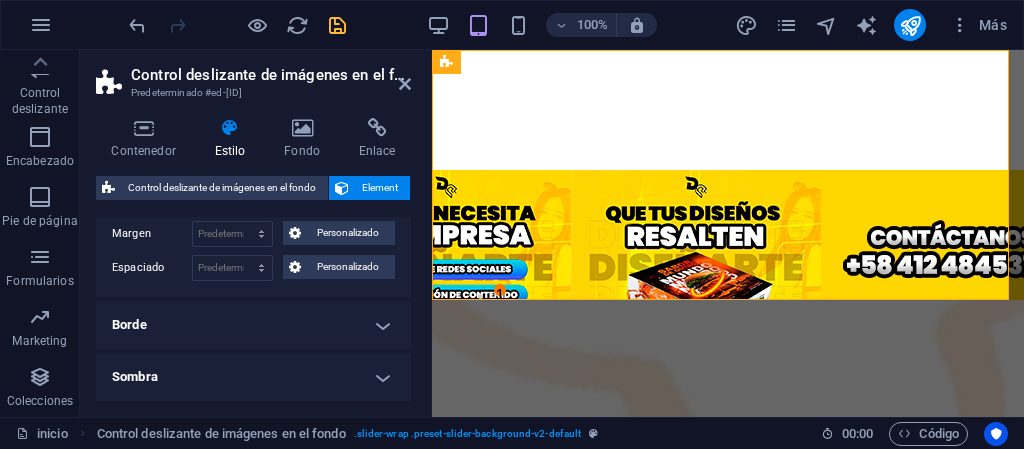 click on "Margen Predeterminado automático px % rem vw vh Personalizado Personalizado automático px % rem vw vh automático px % rem vw vh automático px % rem vw vh automático px % rem vw vh Espaciado Predeterminado px rem % vh vw Personalizado Personalizado px rem % vh vw px rem % vh vw px rem % vh vw px rem % vh vw" at bounding box center [253, 251] 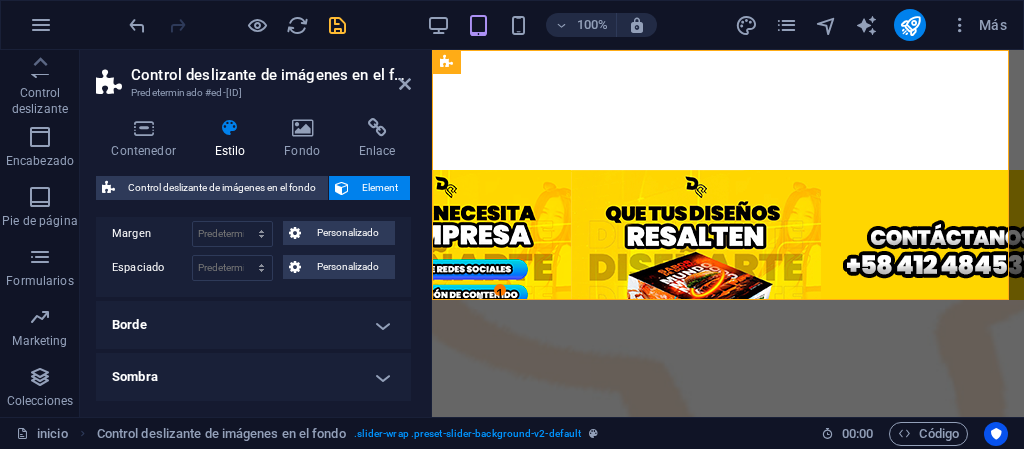 click on "Borde" at bounding box center (253, 325) 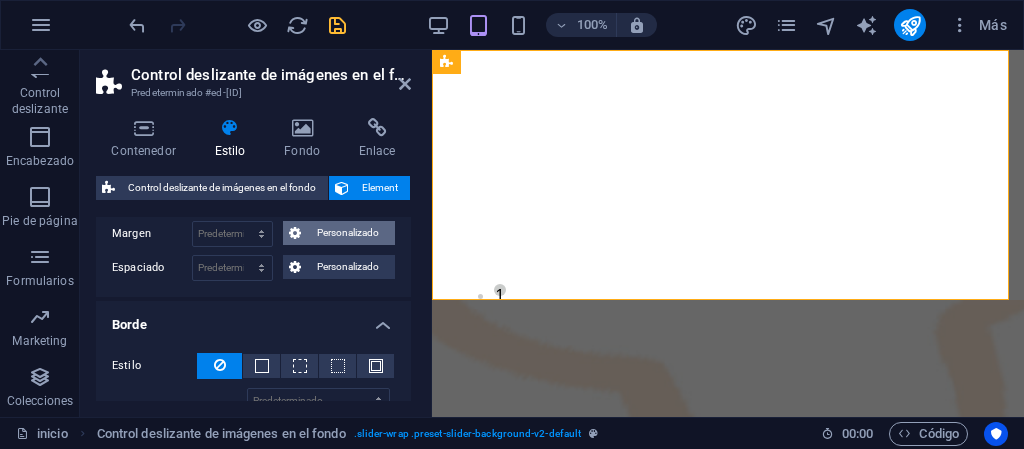 click on "Personalizado" at bounding box center (348, 233) 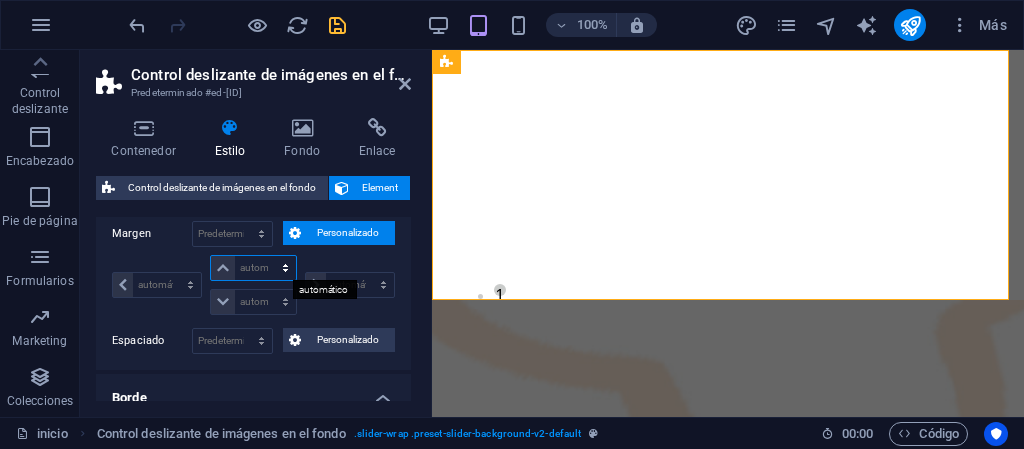 click on "automático px % rem vw vh" at bounding box center [253, 268] 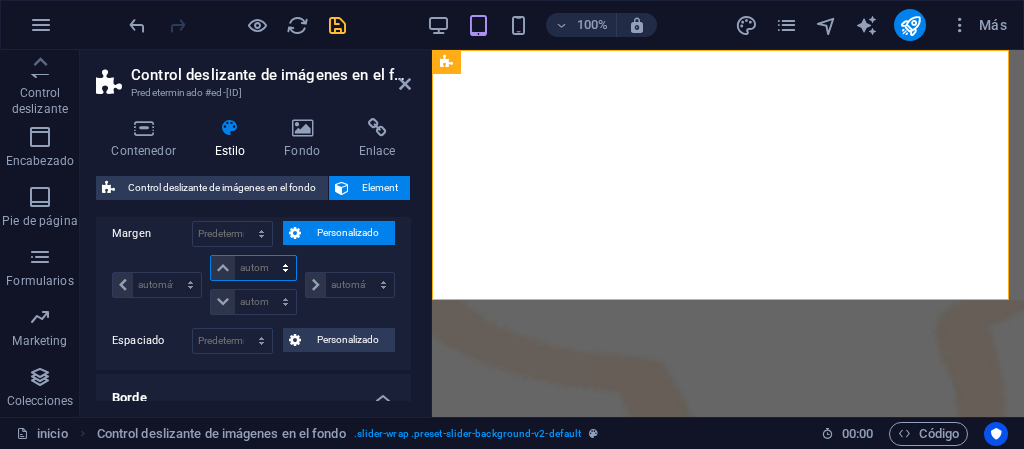 select on "px" 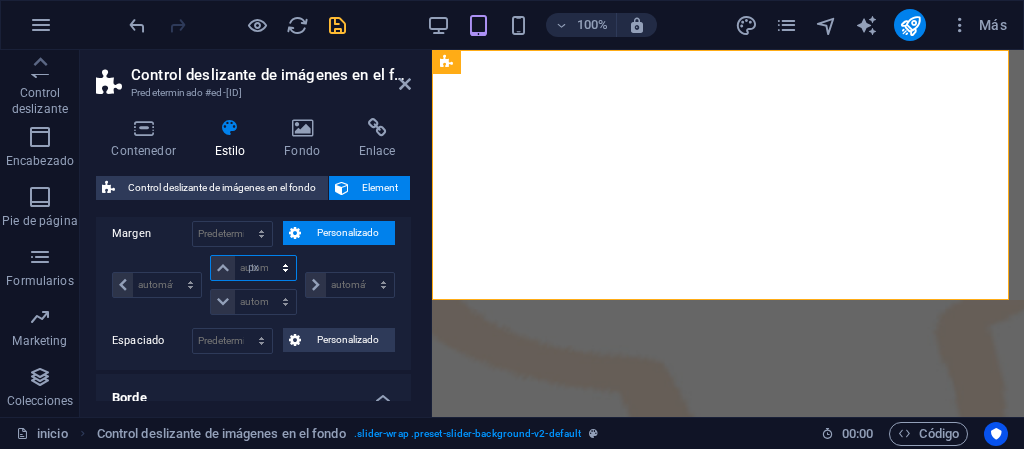 click on "automático px % rem vw vh" at bounding box center (253, 268) 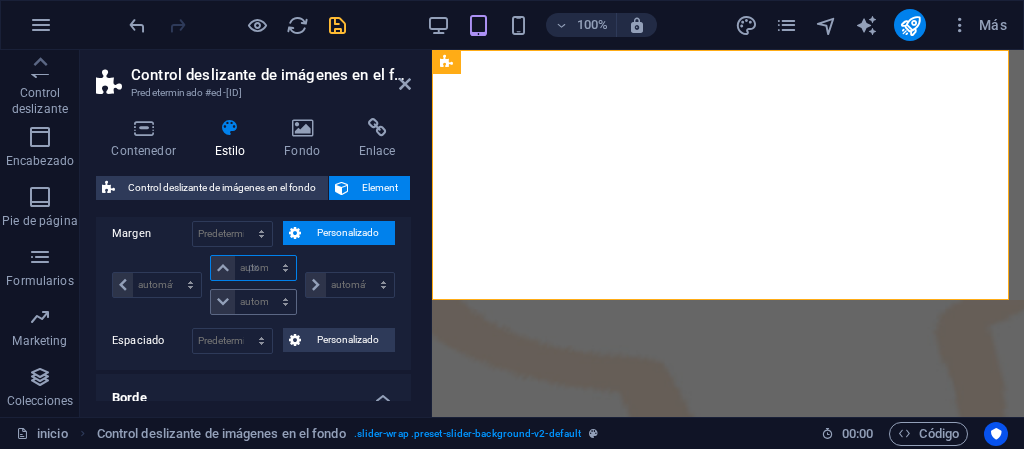 type on "0" 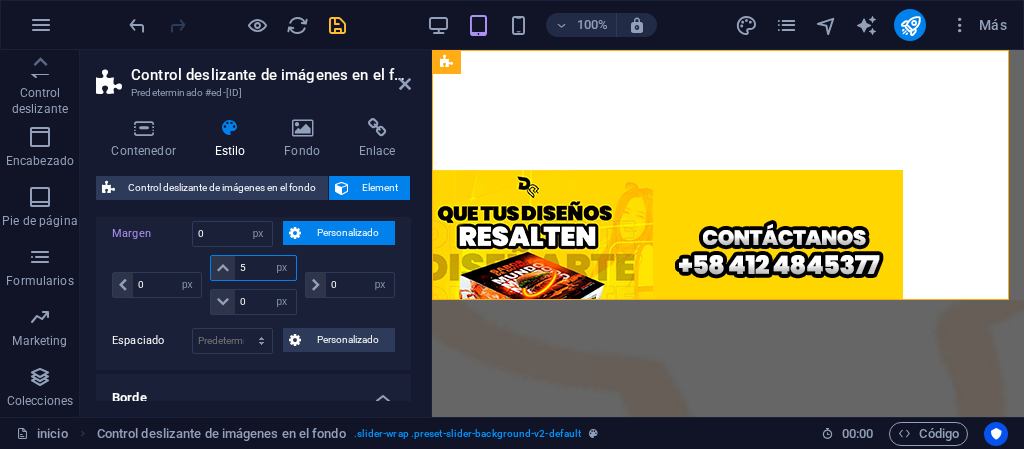 type on "50" 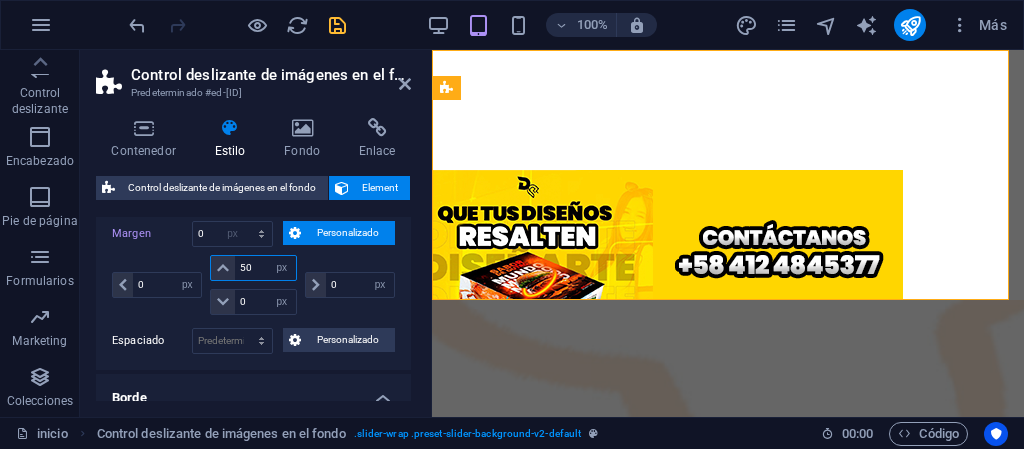 type 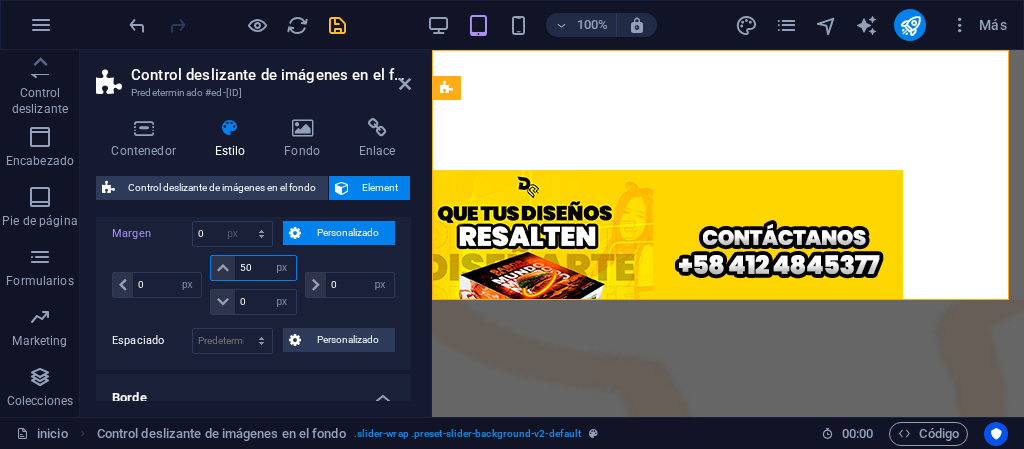 select on "DISABLED_OPTION_VALUE" 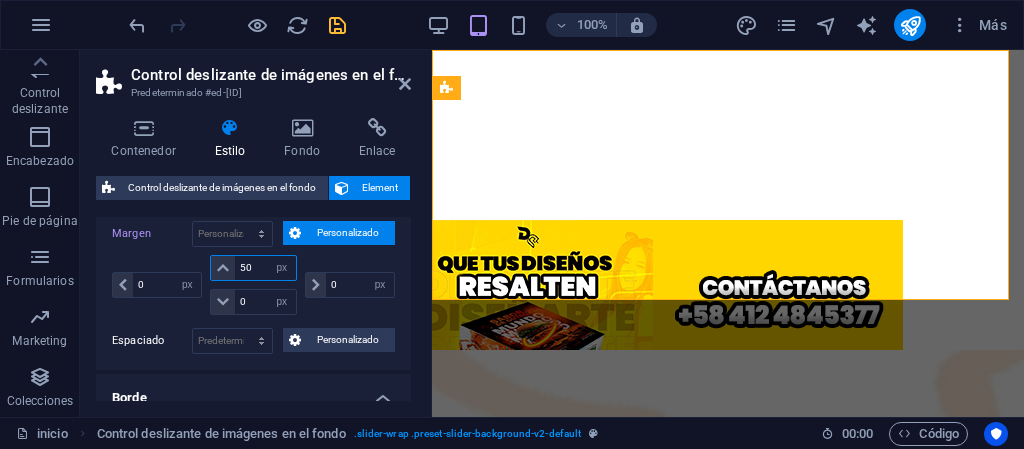 click on "50" at bounding box center [265, 268] 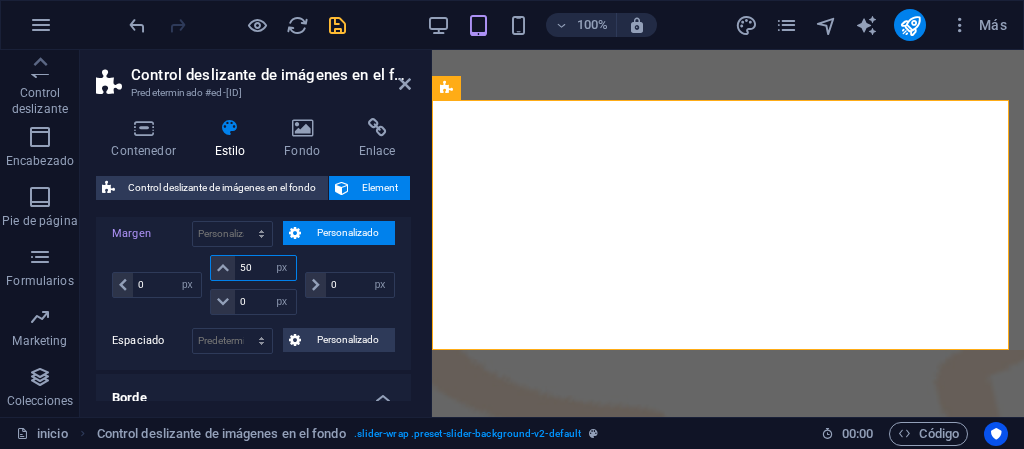 drag, startPoint x: 264, startPoint y: 268, endPoint x: 240, endPoint y: 268, distance: 24 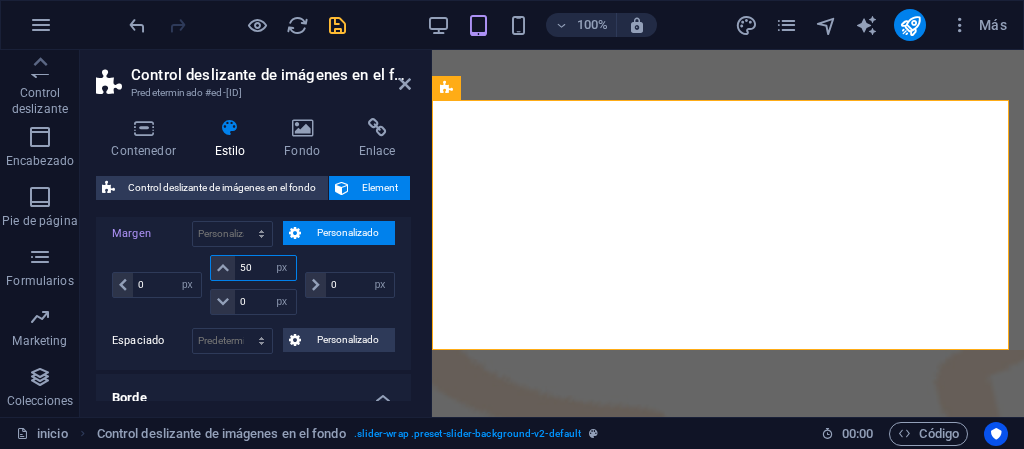click on "50" at bounding box center [265, 268] 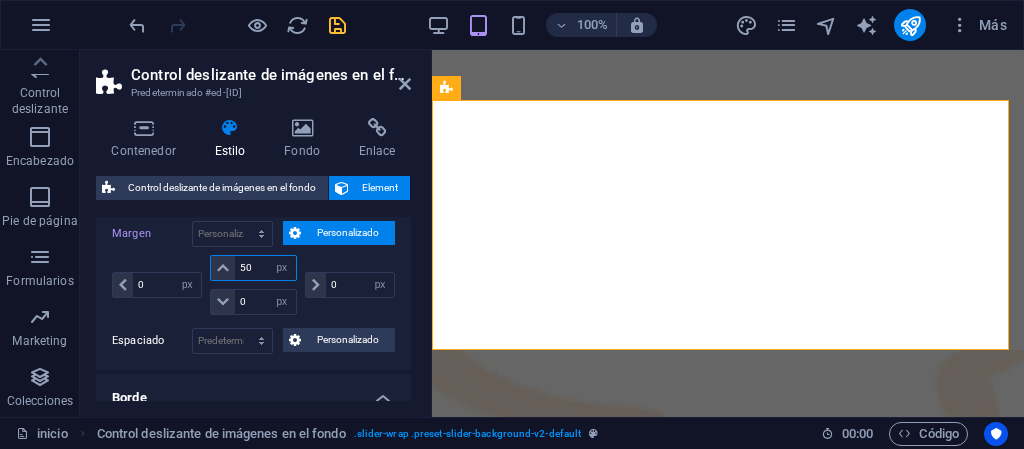 type on "0" 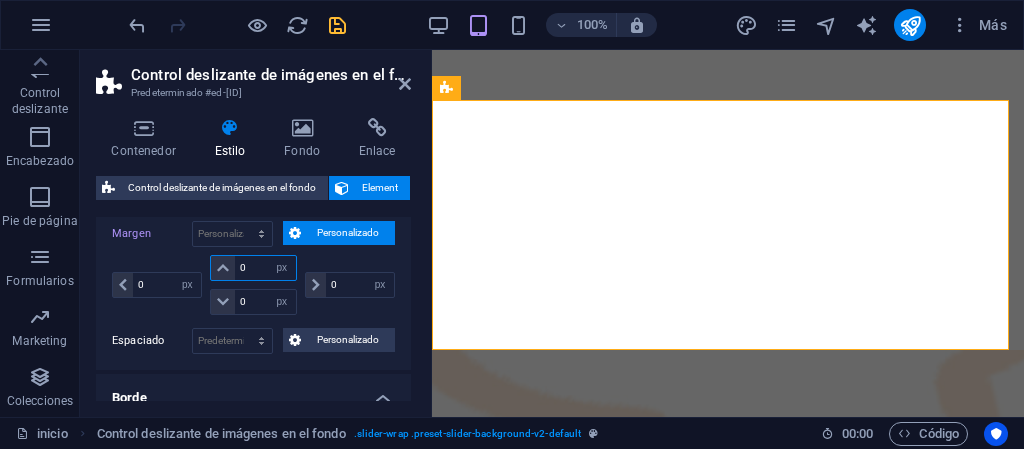 click on "0" at bounding box center [265, 268] 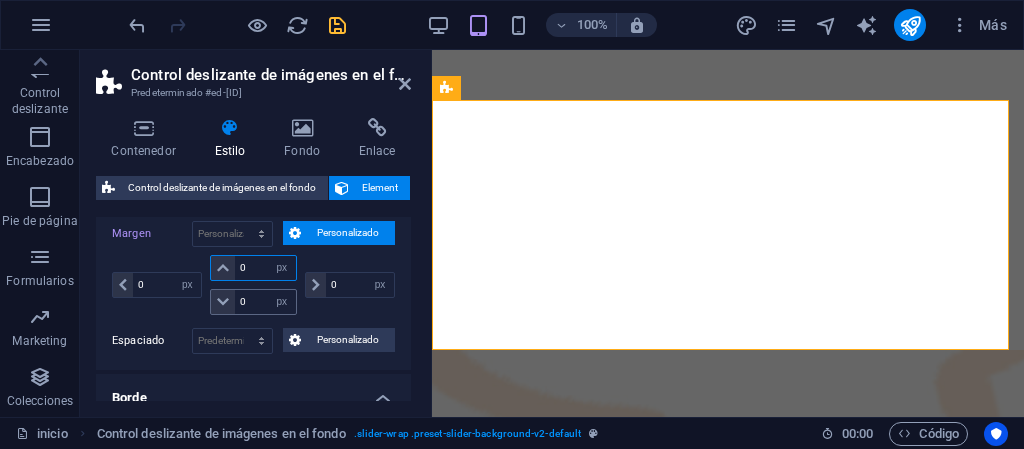 type on "0" 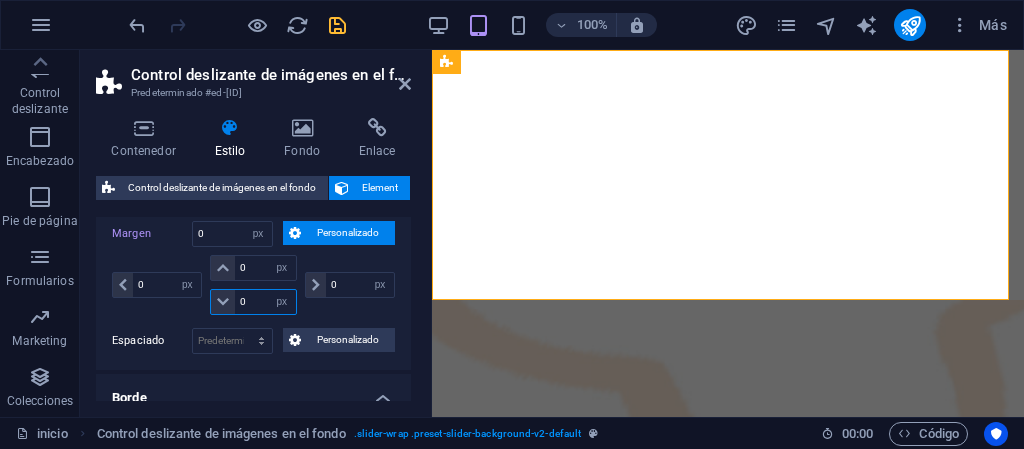 click on "0" at bounding box center (265, 302) 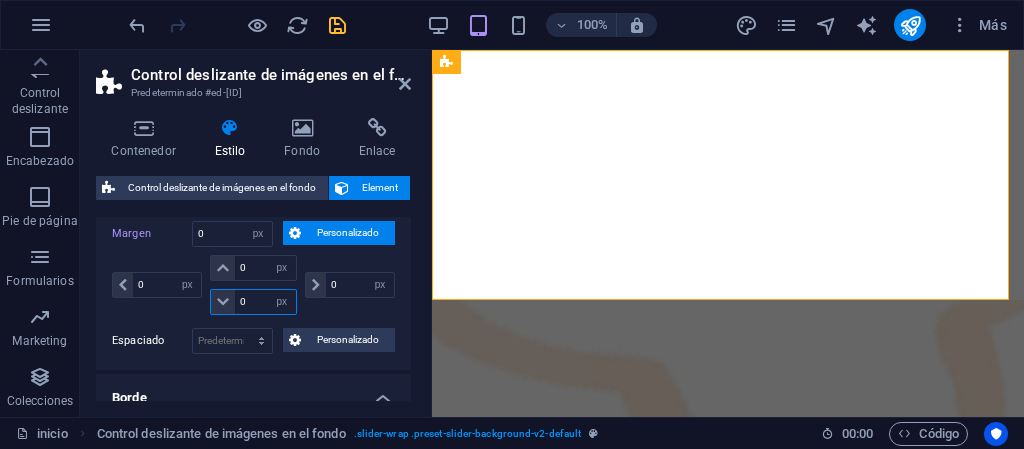 drag, startPoint x: 258, startPoint y: 301, endPoint x: 237, endPoint y: 301, distance: 21 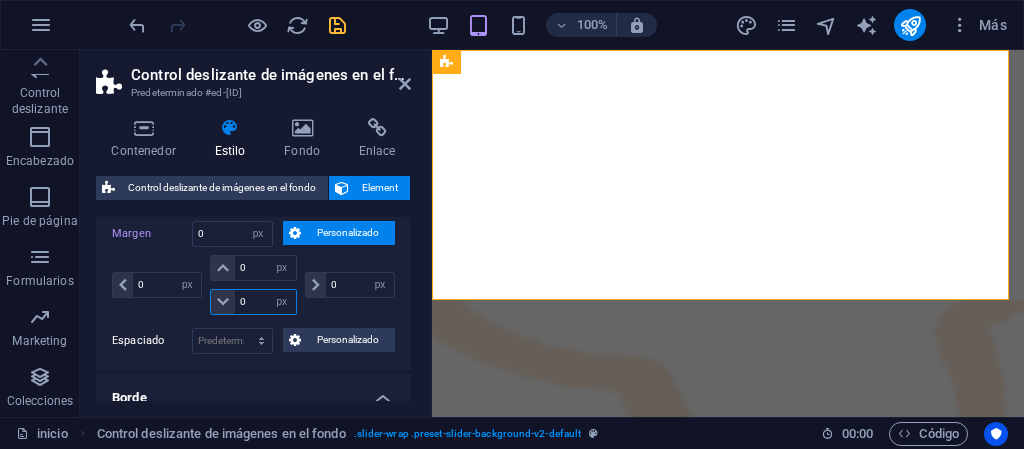 click on "0" at bounding box center (265, 302) 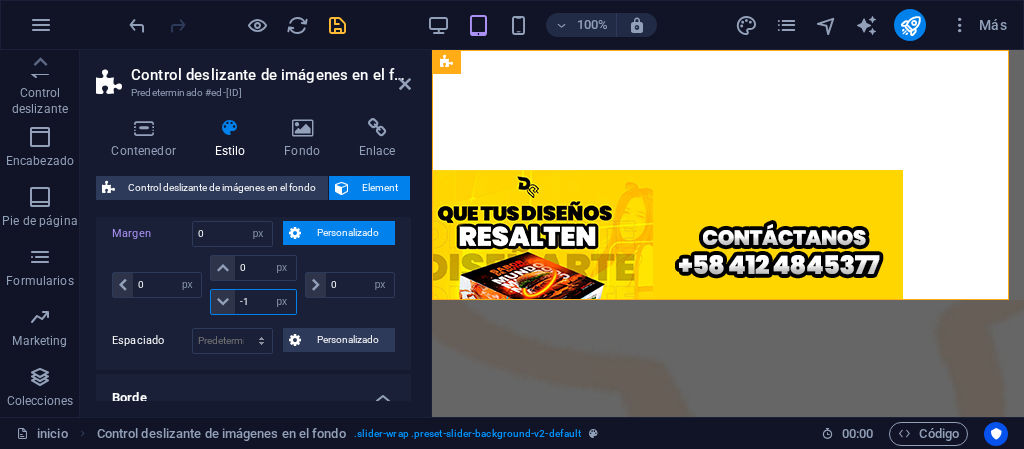 type on "-10" 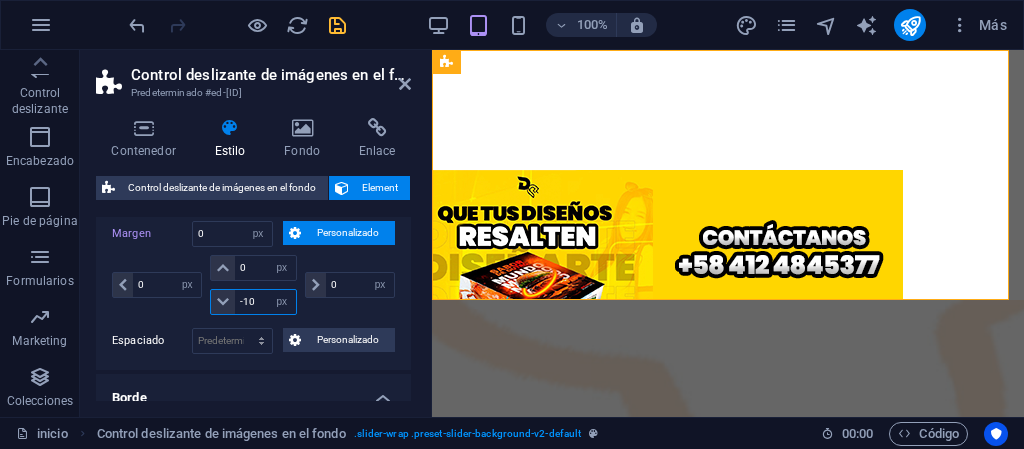 type 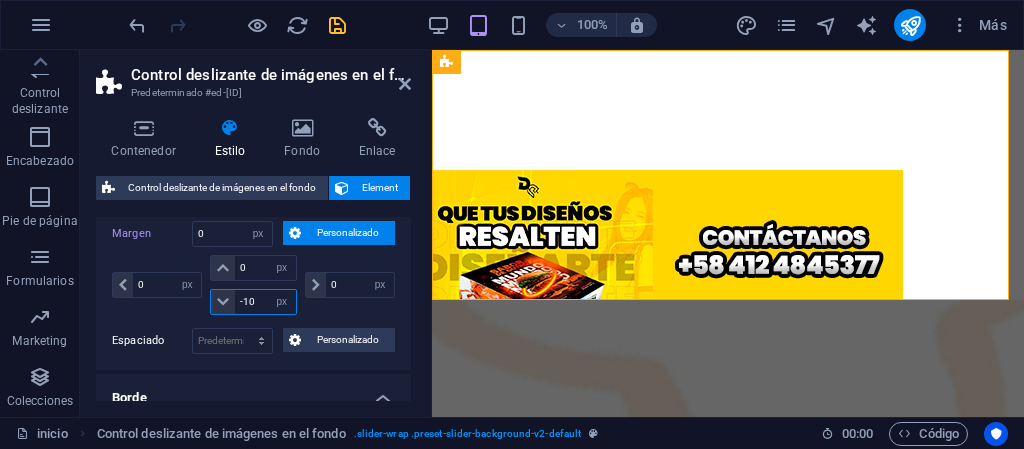 select on "DISABLED_OPTION_VALUE" 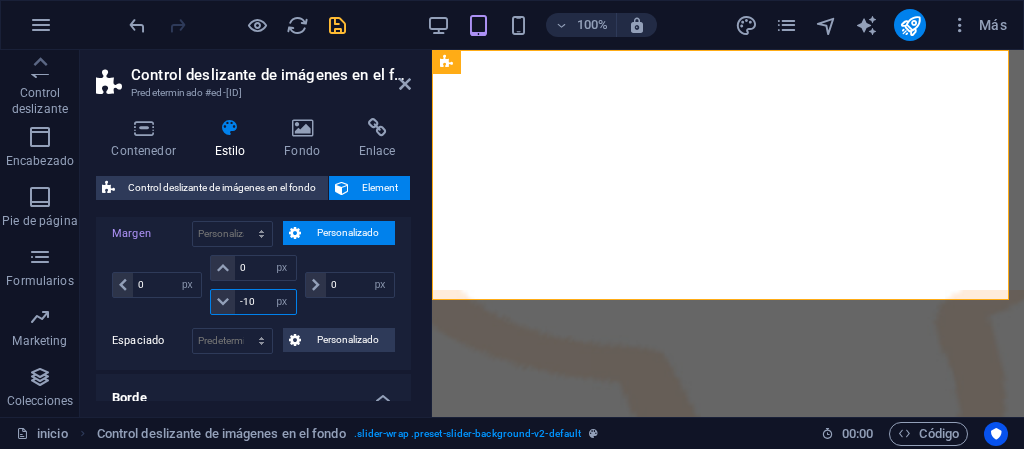 drag, startPoint x: 255, startPoint y: 300, endPoint x: 237, endPoint y: 300, distance: 18 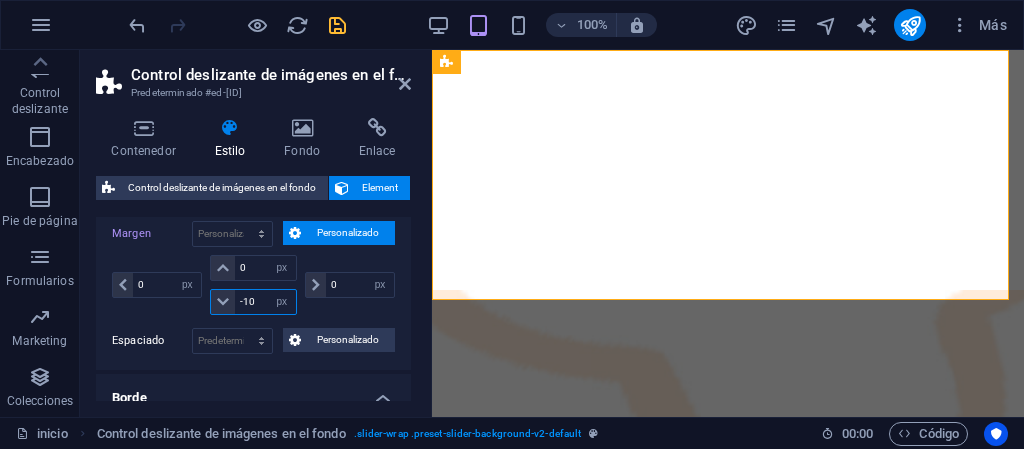 click on "-10" at bounding box center [265, 302] 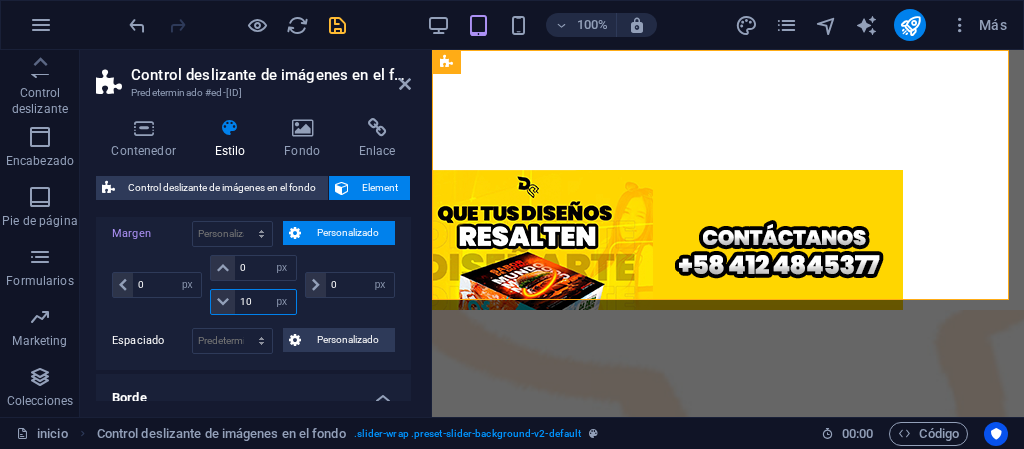 drag, startPoint x: 256, startPoint y: 299, endPoint x: 237, endPoint y: 300, distance: 19.026299 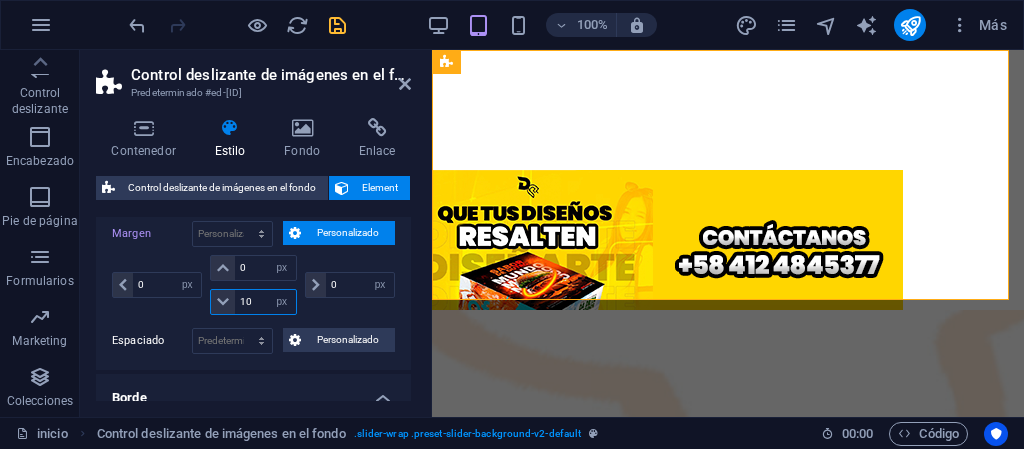 click on "10" at bounding box center [265, 302] 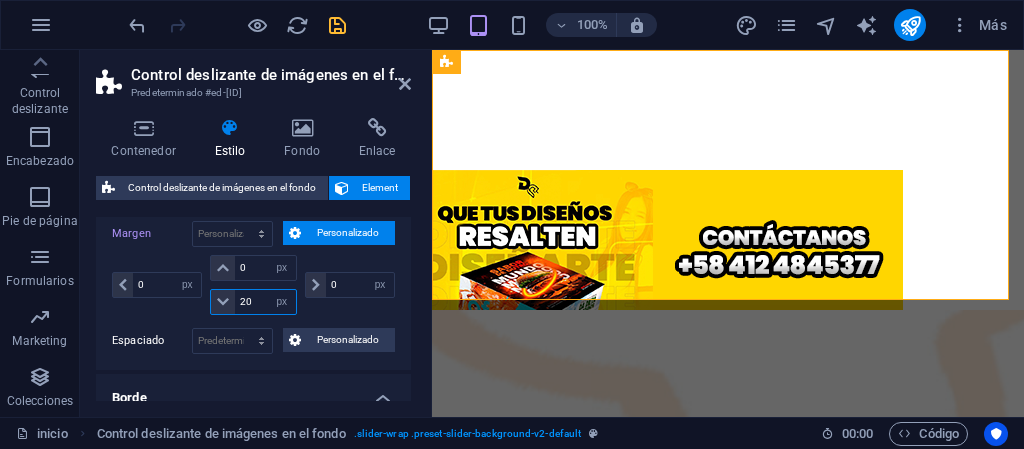 click on "20" at bounding box center [265, 302] 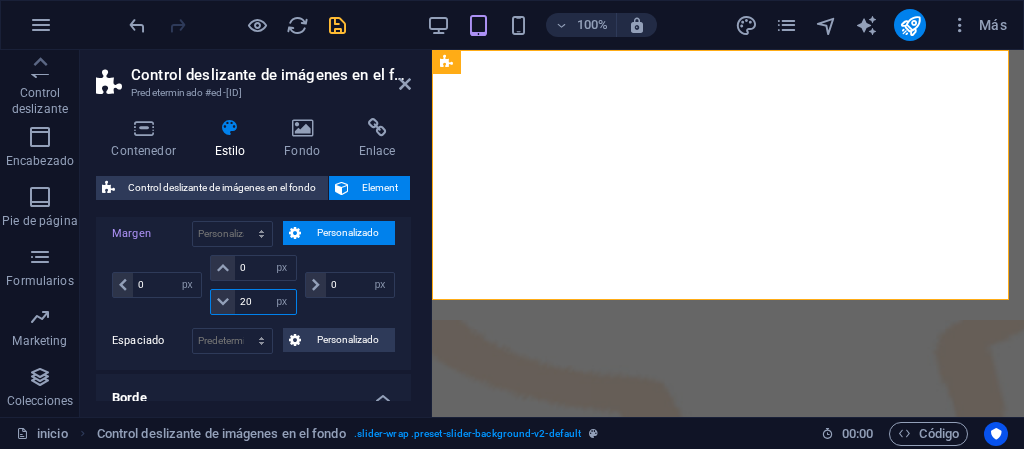 type on "20" 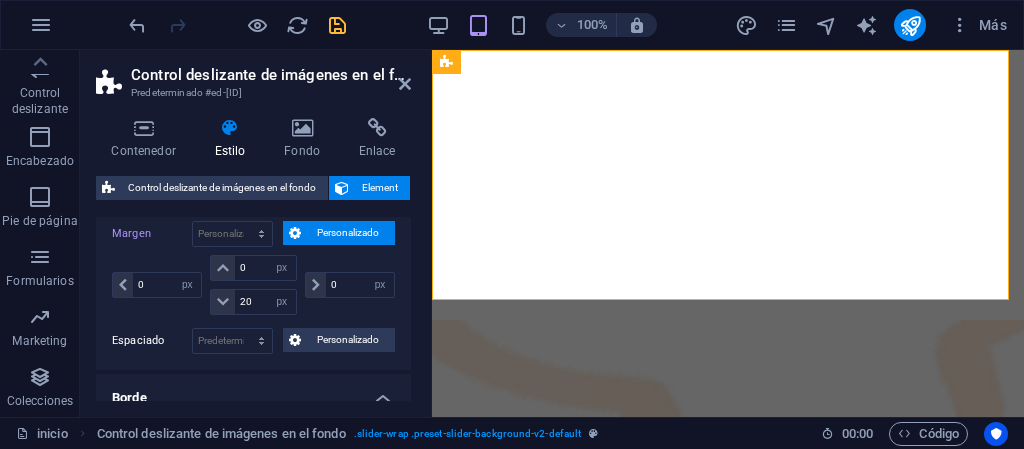 click on "0 automático px % rem vw vh" at bounding box center [348, 285] 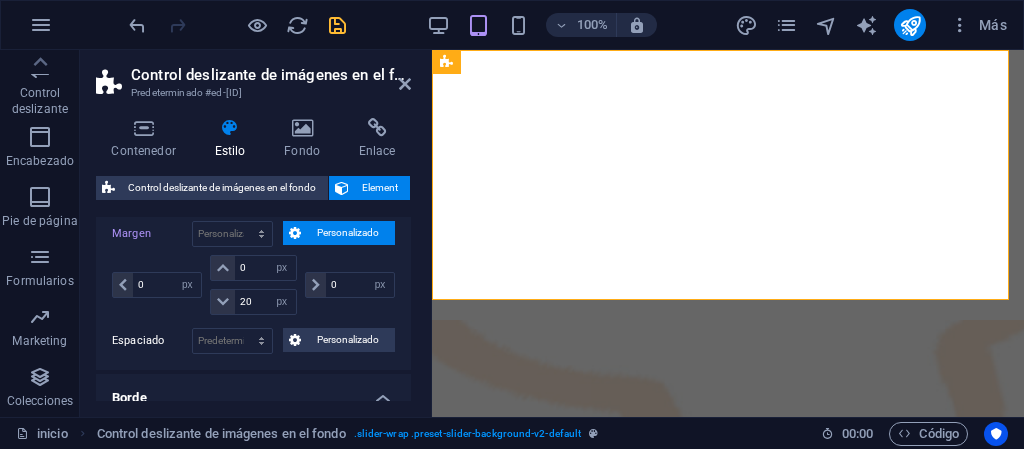 drag, startPoint x: 334, startPoint y: 24, endPoint x: 468, endPoint y: 215, distance: 233.31738 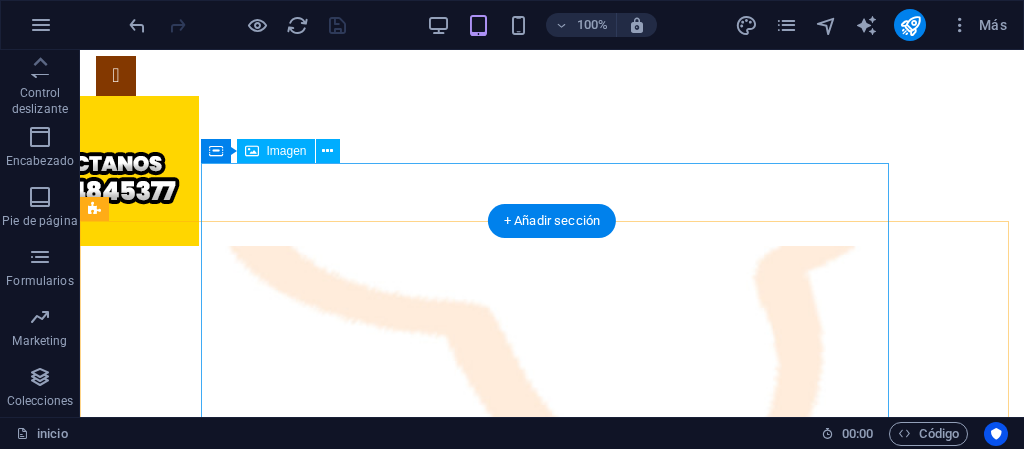 scroll, scrollTop: 0, scrollLeft: 0, axis: both 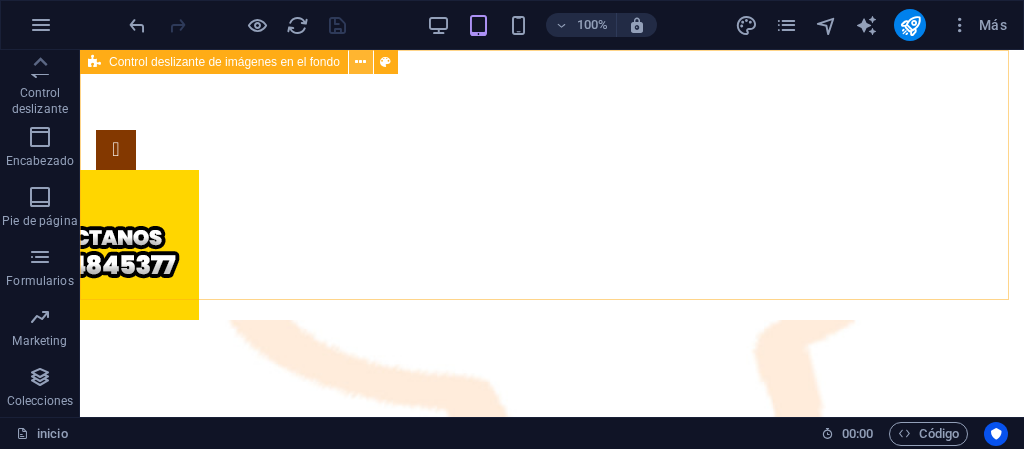 click at bounding box center [360, 62] 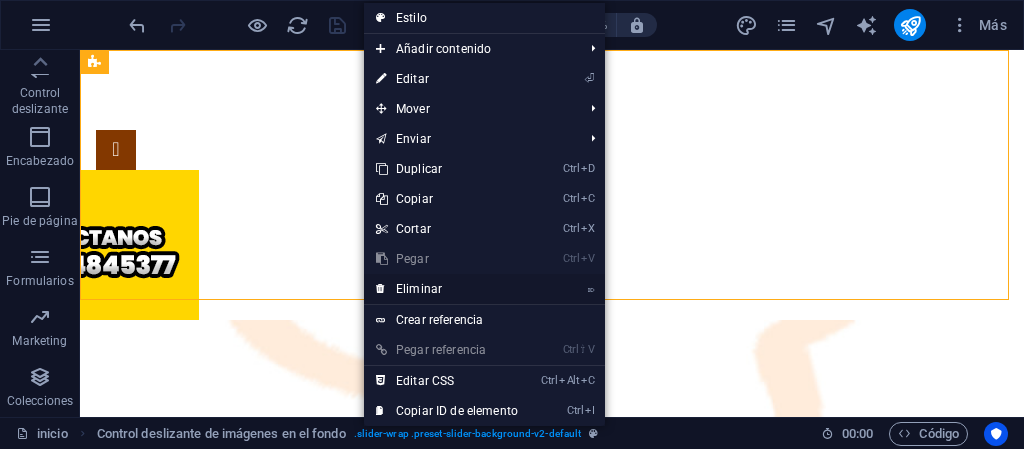 click on "⌦  Eliminar" at bounding box center [447, 289] 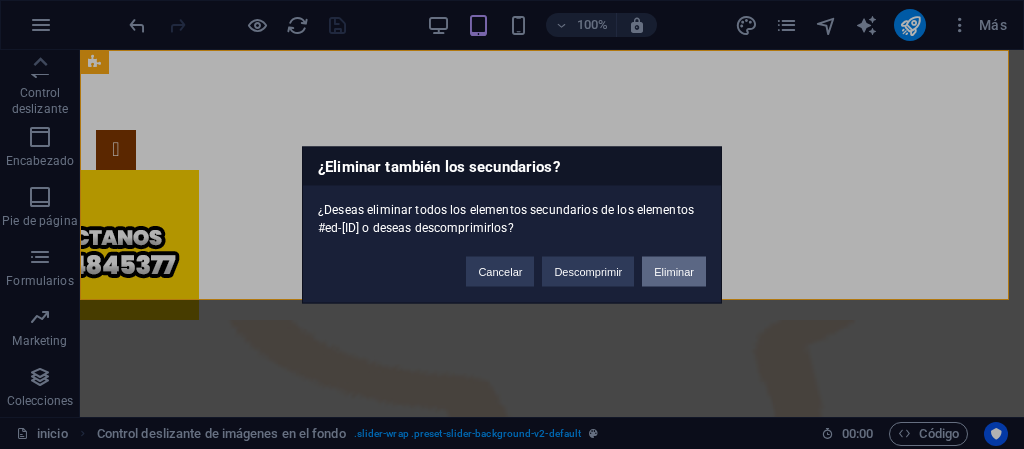 click on "Eliminar" at bounding box center (674, 271) 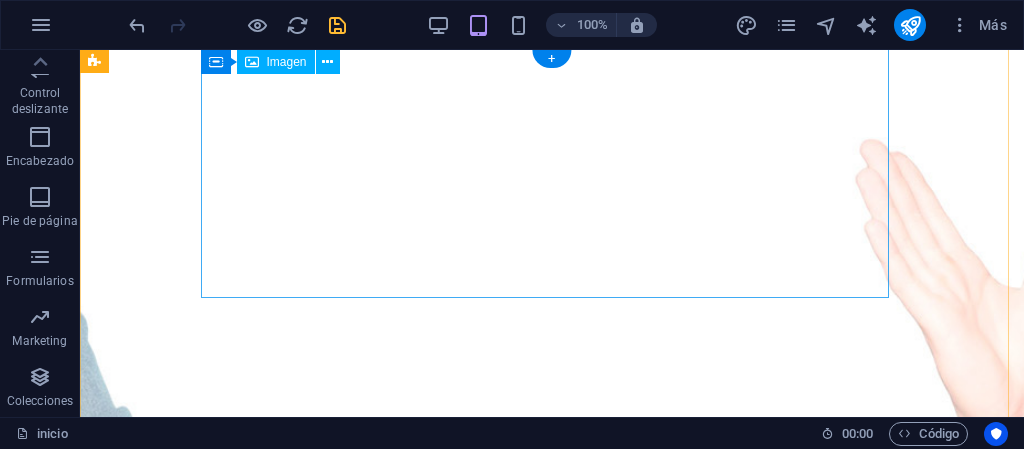 scroll, scrollTop: 0, scrollLeft: 0, axis: both 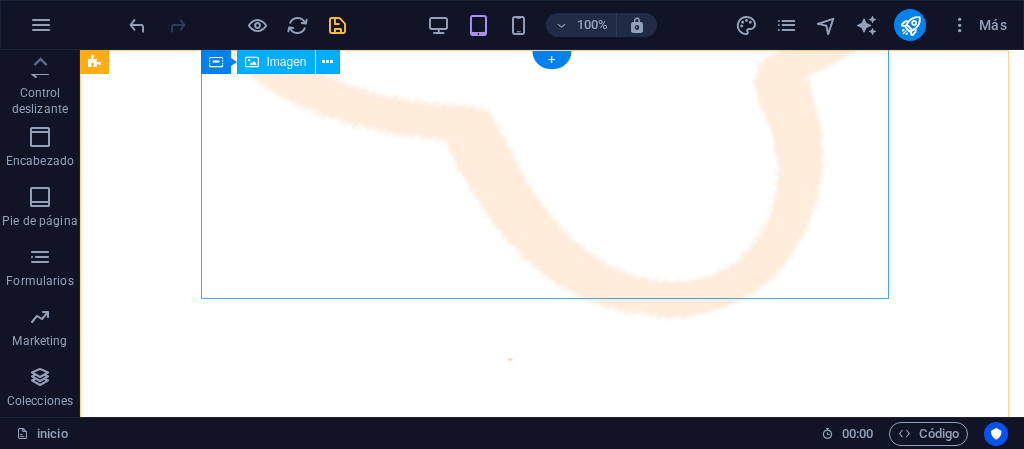 click at bounding box center (552, 1338) 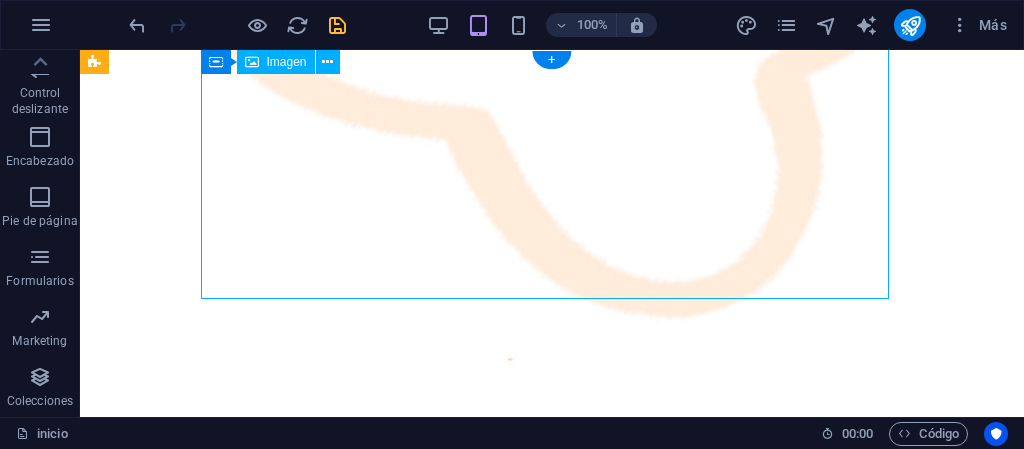 click at bounding box center (552, 1338) 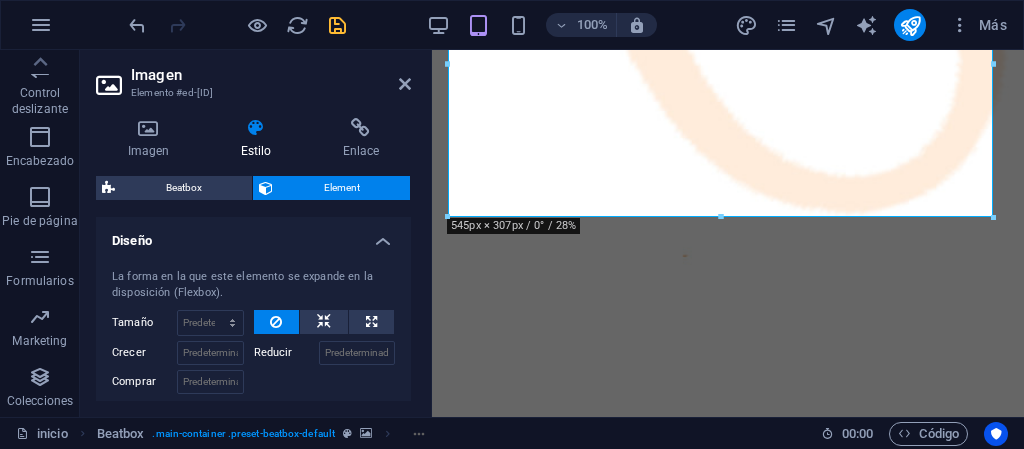 scroll, scrollTop: 0, scrollLeft: 0, axis: both 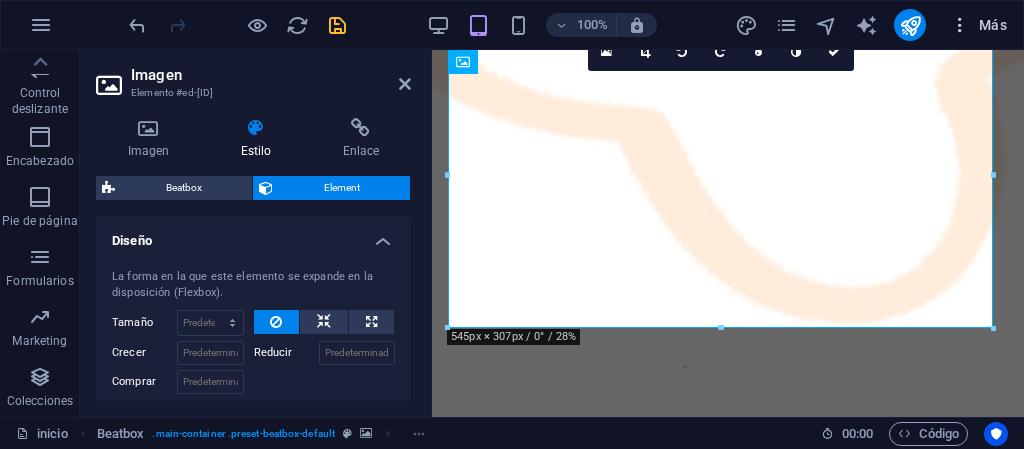 click on "Más" at bounding box center [978, 25] 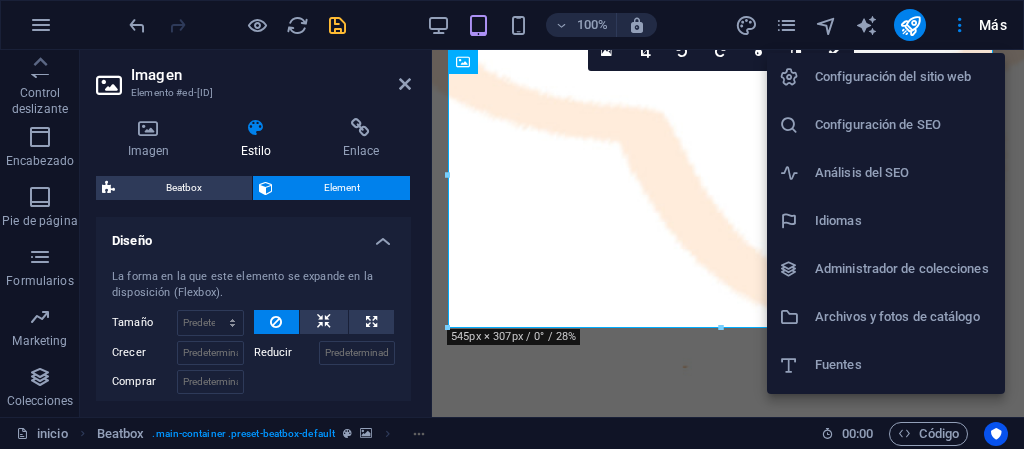click at bounding box center (512, 224) 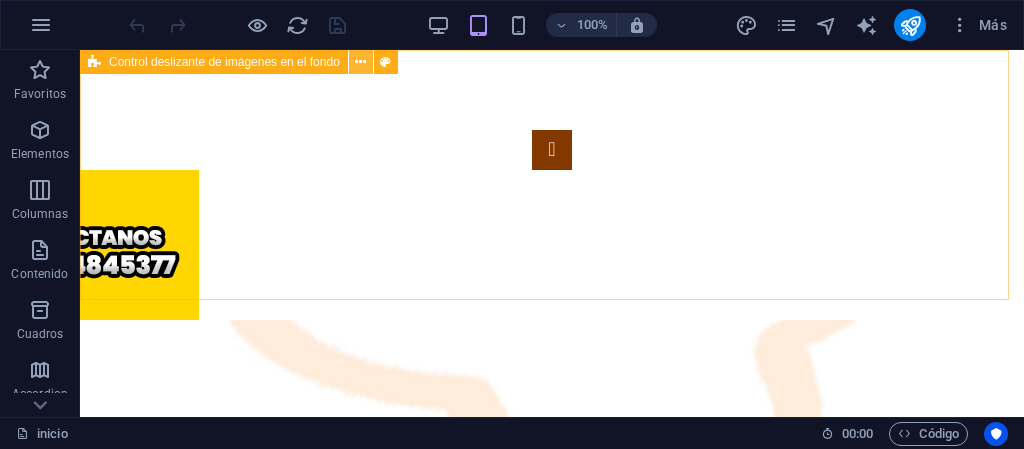 scroll, scrollTop: 0, scrollLeft: 0, axis: both 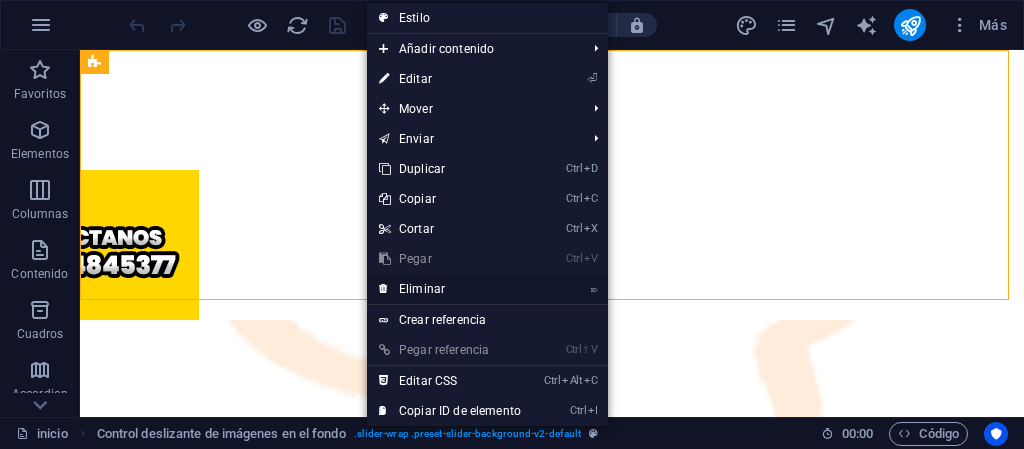 click on "⌦  Eliminar" at bounding box center [450, 289] 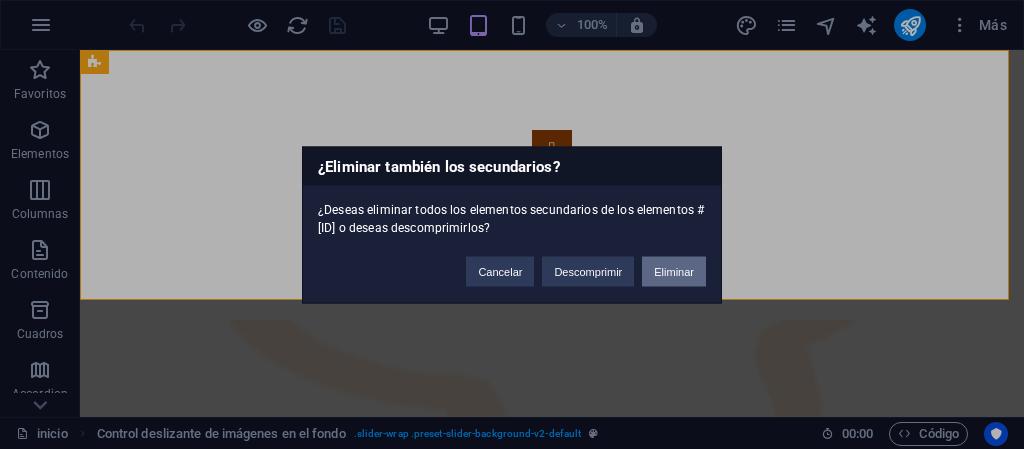 click on "Eliminar" at bounding box center (674, 271) 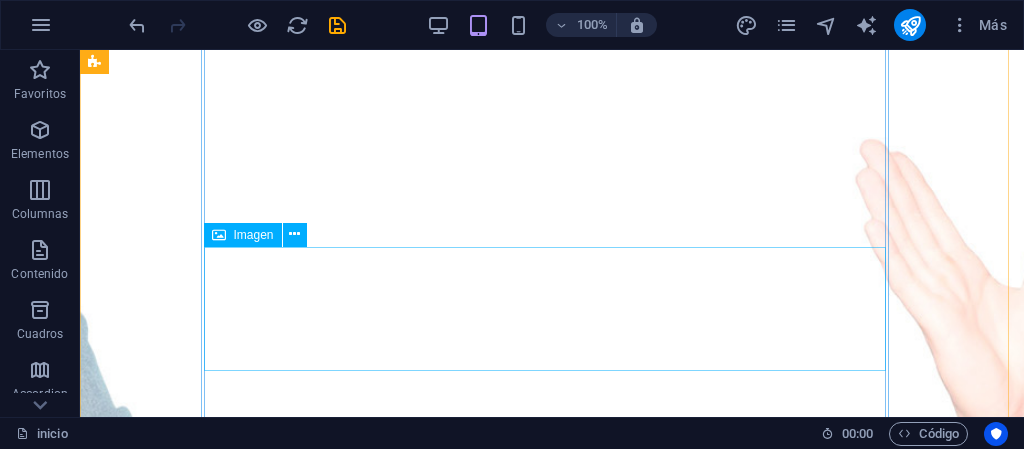 scroll, scrollTop: 0, scrollLeft: 0, axis: both 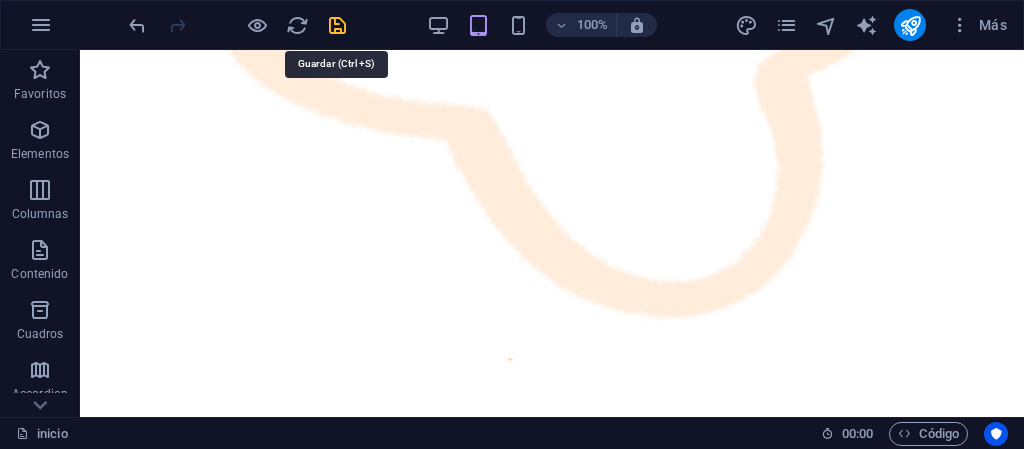click at bounding box center (337, 25) 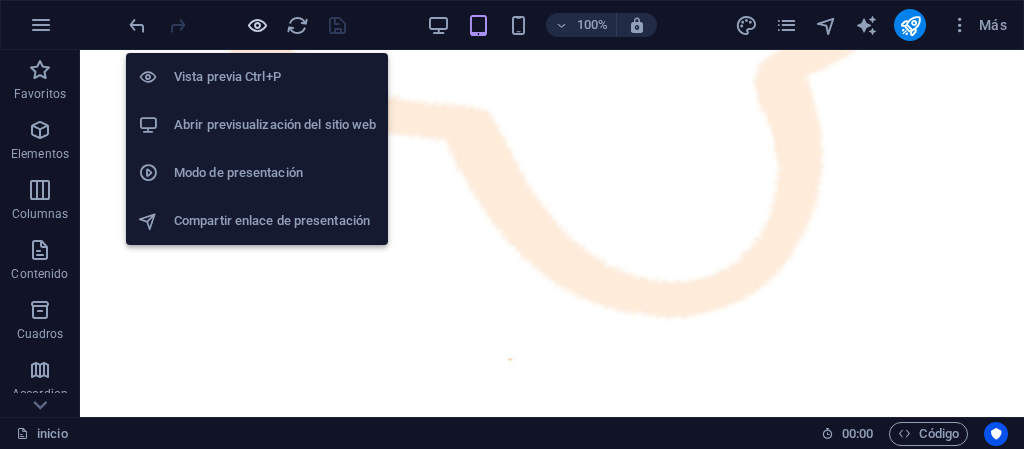 click at bounding box center (257, 25) 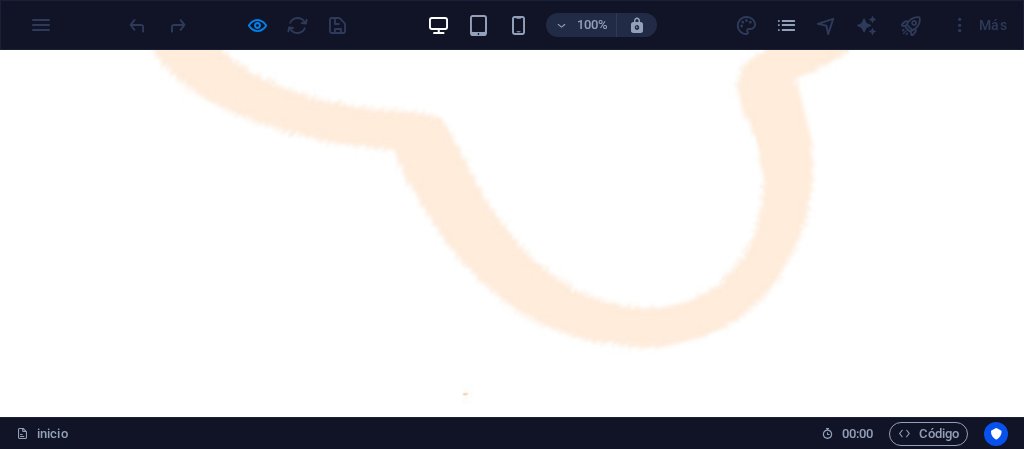 click at bounding box center (680, 1745) 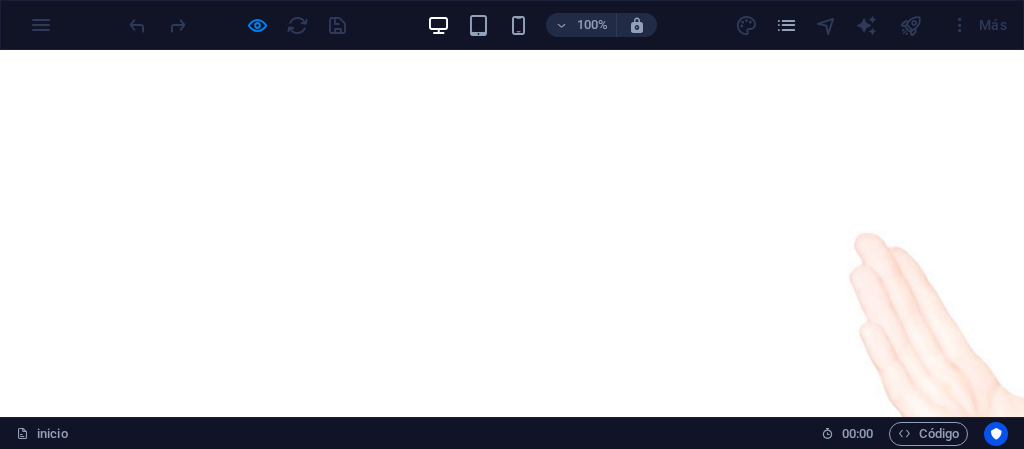 scroll, scrollTop: 0, scrollLeft: 0, axis: both 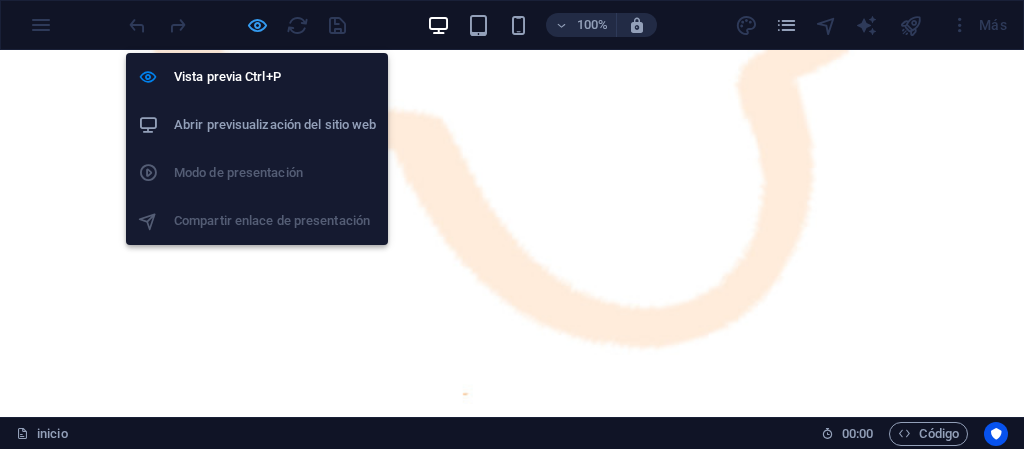 click at bounding box center [257, 25] 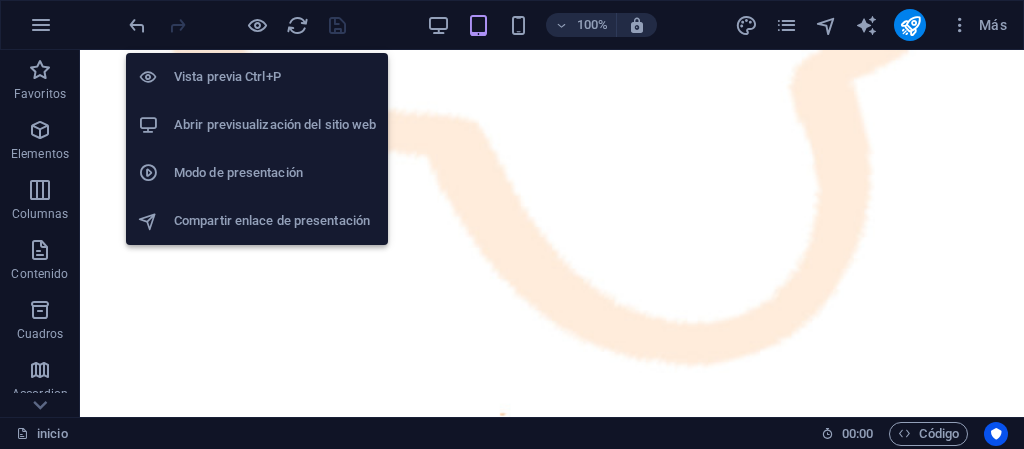 click on "Abrir previsualización del sitio web" at bounding box center (275, 125) 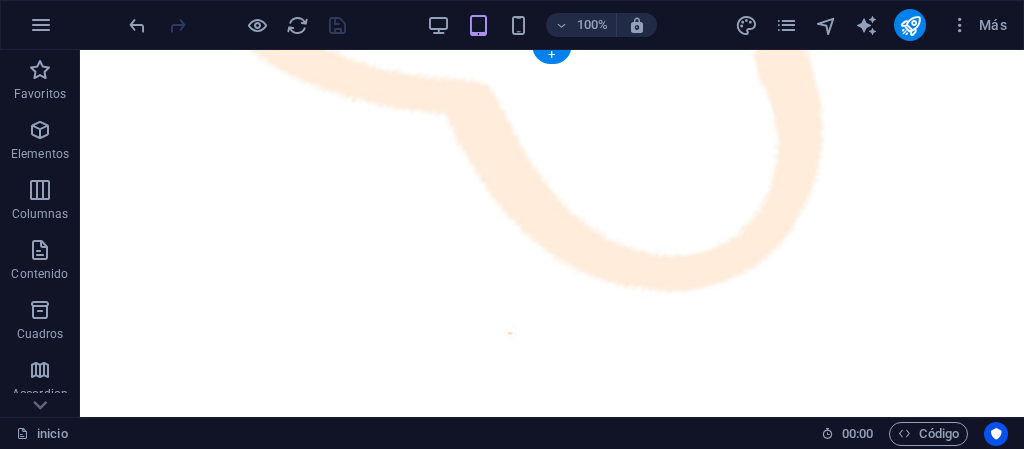 scroll, scrollTop: 0, scrollLeft: 0, axis: both 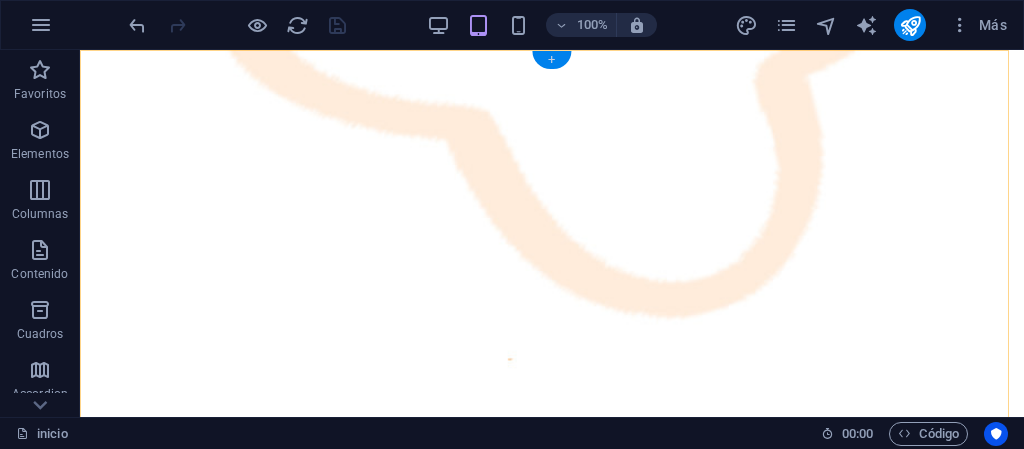 drag, startPoint x: 546, startPoint y: 62, endPoint x: 42, endPoint y: 32, distance: 504.89206 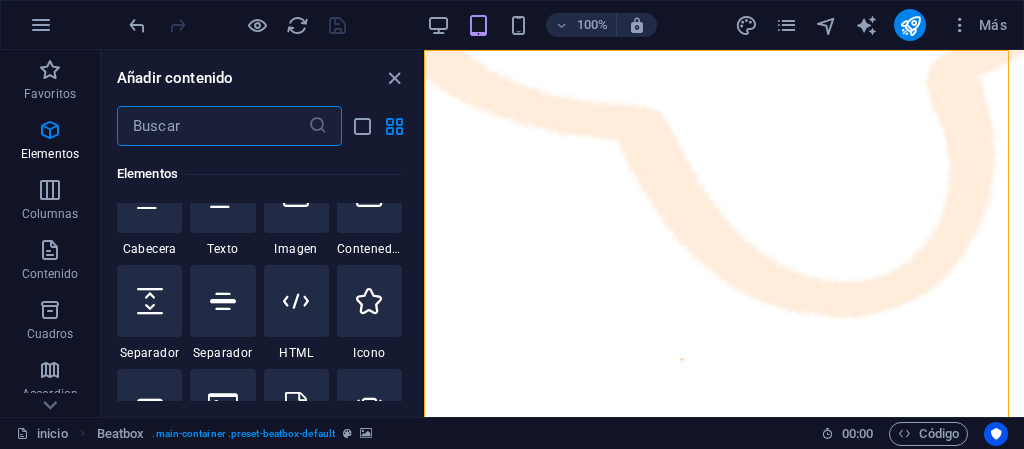 scroll, scrollTop: 300, scrollLeft: 0, axis: vertical 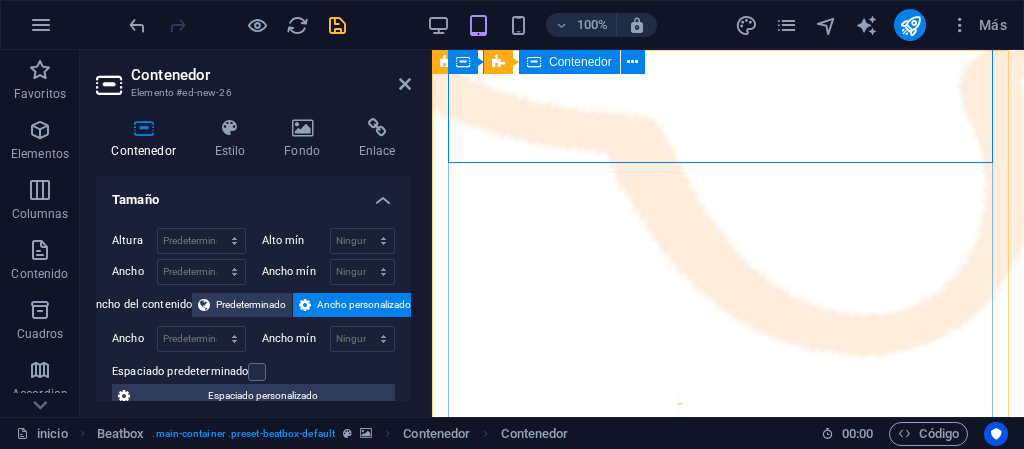 click on "Añadir elementos" at bounding box center [657, 1483] 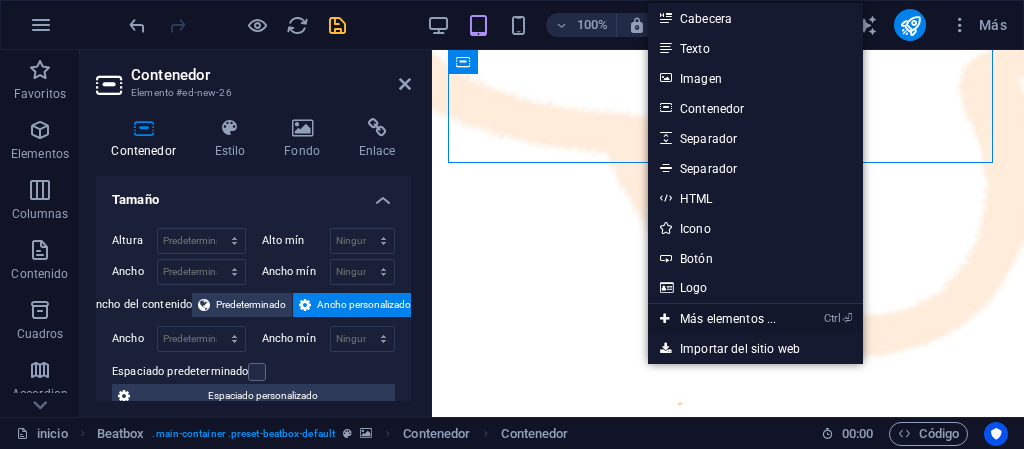 drag, startPoint x: 733, startPoint y: 315, endPoint x: 284, endPoint y: 298, distance: 449.32172 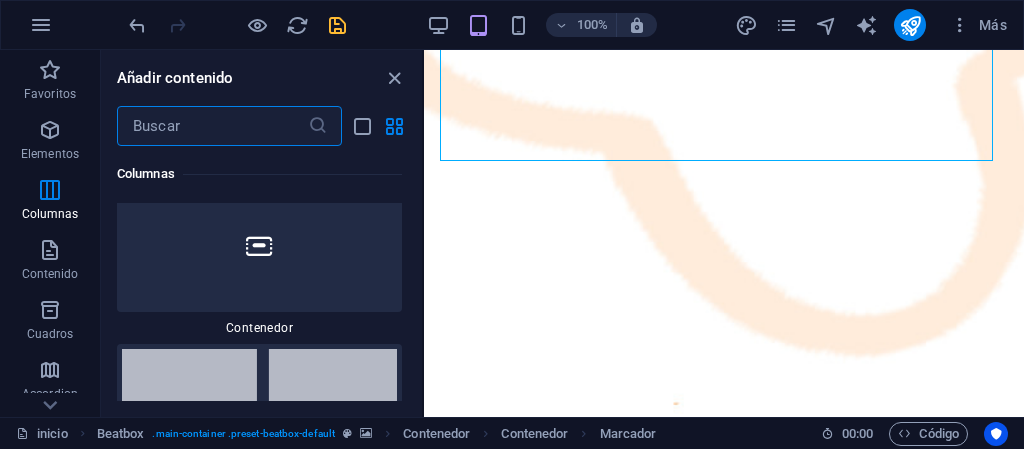 scroll, scrollTop: 1477, scrollLeft: 0, axis: vertical 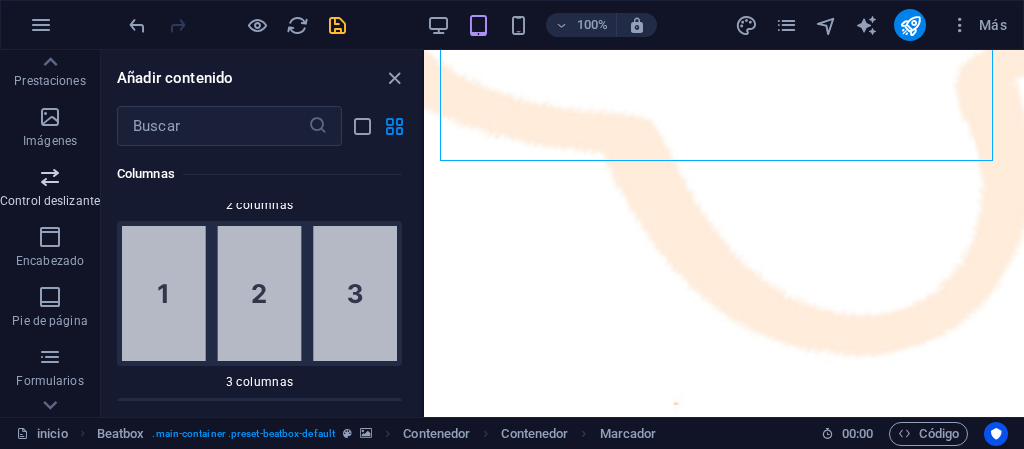 click on "Control deslizante" at bounding box center (50, 201) 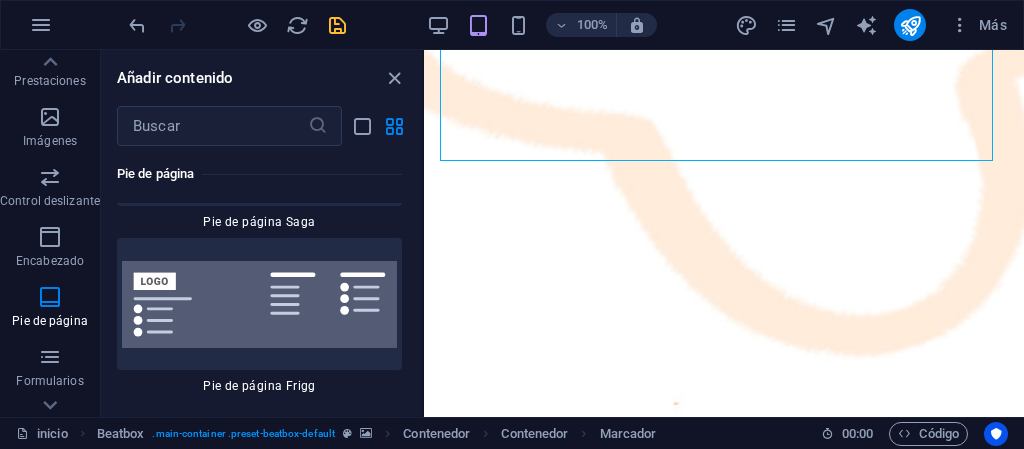 scroll, scrollTop: 28825, scrollLeft: 0, axis: vertical 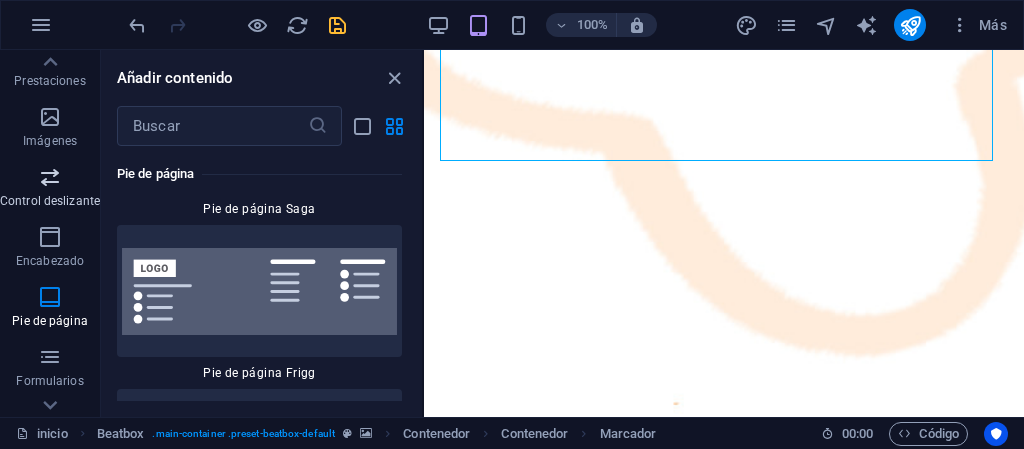 click on "Control deslizante" at bounding box center (50, 201) 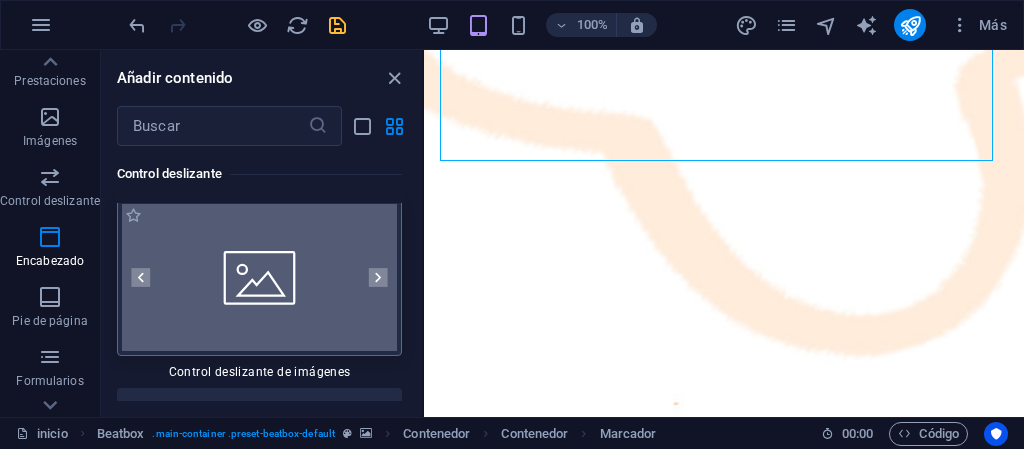 scroll, scrollTop: 22725, scrollLeft: 0, axis: vertical 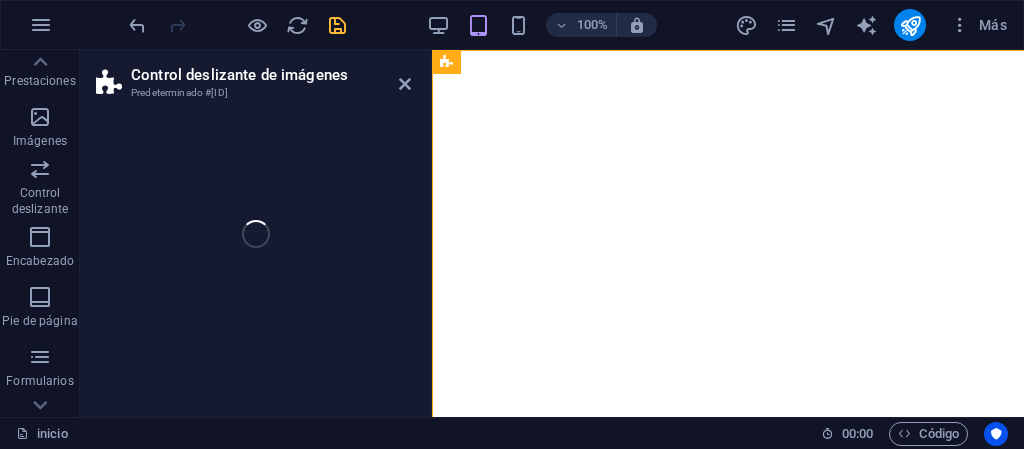 select on "rem" 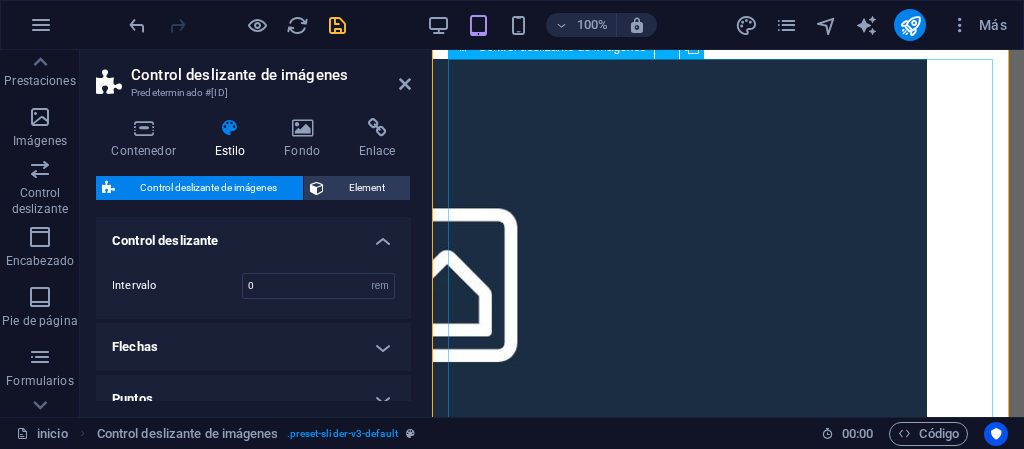 scroll, scrollTop: 300, scrollLeft: 0, axis: vertical 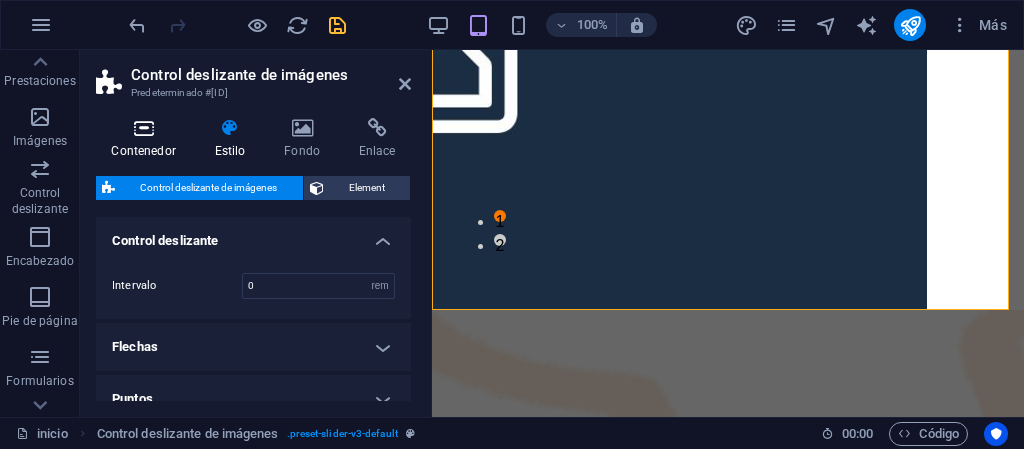 click on "Contenedor" at bounding box center [147, 139] 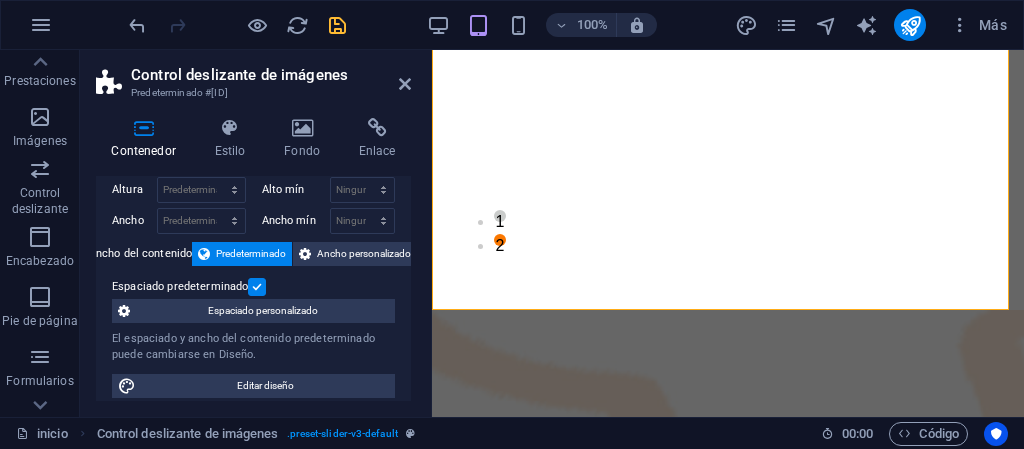 scroll, scrollTop: 0, scrollLeft: 0, axis: both 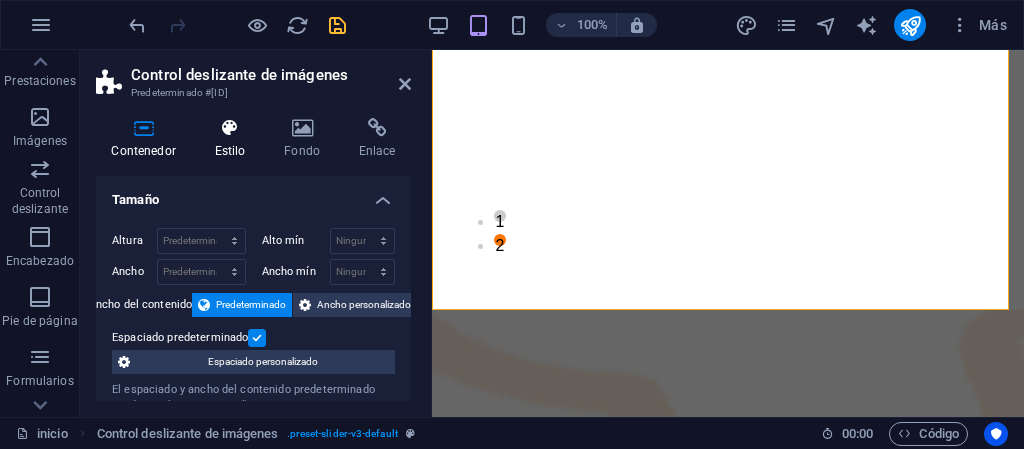 click on "Estilo" at bounding box center [234, 139] 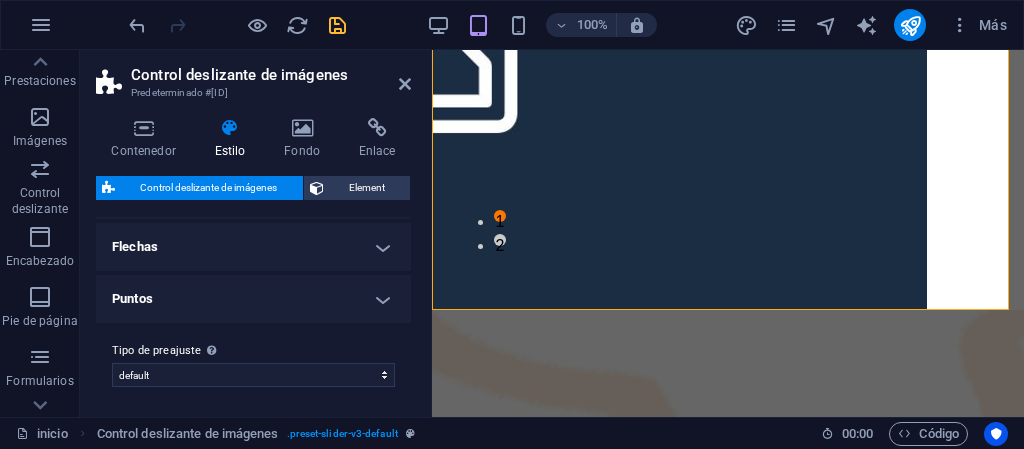 scroll, scrollTop: 102, scrollLeft: 0, axis: vertical 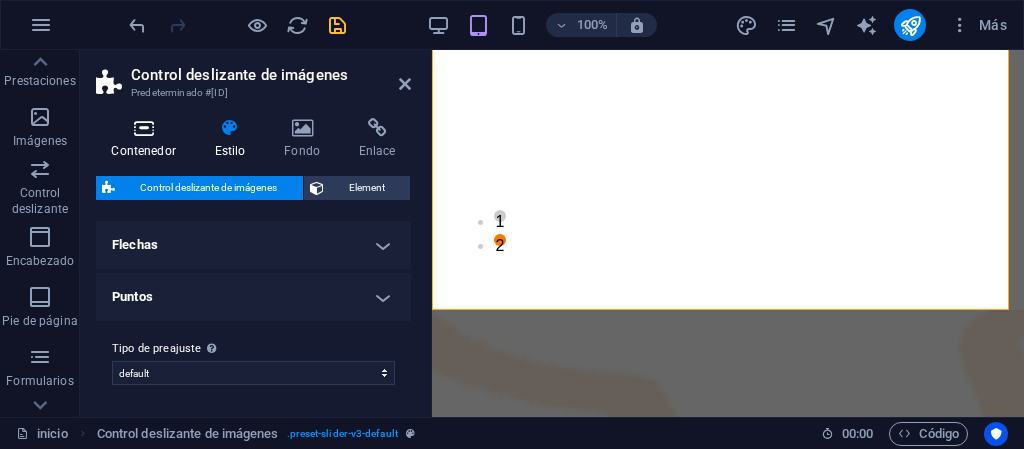 click at bounding box center [143, 128] 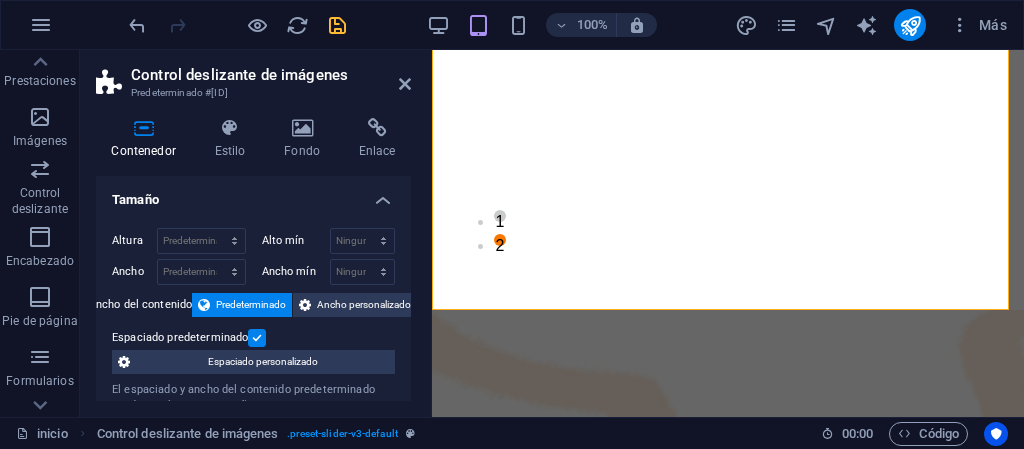 click on "Tamaño" at bounding box center (253, 194) 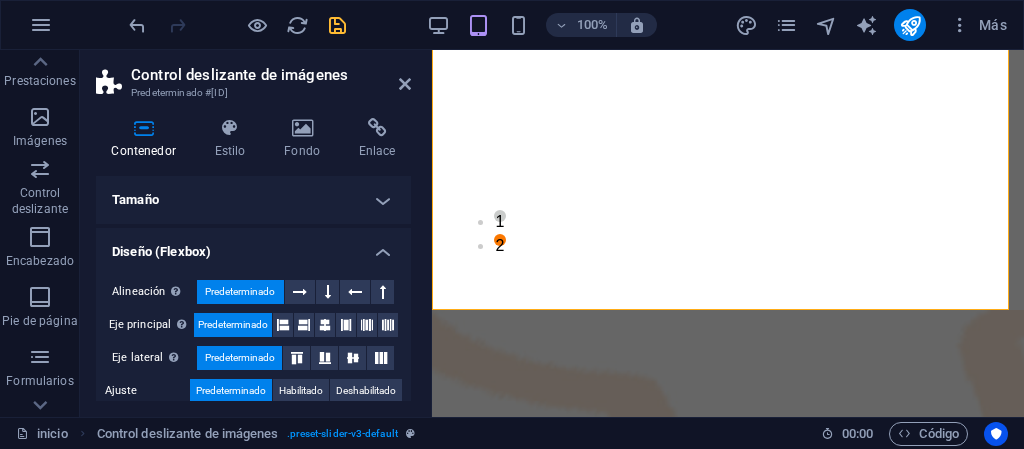 click on "Tamaño" at bounding box center (253, 200) 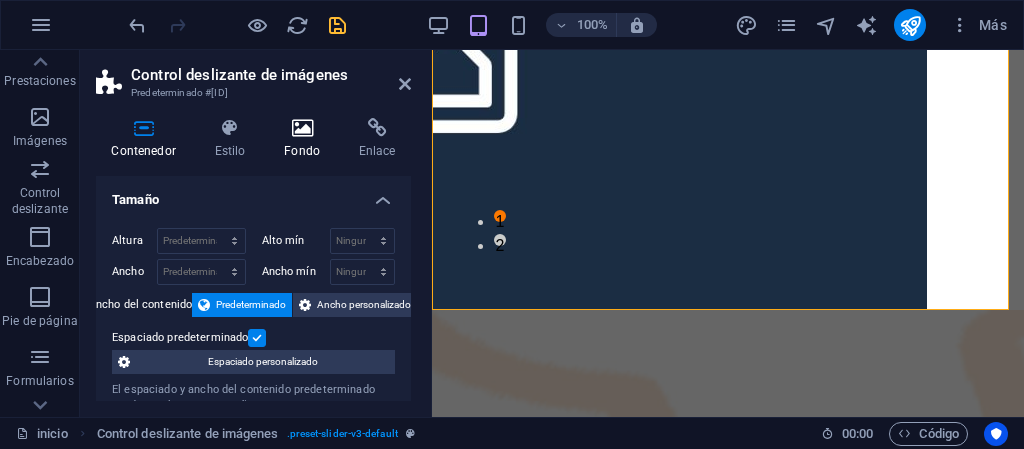 click on "Fondo" at bounding box center [306, 139] 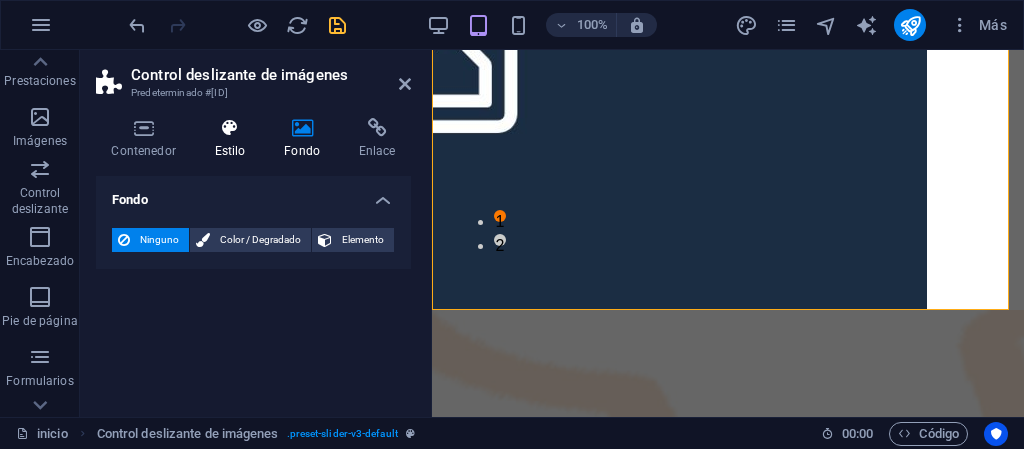 click on "Estilo" at bounding box center (234, 139) 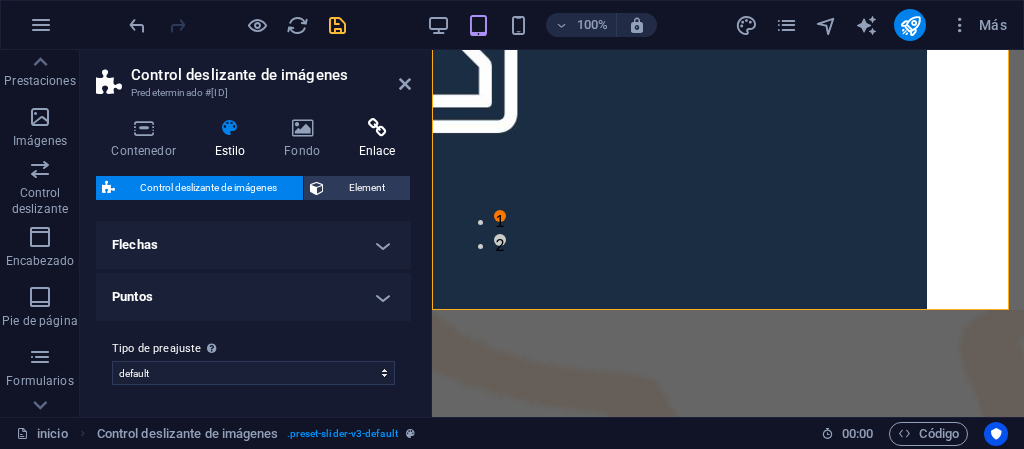click on "Enlace" at bounding box center [377, 139] 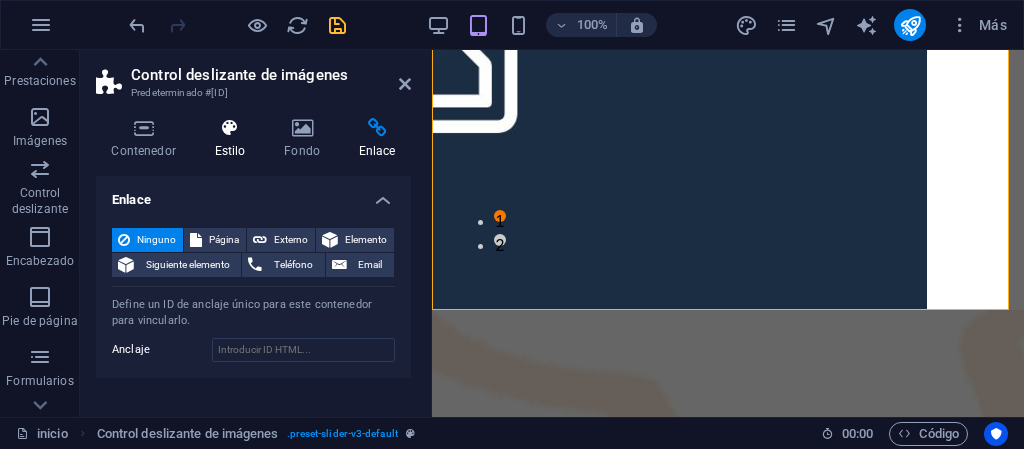 click on "Estilo" at bounding box center [234, 139] 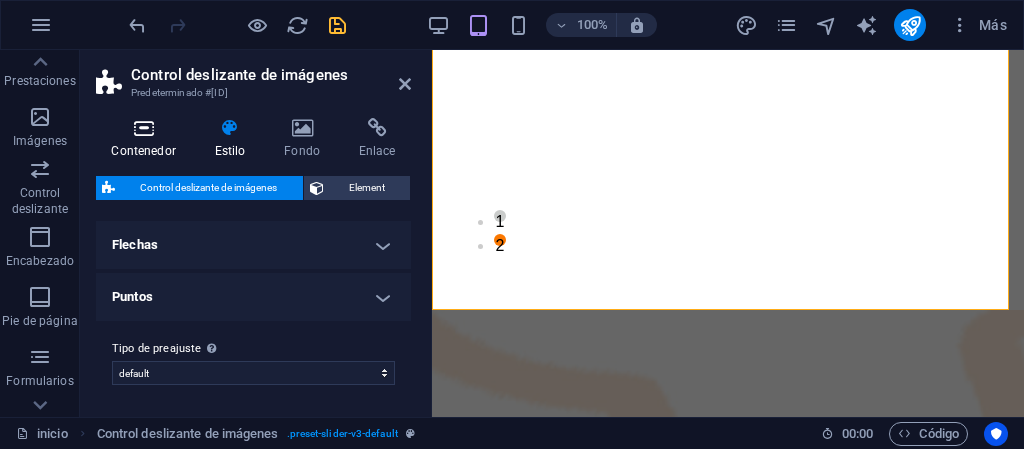 click on "Contenedor" at bounding box center (147, 139) 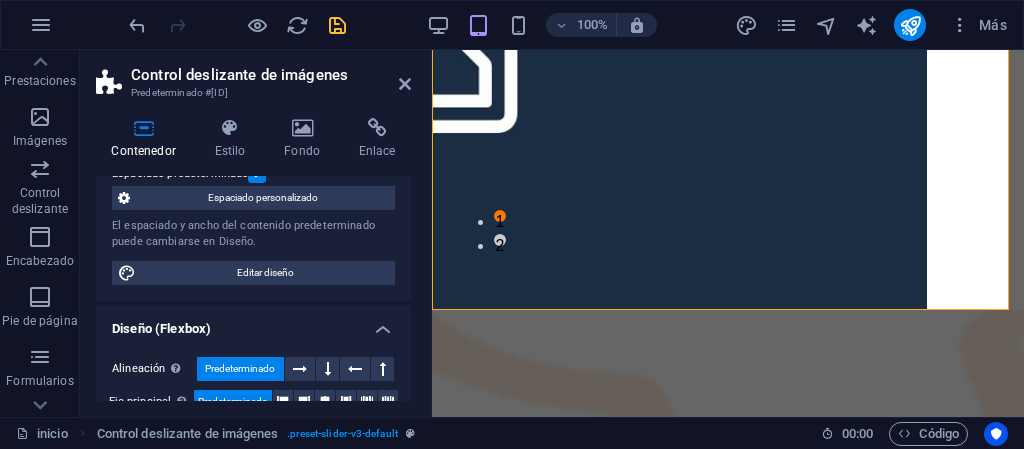scroll, scrollTop: 200, scrollLeft: 0, axis: vertical 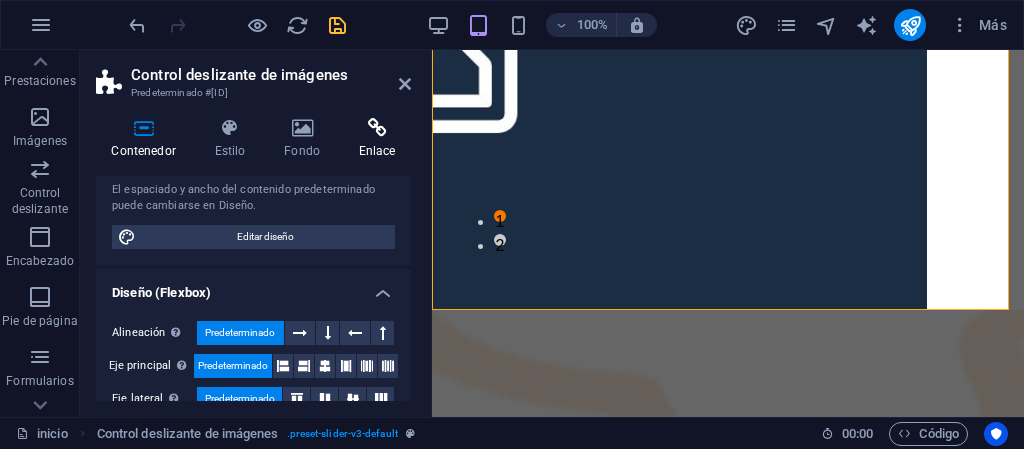 click on "Editar diseño" at bounding box center (265, 237) 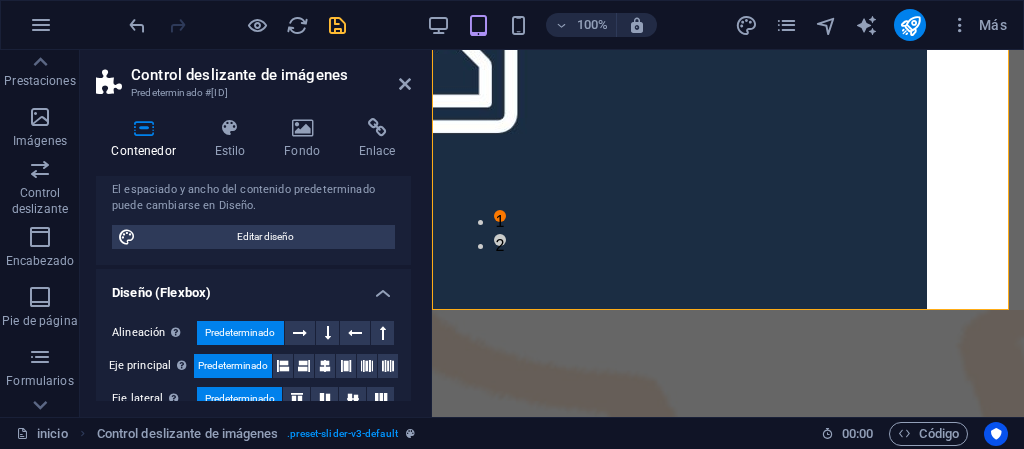 click on "1 2" at bounding box center (728, 30) 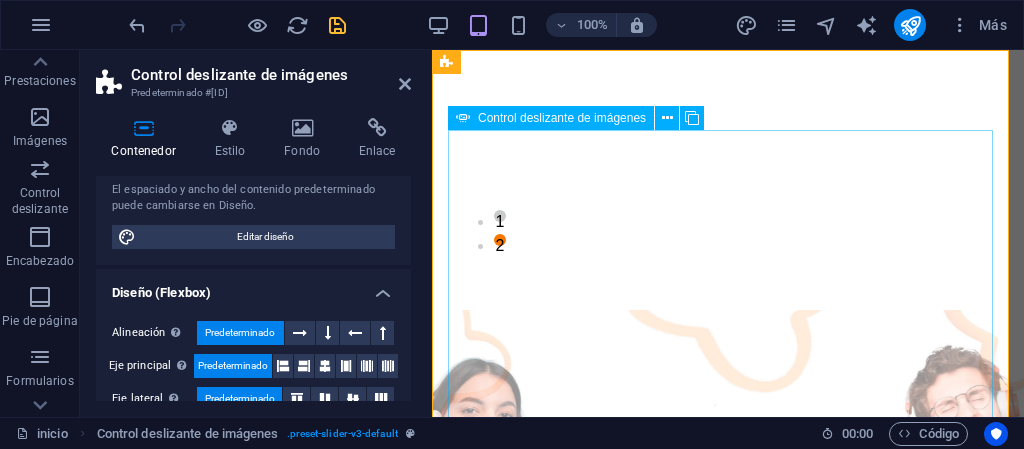 scroll, scrollTop: 400, scrollLeft: 0, axis: vertical 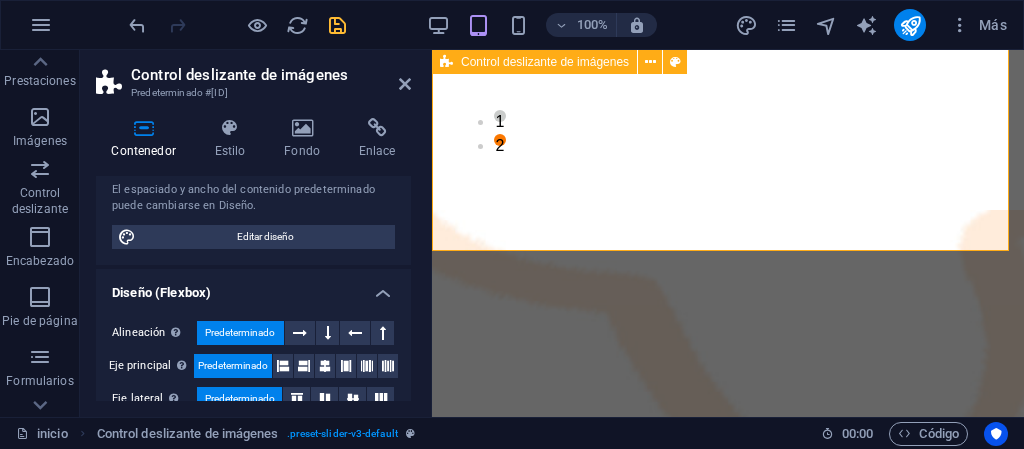 click at bounding box center [-130, 812] 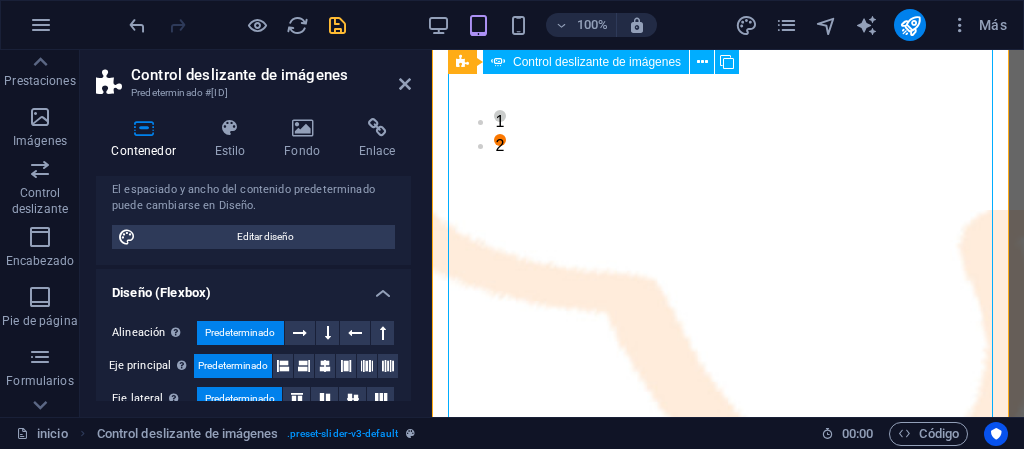 click at bounding box center (-130, 812) 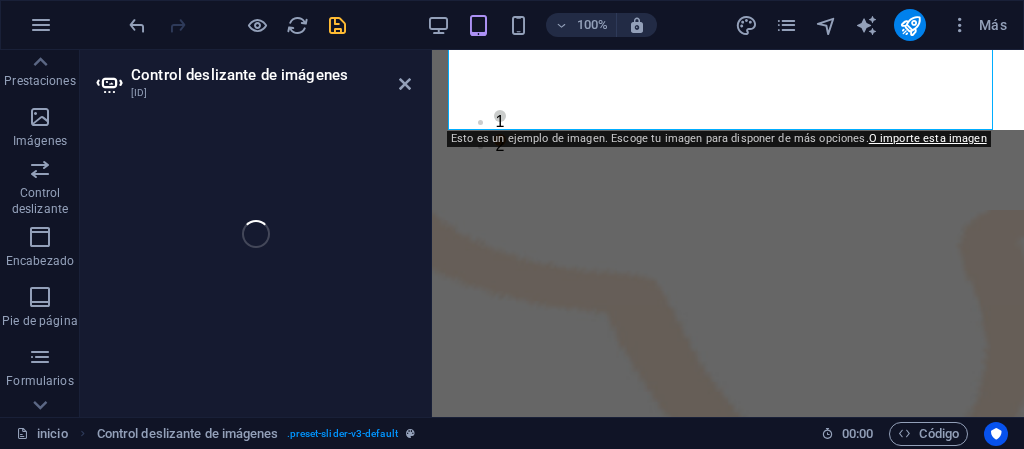 select on "px" 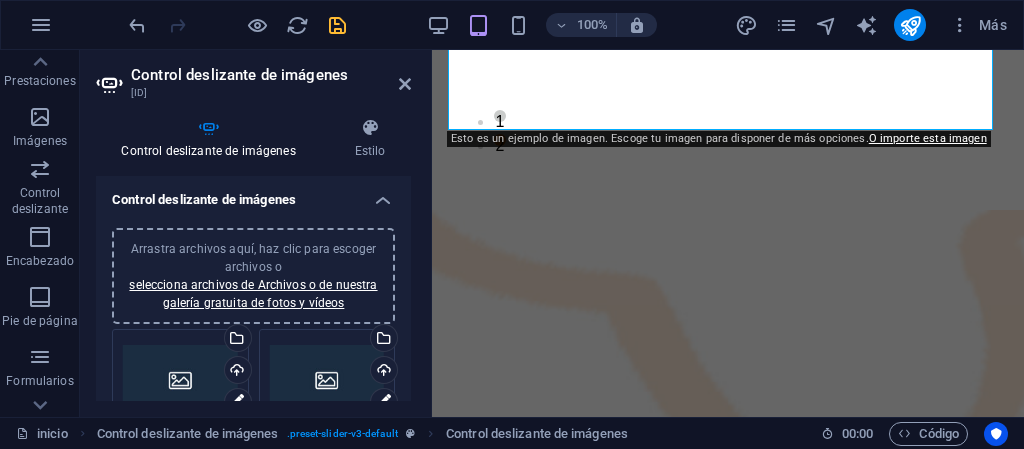 click on "Arrastra archivos aquí, haz clic para escoger archivos o  selecciona archivos de Archivos o de nuestra galería gratuita de fotos y vídeos" at bounding box center (180, 380) 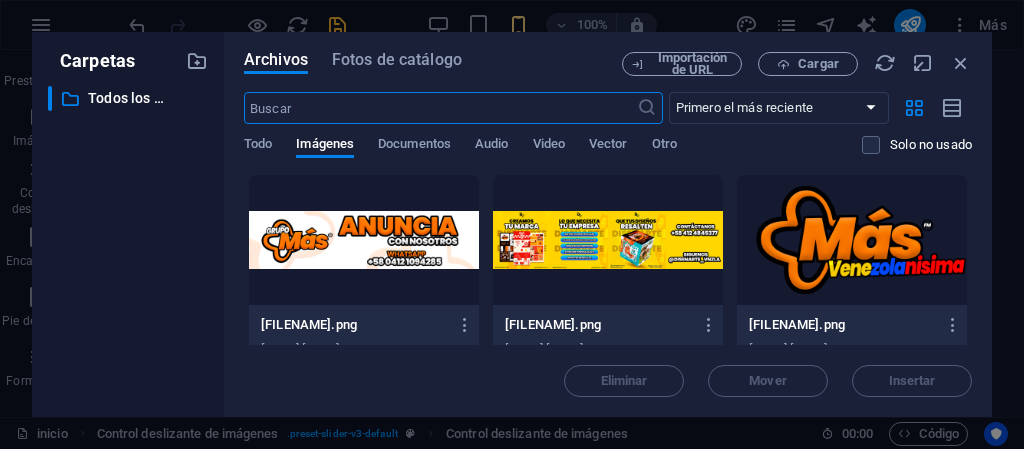 click at bounding box center [364, 240] 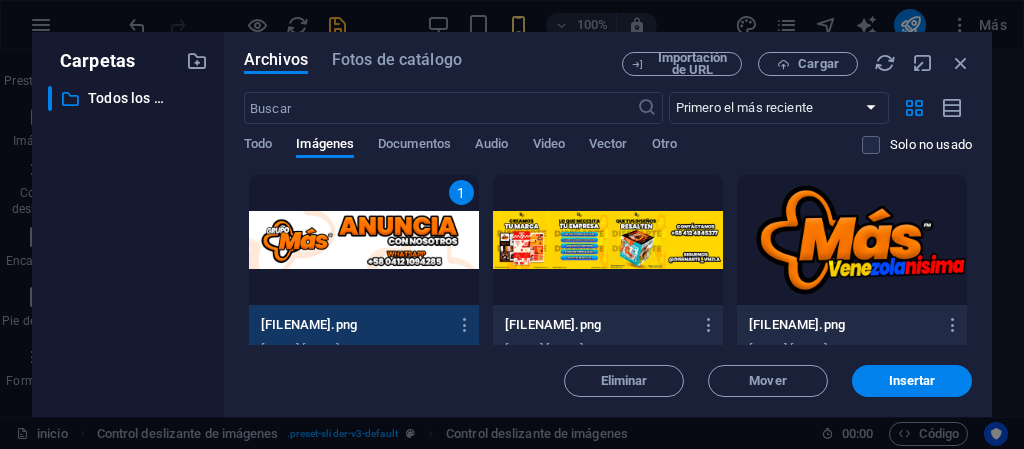 scroll, scrollTop: 100, scrollLeft: 0, axis: vertical 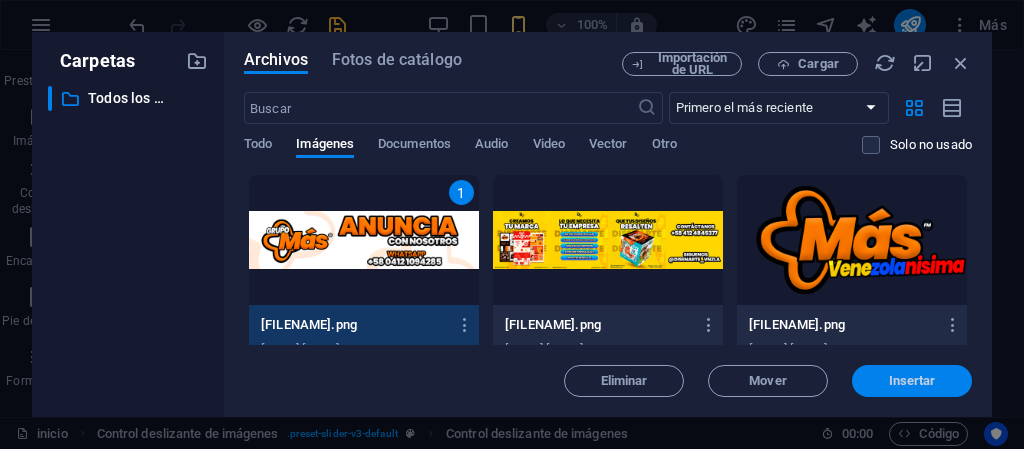 click on "Insertar" at bounding box center [912, 381] 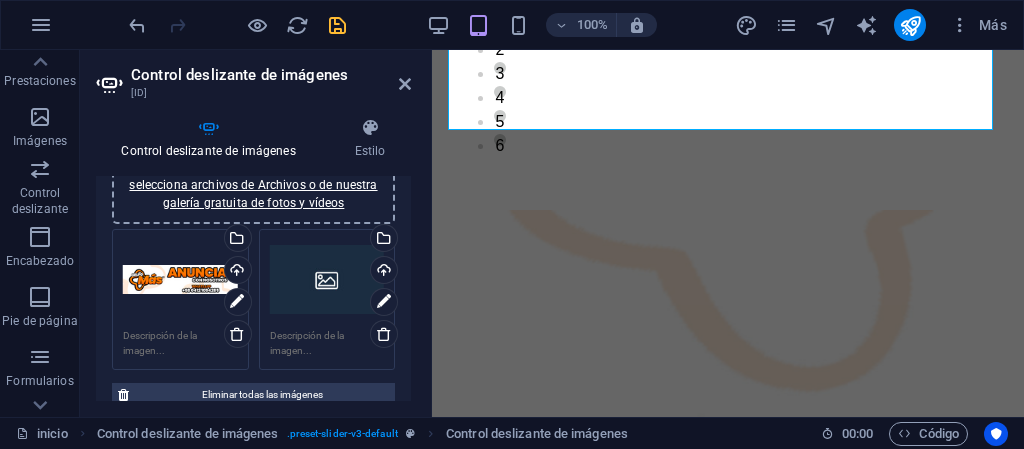 scroll, scrollTop: 0, scrollLeft: 0, axis: both 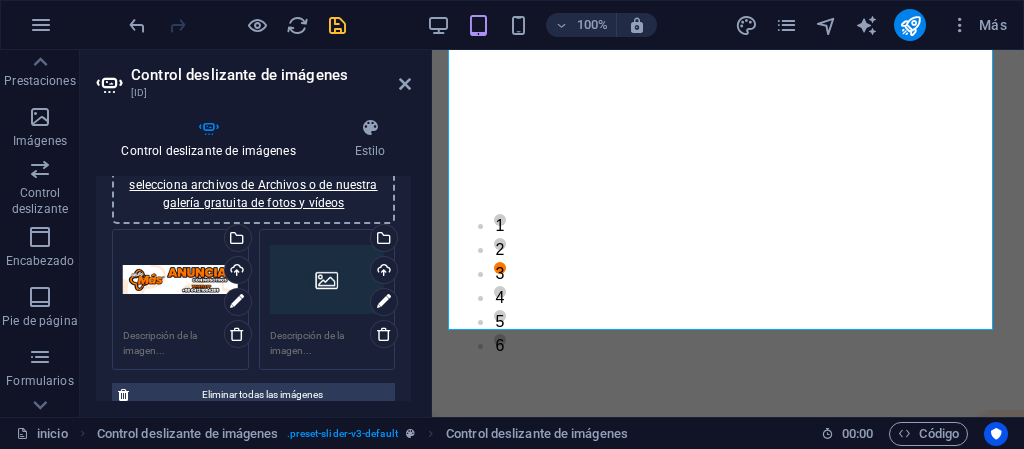 click on "Arrastra archivos aquí, haz clic para escoger archivos o  selecciona archivos de Archivos o de nuestra galería gratuita de fotos y vídeos" at bounding box center (327, 280) 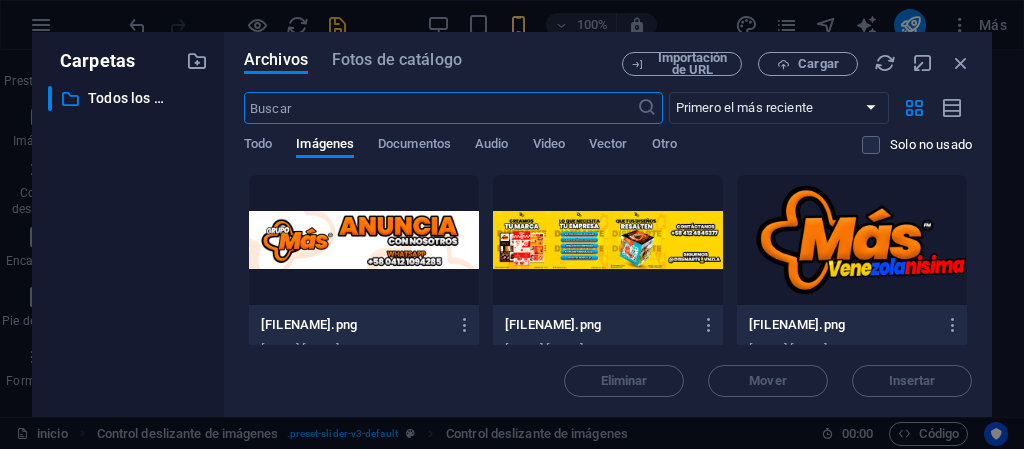 click at bounding box center [608, 240] 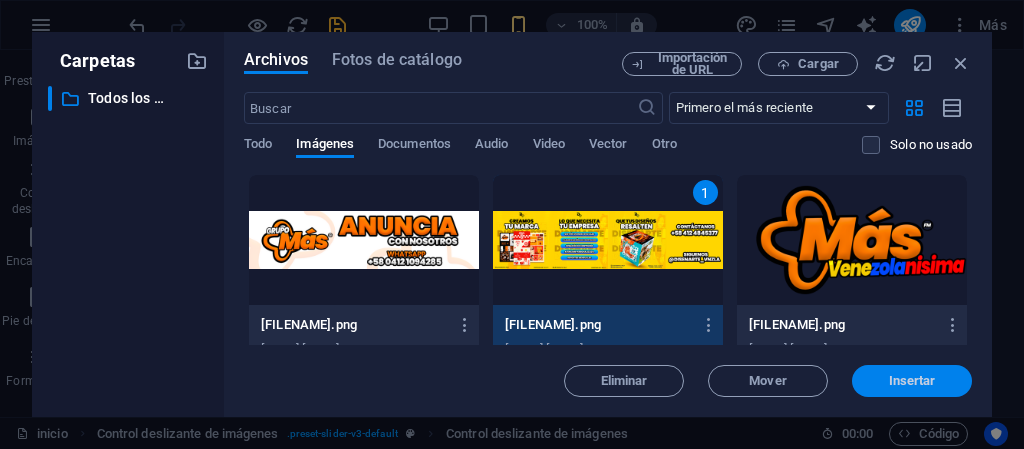 click on "Insertar" at bounding box center (912, 381) 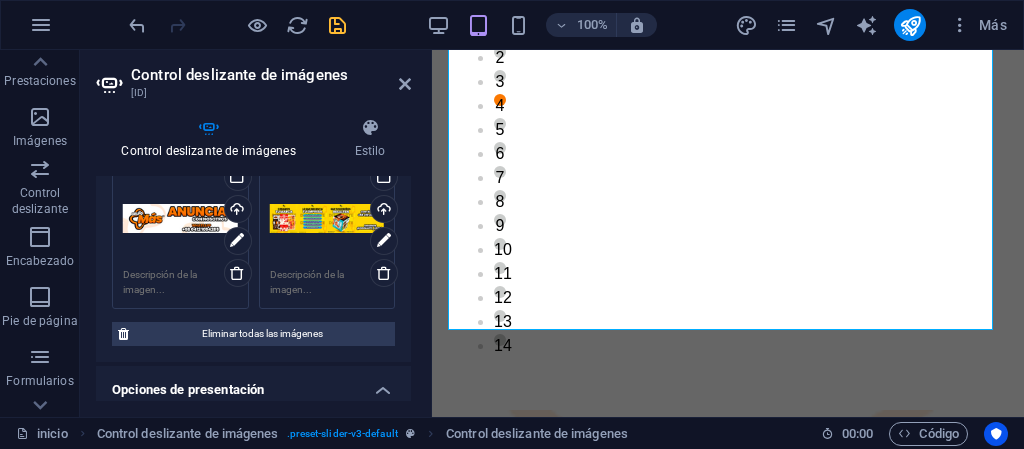scroll, scrollTop: 200, scrollLeft: 0, axis: vertical 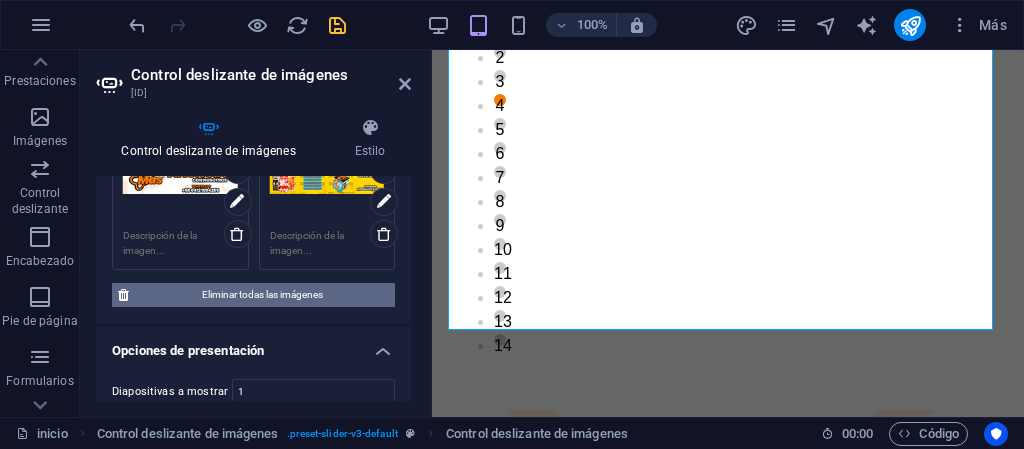click on "Eliminar todas las imágenes" at bounding box center (262, 295) 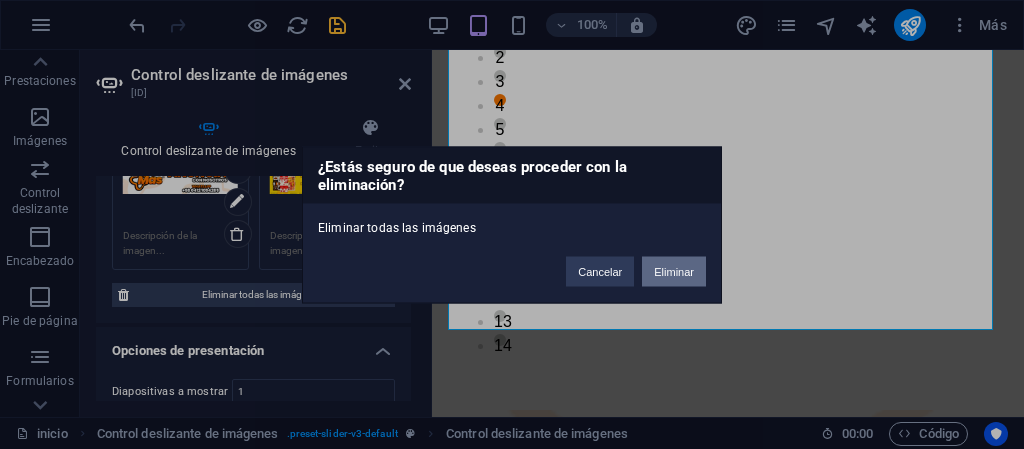 click on "Eliminar" at bounding box center (674, 271) 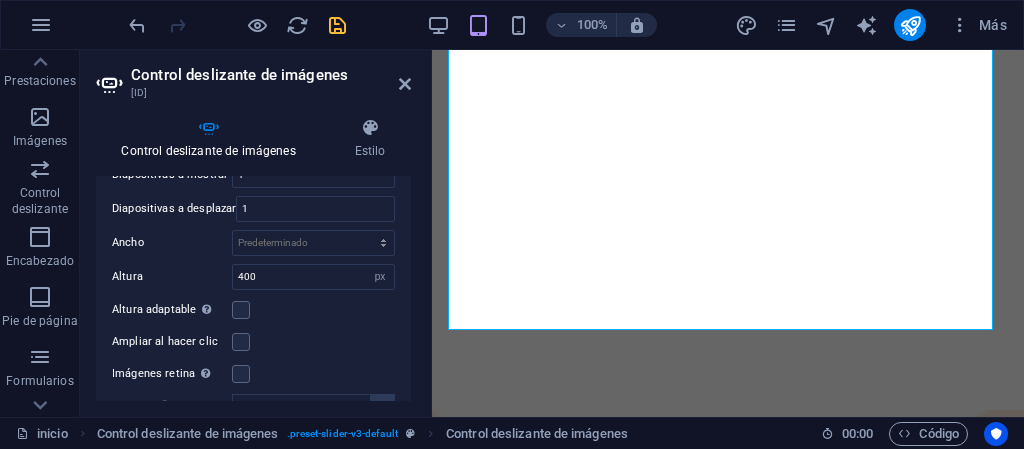 scroll, scrollTop: 300, scrollLeft: 0, axis: vertical 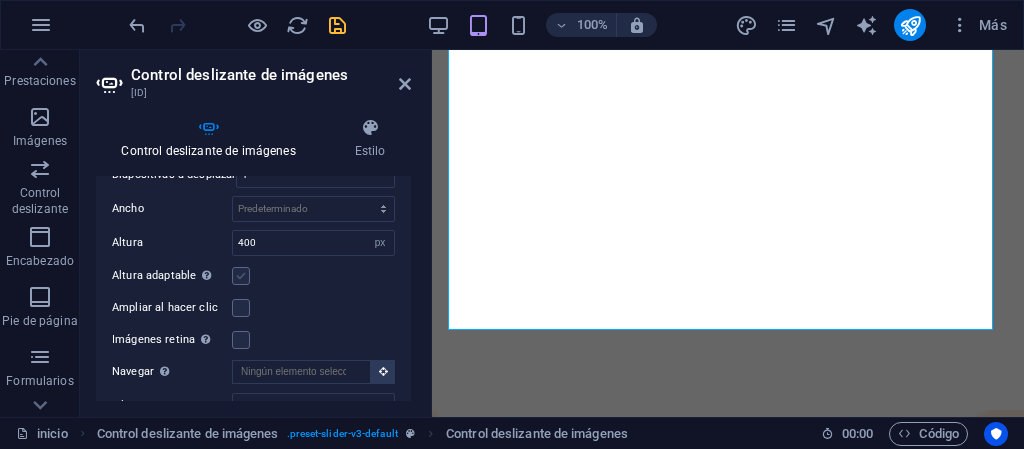 click at bounding box center [241, 276] 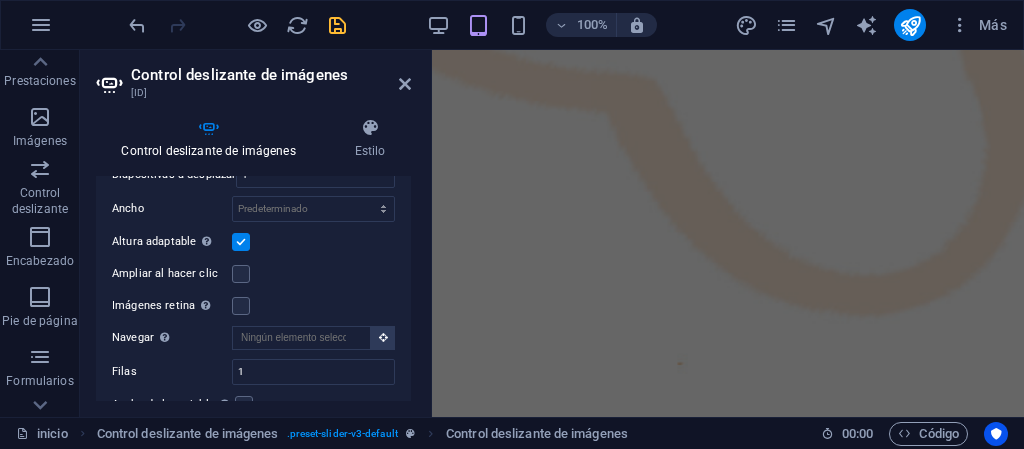 scroll, scrollTop: 0, scrollLeft: 0, axis: both 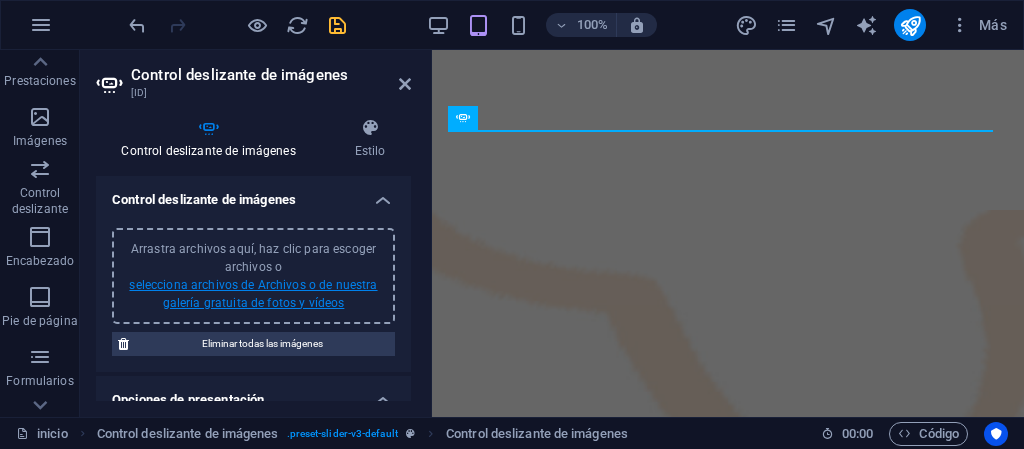 click on "selecciona archivos de Archivos o de nuestra galería gratuita de fotos y vídeos" at bounding box center (253, 294) 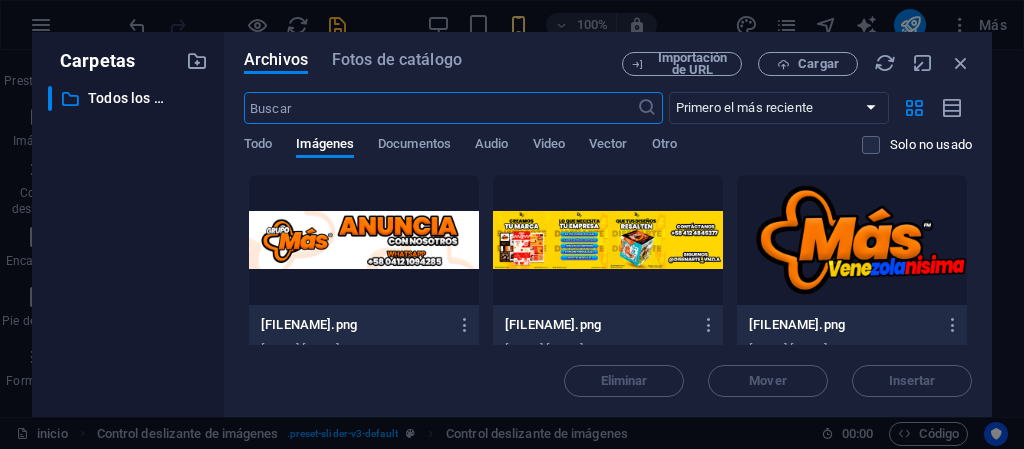 click at bounding box center [364, 240] 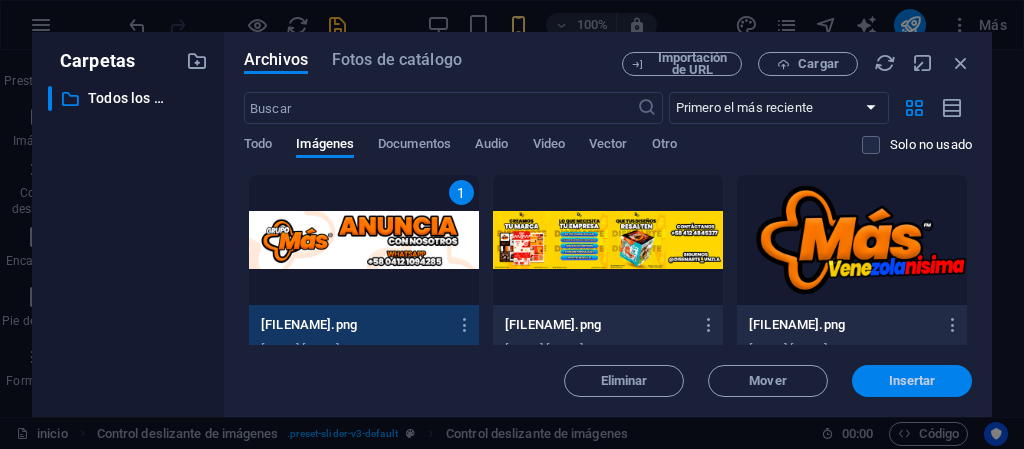 click on "Insertar" at bounding box center (912, 381) 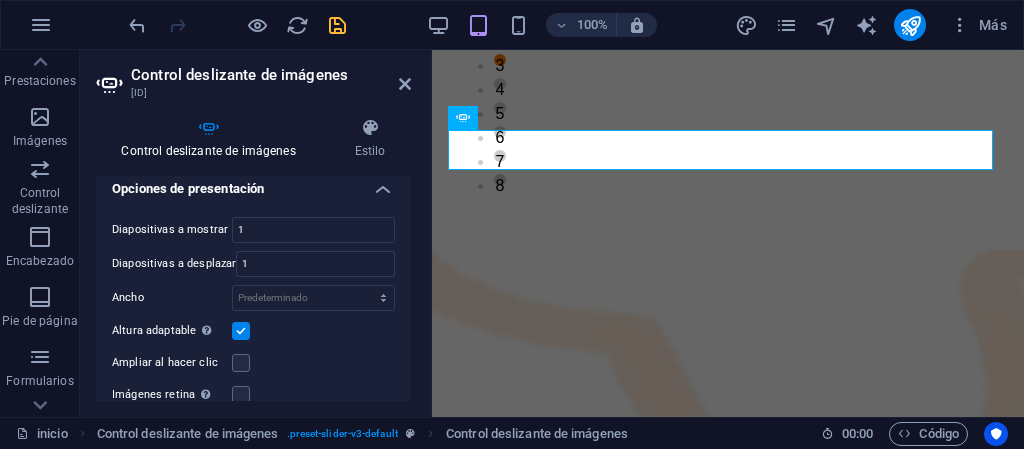scroll, scrollTop: 400, scrollLeft: 0, axis: vertical 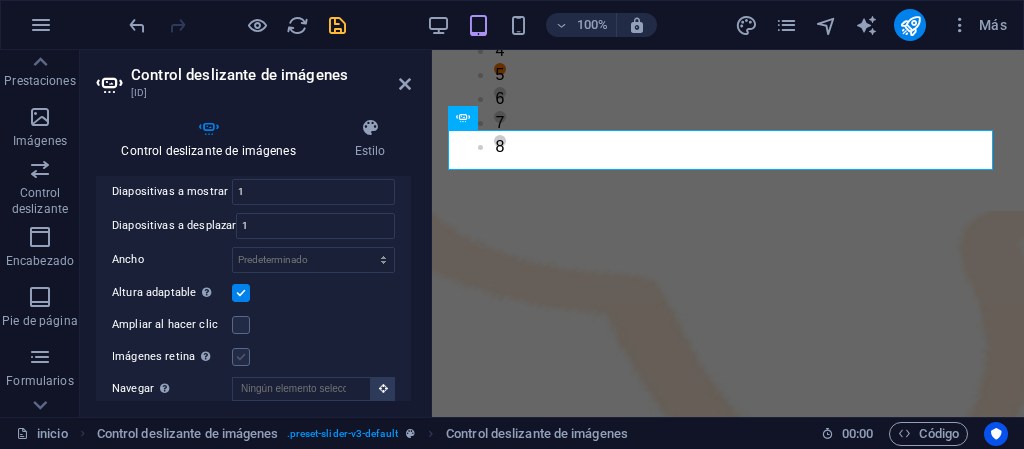 click at bounding box center (241, 357) 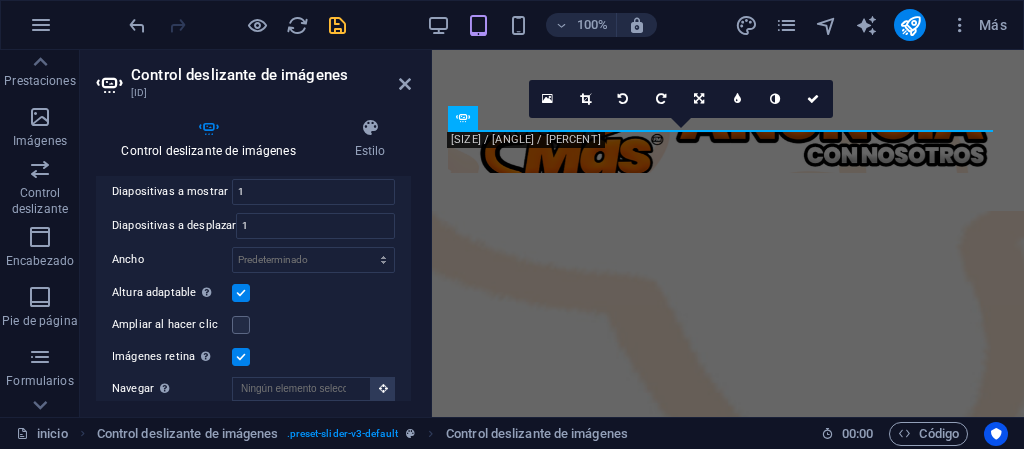 click at bounding box center [241, 357] 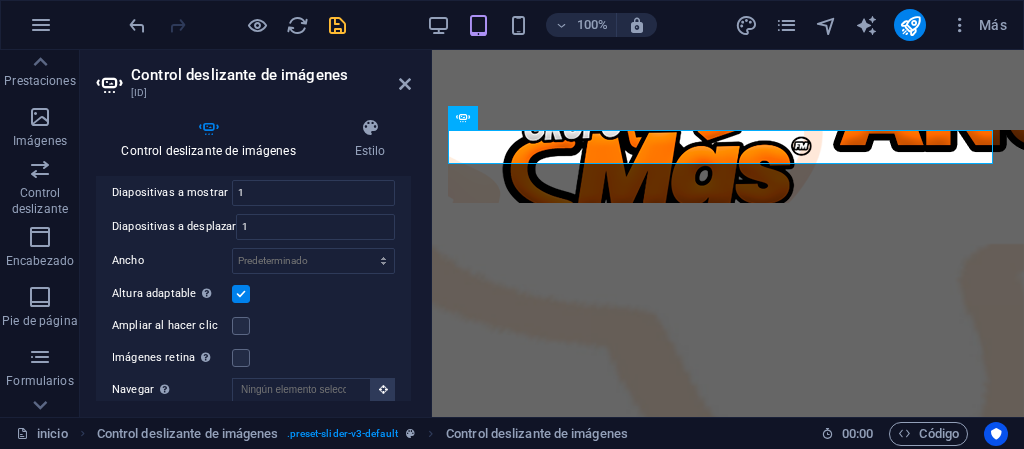 scroll, scrollTop: 400, scrollLeft: 0, axis: vertical 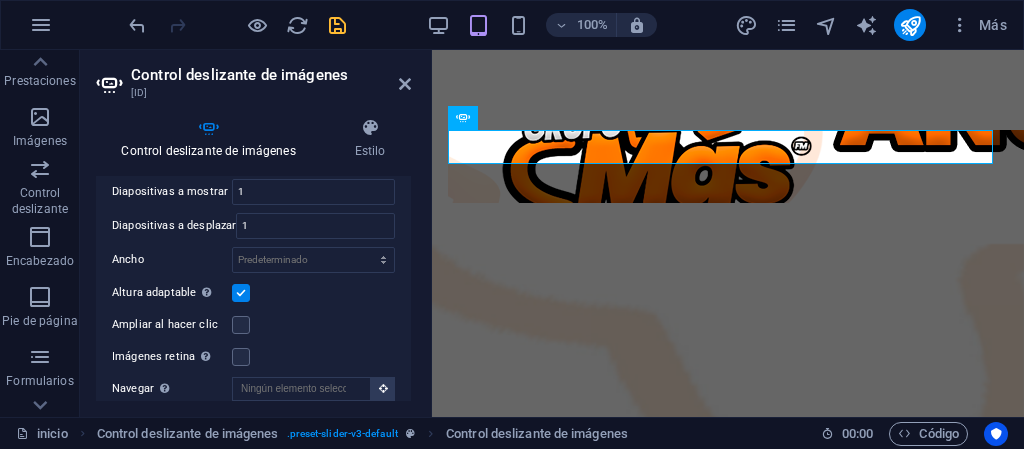click at bounding box center (241, 293) 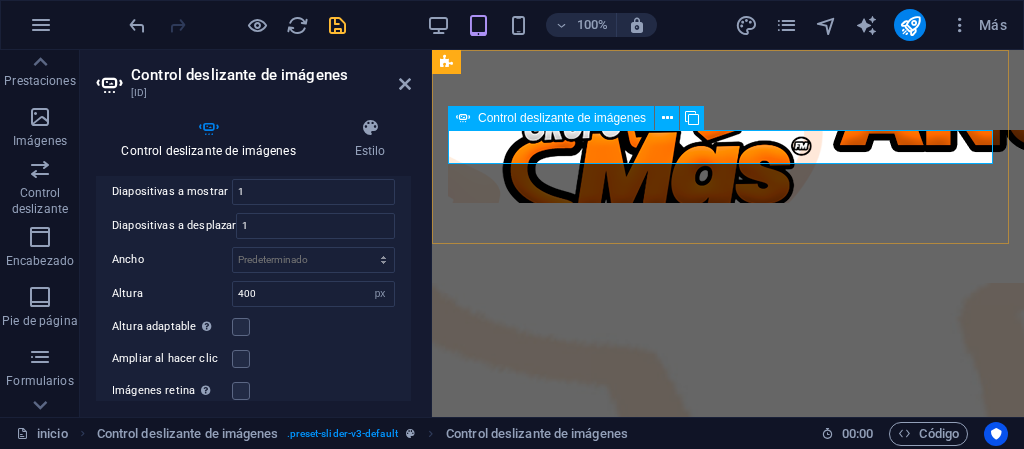 click at bounding box center (728, 166) 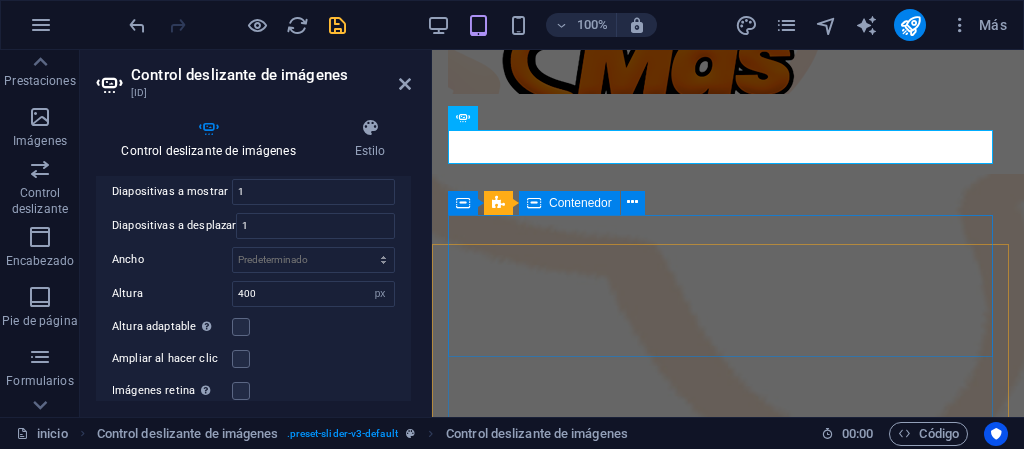 scroll, scrollTop: 0, scrollLeft: 0, axis: both 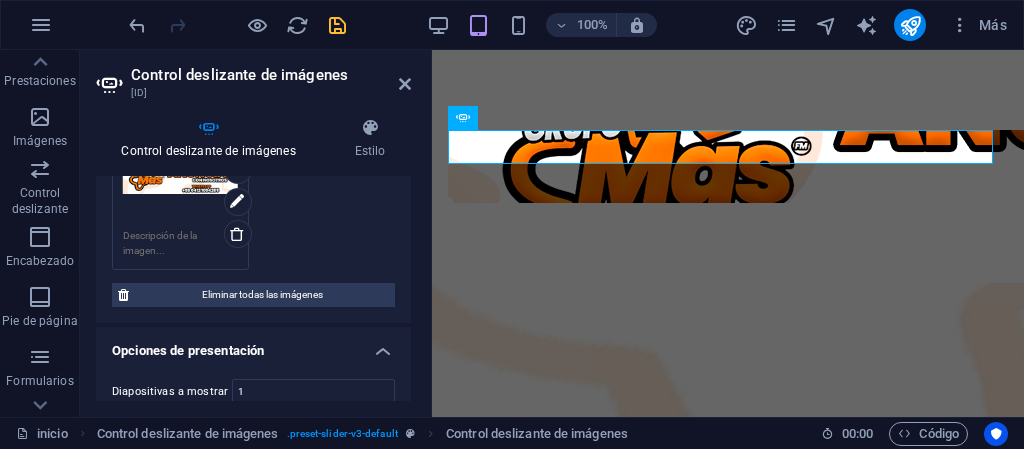 click on "Arrastra archivos aquí, haz clic para escoger archivos o  selecciona archivos de Archivos o de nuestra galería gratuita de fotos y vídeos Selecciona archivos del administrador de archivos, de la galería de fotos o carga archivo(s) Cargar" at bounding box center (253, 199) 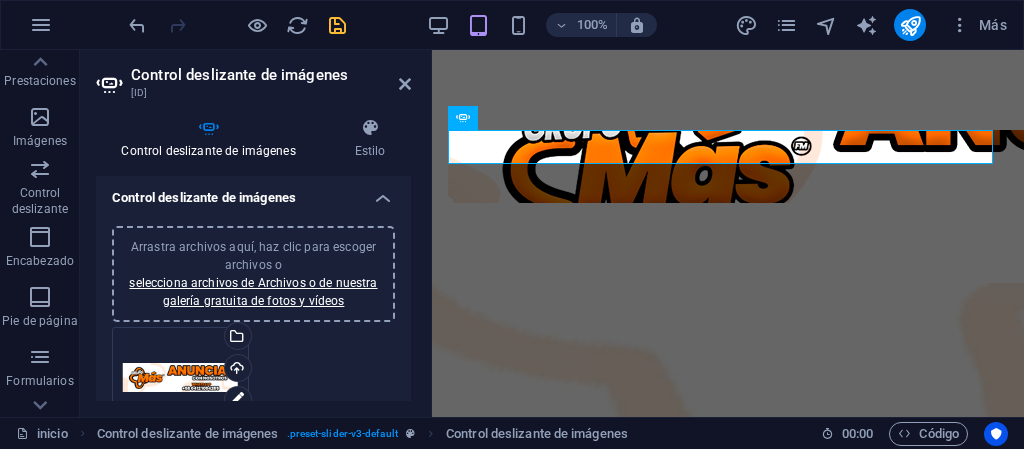 scroll, scrollTop: 0, scrollLeft: 0, axis: both 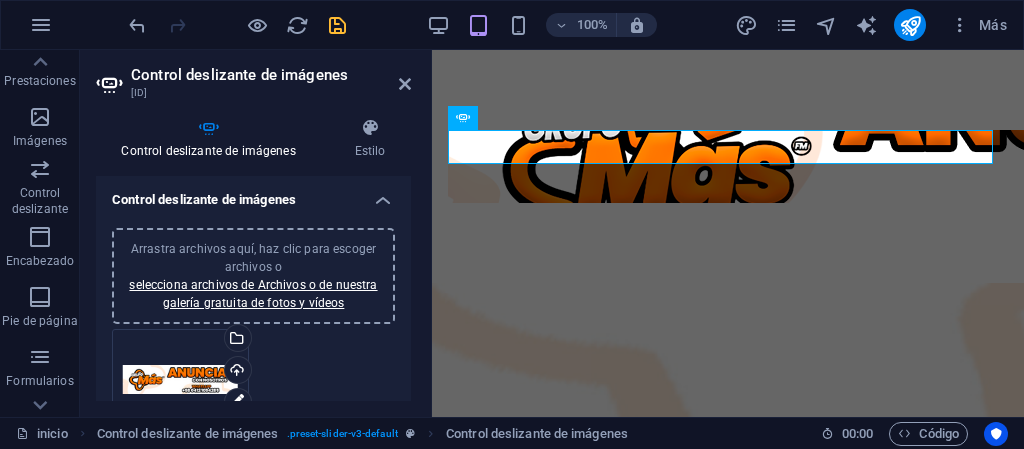 click on "Arrastra archivos aquí, haz clic para escoger archivos o  selecciona archivos de Archivos o de nuestra galería gratuita de fotos y vídeos" at bounding box center [253, 276] 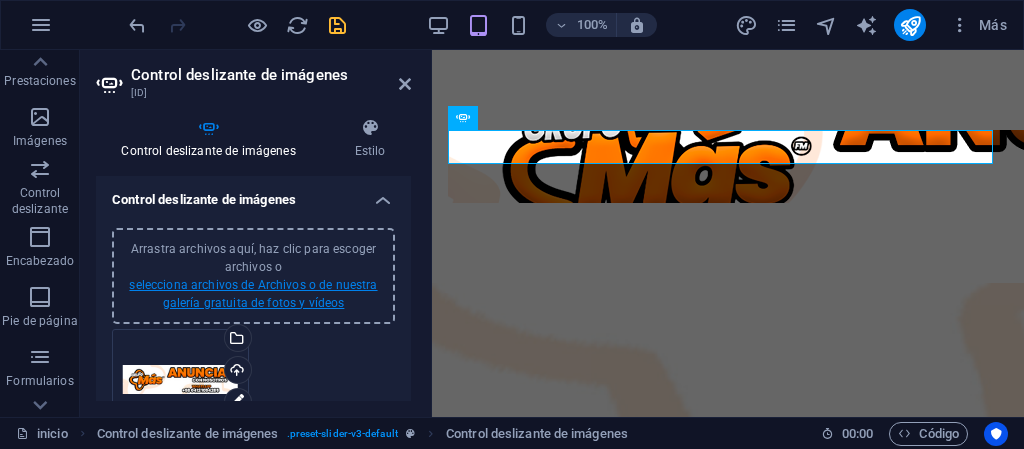 click on "selecciona archivos de Archivos o de nuestra galería gratuita de fotos y vídeos" at bounding box center (253, 294) 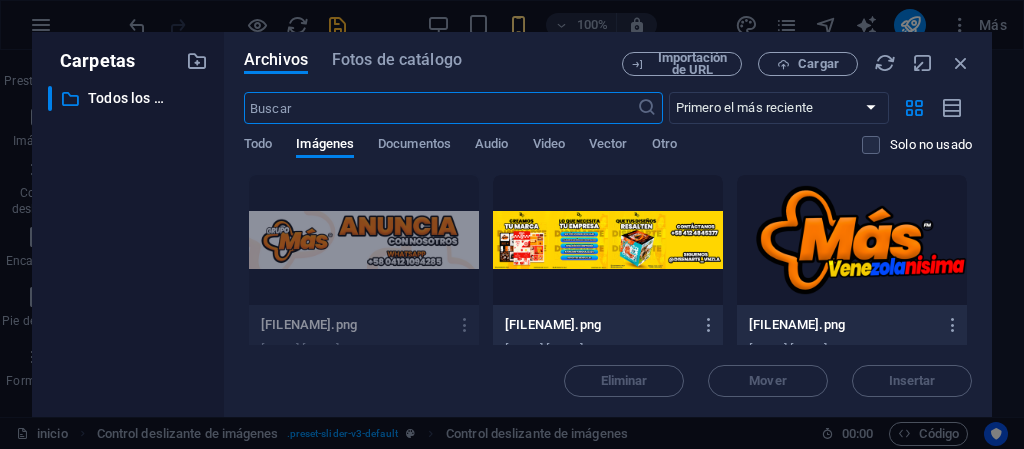 click at bounding box center [608, 240] 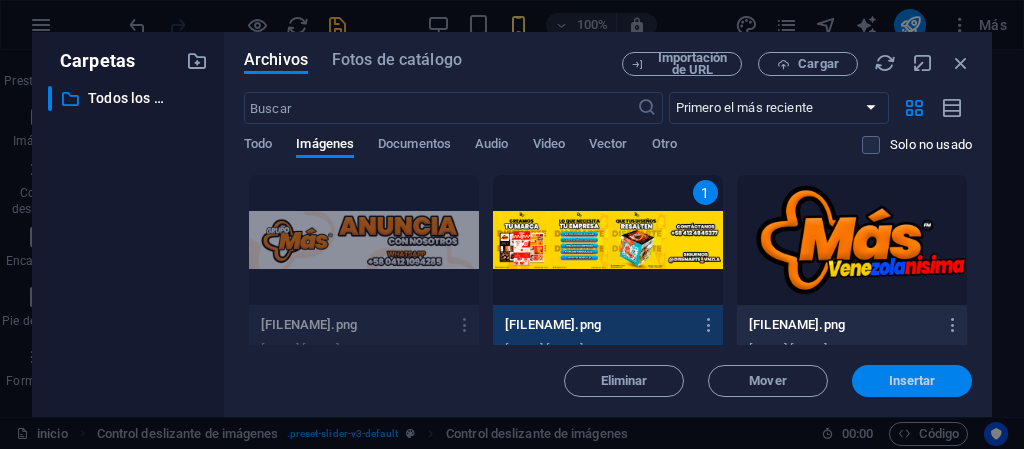 drag, startPoint x: 878, startPoint y: 377, endPoint x: 262, endPoint y: 308, distance: 619.8524 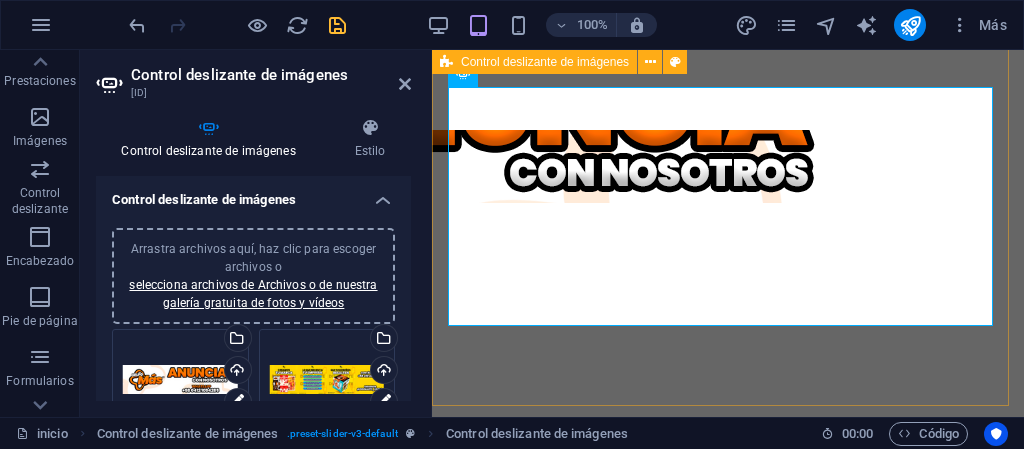 scroll, scrollTop: 200, scrollLeft: 0, axis: vertical 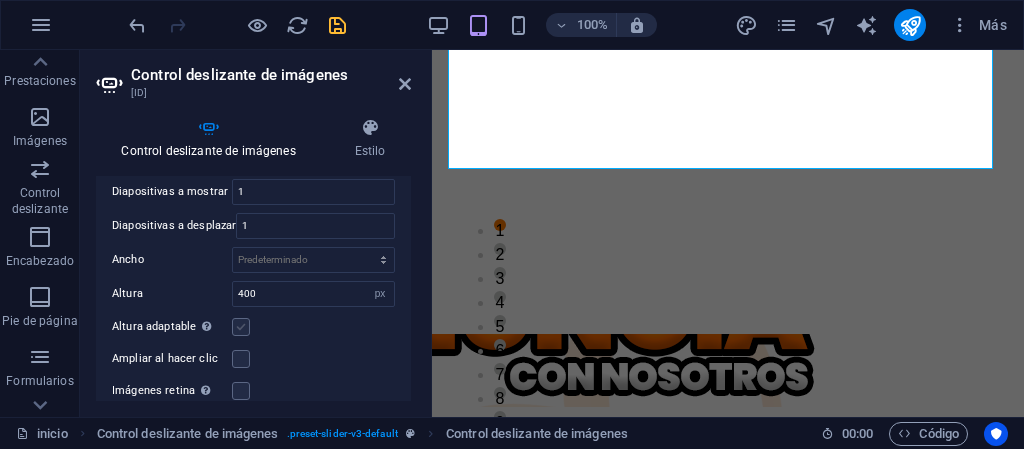 click at bounding box center [241, 327] 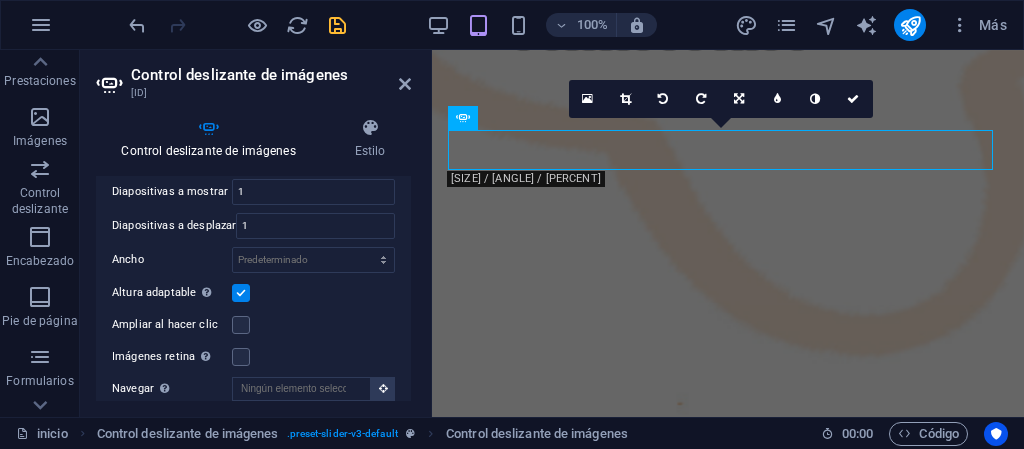 scroll, scrollTop: 0, scrollLeft: 0, axis: both 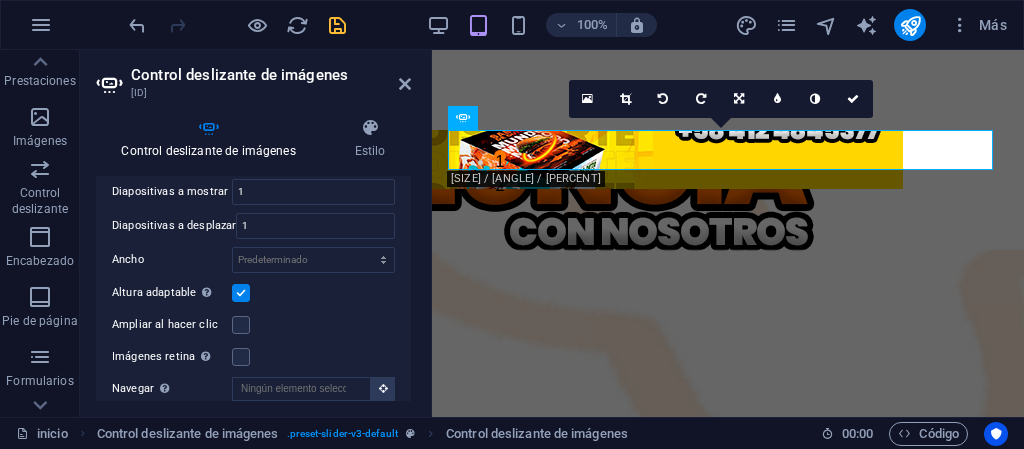 click at bounding box center [241, 293] 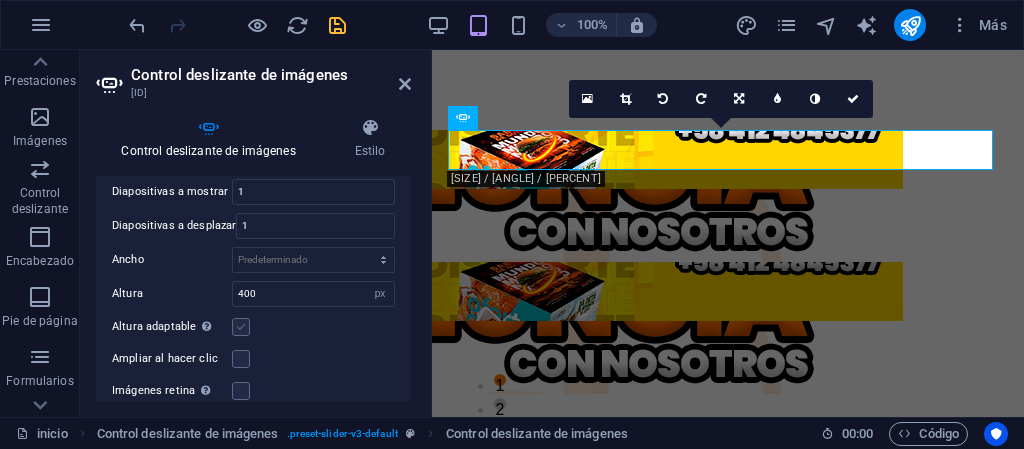 click at bounding box center (241, 327) 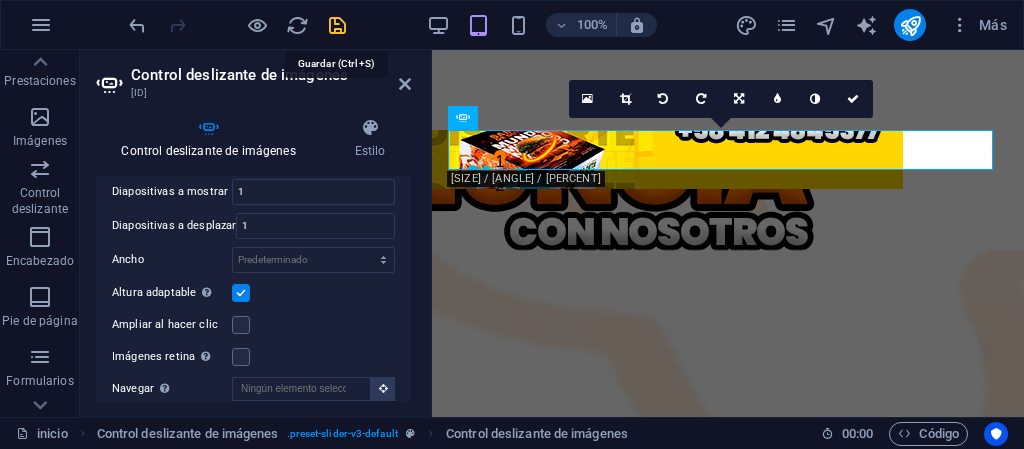 click at bounding box center [337, 25] 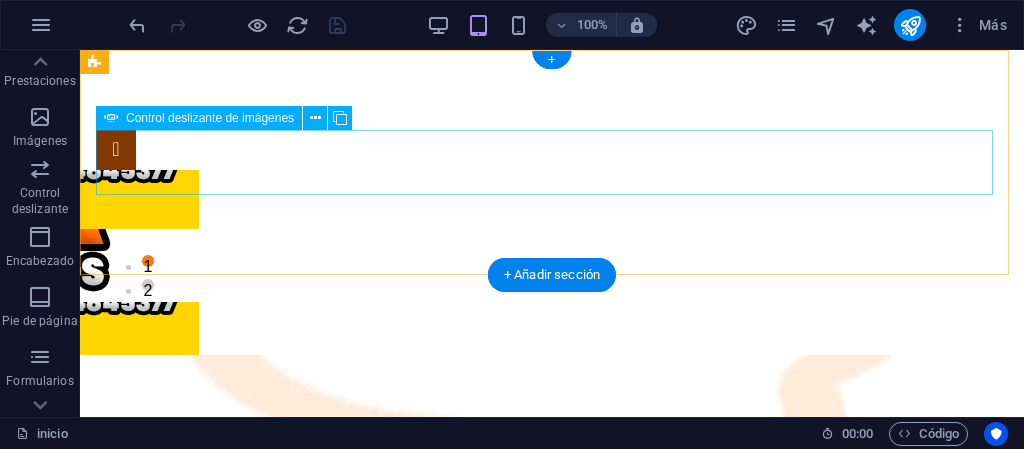 click at bounding box center [116, 255] 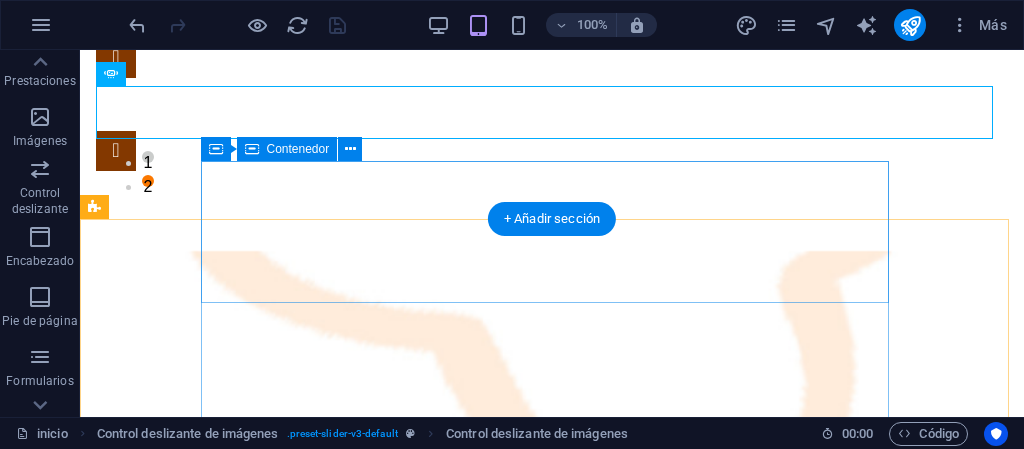 scroll, scrollTop: 0, scrollLeft: 0, axis: both 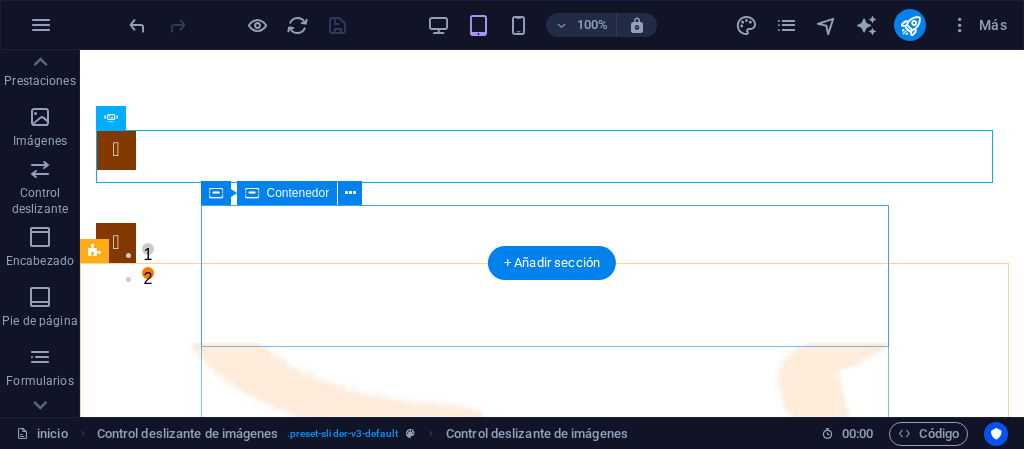 click on "Suelta el contenido aquí o  Añadir elementos  Pegar portapapeles" at bounding box center (552, 1691) 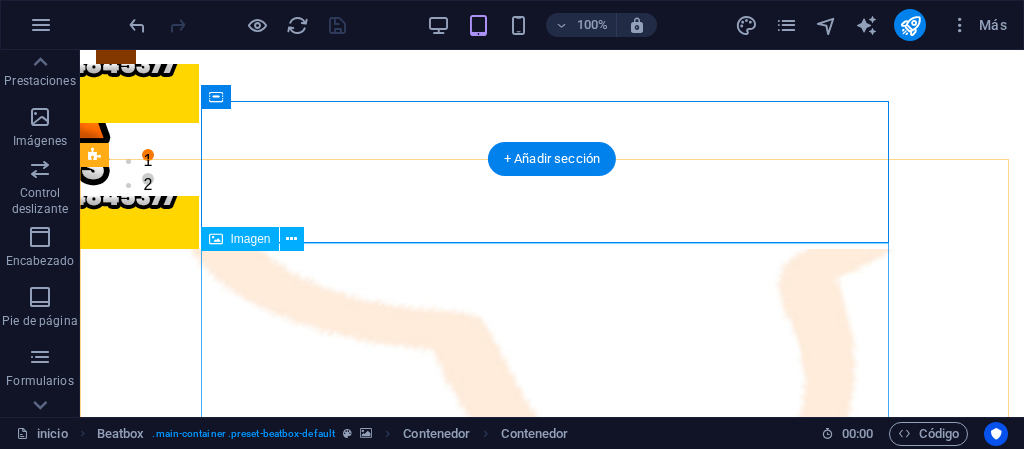 scroll, scrollTop: 0, scrollLeft: 0, axis: both 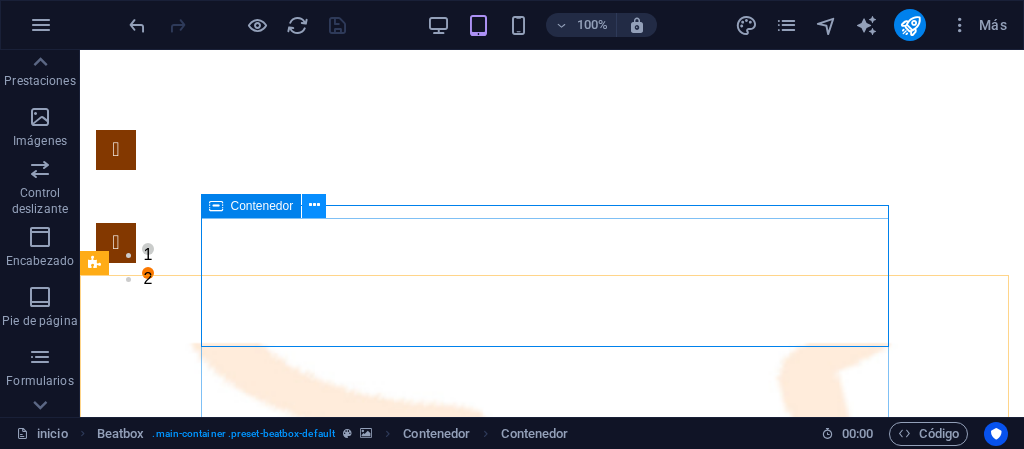 click at bounding box center (314, 205) 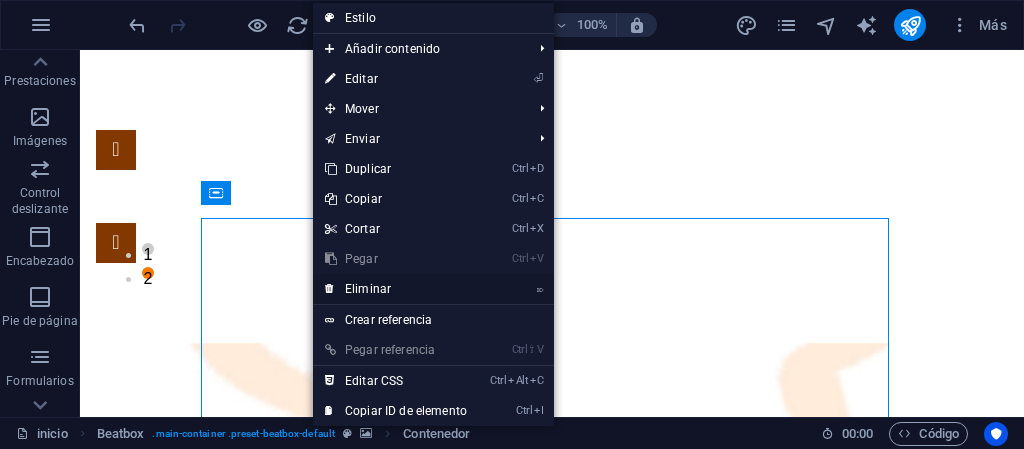 click on "⌦  Eliminar" at bounding box center [396, 289] 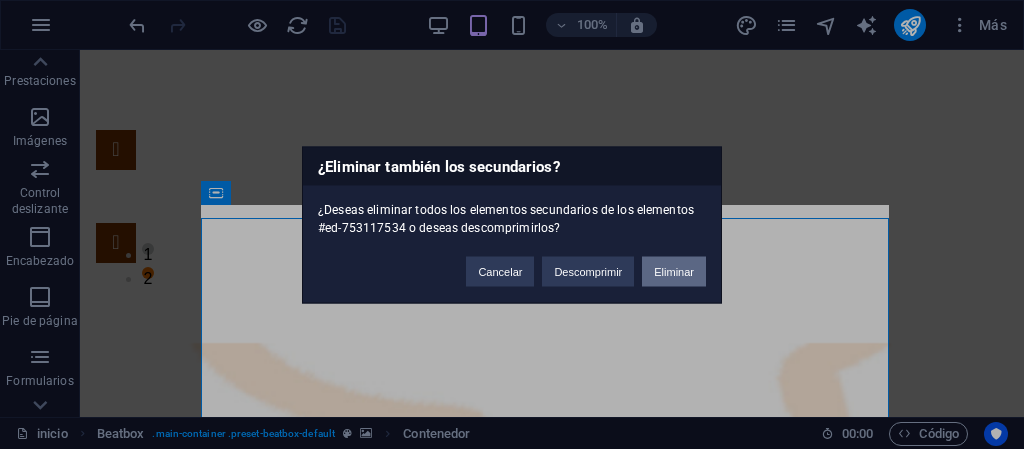 drag, startPoint x: 590, startPoint y: 229, endPoint x: 670, endPoint y: 279, distance: 94.33981 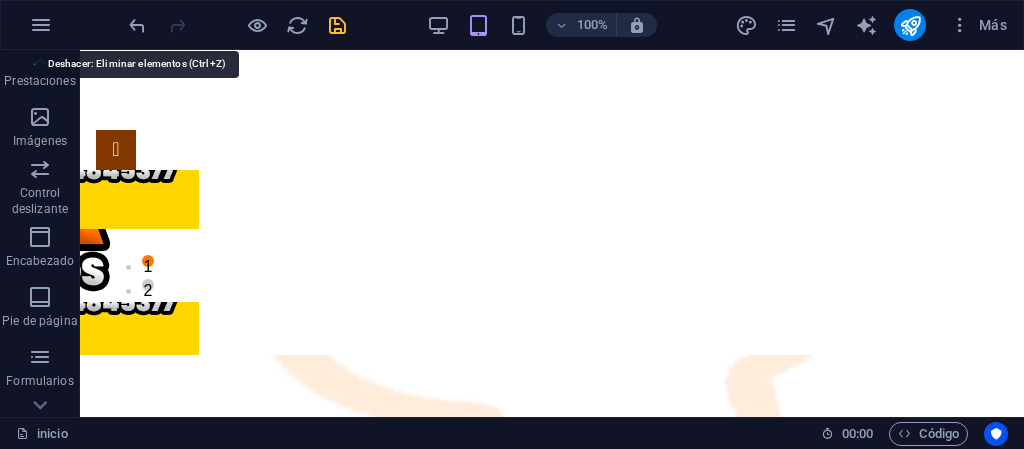 click at bounding box center [237, 25] 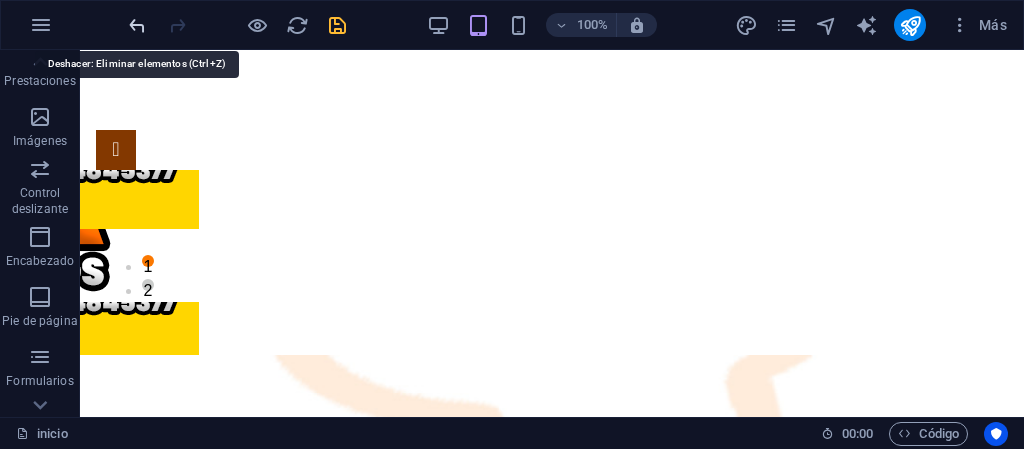 click at bounding box center [137, 25] 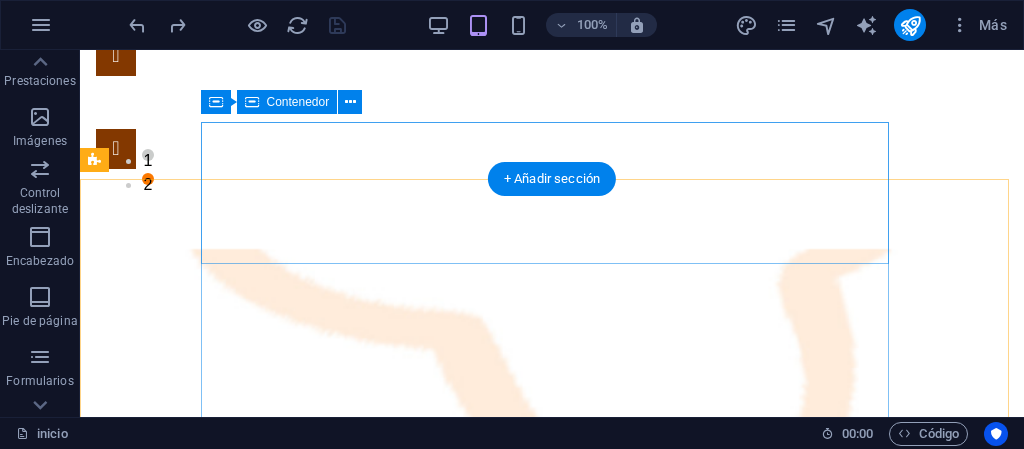 scroll, scrollTop: 93, scrollLeft: 0, axis: vertical 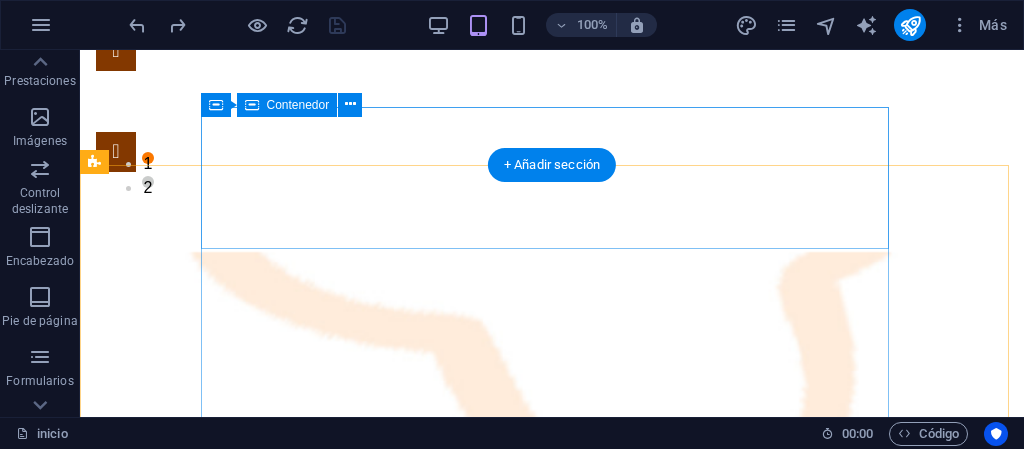 click on "Suelta el contenido aquí o  Añadir elementos  Pegar portapapeles" at bounding box center [552, 1600] 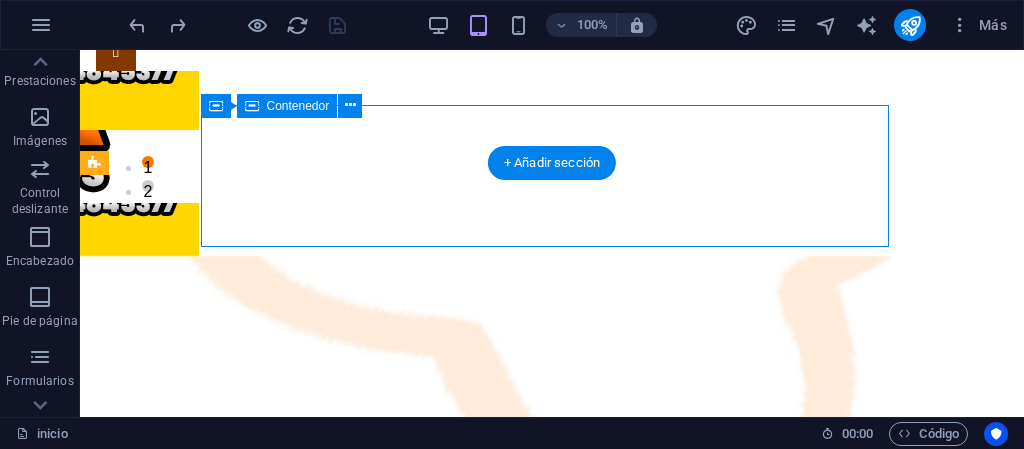 scroll, scrollTop: 100, scrollLeft: 0, axis: vertical 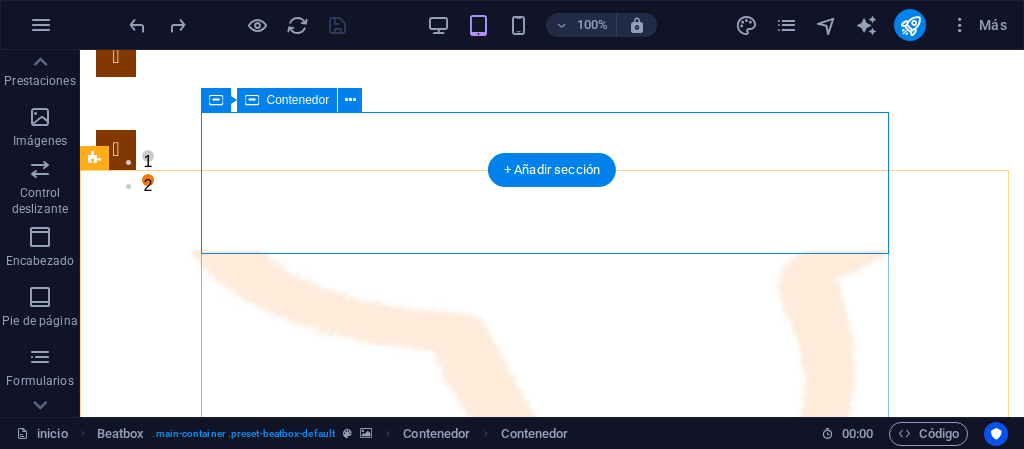 click on "Suelta el contenido aquí o  Añadir elementos  Pegar portapapeles" at bounding box center (552, 1598) 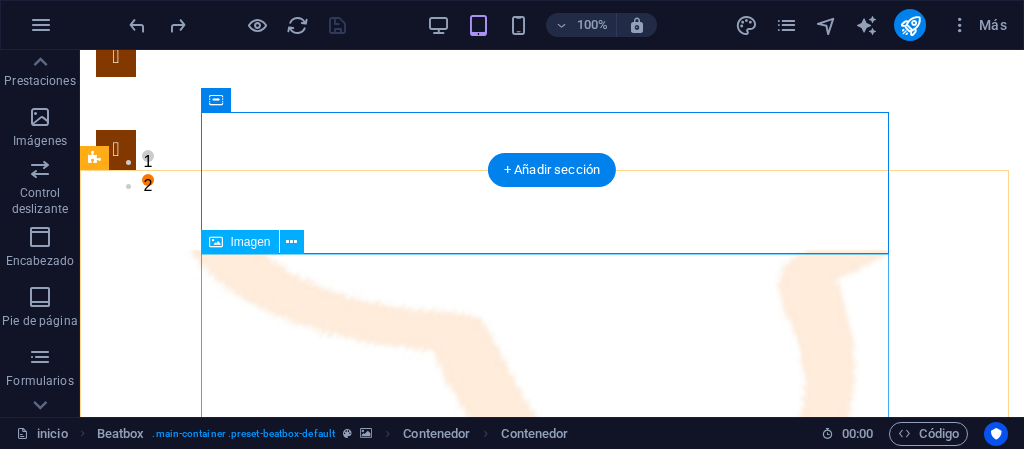 click at bounding box center (552, 1822) 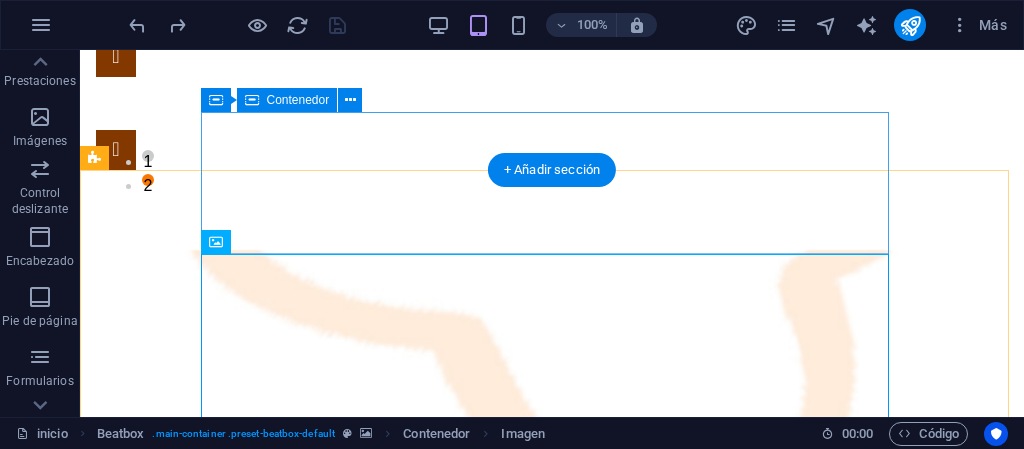 click on "Suelta el contenido aquí o  Añadir elementos  Pegar portapapeles" at bounding box center (552, 1598) 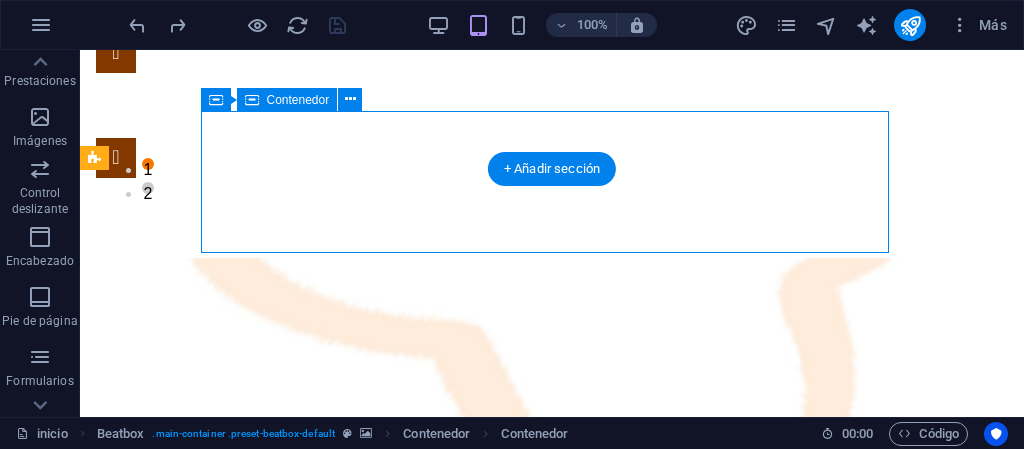 scroll, scrollTop: 100, scrollLeft: 0, axis: vertical 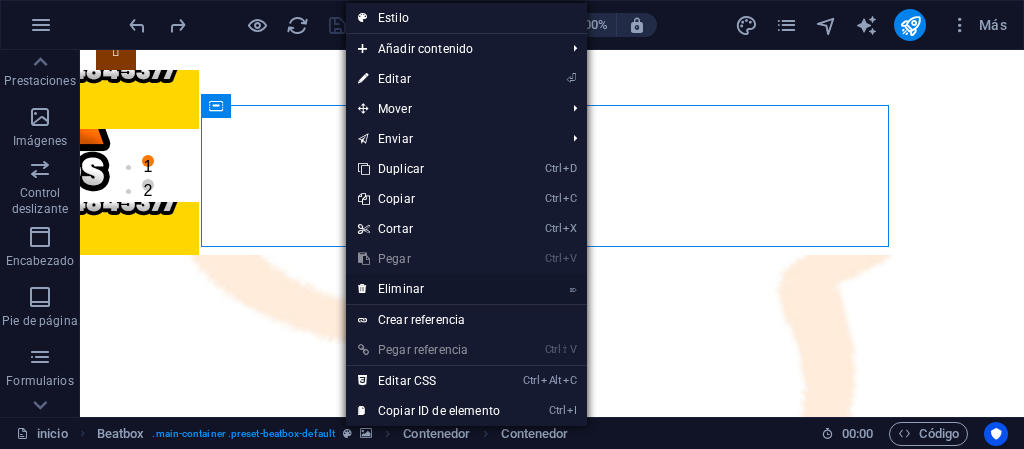 click on "⌦  Eliminar" at bounding box center [429, 289] 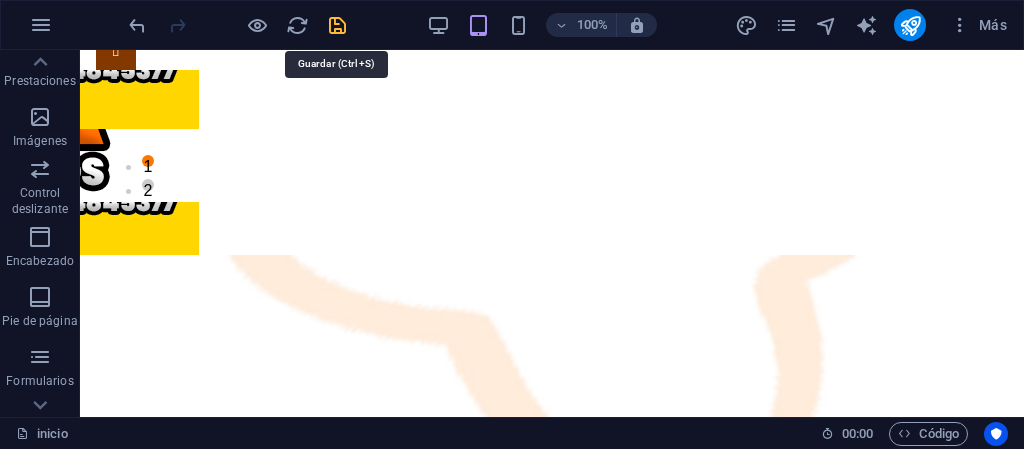 click at bounding box center (337, 25) 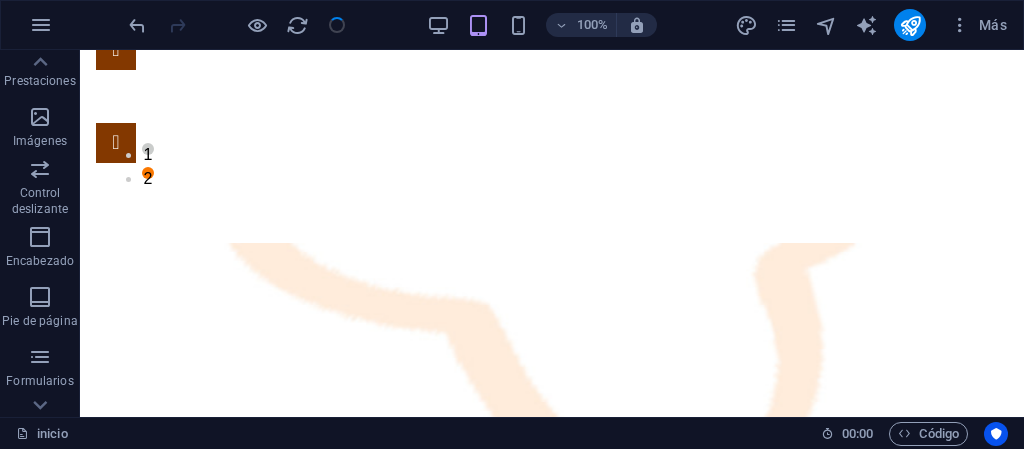 scroll, scrollTop: 93, scrollLeft: 0, axis: vertical 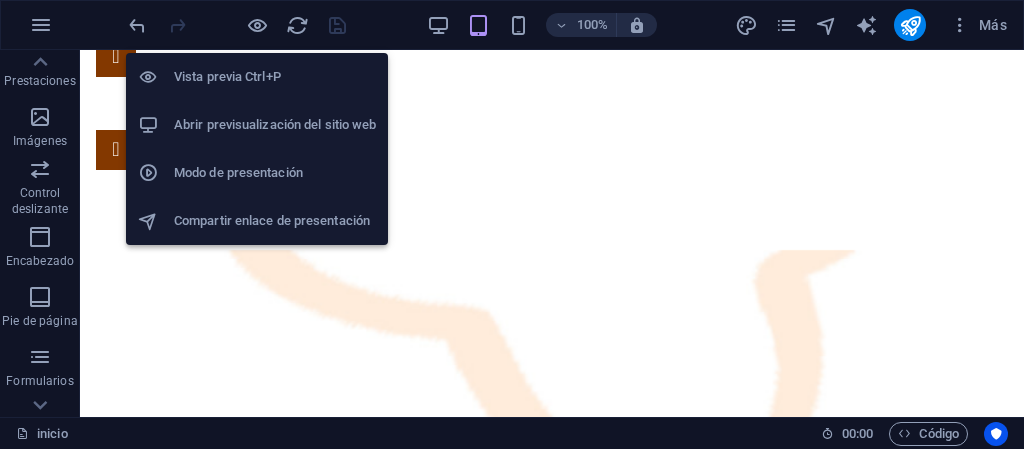click on "Abrir previsualización del sitio web" at bounding box center (275, 125) 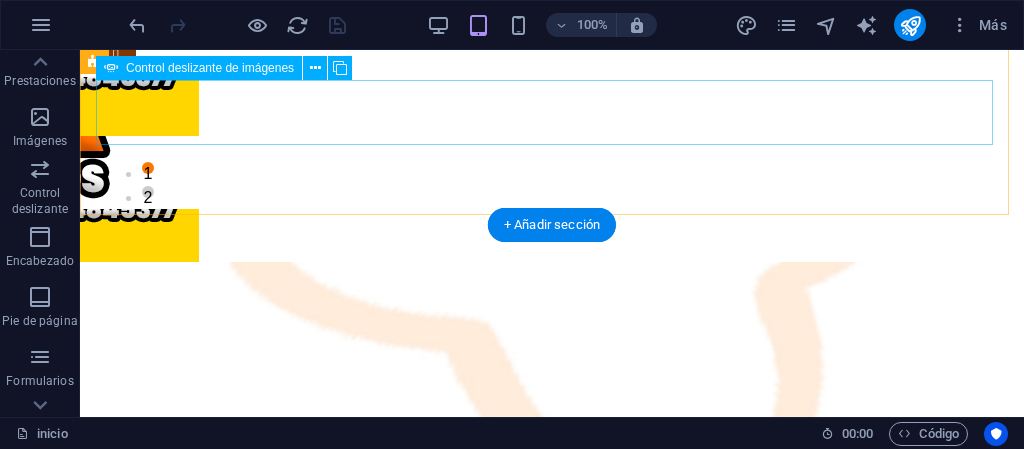 scroll, scrollTop: 0, scrollLeft: 0, axis: both 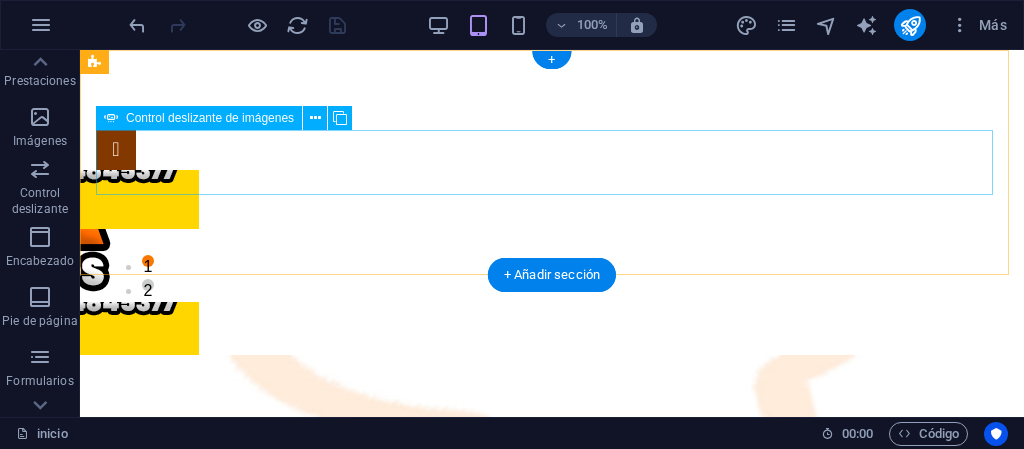 click at bounding box center [-301, 265] 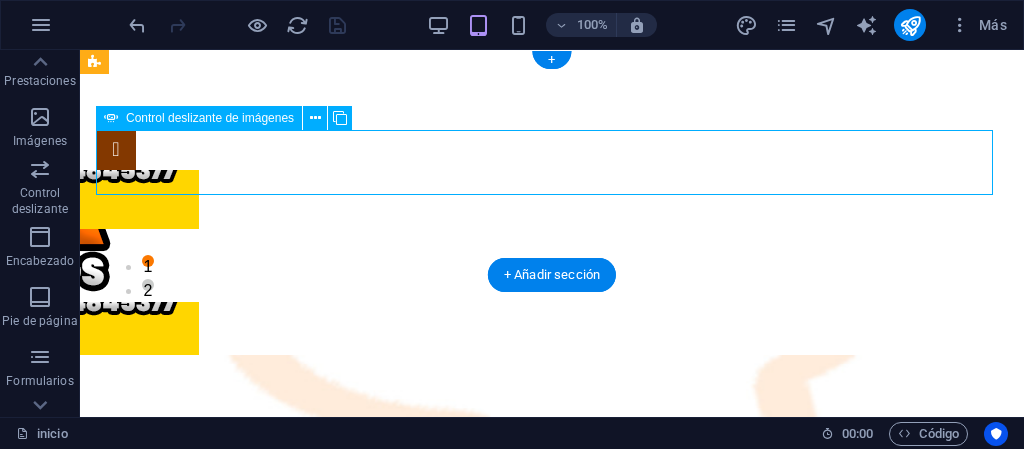 click at bounding box center (-301, 265) 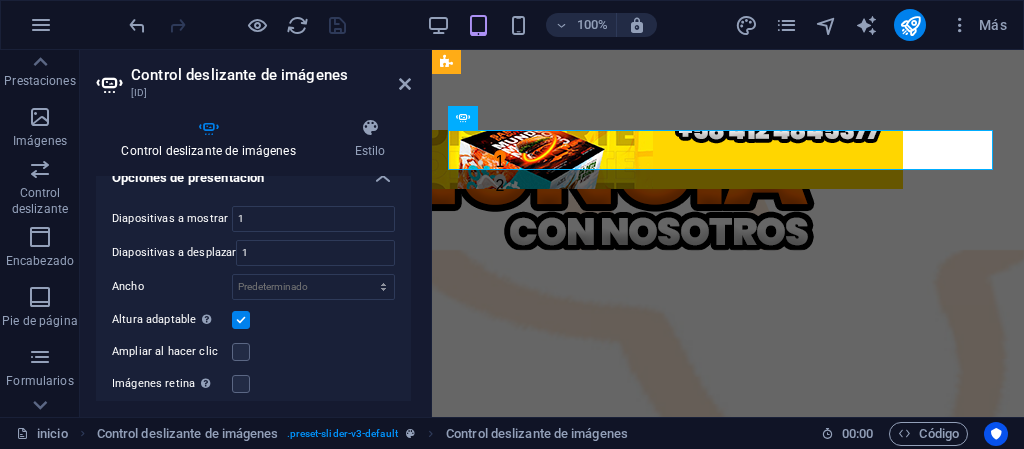 scroll, scrollTop: 400, scrollLeft: 0, axis: vertical 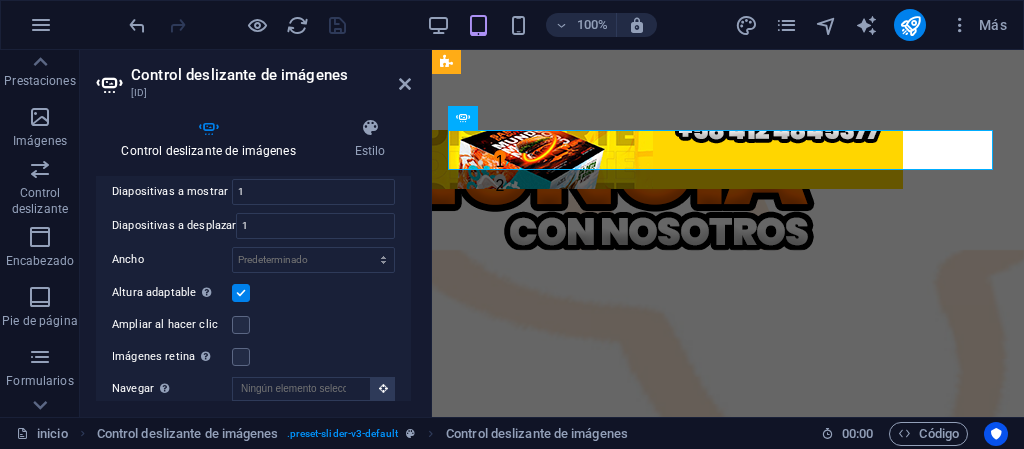 click at bounding box center (241, 293) 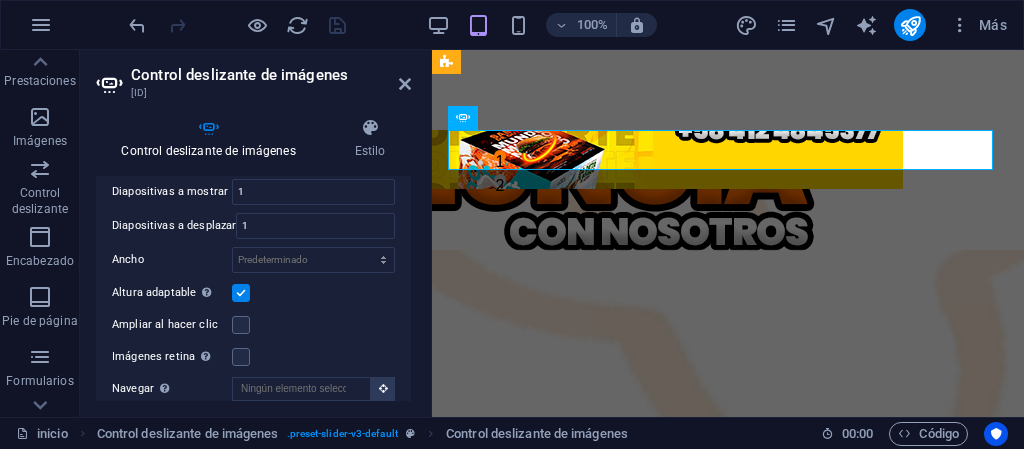 click on "Altura adaptable Ajustar automáticamente el alto para controles deslizantes de diapositiva única" at bounding box center (0, 0) 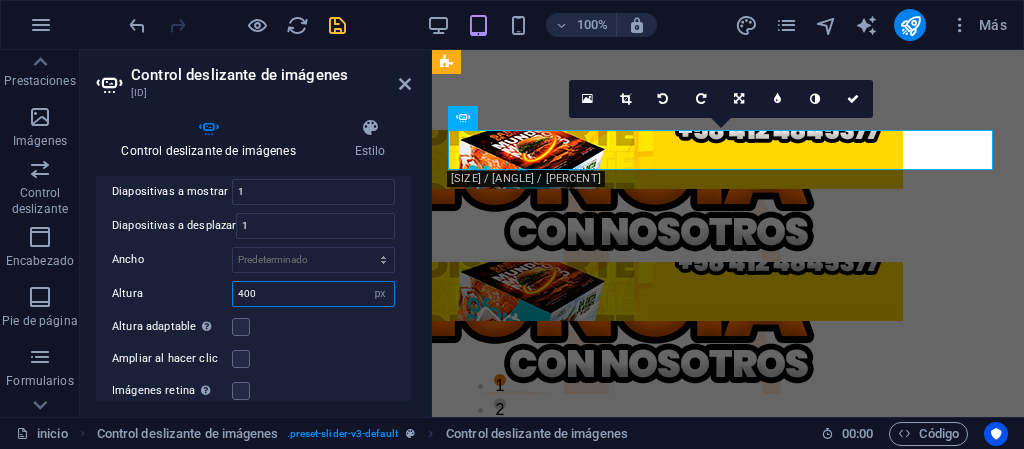 drag, startPoint x: 272, startPoint y: 289, endPoint x: 237, endPoint y: 290, distance: 35.014282 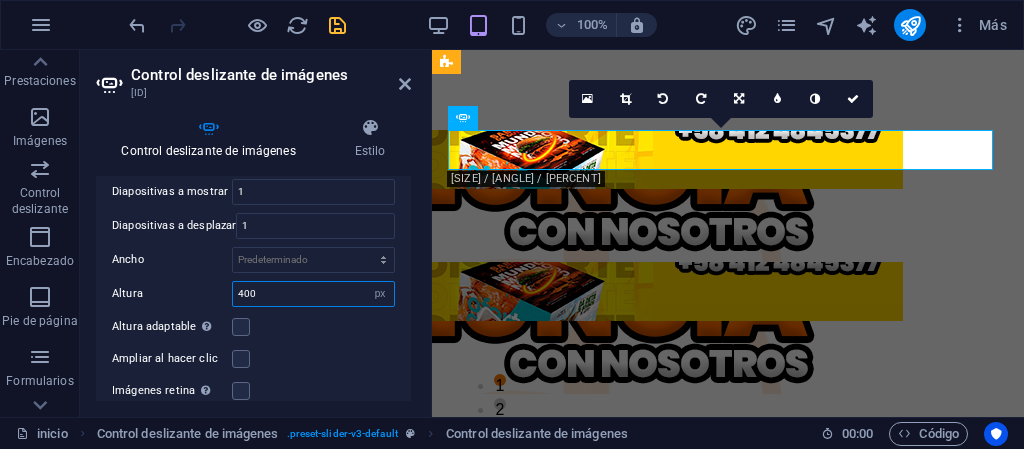 click on "400" at bounding box center [313, 294] 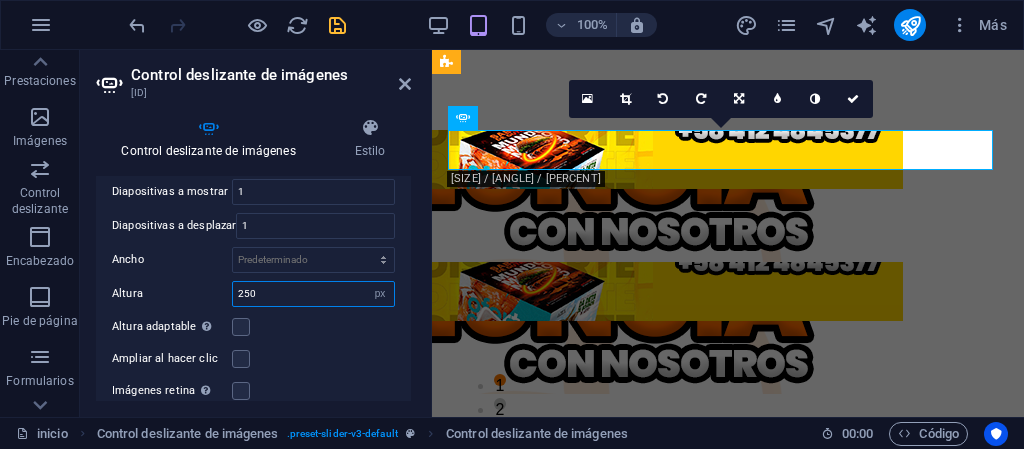 type on "250" 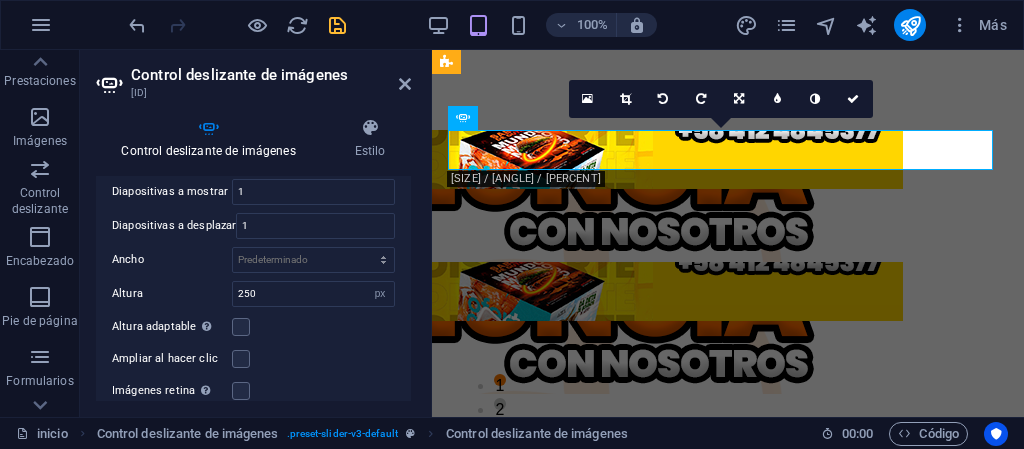 click on "Altura adaptable Ajustar automáticamente el alto para controles deslizantes de diapositiva única" at bounding box center [253, 327] 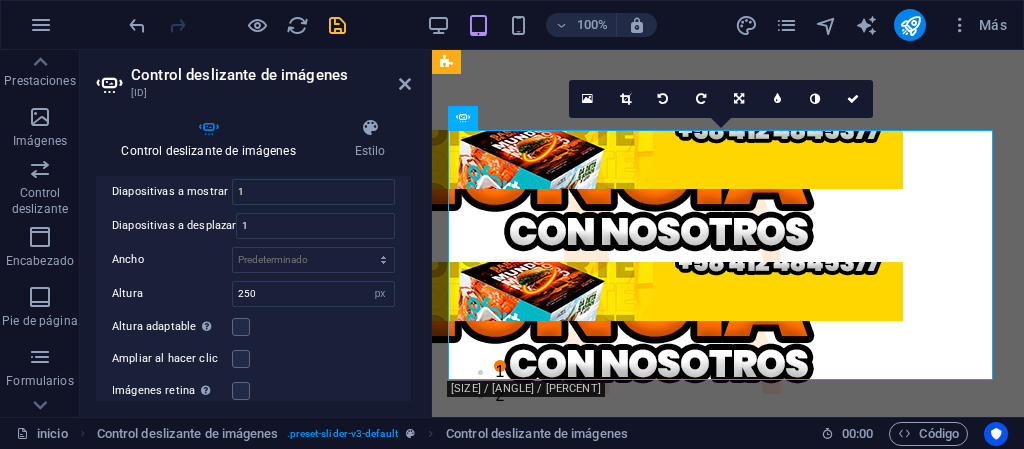 click on "Diapositivas a mostrar 1 Diapositivas a desplazar 1 Ancho Predeterminado px % rem em vw vh Altura 250 Predeterminado px rem em vw vh Altura adaptable Ajustar automáticamente el alto para controles deslizantes de diapositiva única Ampliar al hacer clic Imágenes retina Automáticamente cargar tamaños optimizados de smartphone e imagen retina. Navegar Selecciona otro control deslizante que debería ser navegado por este
Filas 1 Diapositivas por fila 1 Ancho de la variable Ajusta automáticamente el ancho de la diapositiva visible. Modo central Permite la visualización centralizada con diapositiva anterior/siguiente. Usar con un número impar de "Diapositivas a mostrar". Espaciado central No visible cuando "Ancho de la variable" está activado 0 px %" at bounding box center [253, 356] 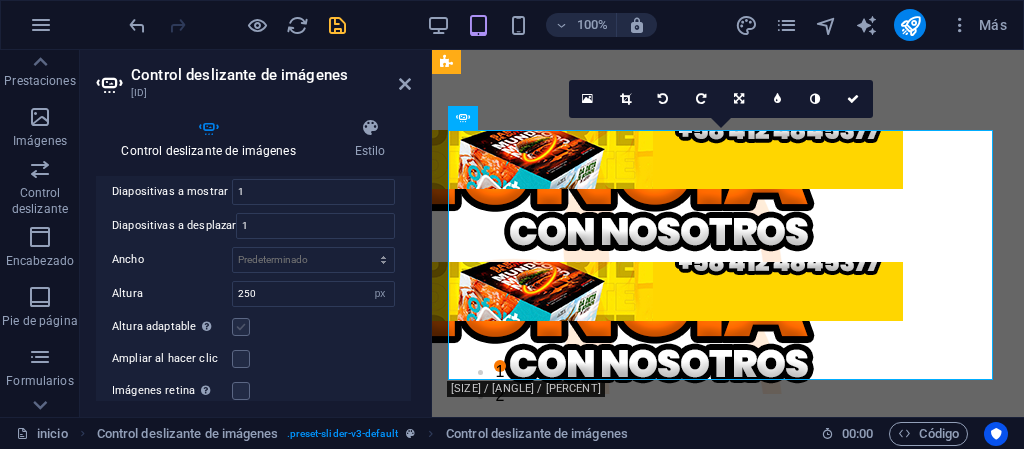 click at bounding box center (241, 327) 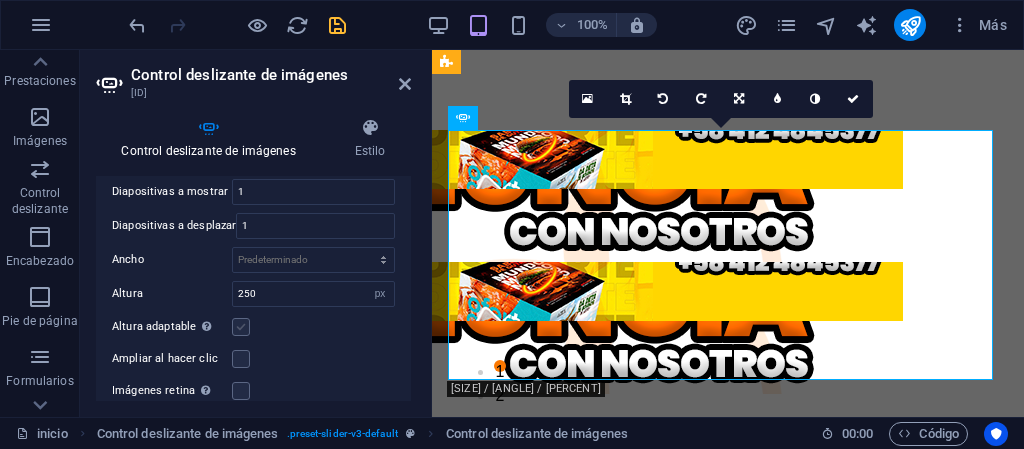 click on "Altura adaptable Ajustar automáticamente el alto para controles deslizantes de diapositiva única" at bounding box center [0, 0] 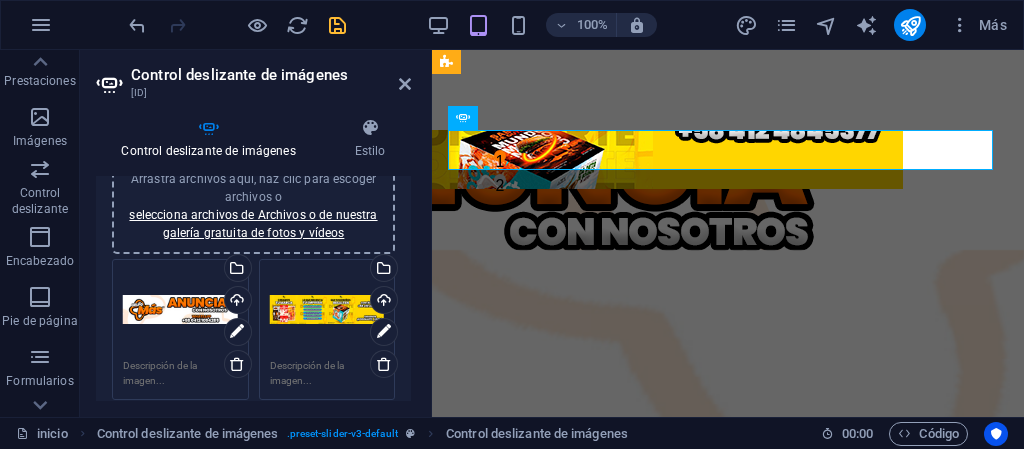 scroll, scrollTop: 100, scrollLeft: 0, axis: vertical 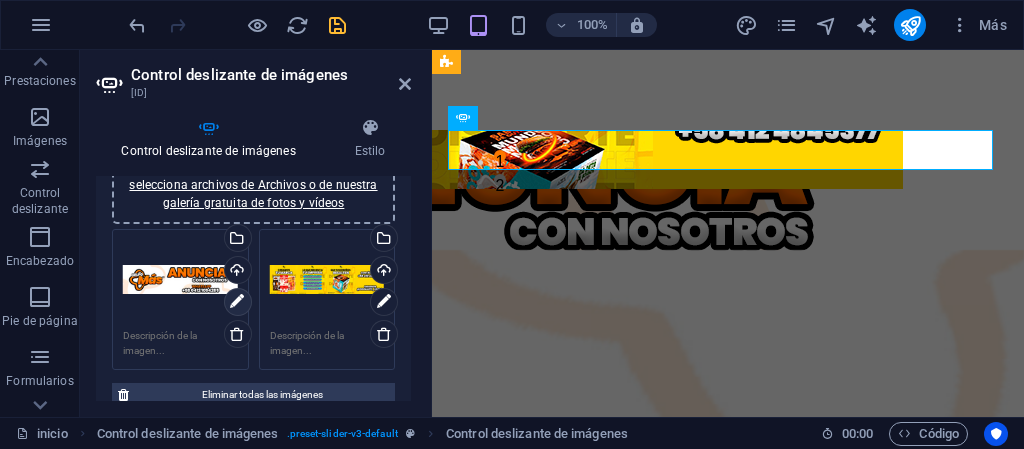 click at bounding box center (237, 302) 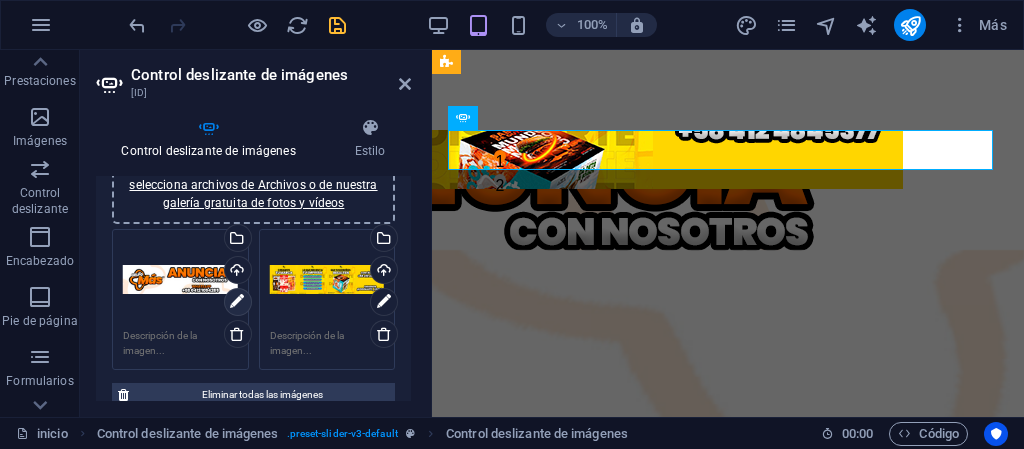 click at bounding box center (237, 302) 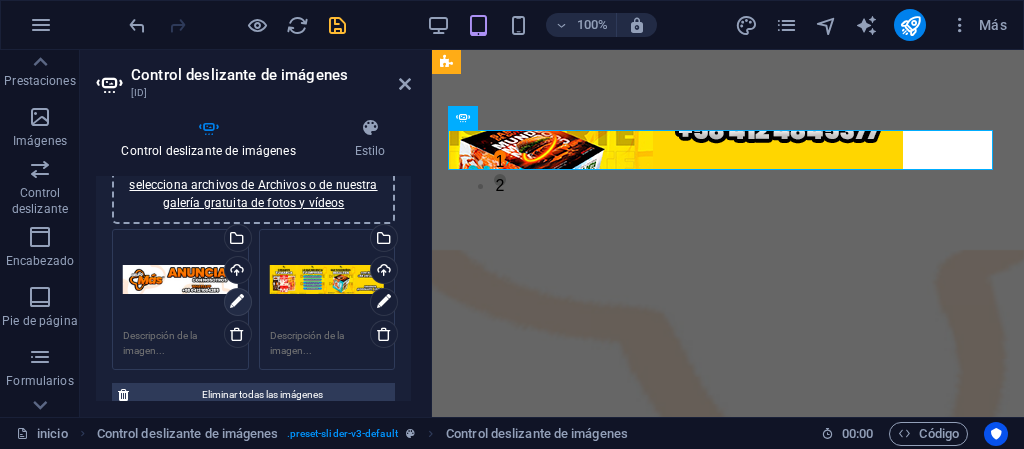 click at bounding box center (237, 302) 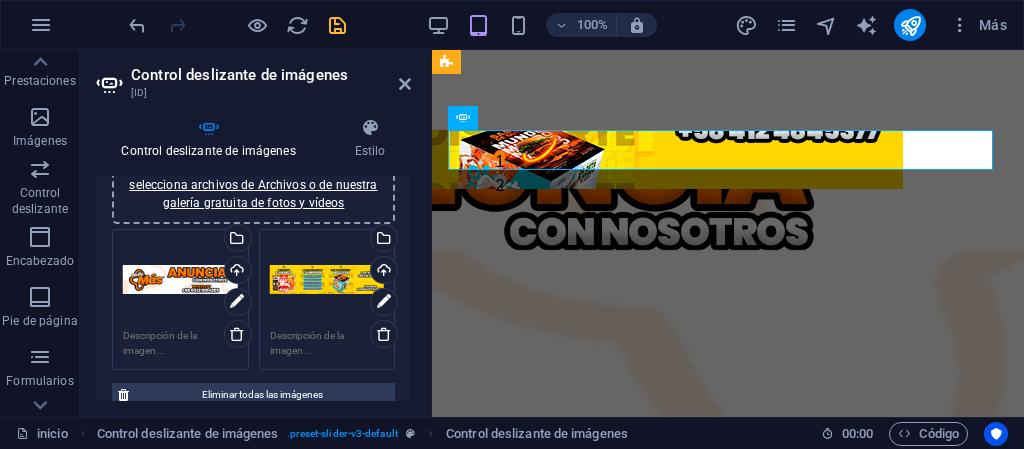 scroll, scrollTop: 0, scrollLeft: 0, axis: both 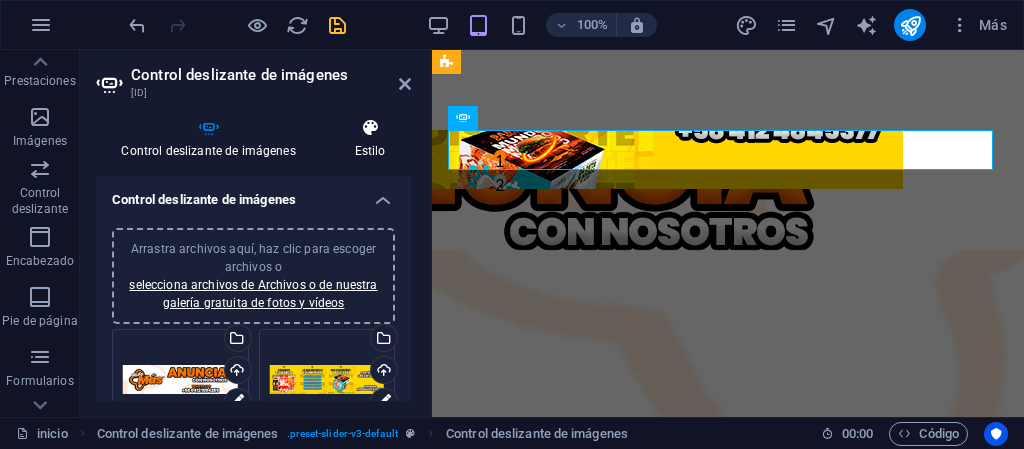 click on "Estilo" at bounding box center (370, 139) 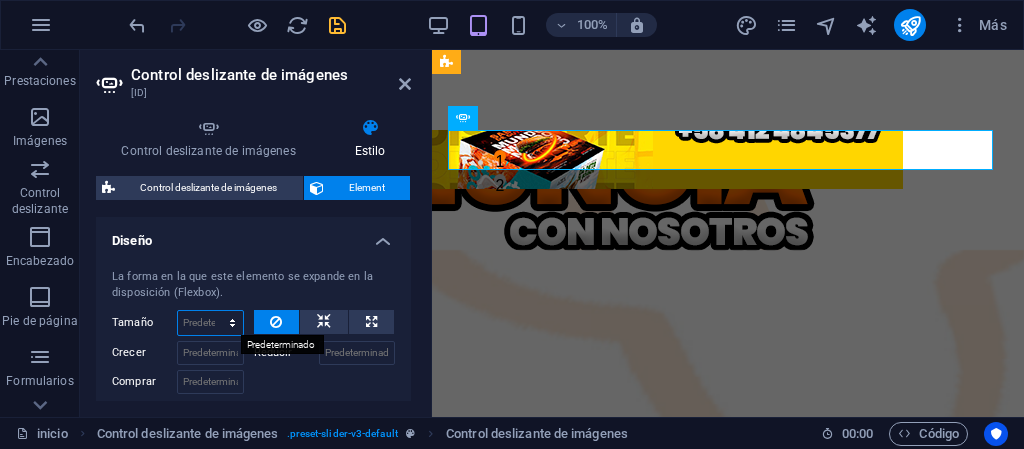 click on "Predeterminado automático px % 1/1 1/2 1/3 1/4 1/5 1/6 1/7 1/8 1/9 1/10" at bounding box center [210, 323] 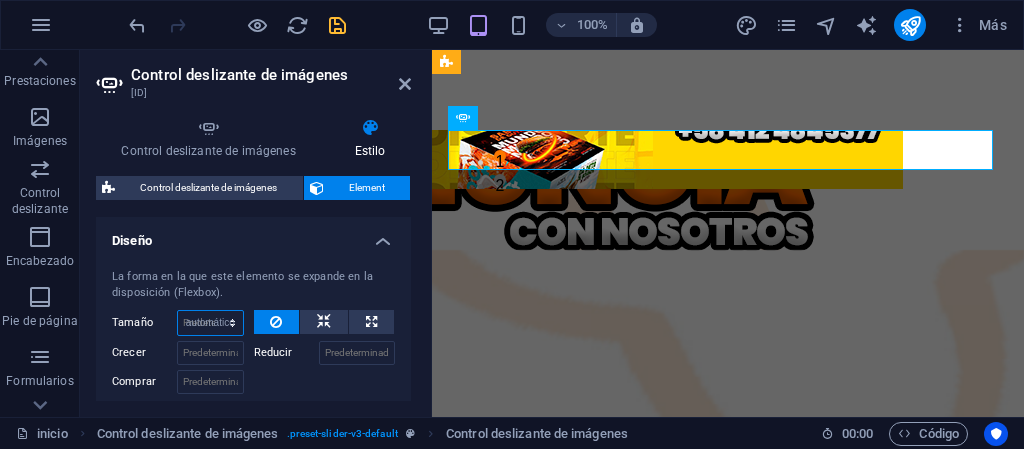 click on "Predeterminado automático px % 1/1 1/2 1/3 1/4 1/5 1/6 1/7 1/8 1/9 1/10" at bounding box center [210, 323] 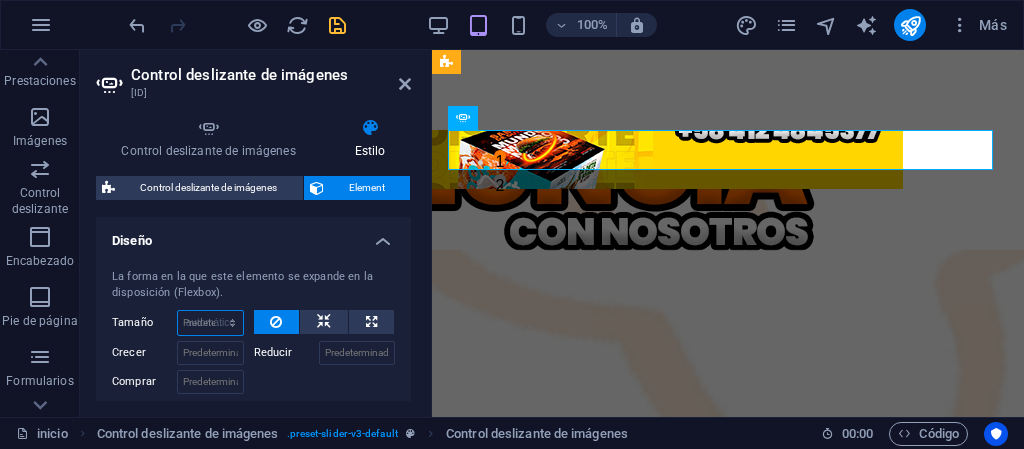 select on "DISABLED_OPTION_VALUE" 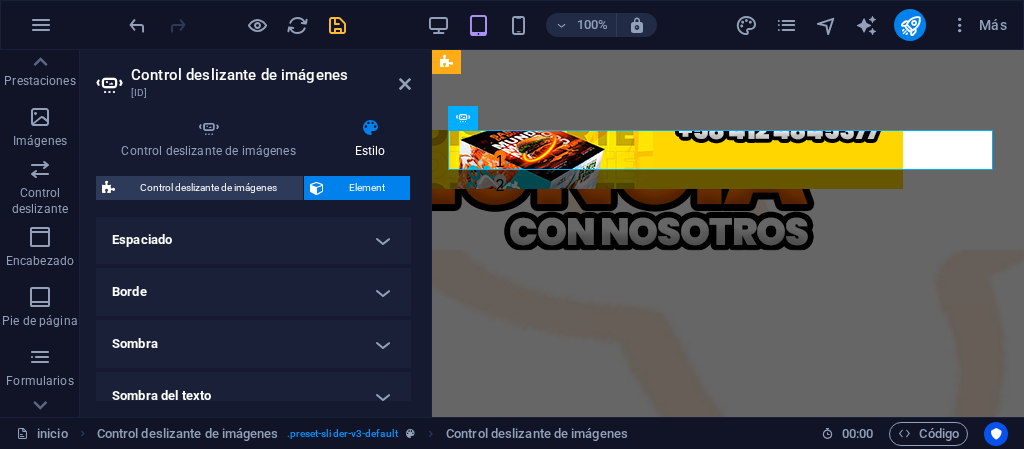 scroll, scrollTop: 400, scrollLeft: 0, axis: vertical 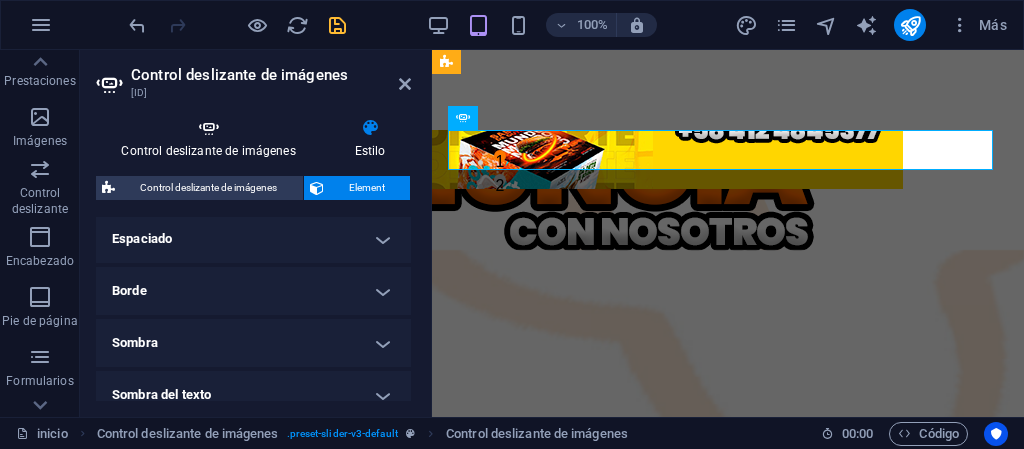 click at bounding box center (208, 128) 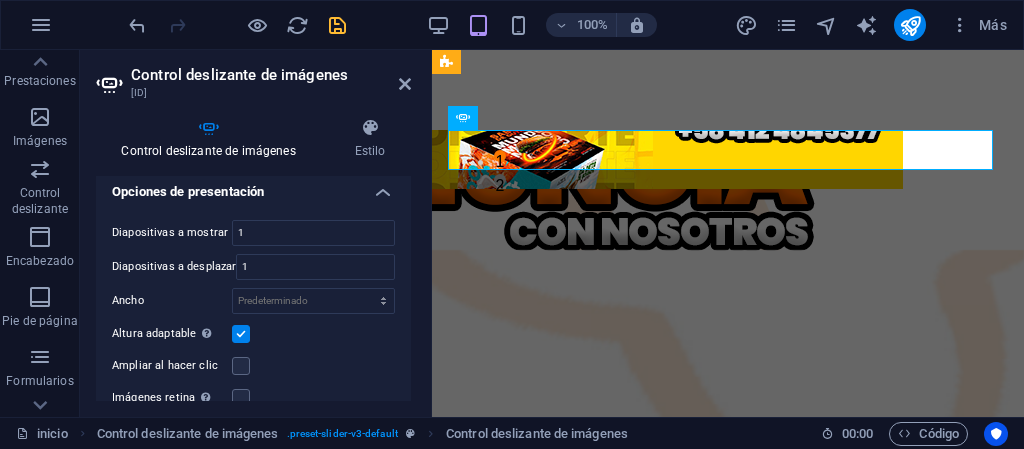 scroll, scrollTop: 400, scrollLeft: 0, axis: vertical 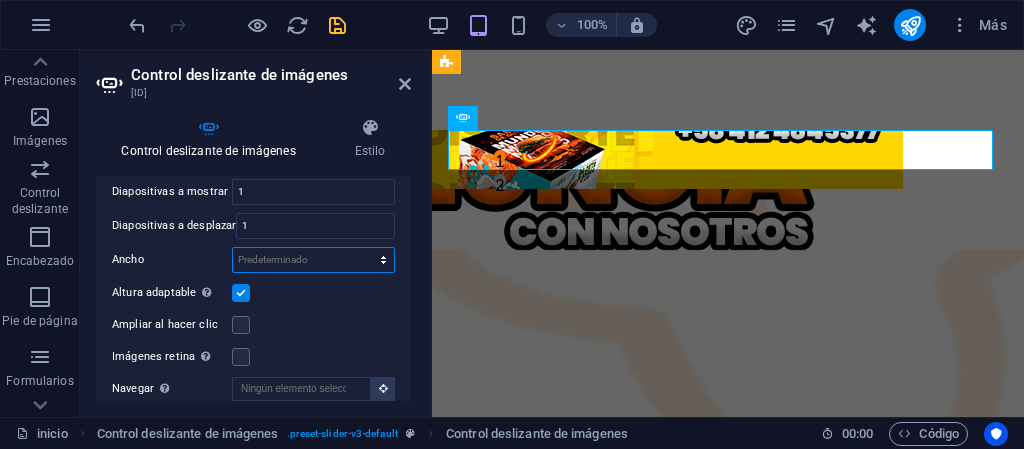 click on "Predeterminado px % rem em vw vh" at bounding box center (313, 260) 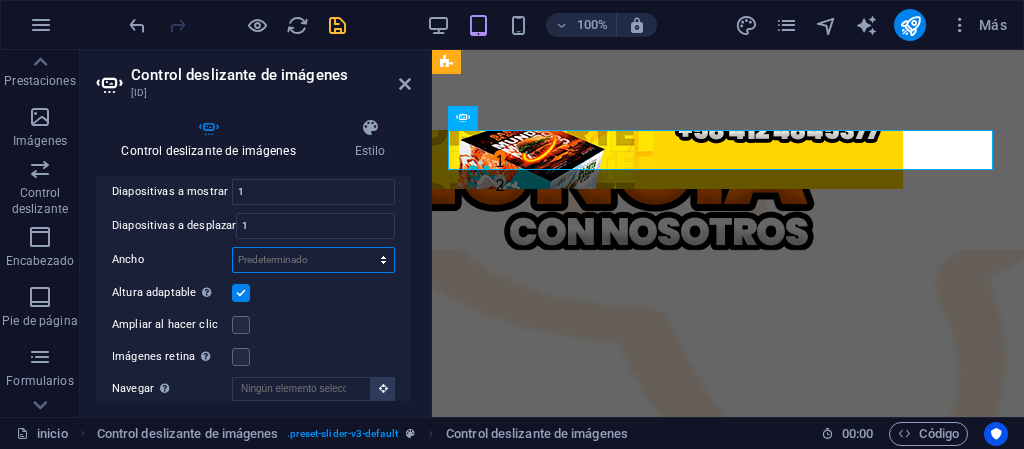 select on "px" 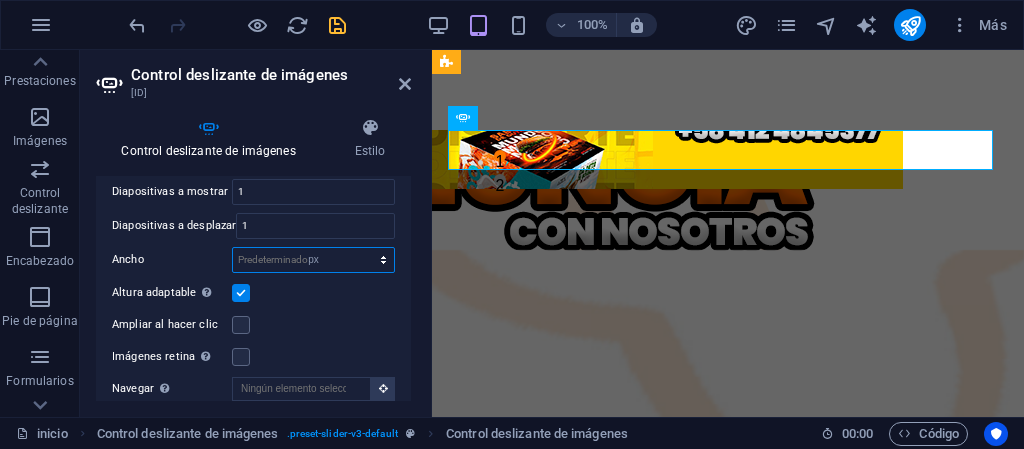 click on "Predeterminado px % rem em vw vh" at bounding box center (313, 260) 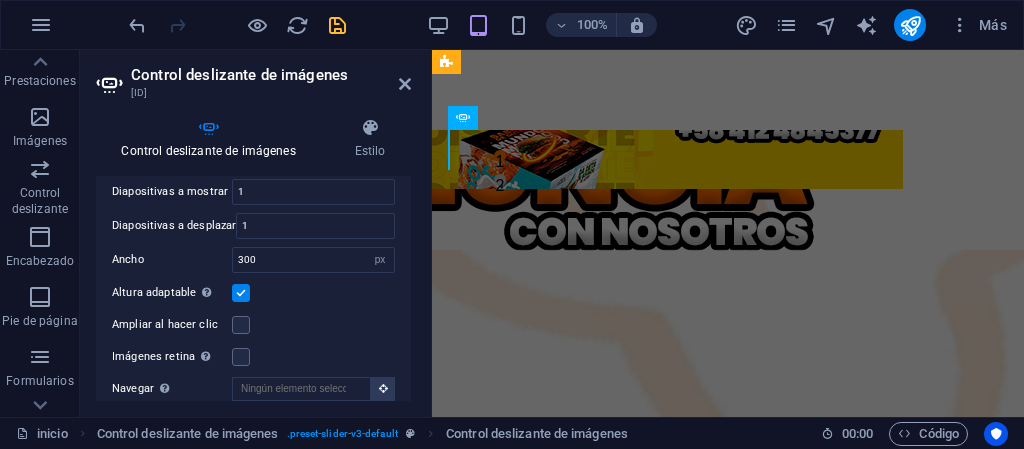 click on "Altura adaptable Ajustar automáticamente el alto para controles deslizantes de diapositiva única" at bounding box center (253, 293) 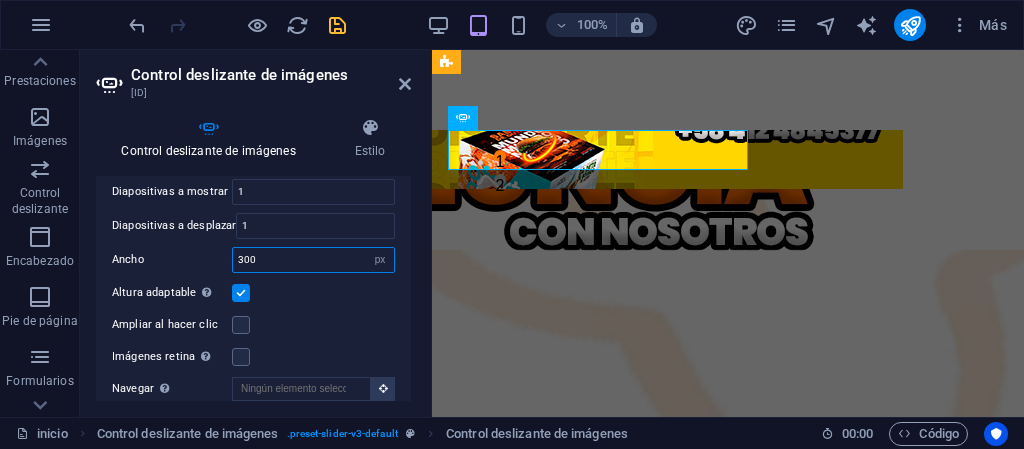 drag, startPoint x: 264, startPoint y: 256, endPoint x: 208, endPoint y: 255, distance: 56.008926 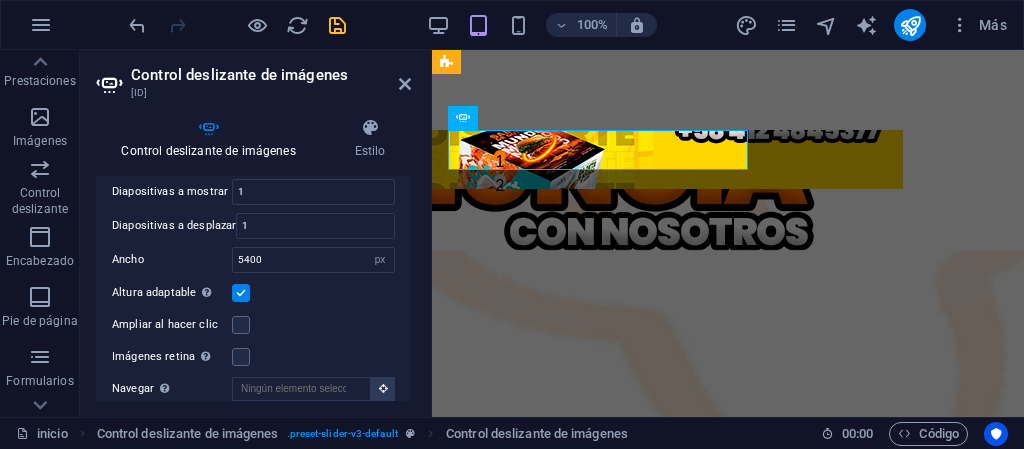 click on "Altura adaptable Ajustar automáticamente el alto para controles deslizantes de diapositiva única" at bounding box center [253, 293] 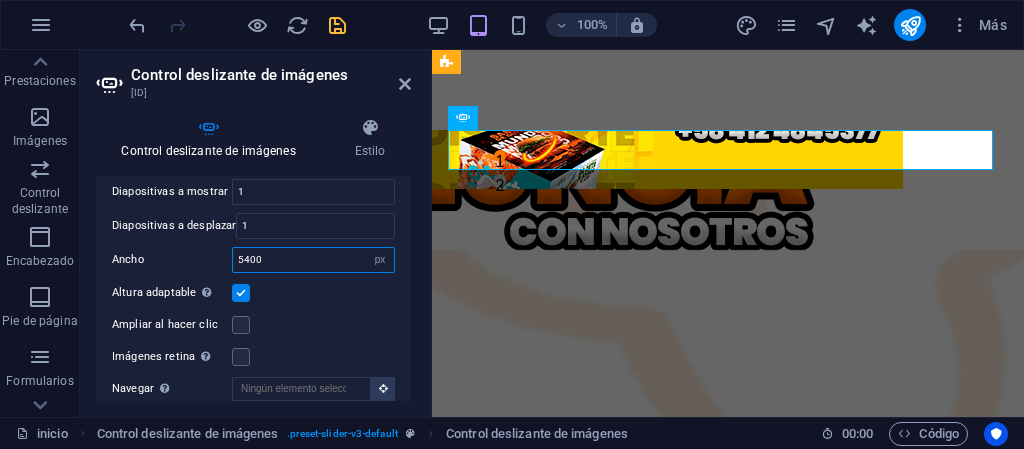 drag, startPoint x: 278, startPoint y: 263, endPoint x: 224, endPoint y: 261, distance: 54.037025 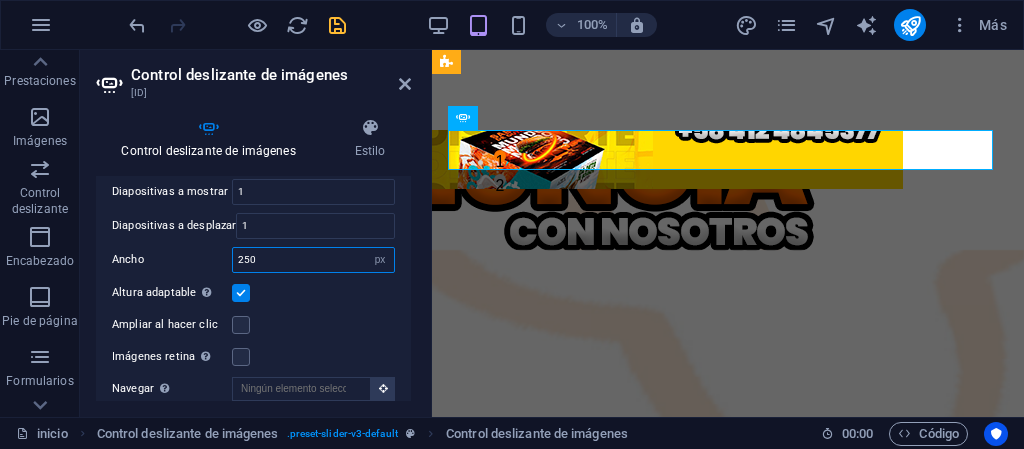 type on "250" 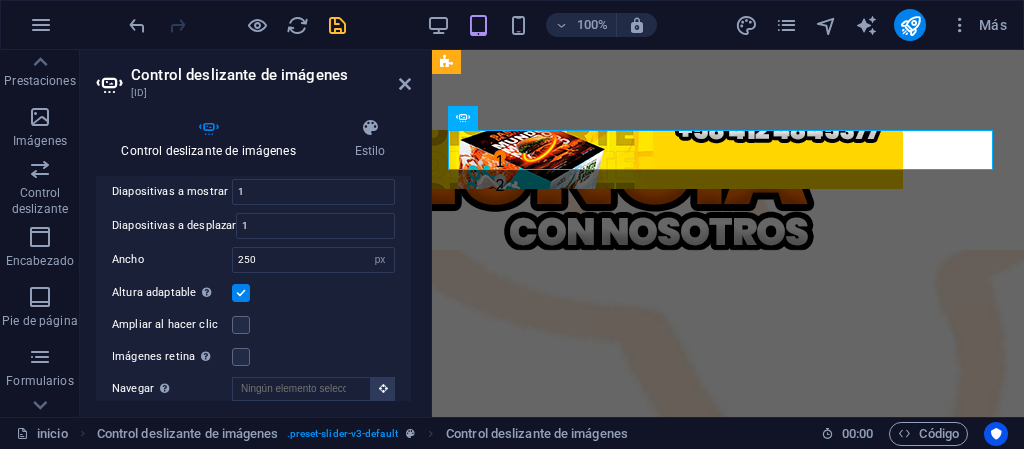 click on "Altura adaptable Ajustar automáticamente el alto para controles deslizantes de diapositiva única" at bounding box center [253, 293] 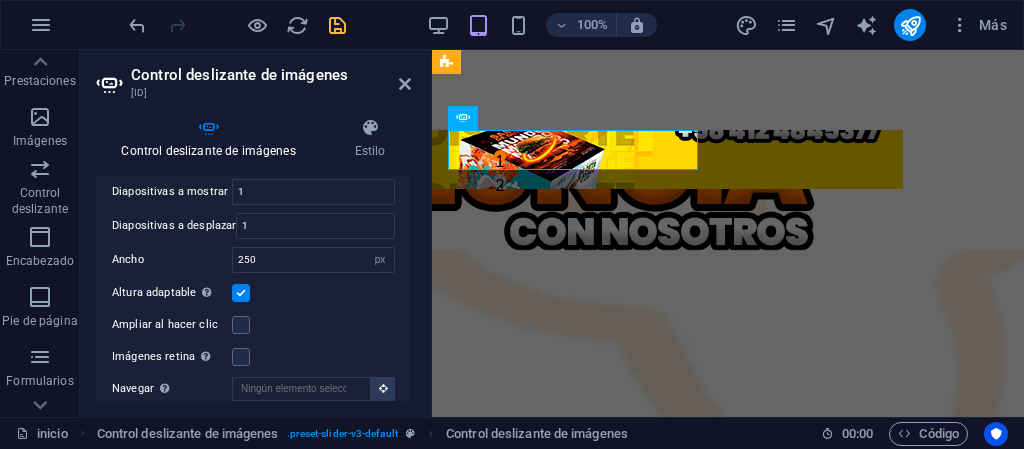 click at bounding box center [241, 293] 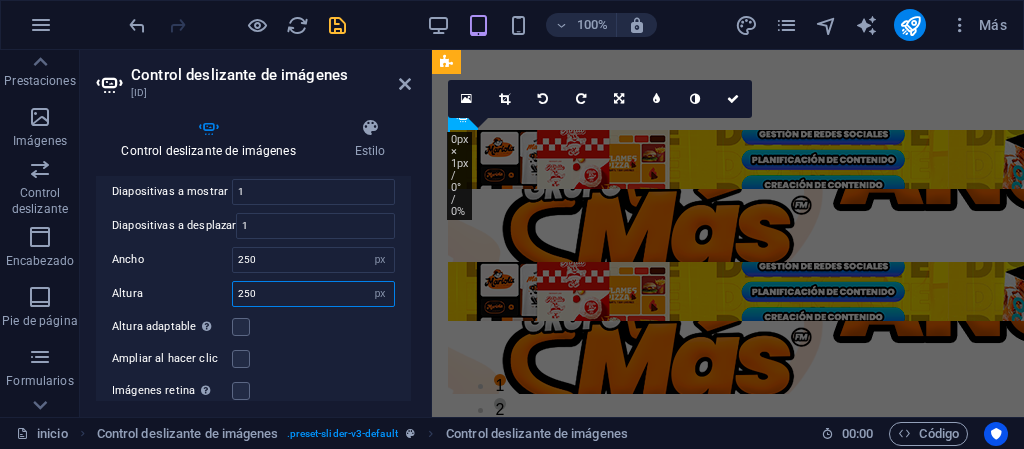 click on "250" at bounding box center (313, 294) 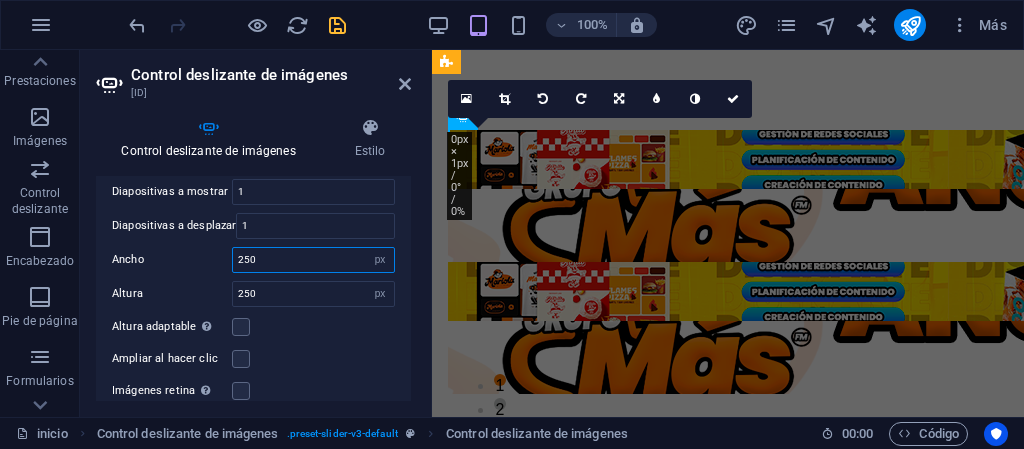 click on "250" at bounding box center (313, 260) 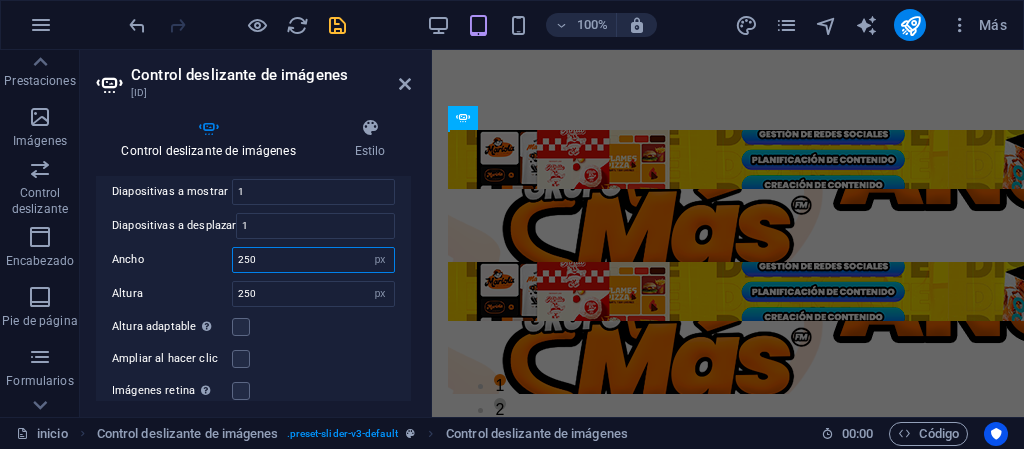 drag, startPoint x: 272, startPoint y: 262, endPoint x: 235, endPoint y: 263, distance: 37.01351 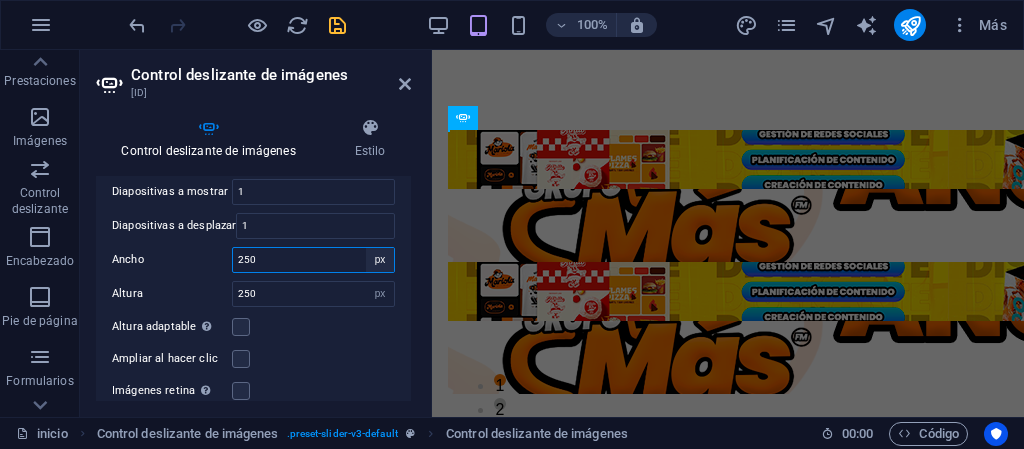 click on "Predeterminado px % rem em vw vh" at bounding box center [380, 260] 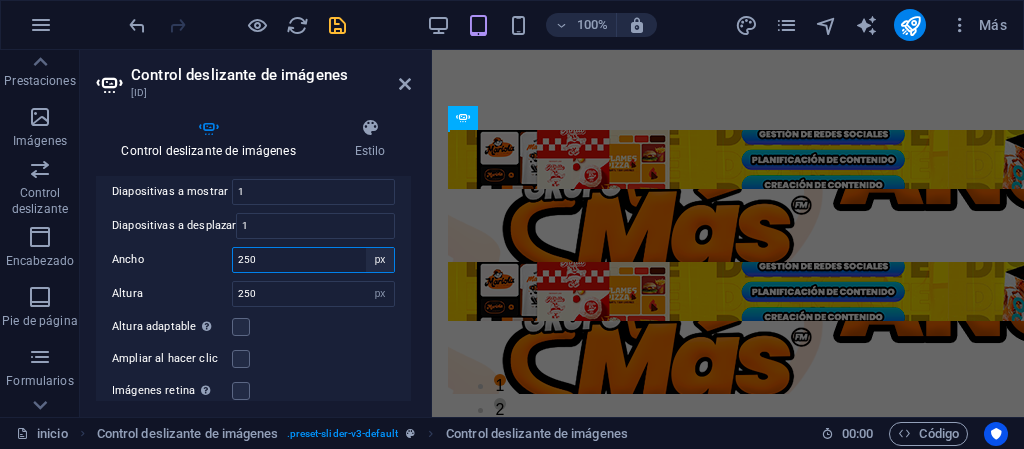 select on "default" 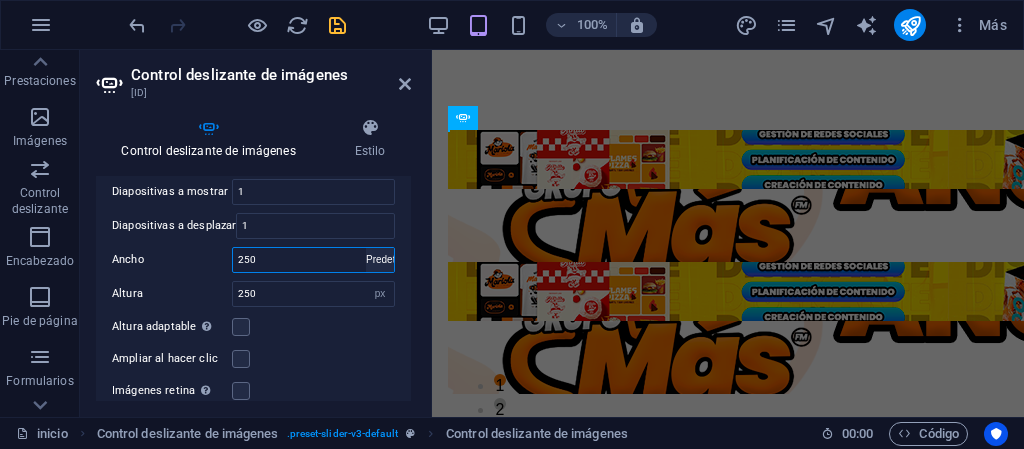click on "Predeterminado px % rem em vw vh" at bounding box center [380, 260] 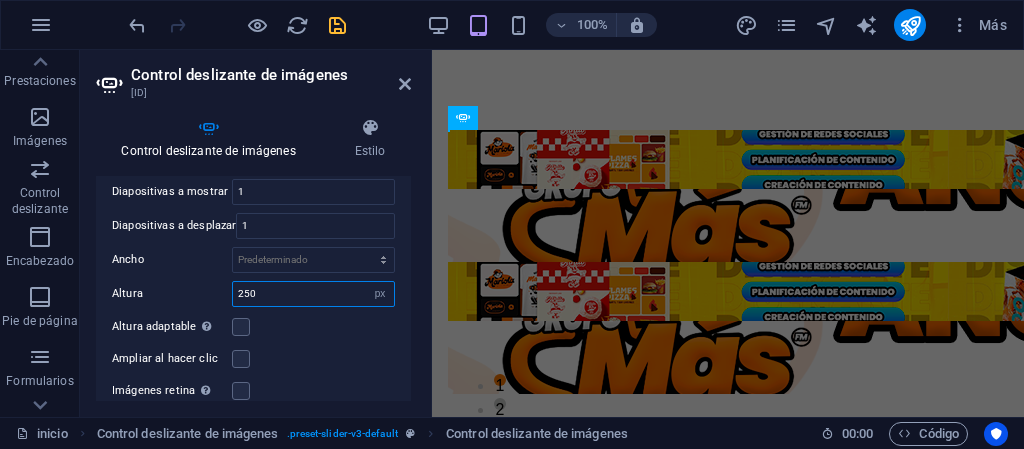 click on "250" at bounding box center [313, 294] 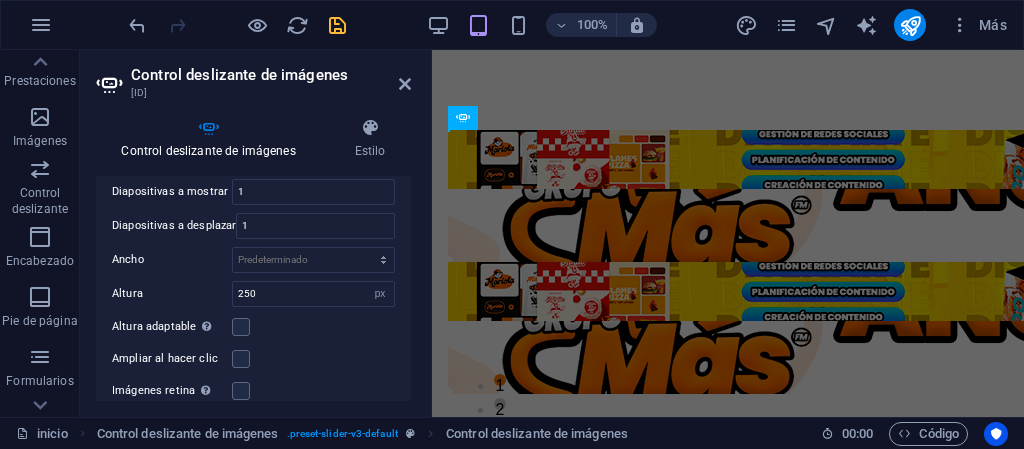 click on "Altura adaptable Ajustar automáticamente el alto para controles deslizantes de diapositiva única" at bounding box center (253, 327) 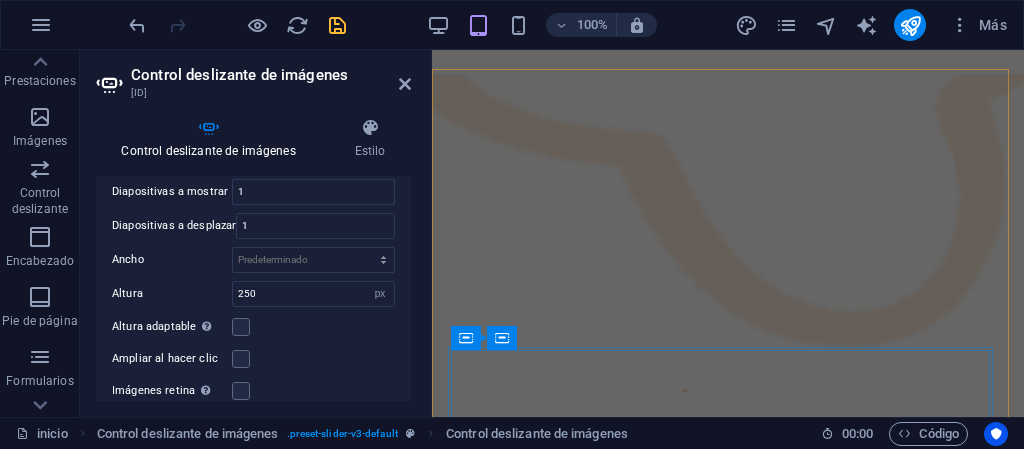 scroll, scrollTop: 0, scrollLeft: 0, axis: both 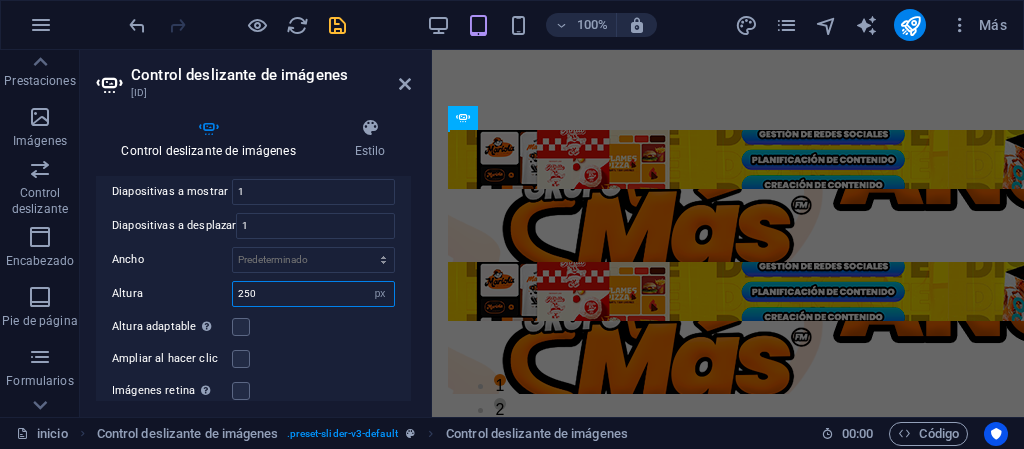 drag, startPoint x: 272, startPoint y: 293, endPoint x: 226, endPoint y: 293, distance: 46 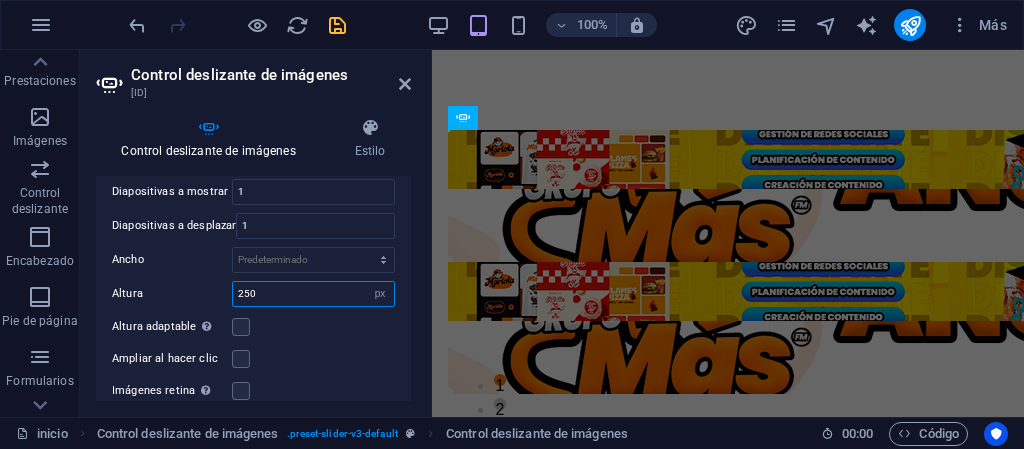 click on "Altura [VALUE] Predeterminado px rem em vw vh" at bounding box center [253, 294] 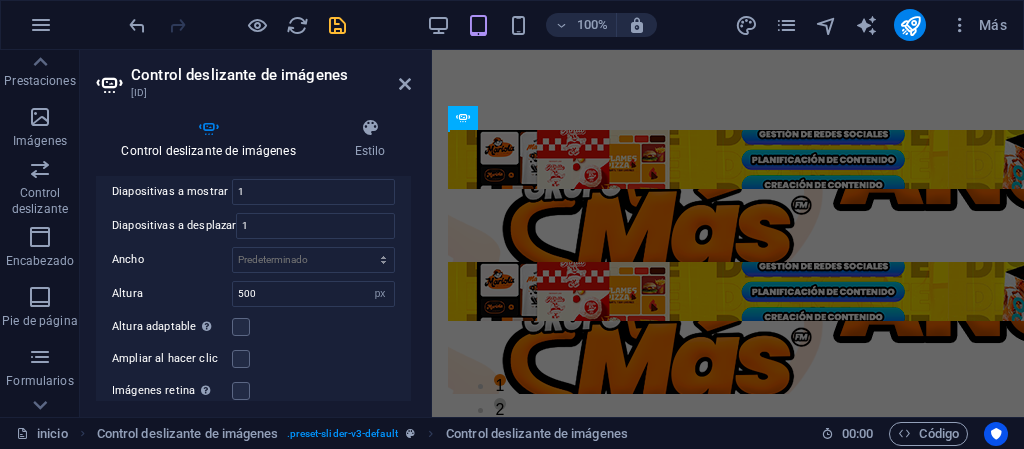 click on "Altura adaptable Ajustar automáticamente el alto para controles deslizantes de diapositiva única" at bounding box center [253, 327] 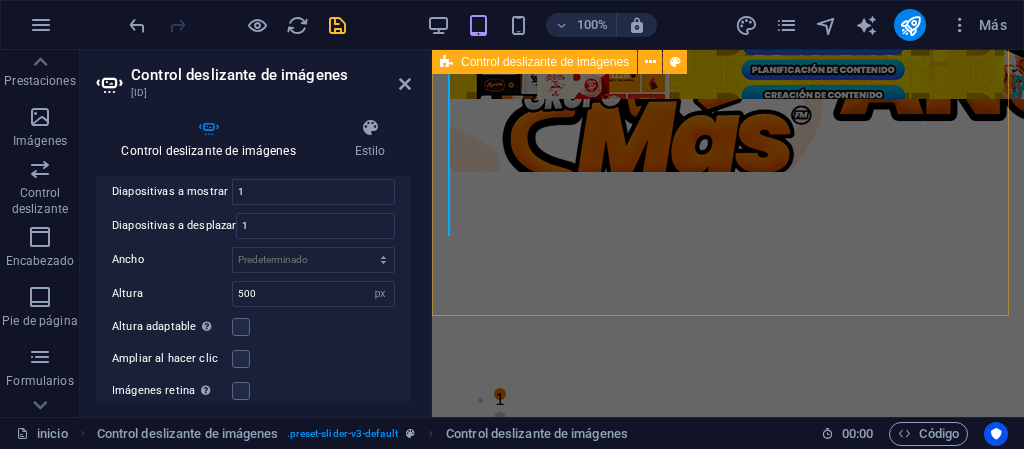 scroll, scrollTop: 200, scrollLeft: 0, axis: vertical 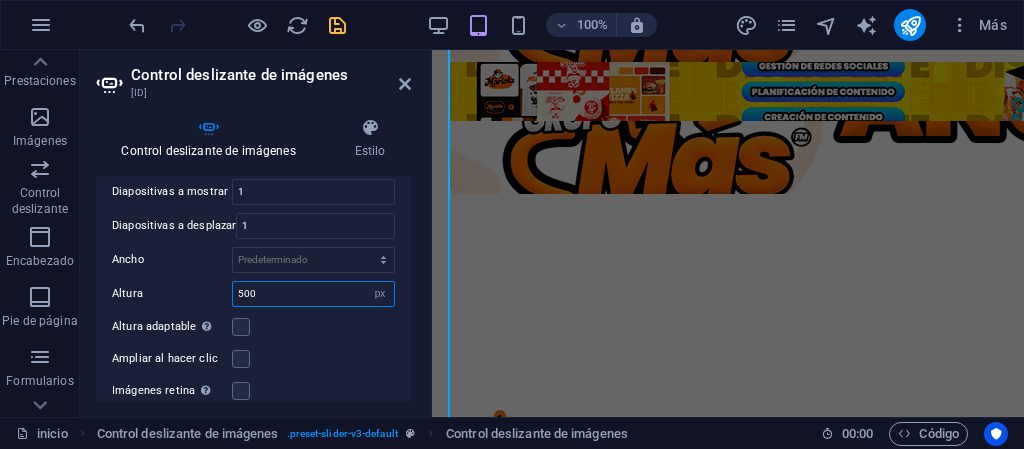 drag, startPoint x: 270, startPoint y: 296, endPoint x: 210, endPoint y: 292, distance: 60.133186 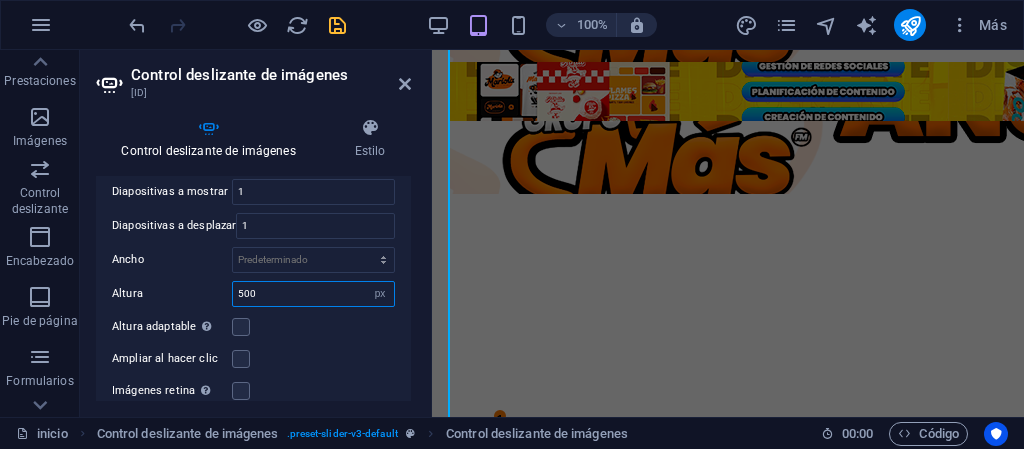 click on "Altura [VALUE] Predeterminado px rem em vw vh" at bounding box center [253, 294] 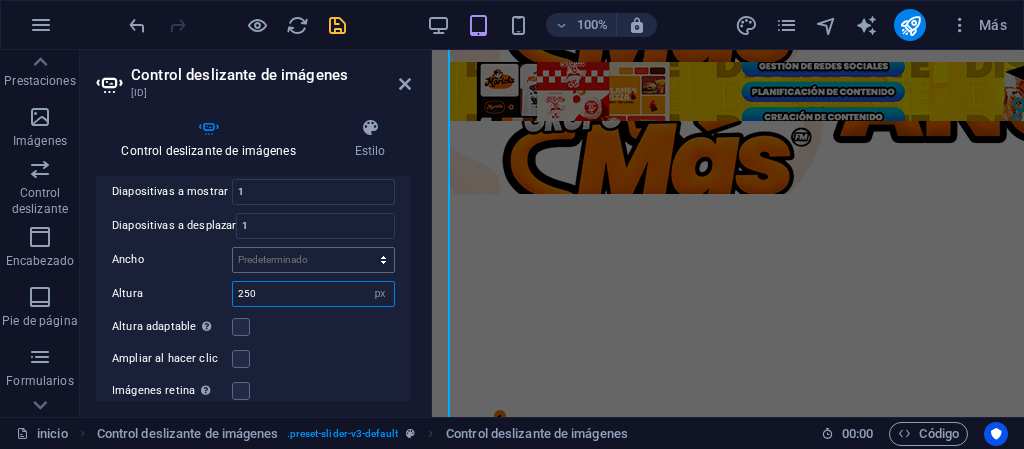 type on "250" 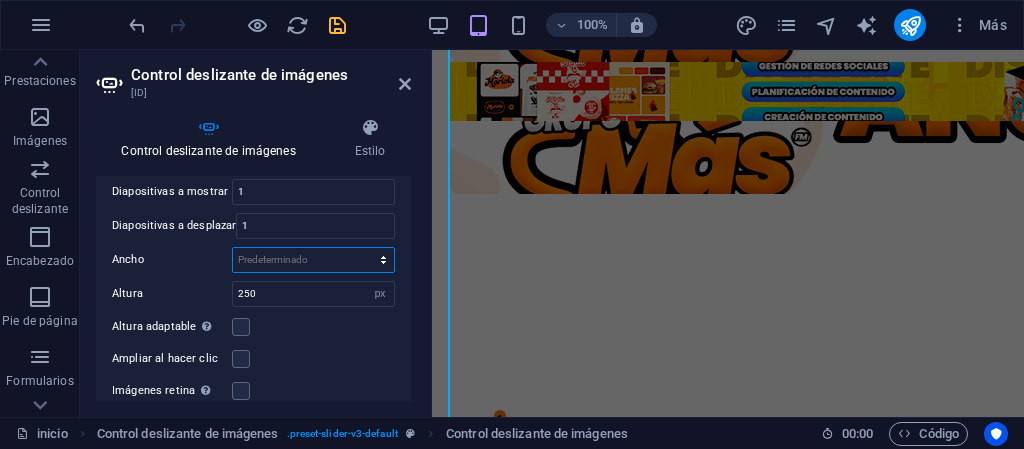 click on "Predeterminado px % rem em vw vh" at bounding box center (313, 260) 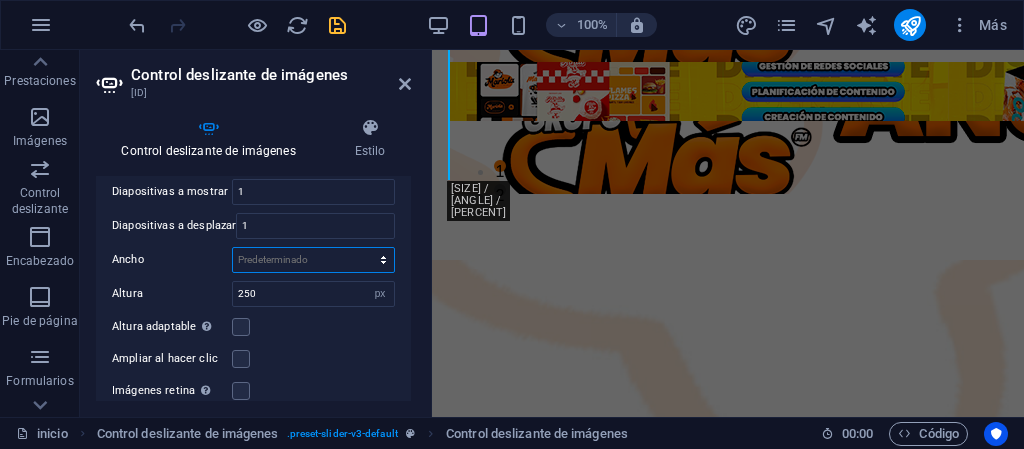 select on "px" 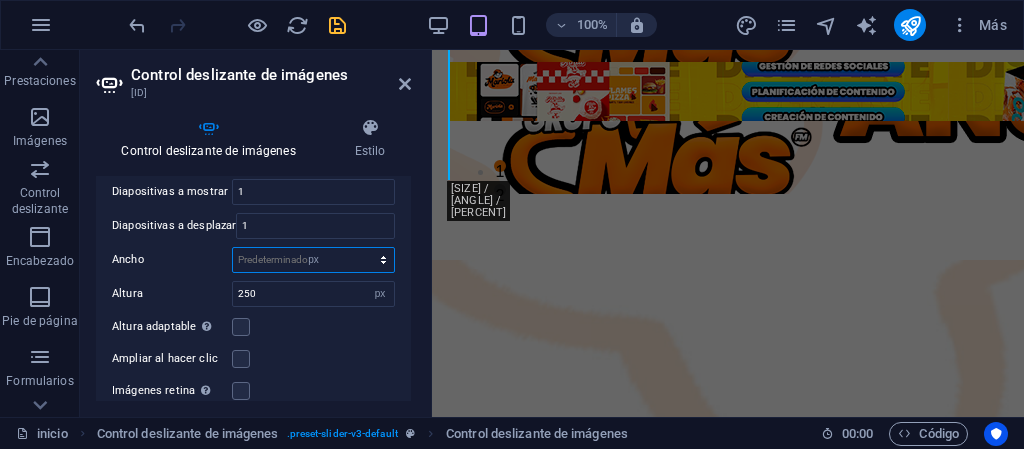 click on "Predeterminado px % rem em vw vh" at bounding box center [313, 260] 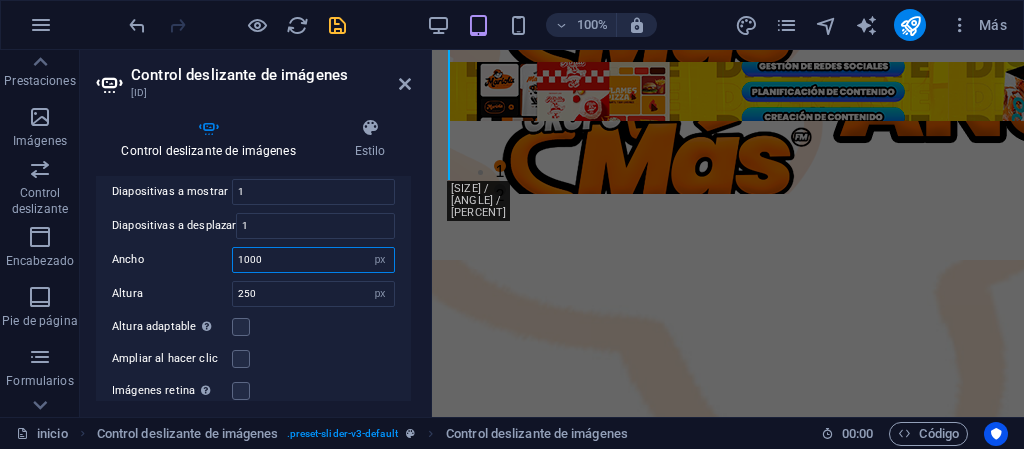 type on "1000" 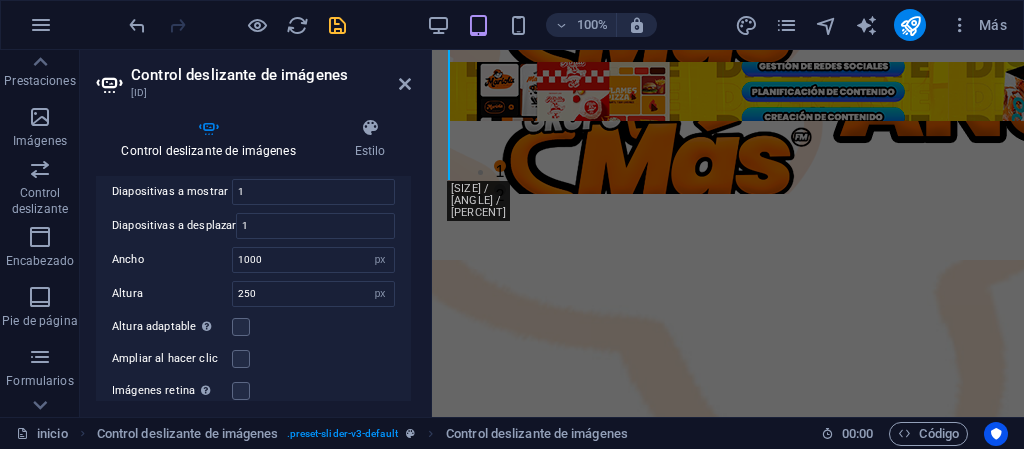 click on "Altura adaptable Ajustar automáticamente el alto para controles deslizantes de diapositiva única" at bounding box center (253, 327) 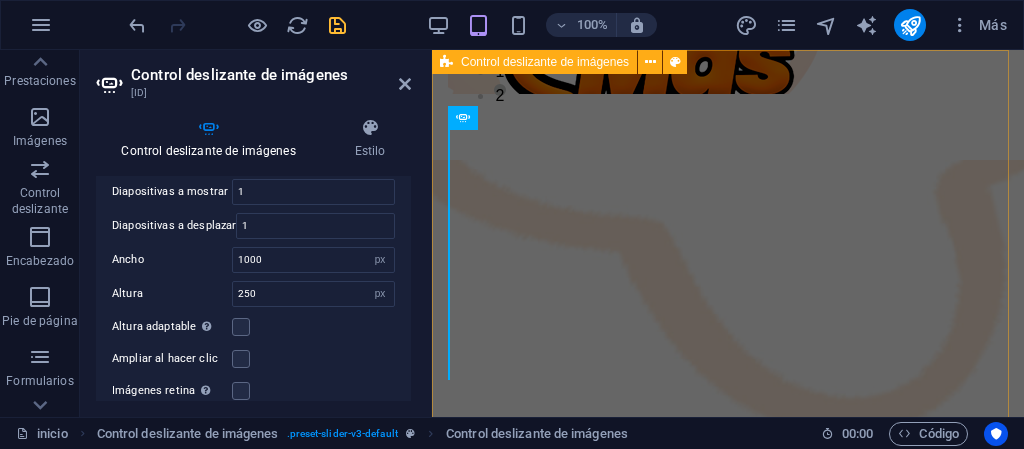 scroll, scrollTop: 0, scrollLeft: 0, axis: both 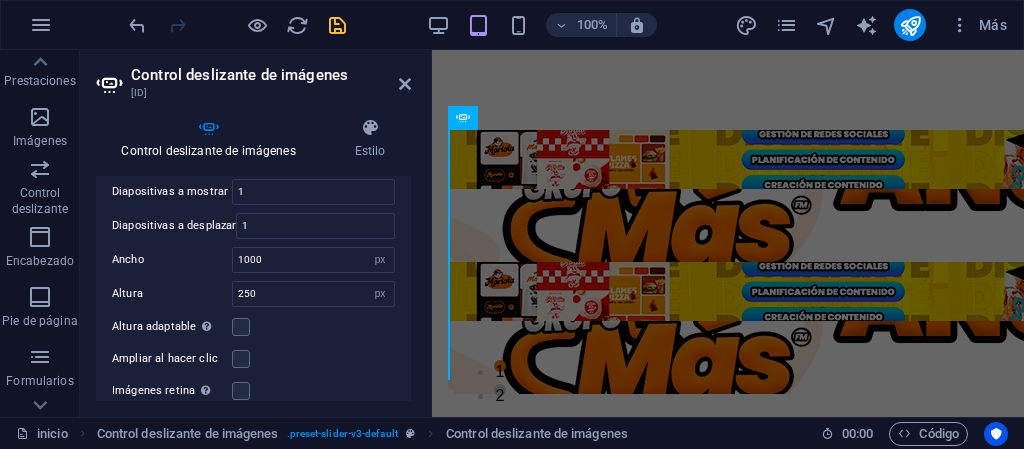 click on "Altura [VALUE] Predeterminado px rem em vw vh" at bounding box center (253, 294) 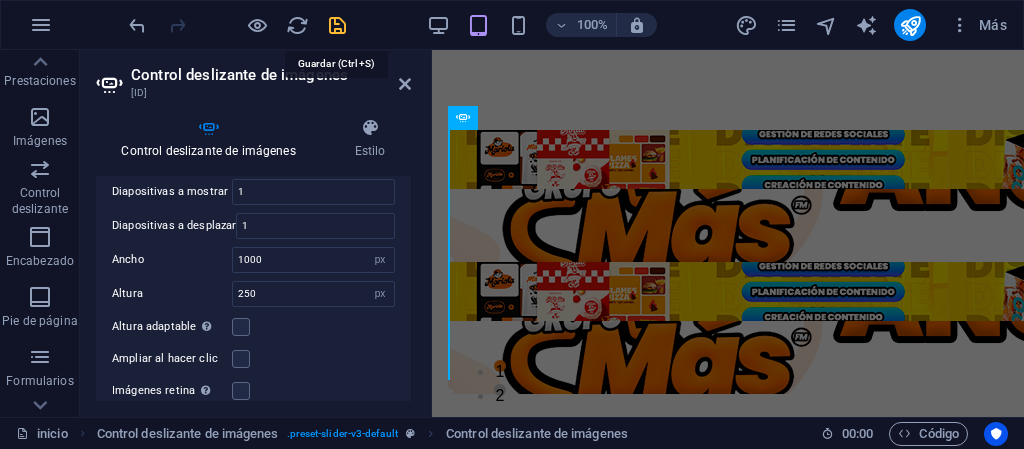 click at bounding box center (337, 25) 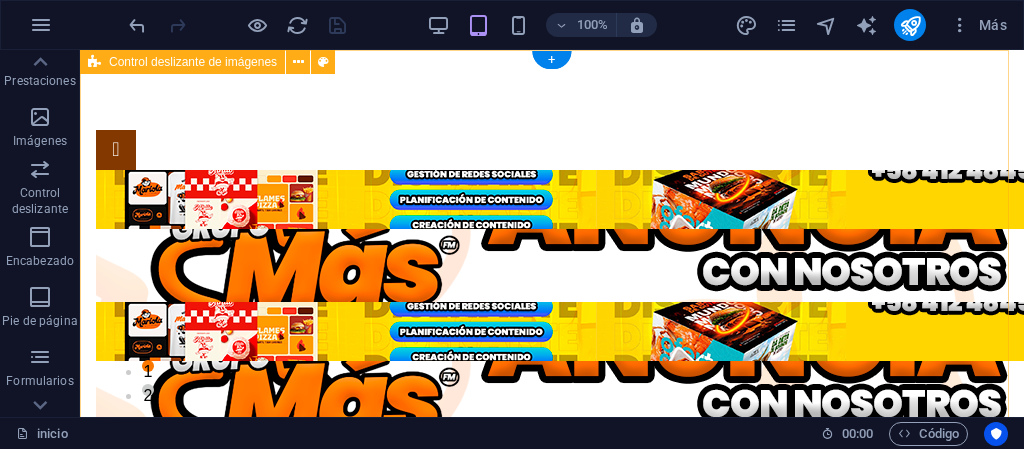 click on "1 2" at bounding box center (552, 255) 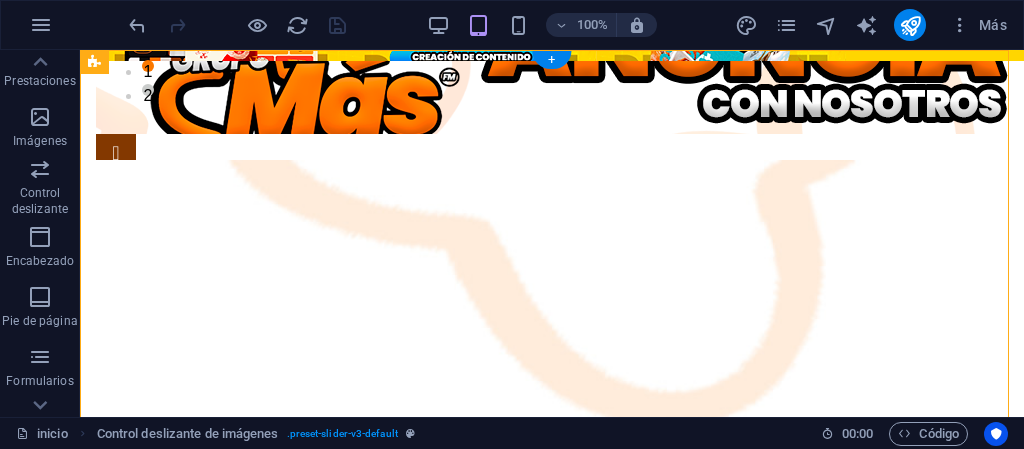 scroll, scrollTop: 0, scrollLeft: 0, axis: both 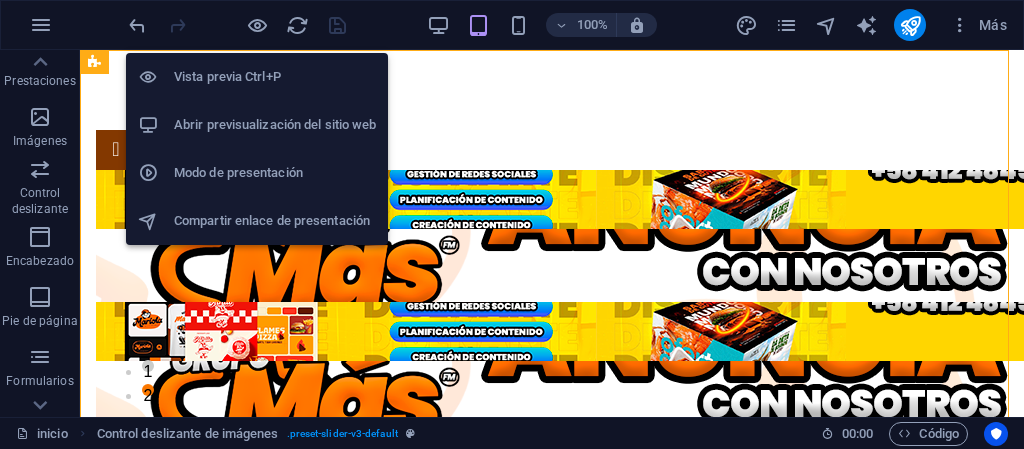 click on "Abrir previsualización del sitio web" at bounding box center [275, 125] 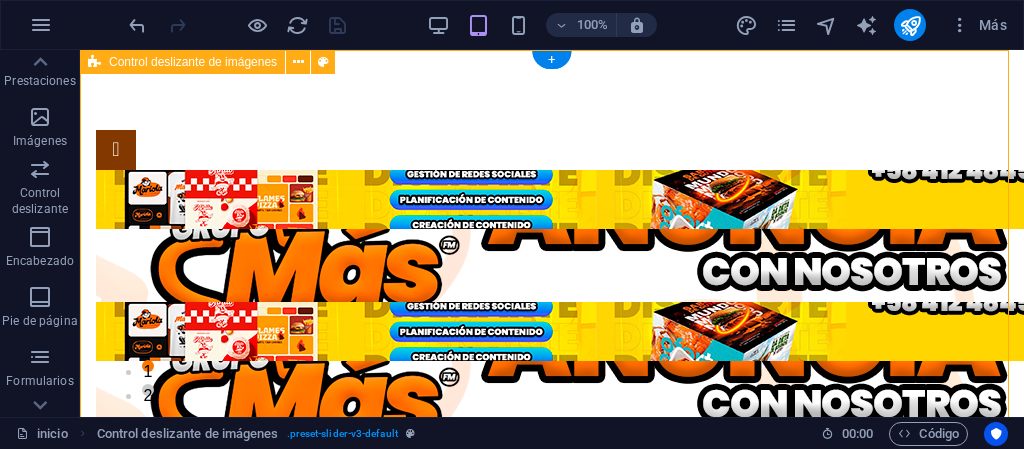 click on "1 2" at bounding box center [552, 255] 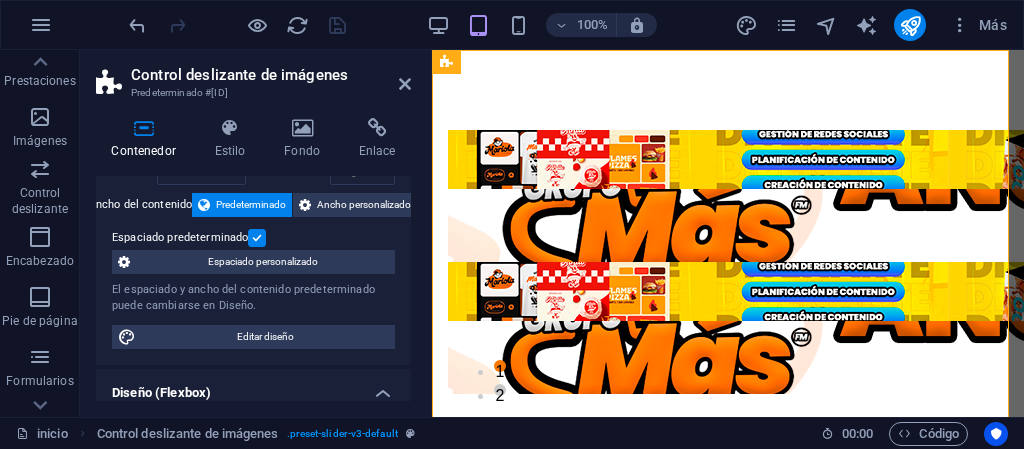 scroll, scrollTop: 0, scrollLeft: 0, axis: both 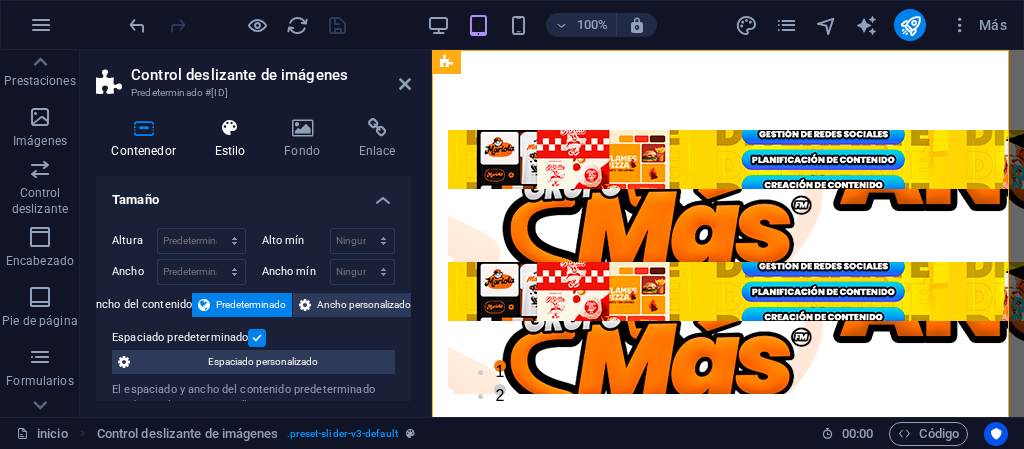 click on "Estilo" at bounding box center (234, 139) 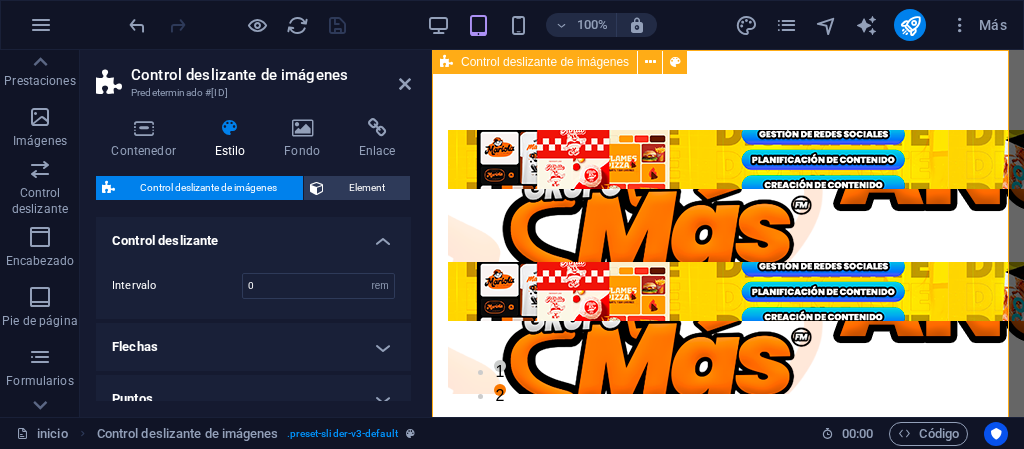 click on "1 2" at bounding box center [728, 255] 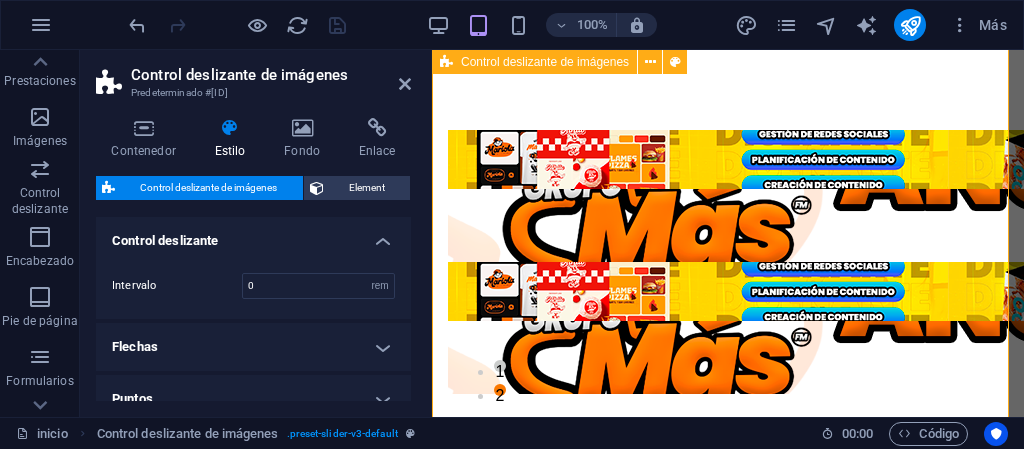 scroll, scrollTop: 200, scrollLeft: 0, axis: vertical 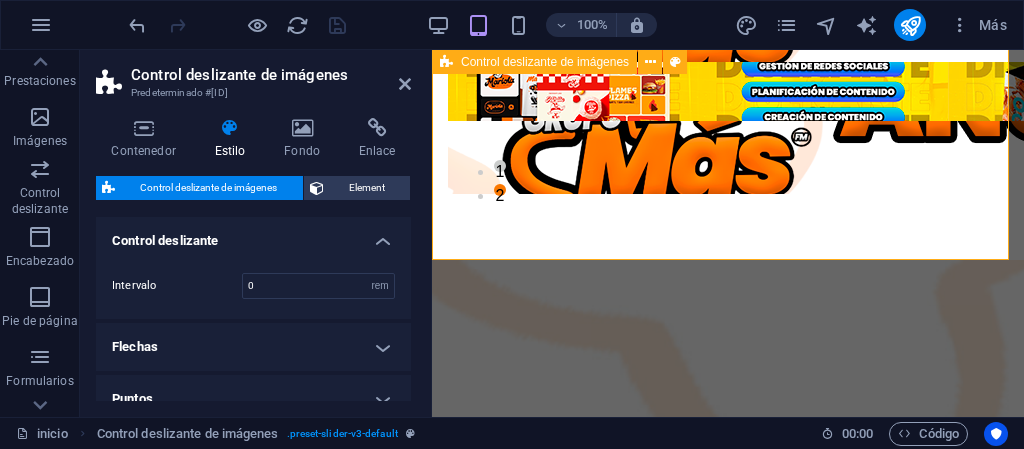 click on "1 2" at bounding box center [728, 55] 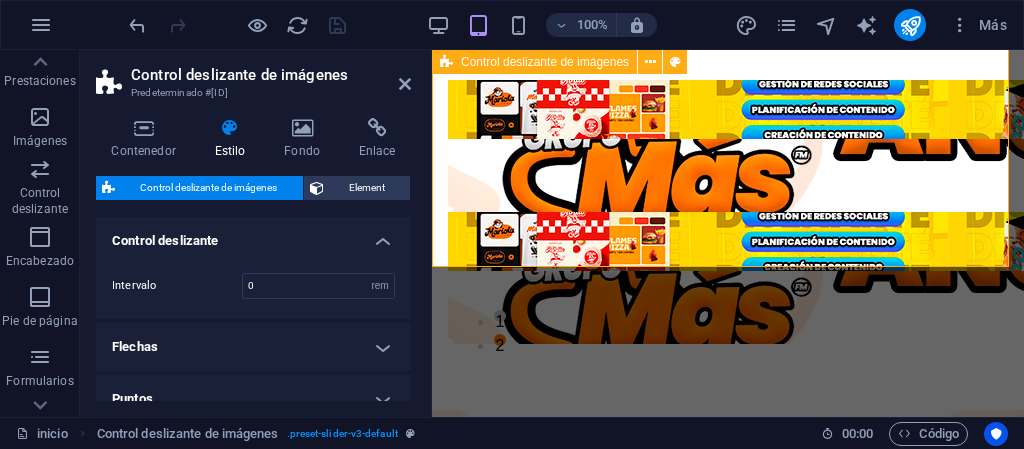 scroll, scrollTop: 0, scrollLeft: 0, axis: both 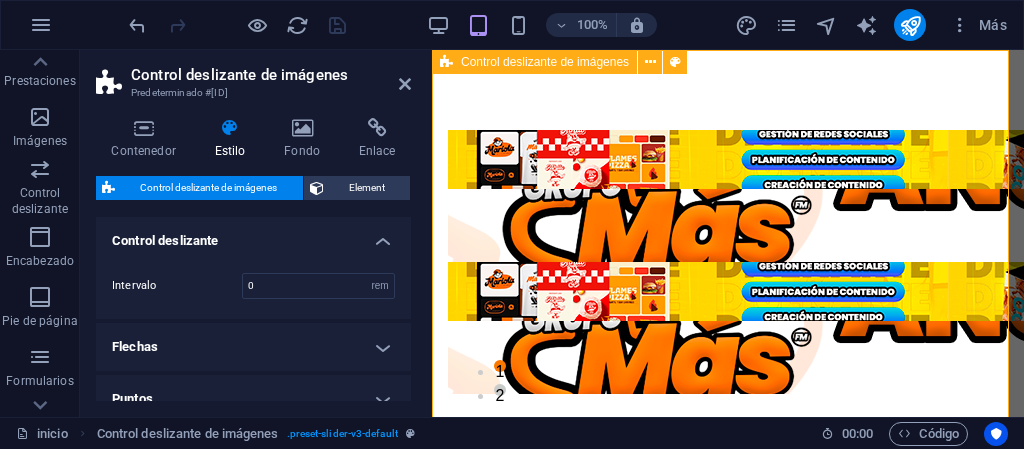click on "1 2" at bounding box center (728, 255) 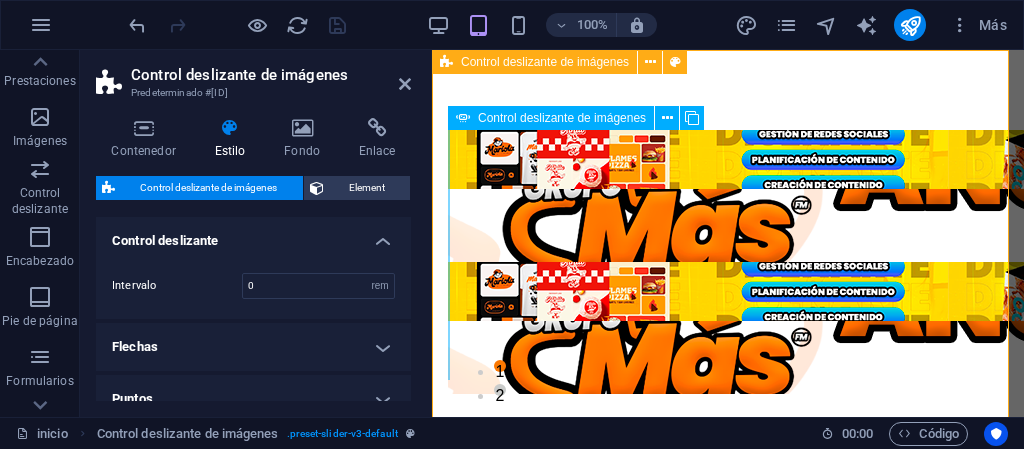 click on "2" at bounding box center (500, 390) 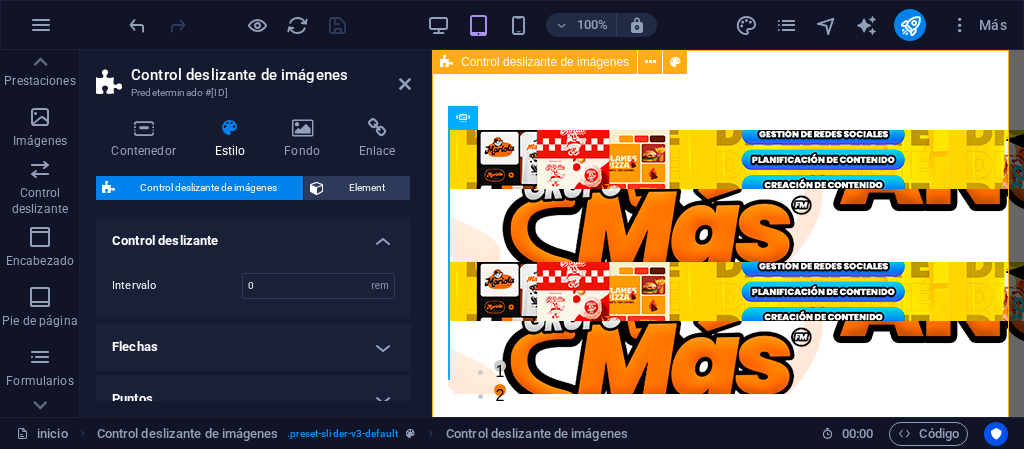 click on "1 2" at bounding box center (728, 255) 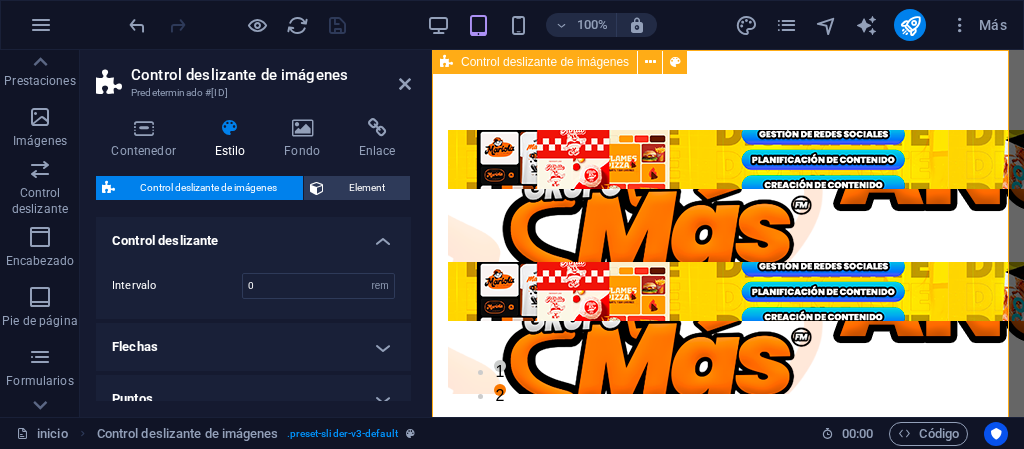 click on "1 2" at bounding box center [728, 255] 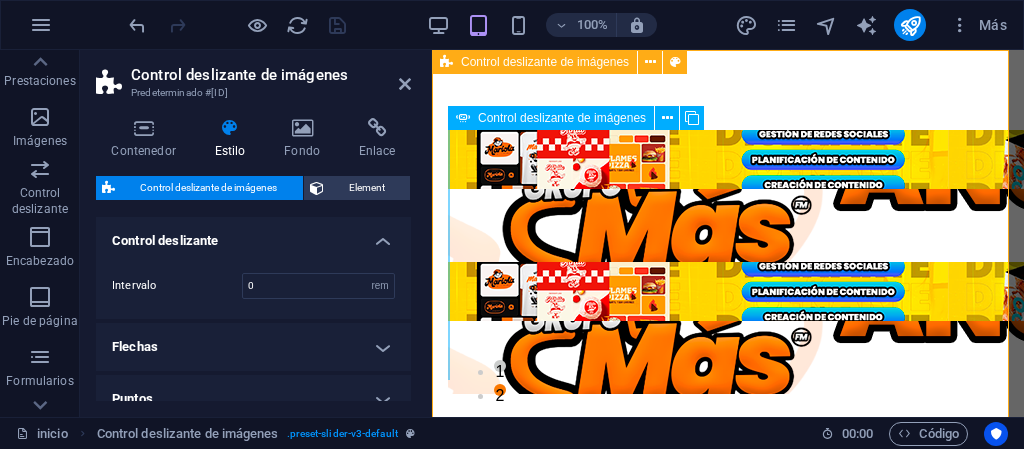 click on "1" at bounding box center (500, 366) 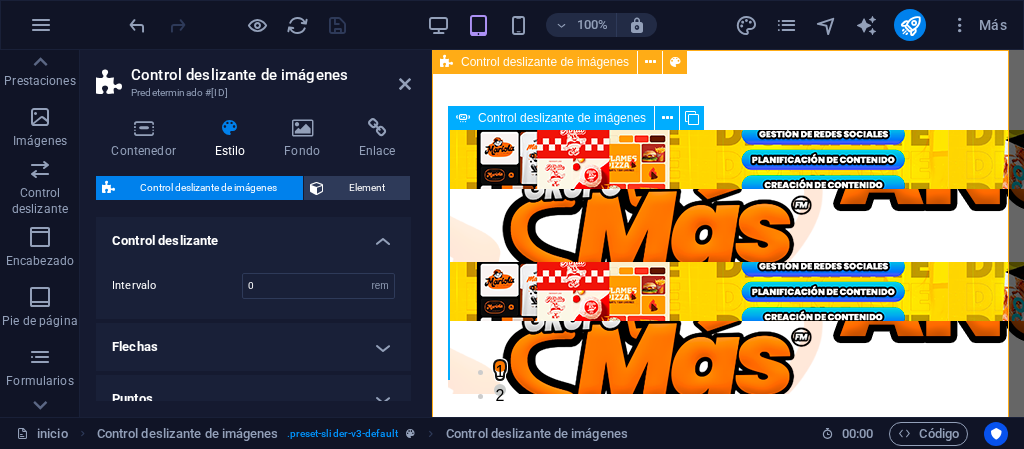 click on "1" at bounding box center (500, 366) 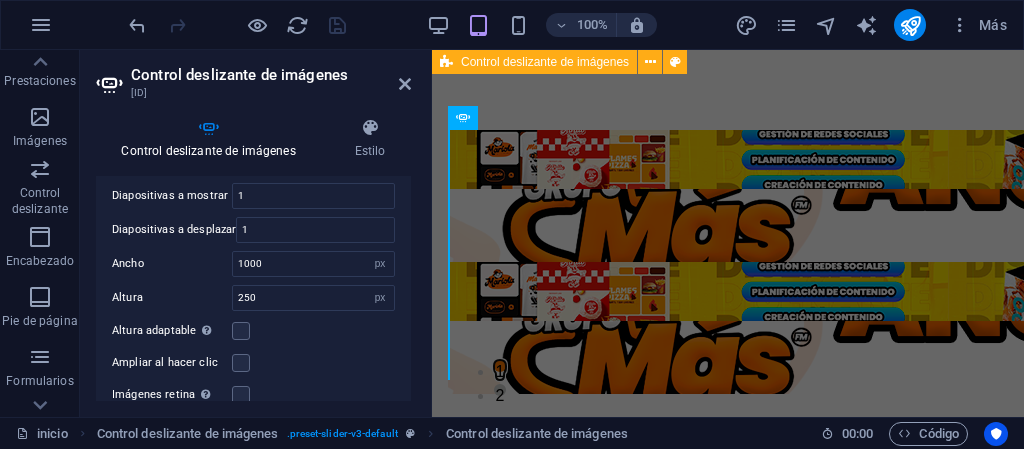 scroll, scrollTop: 400, scrollLeft: 0, axis: vertical 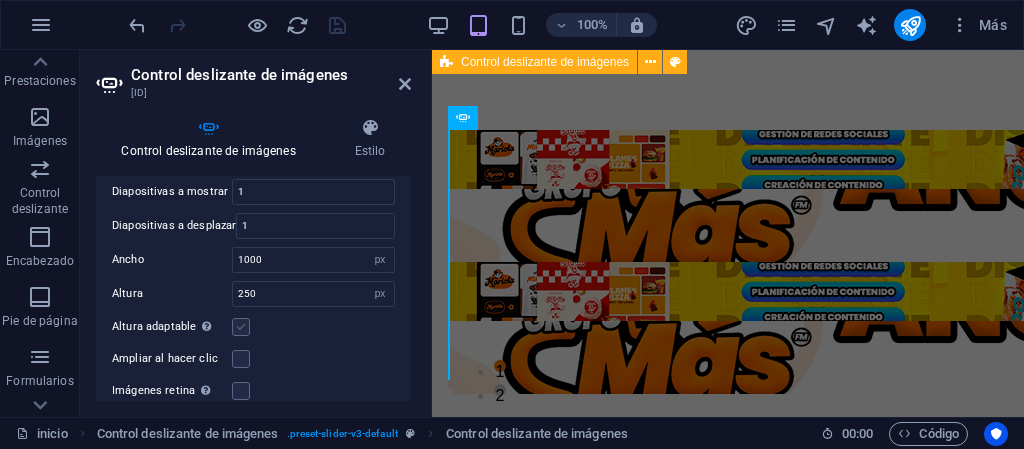 click at bounding box center (241, 327) 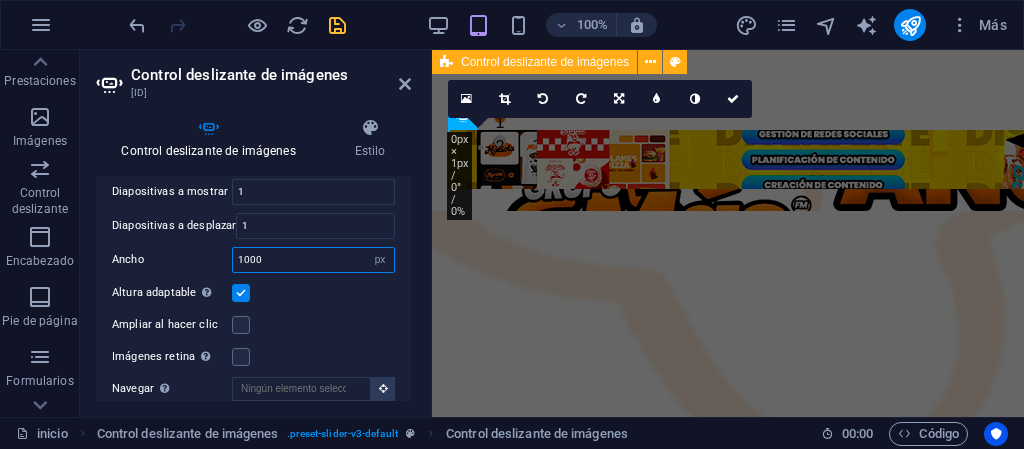 click on "1000" at bounding box center (313, 260) 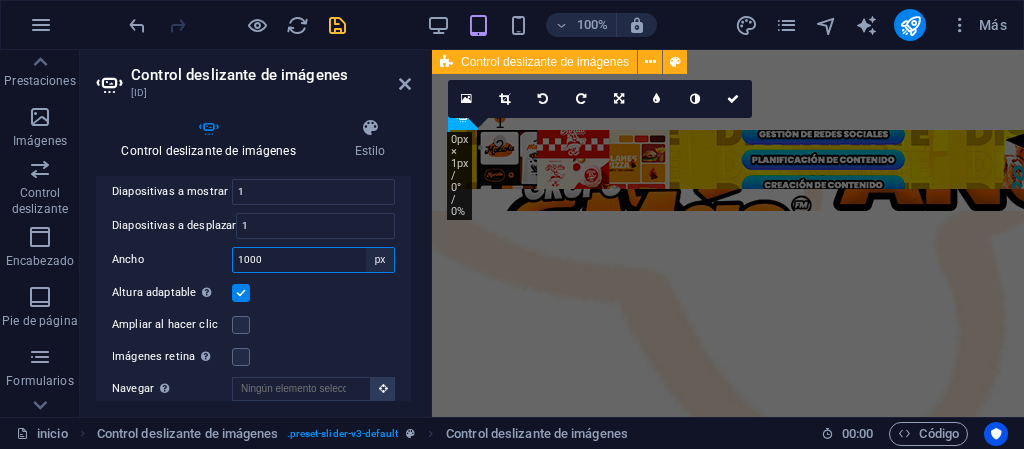click on "Predeterminado px % rem em vw vh" at bounding box center [380, 260] 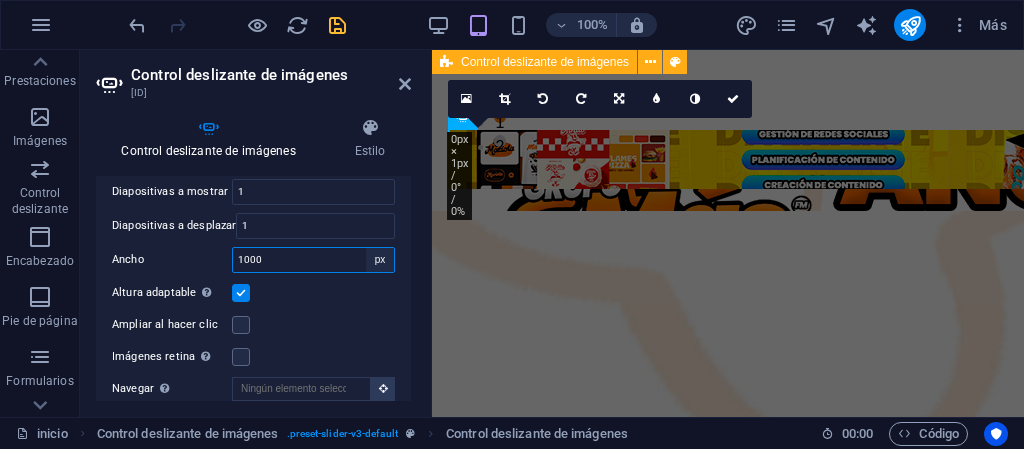 select on "default" 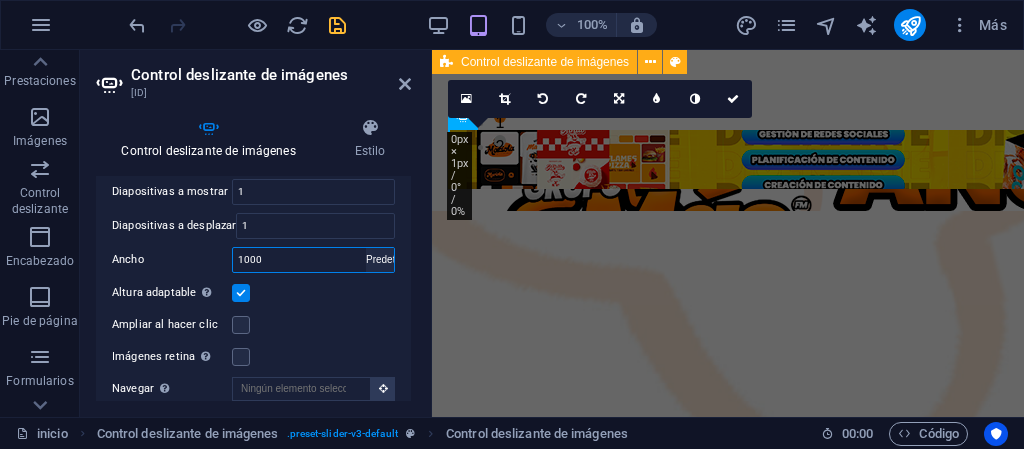 click on "Predeterminado px % rem em vw vh" at bounding box center (380, 260) 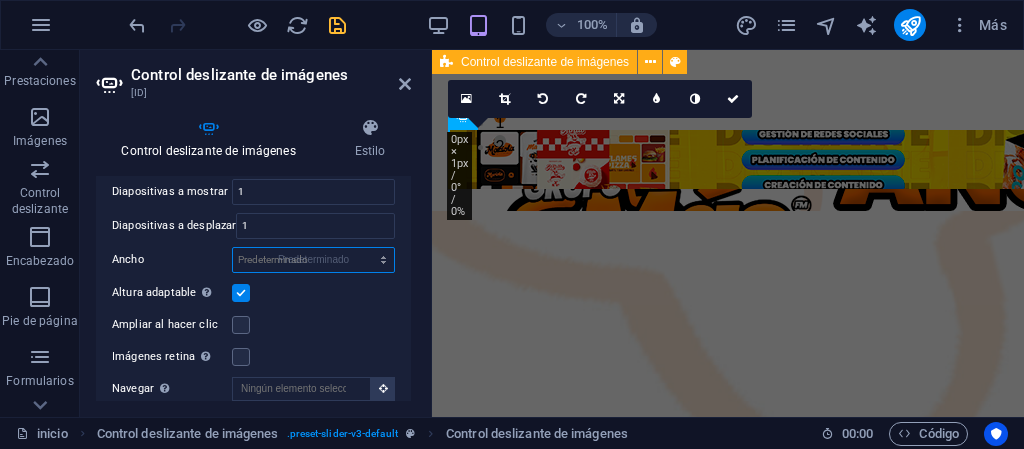 type 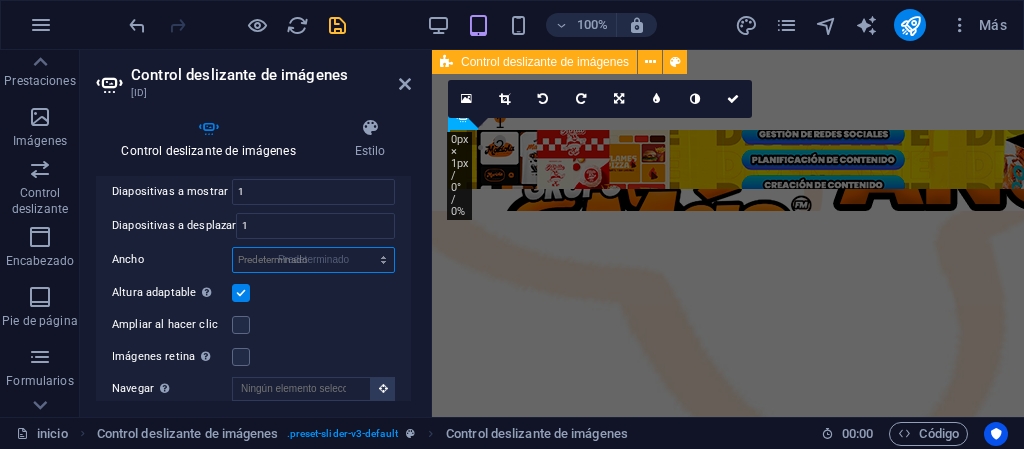 select on "DISABLED_OPTION_VALUE" 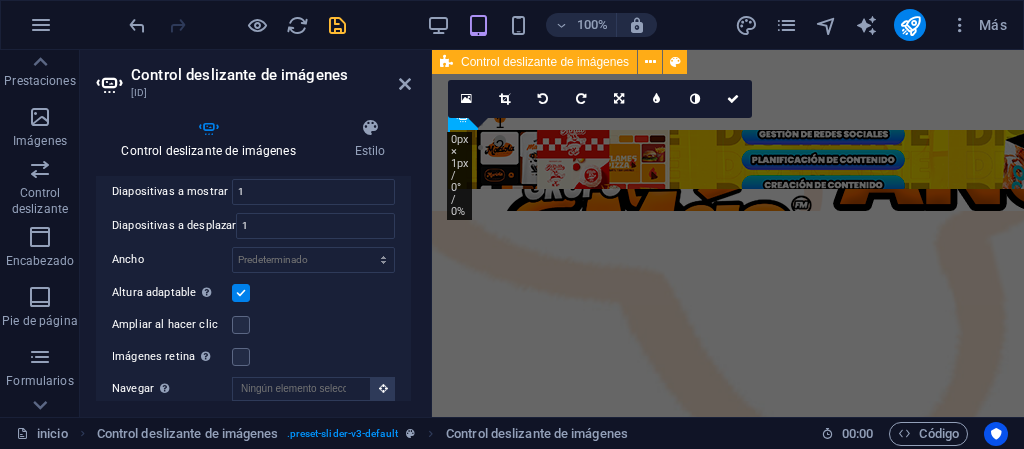 click on "Diapositivas a mostrar 1 Diapositivas a desplazar 1 Ancho Predeterminado px % rem em vw vh Altura 250 Predeterminado px rem em vw vh Altura adaptable Ajustar automáticamente el alto para controles deslizantes de diapositiva única Ampliar al hacer clic Imágenes retina Automáticamente cargar tamaños optimizados de smartphone e imagen retina. Navegar Selecciona otro control deslizante que debería ser navegado por este
Filas 1 Diapositivas por fila 1 Ancho de la variable Ajusta automáticamente el ancho de la diapositiva visible. Modo central Permite la visualización centralizada con diapositiva anterior/siguiente. Usar con un número impar de "Diapositivas a mostrar". Espaciado central No visible cuando "Ancho de la variable" está activado 0 px %" at bounding box center (253, 339) 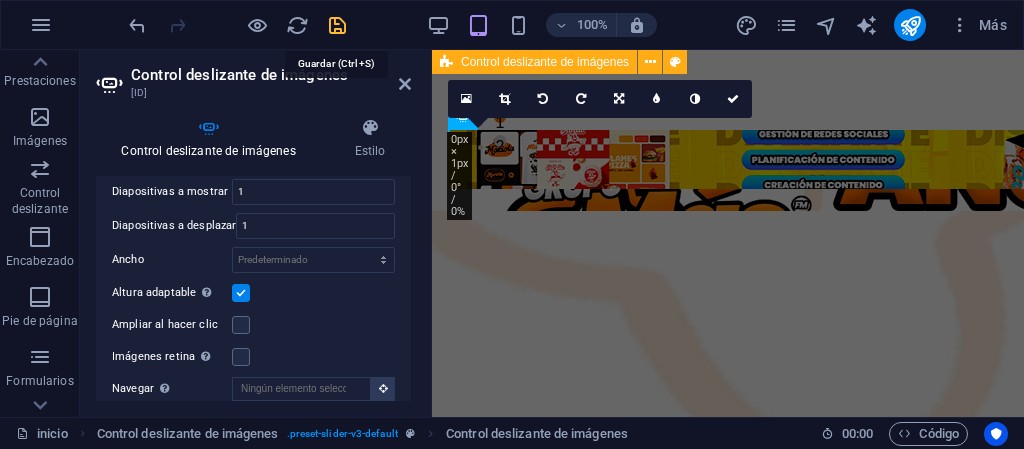click at bounding box center (337, 25) 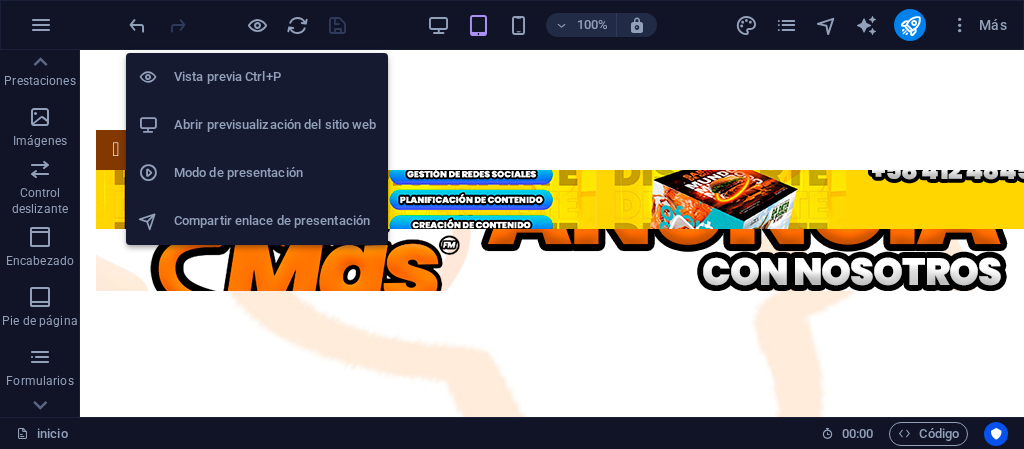 click on "Abrir previsualización del sitio web" at bounding box center [275, 125] 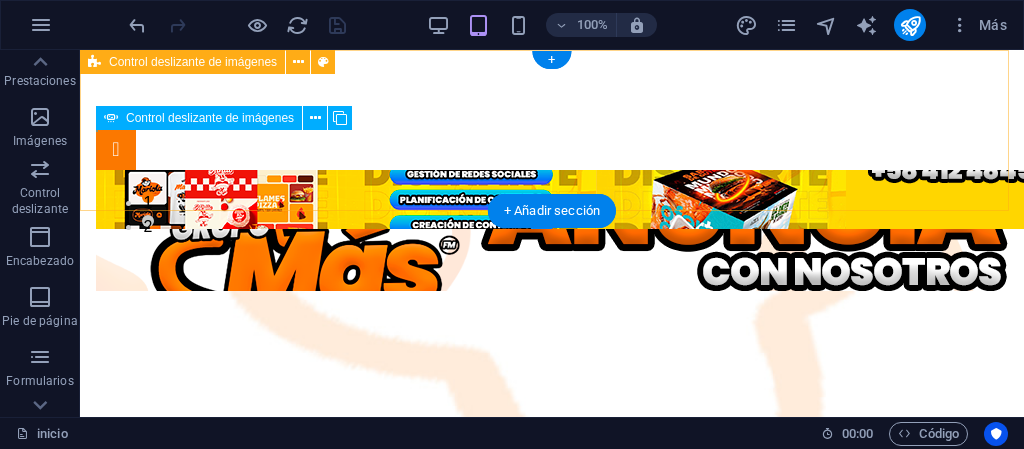 click at bounding box center [116, 150] 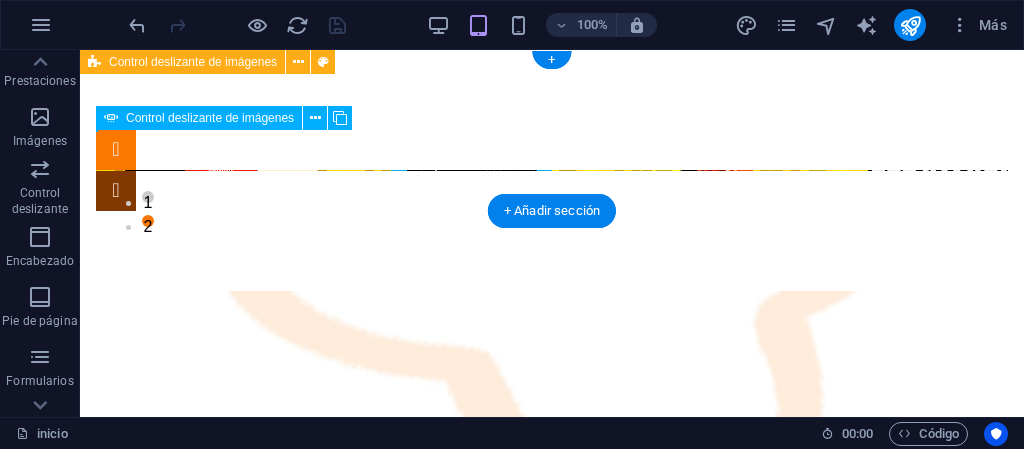 click at bounding box center (116, 150) 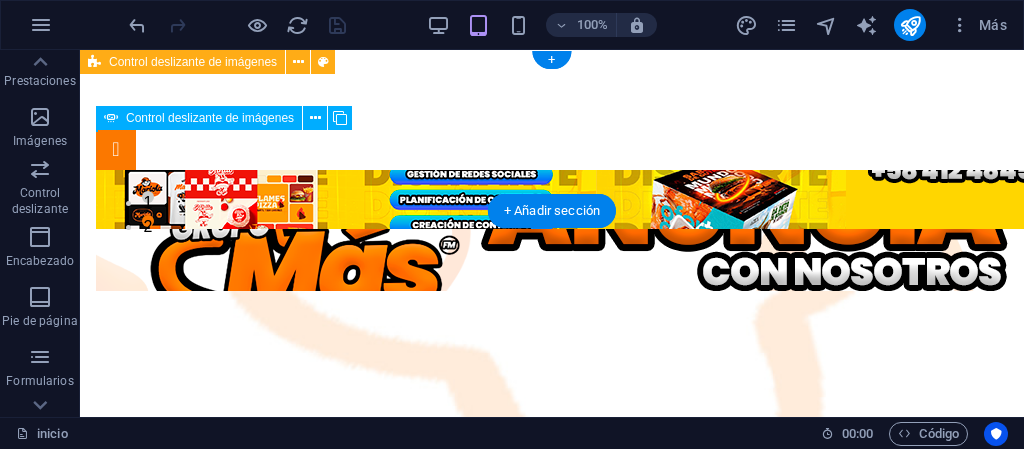 select on "ms" 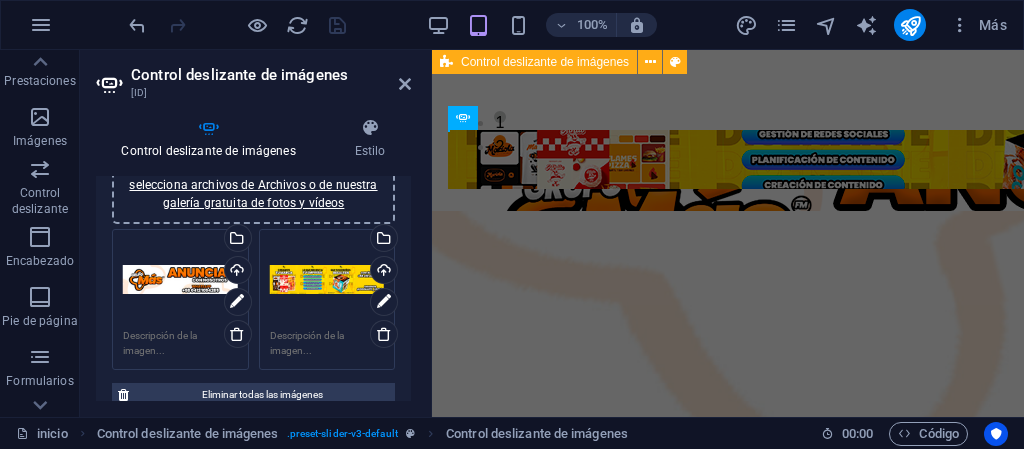 scroll, scrollTop: 200, scrollLeft: 0, axis: vertical 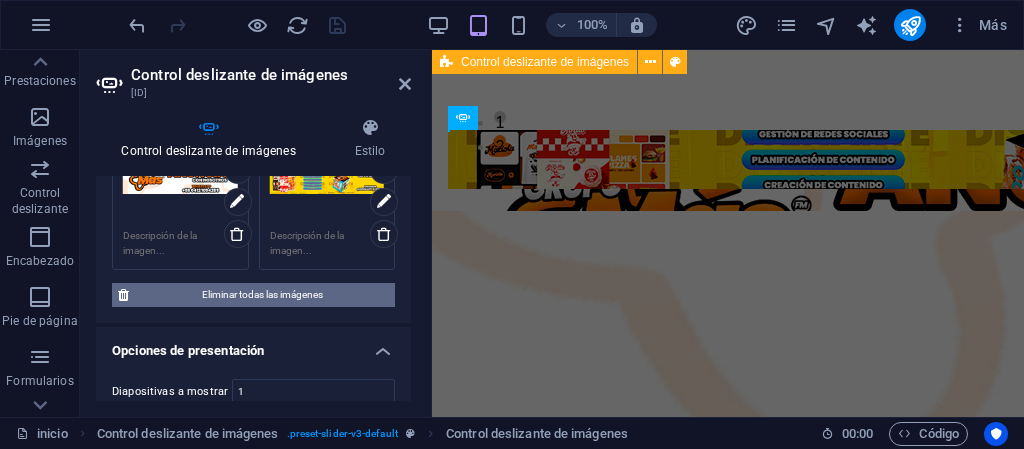 click on "Eliminar todas las imágenes" at bounding box center (262, 295) 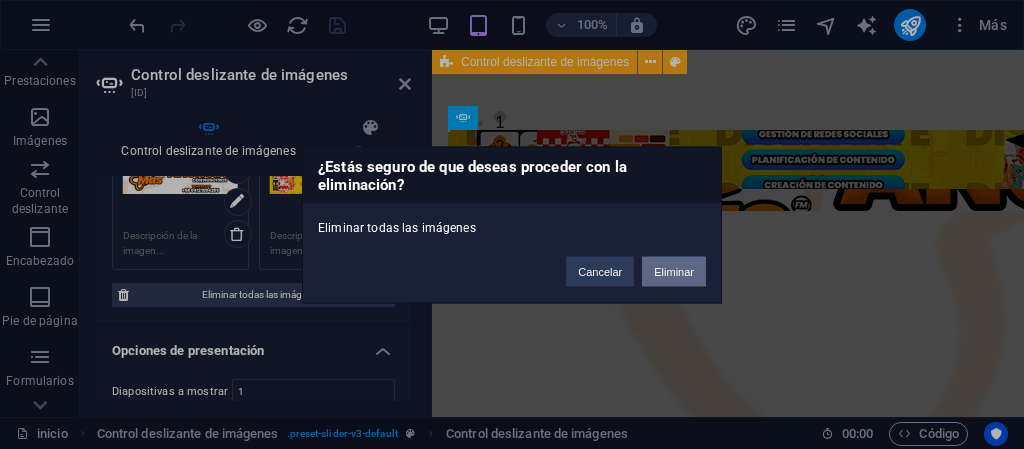 click on "Eliminar" at bounding box center [674, 271] 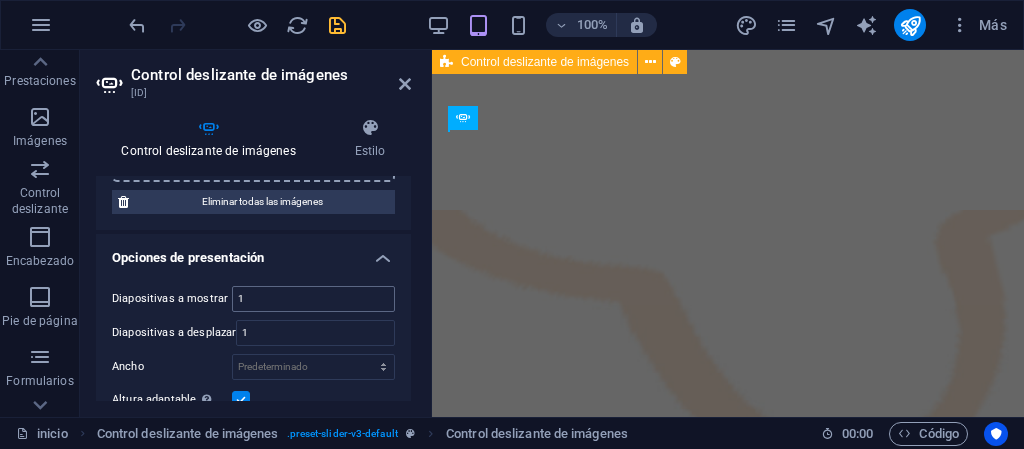 scroll, scrollTop: 0, scrollLeft: 0, axis: both 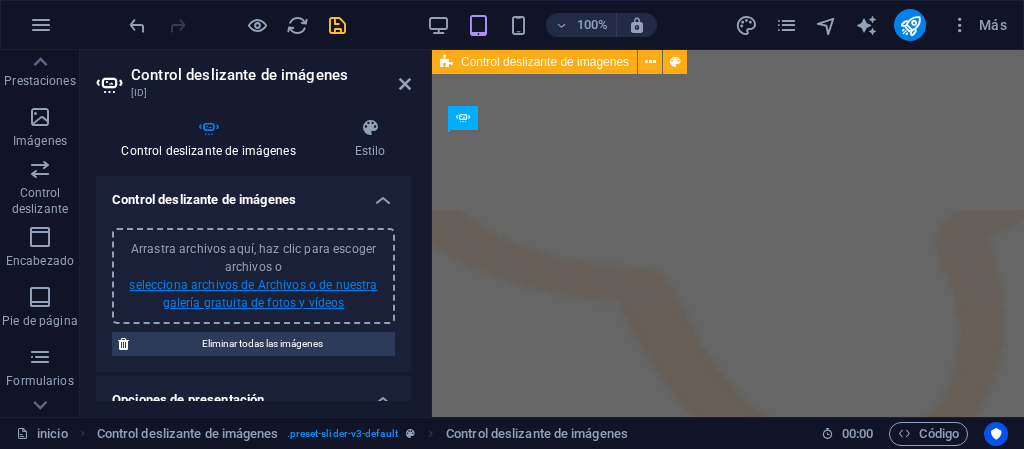 click on "selecciona archivos de Archivos o de nuestra galería gratuita de fotos y vídeos" at bounding box center [253, 294] 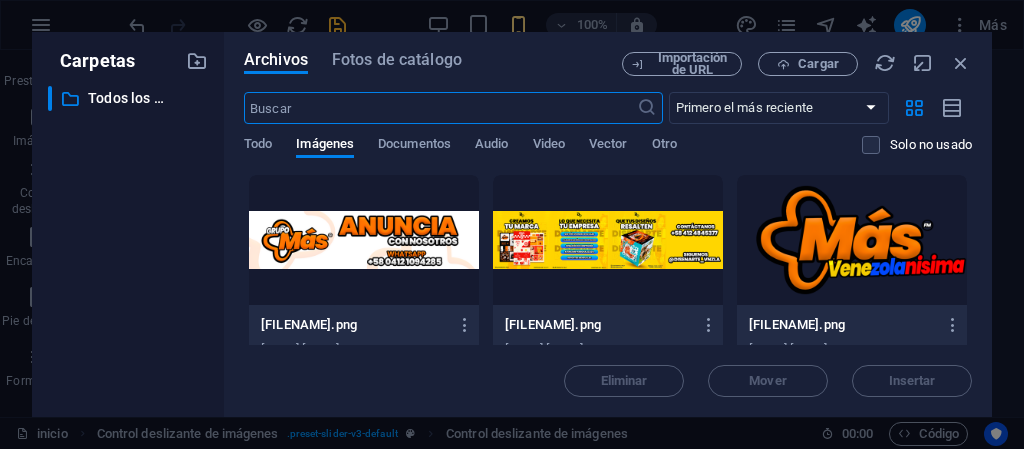 click at bounding box center (364, 240) 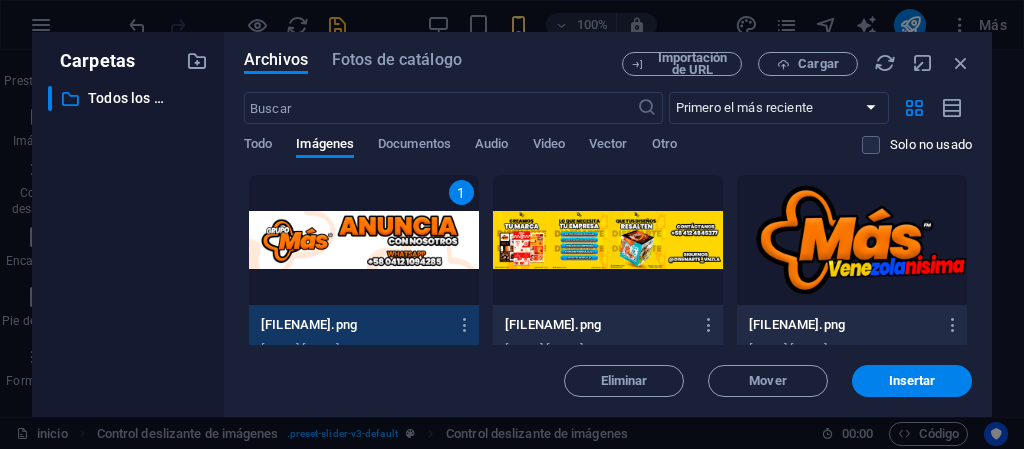 click at bounding box center (608, 240) 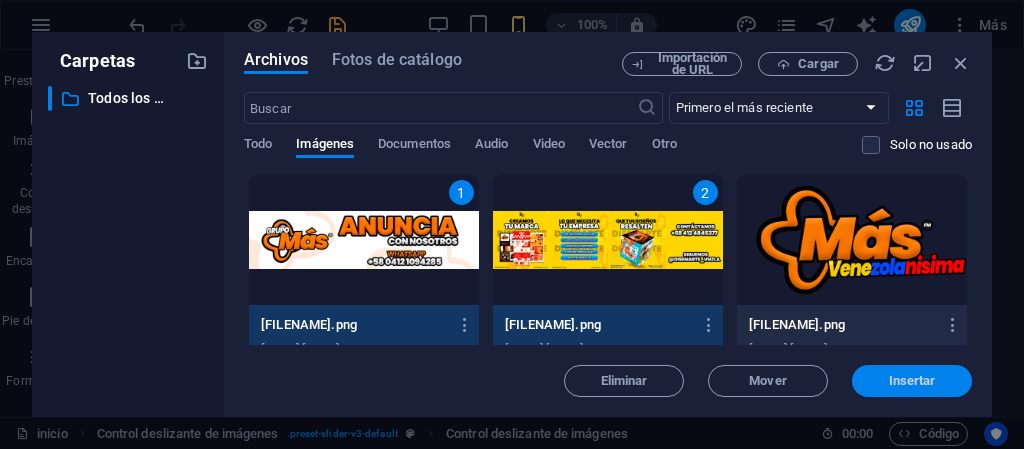 click on "Insertar" at bounding box center [912, 381] 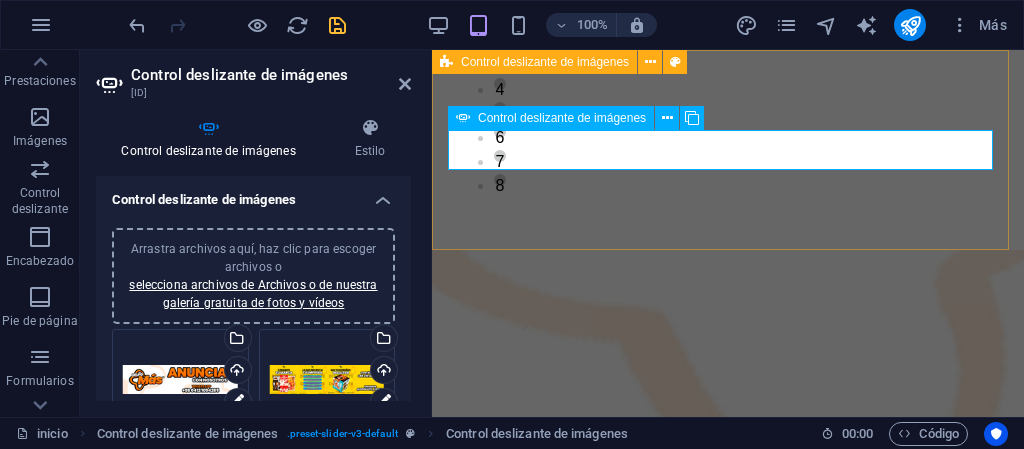 click on "Control deslizante de imágenes" at bounding box center (562, 118) 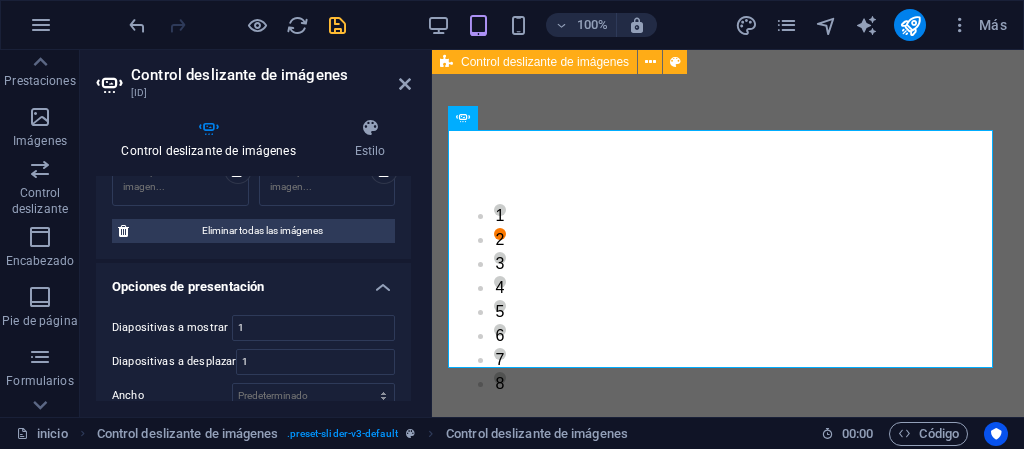 scroll, scrollTop: 400, scrollLeft: 0, axis: vertical 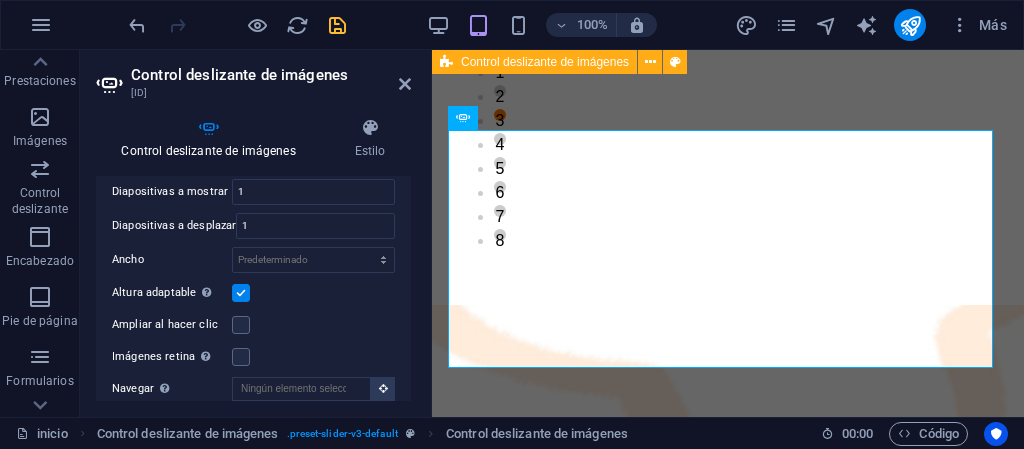 click at bounding box center [241, 293] 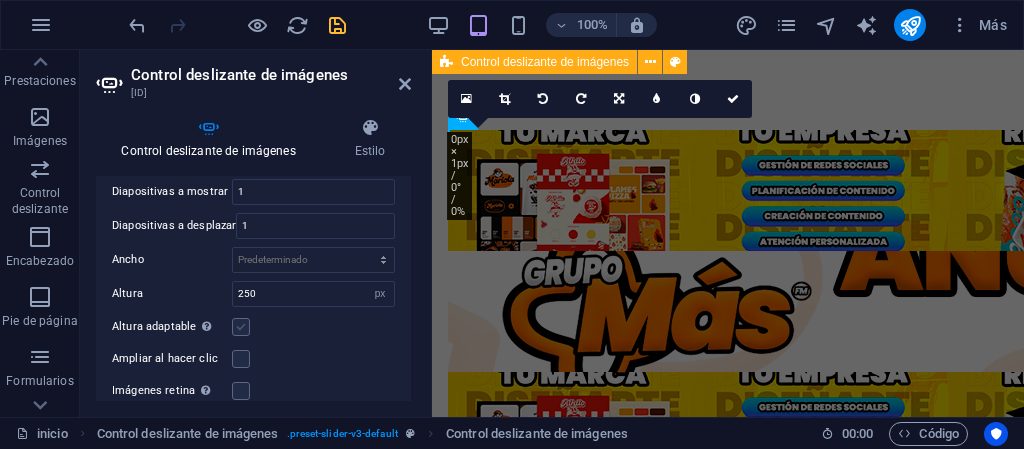 click at bounding box center [241, 327] 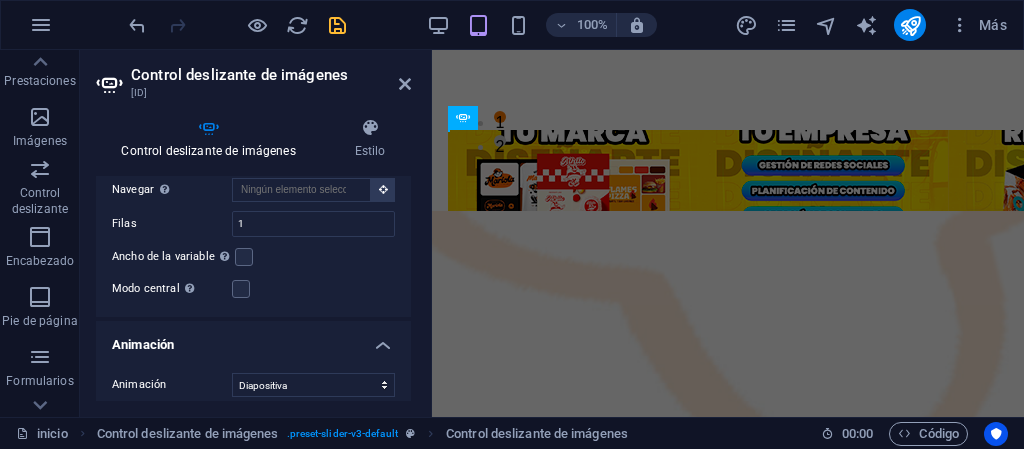 scroll, scrollTop: 600, scrollLeft: 0, axis: vertical 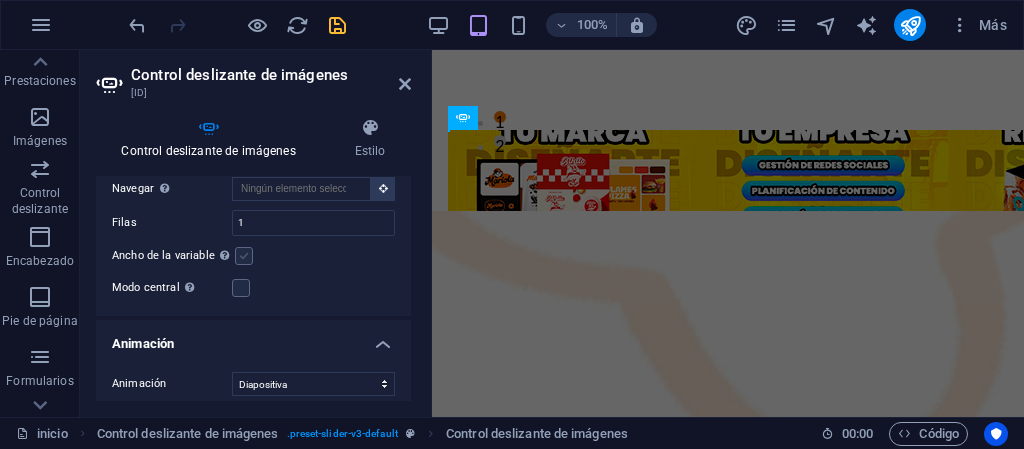 click at bounding box center [244, 256] 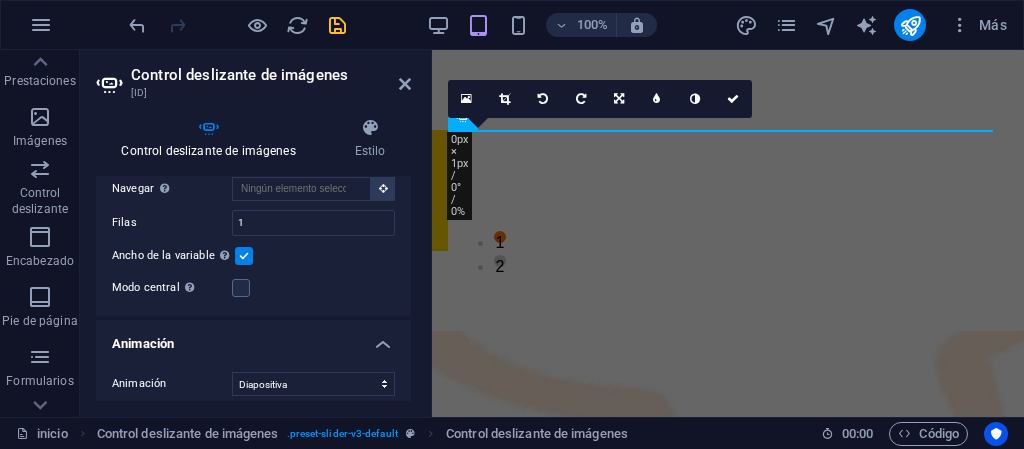 click at bounding box center [244, 256] 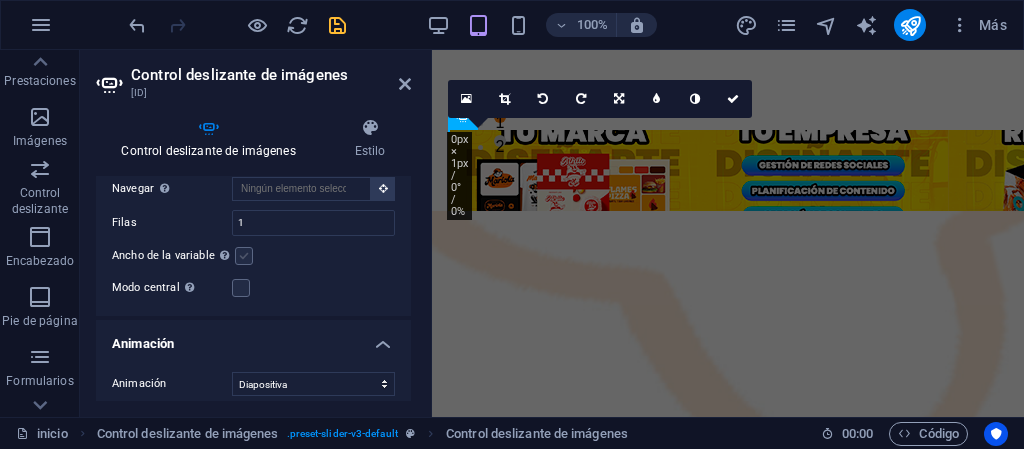 click at bounding box center (244, 256) 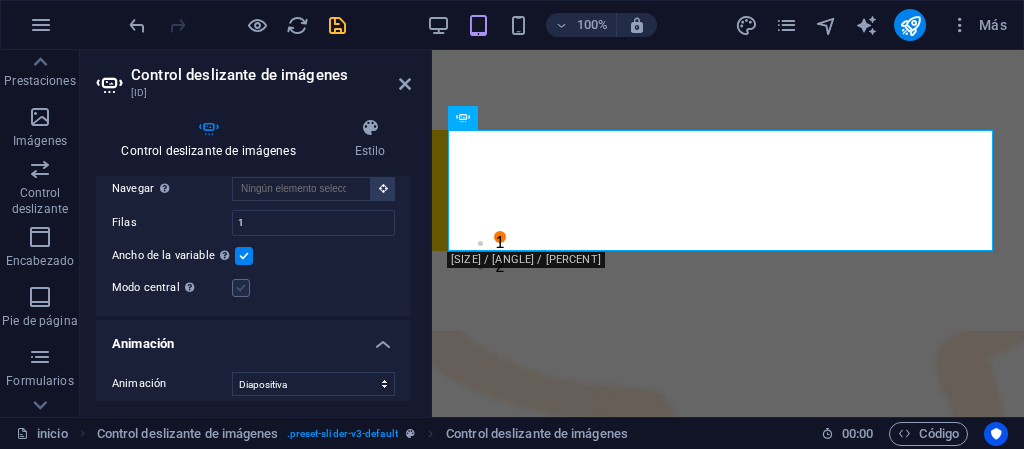 click at bounding box center (241, 288) 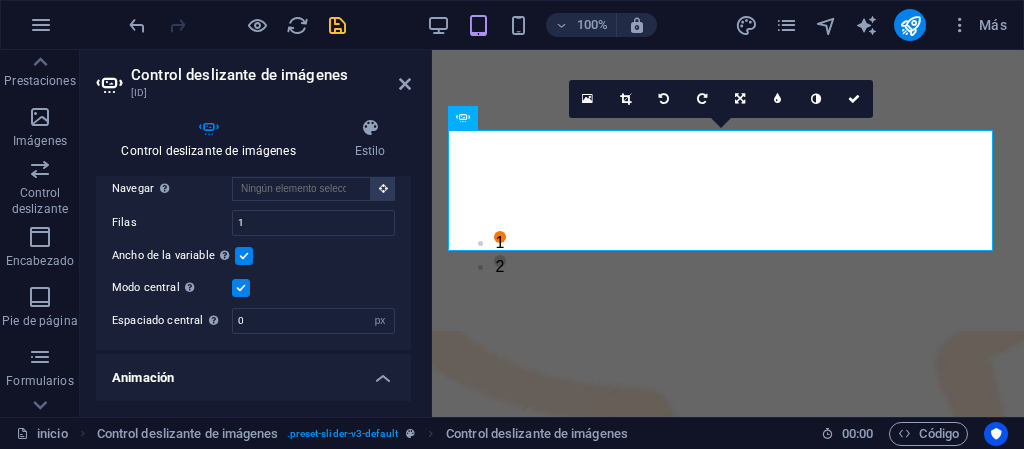 click at bounding box center (241, 288) 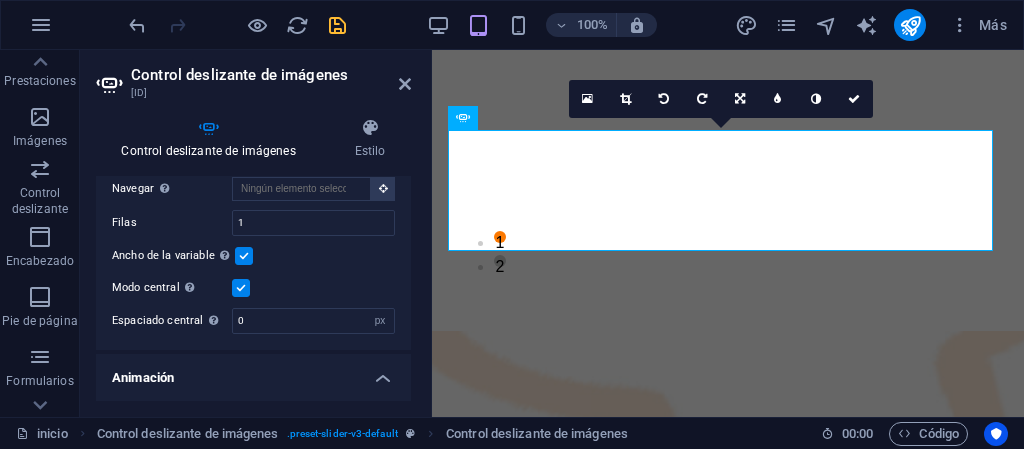 click on "Modo central Permite la visualización centralizada con diapositiva anterior/siguiente. Usar con un número impar de "Diapositivas a mostrar"." at bounding box center (0, 0) 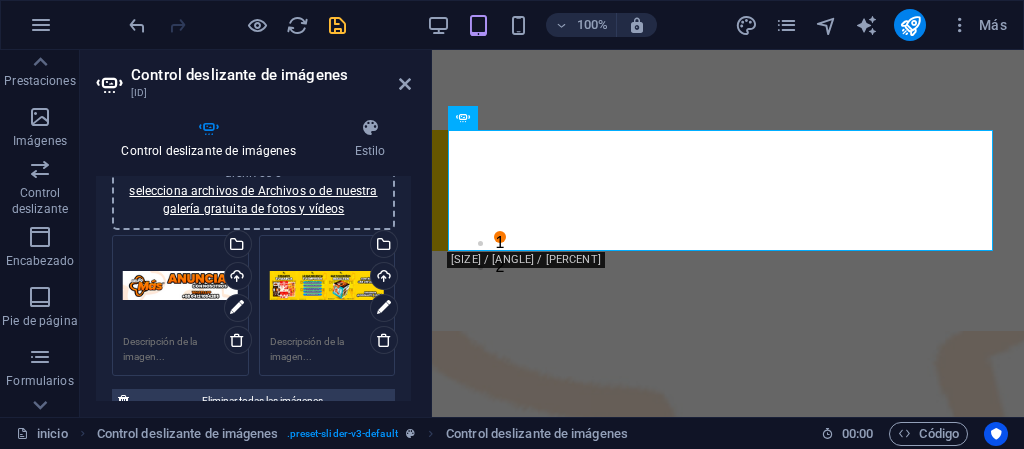 scroll, scrollTop: 100, scrollLeft: 0, axis: vertical 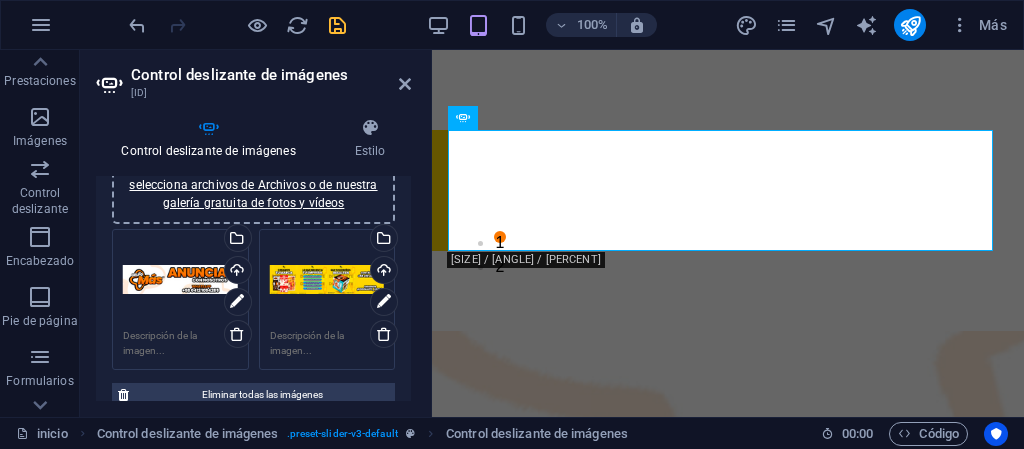 click at bounding box center [337, 25] 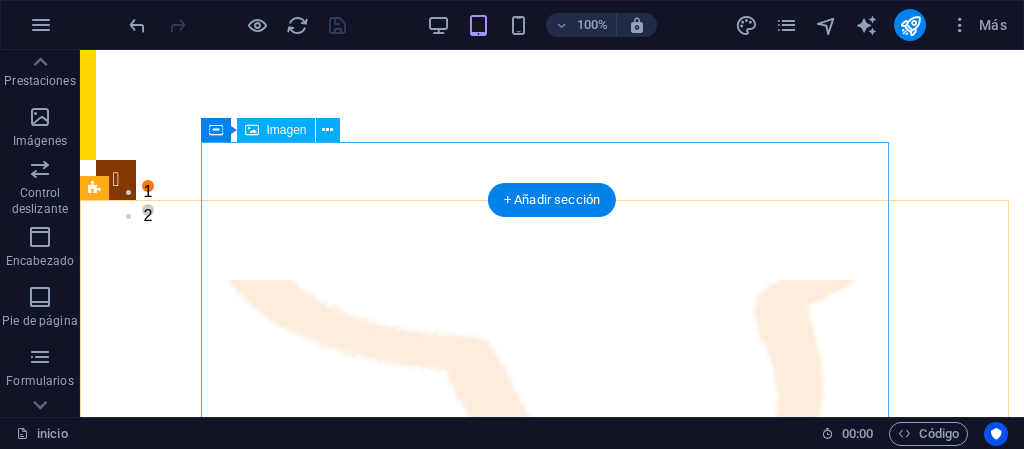 scroll, scrollTop: 300, scrollLeft: 0, axis: vertical 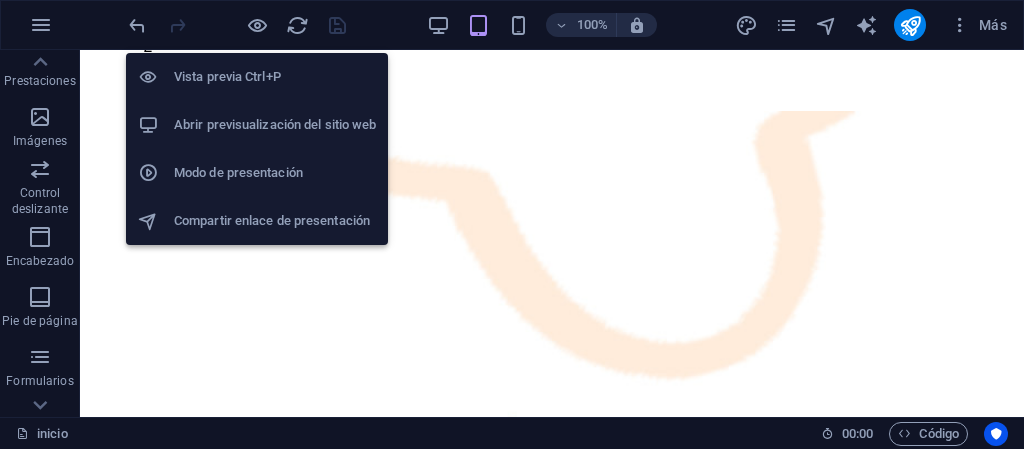 click on "Abrir previsualización del sitio web" at bounding box center [275, 125] 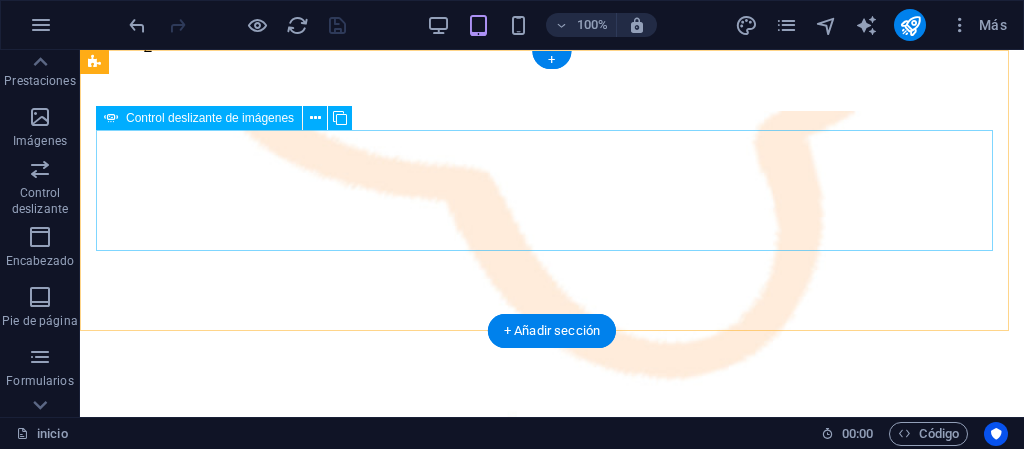 scroll, scrollTop: 0, scrollLeft: 0, axis: both 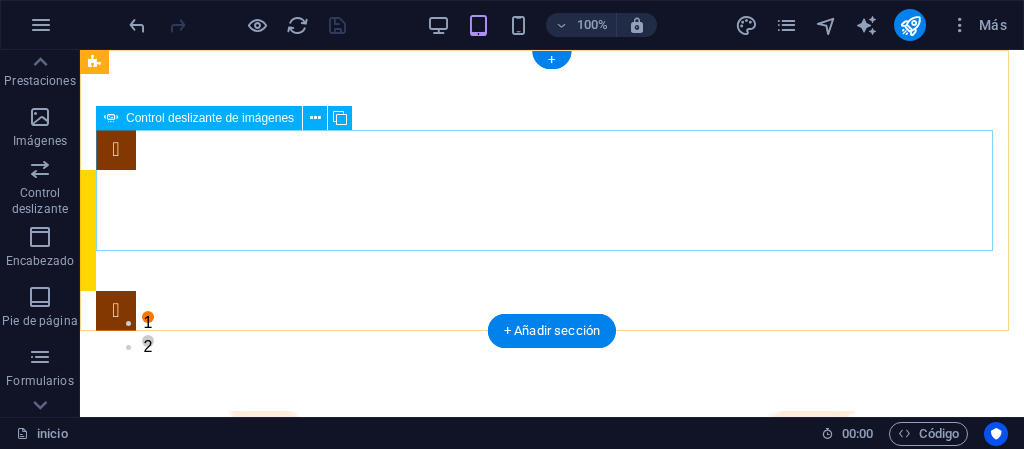 click on "1 2" at bounding box center [552, 230] 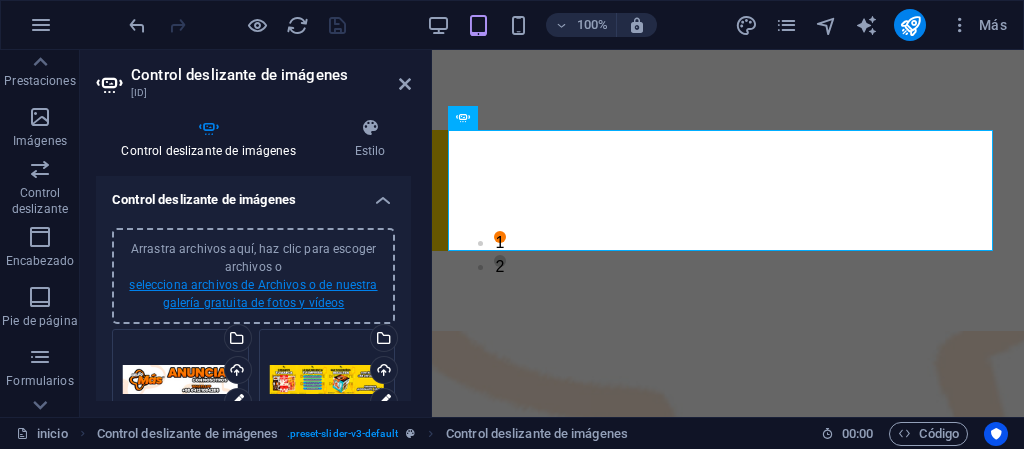 click on "selecciona archivos de Archivos o de nuestra galería gratuita de fotos y vídeos" at bounding box center (253, 294) 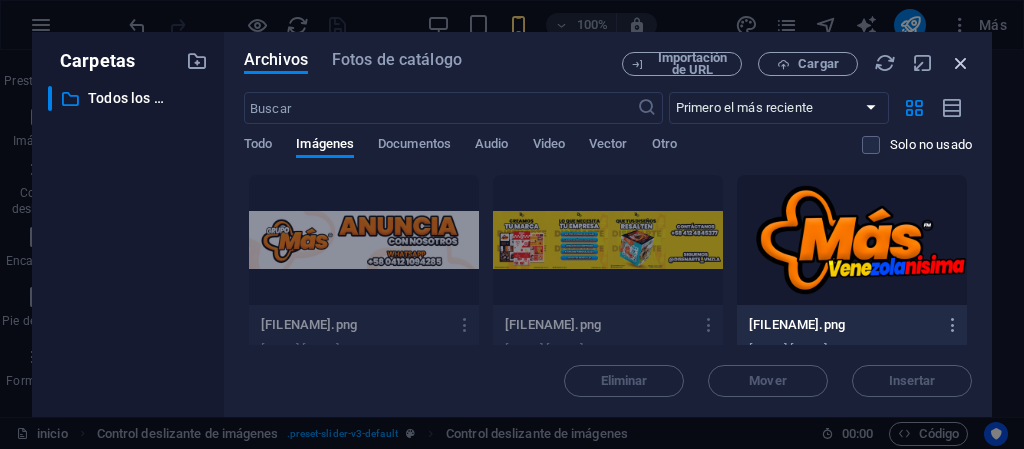 click at bounding box center (961, 63) 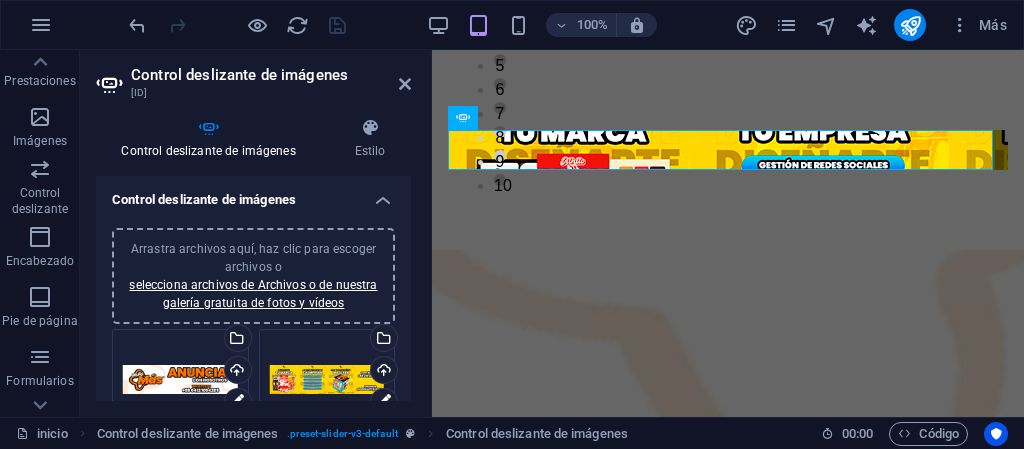 click on "Eliminar todas las imágenes" at bounding box center (262, 495) 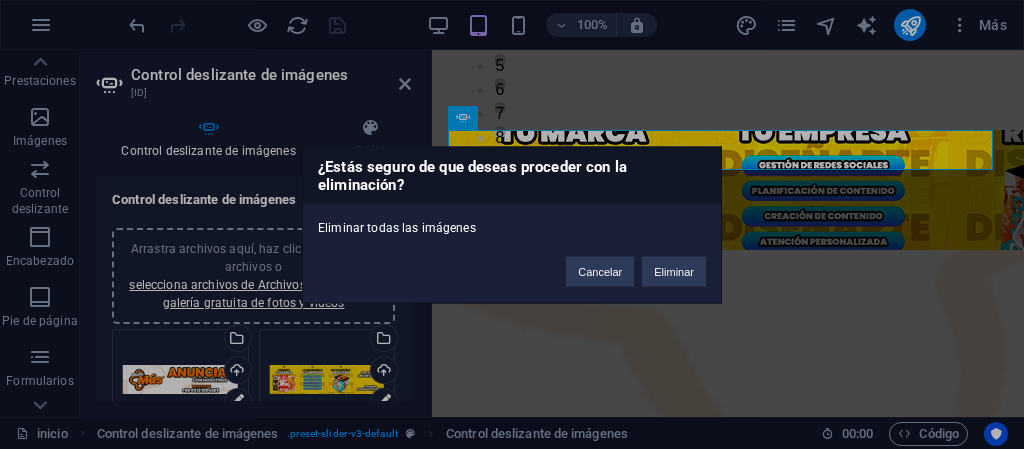 scroll, scrollTop: 200, scrollLeft: 0, axis: vertical 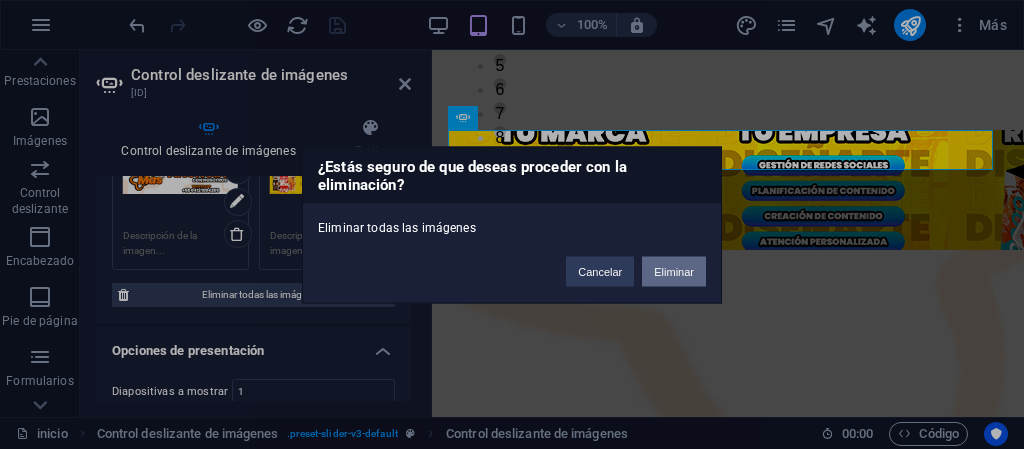 click on "Eliminar" at bounding box center [674, 271] 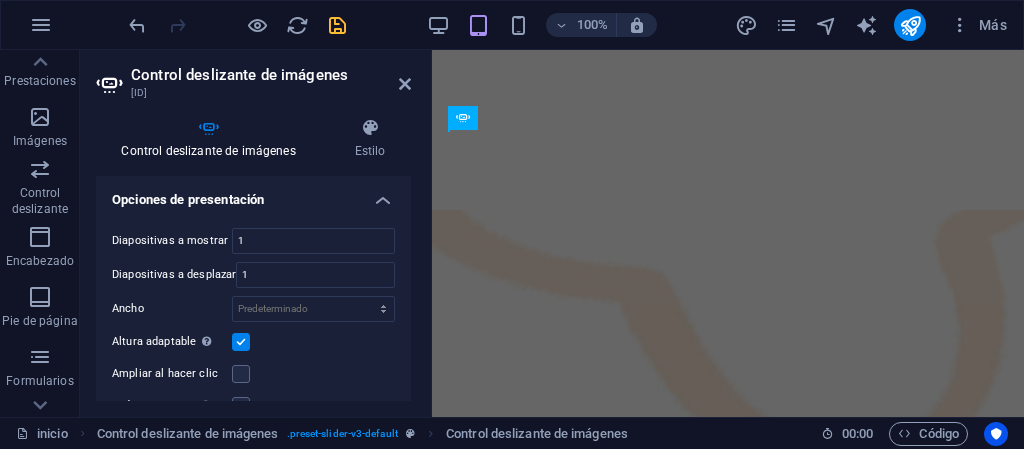 scroll, scrollTop: 0, scrollLeft: 0, axis: both 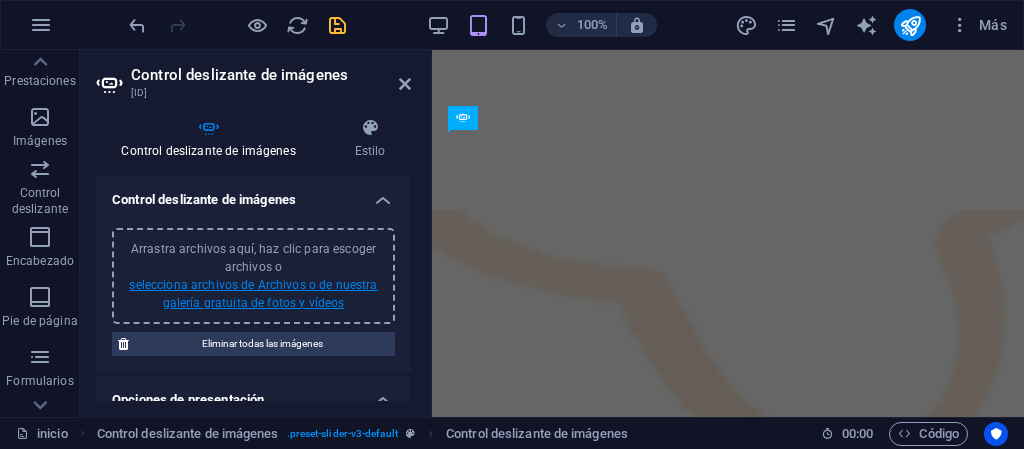 click on "selecciona archivos de Archivos o de nuestra galería gratuita de fotos y vídeos" at bounding box center [253, 294] 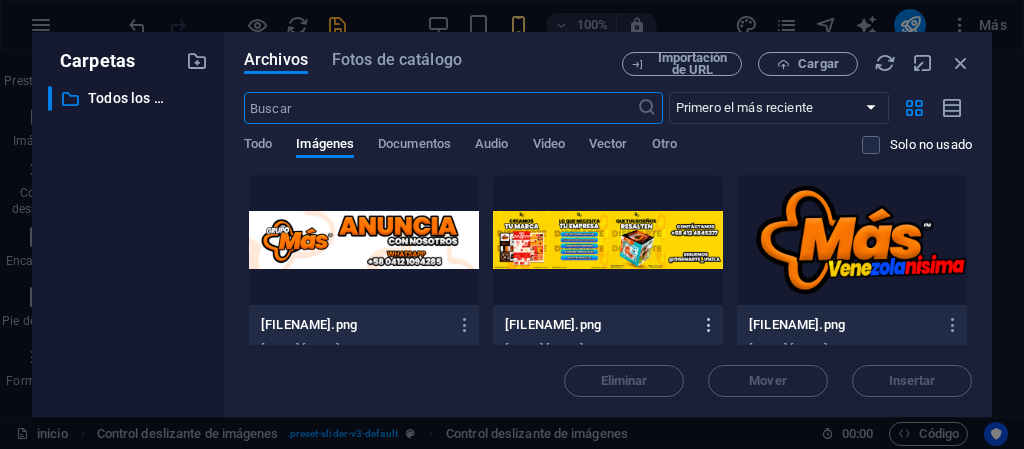 click at bounding box center [709, 325] 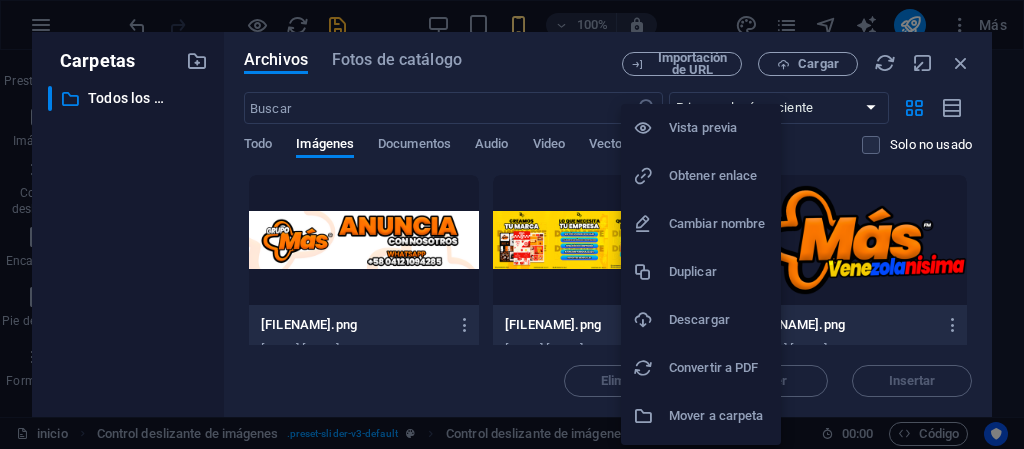 scroll, scrollTop: 43, scrollLeft: 0, axis: vertical 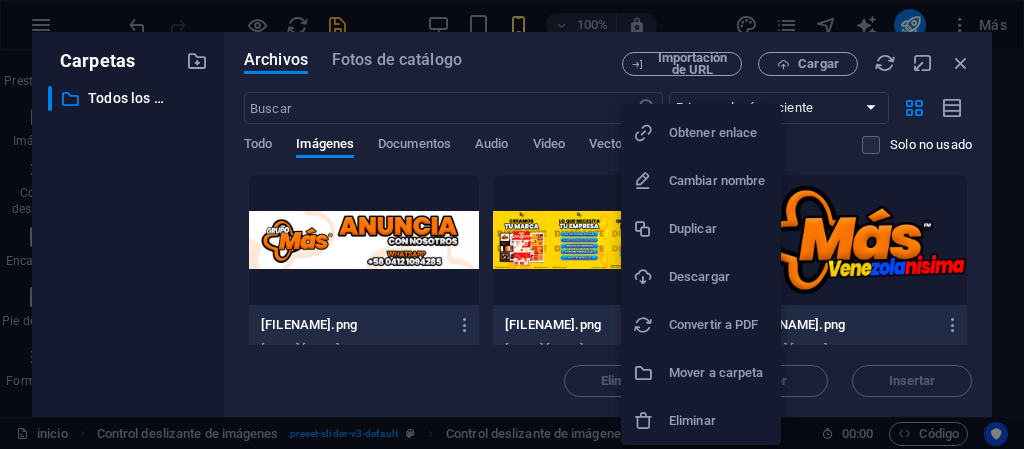 click on "Eliminar" at bounding box center (719, 421) 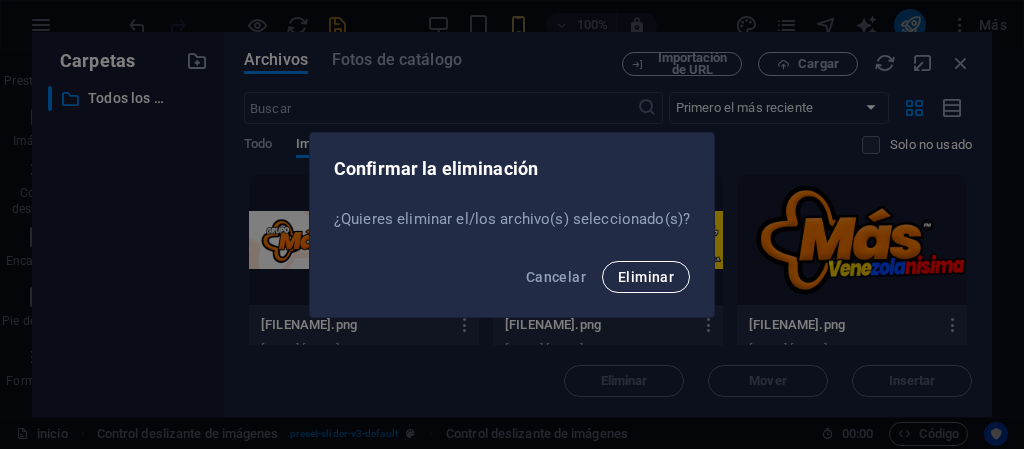 click on "Eliminar" at bounding box center [646, 277] 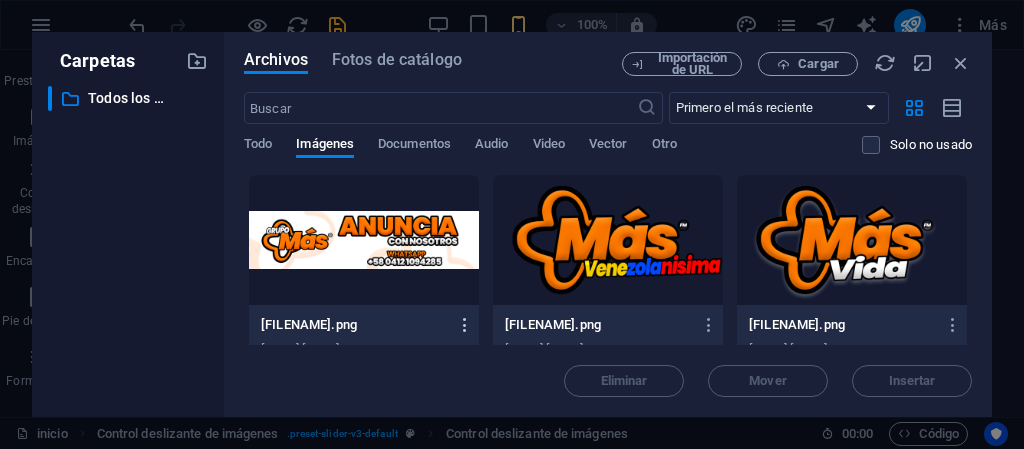 click at bounding box center [465, 325] 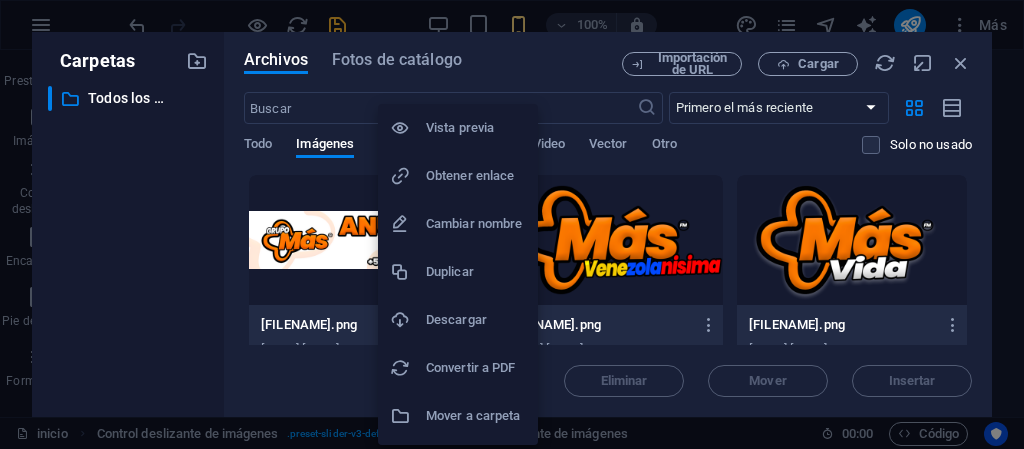 scroll, scrollTop: 43, scrollLeft: 0, axis: vertical 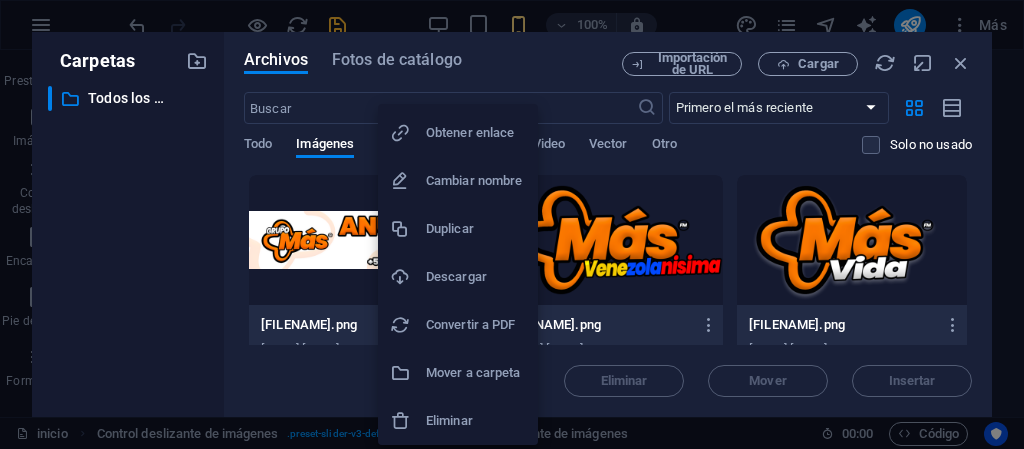 click on "Eliminar" at bounding box center [476, 421] 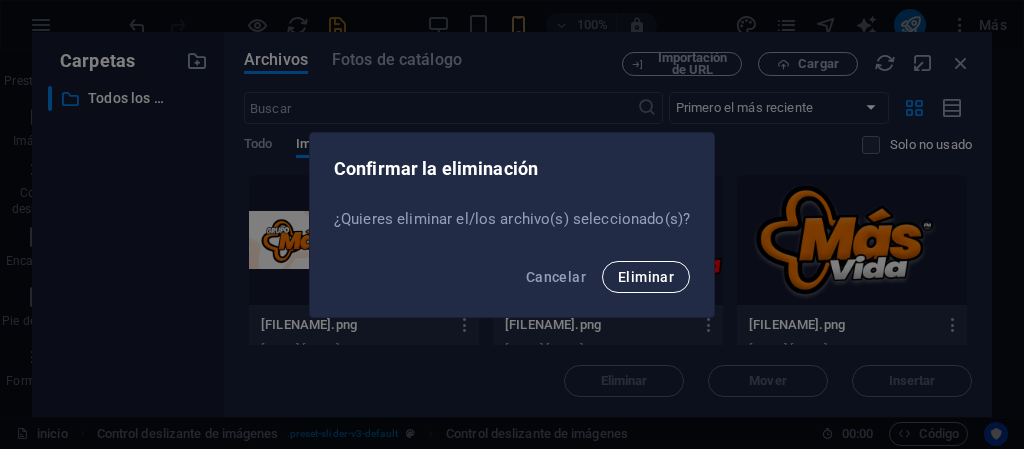 click on "Eliminar" at bounding box center (646, 277) 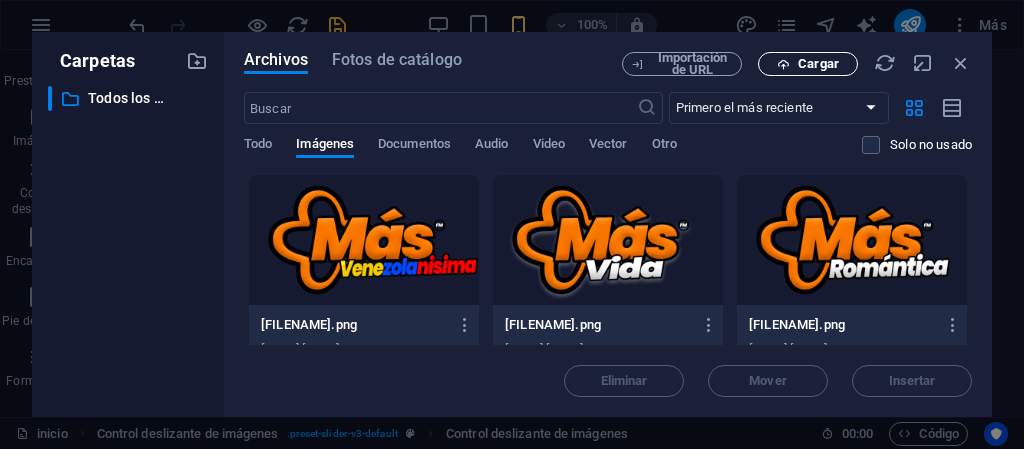 click on "Cargar" at bounding box center (808, 64) 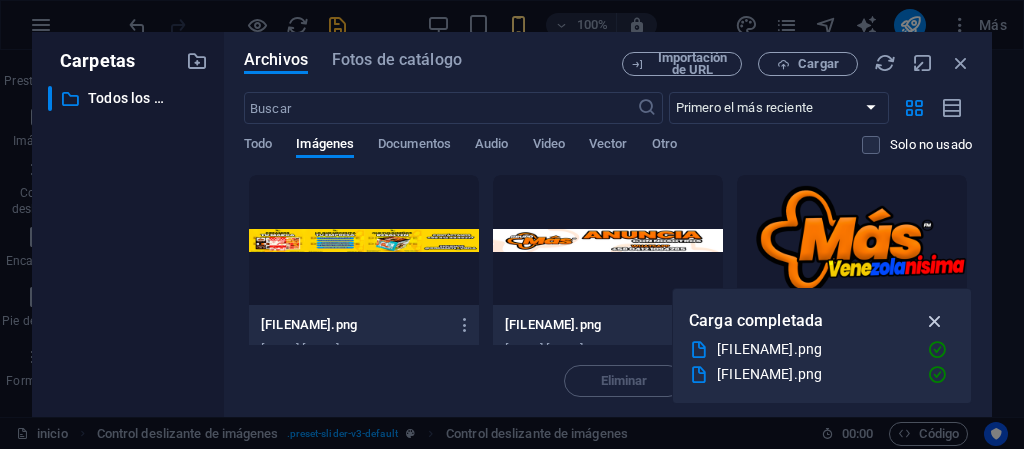 click at bounding box center (935, 321) 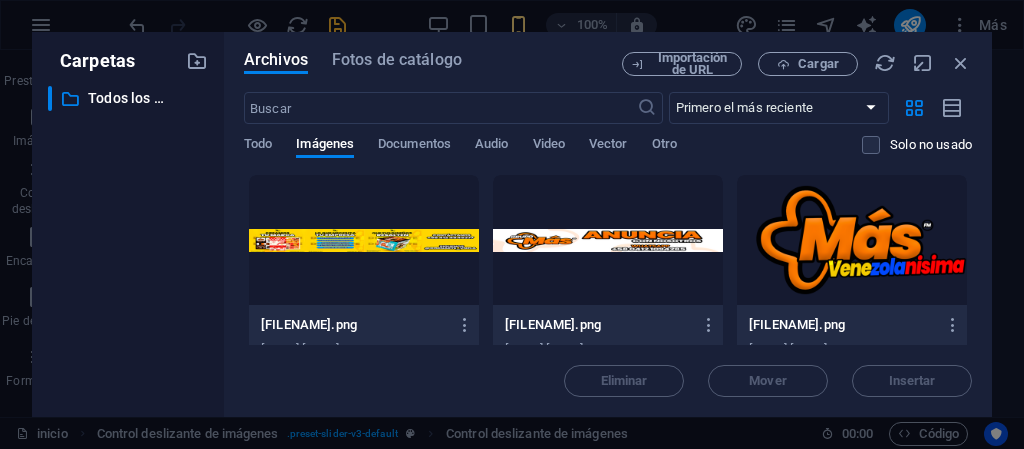 click at bounding box center [364, 240] 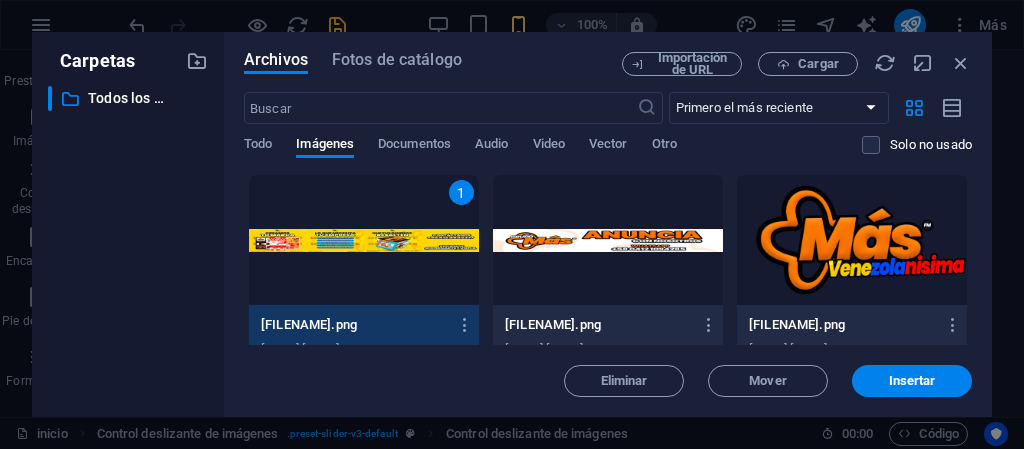 click at bounding box center [608, 240] 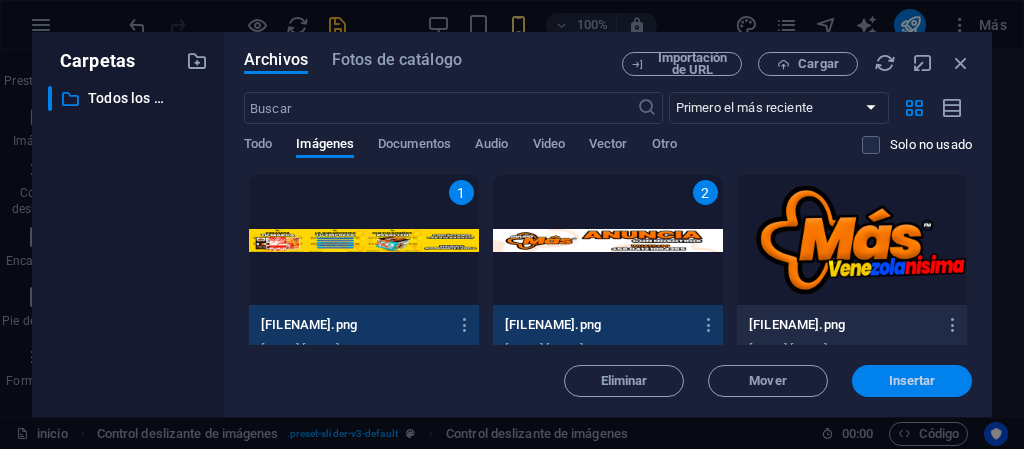 click on "Insertar" at bounding box center [912, 381] 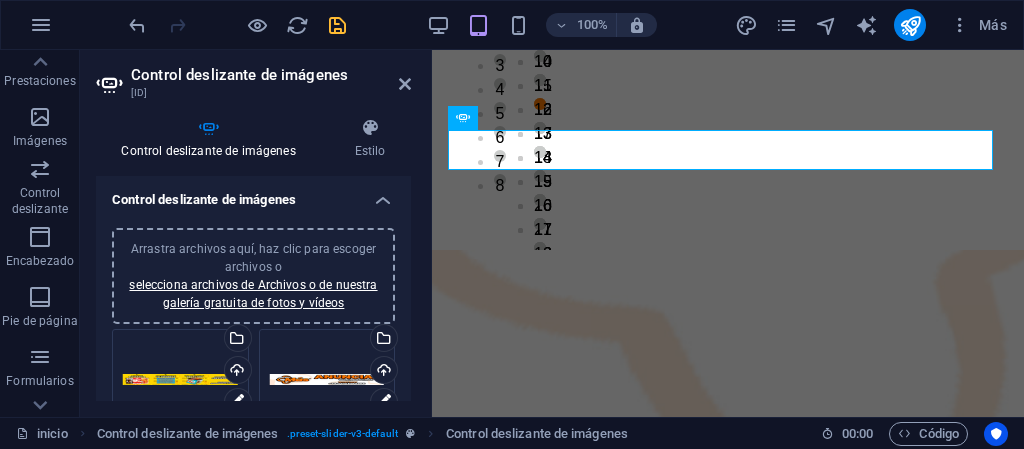 click at bounding box center [241, 693] 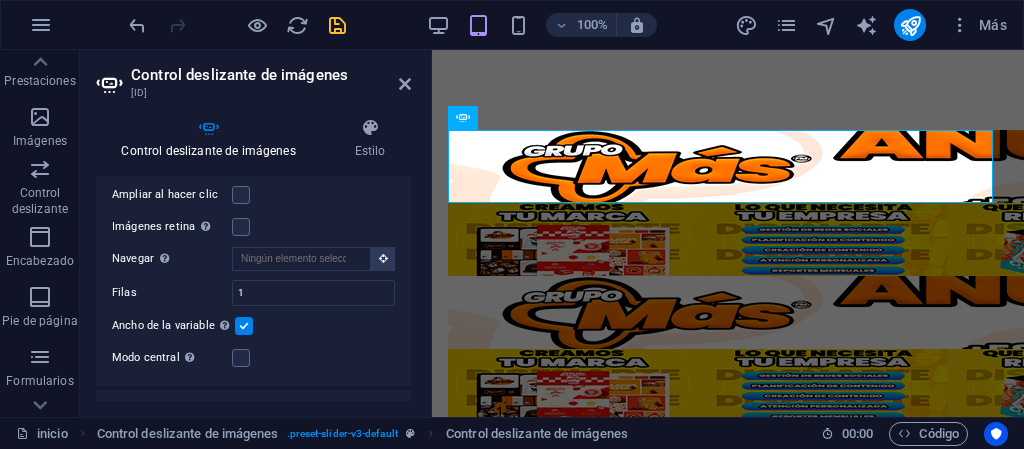 scroll, scrollTop: 500, scrollLeft: 0, axis: vertical 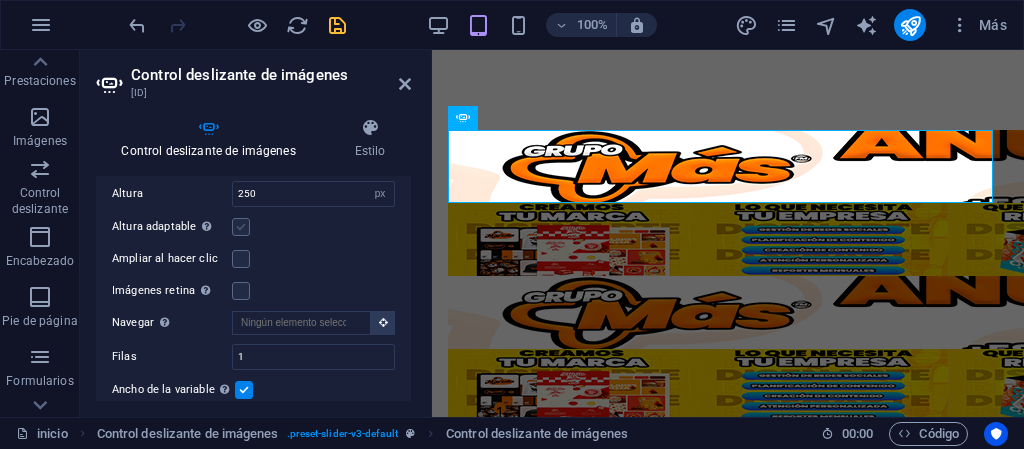 click at bounding box center [241, 227] 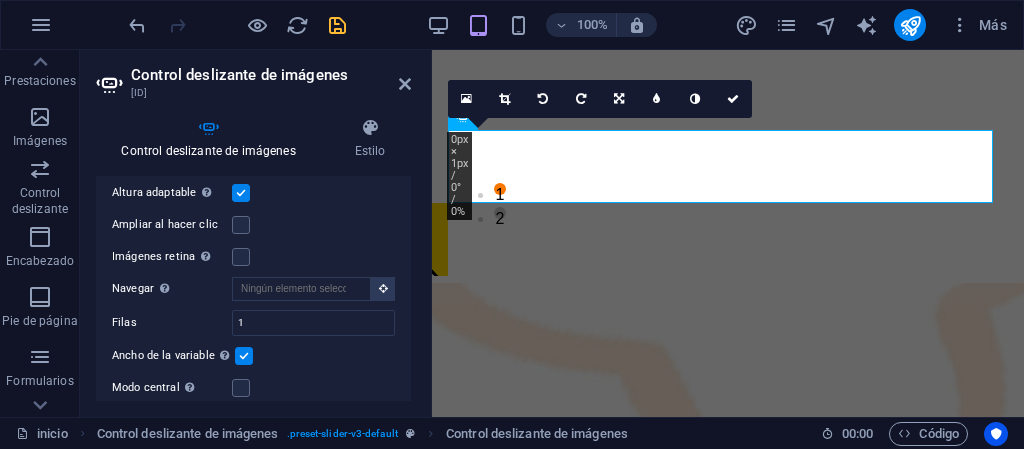 scroll, scrollTop: 466, scrollLeft: 0, axis: vertical 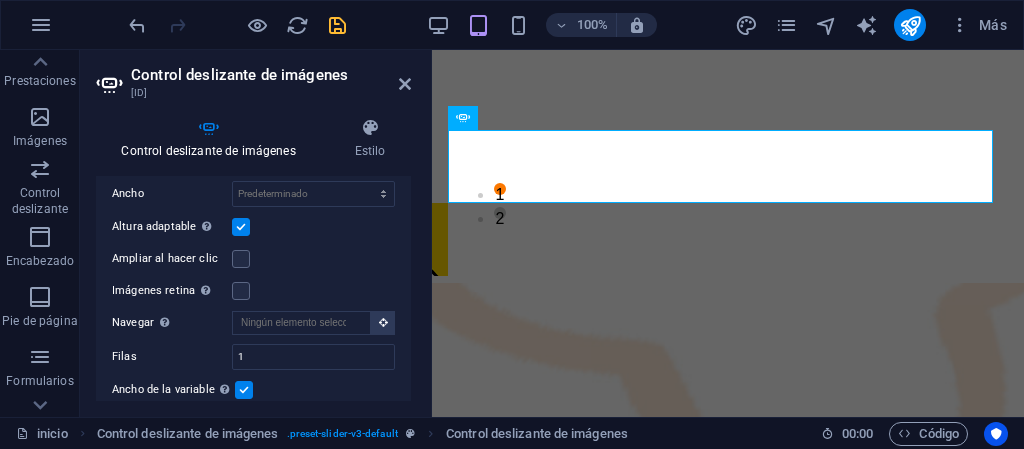 click at bounding box center (337, 25) 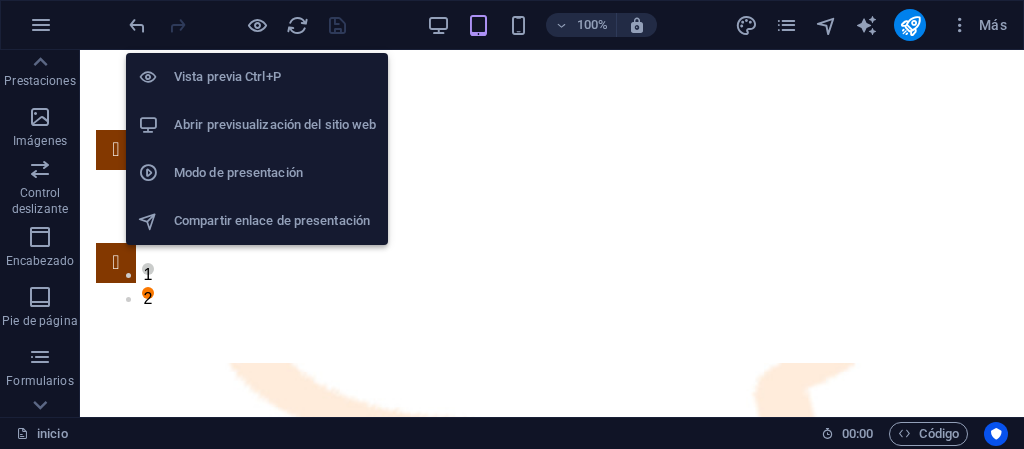 click on "Abrir previsualización del sitio web" at bounding box center [275, 125] 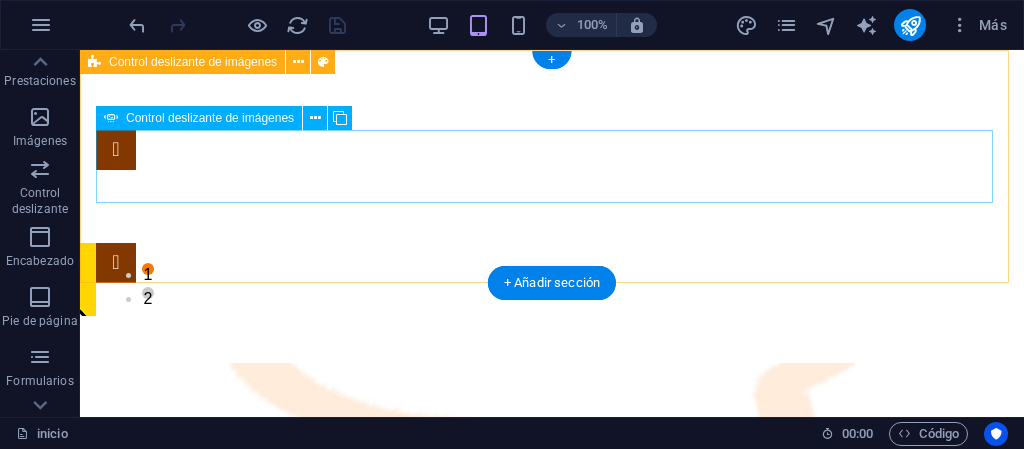 click on "1 2" at bounding box center (552, 206) 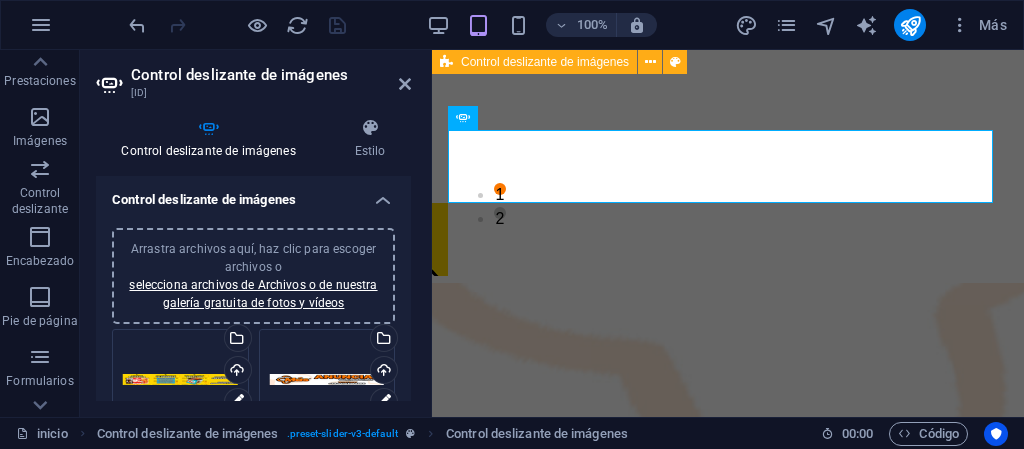 click on "Control deslizante de imágenes Elemento #ed-826085008" at bounding box center [253, 76] 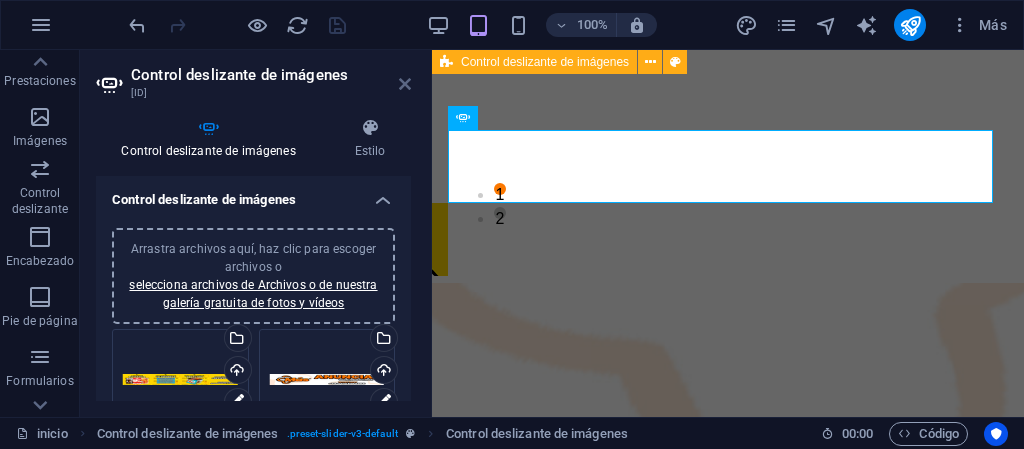 click at bounding box center [405, 84] 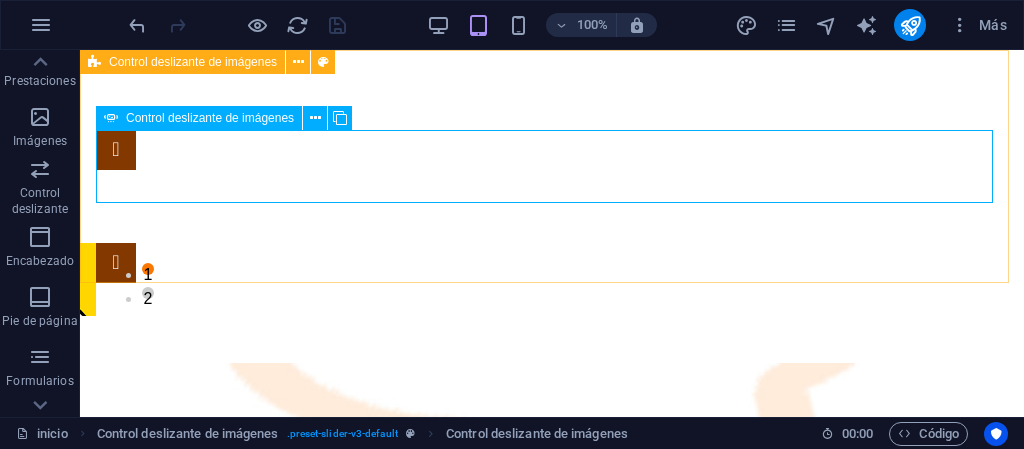 click on "Control deslizante de imágenes" at bounding box center [210, 118] 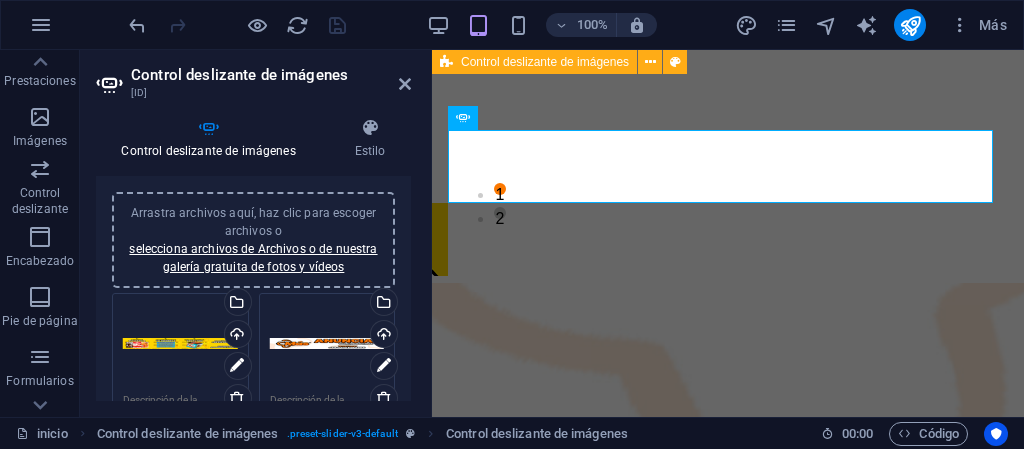 scroll, scrollTop: 0, scrollLeft: 0, axis: both 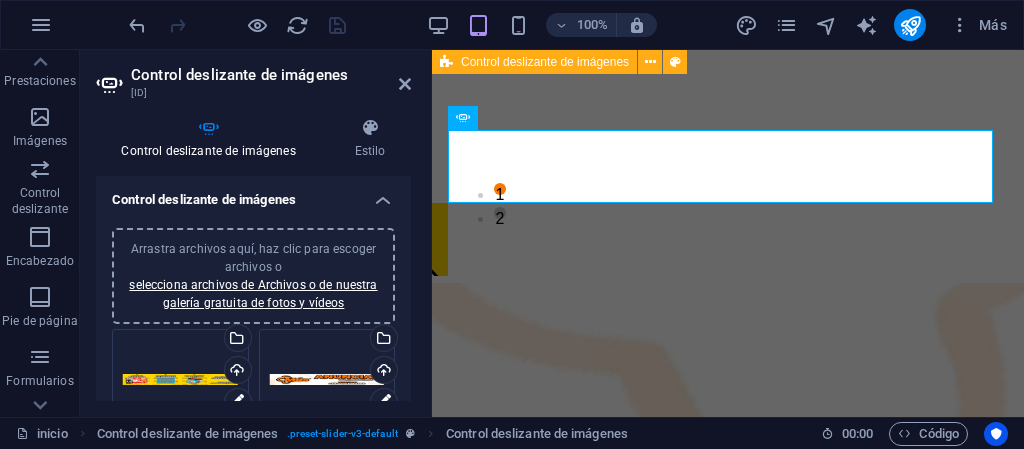 click on "Control deslizante de imágenes Estilo Control deslizante de imágenes Arrastra archivos aquí, haz clic para escoger archivos o  selecciona archivos de Archivos o de nuestra galería gratuita de fotos y vídeos Arrastra archivos aquí, haz clic para escoger archivos o  selecciona archivos de Archivos o de nuestra galería gratuita de fotos y vídeos Selecciona archivos del administrador de archivos, de la galería de fotos o carga archivo(s) Cargar Arrastra archivos aquí, haz clic para escoger archivos o  selecciona archivos de Archivos o de nuestra galería gratuita de fotos y vídeos Selecciona archivos del administrador de archivos, de la galería de fotos o carga archivo(s) Cargar Eliminar todas las imágenes Opciones de presentación Diapositivas a mostrar 1 Diapositivas a desplazar 1 Ancho Predeterminado px % rem em vw vh Altura 250 Predeterminado px rem em vw vh Altura adaptable Ajustar automáticamente el alto para controles deslizantes de diapositiva única Ampliar al hacer clic Imágenes retina 1" at bounding box center (253, 259) 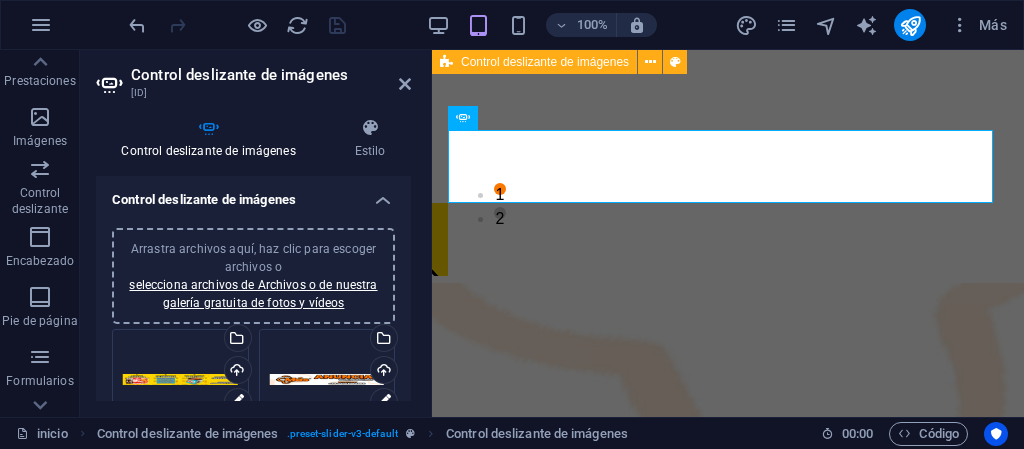 click on "Estilo" at bounding box center [370, 139] 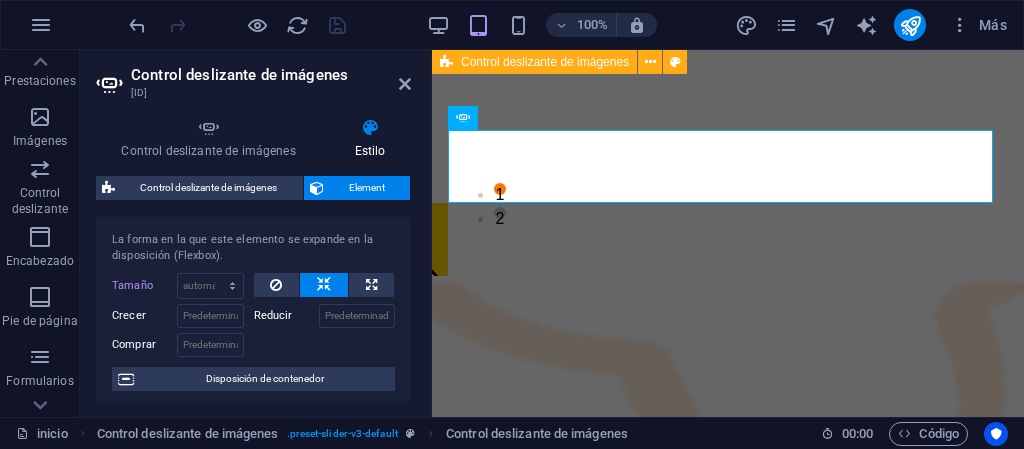 scroll, scrollTop: 0, scrollLeft: 0, axis: both 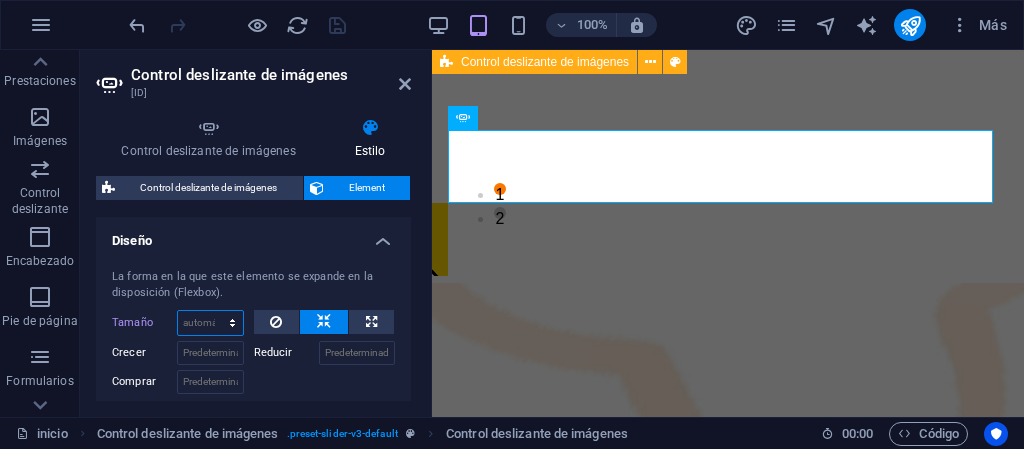 click on "Predeterminado automático px % 1/1 1/2 1/3 1/4 1/5 1/6 1/7 1/8 1/9 1/10" at bounding box center (210, 323) 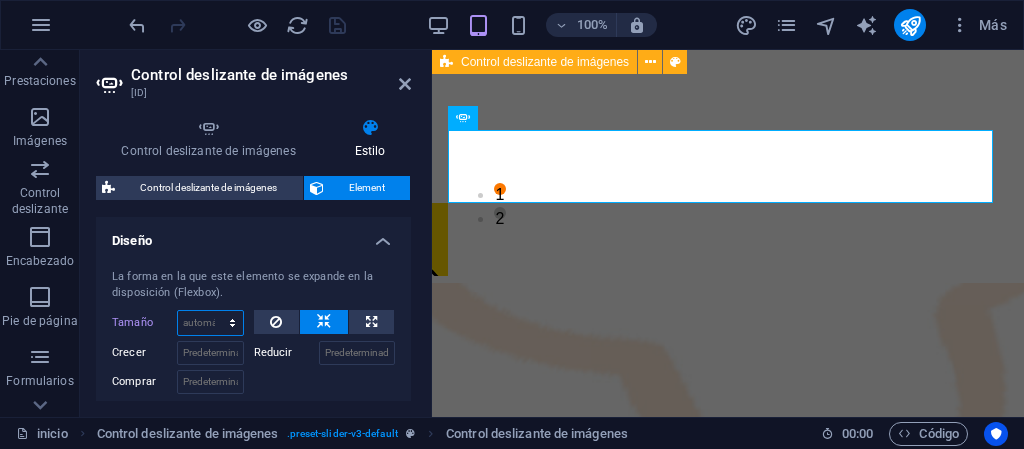 select on "px" 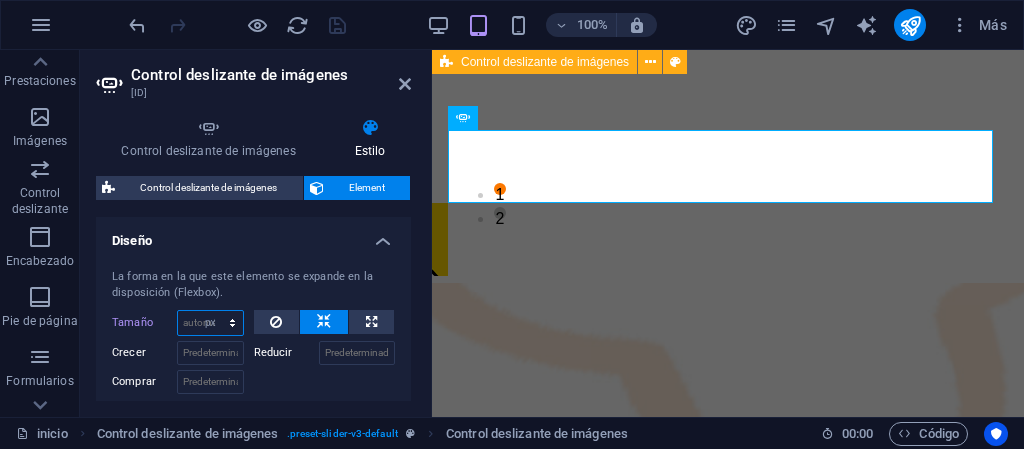 click on "Predeterminado automático px % 1/1 1/2 1/3 1/4 1/5 1/6 1/7 1/8 1/9 1/10" at bounding box center [210, 323] 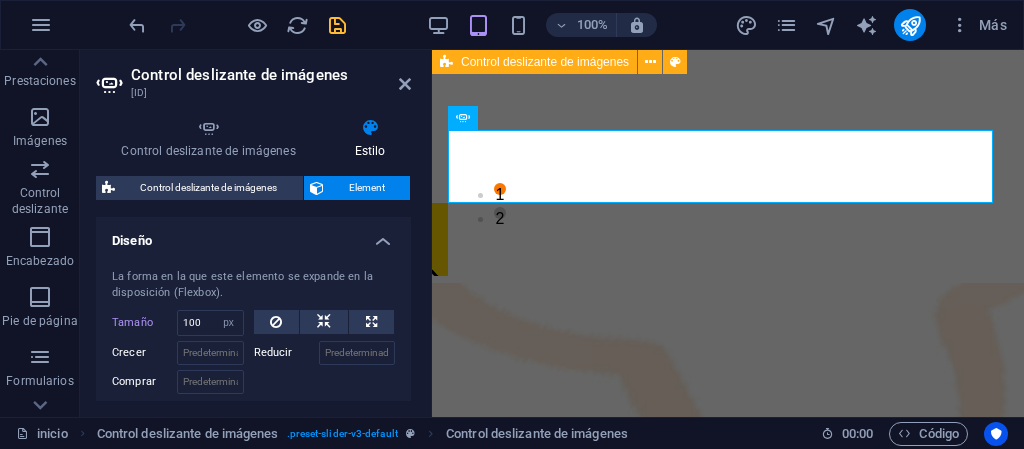 click on "La forma en la que este elemento se expande en la disposición (Flexbox)." at bounding box center [253, 285] 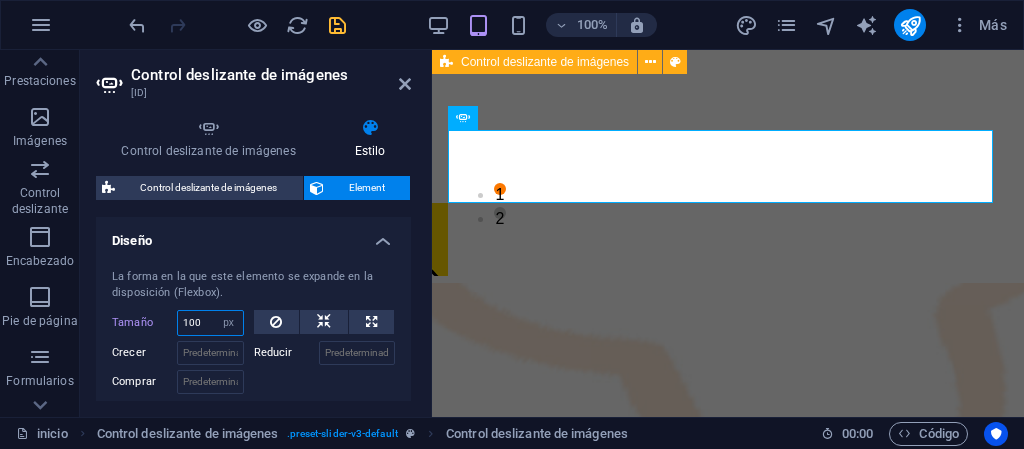 drag, startPoint x: 207, startPoint y: 322, endPoint x: 182, endPoint y: 322, distance: 25 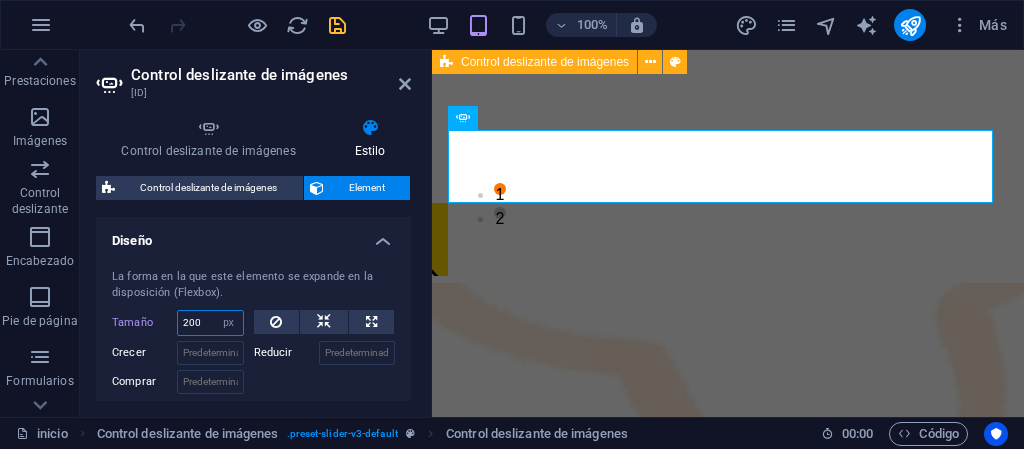 type on "200" 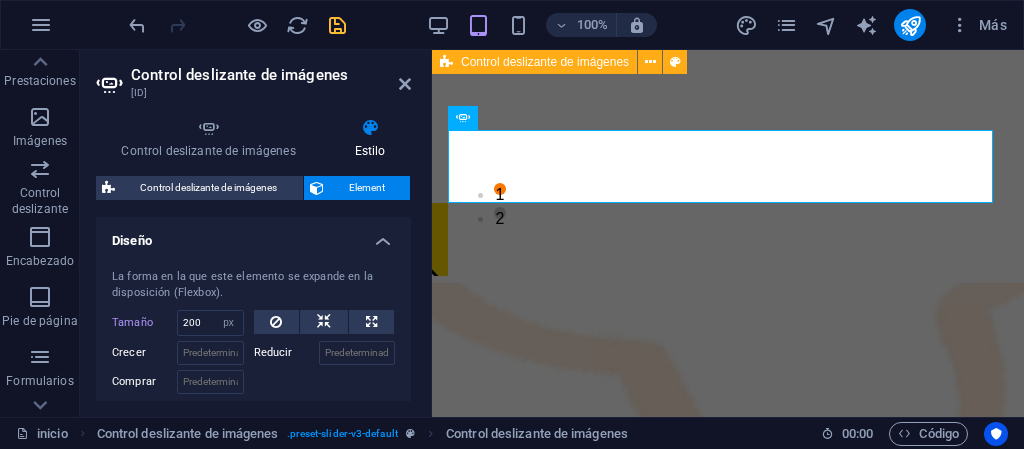 click on "La forma en la que este elemento se expande en la disposición (Flexbox)." at bounding box center [253, 285] 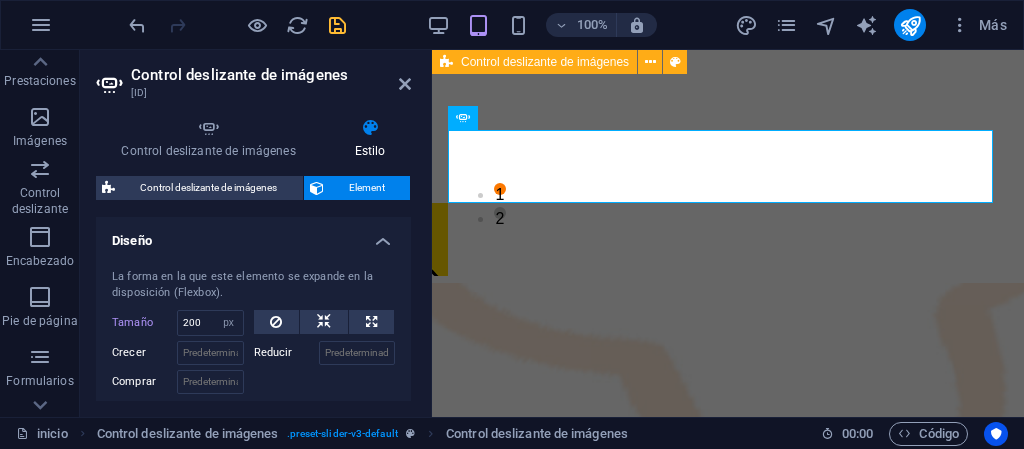 click at bounding box center (325, 379) 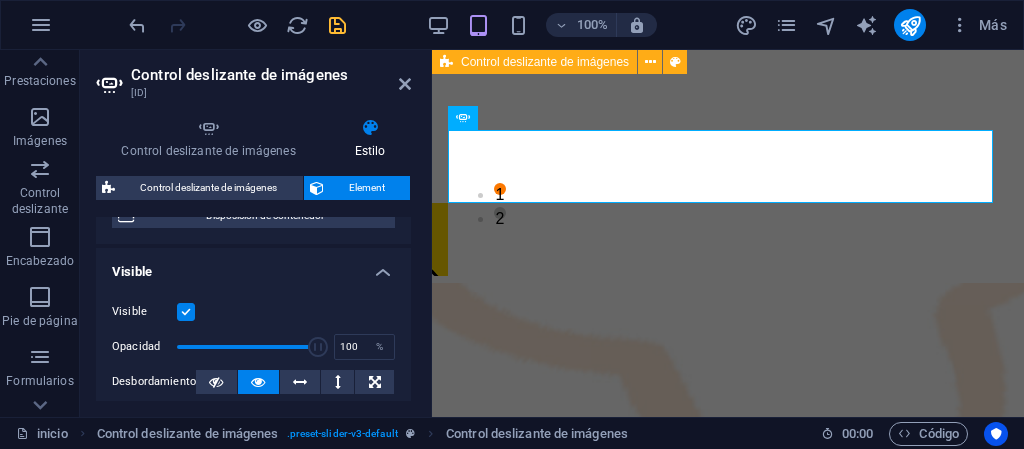 scroll, scrollTop: 300, scrollLeft: 0, axis: vertical 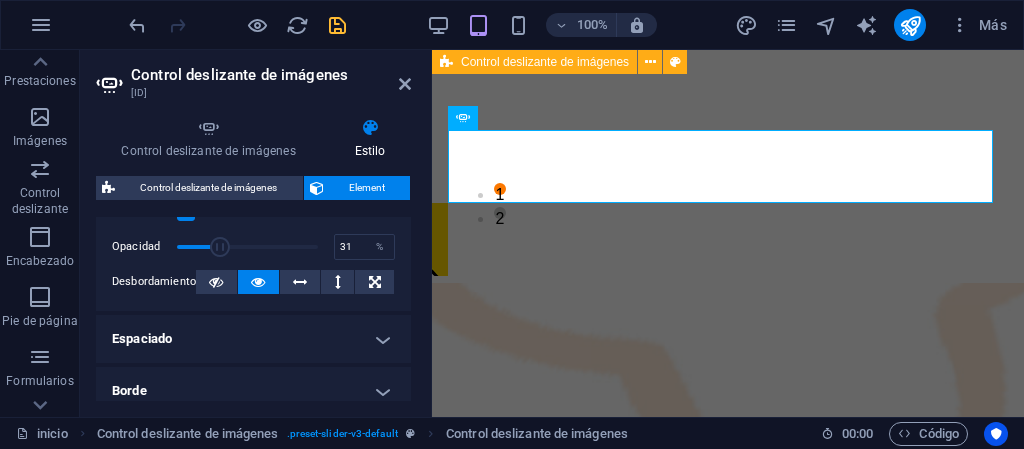 drag, startPoint x: 316, startPoint y: 246, endPoint x: 219, endPoint y: 254, distance: 97.32934 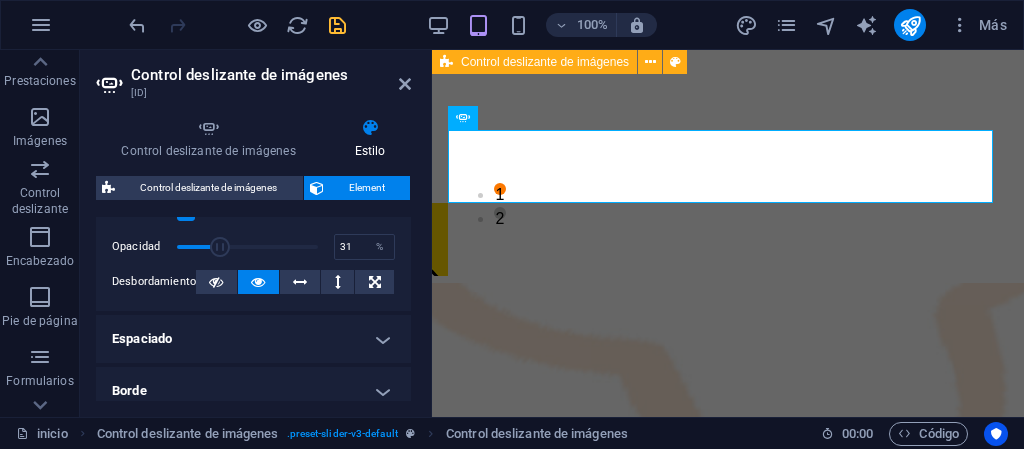click at bounding box center [220, 247] 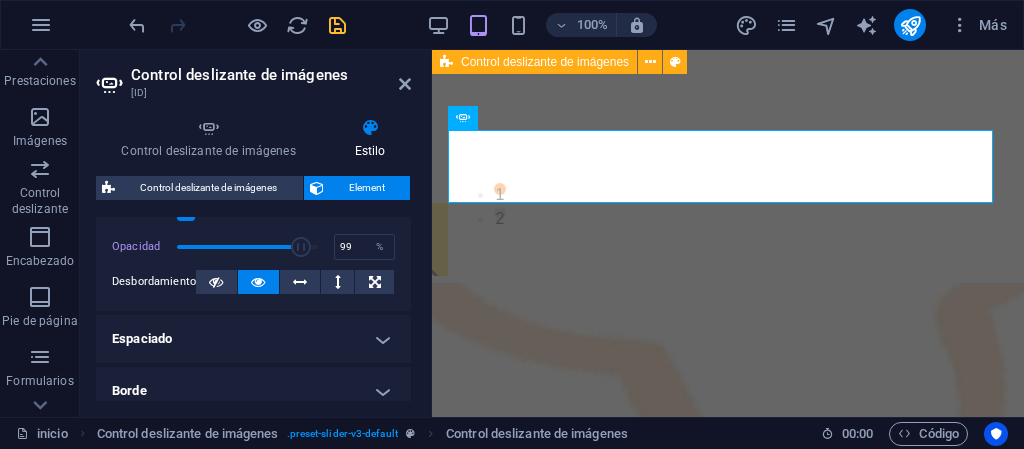 type on "100" 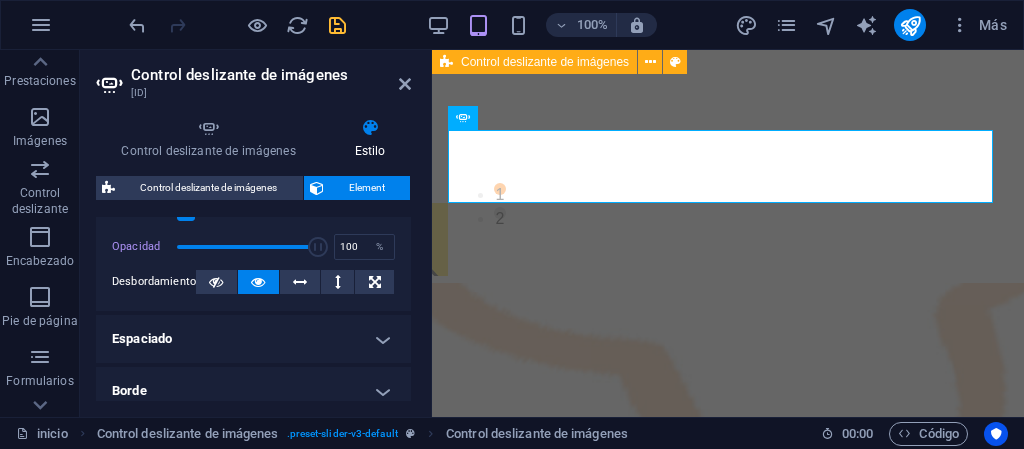 drag, startPoint x: 222, startPoint y: 249, endPoint x: 323, endPoint y: 249, distance: 101 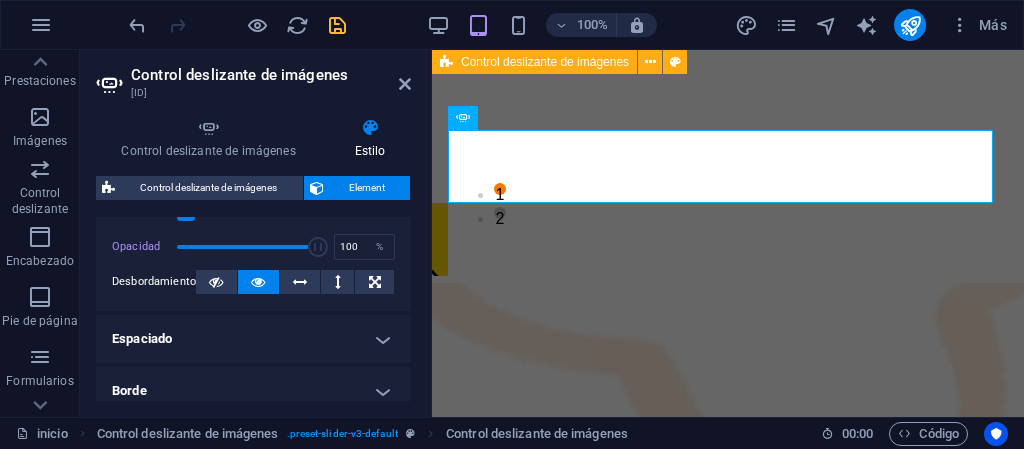 click on "Espaciado" at bounding box center (253, 339) 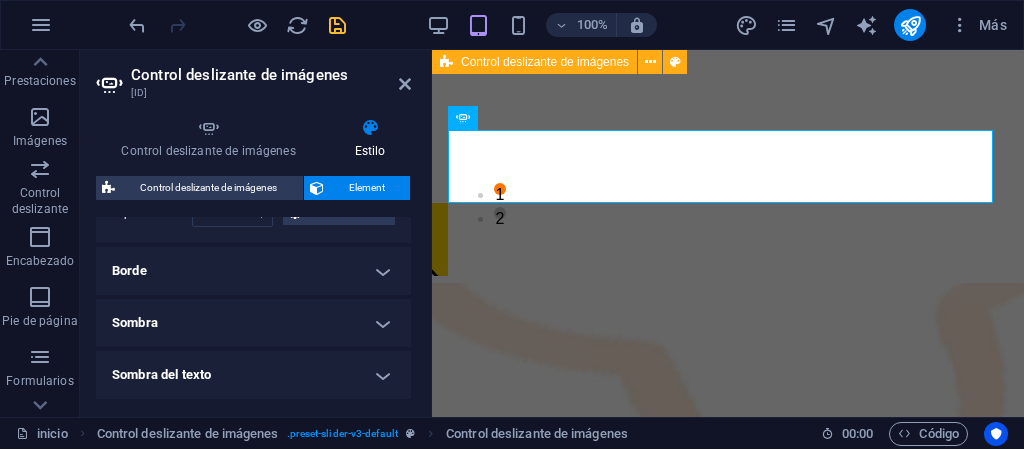 scroll, scrollTop: 400, scrollLeft: 0, axis: vertical 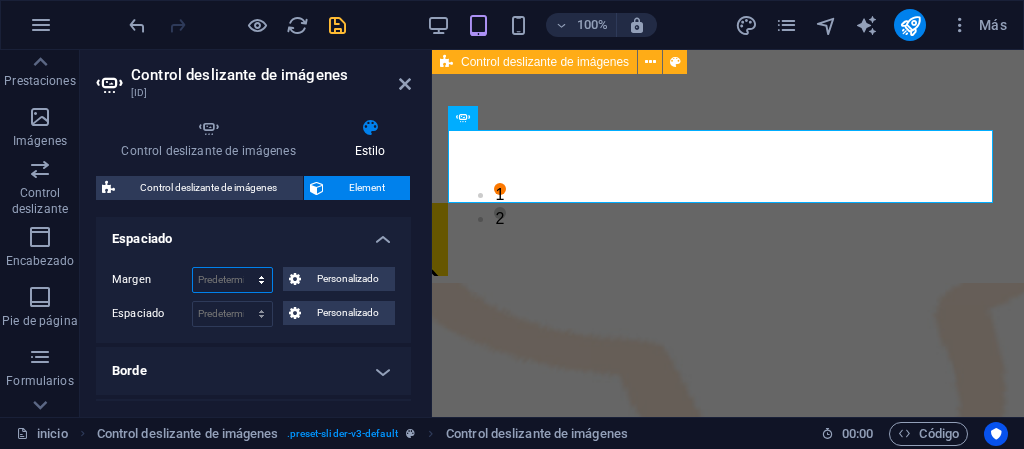 click on "Predeterminado automático px % rem vw vh Personalizado" at bounding box center (232, 280) 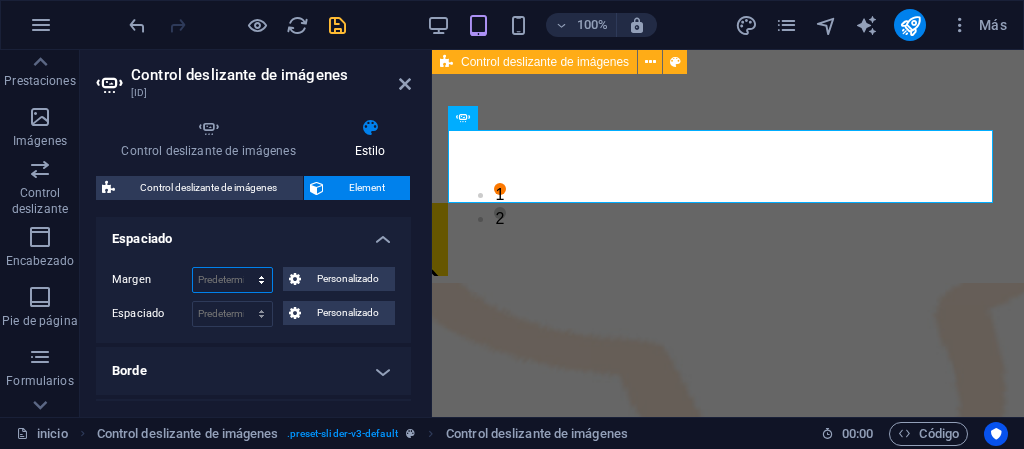 select on "px" 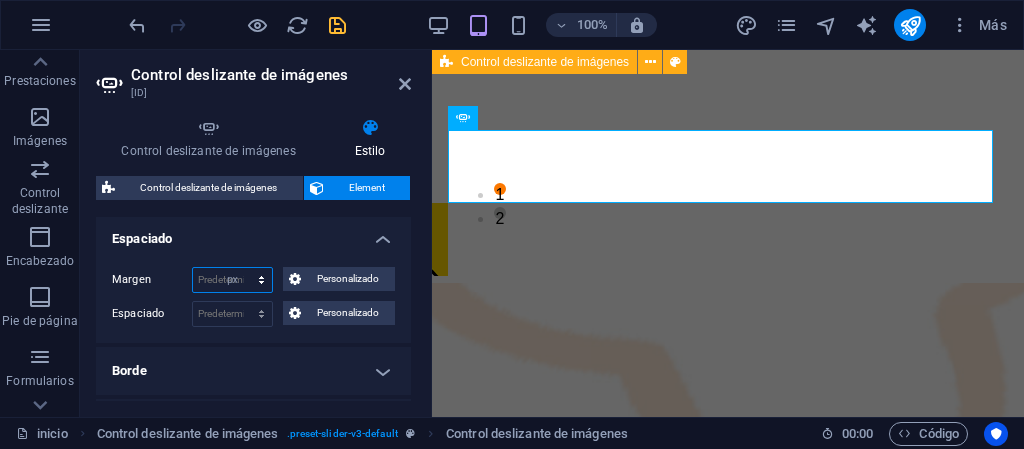 click on "Predeterminado automático px % rem vw vh Personalizado" at bounding box center [232, 280] 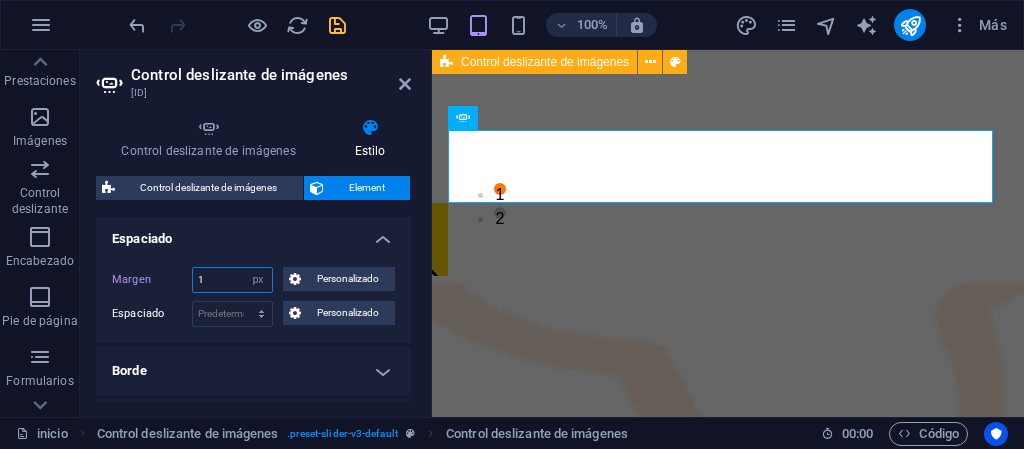 type on "10" 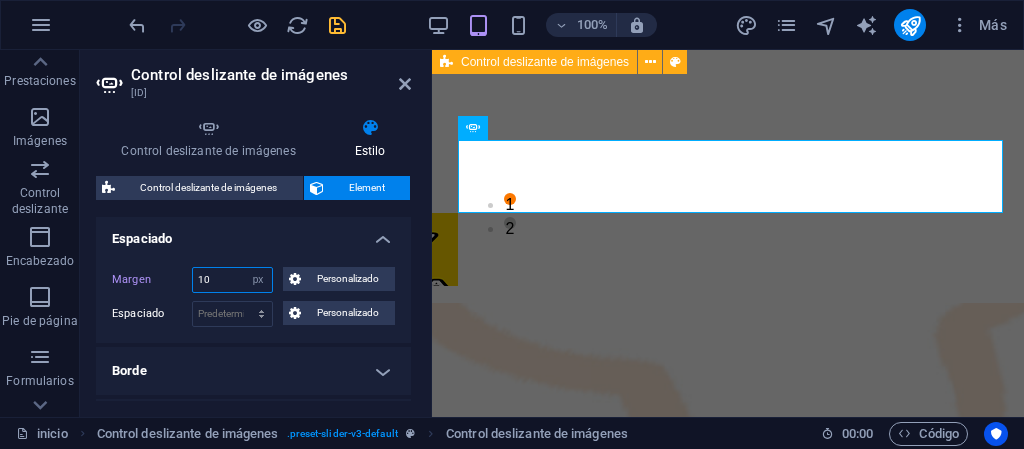 drag, startPoint x: 223, startPoint y: 283, endPoint x: 189, endPoint y: 281, distance: 34.058773 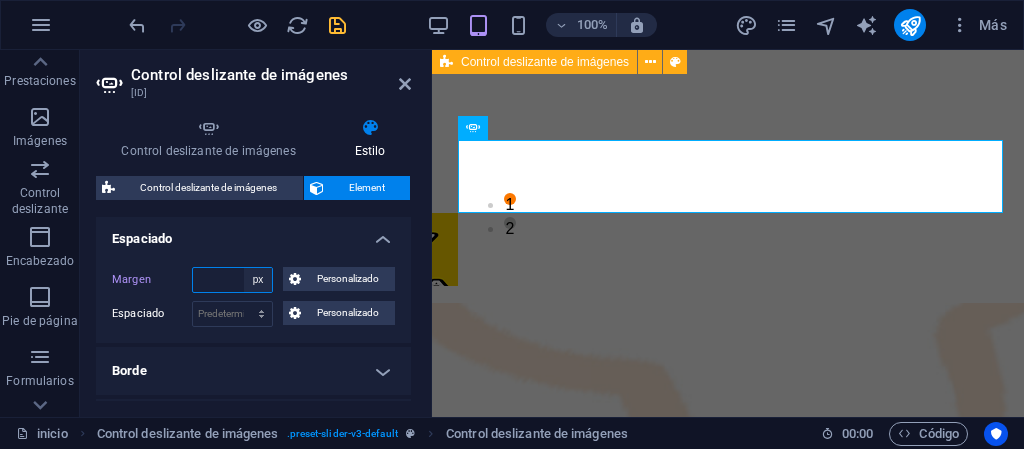 type 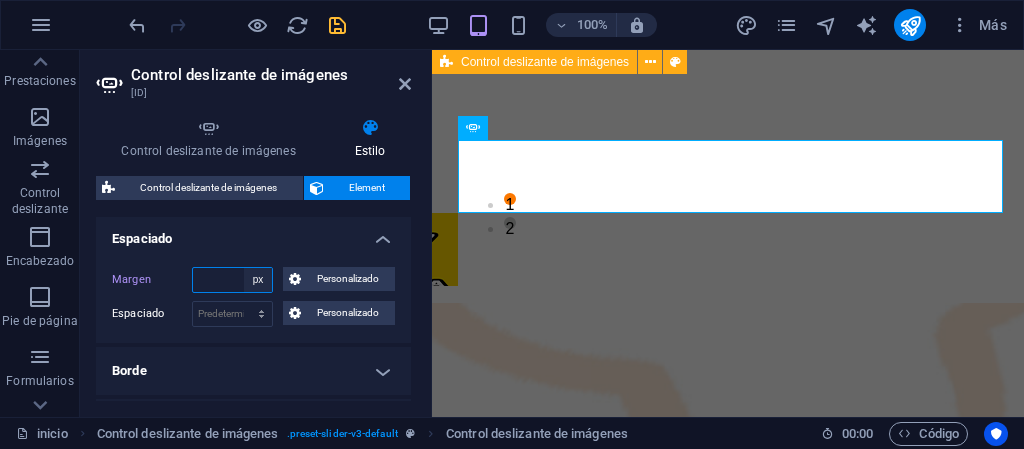 click on "Predeterminado automático px % rem vw vh Personalizado" at bounding box center [258, 280] 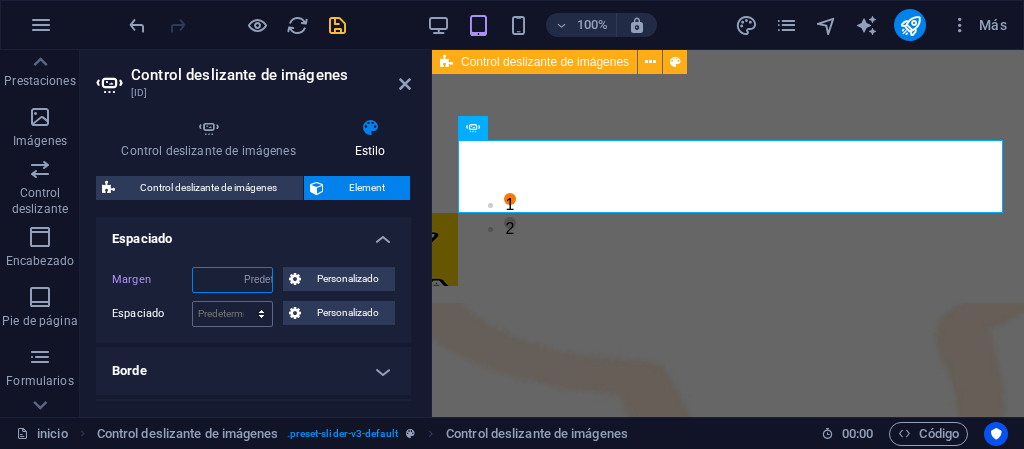 click on "Predeterminado automático px % rem vw vh Personalizado" at bounding box center (258, 280) 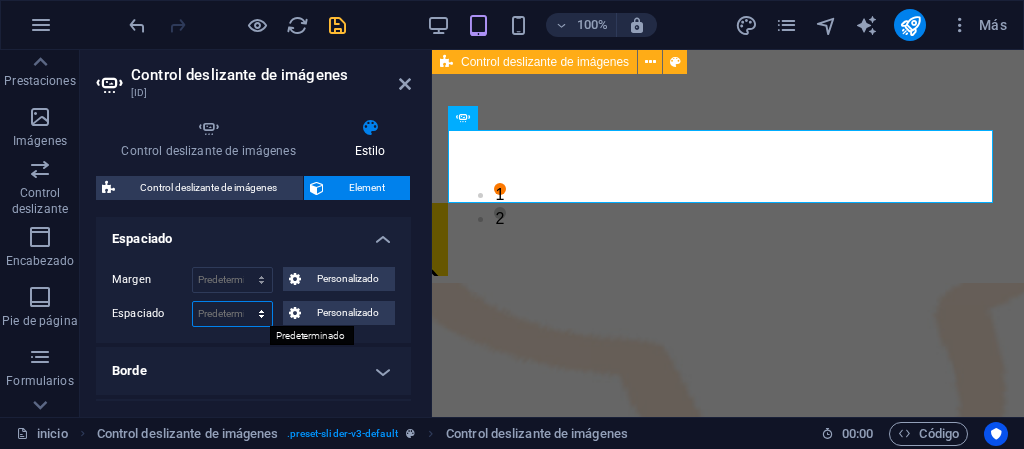 click on "Predeterminado px rem % vh vw Personalizado" at bounding box center [232, 314] 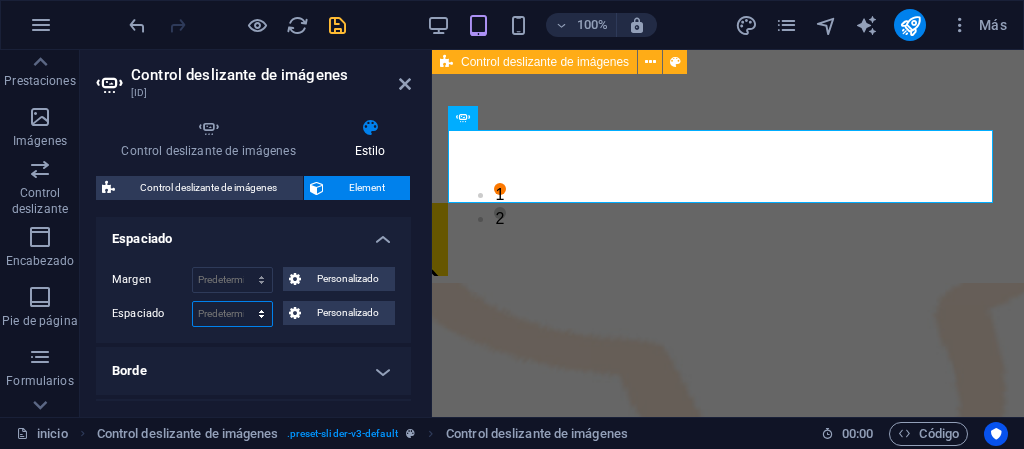 select on "px" 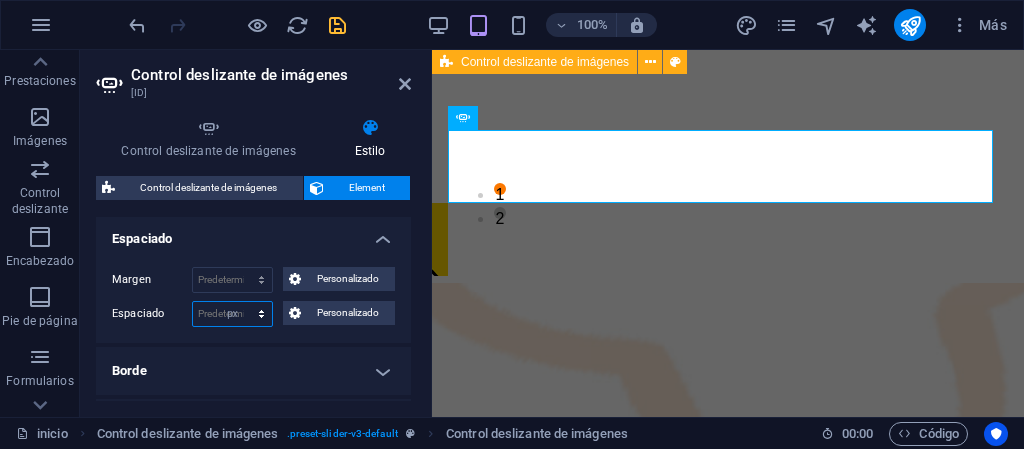 click on "Predeterminado px rem % vh vw Personalizado" at bounding box center (232, 314) 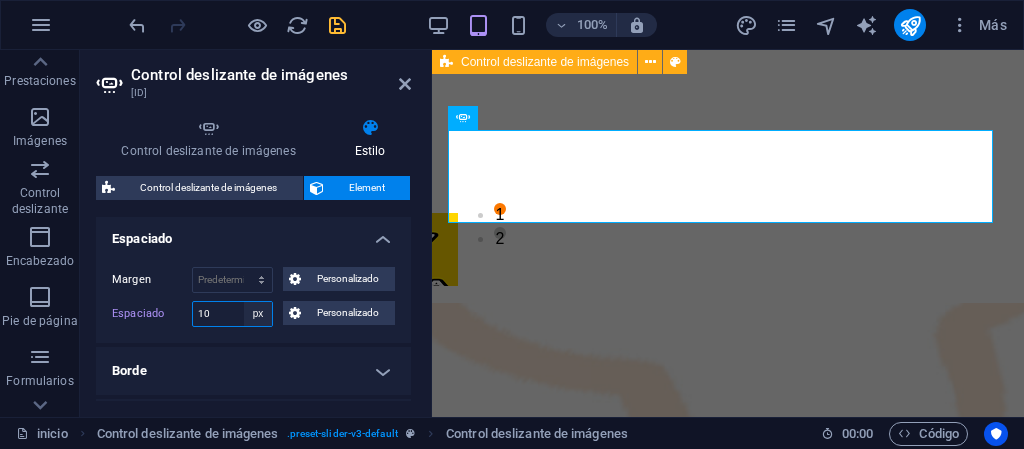 type on "10" 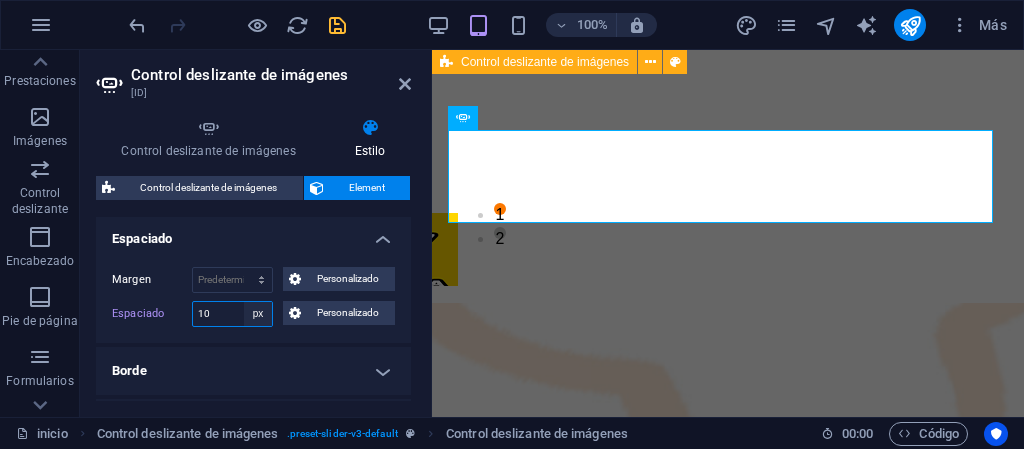 click on "Predeterminado px rem % vh vw Personalizado" at bounding box center [258, 314] 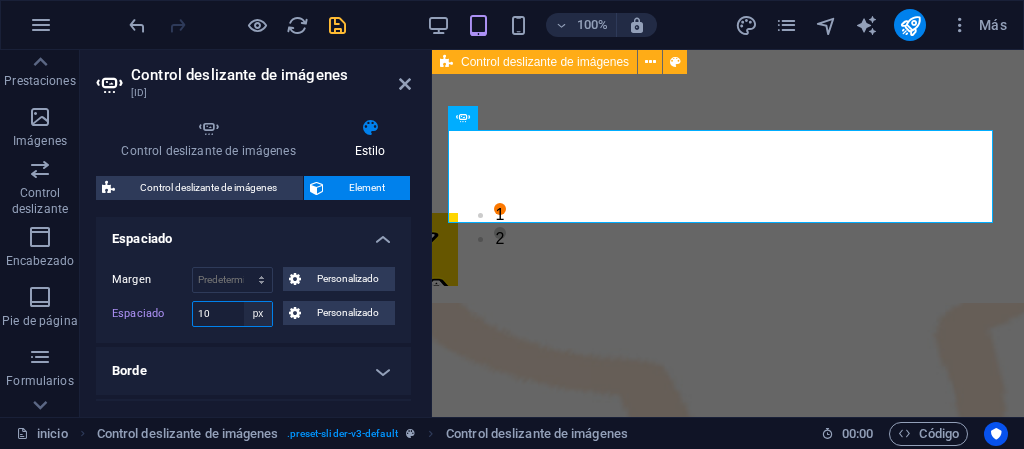 select on "default" 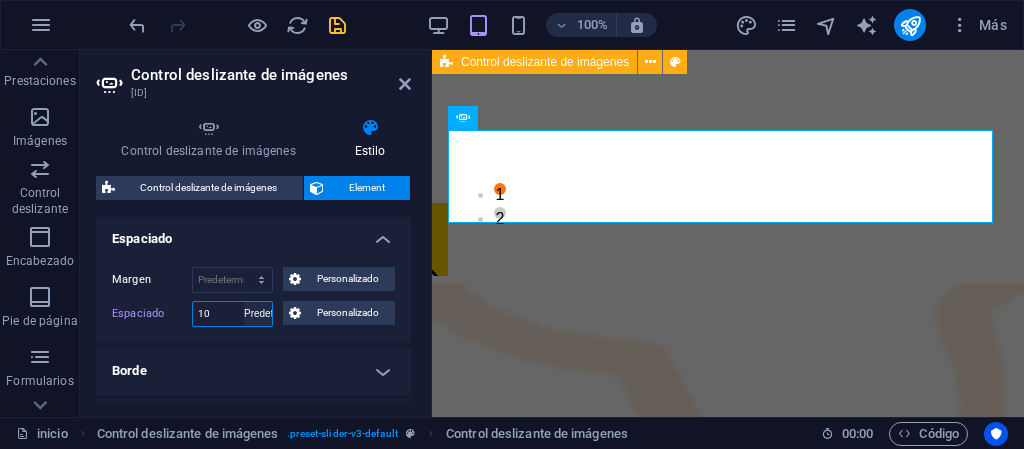 click on "Predeterminado px rem % vh vw Personalizado" at bounding box center (258, 314) 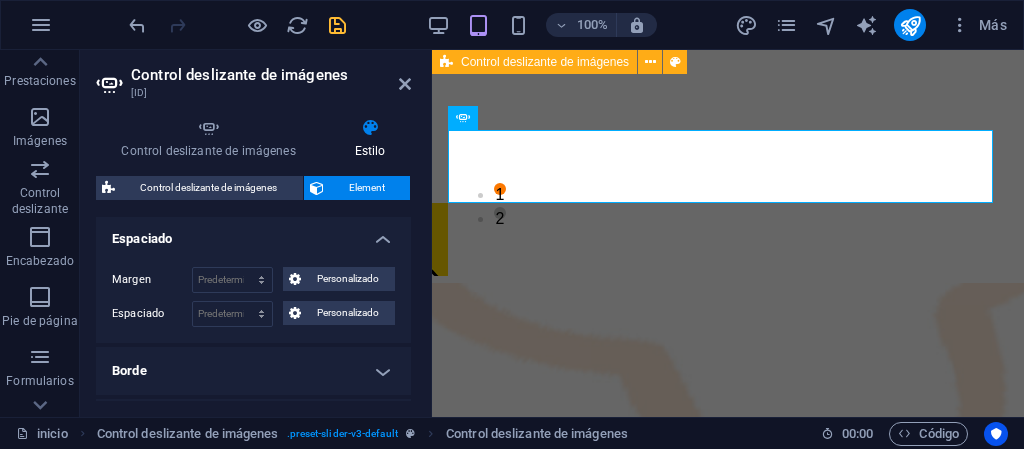 click on "Margen Predeterminado automático px % rem vw vh Personalizado Personalizado automático px % rem vw vh automático px % rem vw vh automático px % rem vw vh automático px % rem vw vh Espaciado Predeterminado px rem % vh vw Personalizado Personalizado px rem % vh vw px rem % vh vw px rem % vh vw px rem % vh vw" at bounding box center (253, 297) 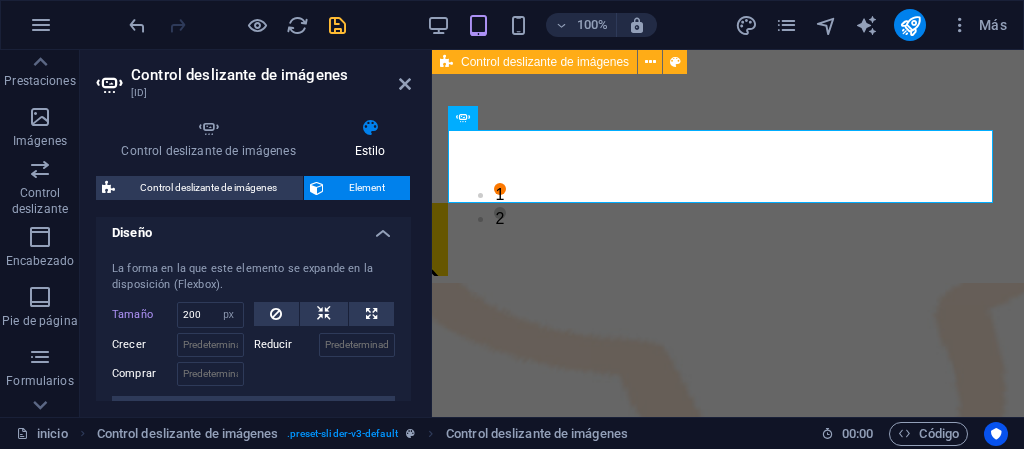 scroll, scrollTop: 0, scrollLeft: 0, axis: both 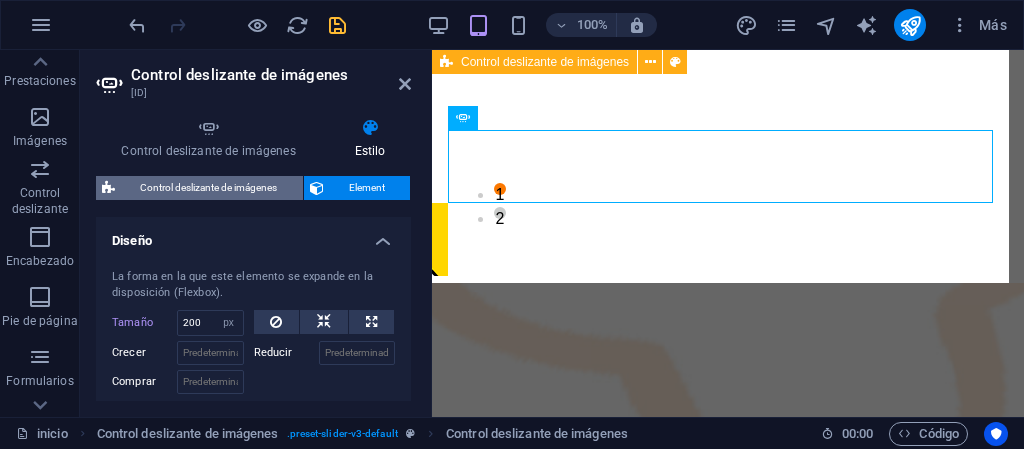 click on "Control deslizante de imágenes" at bounding box center [209, 188] 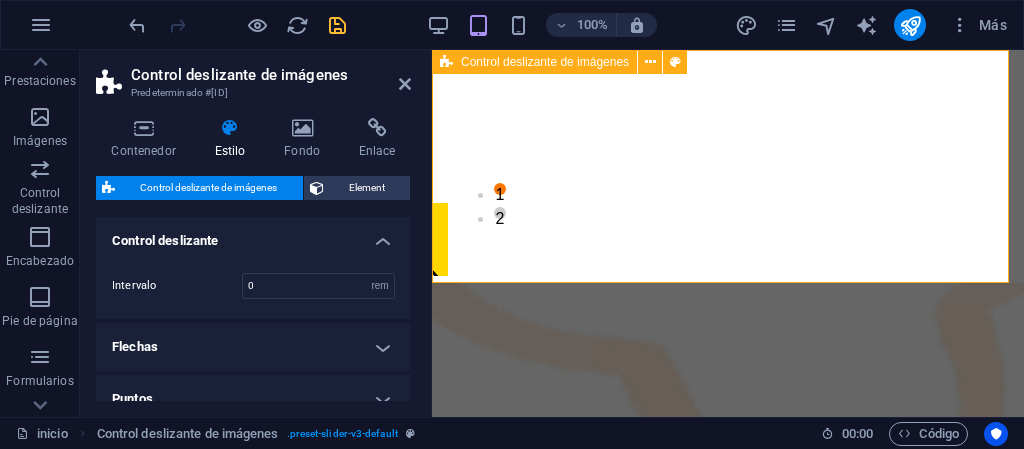 click on "Control deslizante de imágenes" at bounding box center [209, 188] 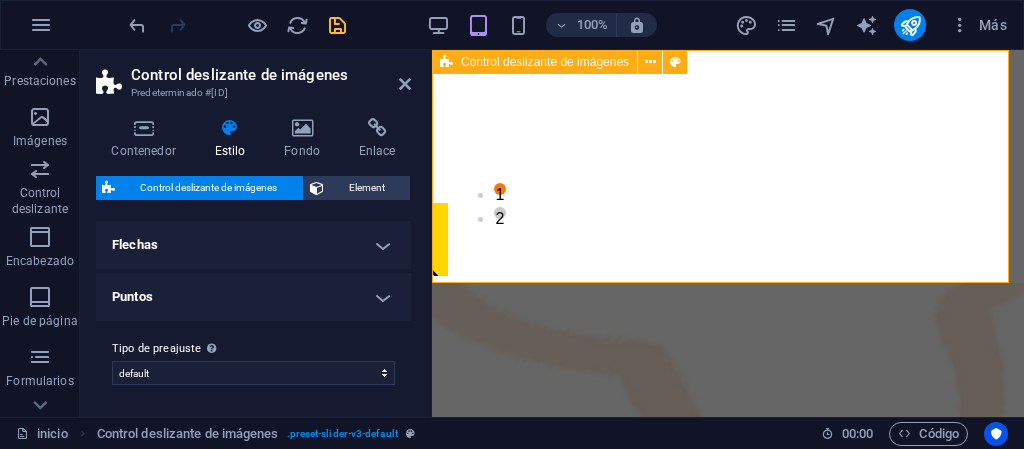 scroll, scrollTop: 0, scrollLeft: 0, axis: both 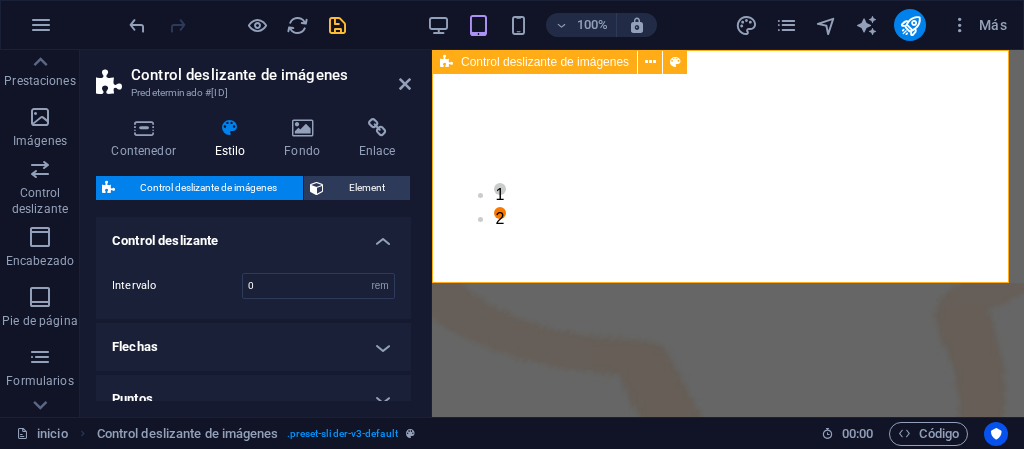 click on "Control deslizante" at bounding box center (253, 235) 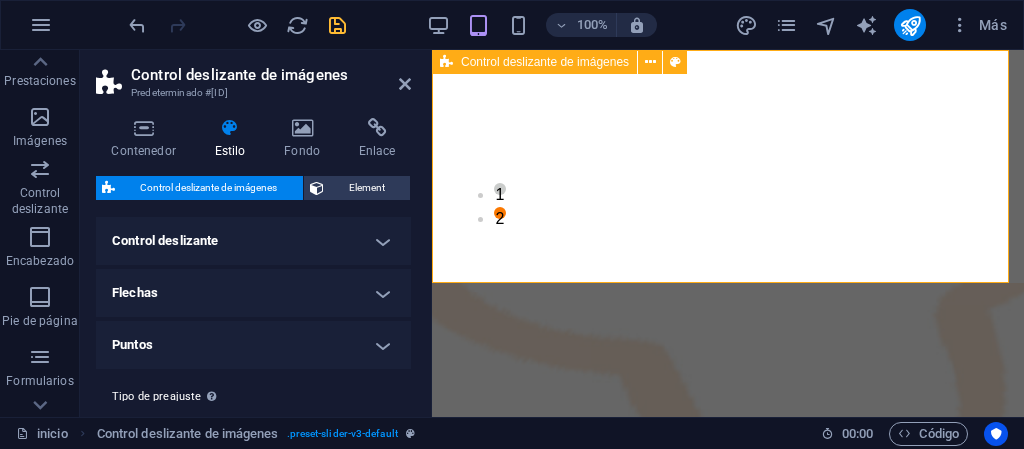 click on "Flechas" at bounding box center [253, 293] 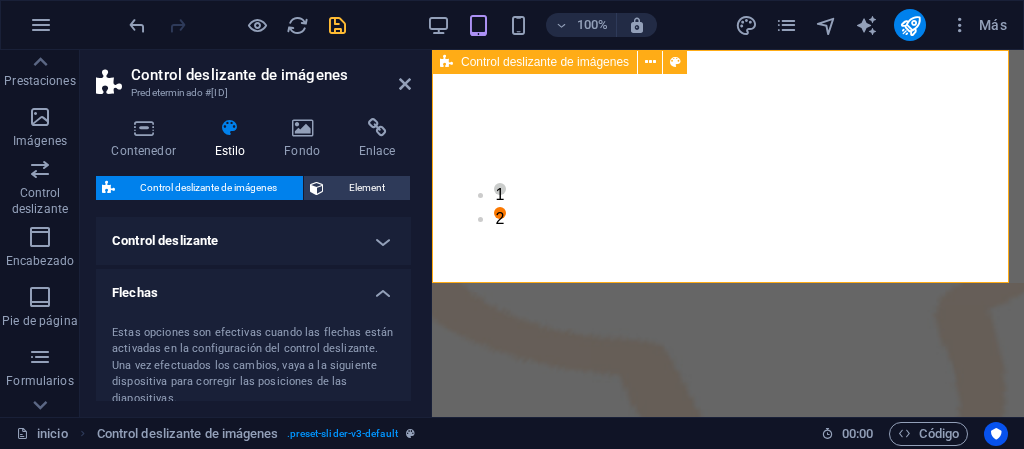 click on "Flechas" at bounding box center [253, 287] 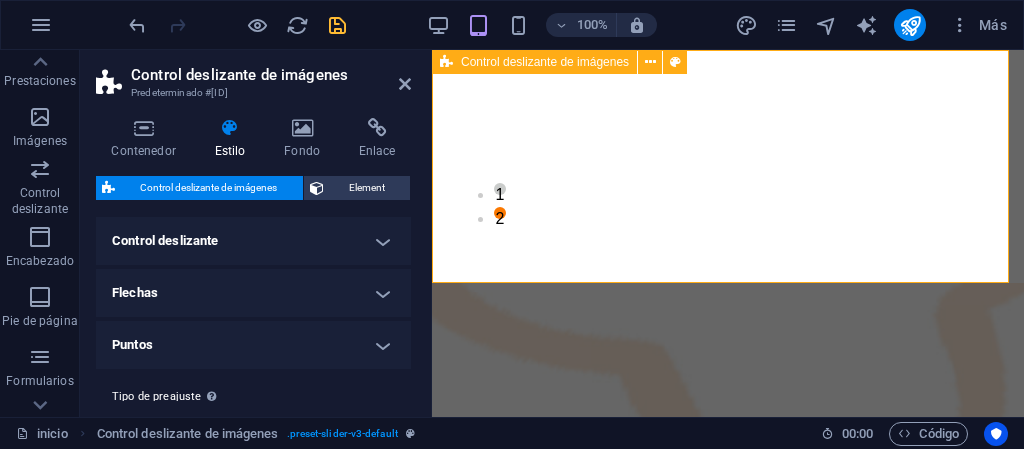 click on "Puntos" at bounding box center [253, 345] 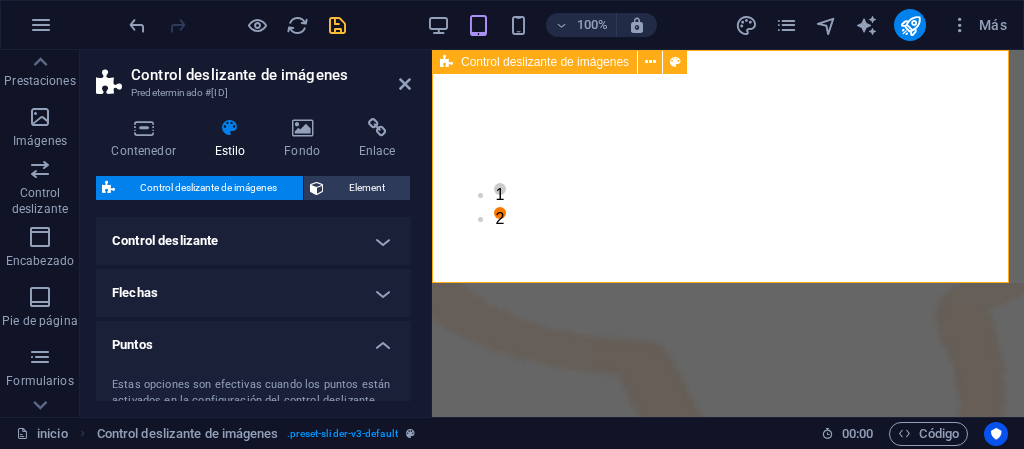 click on "Puntos" at bounding box center [253, 339] 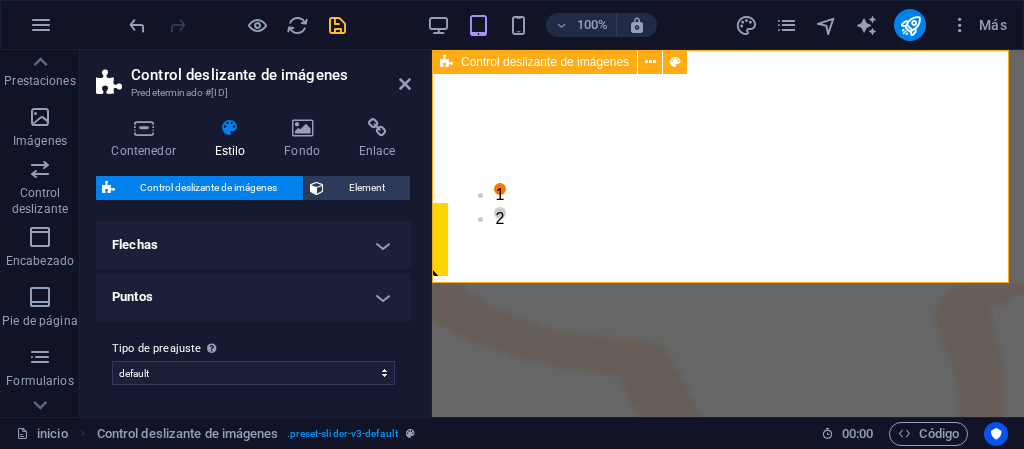 scroll, scrollTop: 0, scrollLeft: 0, axis: both 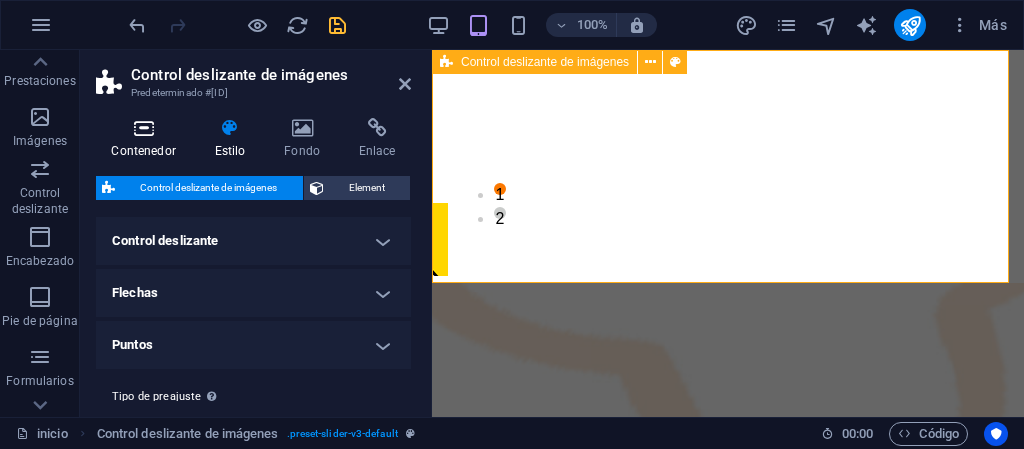 click on "Contenedor" at bounding box center (147, 139) 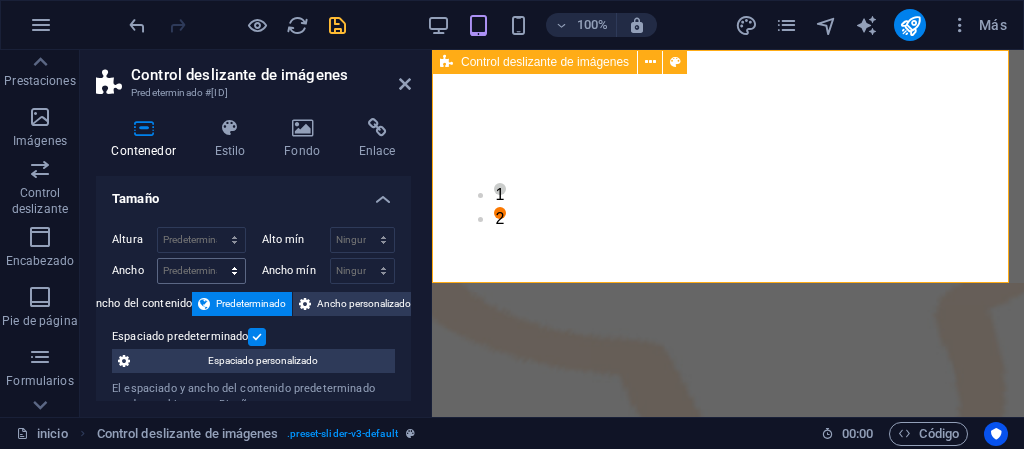 scroll, scrollTop: 0, scrollLeft: 0, axis: both 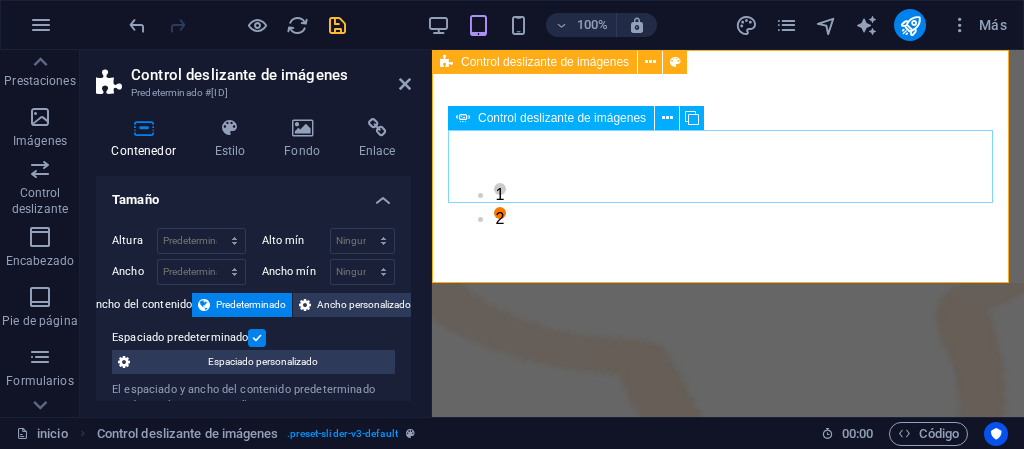 click on "1 2" at bounding box center [728, 166] 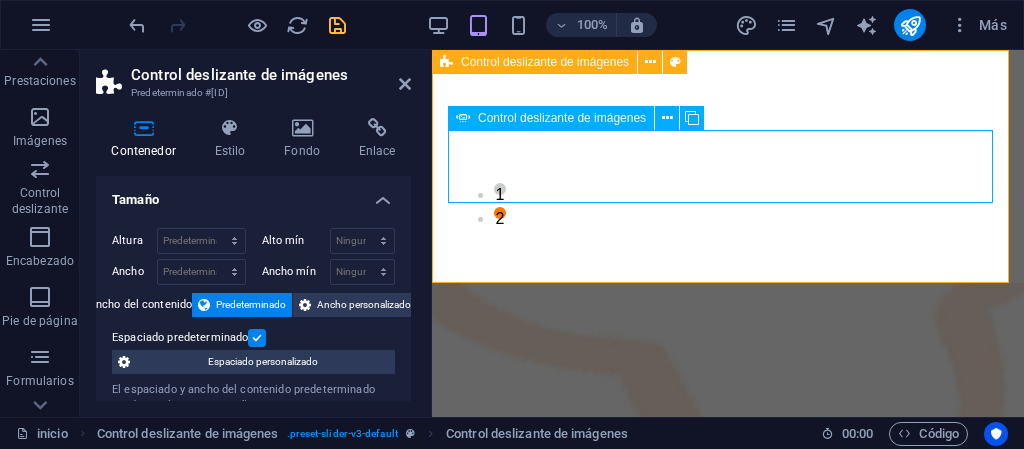 click on "1 2" at bounding box center [728, 166] 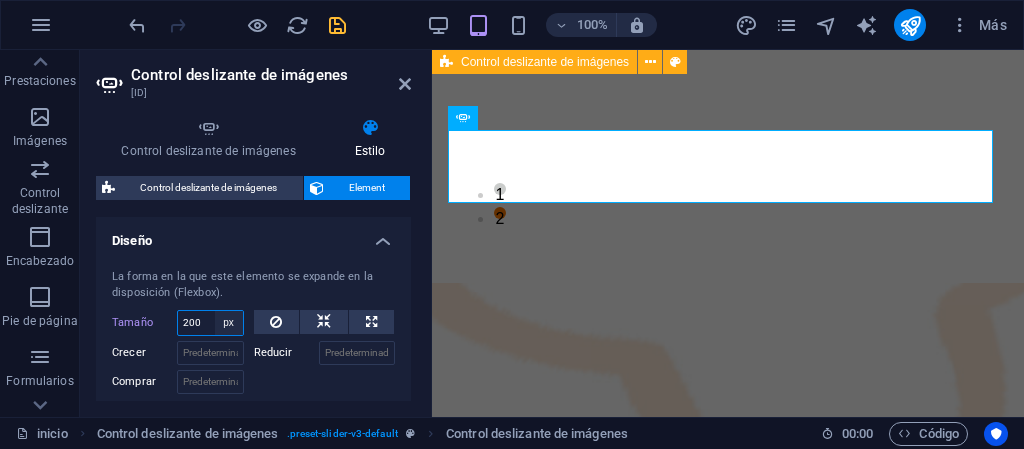 click on "Predeterminado automático px % 1/1 1/2 1/3 1/4 1/5 1/6 1/7 1/8 1/9 1/10" at bounding box center (229, 323) 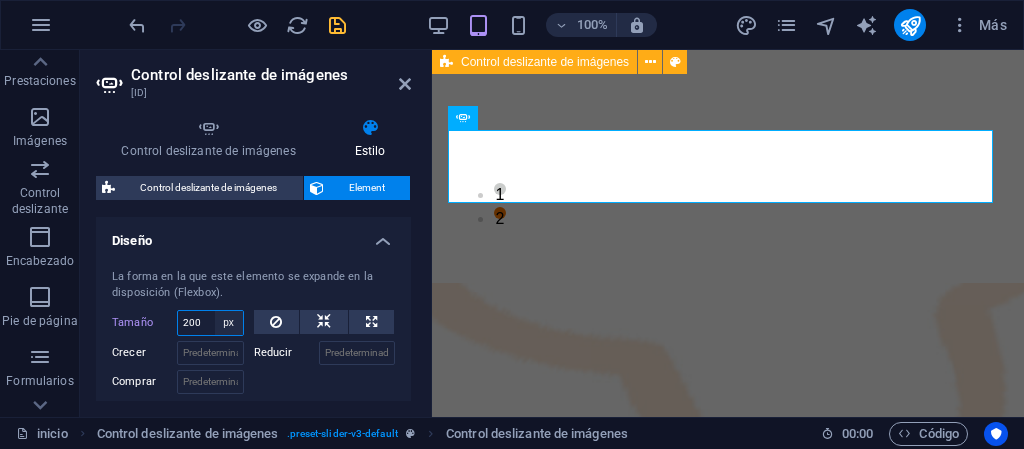 select on "auto" 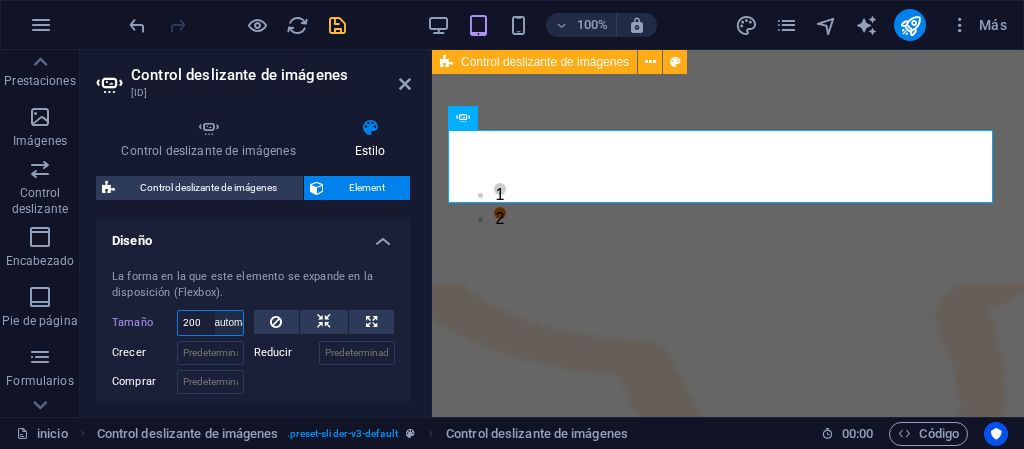 click on "Predeterminado automático px % 1/1 1/2 1/3 1/4 1/5 1/6 1/7 1/8 1/9 1/10" at bounding box center (229, 323) 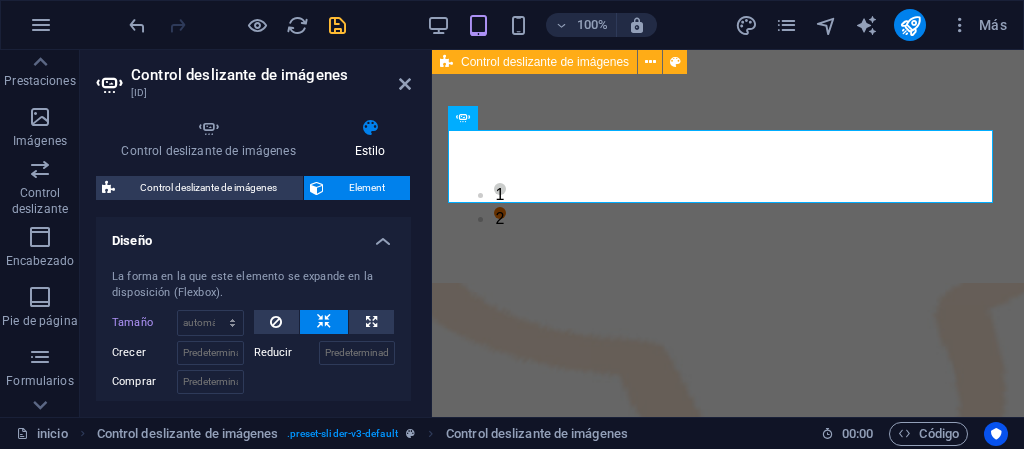 click on "Diseño" at bounding box center (253, 235) 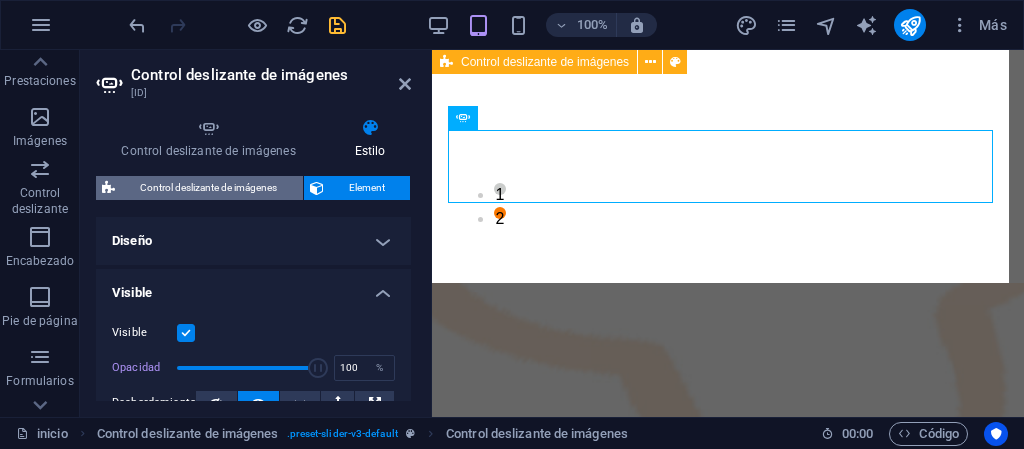 click on "Control deslizante de imágenes" at bounding box center (209, 188) 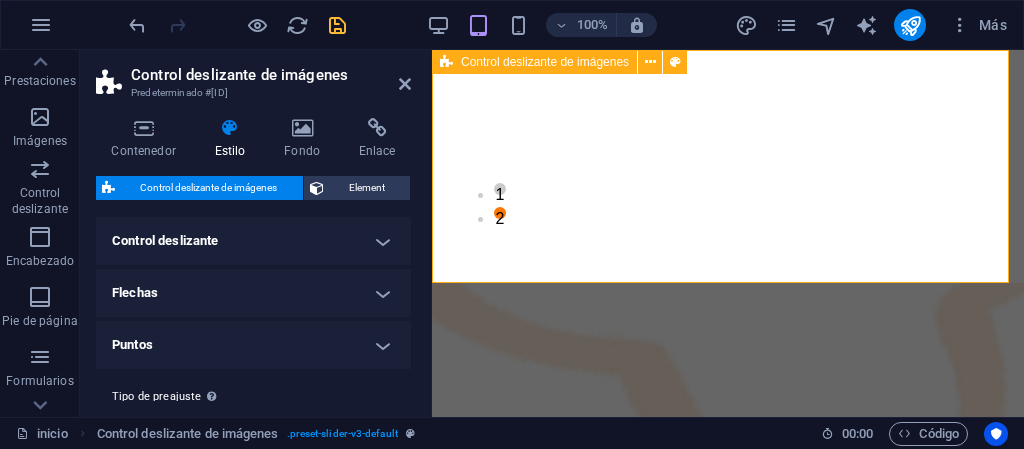 click on "Control deslizante de imágenes" at bounding box center [209, 188] 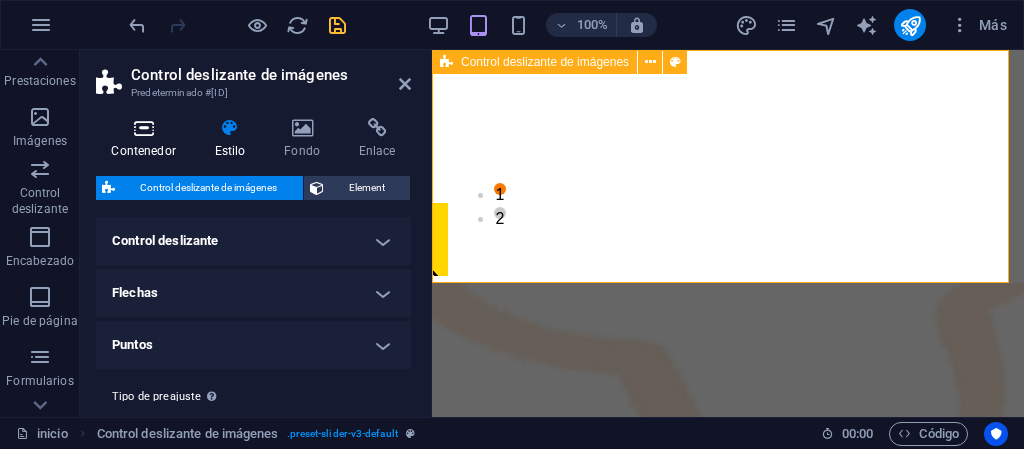 click on "Contenedor" at bounding box center [147, 139] 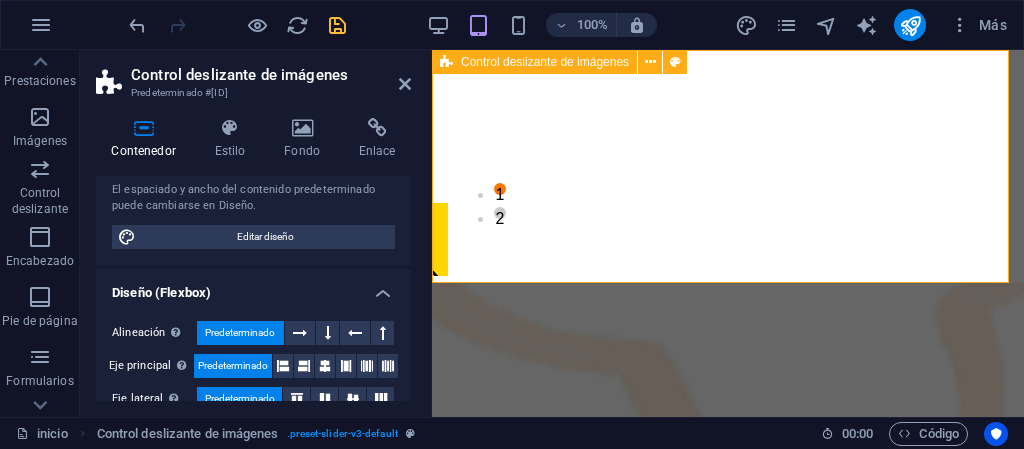 scroll, scrollTop: 0, scrollLeft: 0, axis: both 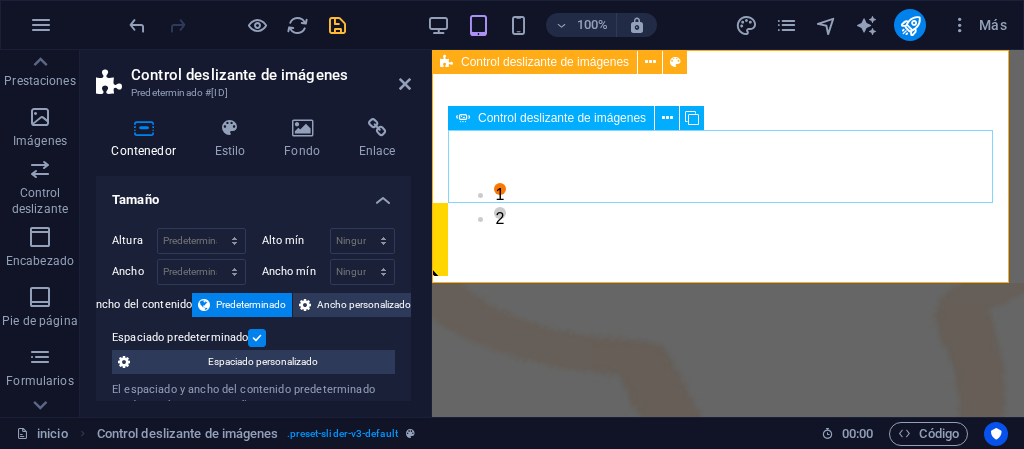 click on "1 2" at bounding box center [728, 166] 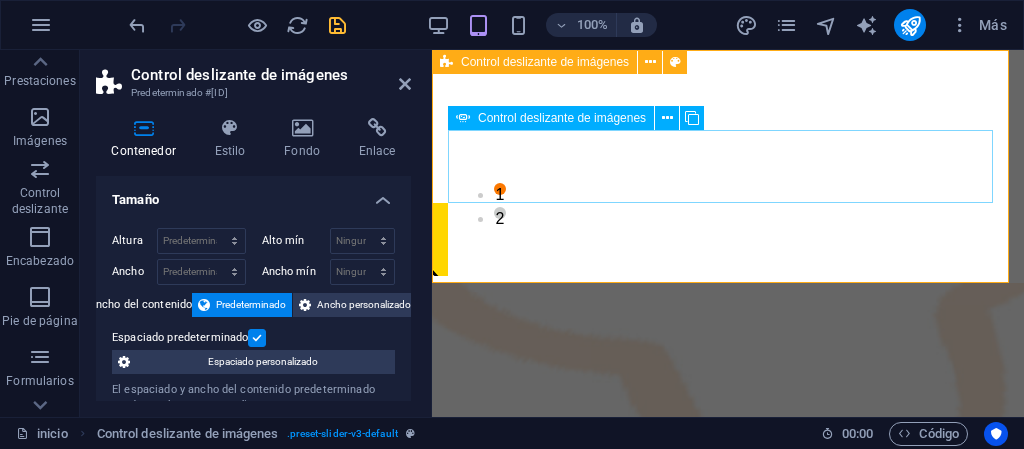 click on "1 2" at bounding box center [728, 166] 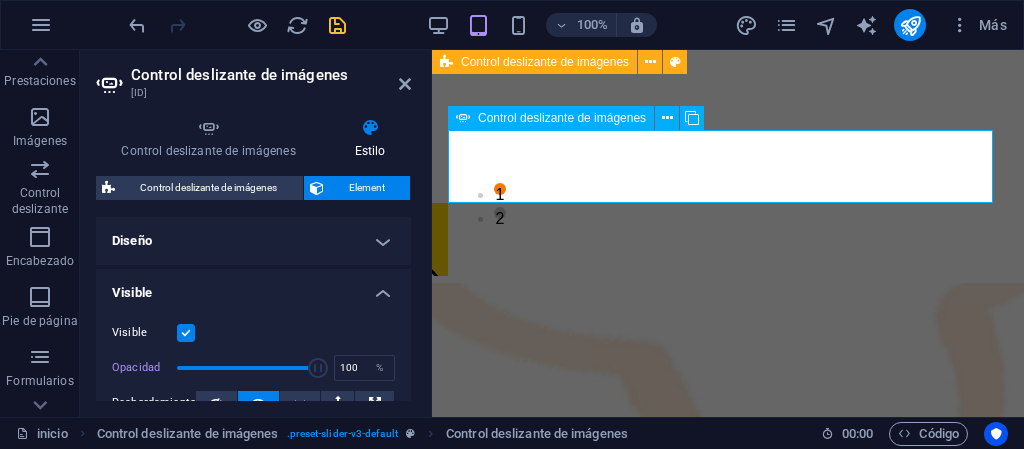 click on "1 2" at bounding box center [728, 166] 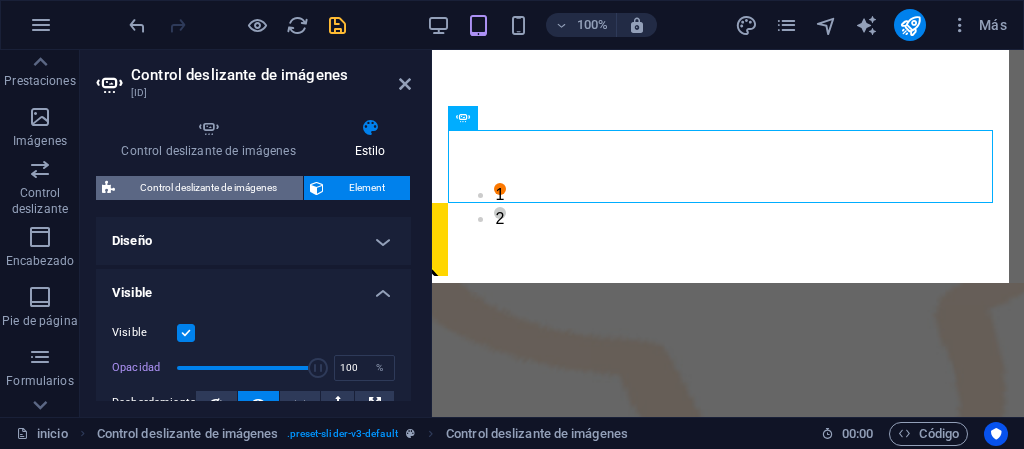 click on "Control deslizante de imágenes" at bounding box center (209, 188) 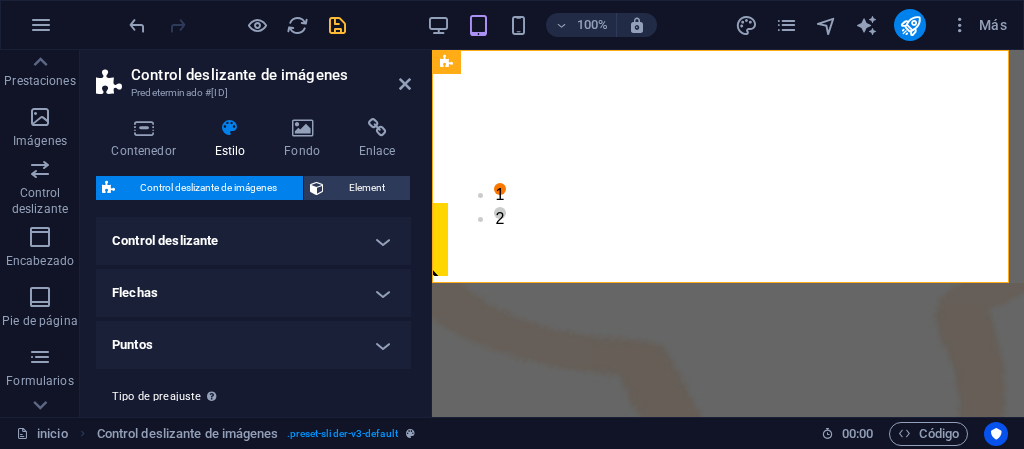 click on "Control deslizante" at bounding box center (253, 241) 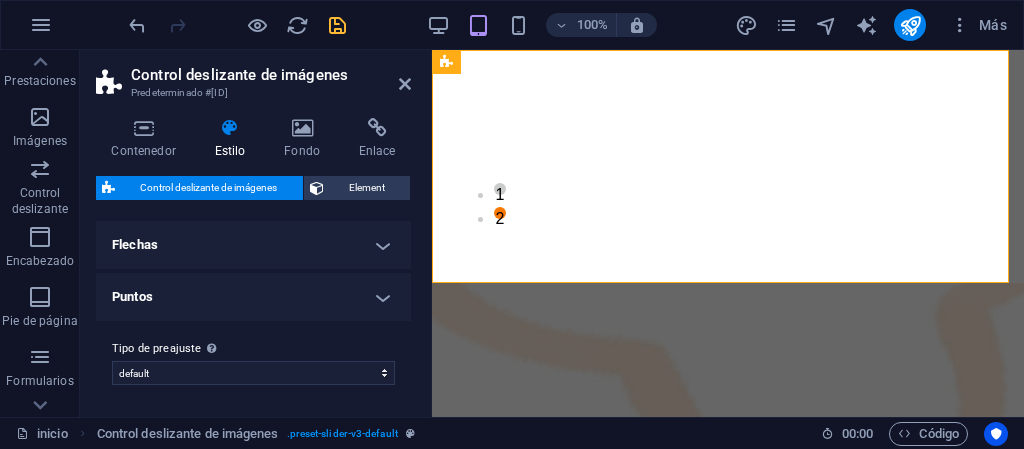 scroll, scrollTop: 0, scrollLeft: 0, axis: both 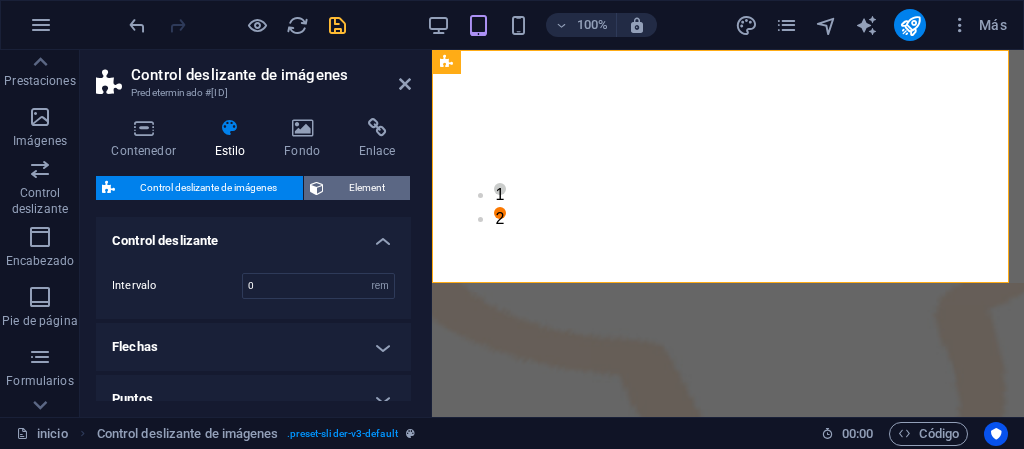 click on "Element" at bounding box center [367, 188] 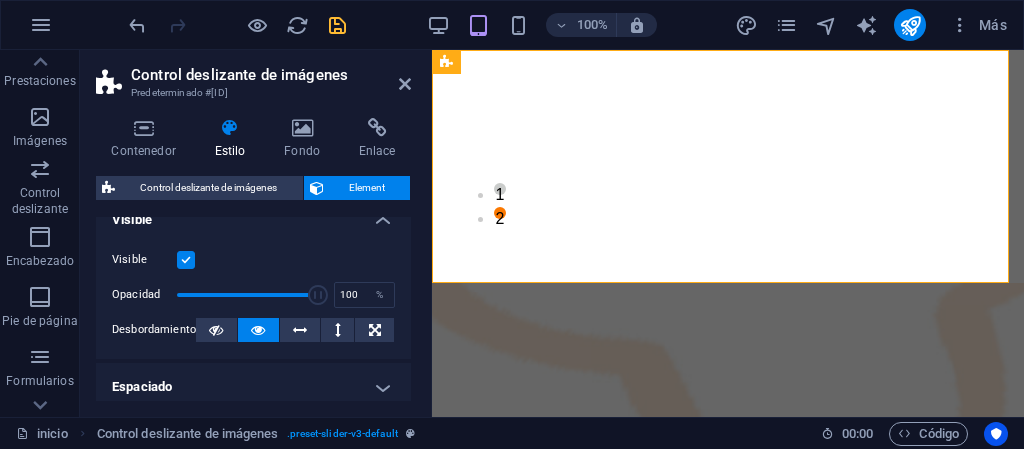 scroll, scrollTop: 0, scrollLeft: 0, axis: both 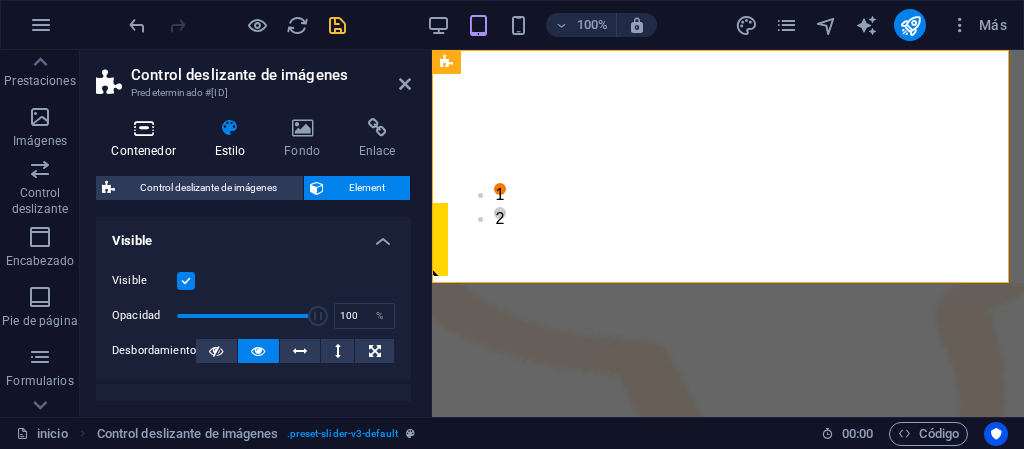 click on "Contenedor" at bounding box center [147, 139] 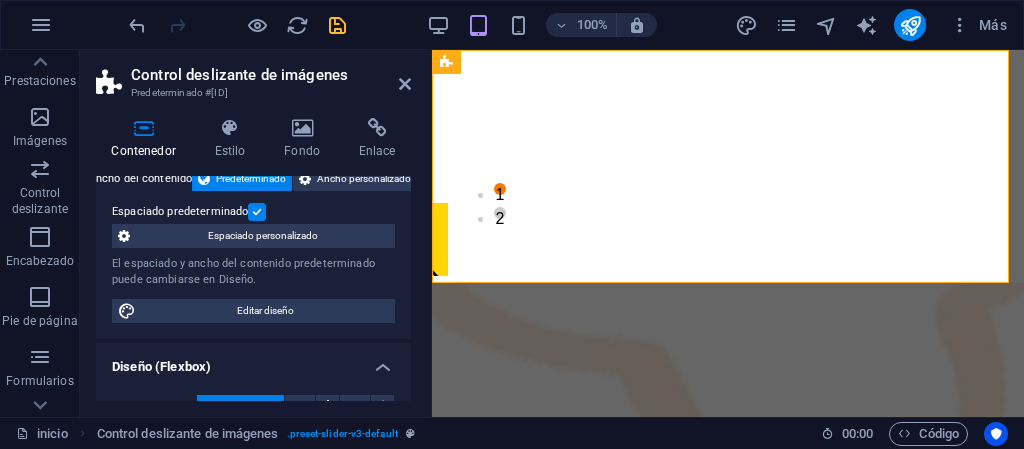scroll, scrollTop: 200, scrollLeft: 0, axis: vertical 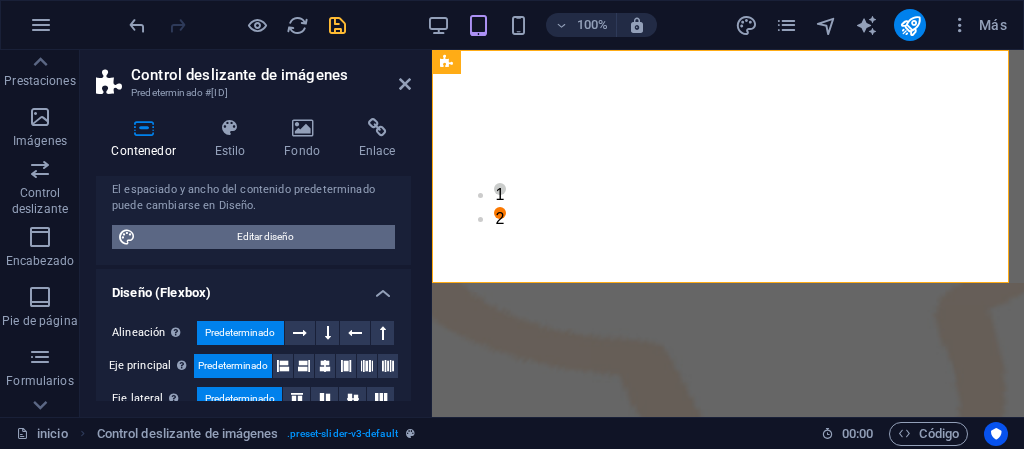 click on "Editar diseño" at bounding box center [265, 237] 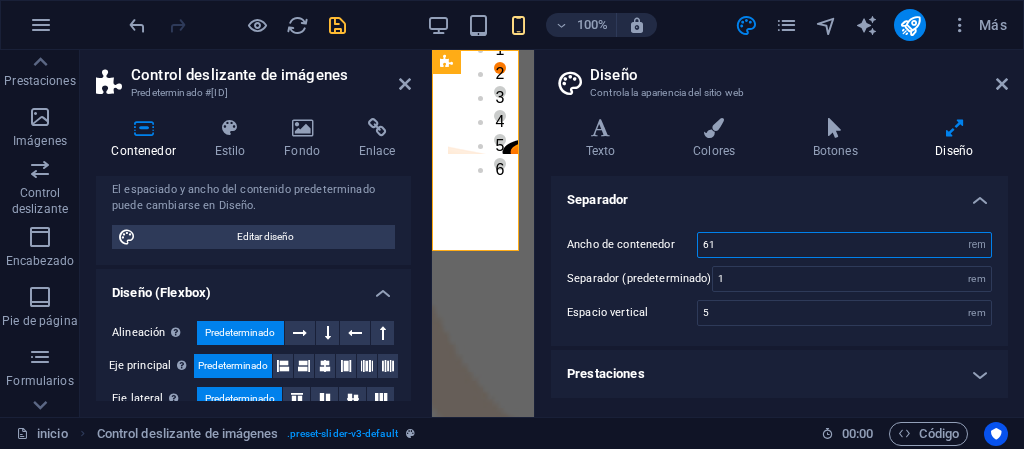 click on "61" at bounding box center (844, 245) 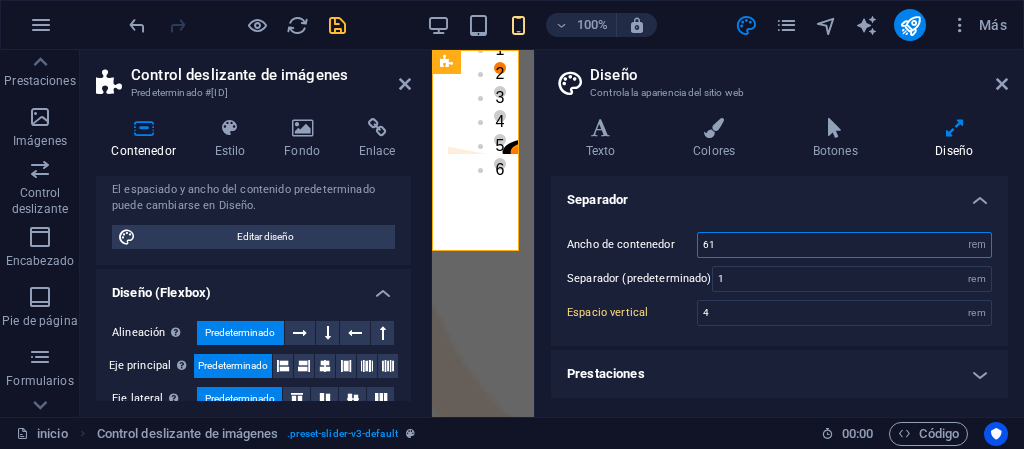 type on "4" 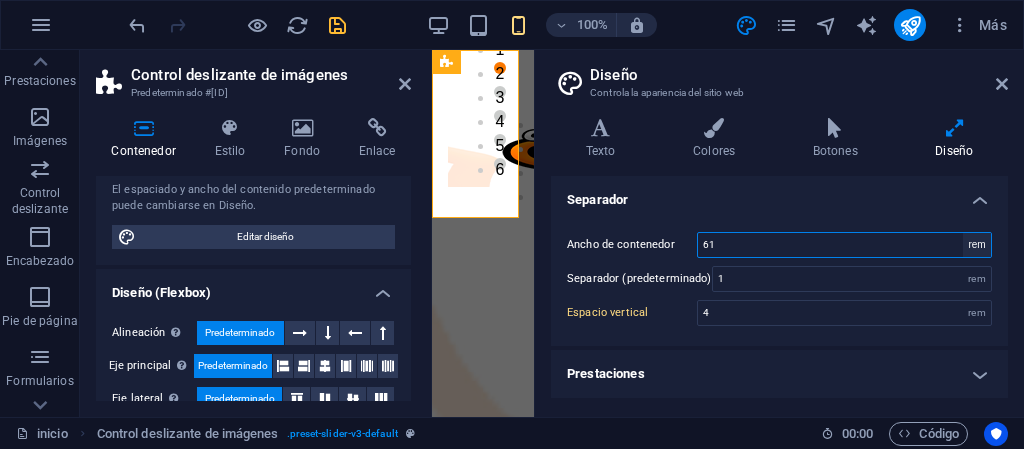 click on "rem px" at bounding box center (977, 245) 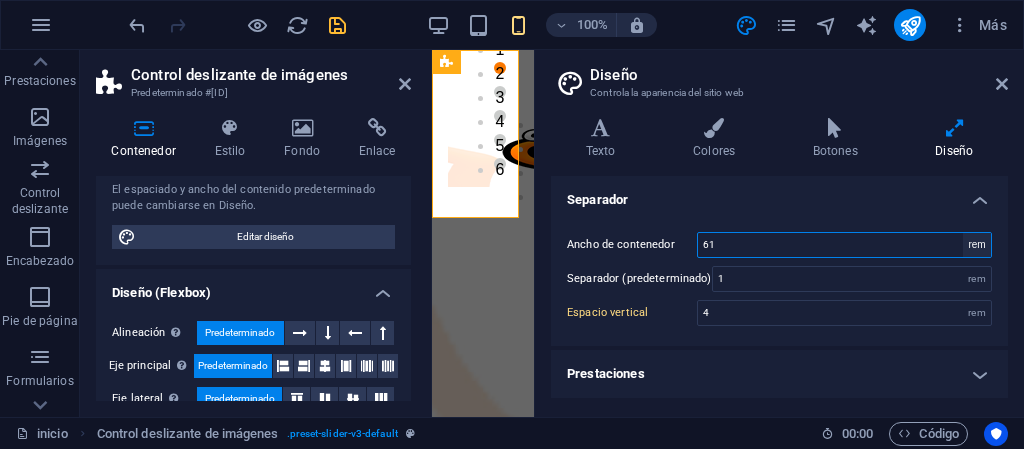 select on "px" 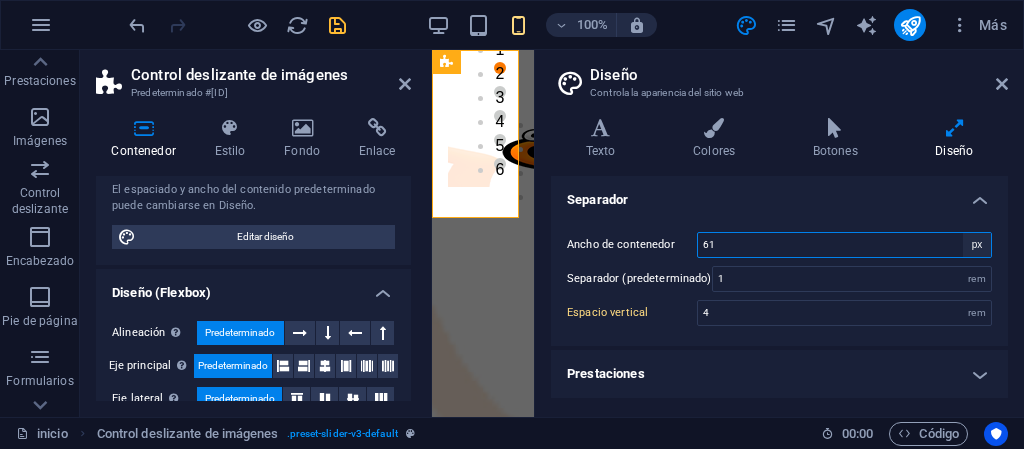 click on "rem px" at bounding box center [977, 245] 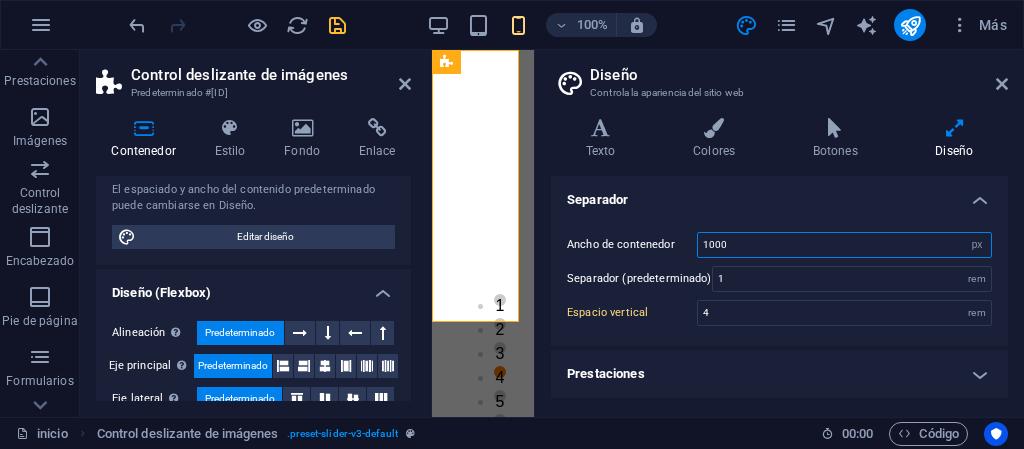 type on "1000" 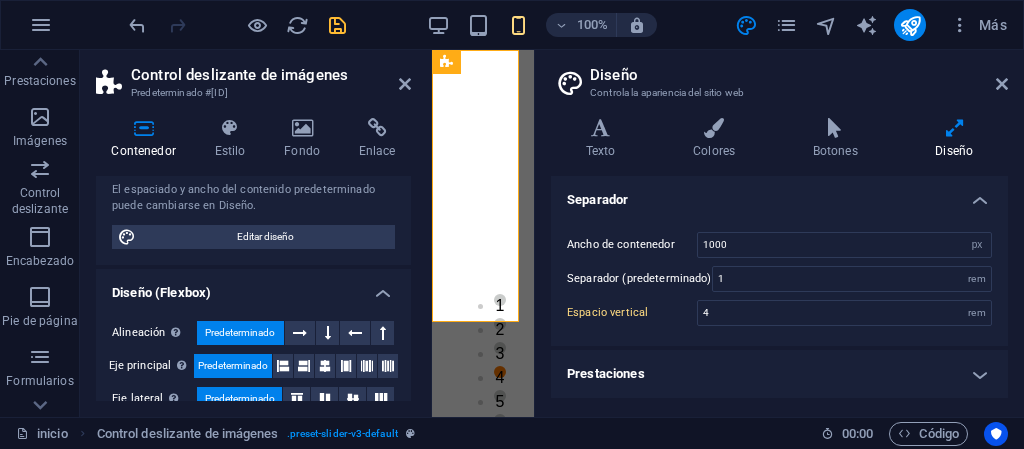 click on "Ancho de contenedor [VALUE] rem px Separador (predeterminado) [VALUE] rem Espacio vertical [VALUE] rem" at bounding box center [779, 279] 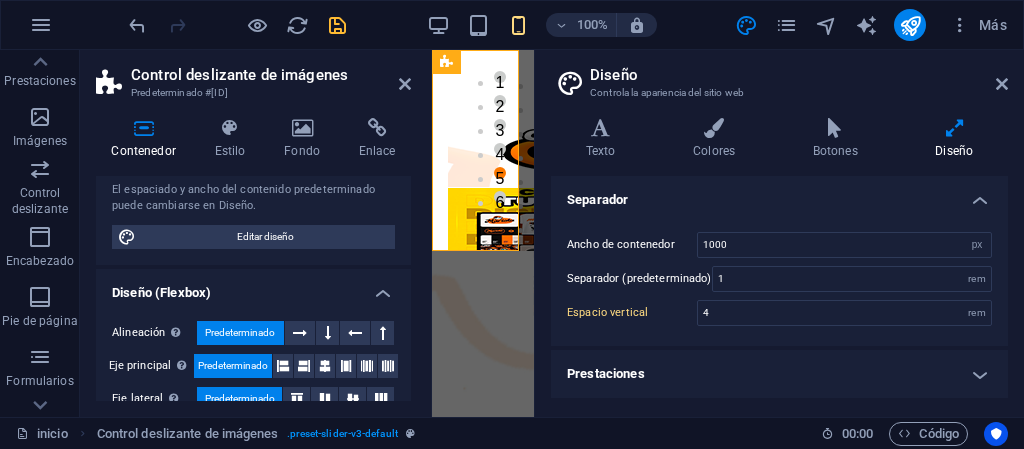 click on "Prestaciones" at bounding box center [779, 374] 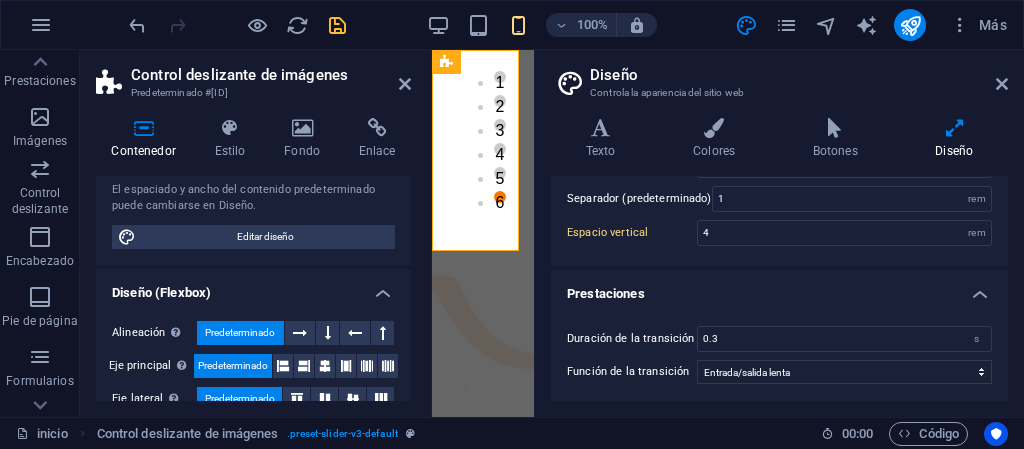 scroll, scrollTop: 83, scrollLeft: 0, axis: vertical 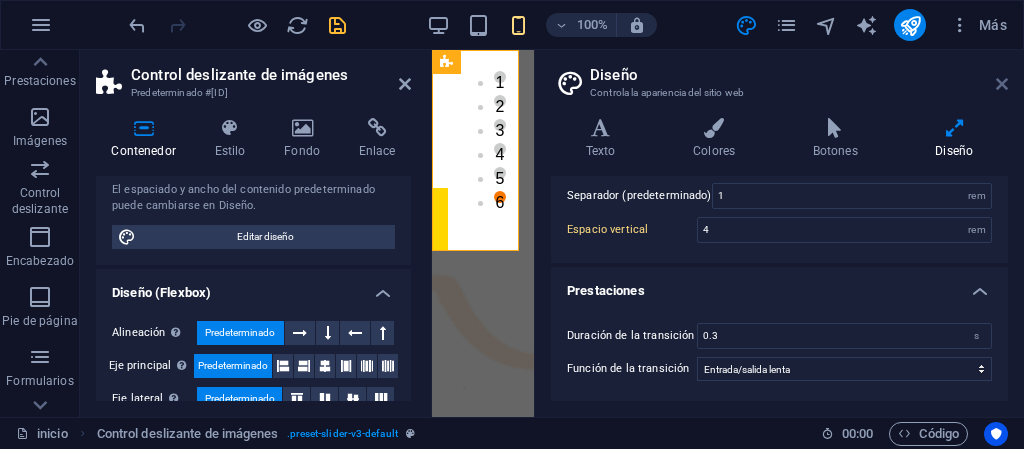 click at bounding box center [1002, 84] 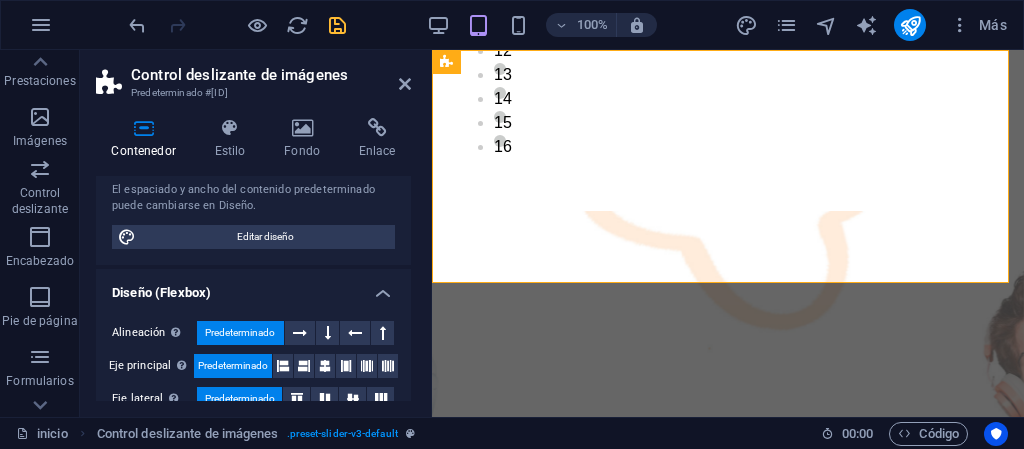click on "1 2 3 4 5 6 7 8 9 10 11 12 13 14 15 16 17 18 19 20 1 2 3 4 5 6 1 2 1 2 1 2 3 4 5 6 1 2 1 2 1 2 1 2 1 2 3 4 5 6 1 2 3 4 5 6 7 8 9 10 11 12 13 14 15 16 17 18 19 20 21 22 23 24 25 26 27 28 29 30 31 32 33 34 35 36 37 38 39 40 41 42 43 1 2 3 4 5 6 7 8 9 10 11 12 13 14 15 16 17 18 19 20 21 22 23 24 25 26 27 28 29 30 31 32 33 34 35 36 37 38 39 1 2 3 4 5 6 7 8 9 10 11 12 13 14 15 16 17 18 19 20 21 22 23 24 25 26 27 28 29 30 31 32 33 34 35 1 2 3 4 5 6 7 8 9 10 11 12 13 14 15 16 17 18 19 20 21 22 23 24 25 26 27 28 29 30 31 1 2 3 4 5 6 7 8 9 10 11 12 13 14 15 16 17 18 19 20 21 22 23 24 25 26 27 28 29 30 1 2 3 4 5 6 7 8 9 10 11 12 13 14 15 16 17 18 19 20 21 22 23 24 25 26 1 2 3 4 5 6 7 8 9 10 11 12 13 14 15 16 17 18 19 20 21 22 1 2 3 4 5 6 7 8 9 10 11 12 13 14 15 16 17 18 1 2 3 4 5 6 7 8 9 10 11 12 13 14 15 16 17 1 2 3 4 5 6 7 8 9 10 11 12 13 1 2 3 4 5 6 7 8 9 10 11 12 1 2 3 4 5 6 7 8 9 10 11 1 2 3 4 5 6 7 8 9 10 1 2 3 4 5 6 1 2 1 2 3 4 5 6 7 8 9 10 11 12 13 14 15 16 17 18 19 20 21 22 23 24 25 26 27 28 29 30 31 32 33 34" at bounding box center (728, 130) 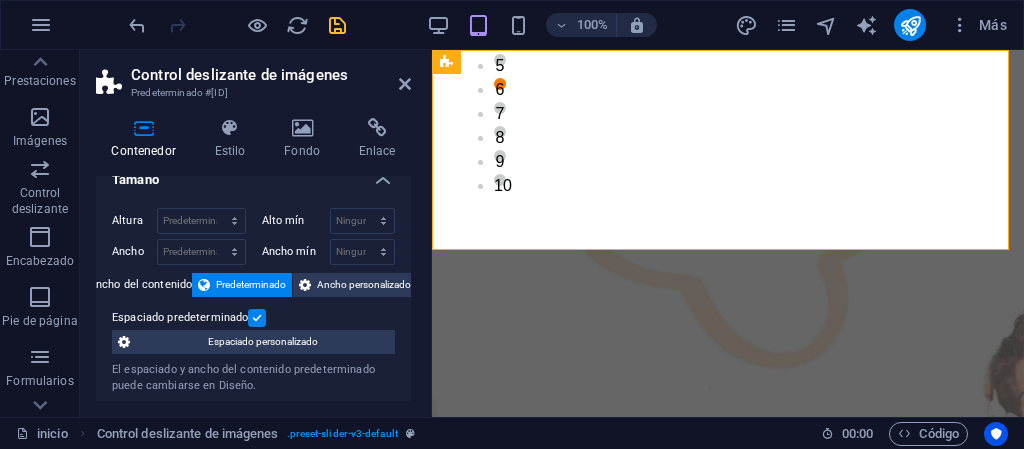 scroll, scrollTop: 0, scrollLeft: 0, axis: both 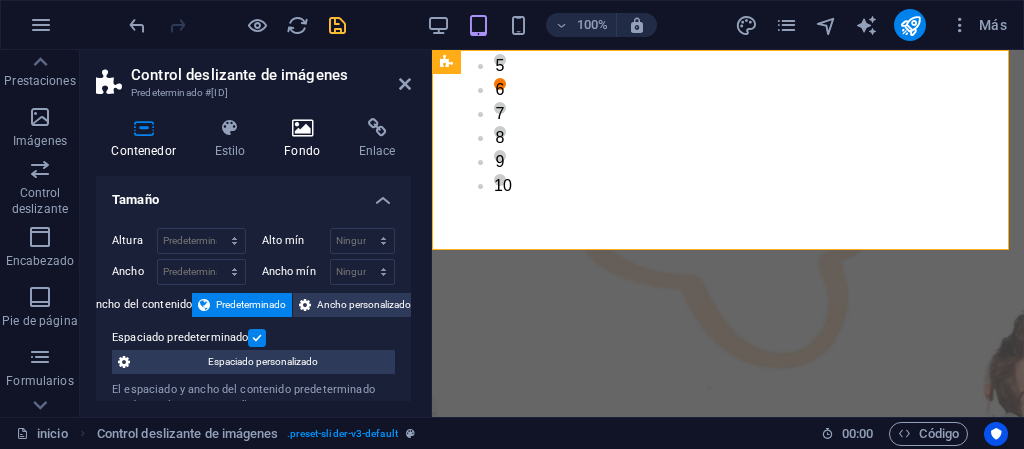 click on "Fondo" at bounding box center [306, 139] 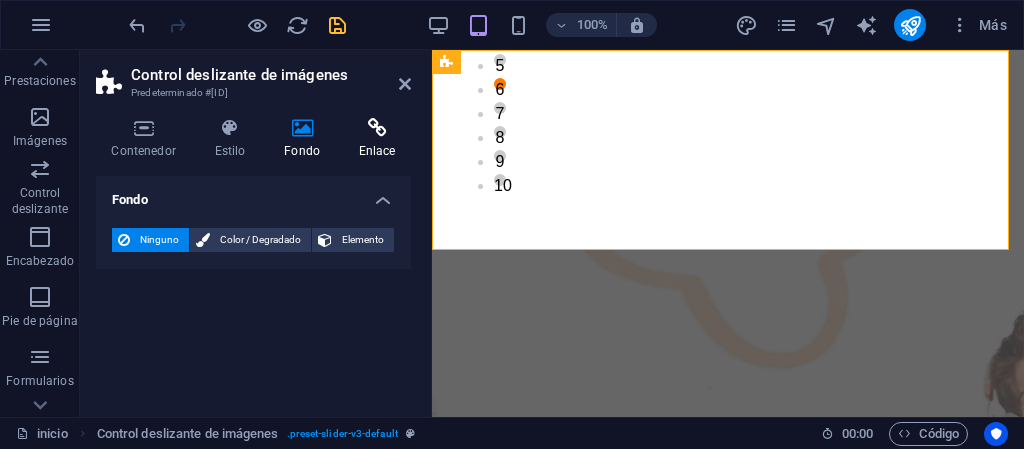 click on "Enlace" at bounding box center (377, 139) 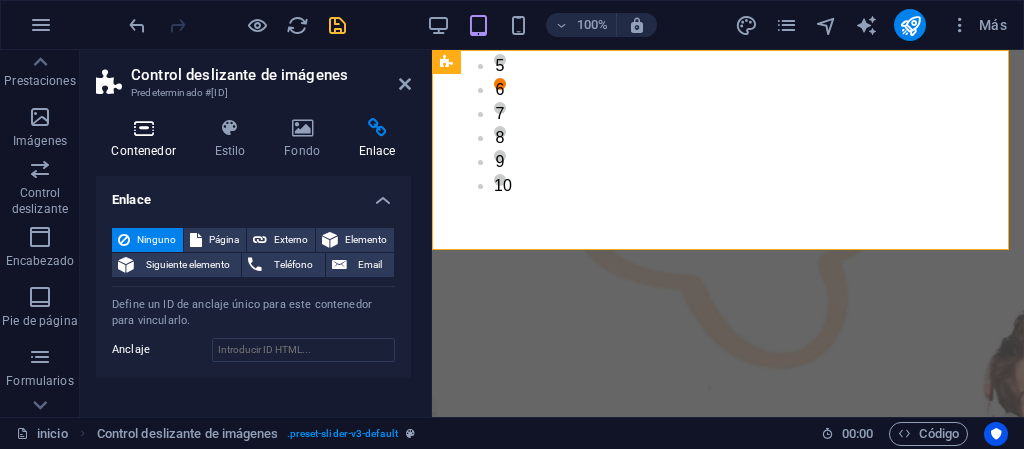 click on "Contenedor" at bounding box center (147, 139) 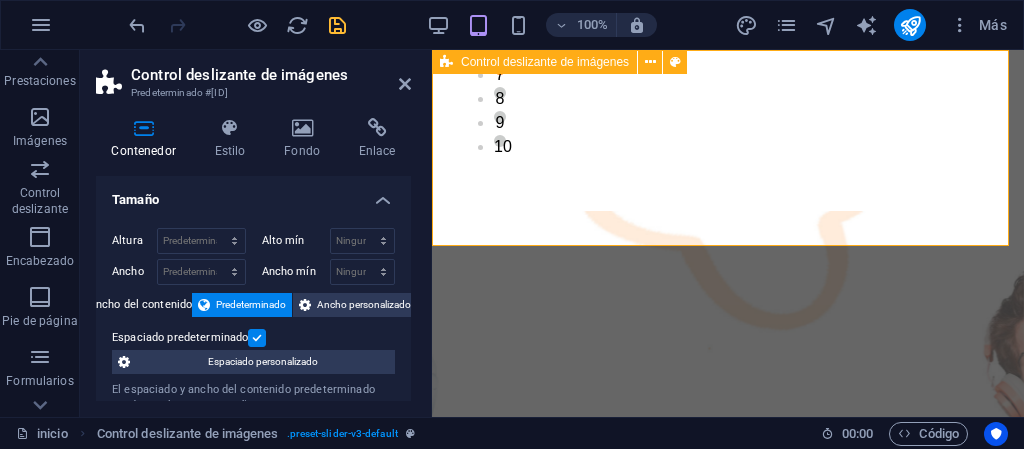 click on "Control deslizante de imágenes" at bounding box center [0, 0] 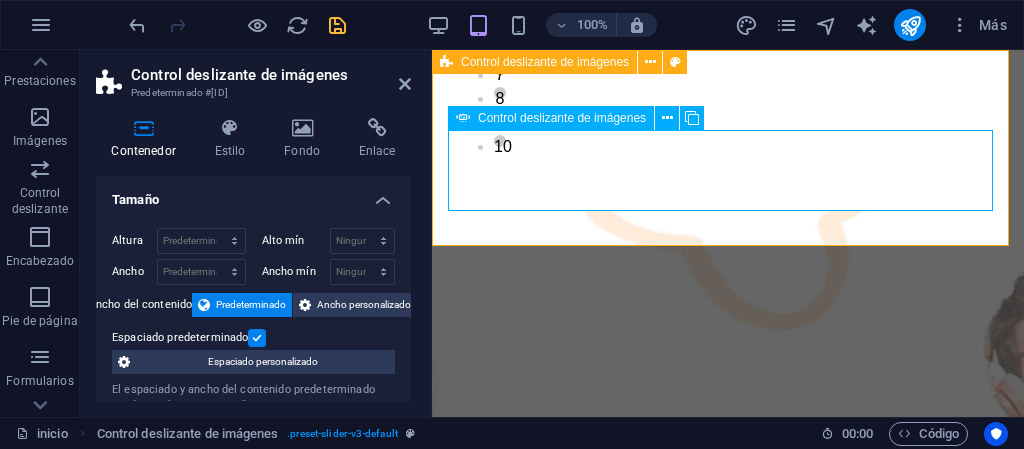 click on "Control deslizante de imágenes" at bounding box center (562, 118) 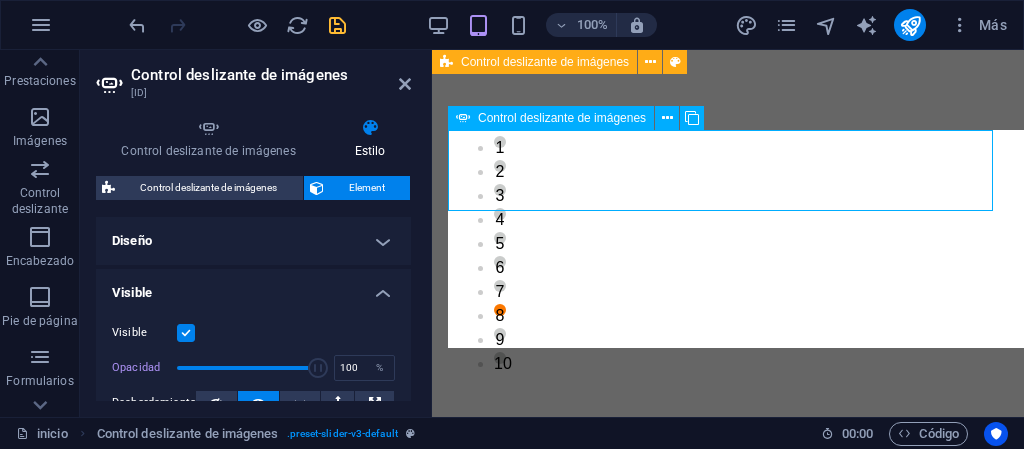 click on "1 2 1 2 1 2 1 2 1 2 3 4 5 6 1 2 1 2 1 2 1 2 1 2 3 4 5 6 1 2 3 4 5 6 7 8 9 10 11 12 13 14 15 16 17 18 19 20 21 22 23 24 25 26 27 28 29 30 31 32 33 34 35 36 37 38 39 40 41 42 43 1 2 3 4 5 6 7 8 9 10 11 12 13 14 15 16 17 18 19 20 21 22 23 24 25 26 27 28 29 30 31 32 33 34 35 36 37 38 39 1 2 3 4 5 6 7 8 9 10 11 12 13 14 15 16 17 18 19 20 21 22 23 24 25 26 27 28 29 30 31 32 33 34 35 1 2 3 4 5 6 7 8 9 10 11 12 13 14 15 16 17 18 19 20 21 22 23 24 25 26 27 28 29 30 31 1 2 3 4 5 6 7 8 9 10 11 12 13 14 15 16 17 18 19 20 21 22 23 24 25 26 27 28 29 30 1 2 3 4 5 6 7 8 9 10 11 12 13 14 15 16 17 18 19 20 21 22 23 24 25 26 1 2 3 4 5 6 7 8 9 10 11 12 13 14 15 16 17 18 19 20 21 22 1 2 3 4 5 6 7 8 9 10 11 12 13 14 15 16 17 18 1 2 3 4 5 6 7 8 9 10 11 12 13 14 15 16 17 1 2 3 4 5 6 7 8 9 10 11 12 13 1 2 3 4 5 6 7 8 9 10 11 12 1 2 3 4 5 6 7 8 9 10 11 1 2 3 4 5 6 7 8 9 10 1 2 3 4 5 6 1 2 1 2 3 4 5 6 7 8 9 10 11 12 13 14 15 16 17 18 19 20 21 22 23 24 25 26 27 28 29 30 31 32 33 34 35 36 37 38 39 40 41 42 43 44 45 46 47 48 49 50 51 52 53 54 55" at bounding box center (728, 239) 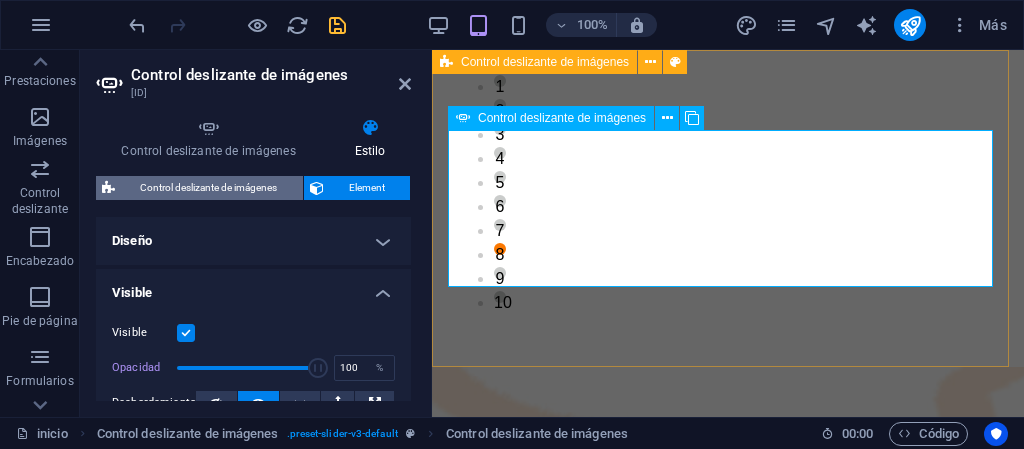drag, startPoint x: 227, startPoint y: 191, endPoint x: 57, endPoint y: 129, distance: 180.95303 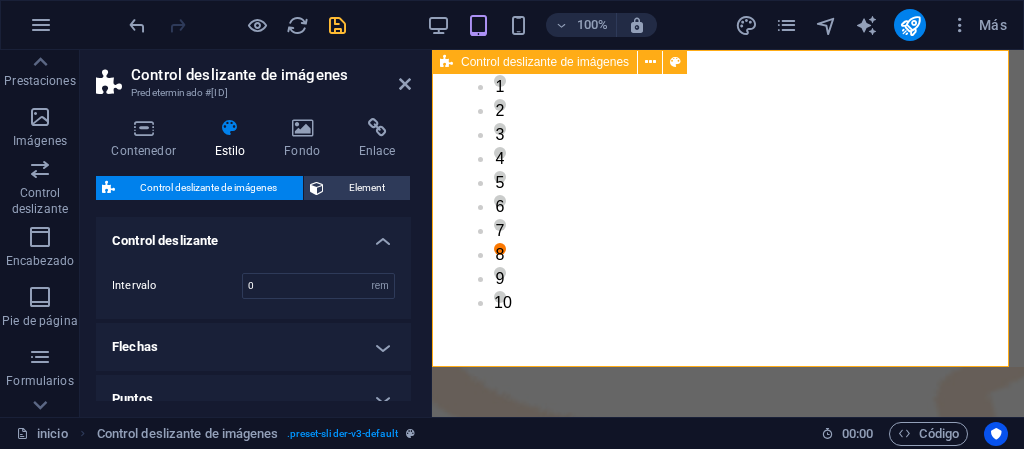 scroll, scrollTop: 0, scrollLeft: 0, axis: both 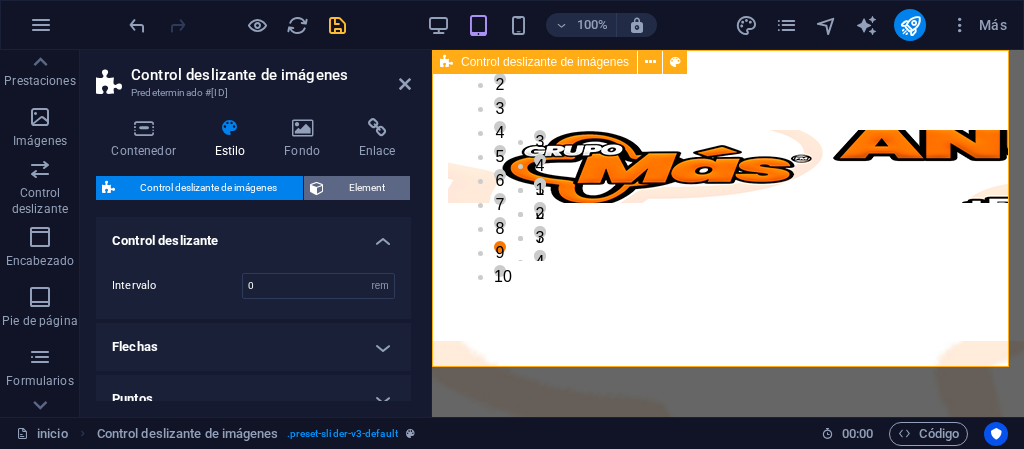 click on "Element" at bounding box center (367, 188) 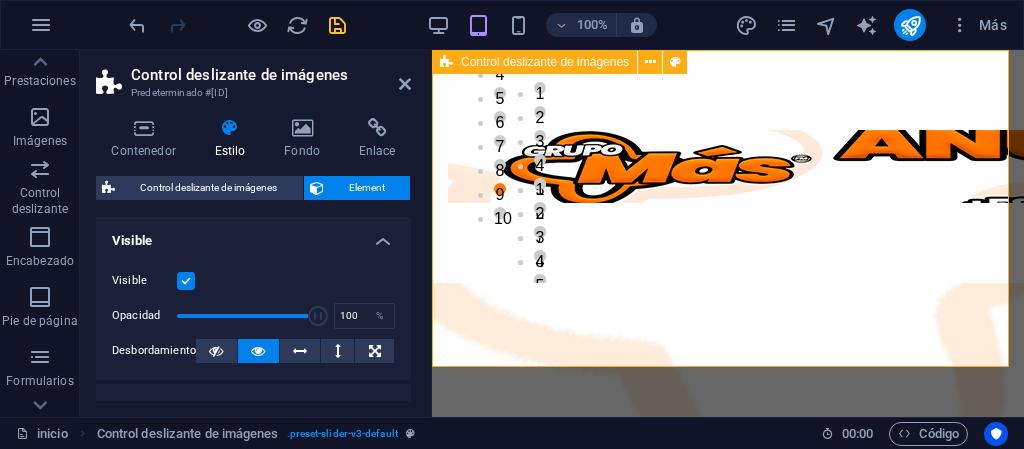 click on "Visible" at bounding box center (253, 235) 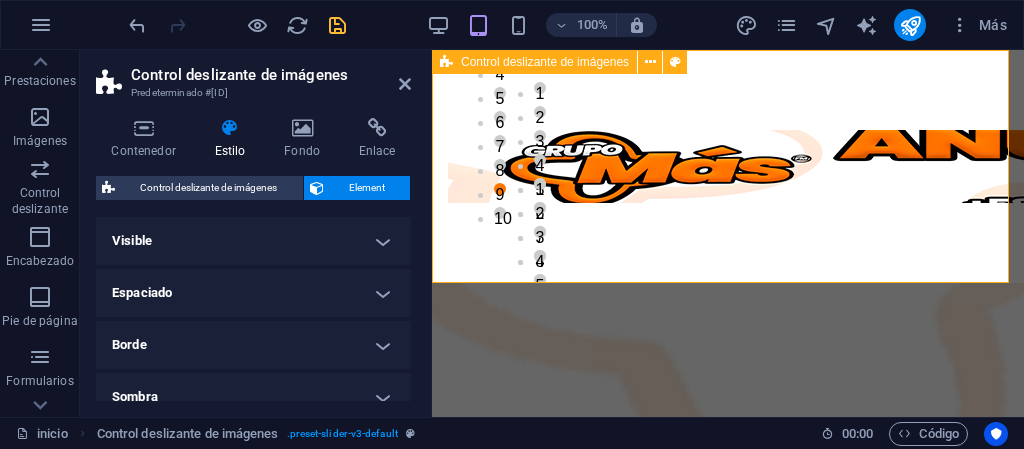 click on "Visible" at bounding box center [253, 241] 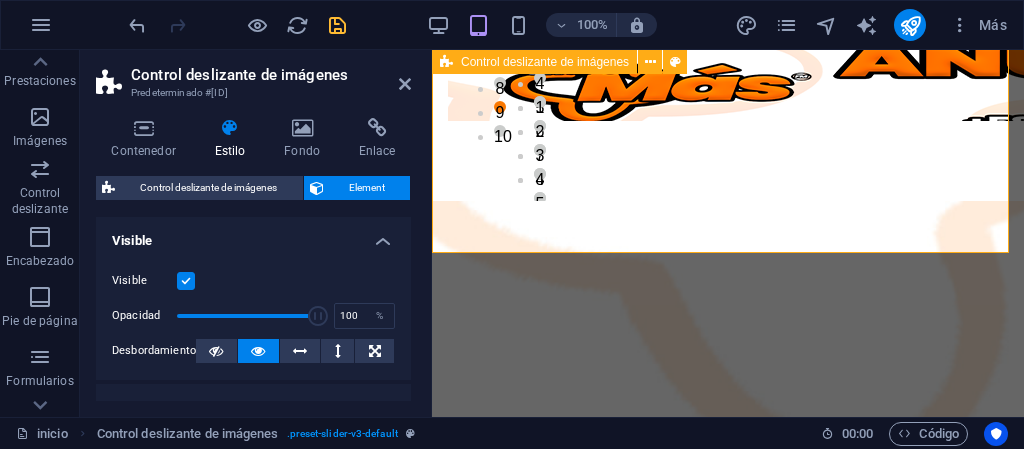 scroll, scrollTop: 0, scrollLeft: 0, axis: both 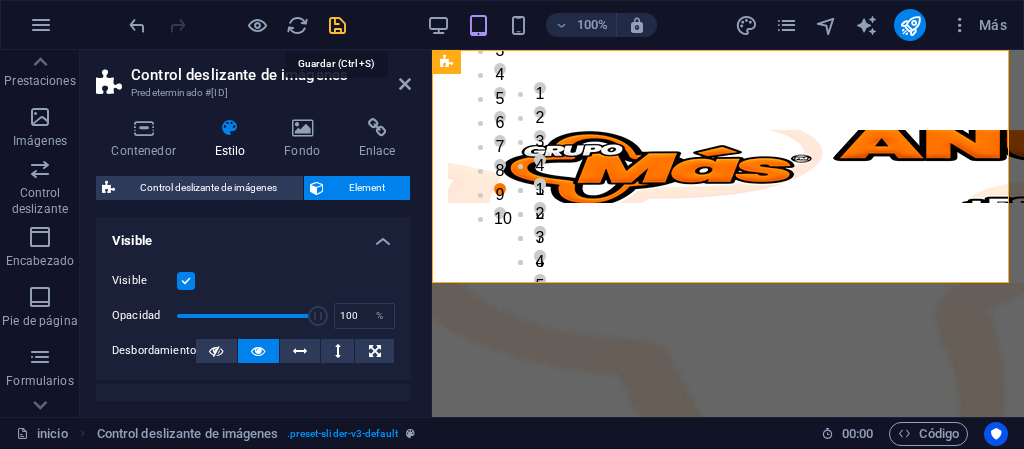 click at bounding box center [337, 25] 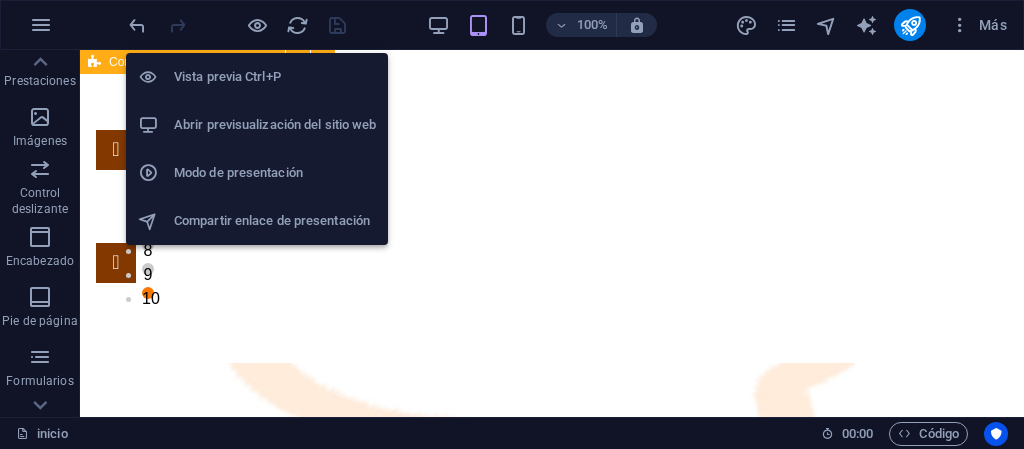 click on "Abrir previsualización del sitio web" at bounding box center (275, 125) 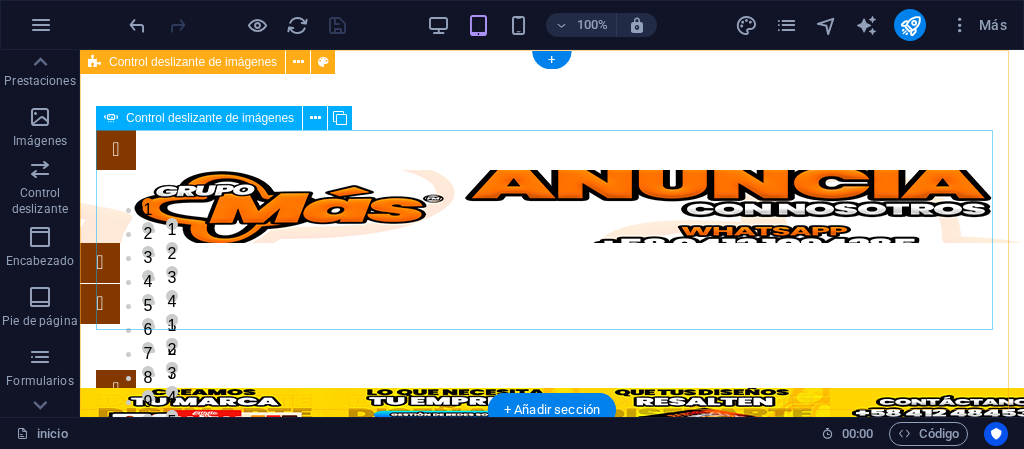 click on "1 2 1 2 1 2 1 2 1 2 3 4 5 6 1 2 1 2 1 2 1 2 1 2 3 4 5 6 1 2 3 4 5 6 7 8 9 10 11 12 13 14 15 16 17 18 19 20 21 22 23 24 25 26 27 28 29 30 31 32 33 34 35 36 37 38 39 40 41 42 43 1 2 3 4 5 6 7 8 9 10 11 12 13 14 15 16 17 18 19 20 21 22 23 24 25 26 27 28 29 30 31 32 33 34 35 36 37 38 39 1 2 3 4 5 6 7 8 9 10 11 12 13 14 15 16 17 18 19 20 21 22 23 24 25 26 27 28 29 30 31 32 33 34 35 1 2 3 4 5 6 7 8 9 10 11 12 13 14 15 16 17 18 19 20 21 22 23 24 25 26 27 28 29 30 31 1 2 3 4 5 6 7 8 9 10 11 12 13 14 15 16 17 18 19 20 21 22 23 24 25 26 27 28 29 30 1 2 3 4 5 6 7 8 9 10 11 12 13 14 15 16 17 18 19 20 21 22 23 24 25 26 1 2 3 4 5 6 7 8 9 10 11 12 13 14 15 16 17 18 19 20 21 22 1 2 3 4 5 6 7 8 9 10 11 12 13 14 15 16 17 18 1 2 3 4 5 6 7 8 9 10 11 12 13 14 15 16 17 1 2 3 4 5 6 7 8 9 10 11 12 13 1 2 3 4 5 6 7 8 9 10 11 12 1 2 3 4 5 6 7 8 9 10 11 1 2 3 4 5 6 7 8 9 10 1 2 3 4 5 6 1 2 1 2 3 4 5 6 7 8 9 10 11 12 13 14 15 16 17 18 19 20 21 22 23 24 25 26 27 28 29 30 31 32 33 34 35 36 37 38 39 40 41 42 43 44 45 46 47 48 49 50 51 52 53 54 55" at bounding box center [552, 270] 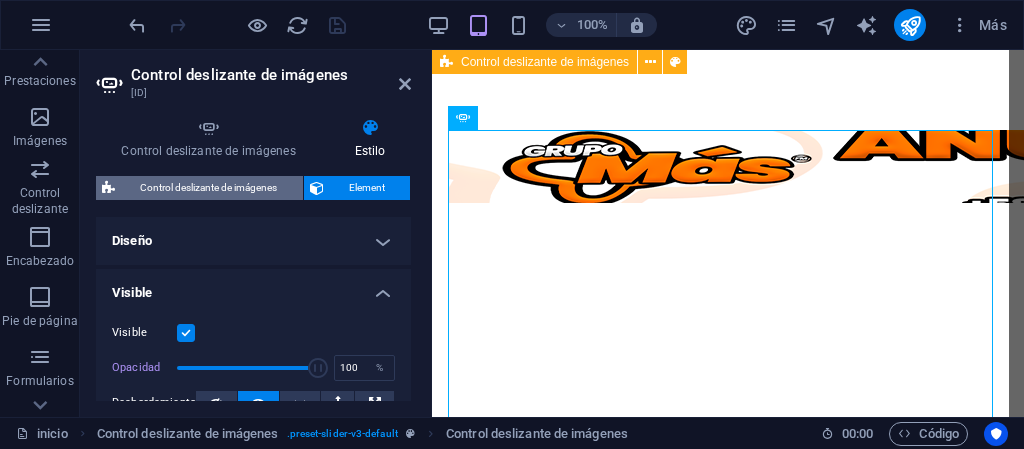 click on "Control deslizante de imágenes" at bounding box center [209, 188] 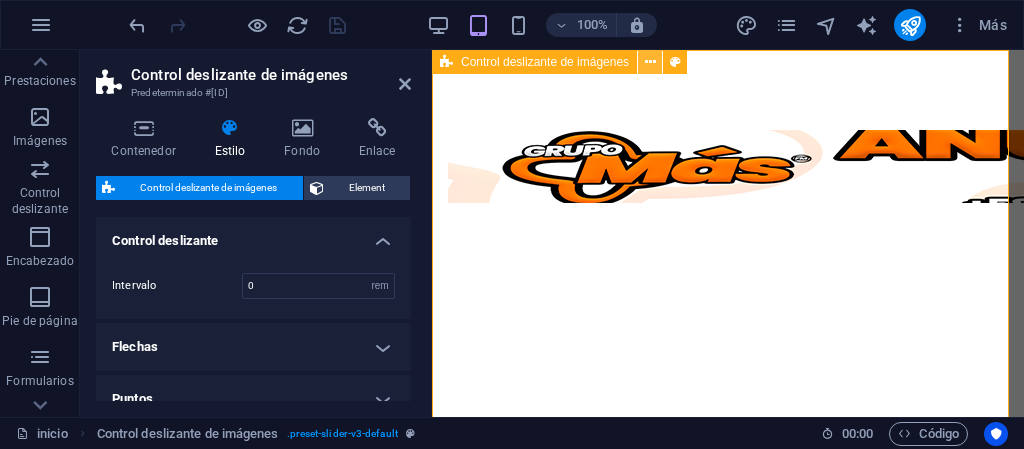 click at bounding box center [650, 62] 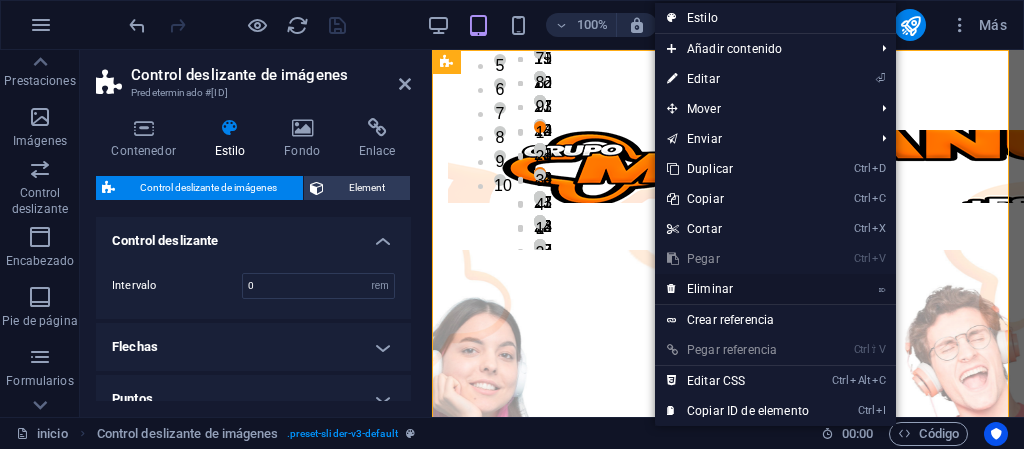 click on "⌦  Eliminar" at bounding box center (738, 289) 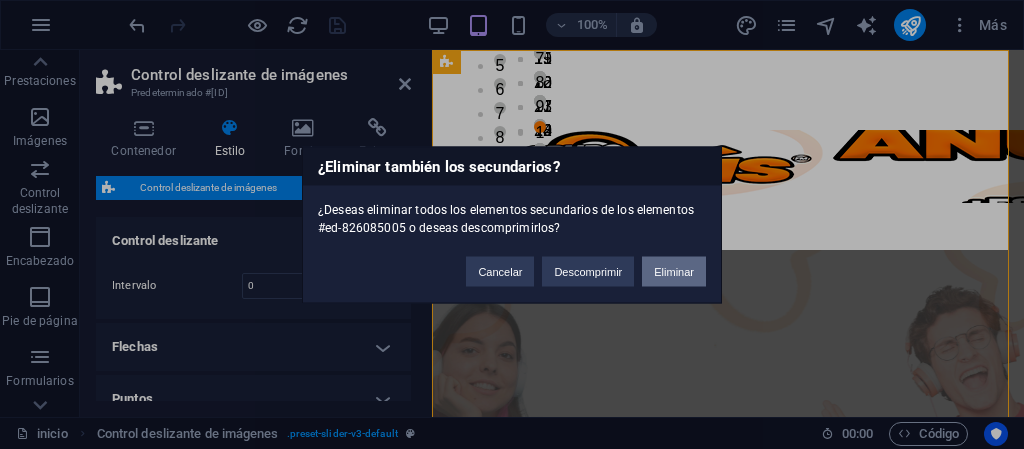 click on "Eliminar" at bounding box center [674, 271] 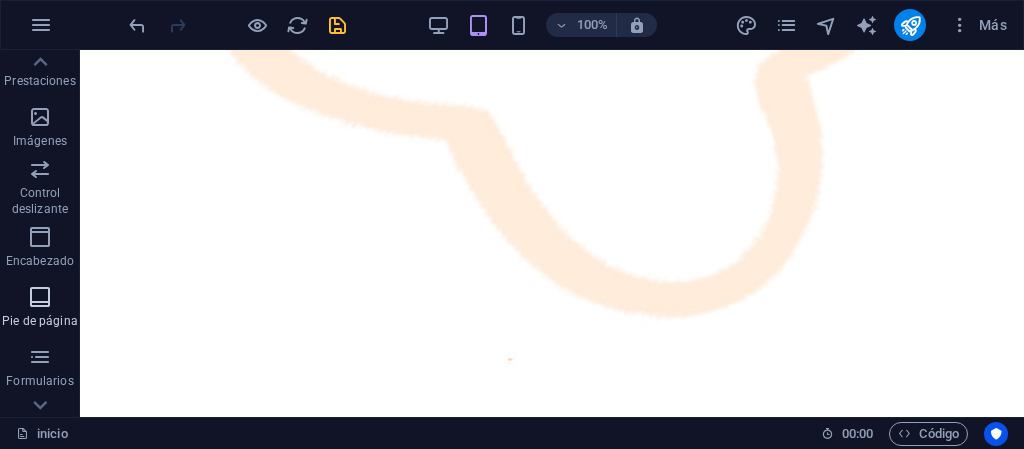 scroll, scrollTop: 533, scrollLeft: 0, axis: vertical 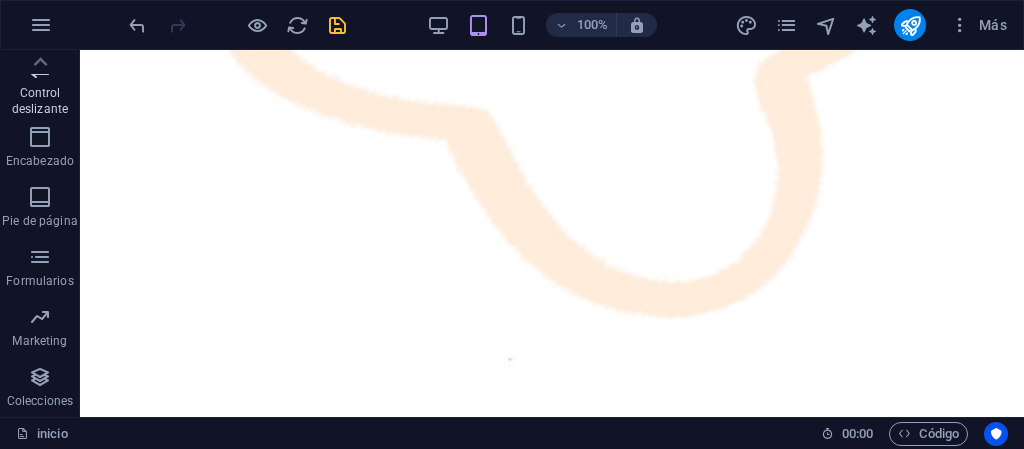 click on "Control deslizante" at bounding box center [40, 101] 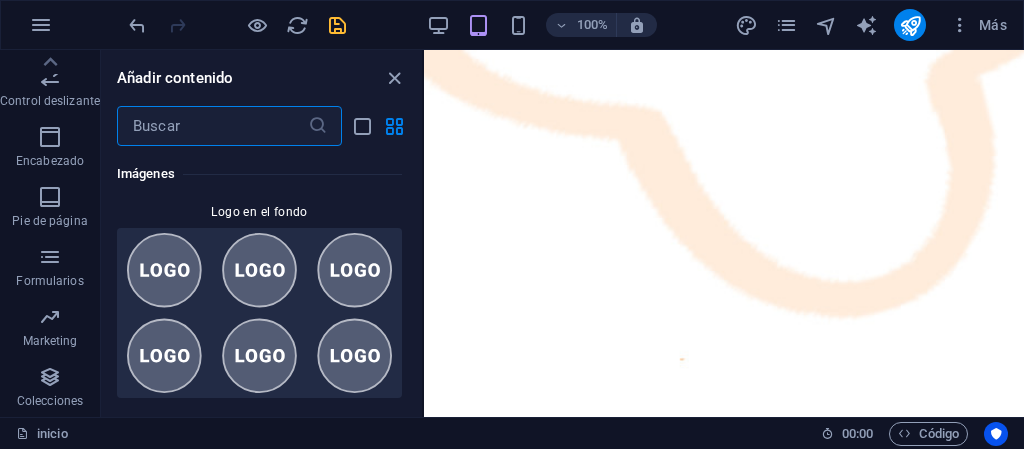 scroll, scrollTop: 22432, scrollLeft: 0, axis: vertical 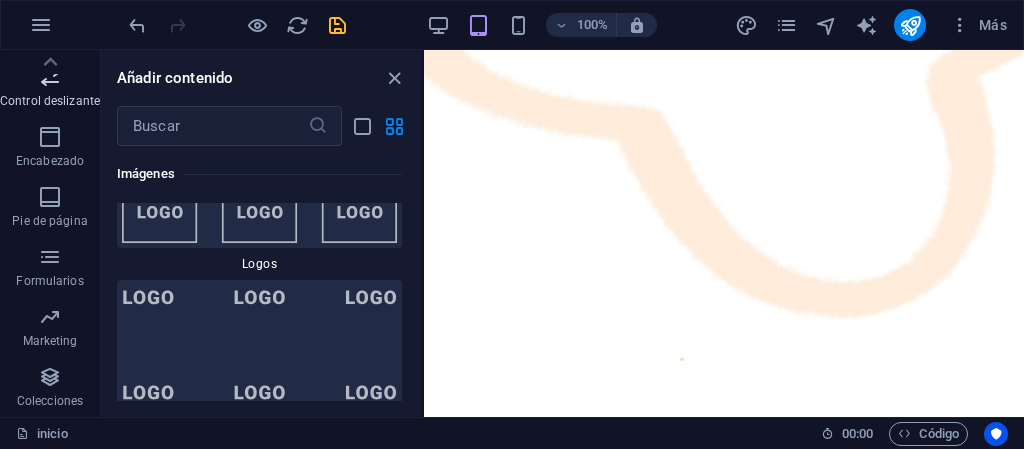 click on "Control deslizante" at bounding box center [50, 101] 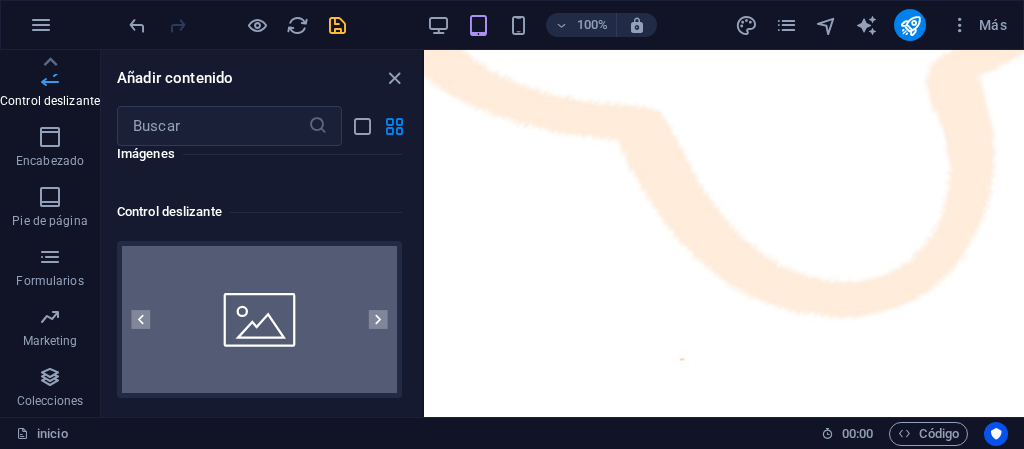 scroll, scrollTop: 22725, scrollLeft: 0, axis: vertical 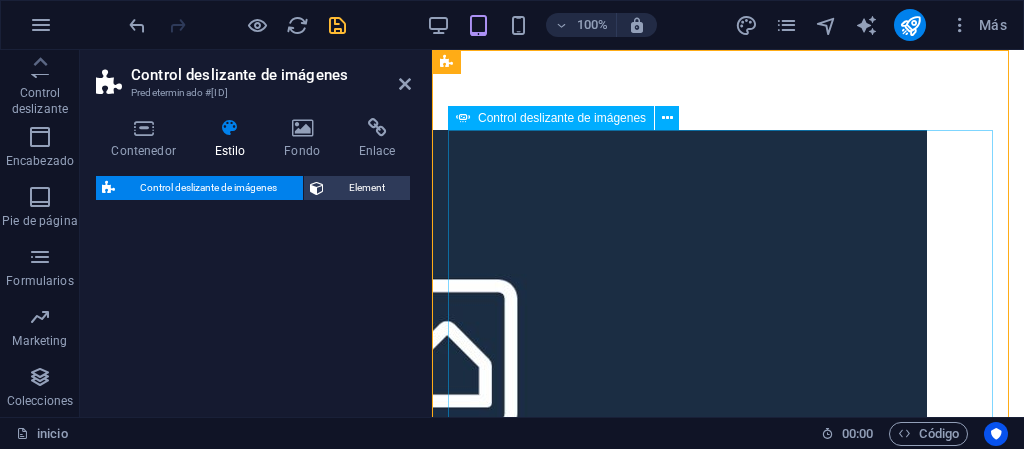 select on "rem" 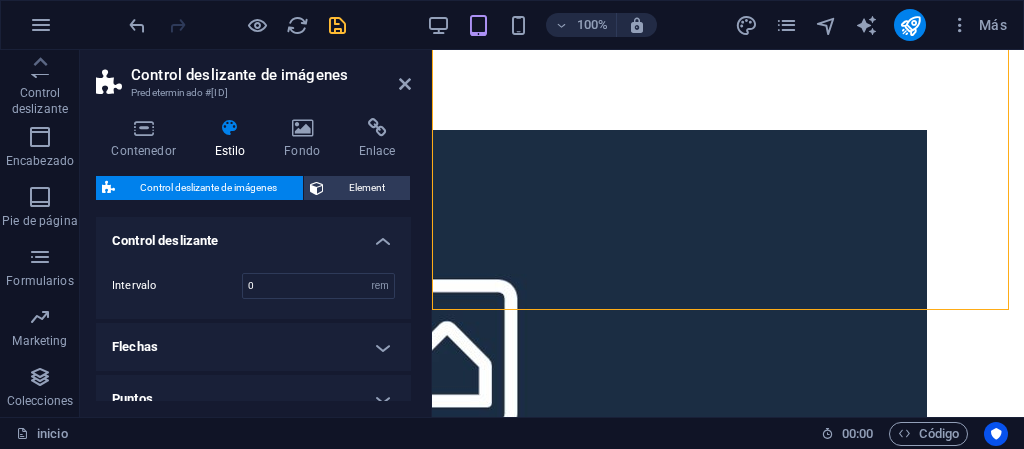 scroll, scrollTop: 300, scrollLeft: 0, axis: vertical 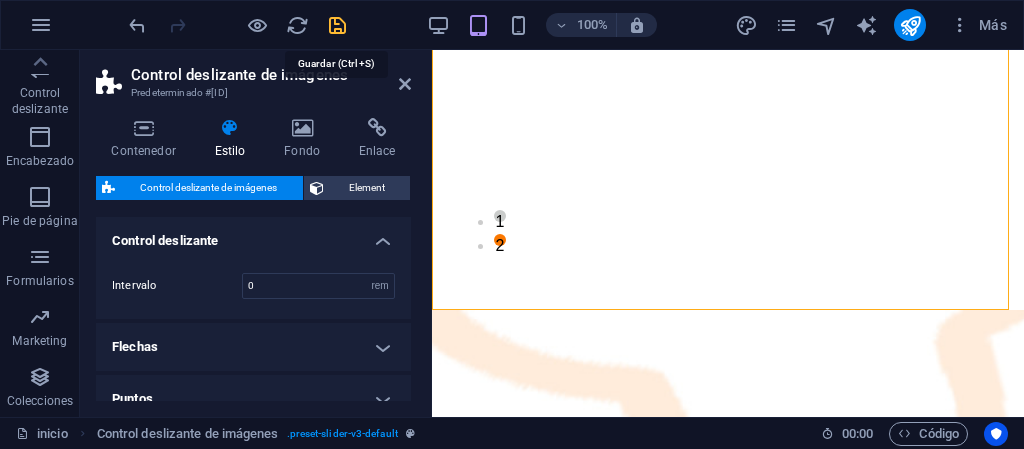 click at bounding box center [337, 25] 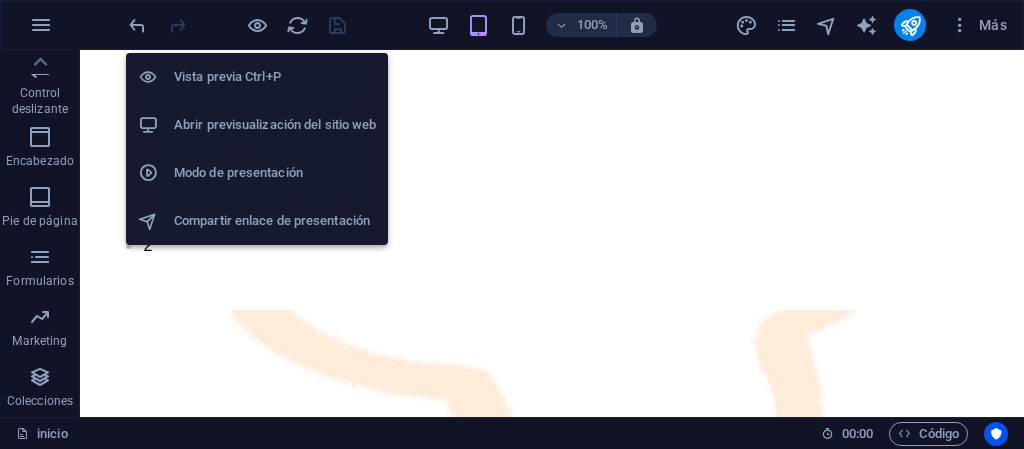click on "Abrir previsualización del sitio web" at bounding box center (275, 125) 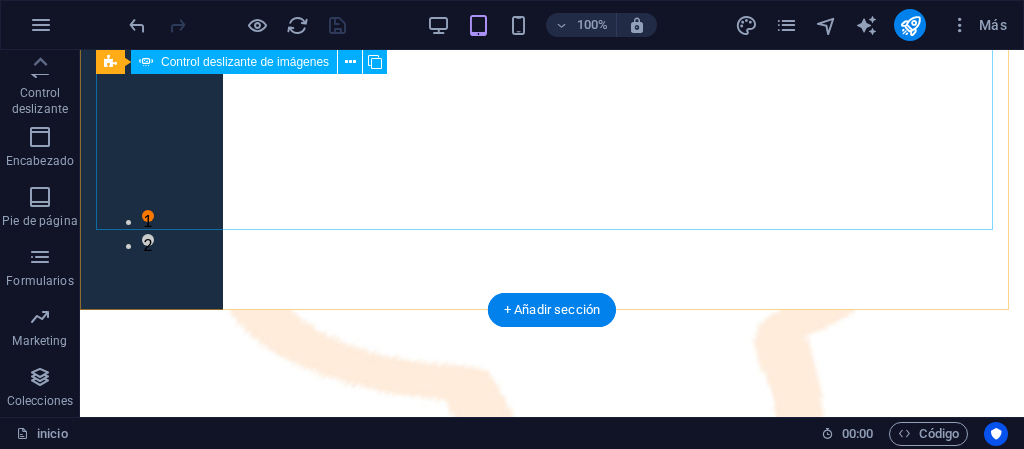 click at bounding box center [-289, 519] 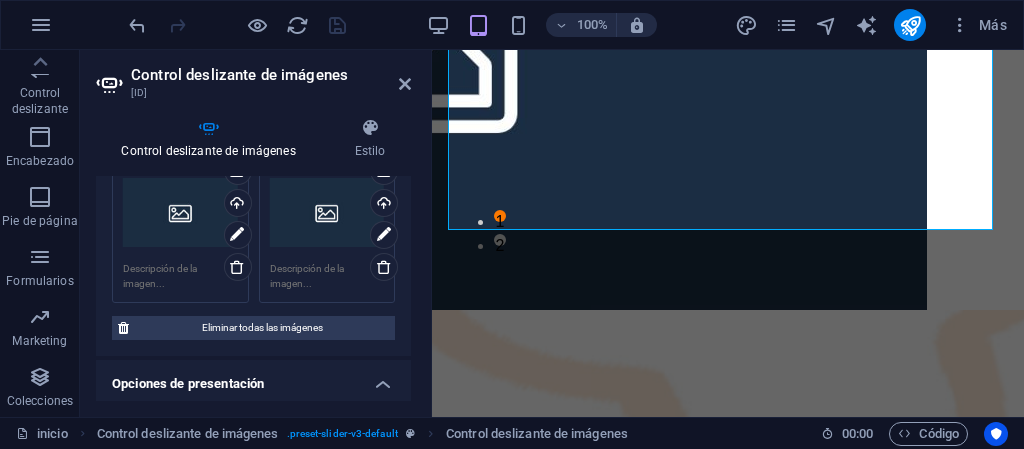 scroll, scrollTop: 200, scrollLeft: 0, axis: vertical 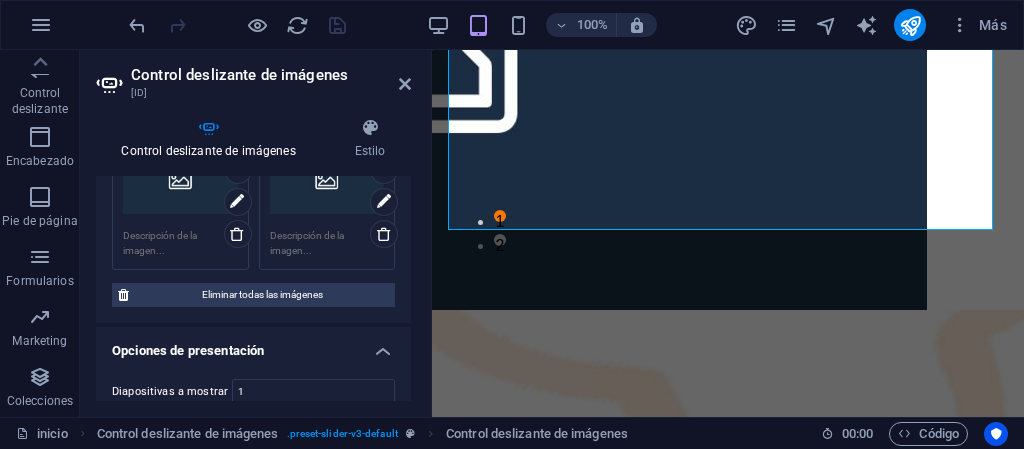 click on "Arrastra archivos aquí, haz clic para escoger archivos o  selecciona archivos de Archivos o de nuestra galería gratuita de fotos y vídeos" at bounding box center (180, 180) 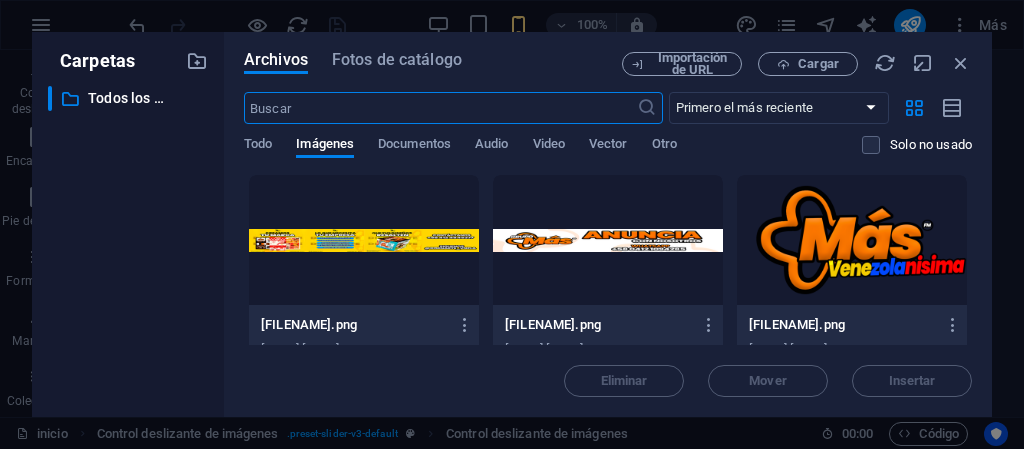 click at bounding box center [364, 240] 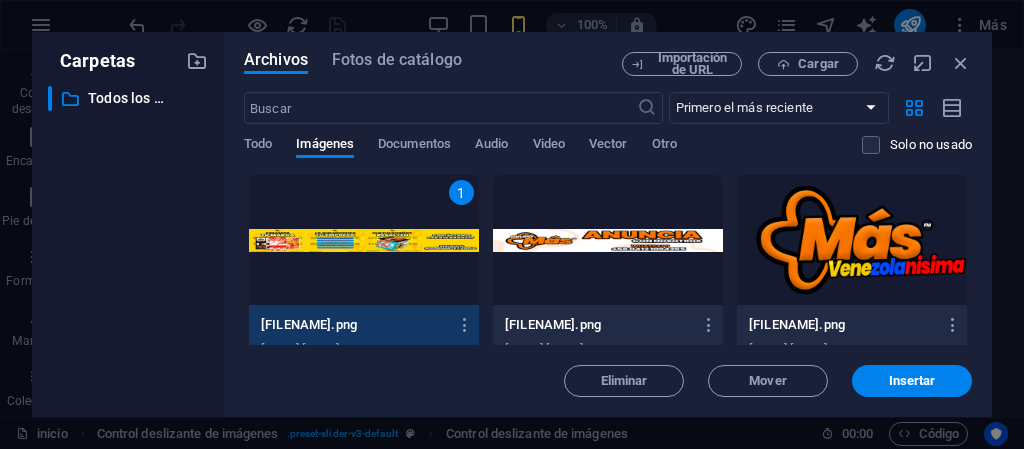 click on "Insertar" at bounding box center [912, 381] 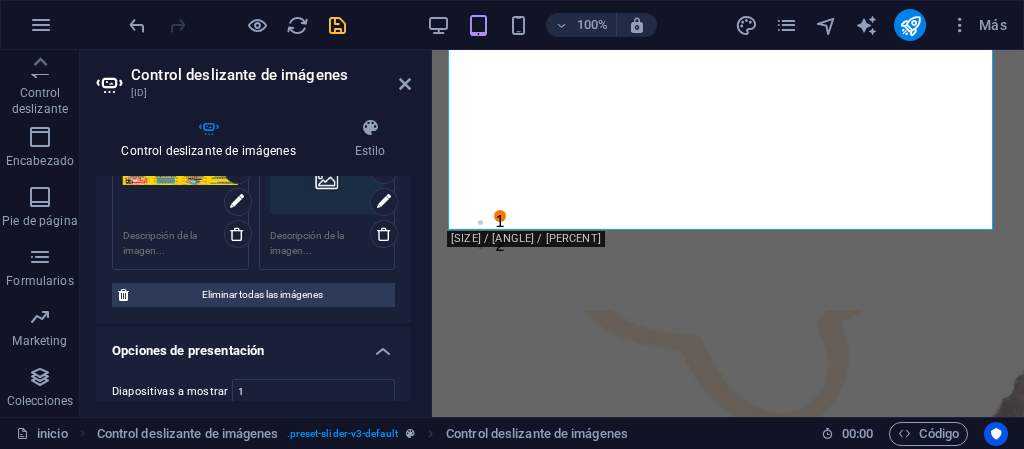 click on "Arrastra archivos aquí, haz clic para escoger archivos o  selecciona archivos de Archivos o de nuestra galería gratuita de fotos y vídeos" at bounding box center (327, 180) 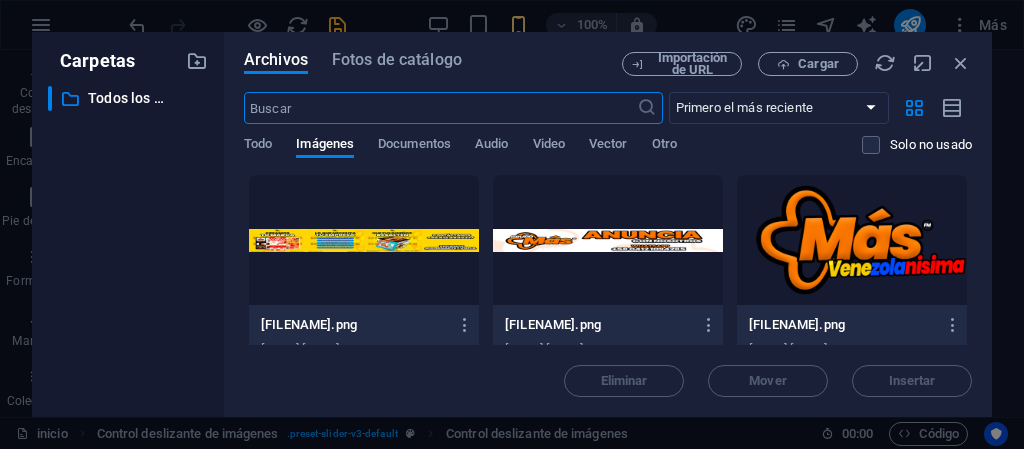 click at bounding box center (608, 240) 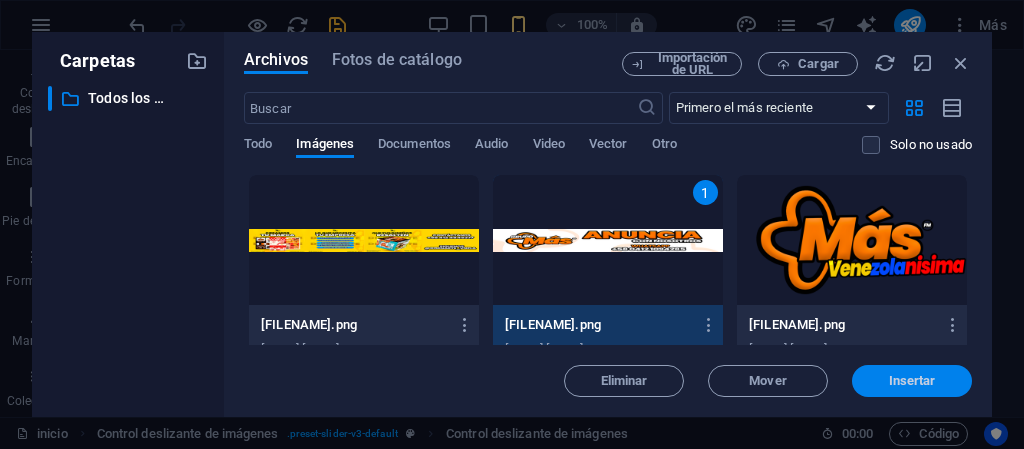 click on "Insertar" at bounding box center [912, 381] 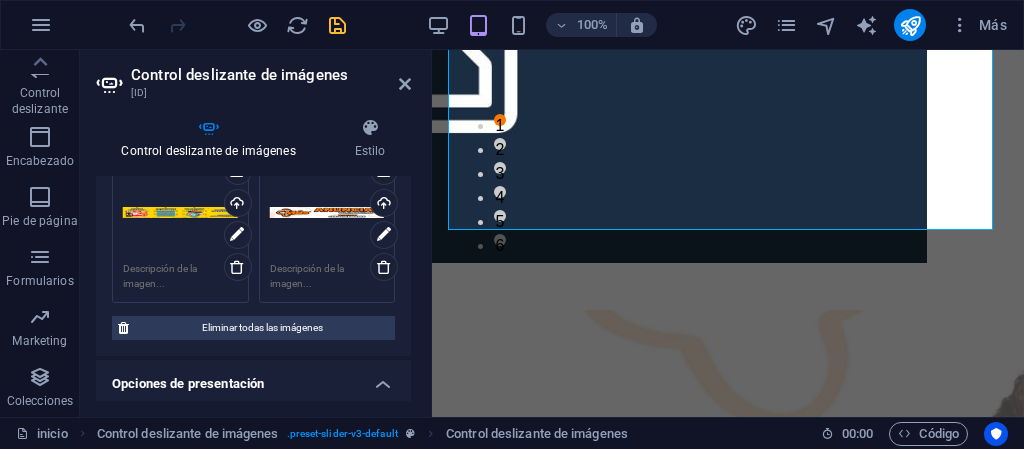 scroll, scrollTop: 200, scrollLeft: 0, axis: vertical 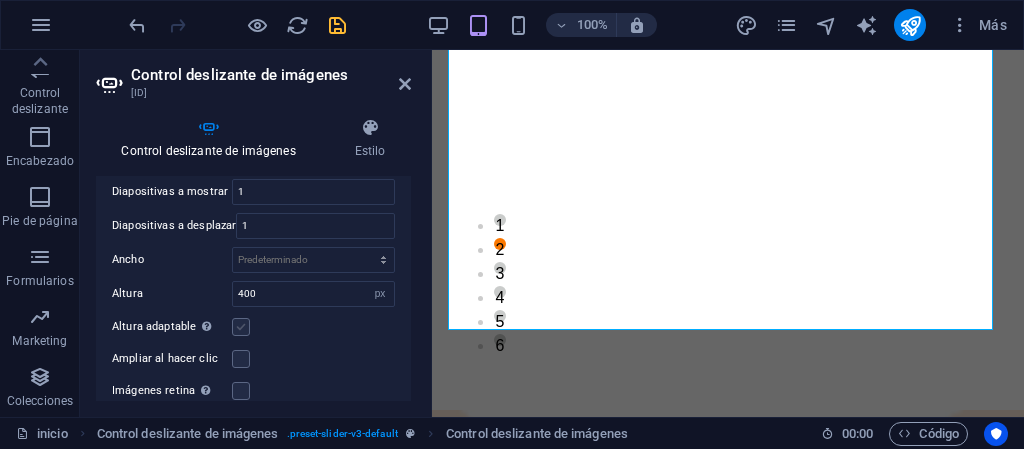 click at bounding box center (241, 327) 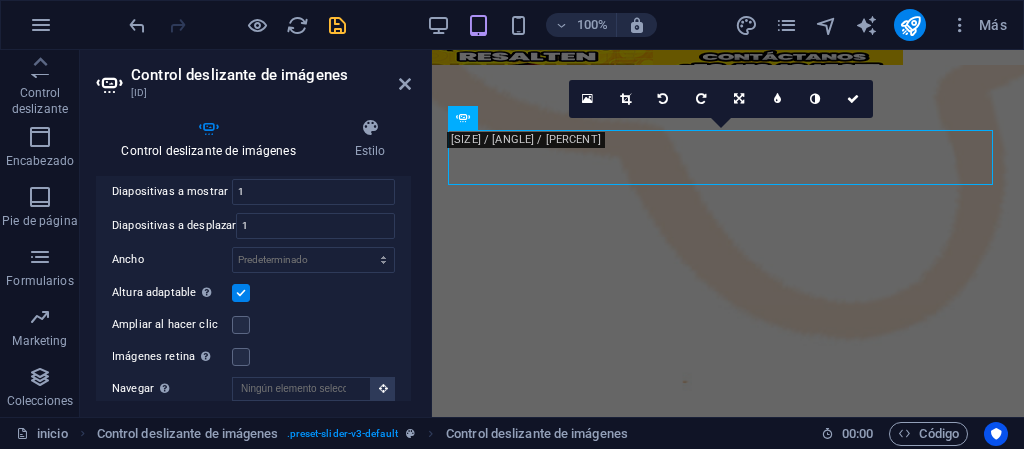 scroll, scrollTop: 0, scrollLeft: 0, axis: both 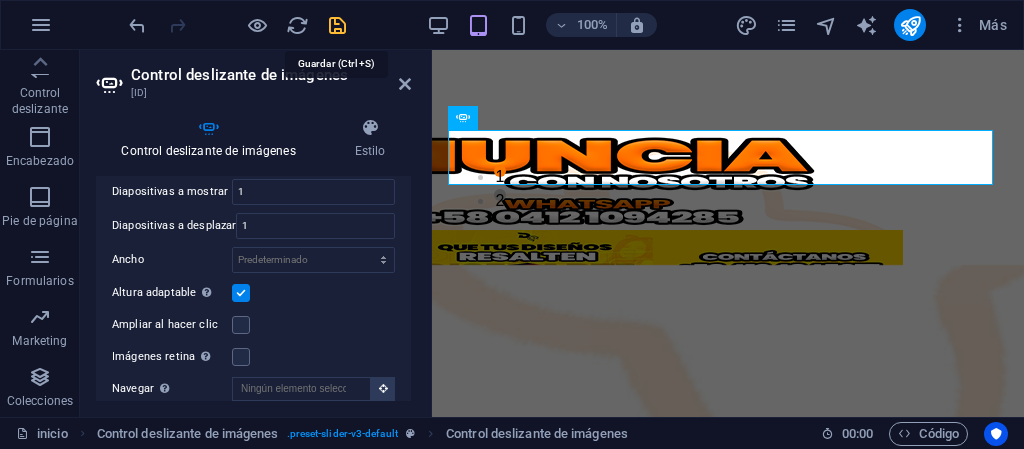 click at bounding box center [337, 25] 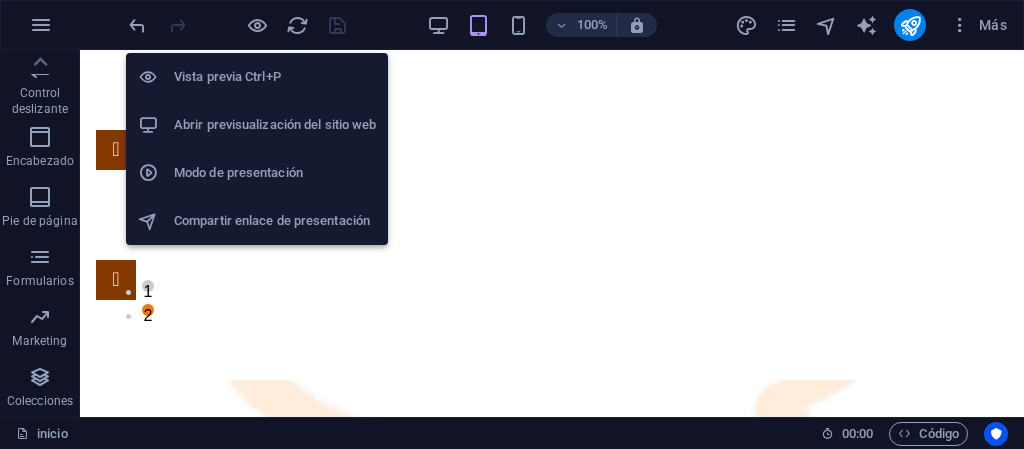 click on "Abrir previsualización del sitio web" at bounding box center [275, 125] 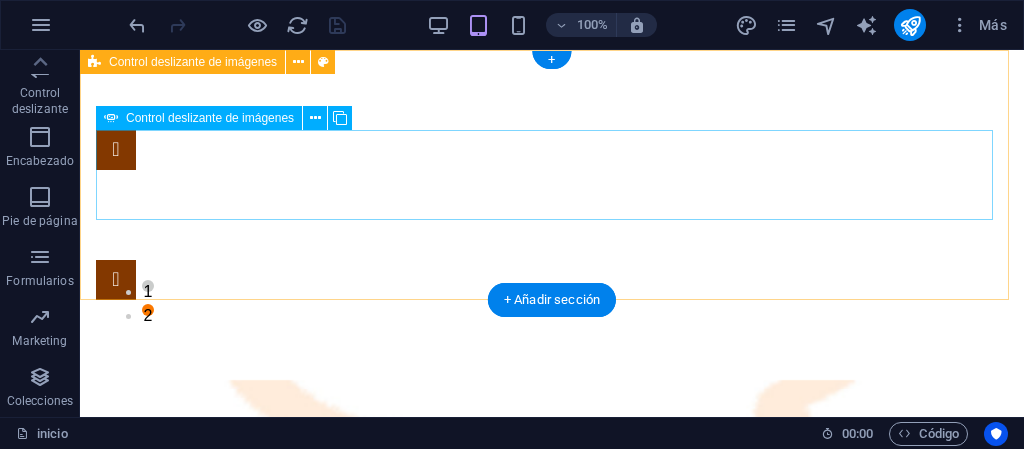 click on "1 2" at bounding box center (552, 215) 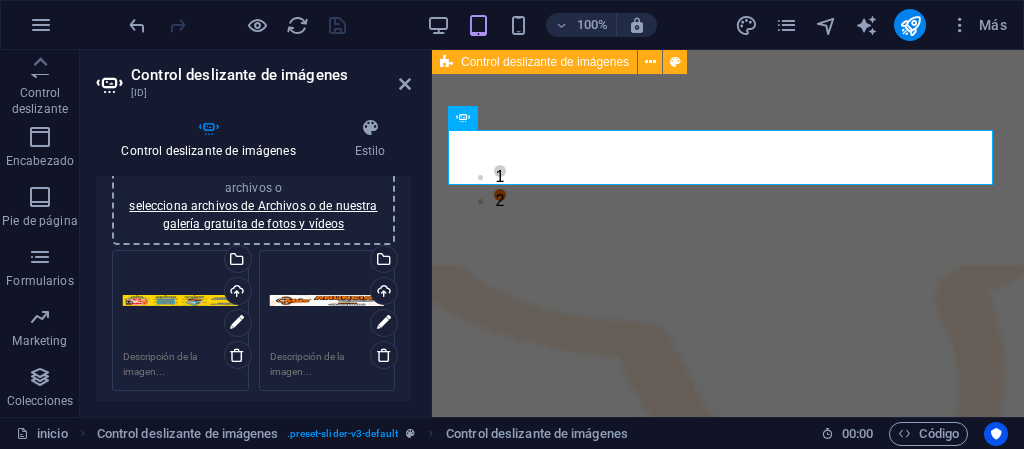 scroll, scrollTop: 200, scrollLeft: 0, axis: vertical 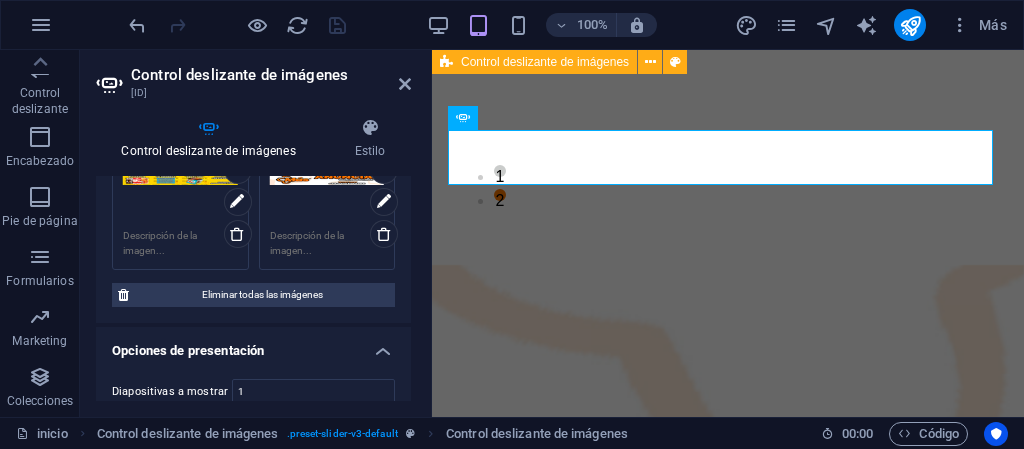 click on "Arrastra archivos aquí, haz clic para escoger archivos o  selecciona archivos de Archivos o de nuestra galería gratuita de fotos y vídeos" at bounding box center [180, 180] 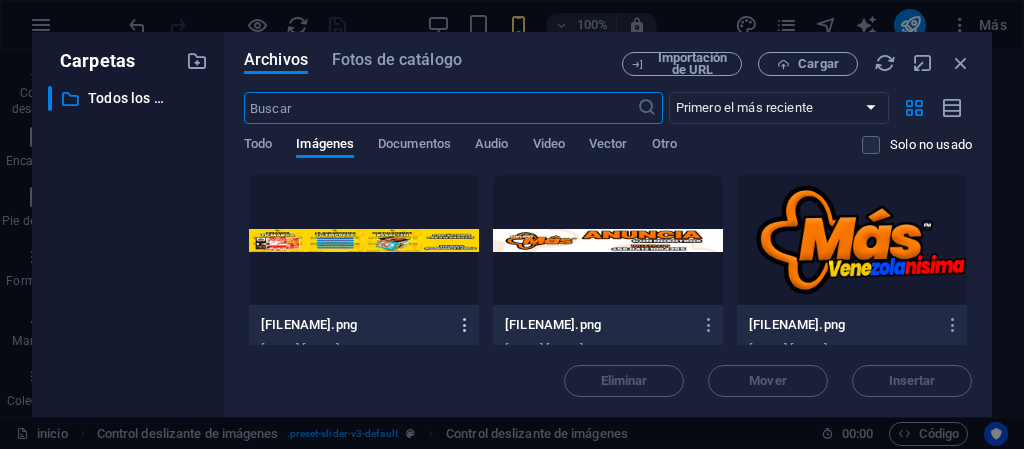 click at bounding box center (465, 325) 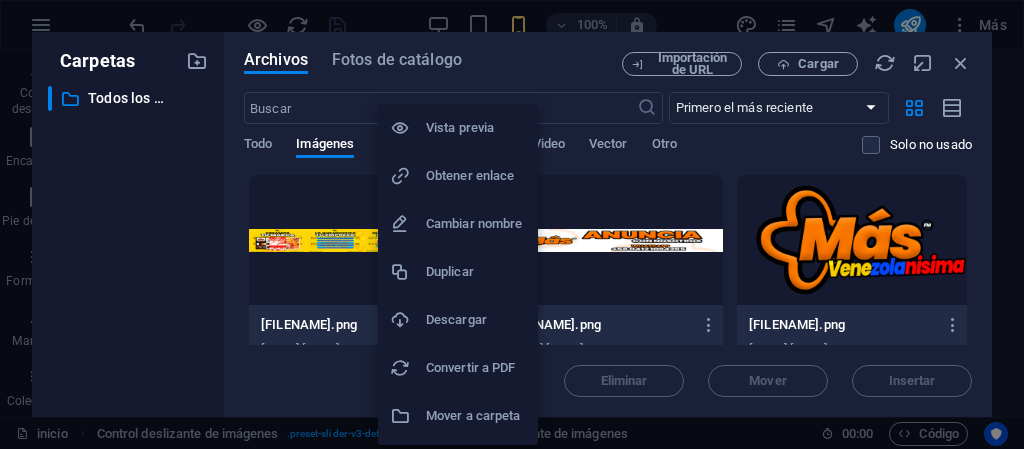 scroll, scrollTop: 43, scrollLeft: 0, axis: vertical 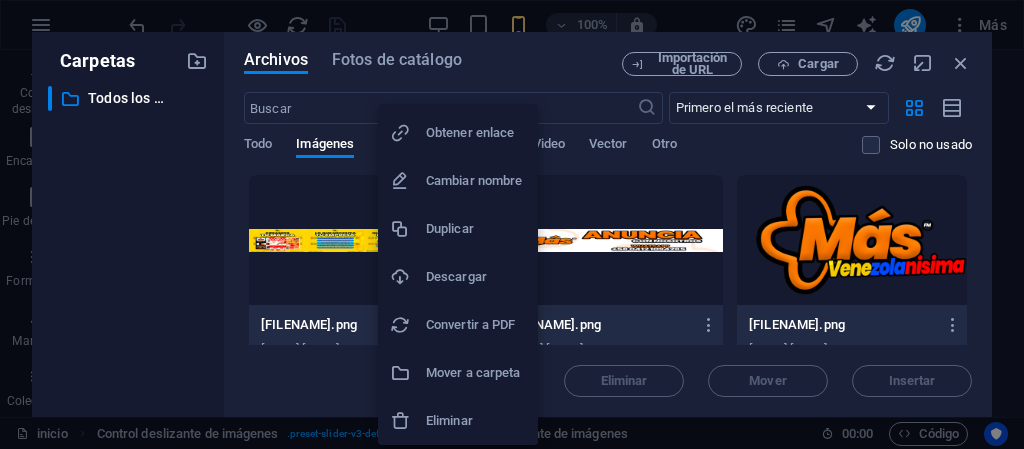 click on "Eliminar" at bounding box center (476, 421) 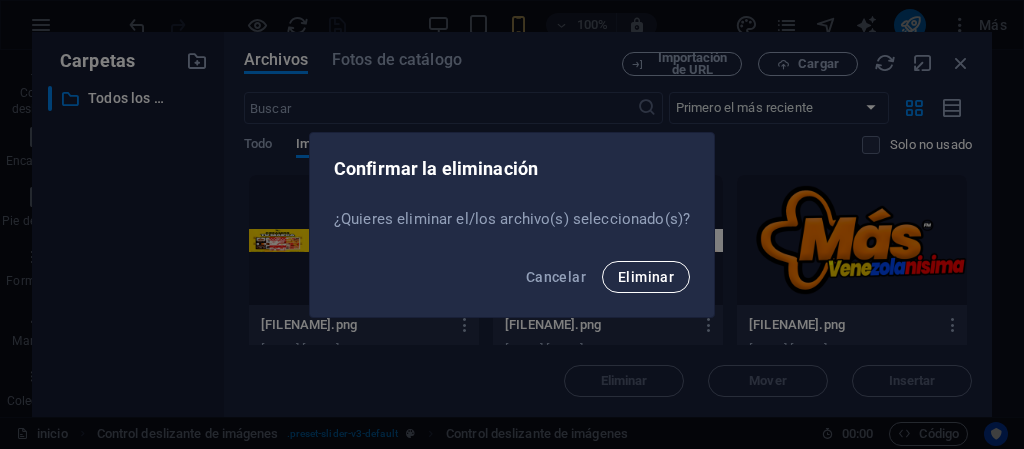 click on "Eliminar" at bounding box center (646, 277) 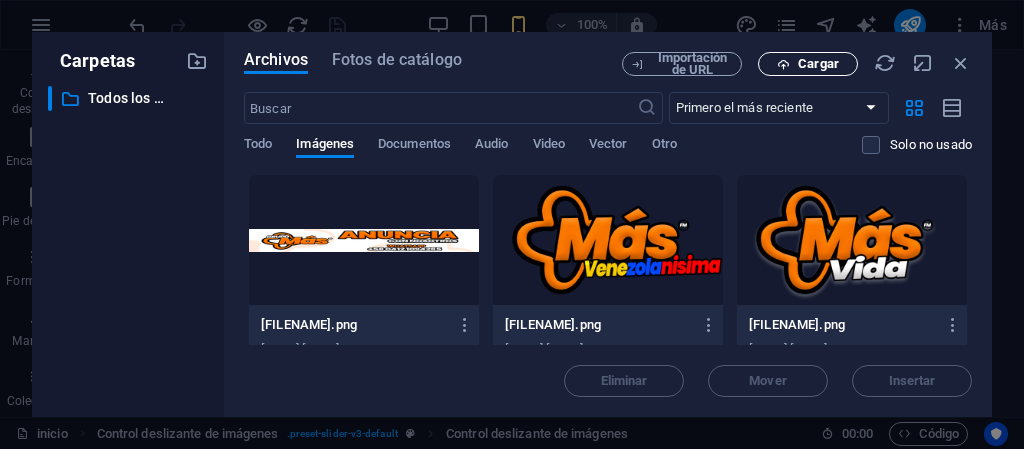 click at bounding box center [783, 64] 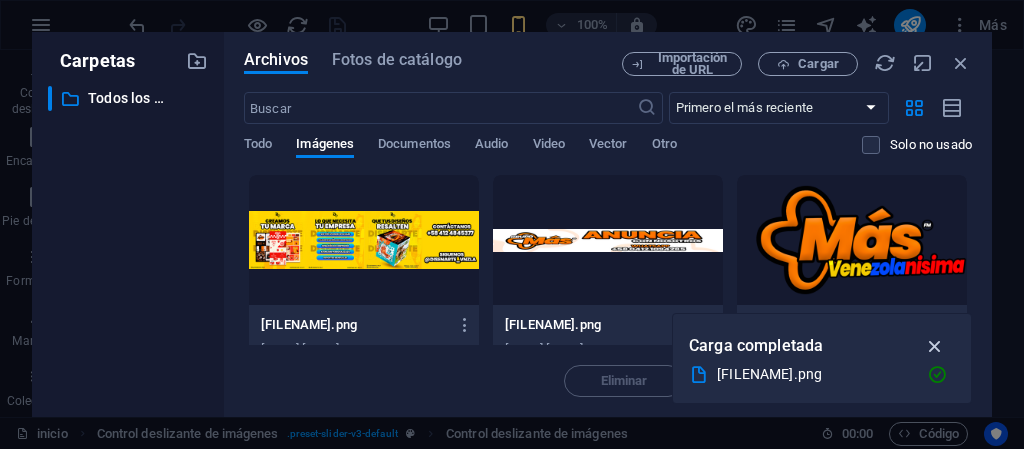 click at bounding box center [935, 346] 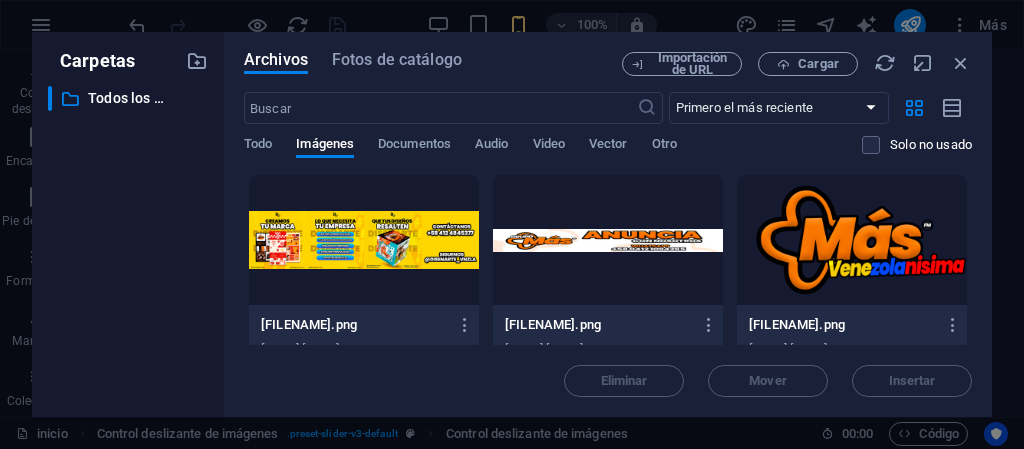 click at bounding box center (364, 240) 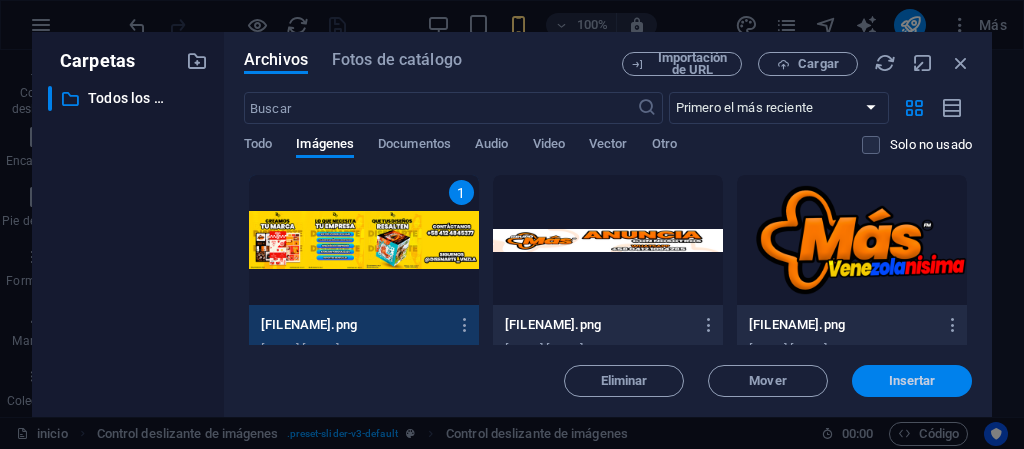 click on "Insertar" at bounding box center (912, 381) 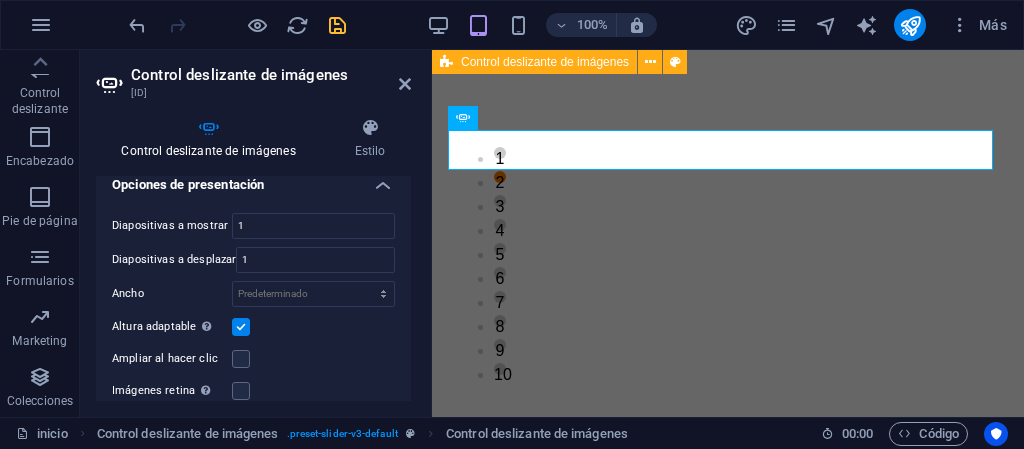 scroll, scrollTop: 300, scrollLeft: 0, axis: vertical 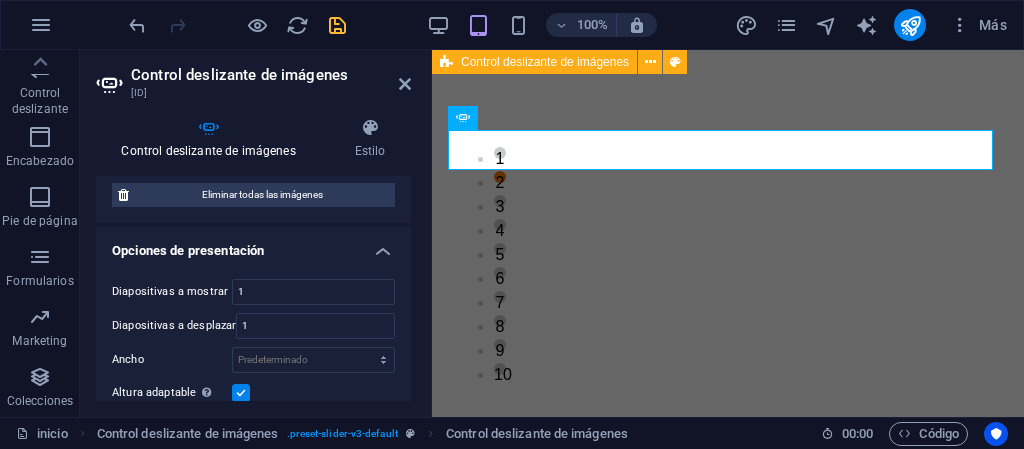 click at bounding box center [241, 393] 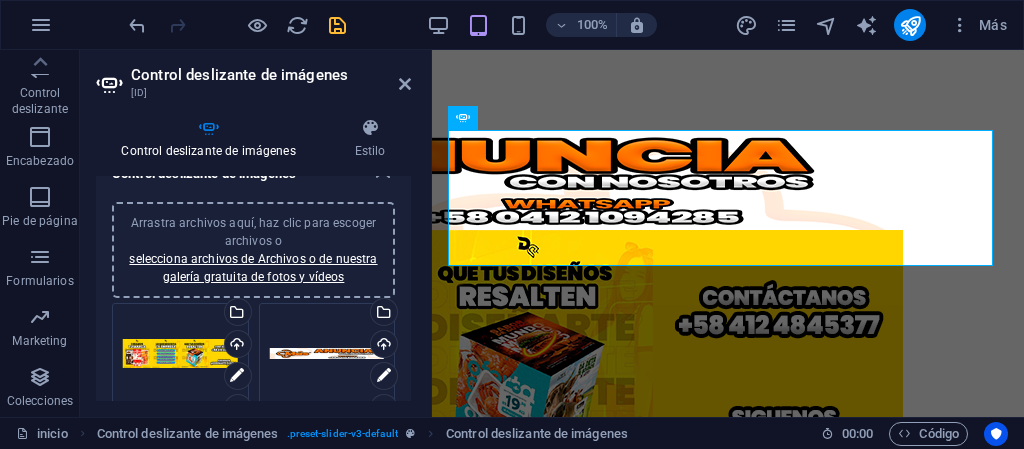 scroll, scrollTop: 0, scrollLeft: 0, axis: both 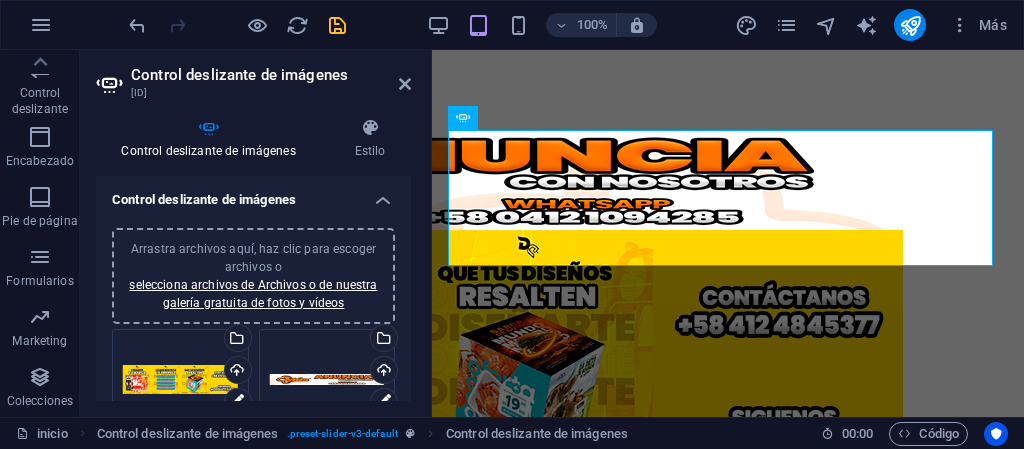 click on "Arrastra archivos aquí, haz clic para escoger archivos o  selecciona archivos de Archivos o de nuestra galería gratuita de fotos y vídeos" at bounding box center (327, 380) 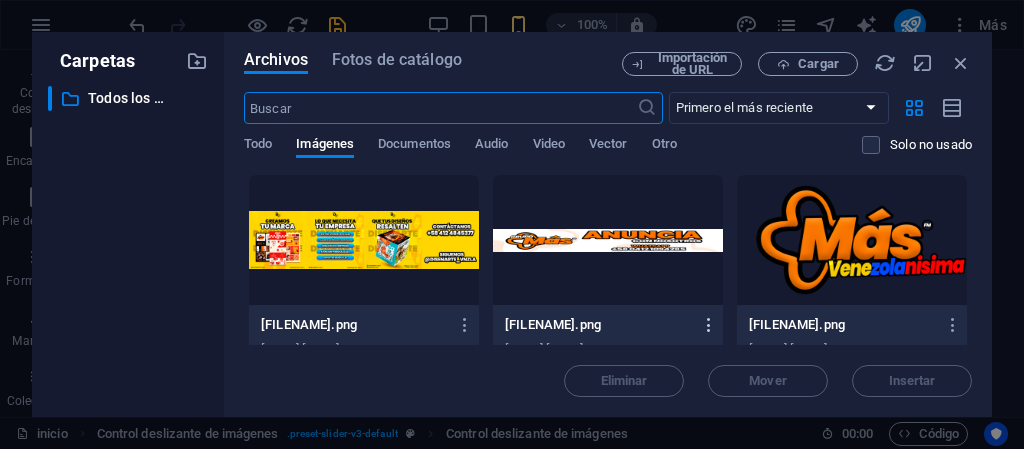 click at bounding box center (709, 325) 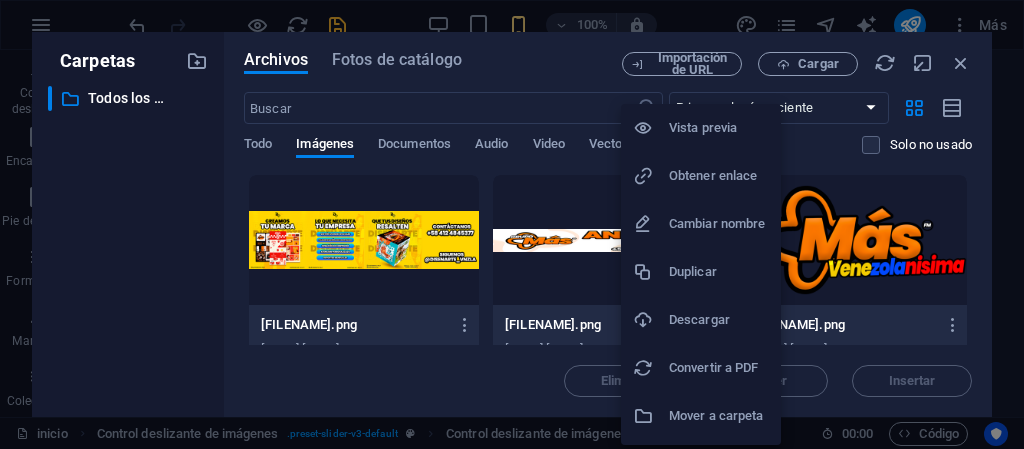 scroll, scrollTop: 43, scrollLeft: 0, axis: vertical 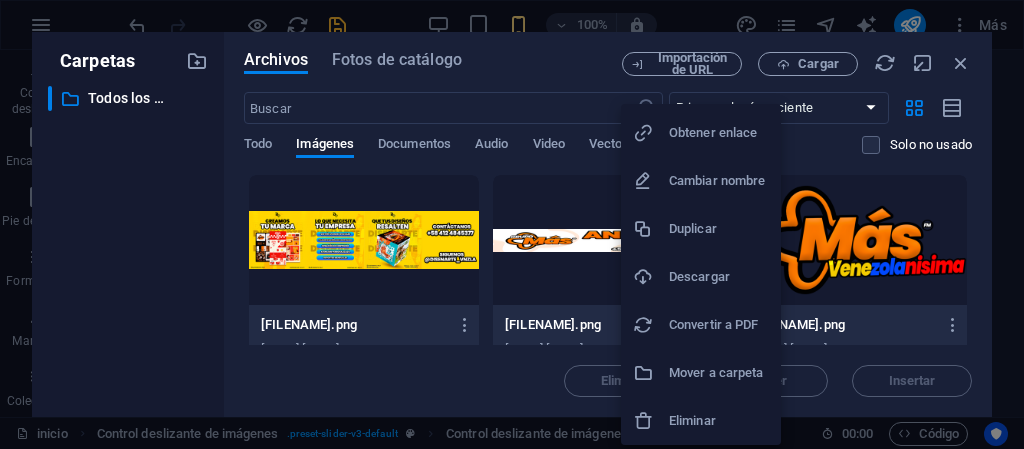 click on "Eliminar" at bounding box center [719, 421] 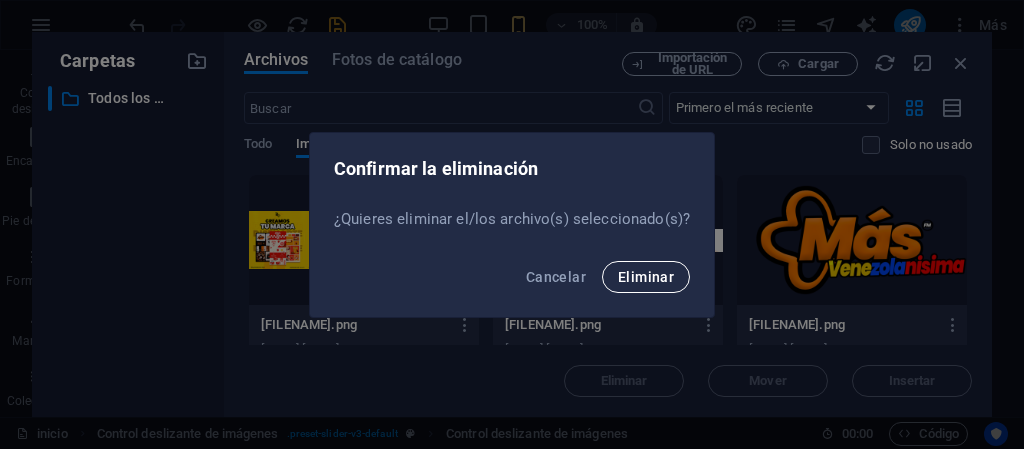 click on "Eliminar" at bounding box center (646, 277) 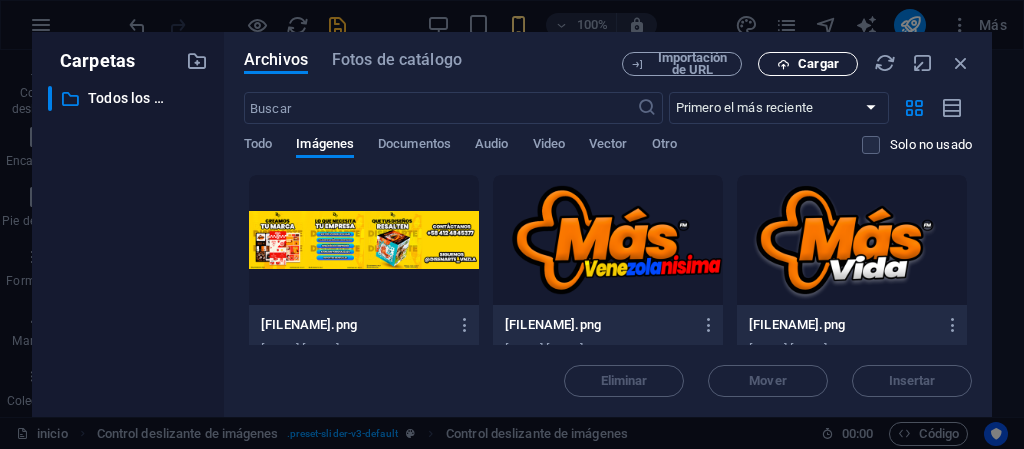 click at bounding box center (783, 64) 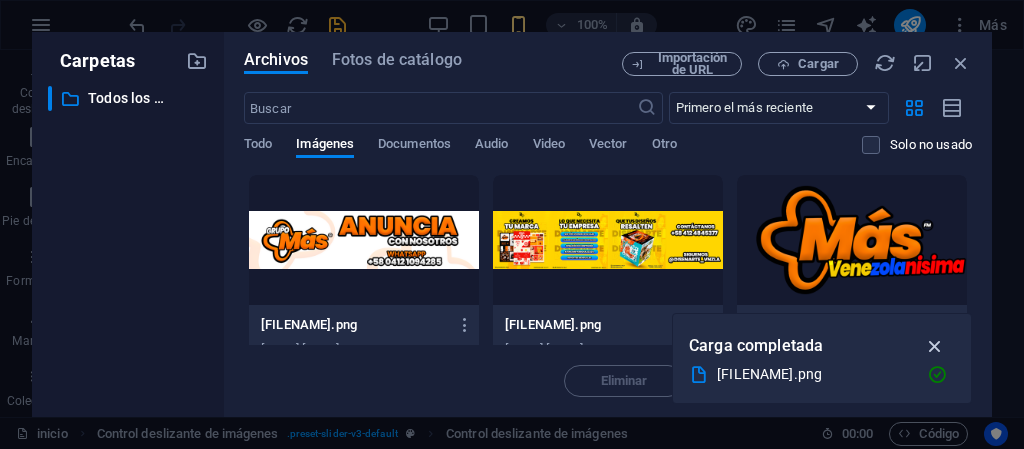 click at bounding box center [935, 346] 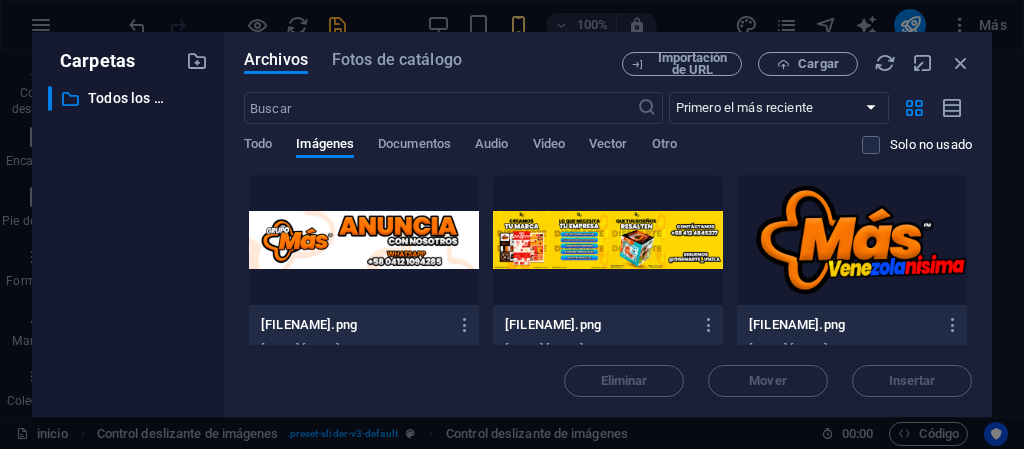 click at bounding box center [364, 240] 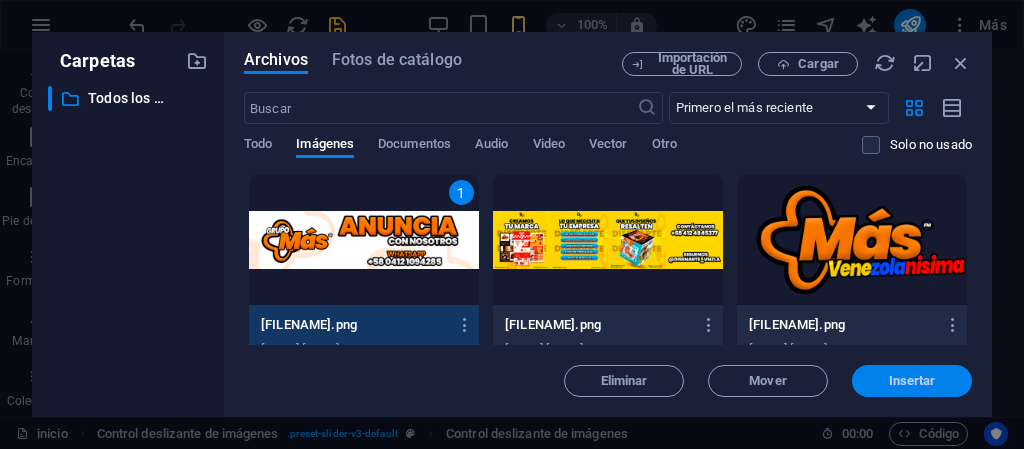 drag, startPoint x: 909, startPoint y: 393, endPoint x: 88, endPoint y: 290, distance: 827.4358 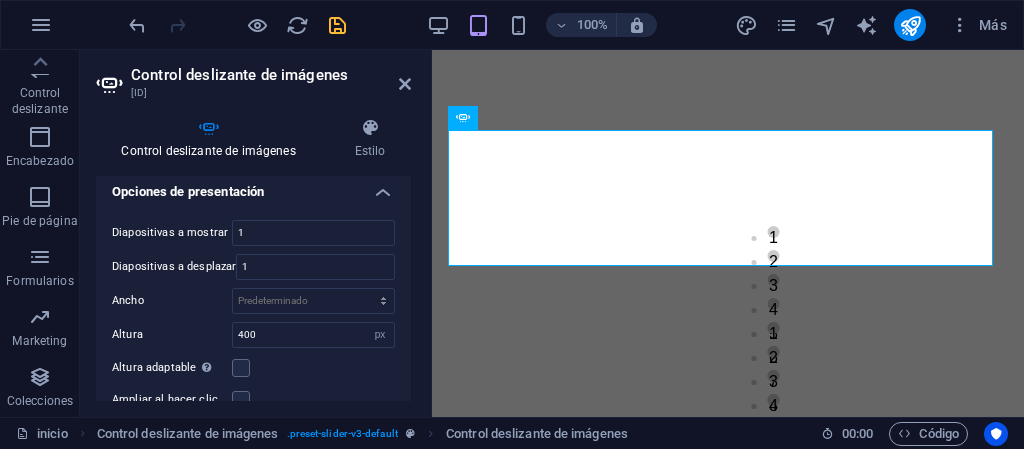 scroll, scrollTop: 400, scrollLeft: 0, axis: vertical 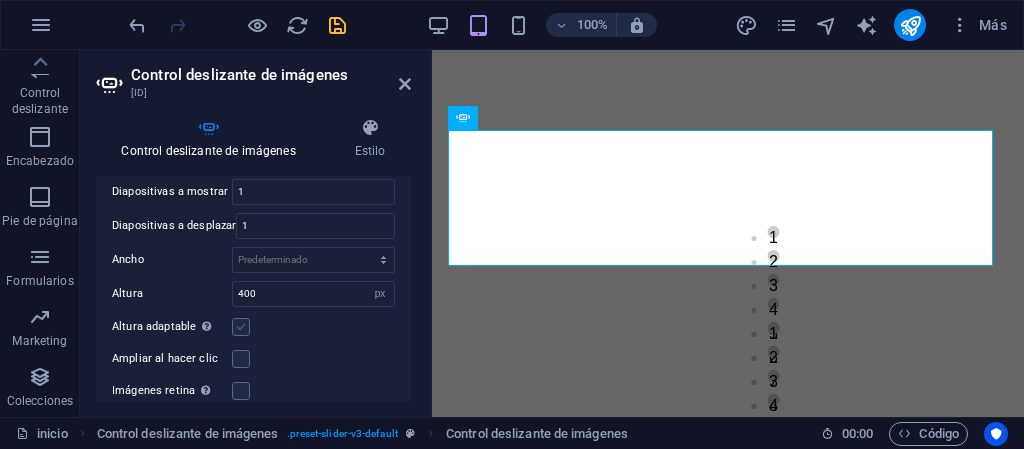 click at bounding box center [241, 327] 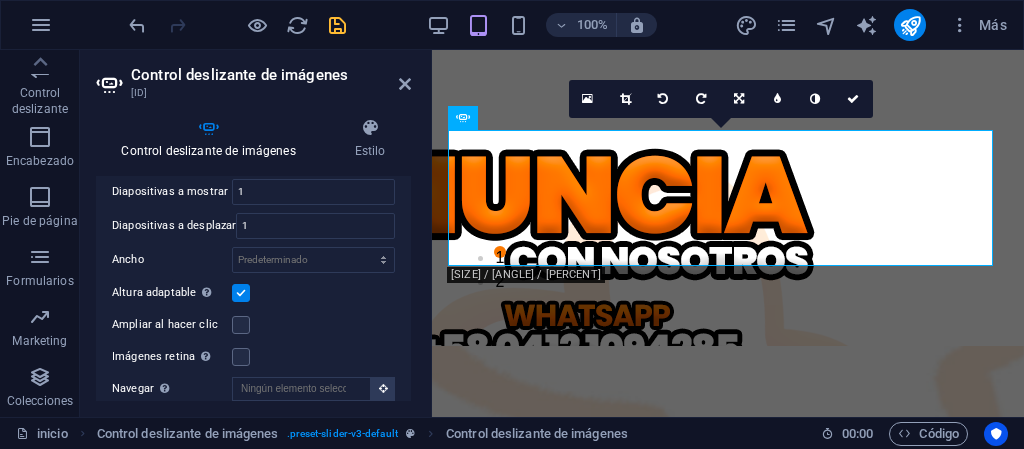 click at bounding box center [337, 25] 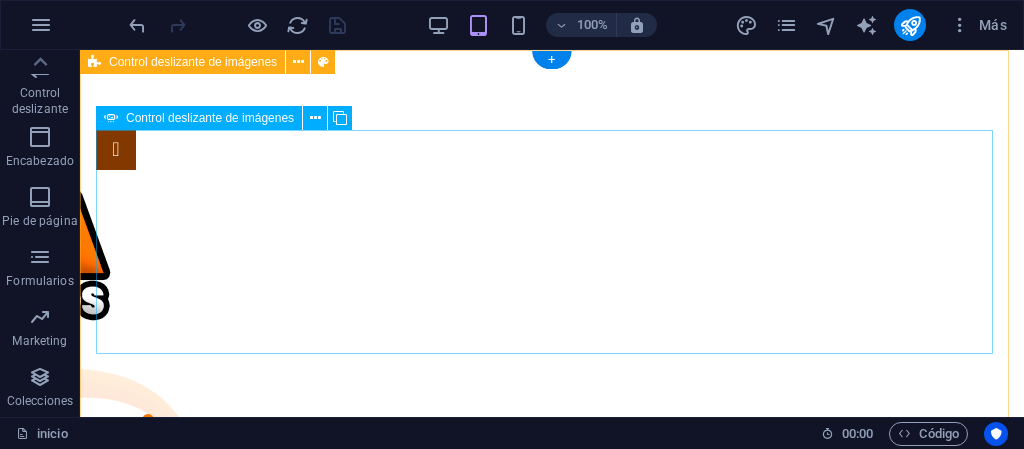 click on "2" at bounding box center [148, 444] 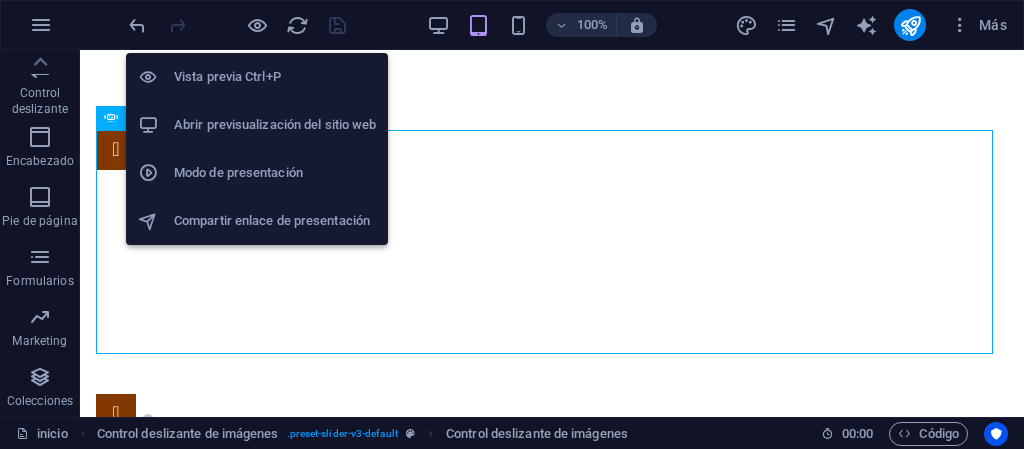 click on "Abrir previsualización del sitio web" at bounding box center (275, 125) 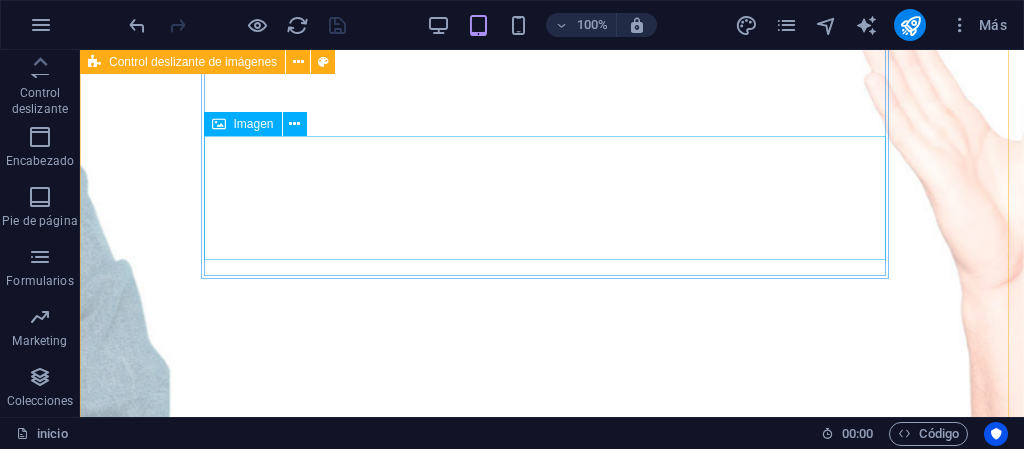 scroll, scrollTop: 1110, scrollLeft: 0, axis: vertical 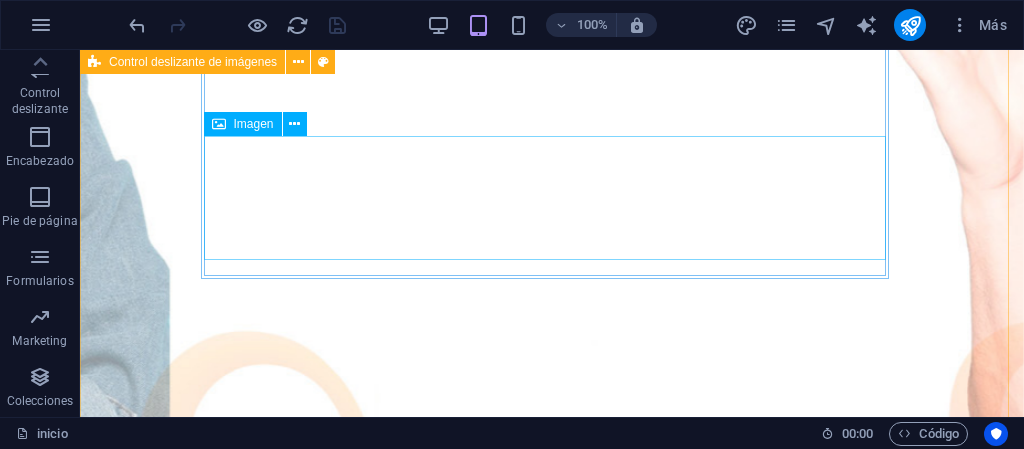 click at bounding box center (552, 1471) 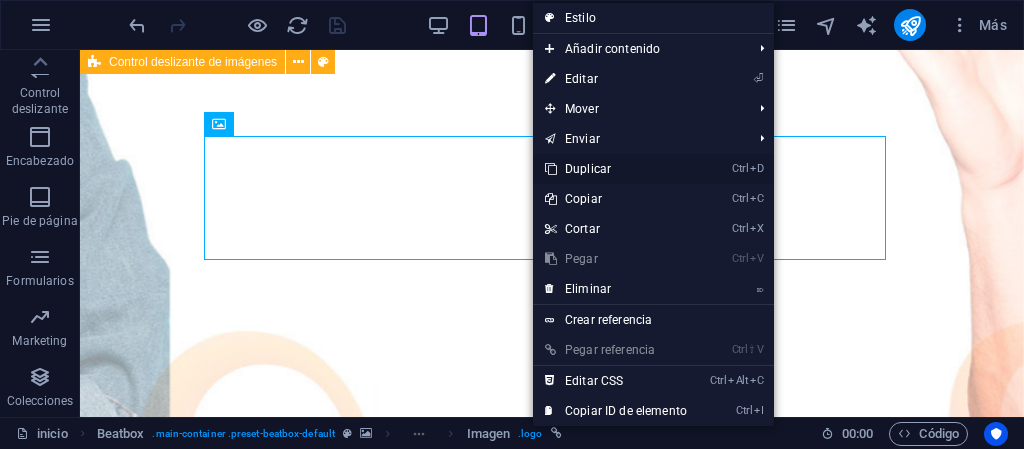 click on "Ctrl D  Duplicar" at bounding box center (616, 169) 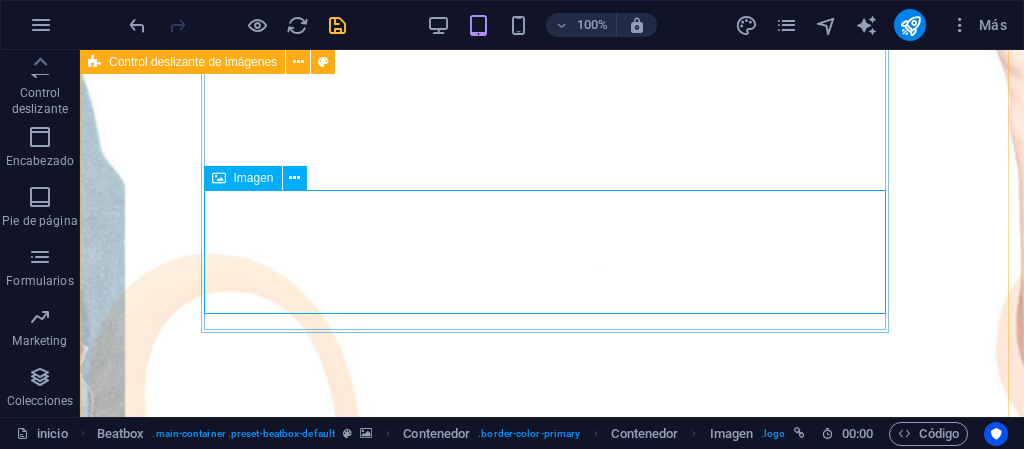 scroll, scrollTop: 1310, scrollLeft: 0, axis: vertical 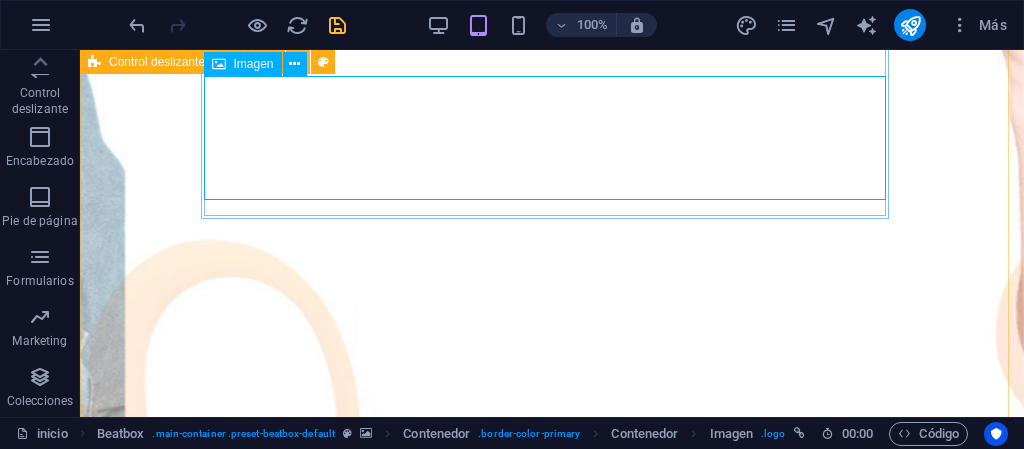 click at bounding box center [552, 1551] 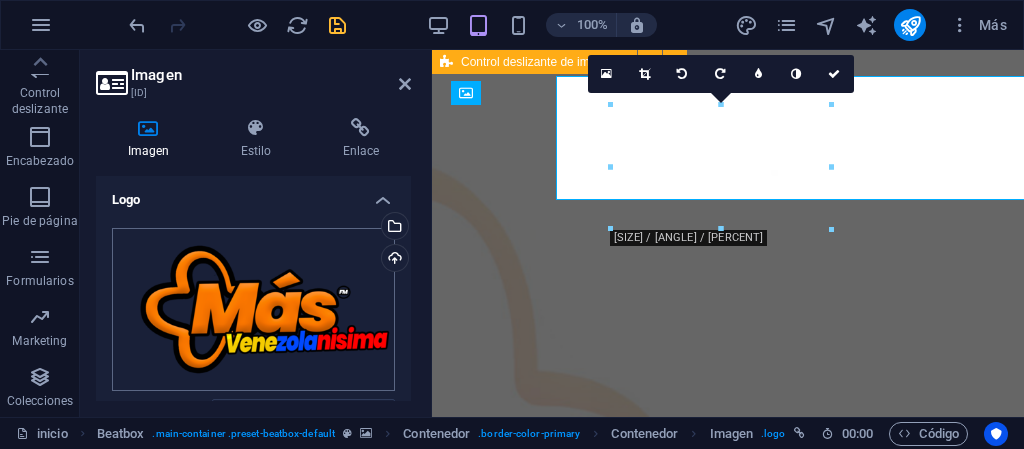 scroll, scrollTop: 1222, scrollLeft: 0, axis: vertical 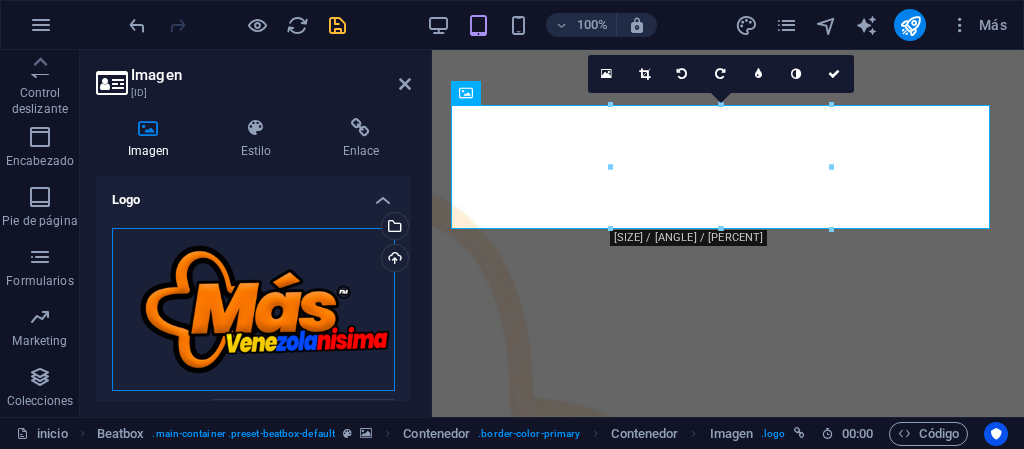 click on "Arrastra archivos aquí, haz clic para escoger archivos o  selecciona archivos de Archivos o de nuestra galería gratuita de fotos y vídeos" at bounding box center [253, 310] 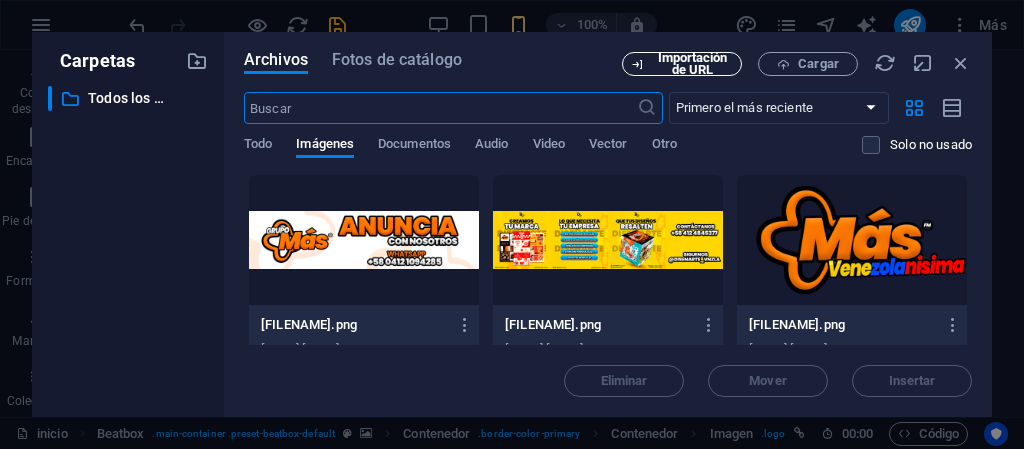 scroll, scrollTop: 375, scrollLeft: 0, axis: vertical 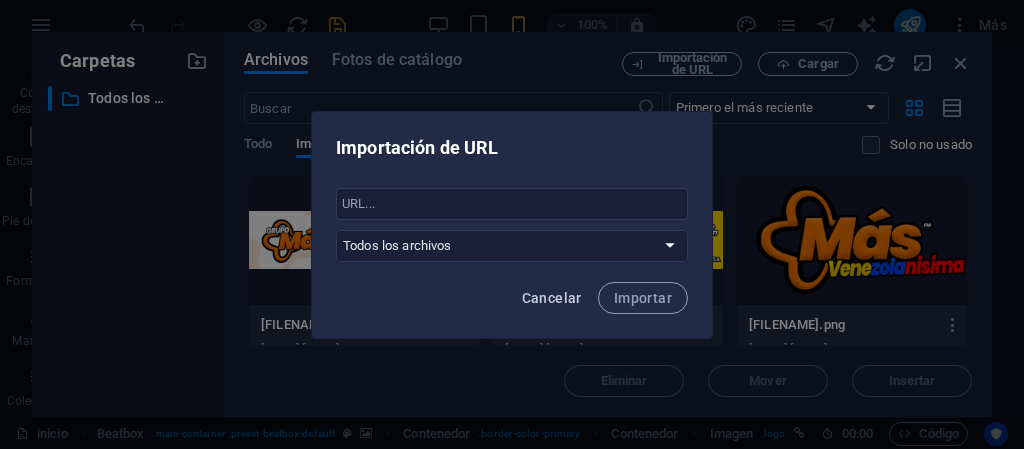 click on "Cancelar" at bounding box center [552, 298] 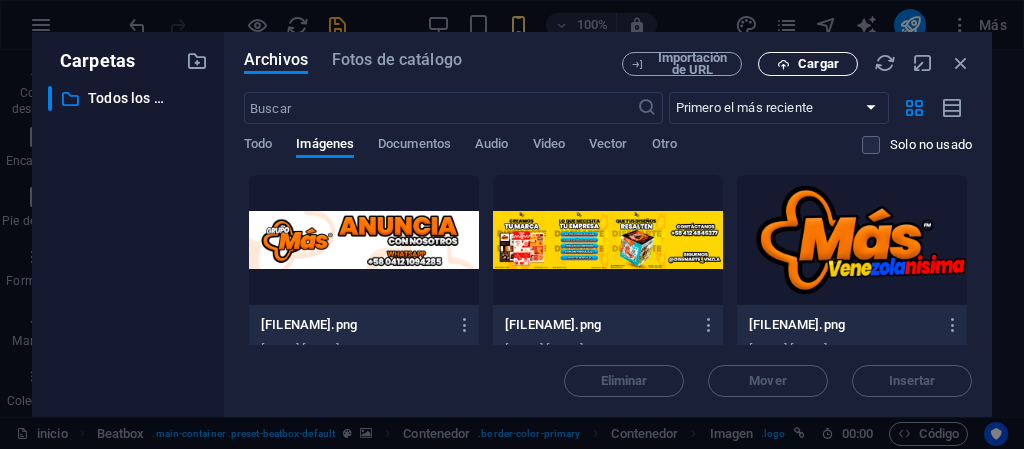 click on "Cargar" at bounding box center (818, 64) 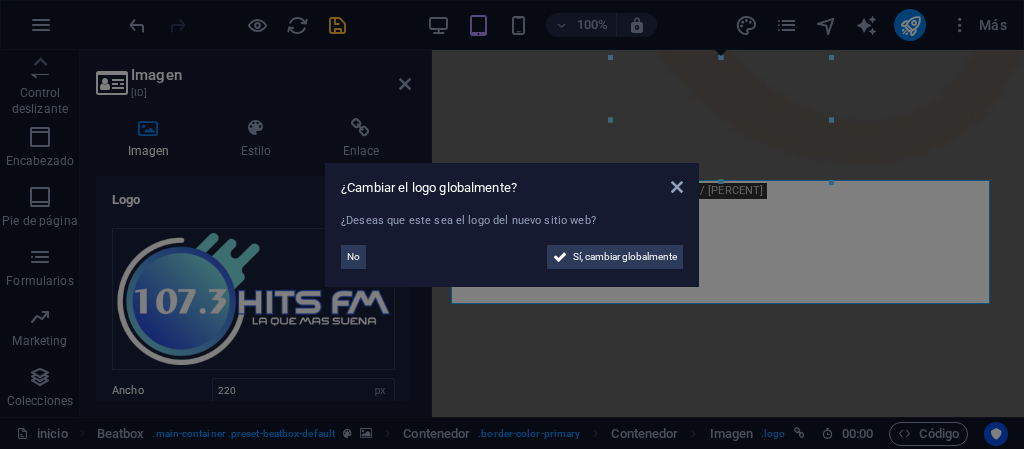 scroll, scrollTop: 1166, scrollLeft: 0, axis: vertical 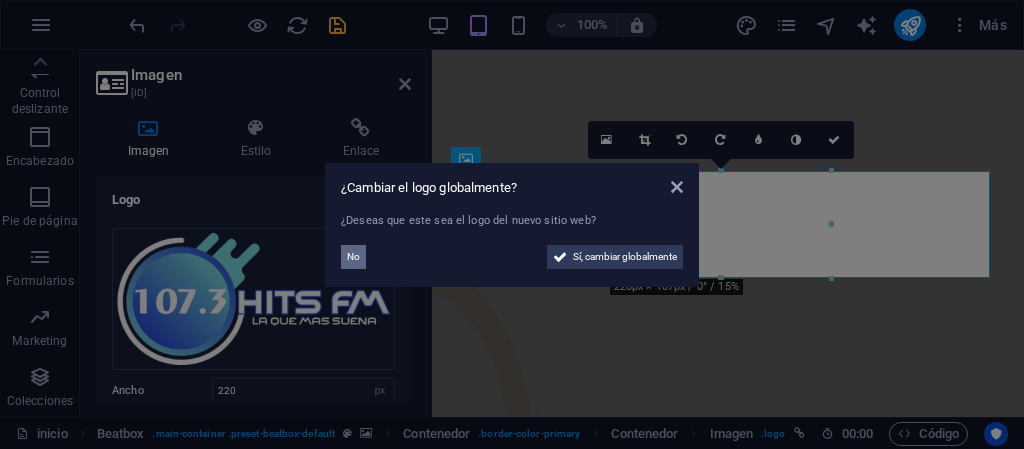 click on "No" at bounding box center [353, 257] 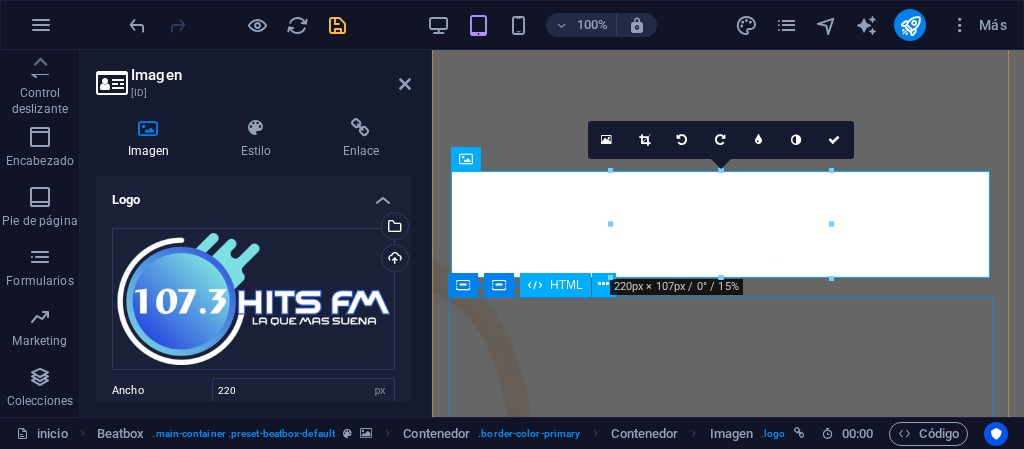click at bounding box center (728, 1735) 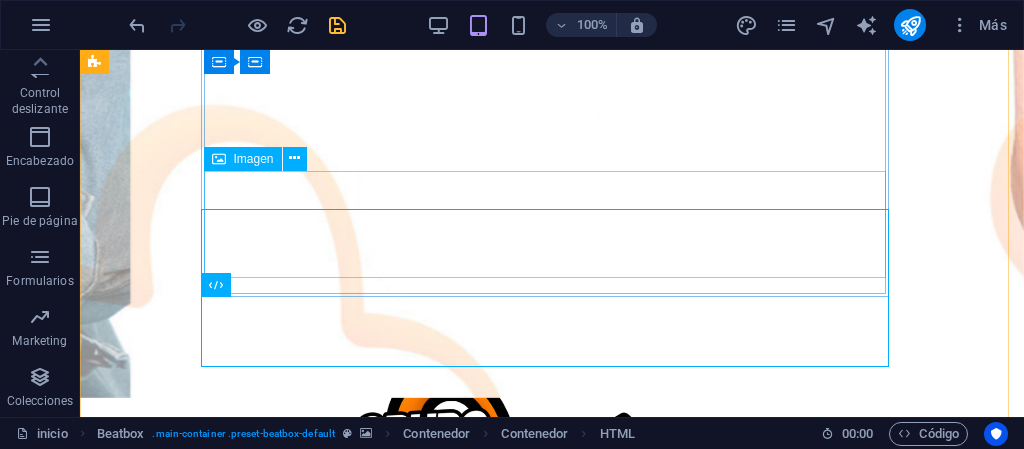 scroll, scrollTop: 992, scrollLeft: 0, axis: vertical 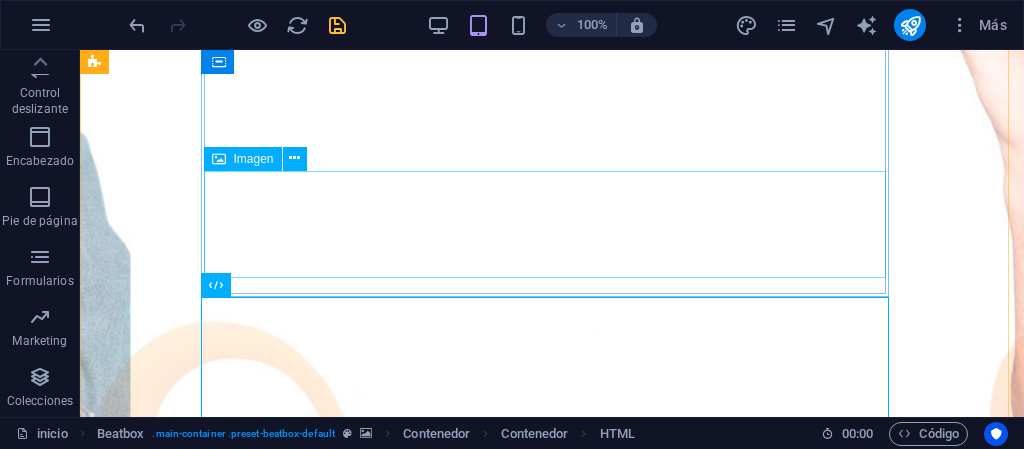 click at bounding box center [552, 1620] 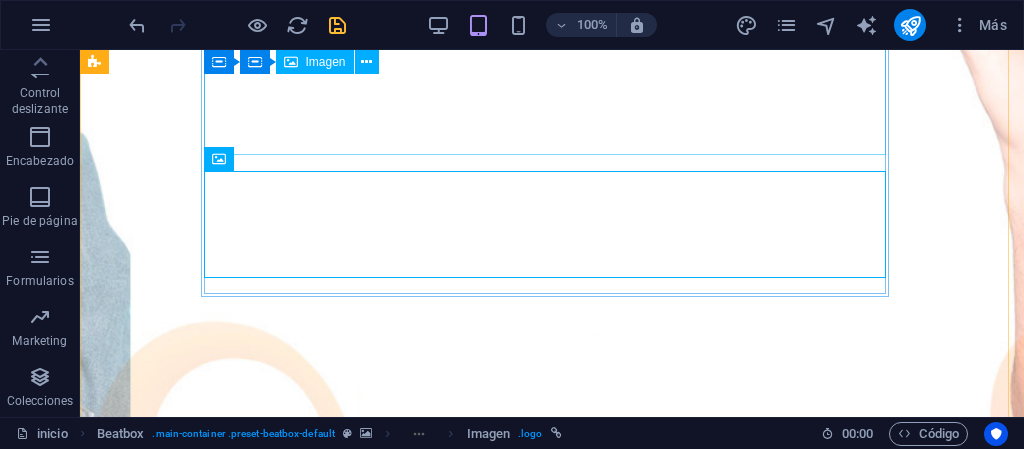 click at bounding box center [552, 1489] 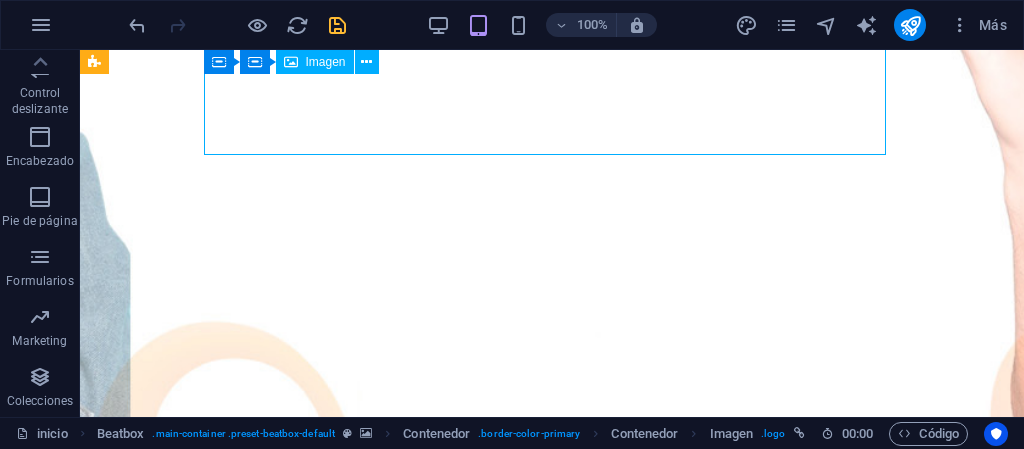 click at bounding box center [552, 1489] 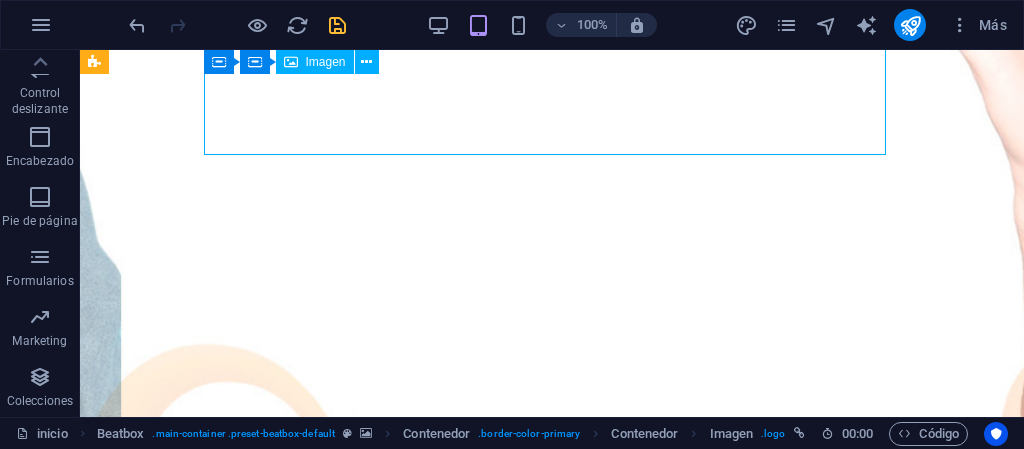 select on "4" 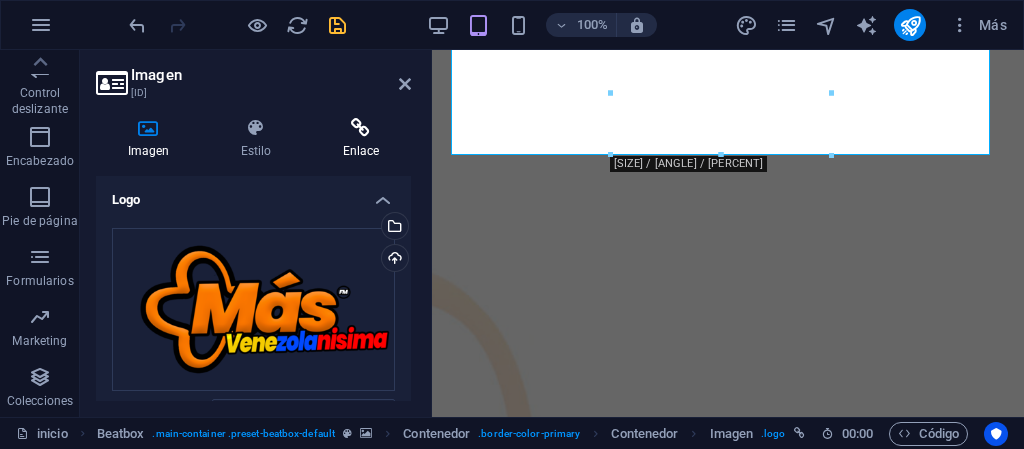 click on "Enlace" at bounding box center (361, 139) 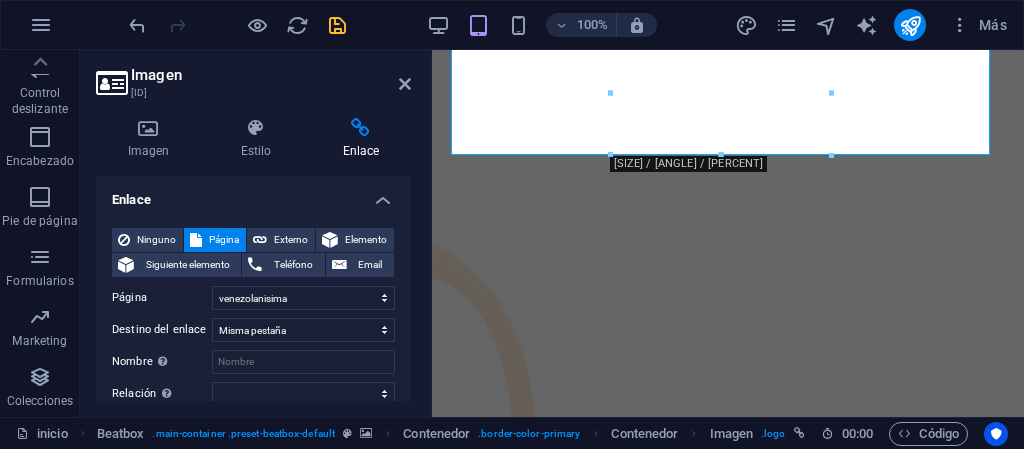 click at bounding box center [361, 128] 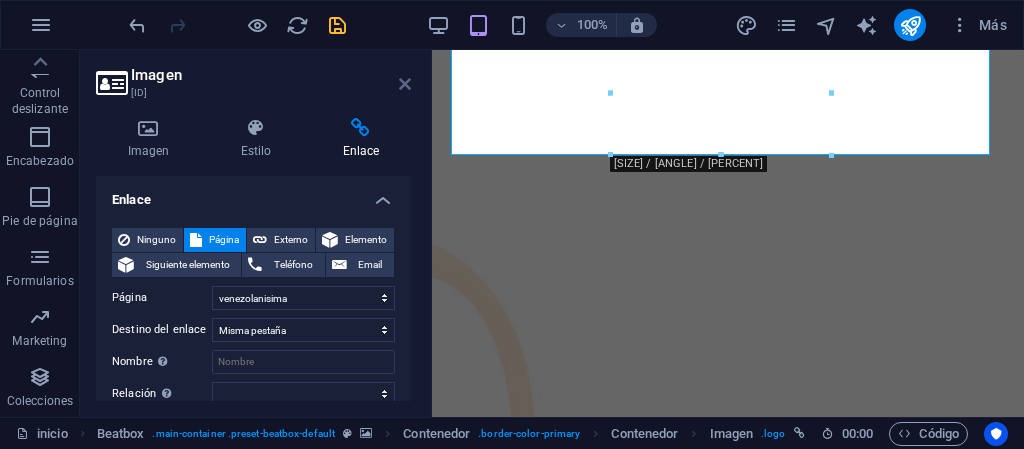 click at bounding box center [405, 84] 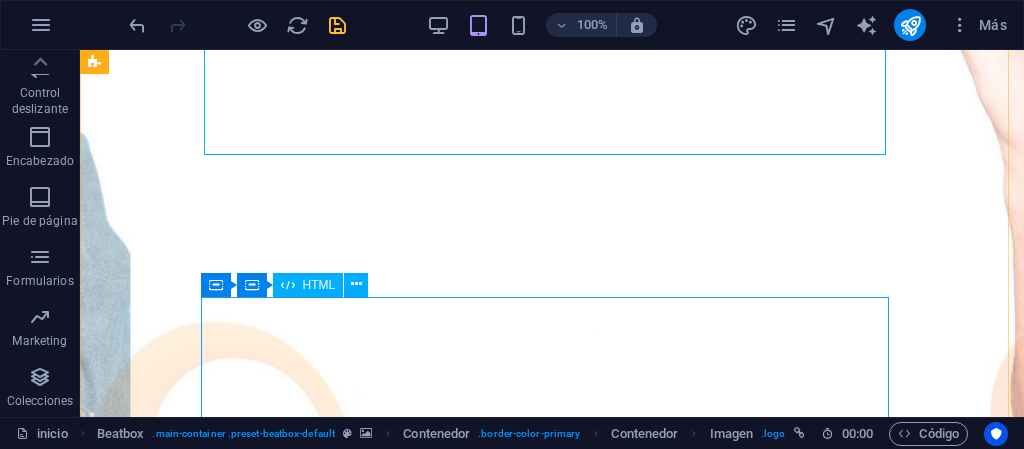 click at bounding box center (552, 1772) 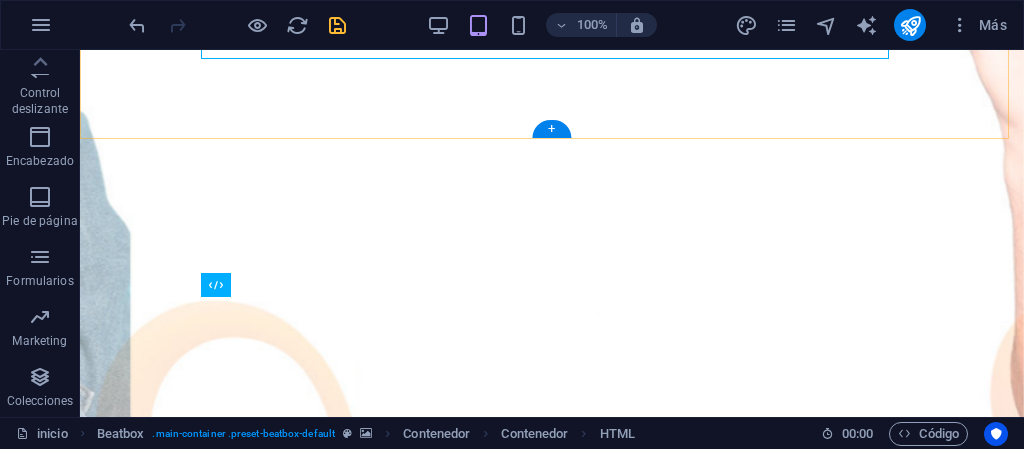 click at bounding box center [552, 1599] 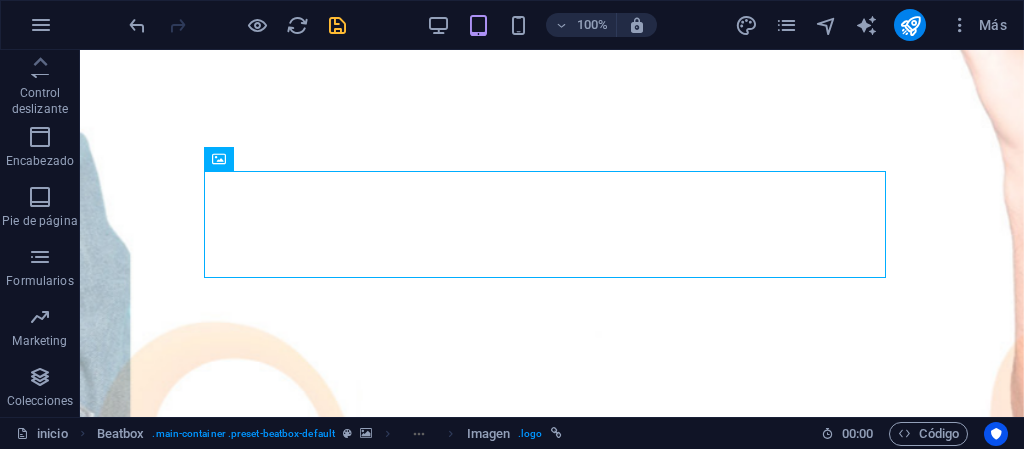 click at bounding box center [552, -43] 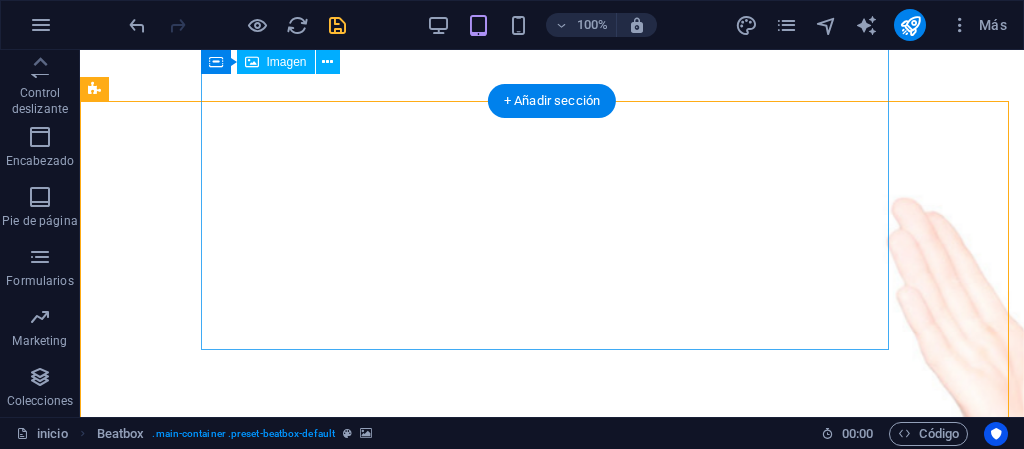 scroll, scrollTop: 333, scrollLeft: 0, axis: vertical 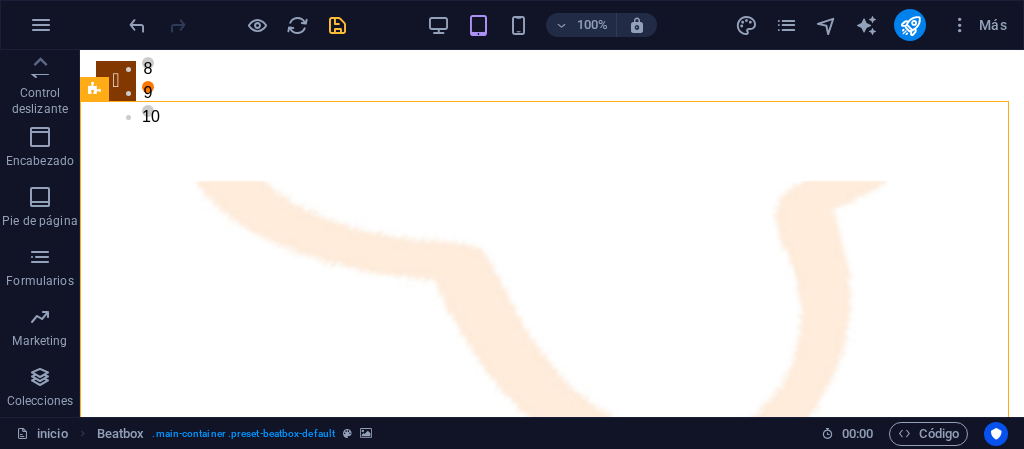 click at bounding box center (337, 25) 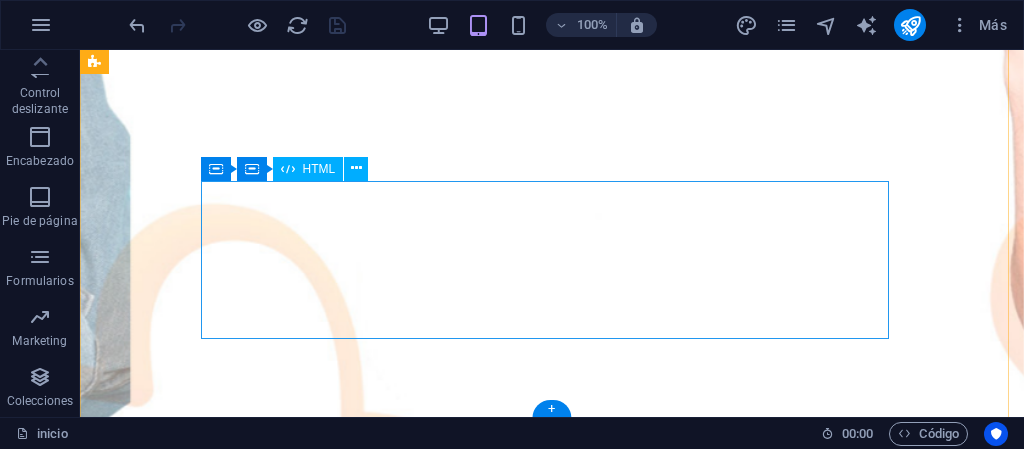 scroll, scrollTop: 1233, scrollLeft: 0, axis: vertical 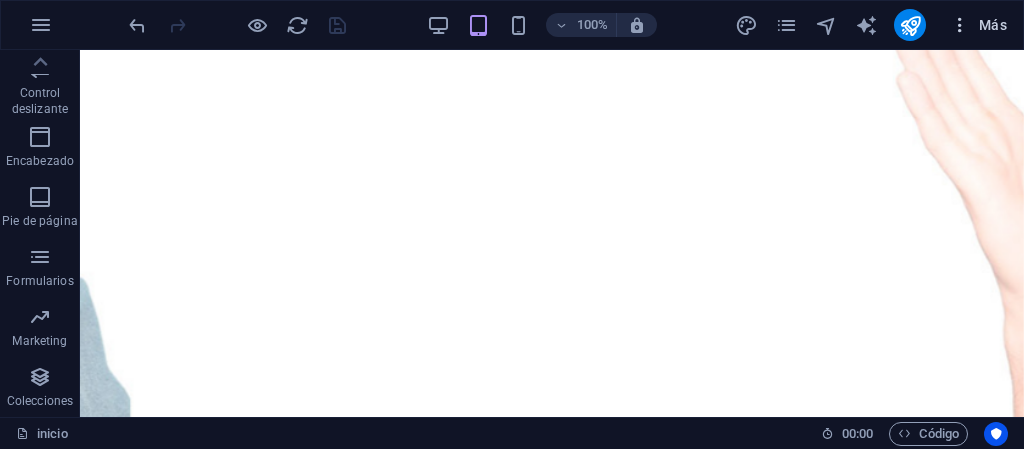click on "Más" at bounding box center (978, 25) 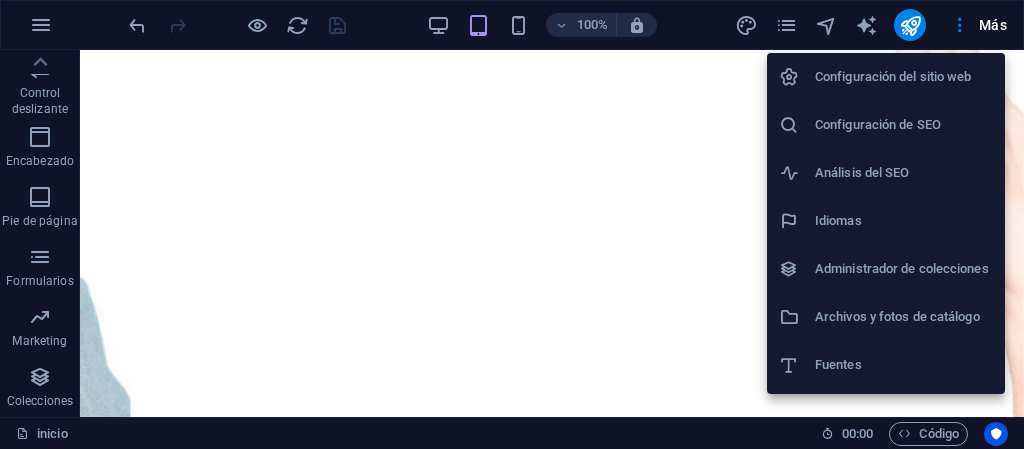 click at bounding box center (512, 224) 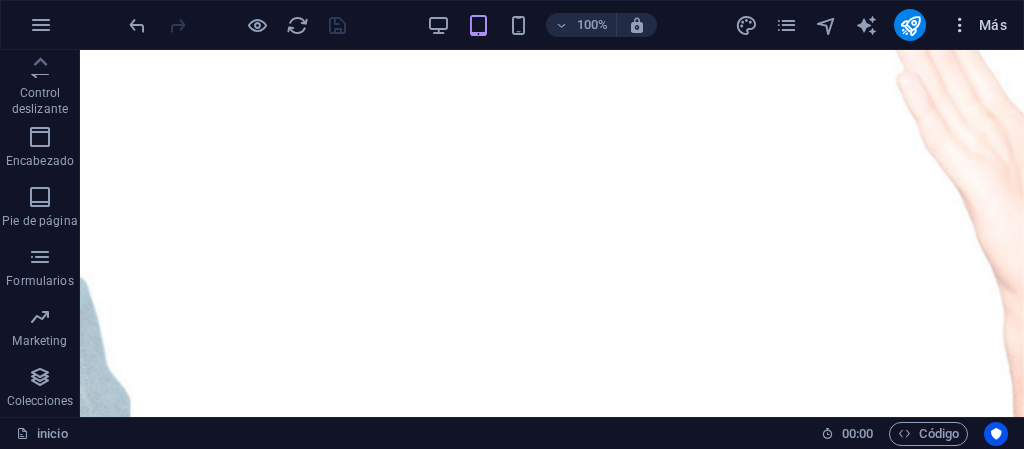 click on "Más" at bounding box center (978, 25) 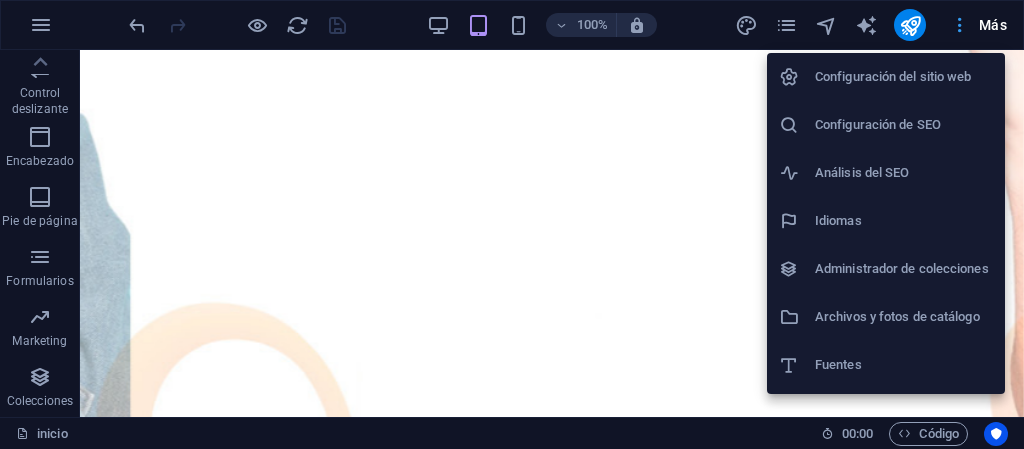 click at bounding box center (512, 224) 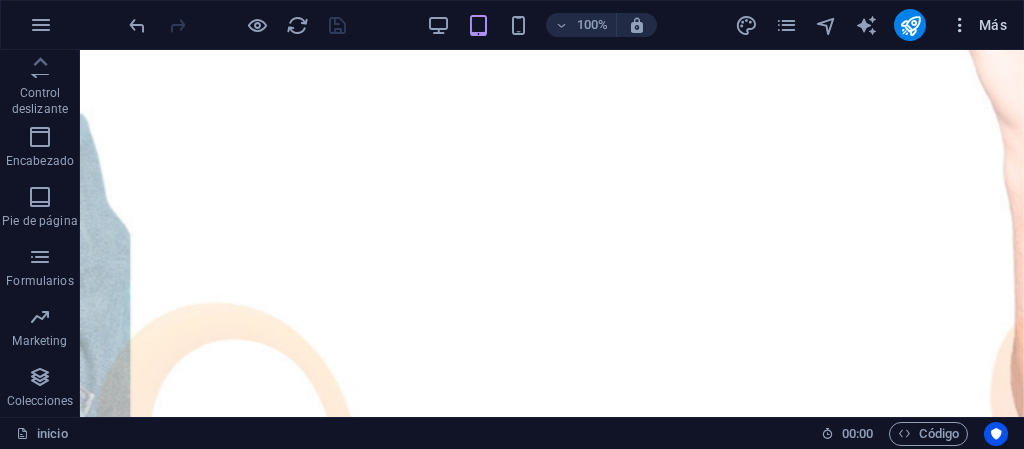 click at bounding box center [960, 25] 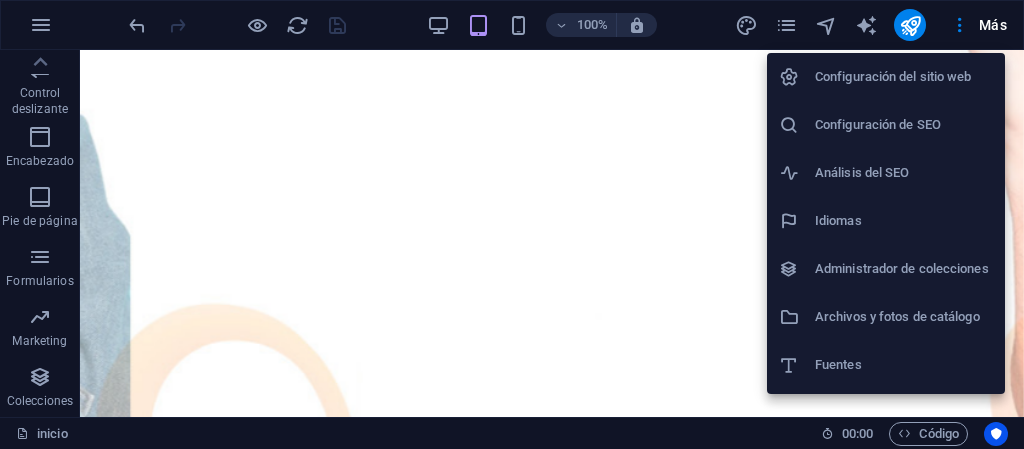 click on "Configuración del sitio web" at bounding box center (904, 77) 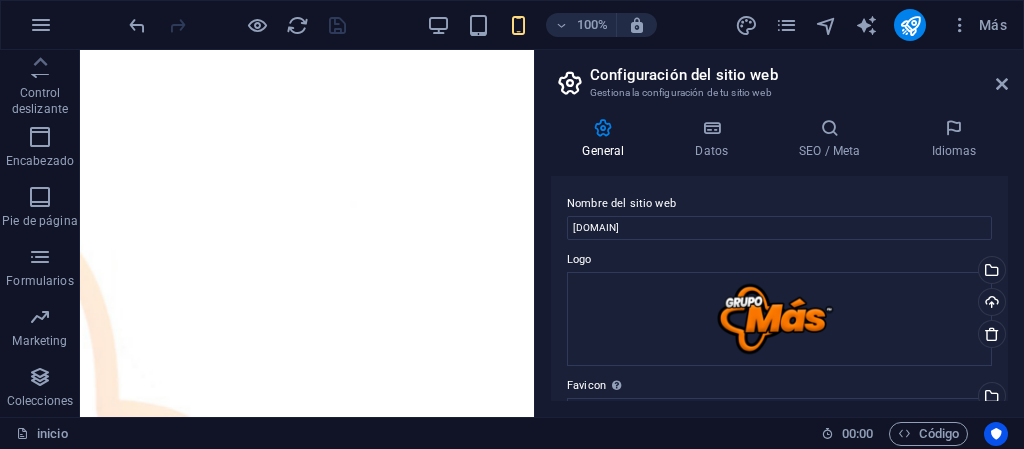 scroll, scrollTop: 1010, scrollLeft: 0, axis: vertical 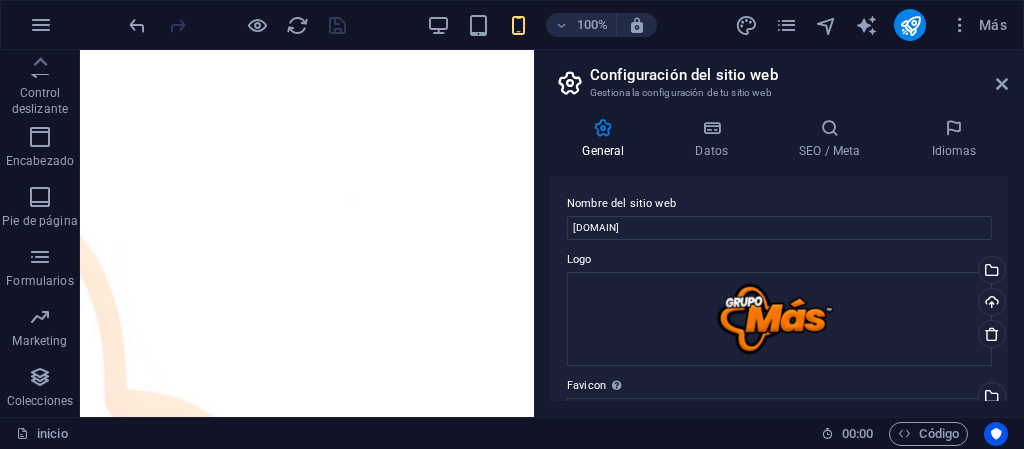 drag, startPoint x: 1005, startPoint y: 85, endPoint x: 909, endPoint y: 29, distance: 111.13955 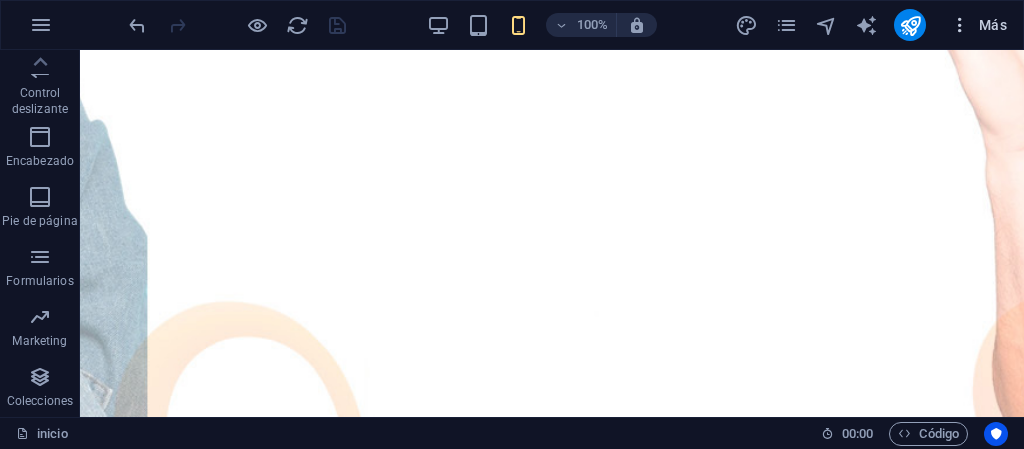 scroll, scrollTop: 1194, scrollLeft: 0, axis: vertical 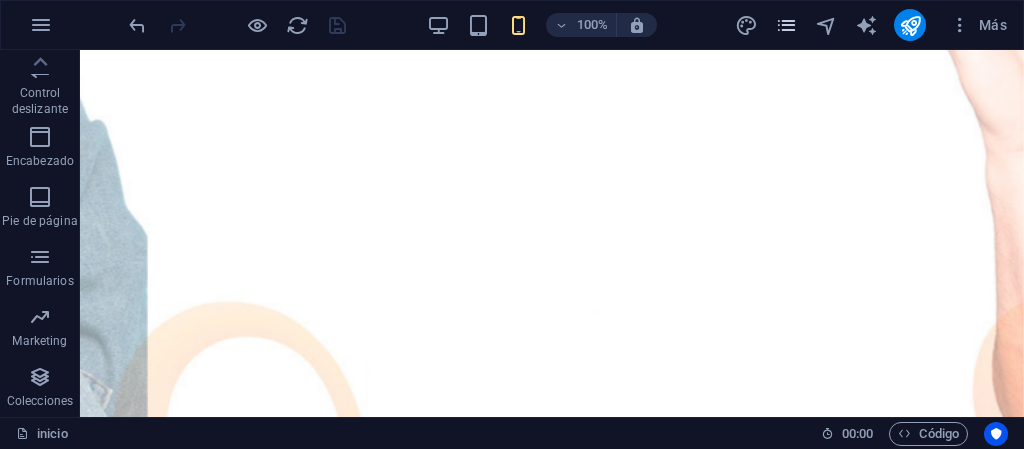 click at bounding box center (786, 25) 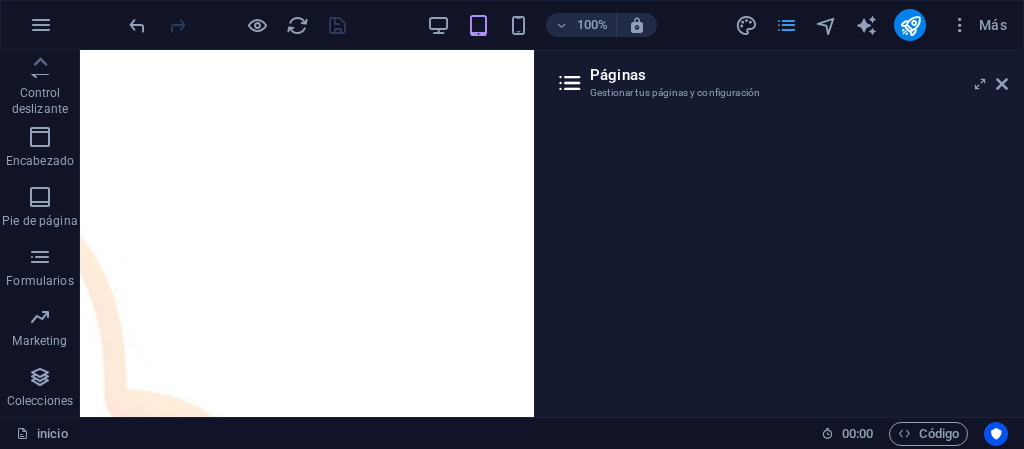 scroll, scrollTop: 978, scrollLeft: 0, axis: vertical 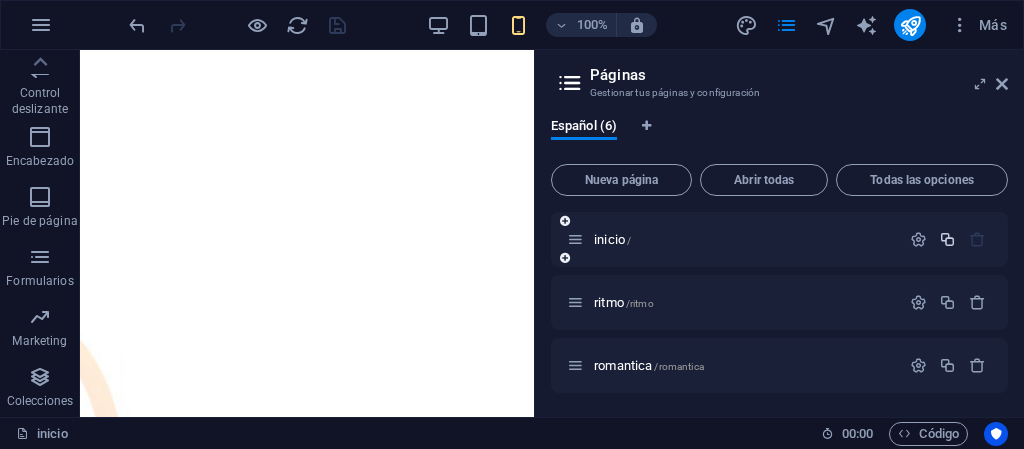 click at bounding box center [947, 239] 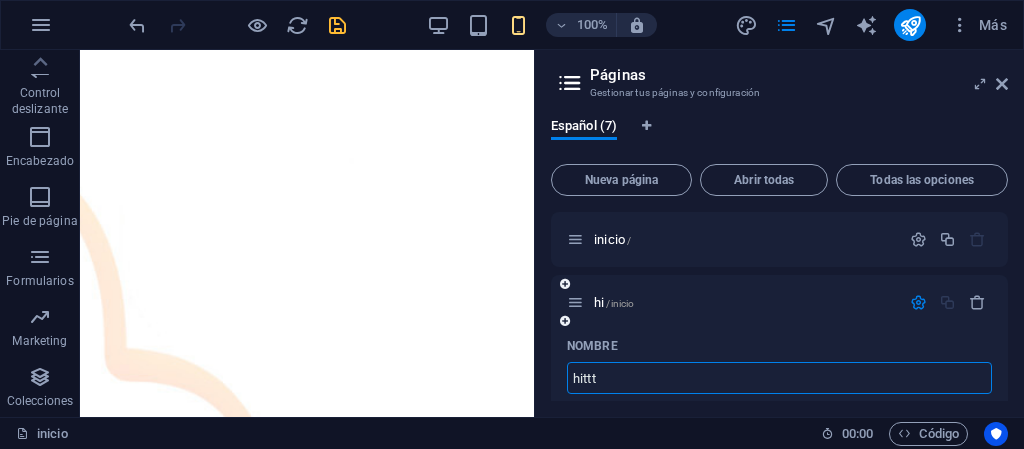 click on "hittt" at bounding box center [779, 378] 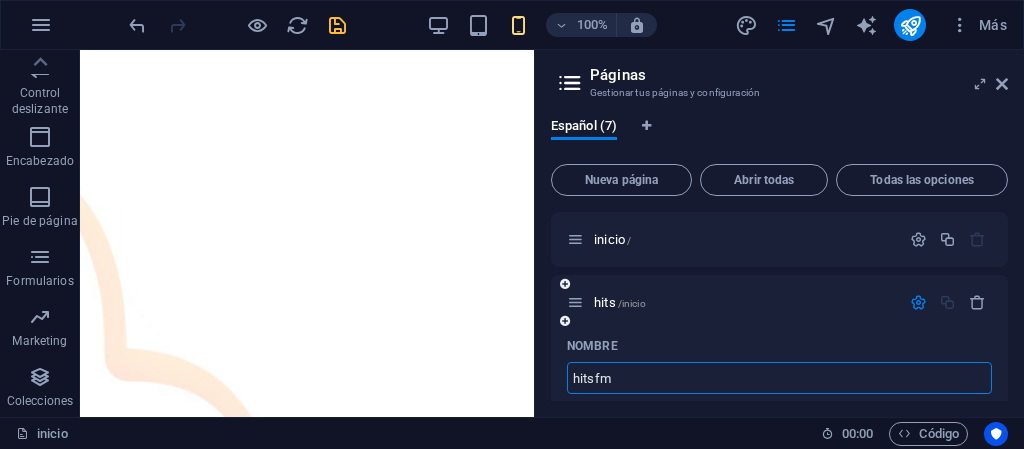 click on "hitsfm" at bounding box center [779, 378] 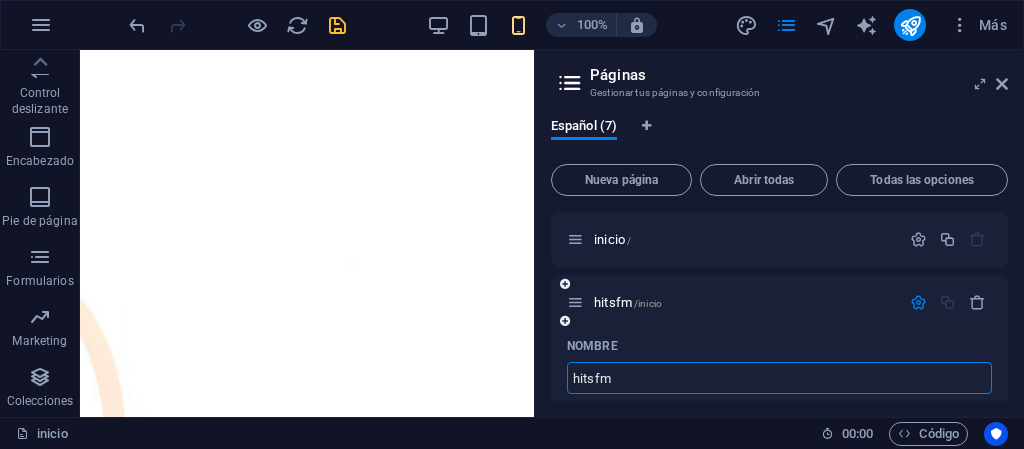 scroll, scrollTop: 100, scrollLeft: 0, axis: vertical 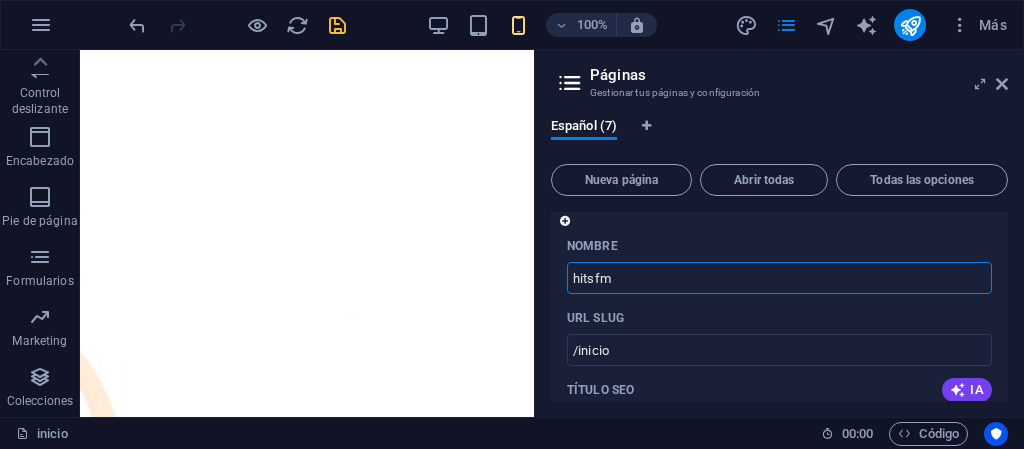 click on "hitsfm" at bounding box center (779, 278) 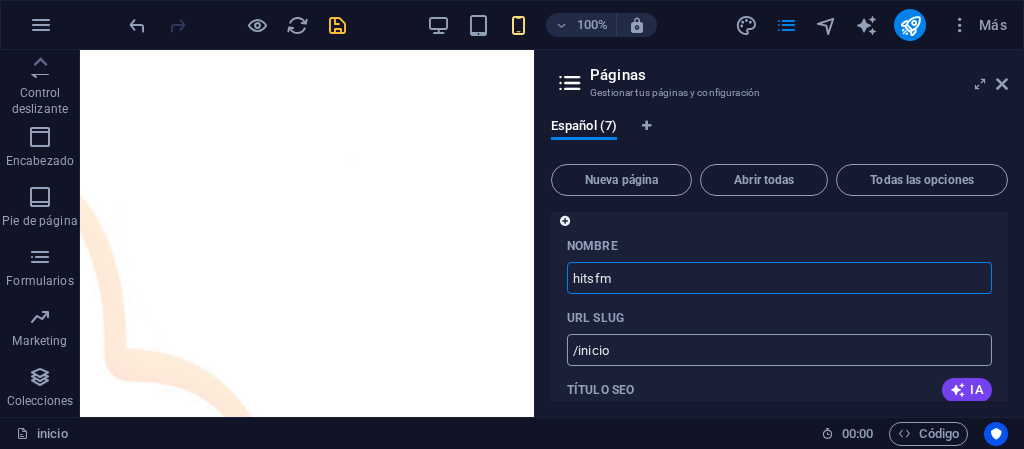 type on "hitsfm" 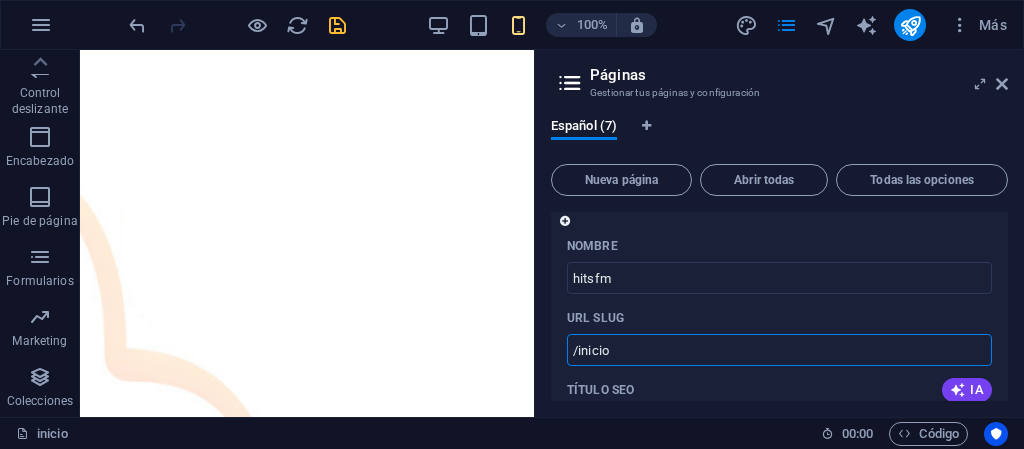 drag, startPoint x: 578, startPoint y: 352, endPoint x: 624, endPoint y: 350, distance: 46.043457 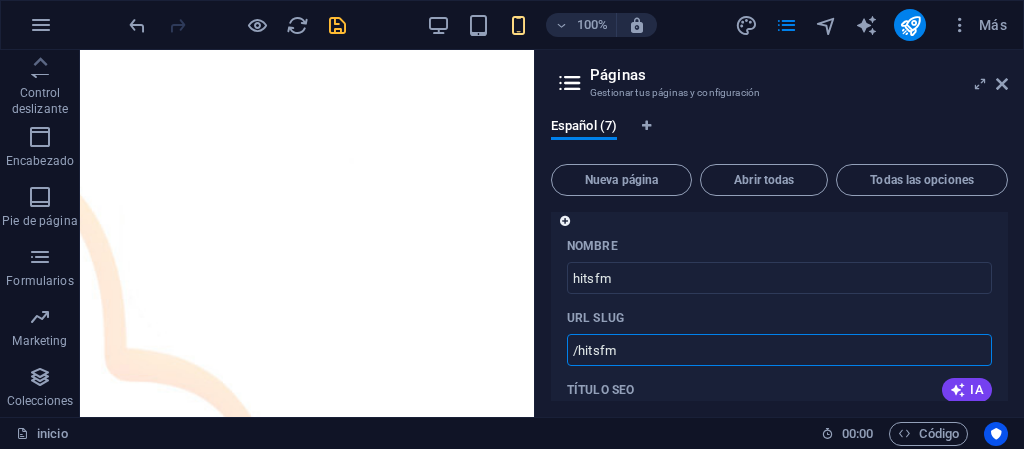 type on "/hitsfm" 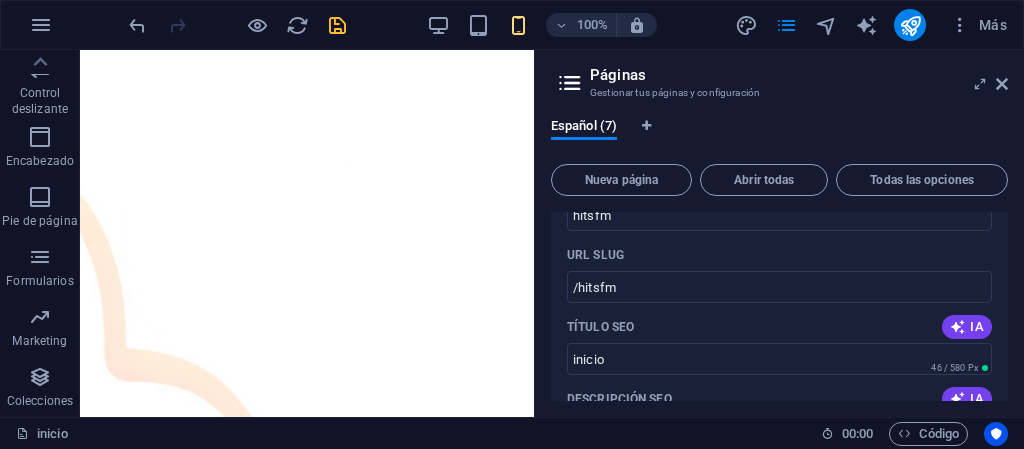 scroll, scrollTop: 200, scrollLeft: 0, axis: vertical 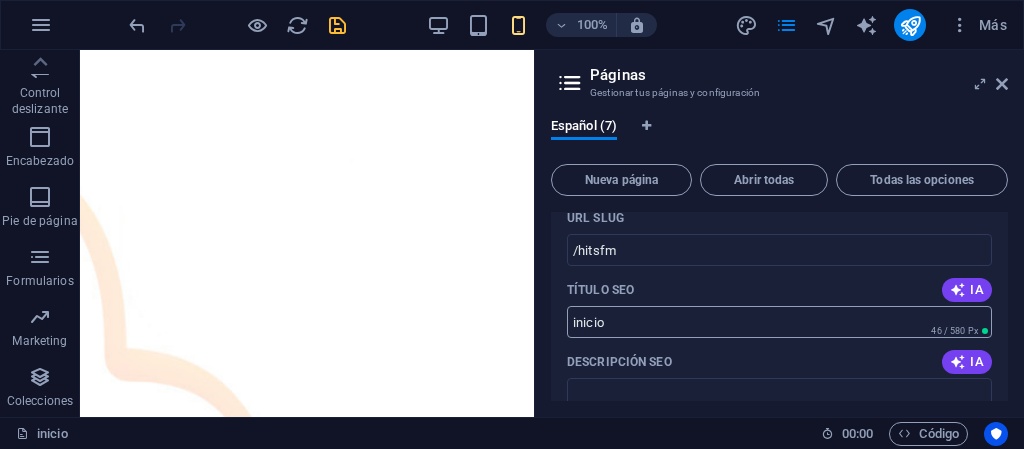 click on "inicio" at bounding box center (779, 322) 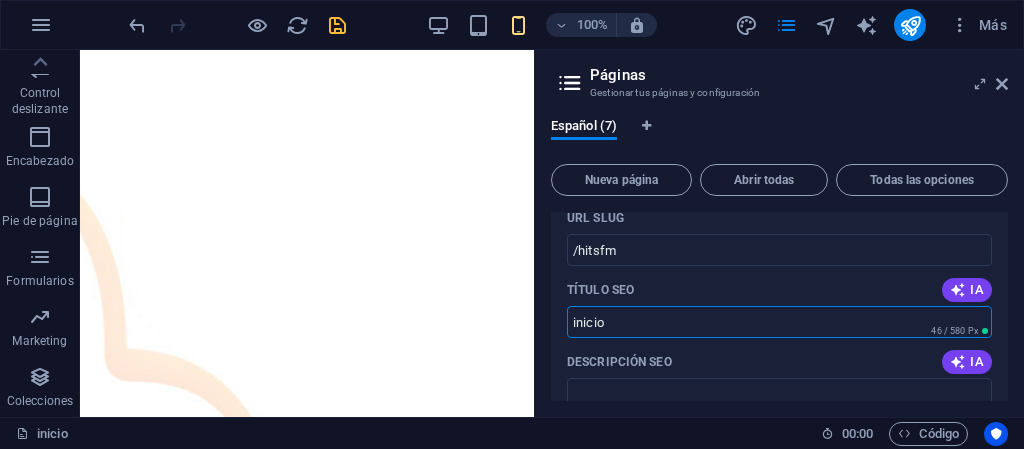 drag, startPoint x: 638, startPoint y: 324, endPoint x: 550, endPoint y: 325, distance: 88.005684 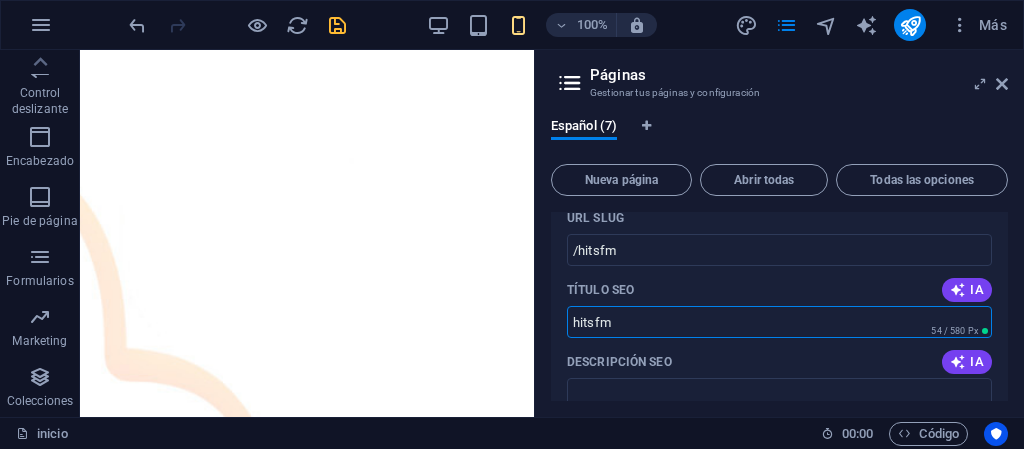 click on "Nombre hitsfm ​ URL SLUG /hitsfm ​ Título SEO IA hitsfm ​ 54 / 580 Px Descripción SEO IA ​ 119 / 990 Px Palabras clave SEO IA ​ Configuración Menú Noindex Vista previa Móvil Escritorio www.example.com hitsfm hitsfm masfmcircuito.com Etiquetas meta ​ Vista previa de imagen (Open Graph) Arrastra archivos aquí, haz clic para escoger archivos o selecciona alguno de tus archivos o consulta el catálogo gratuito de fotos y vídeos Más opciones" at bounding box center [779, 502] 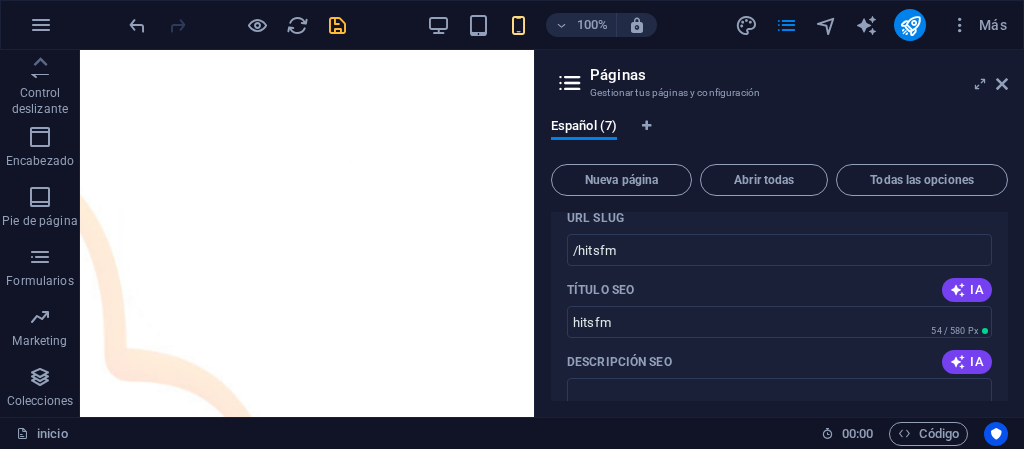 type on "hitsfm" 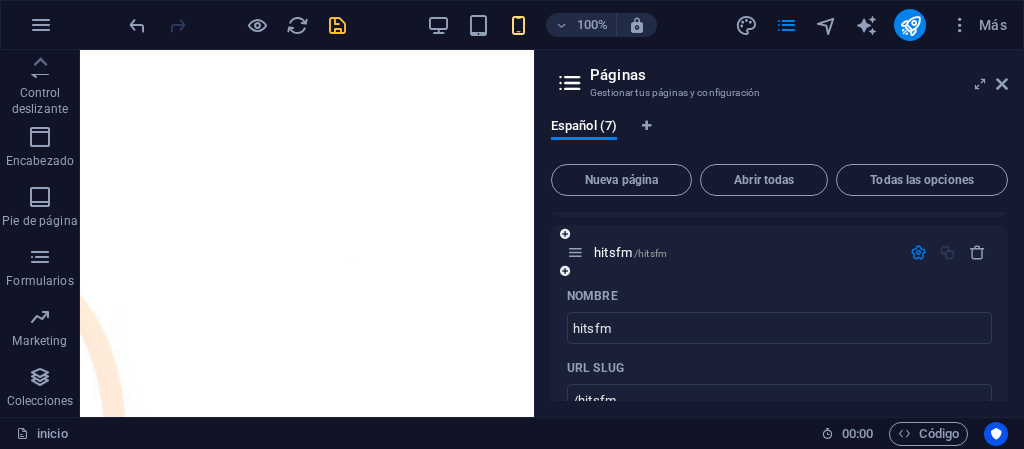scroll, scrollTop: 0, scrollLeft: 0, axis: both 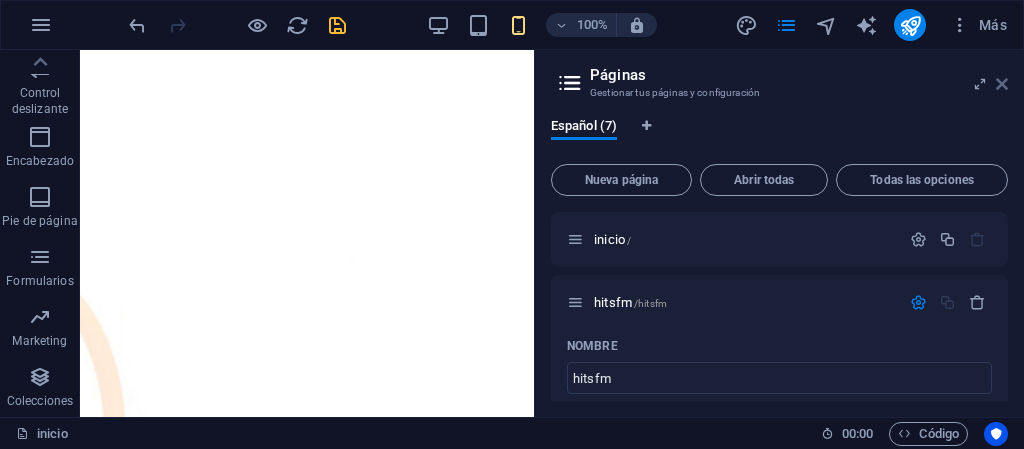 click at bounding box center (1002, 84) 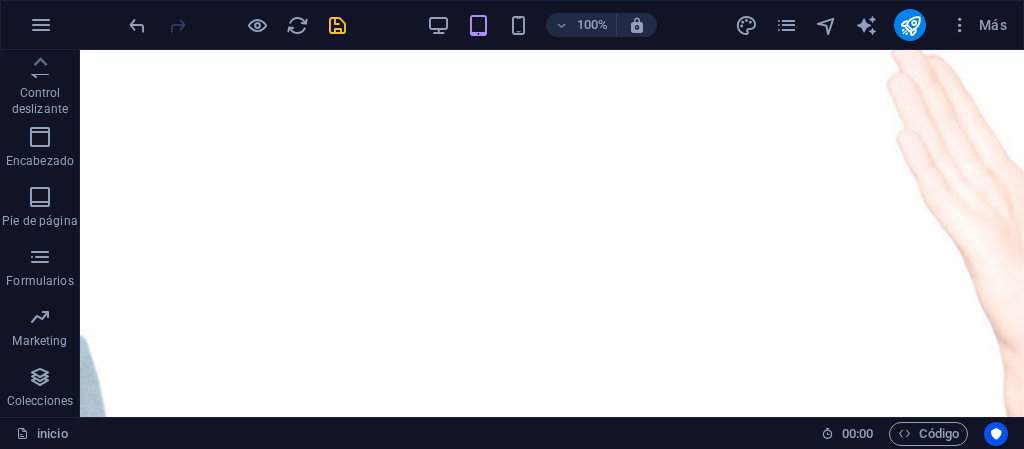 click at bounding box center (337, 25) 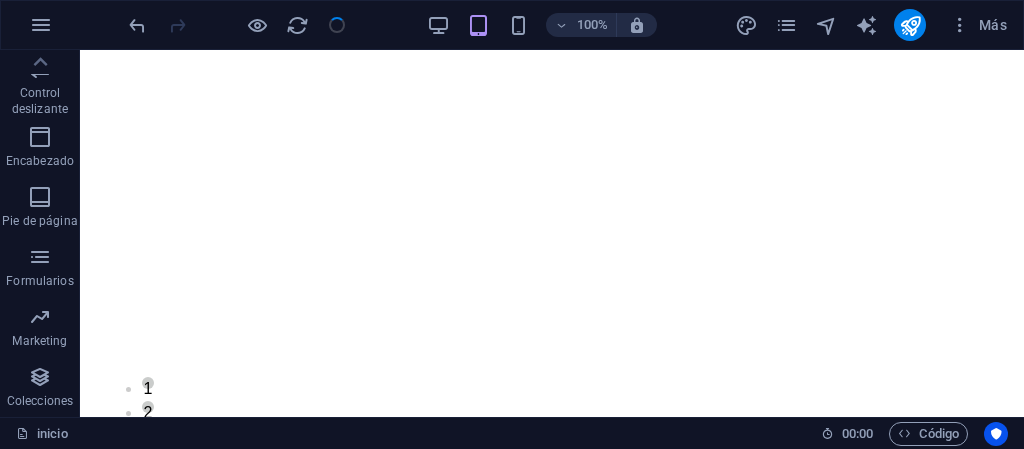 click at bounding box center [552, 3662] 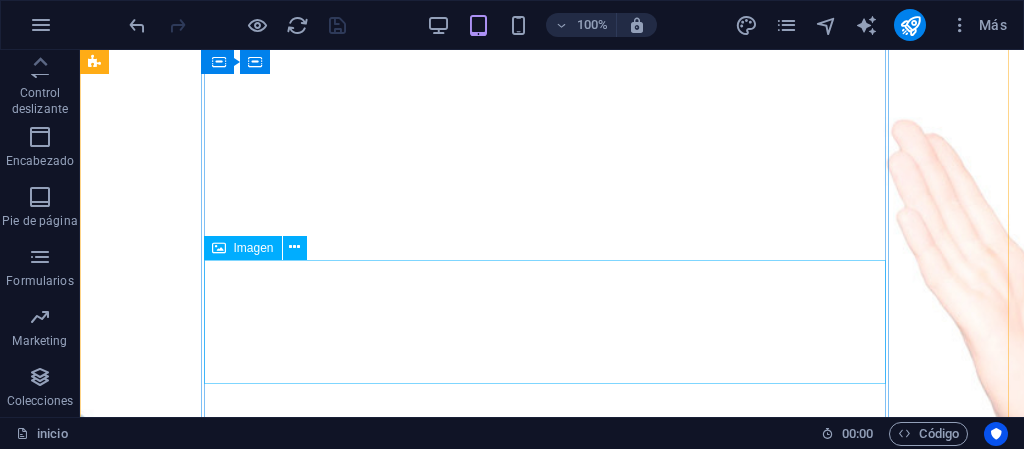 scroll, scrollTop: 910, scrollLeft: 0, axis: vertical 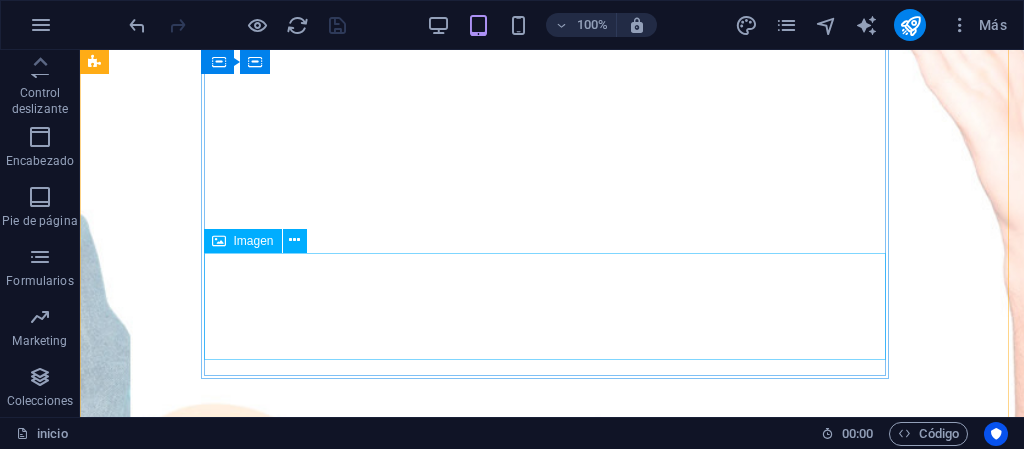 click at bounding box center (552, 1702) 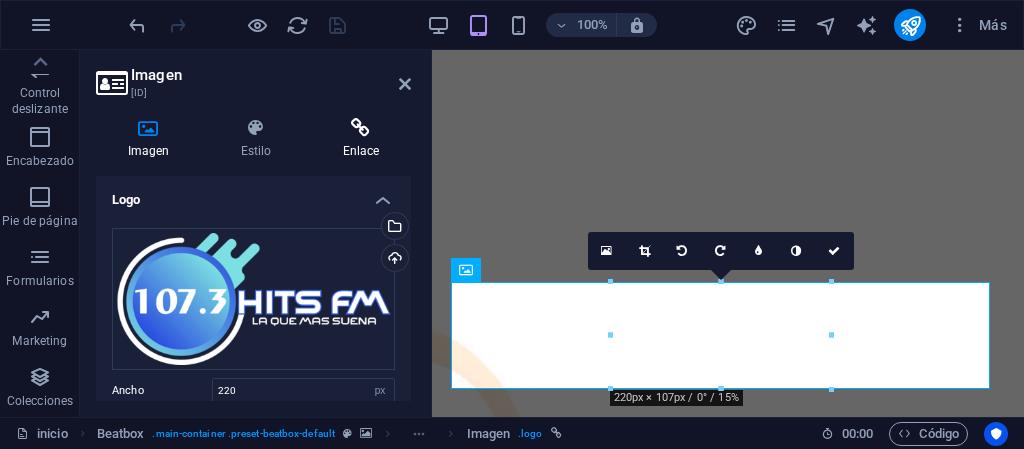 click on "Enlace" at bounding box center (361, 139) 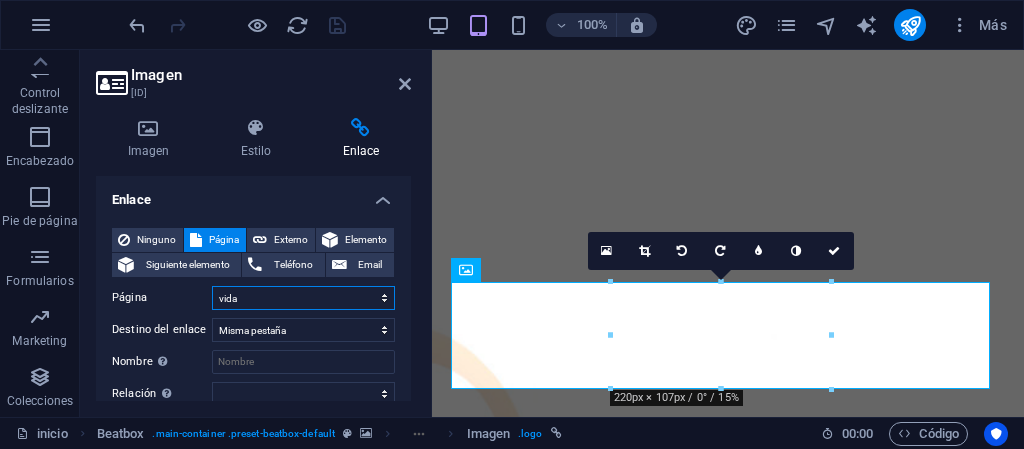 click on "inicio hitsfm ritmo romantica vida venezolanisima Privacy" at bounding box center [303, 298] 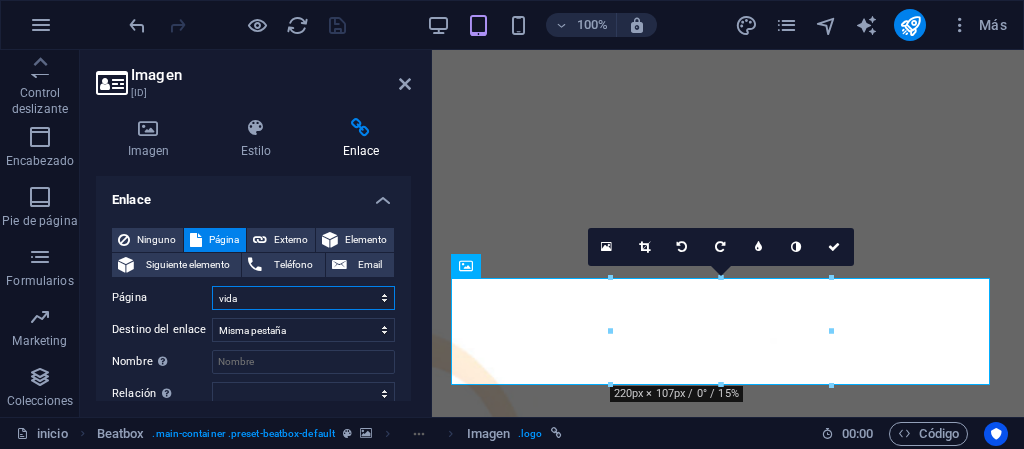 scroll, scrollTop: 914, scrollLeft: 0, axis: vertical 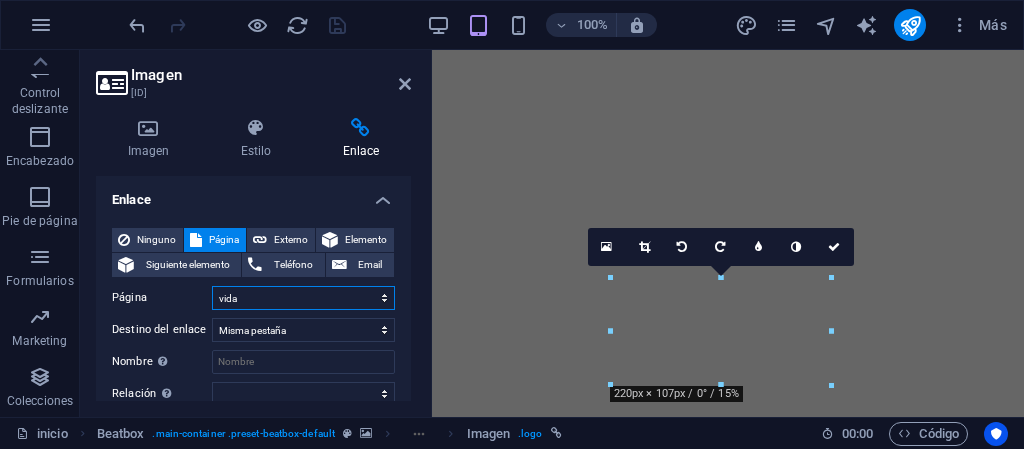 select on "1" 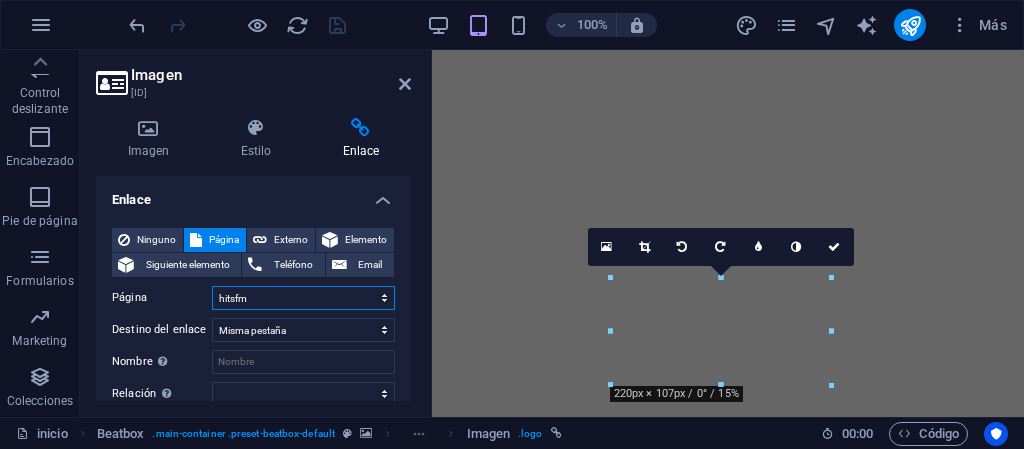 click on "inicio hitsfm ritmo romantica vida venezolanisima Privacy" at bounding box center [303, 298] 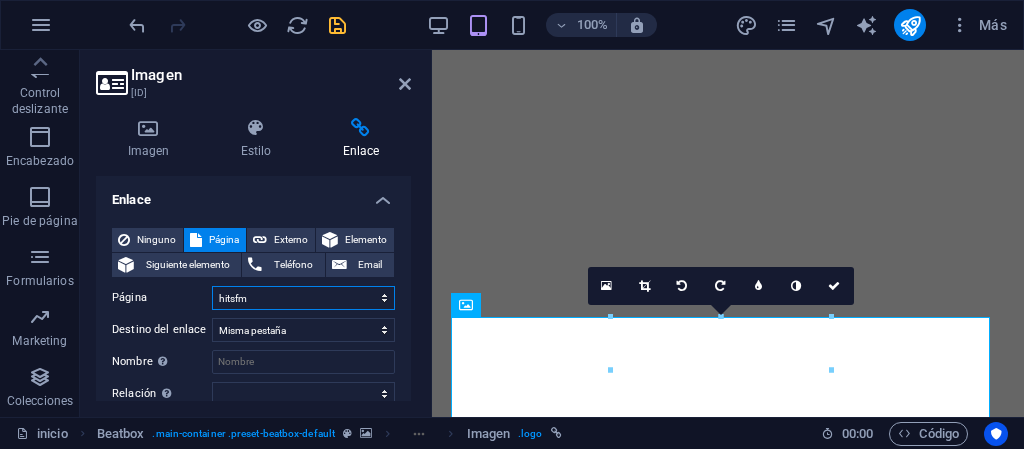 scroll, scrollTop: 1157, scrollLeft: 0, axis: vertical 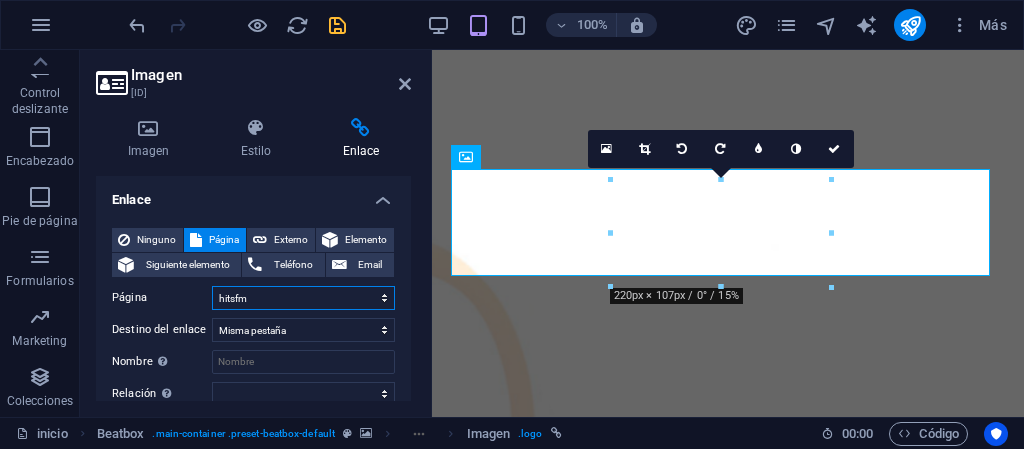 click on "inicio hitsfm ritmo romantica vida venezolanisima Privacy" at bounding box center (303, 298) 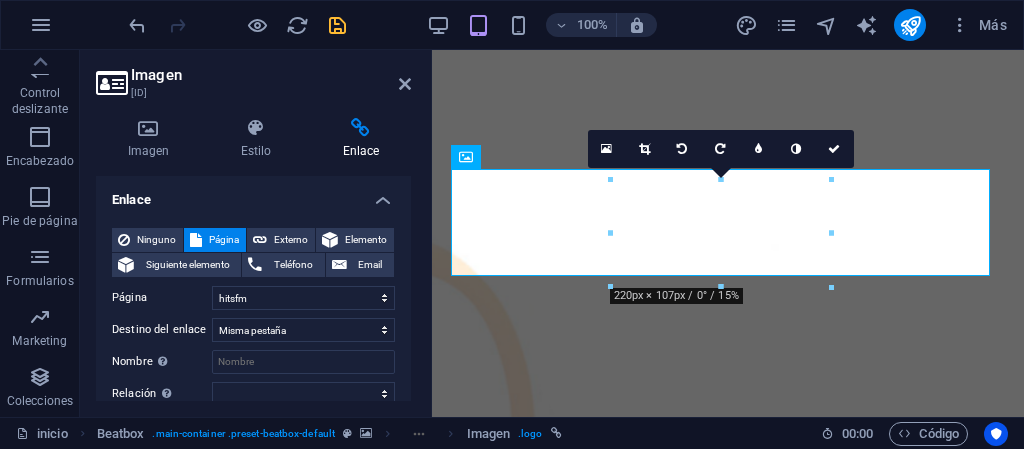 click on "Teléfono Email Página inicio hitsfm ritmo romantica vida venezolanisima Privacy Elemento
URL /14678205 Teléfono Email Destino del enlace Nueva pestaña Misma pestaña Superposición Nombre Una descripción adicional del enlace no debería ser igual al texto del enlace. El título suele mostrarse como un texto de información cuando se mueve el ratón por encima del elemento. Déjalo en blanco en caso de dudas. Relación Define la  relación de este enlace con el destino del enlace . Por ejemplo, el valor "nofollow" indica a los buscadores que no sigan al enlace. Puede dejarse vacío. alternativo autor marcador externo ayuda licencia siguiente nofollow noreferrer noopener ant buscar etiqueta" at bounding box center (253, 317) 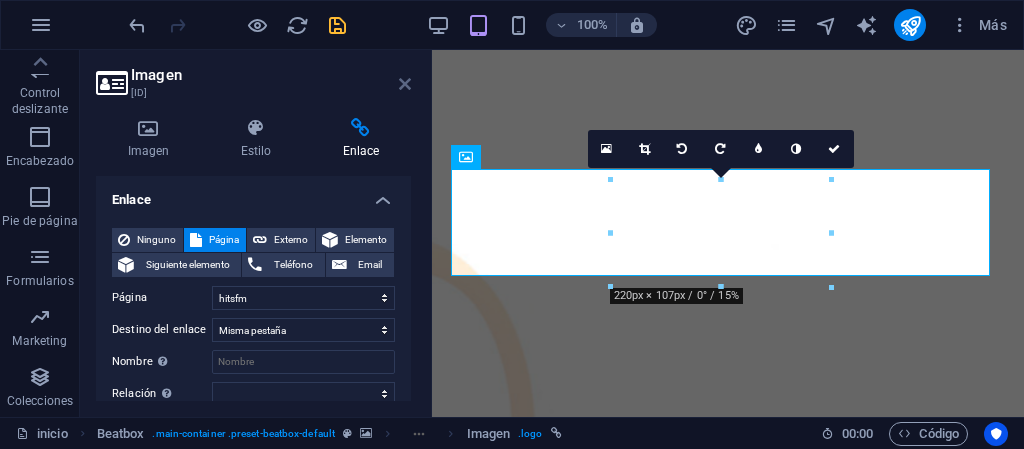 click at bounding box center (405, 84) 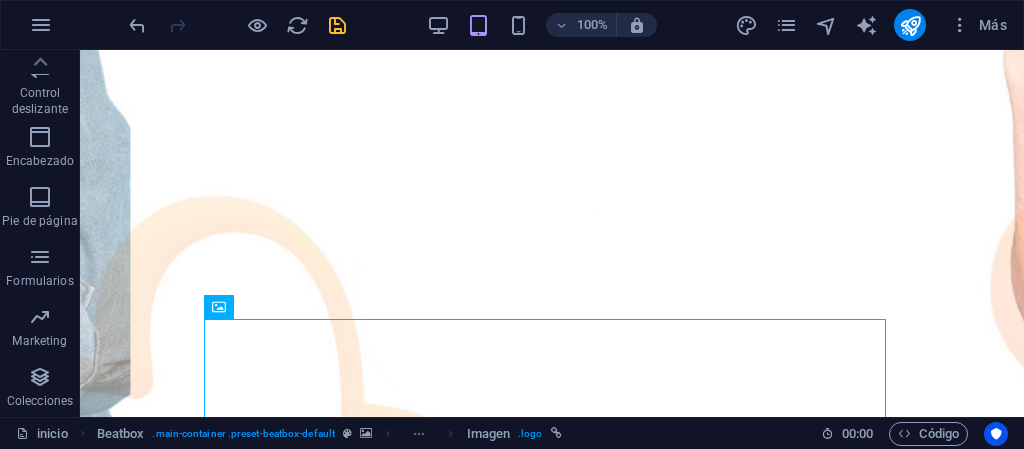 scroll, scrollTop: 1081, scrollLeft: 0, axis: vertical 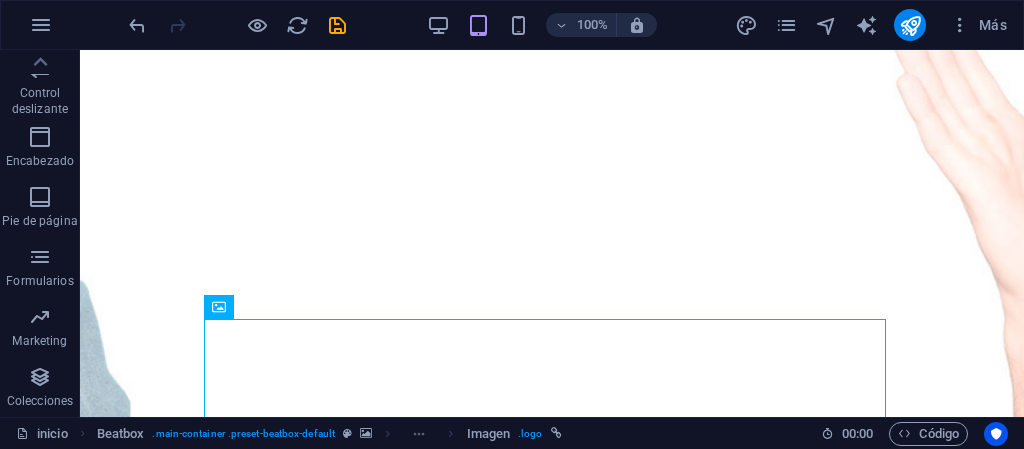 click at bounding box center [337, 25] 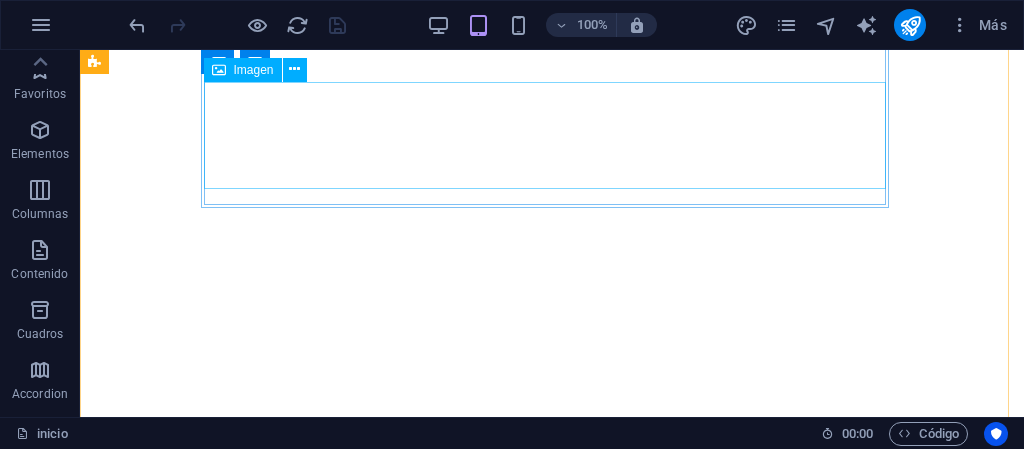 scroll, scrollTop: 0, scrollLeft: 0, axis: both 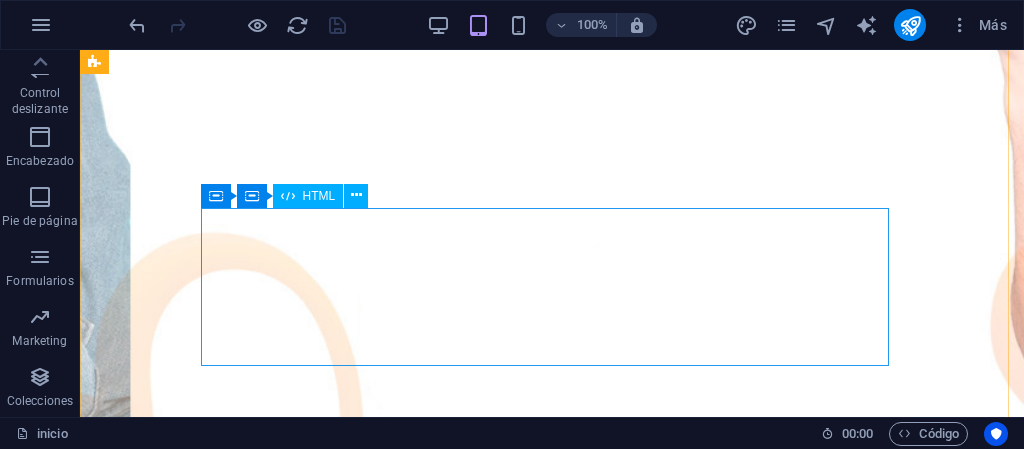 click at bounding box center [552, 1683] 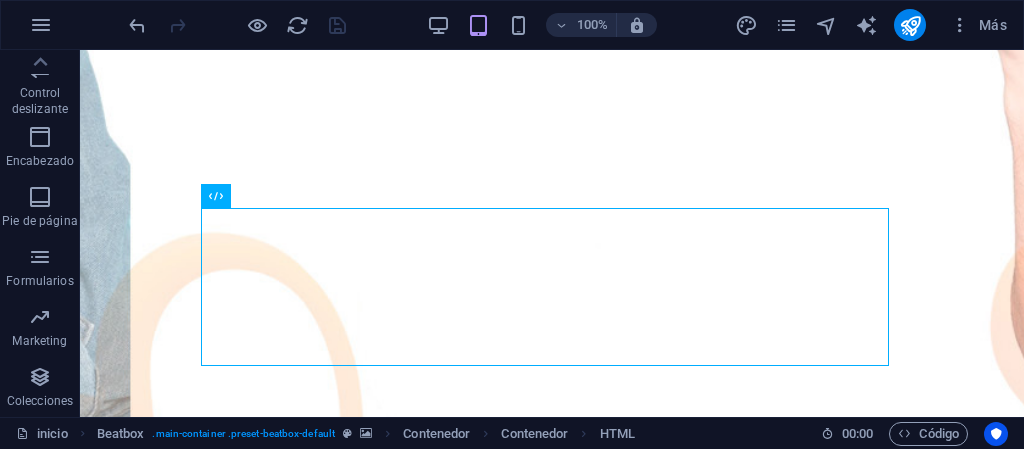 click at bounding box center (552, -132) 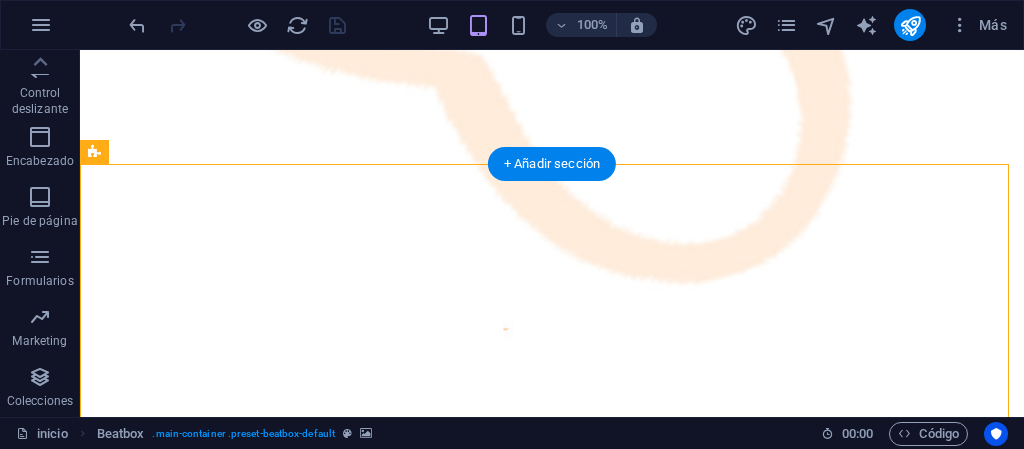 scroll, scrollTop: 0, scrollLeft: 0, axis: both 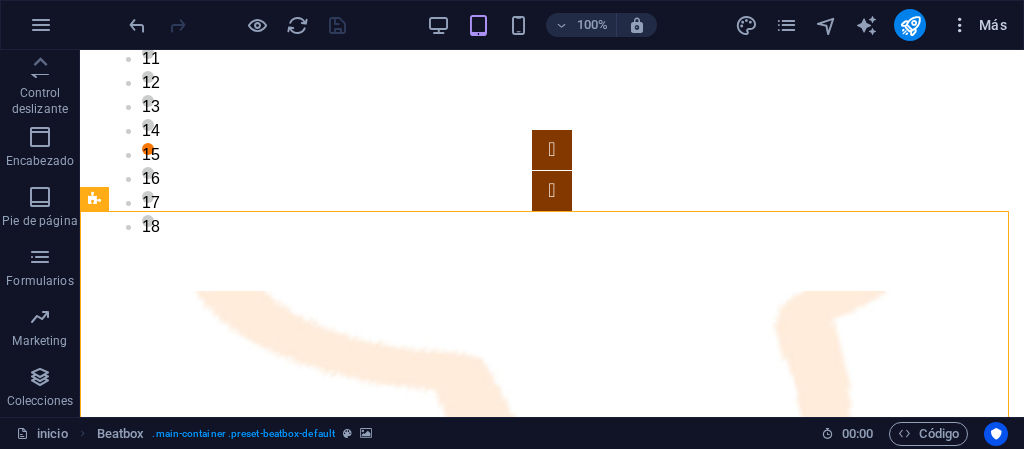 click on "Más" at bounding box center (978, 25) 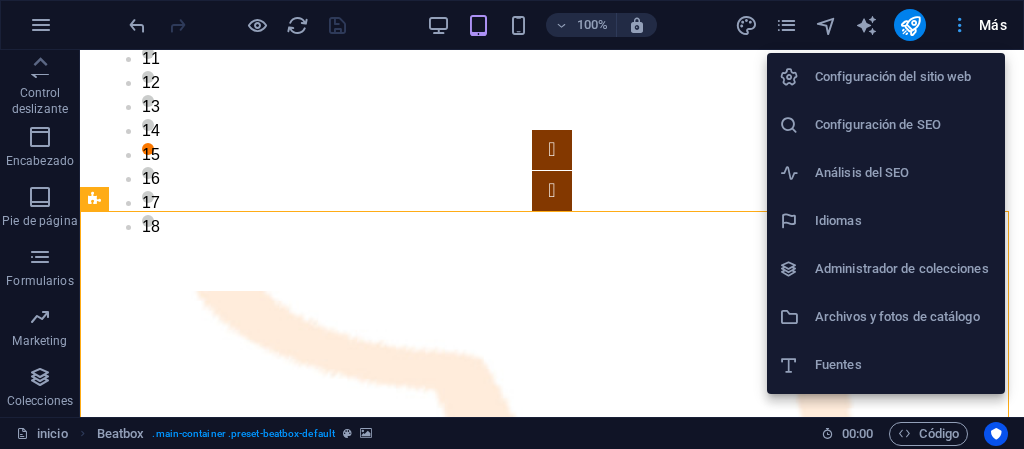 click at bounding box center (512, 224) 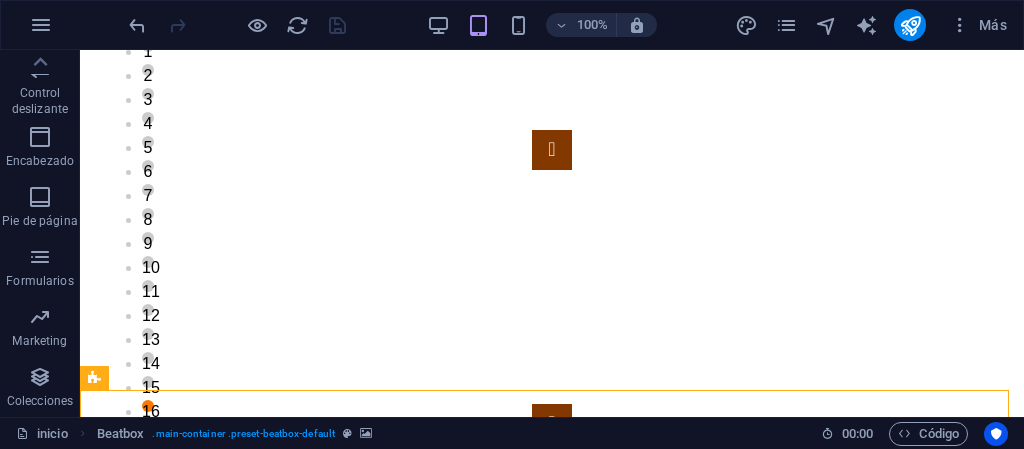 click on "Más" at bounding box center [978, 25] 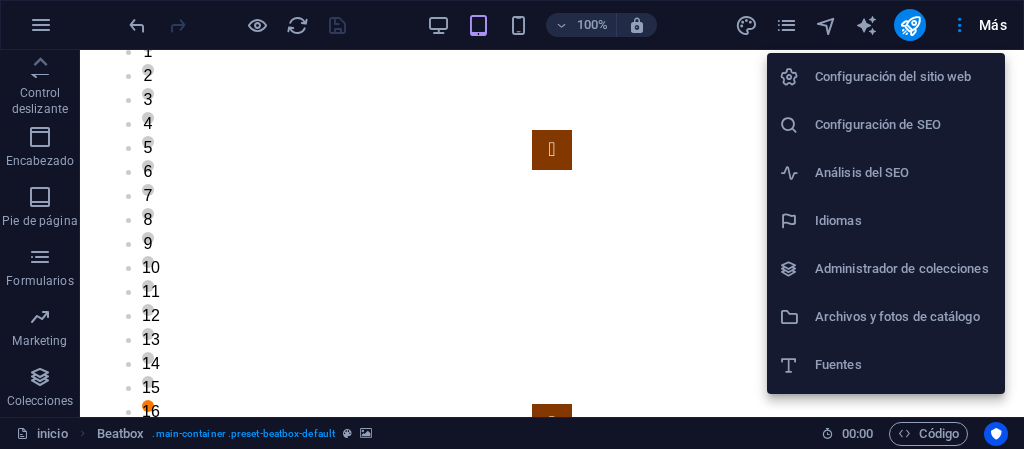 click at bounding box center (512, 224) 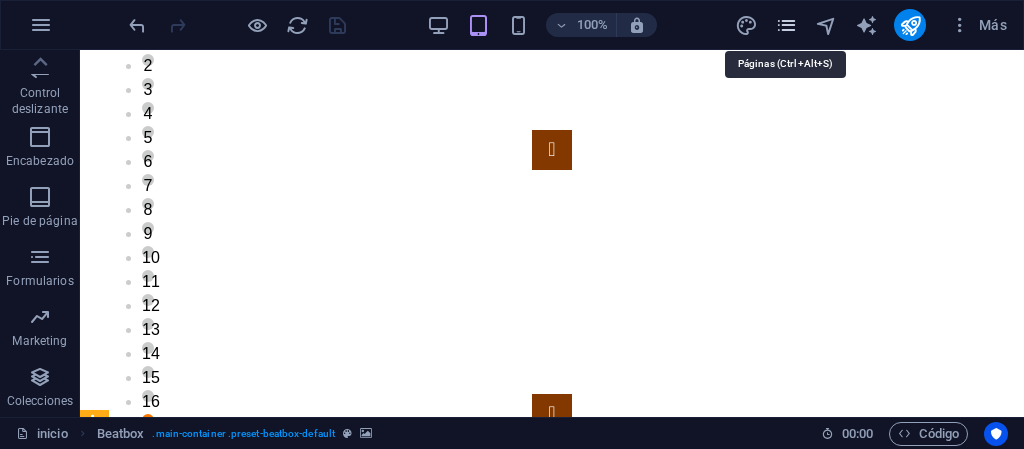 click at bounding box center (786, 25) 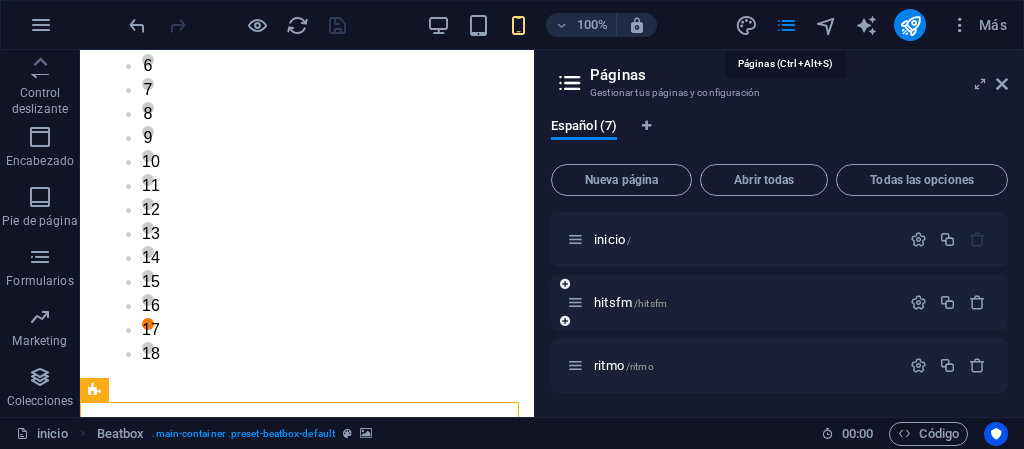 scroll, scrollTop: 0, scrollLeft: 0, axis: both 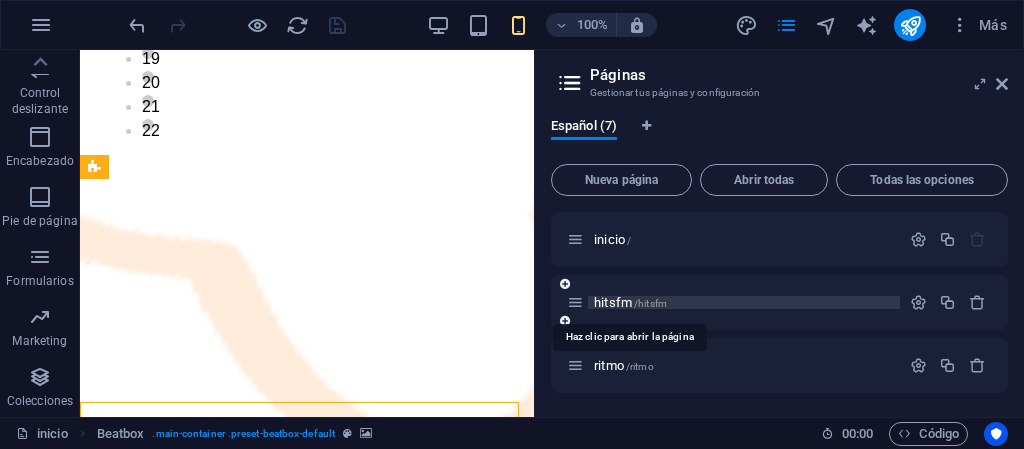 click on "/hitsfm" at bounding box center (650, 303) 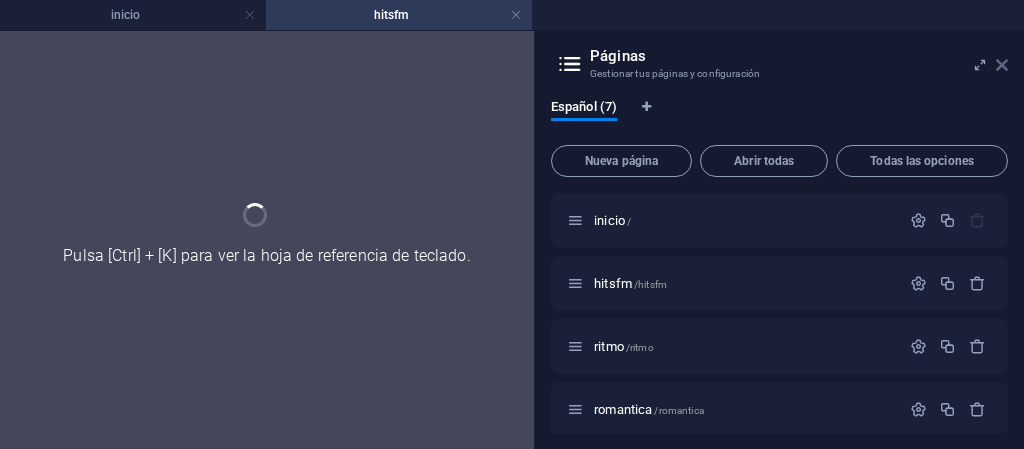 click at bounding box center (1002, 65) 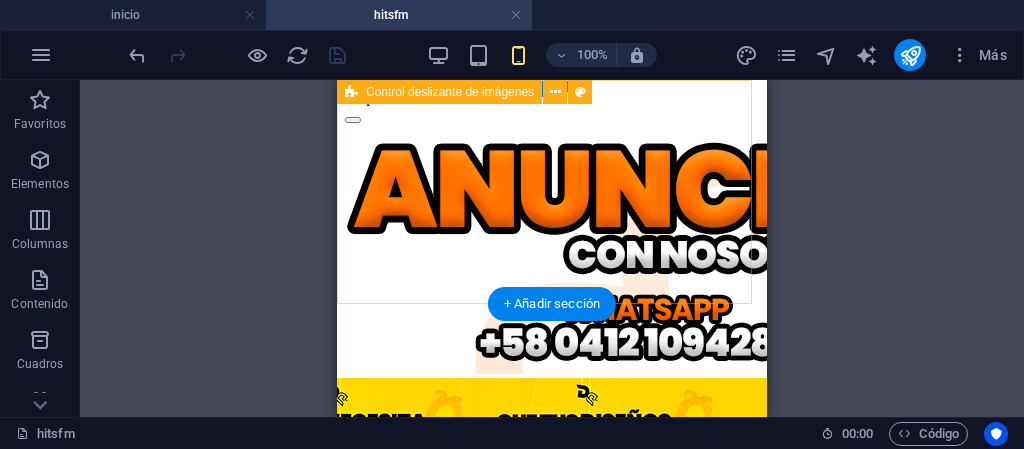 scroll, scrollTop: 0, scrollLeft: 0, axis: both 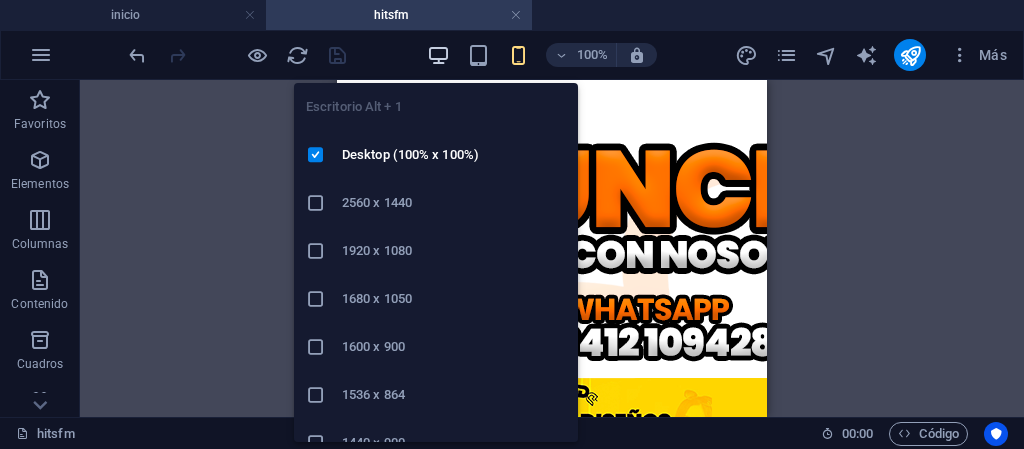 click at bounding box center [438, 55] 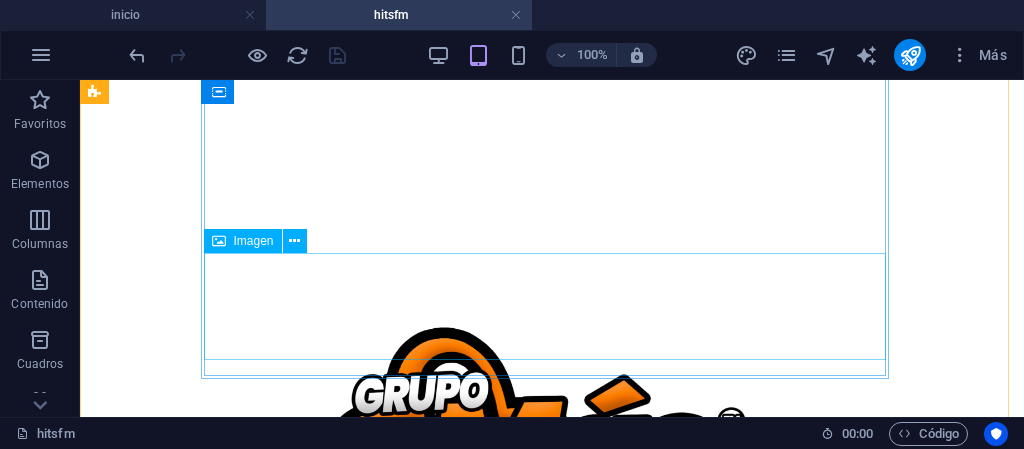scroll, scrollTop: 1163, scrollLeft: 0, axis: vertical 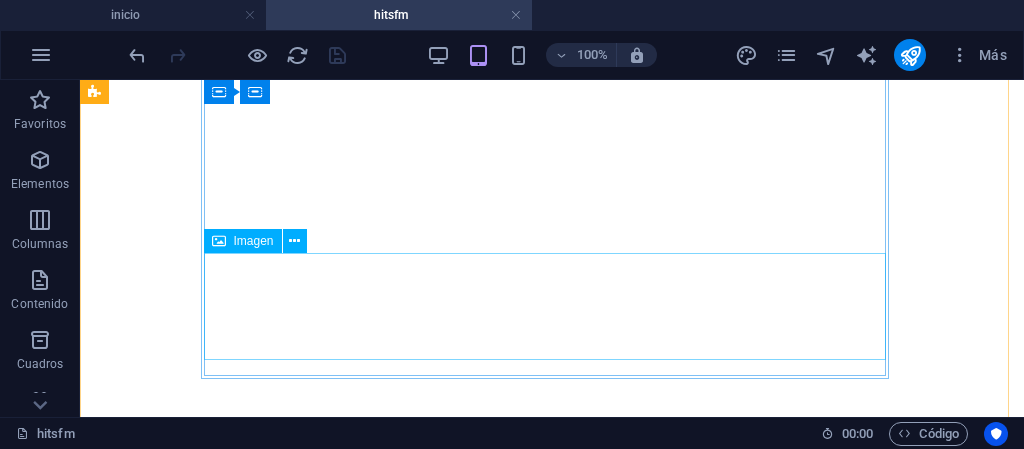click at bounding box center (552, 1416) 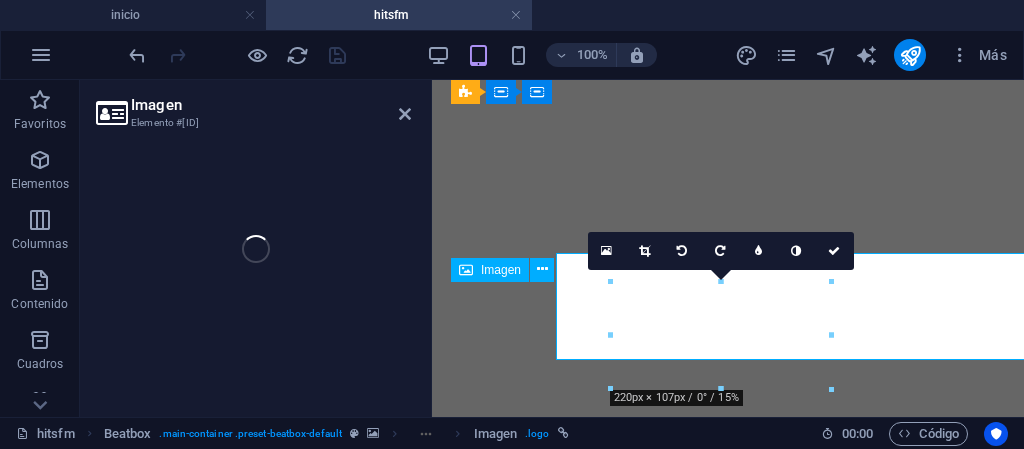 select on "5" 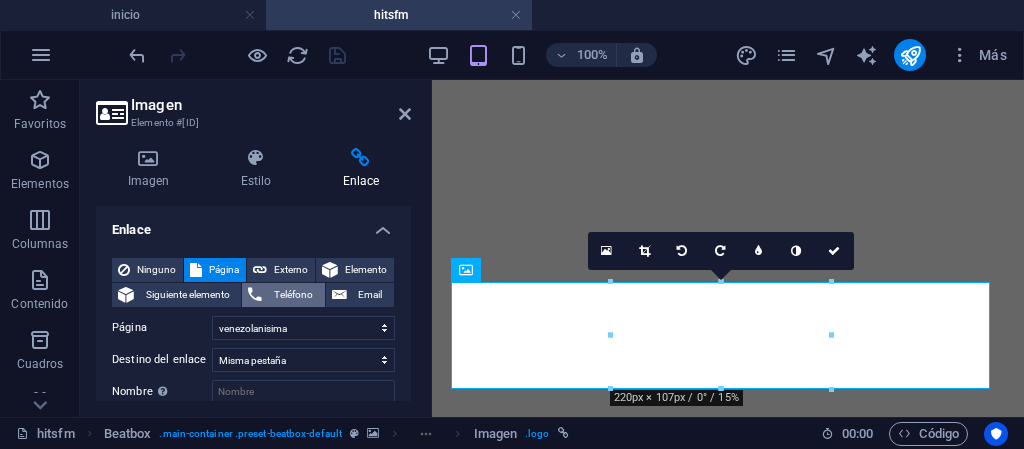 scroll, scrollTop: 1075, scrollLeft: 0, axis: vertical 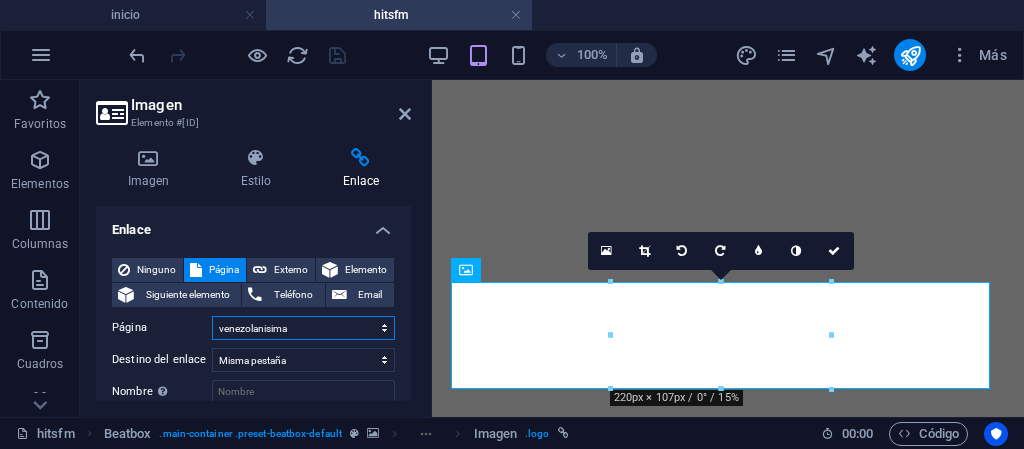 click on "inicio hitsfm ritmo romantica vida venezolanisima Privacy" at bounding box center (303, 328) 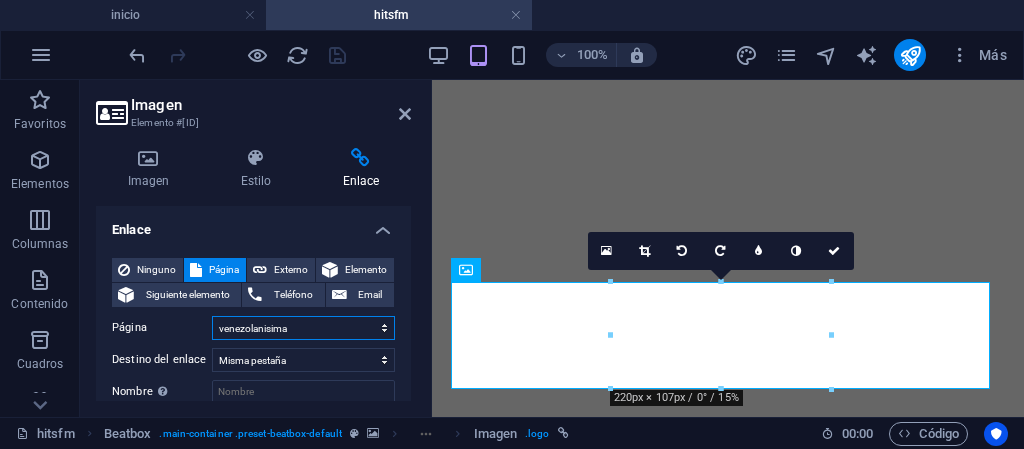 select on "1" 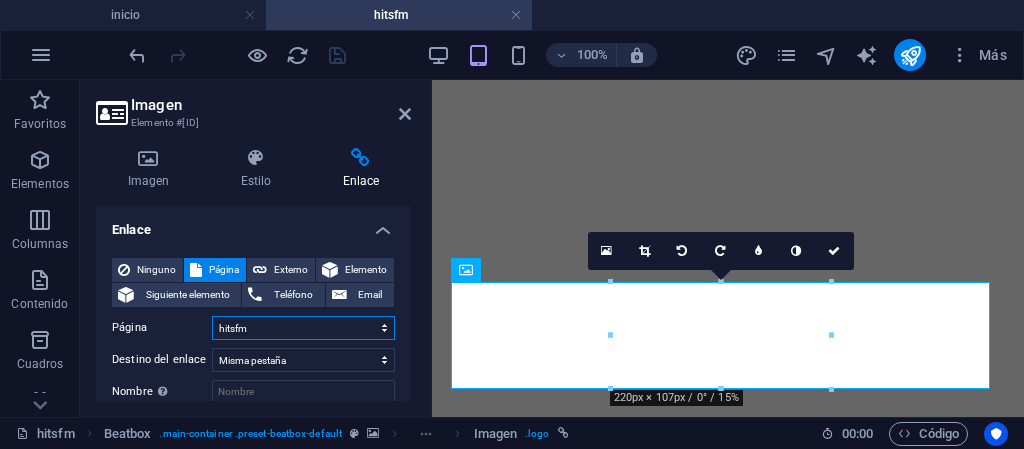 click on "inicio hitsfm ritmo romantica vida venezolanisima Privacy" at bounding box center (303, 328) 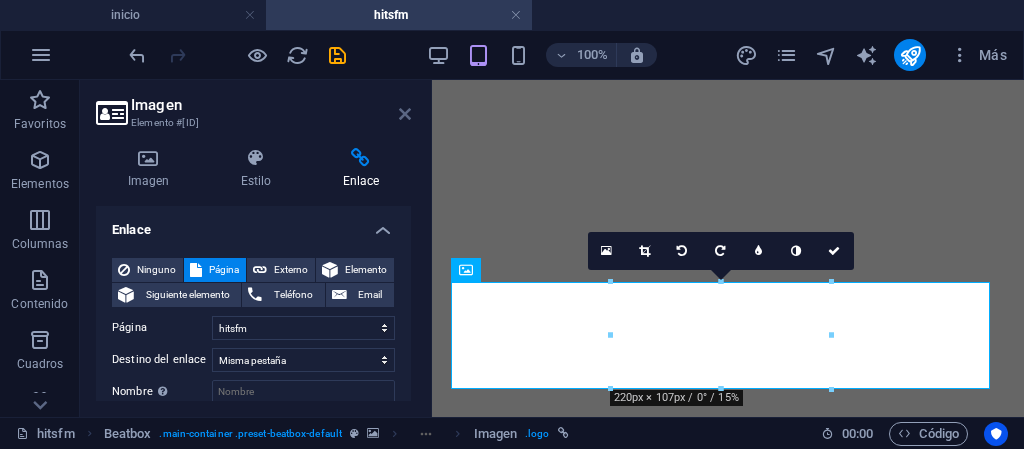click at bounding box center [405, 114] 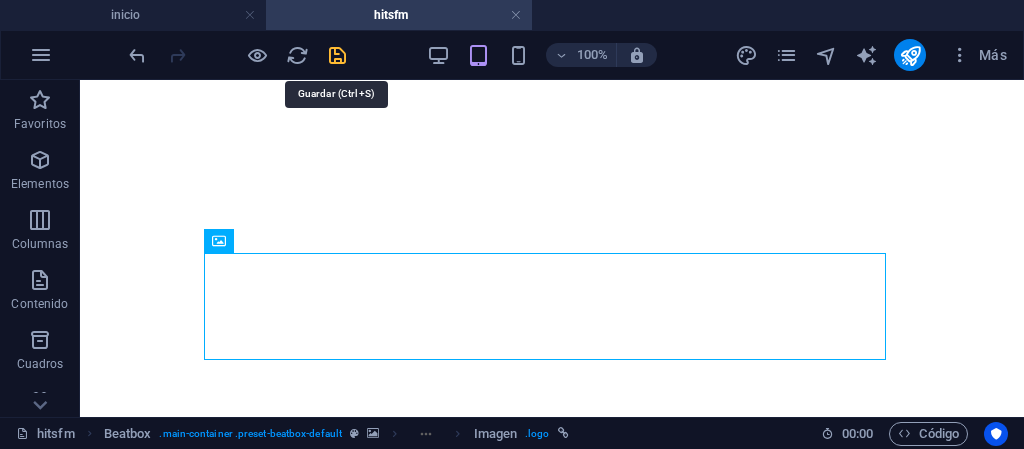 scroll, scrollTop: 1163, scrollLeft: 0, axis: vertical 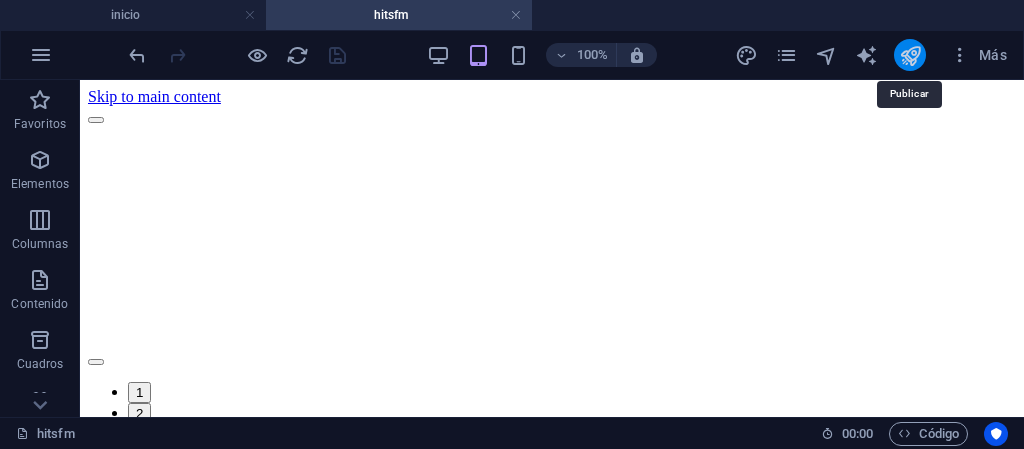 click at bounding box center [910, 55] 